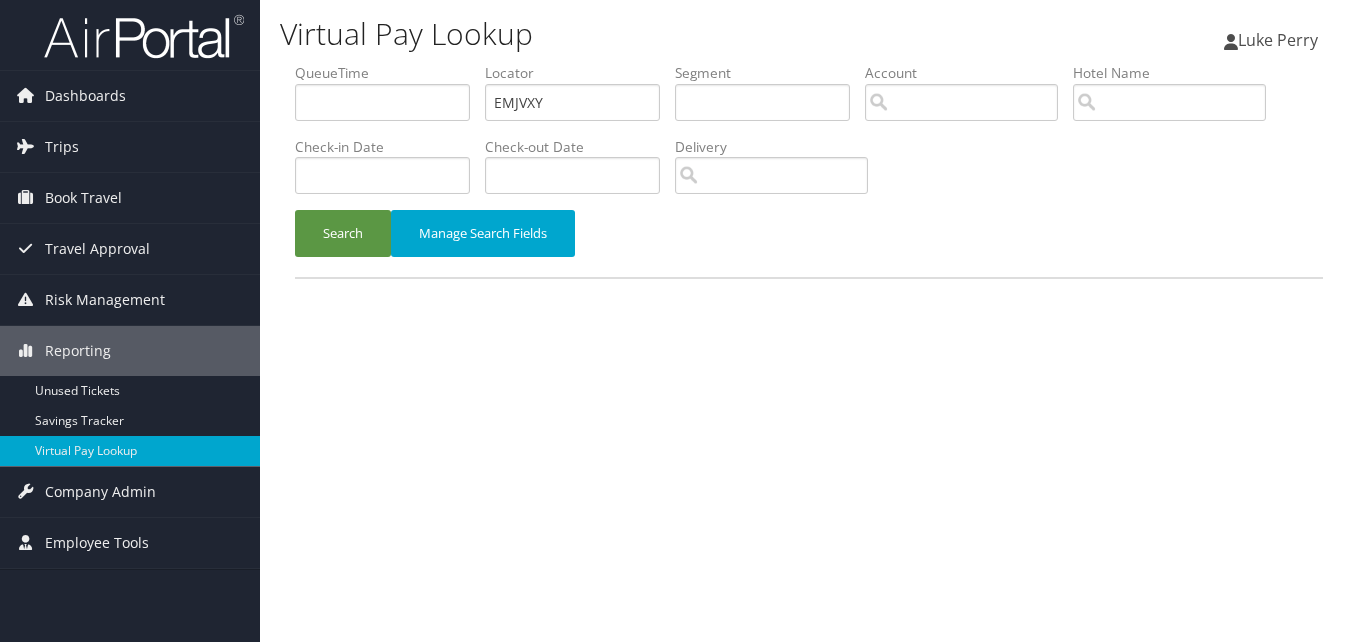 scroll, scrollTop: 0, scrollLeft: 0, axis: both 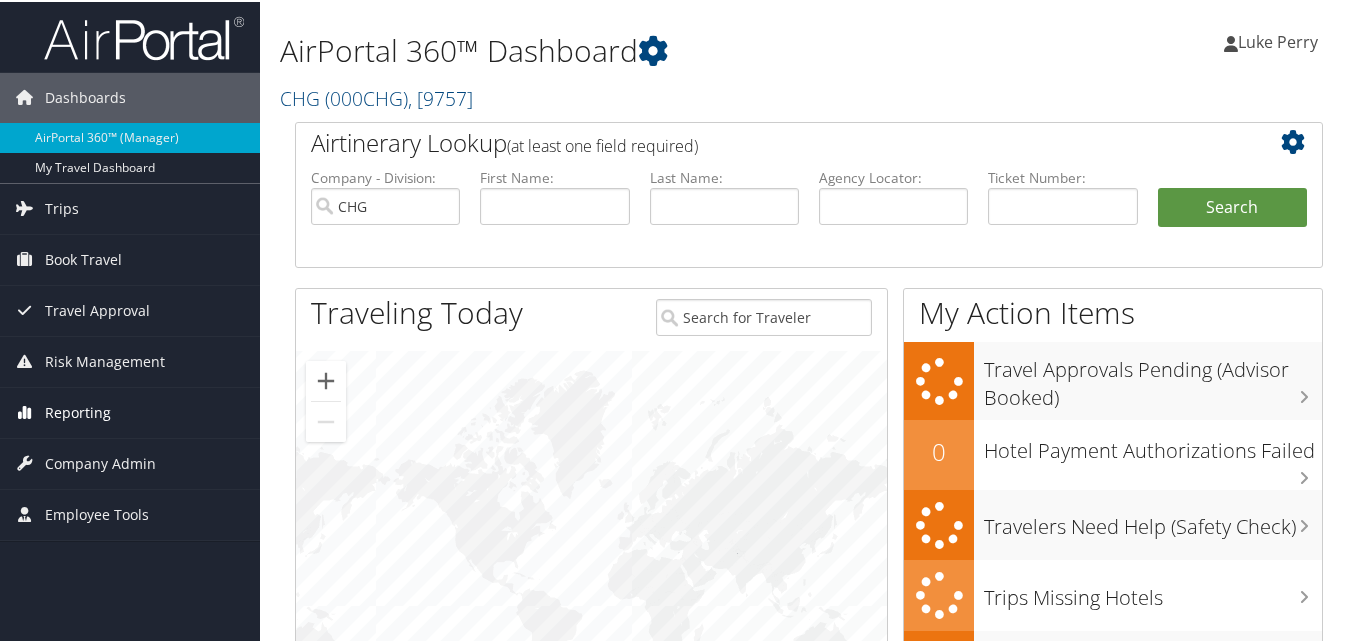 click on "Reporting" at bounding box center (78, 411) 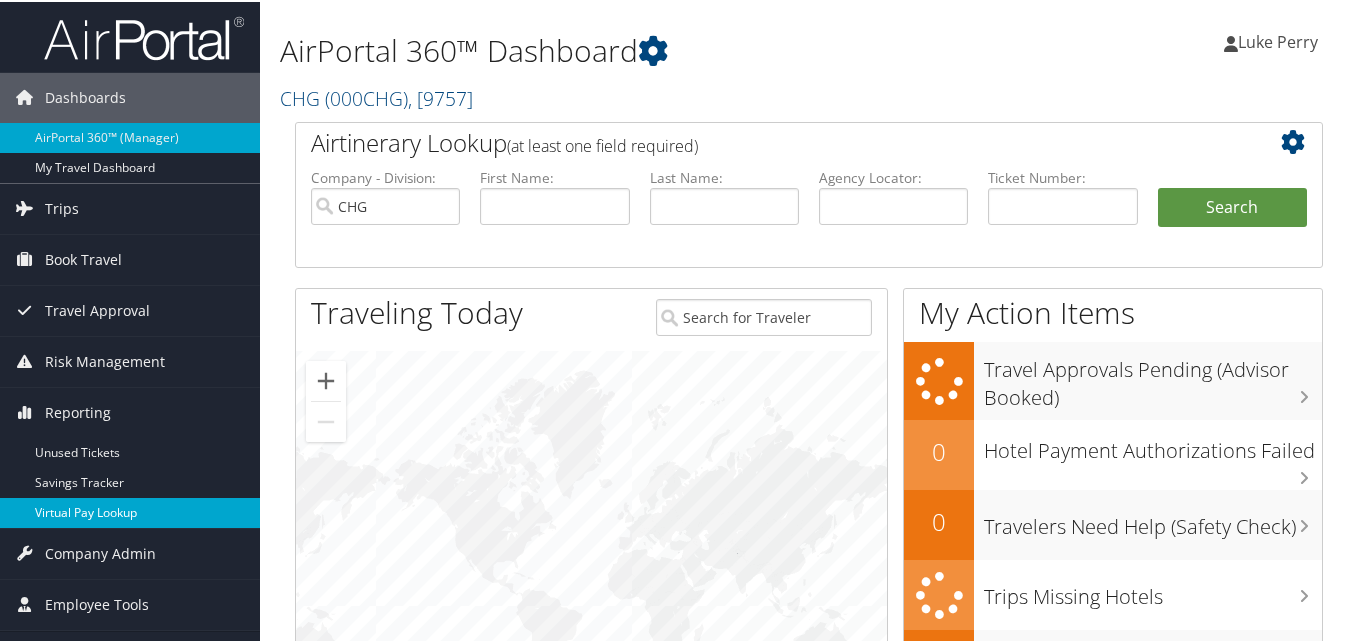click on "Virtual Pay Lookup" at bounding box center [130, 511] 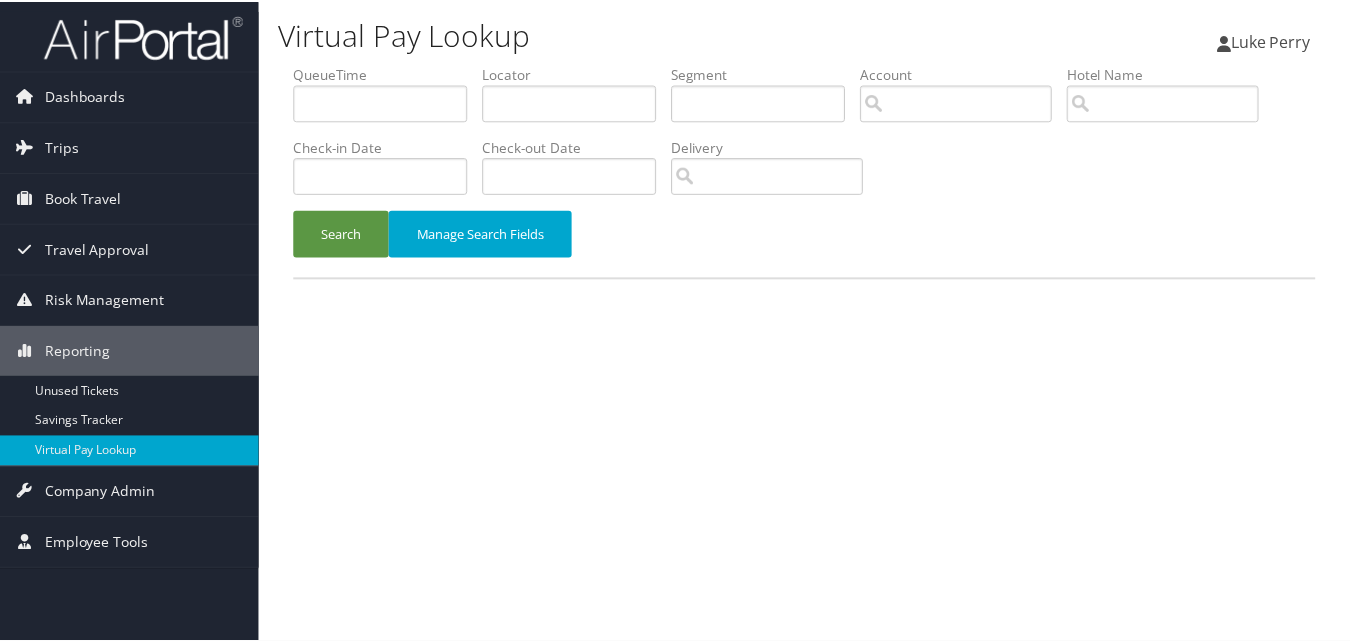 scroll, scrollTop: 0, scrollLeft: 0, axis: both 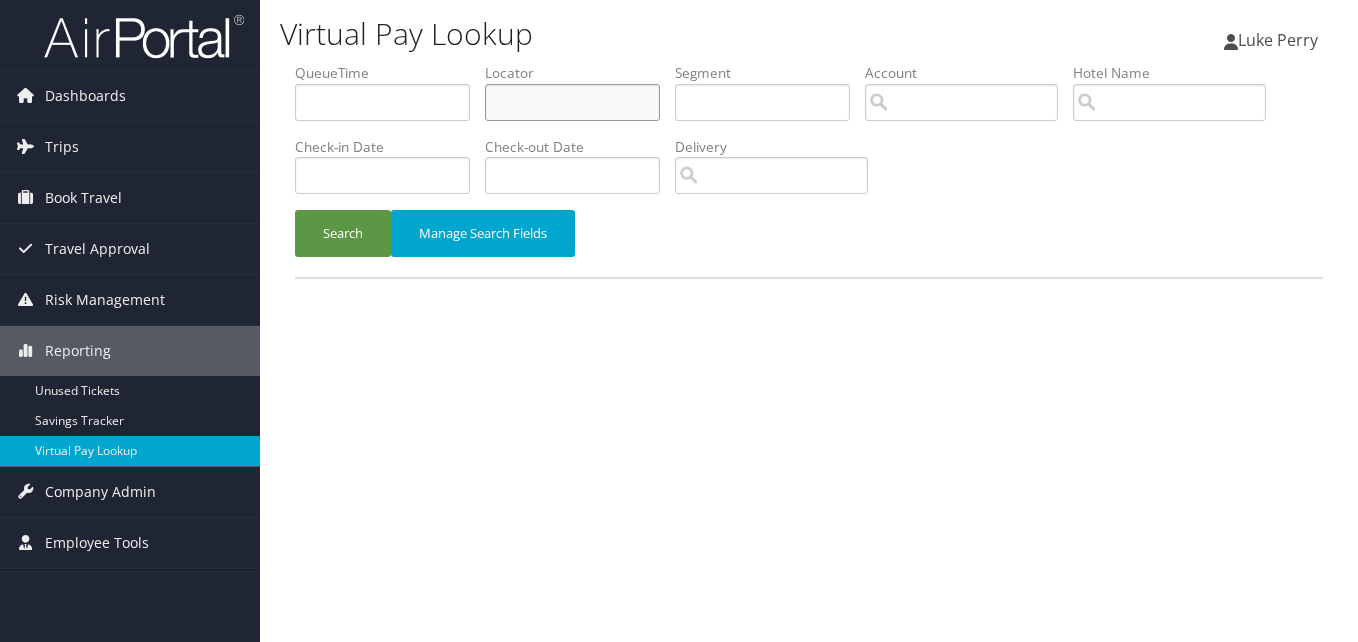 click at bounding box center (572, 102) 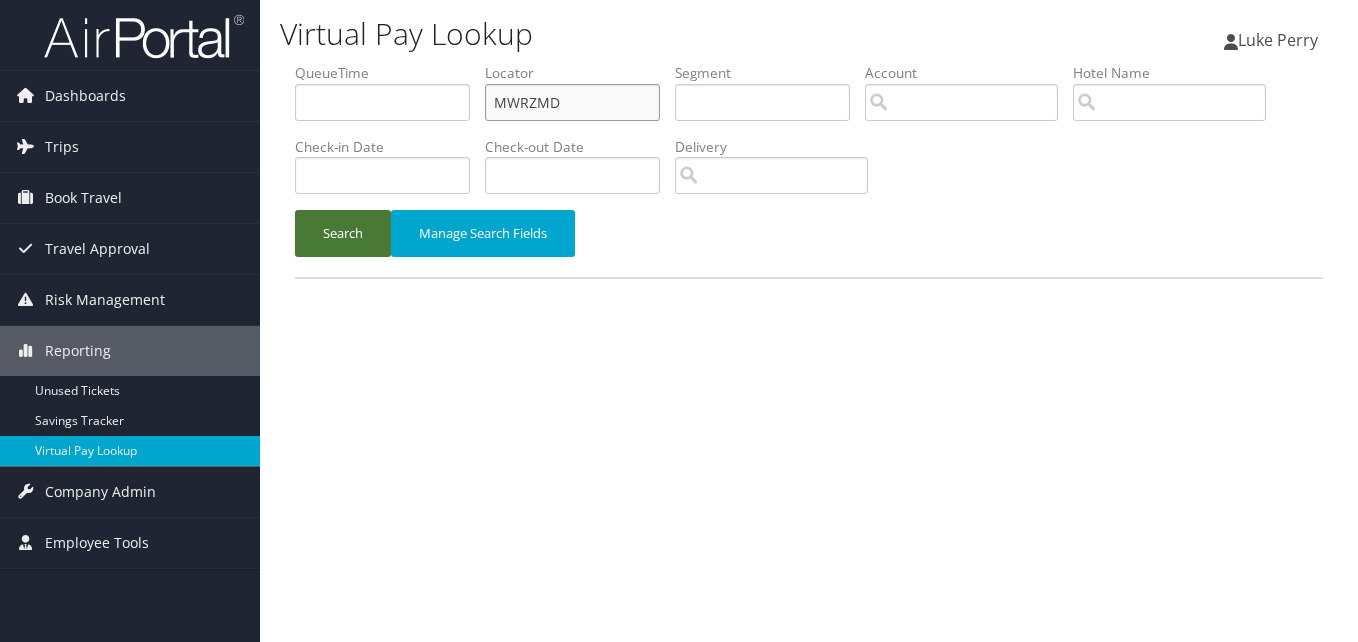 type on "MWRZMD" 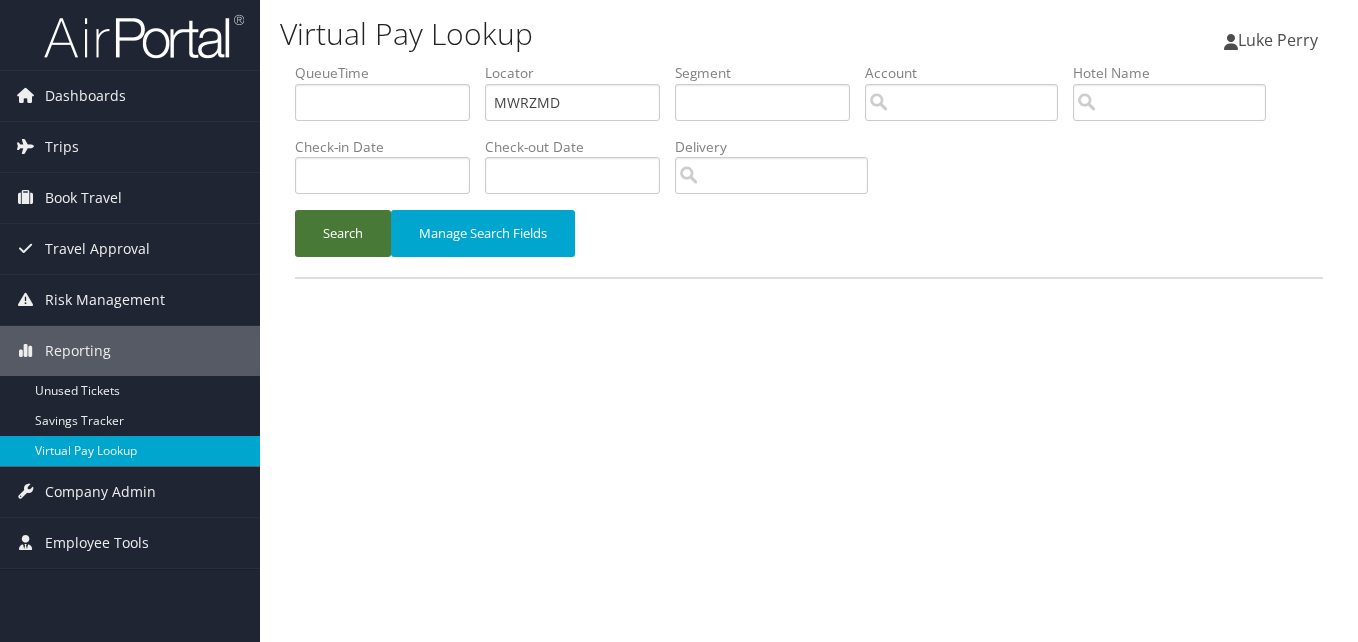 click on "Search" at bounding box center (343, 233) 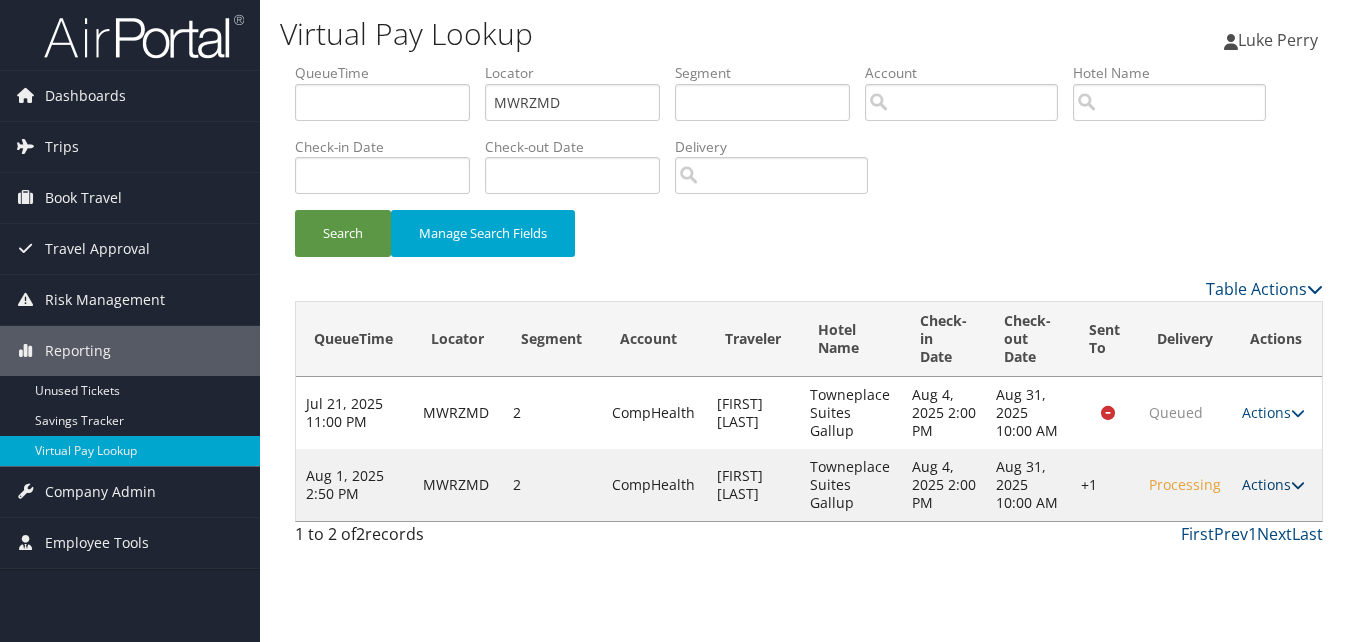 click on "Actions" at bounding box center [1273, 484] 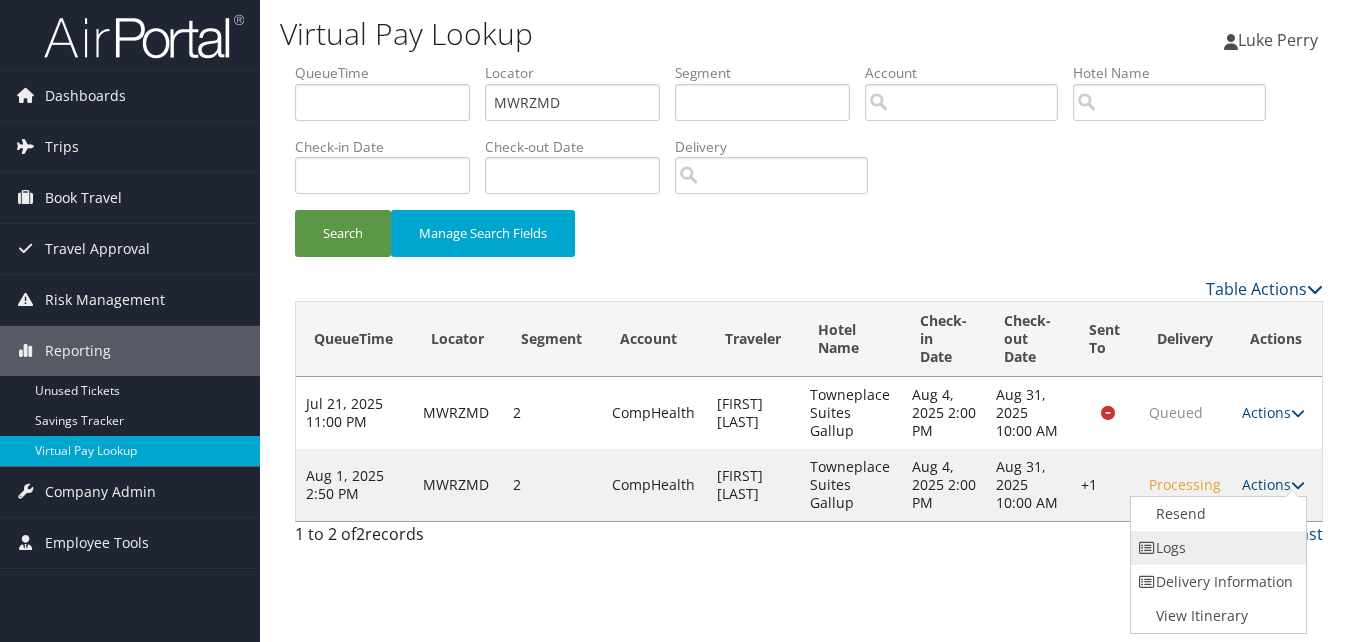 click on "Logs" at bounding box center [1216, 548] 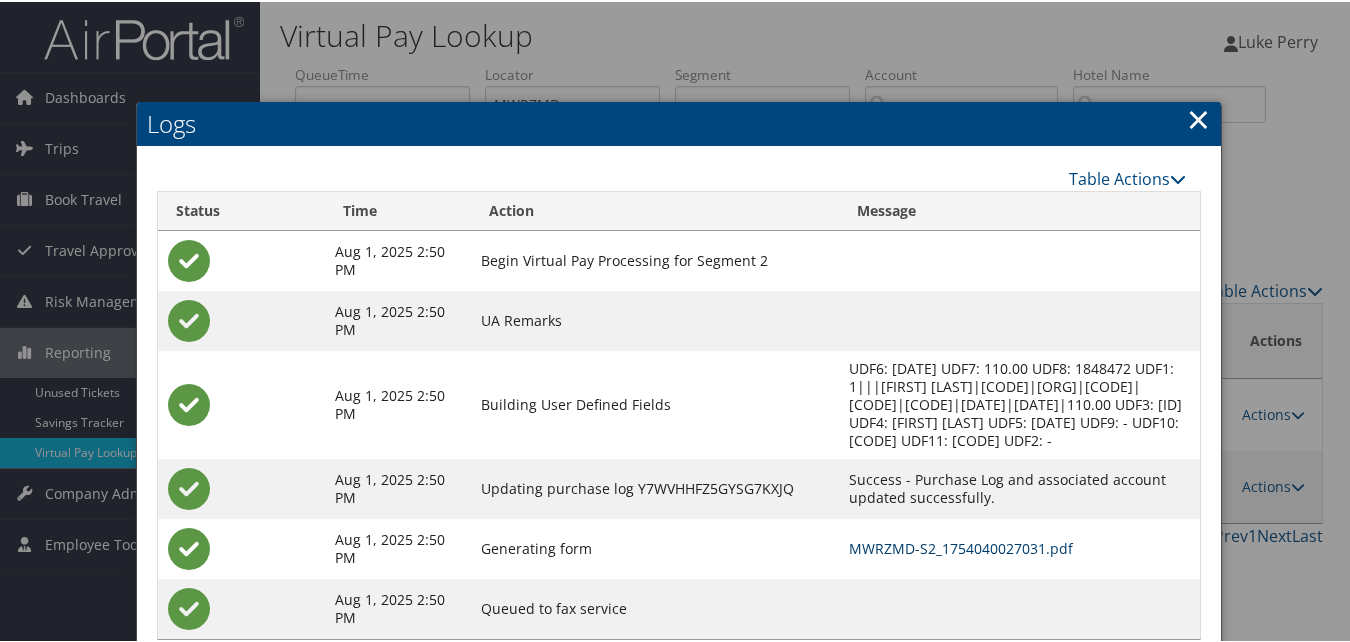 click on "MWRZMD-S2_1754040027031.pdf" at bounding box center [961, 546] 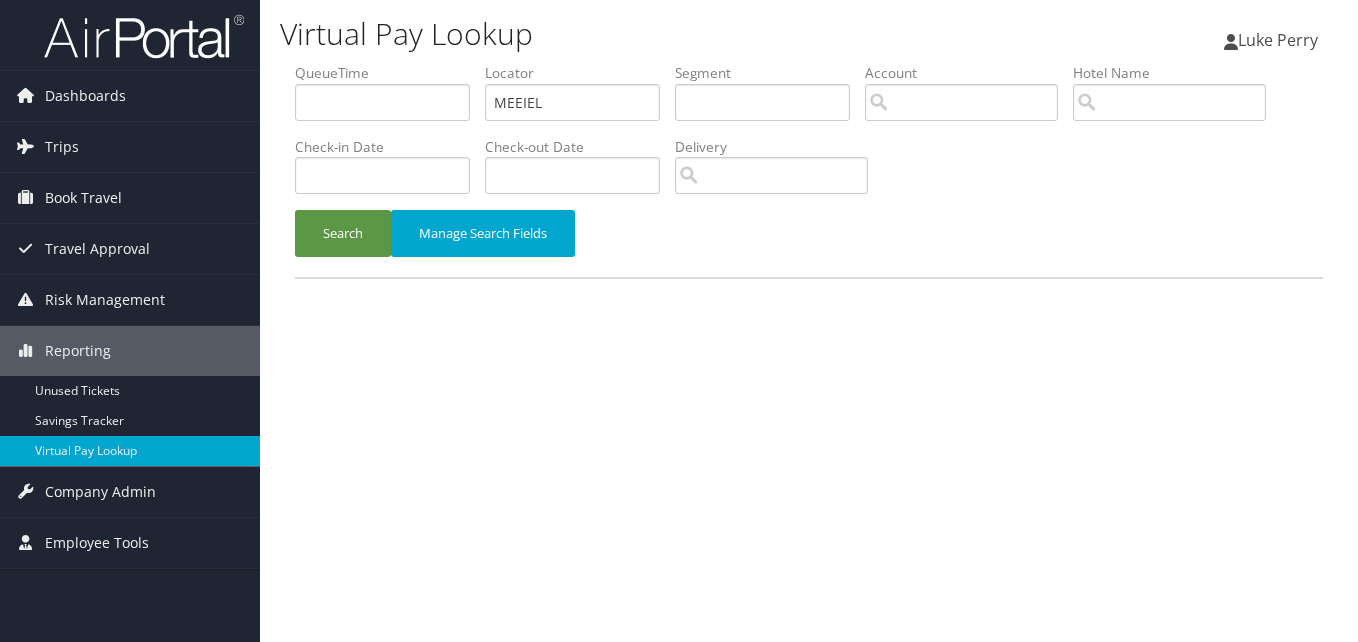scroll, scrollTop: 0, scrollLeft: 0, axis: both 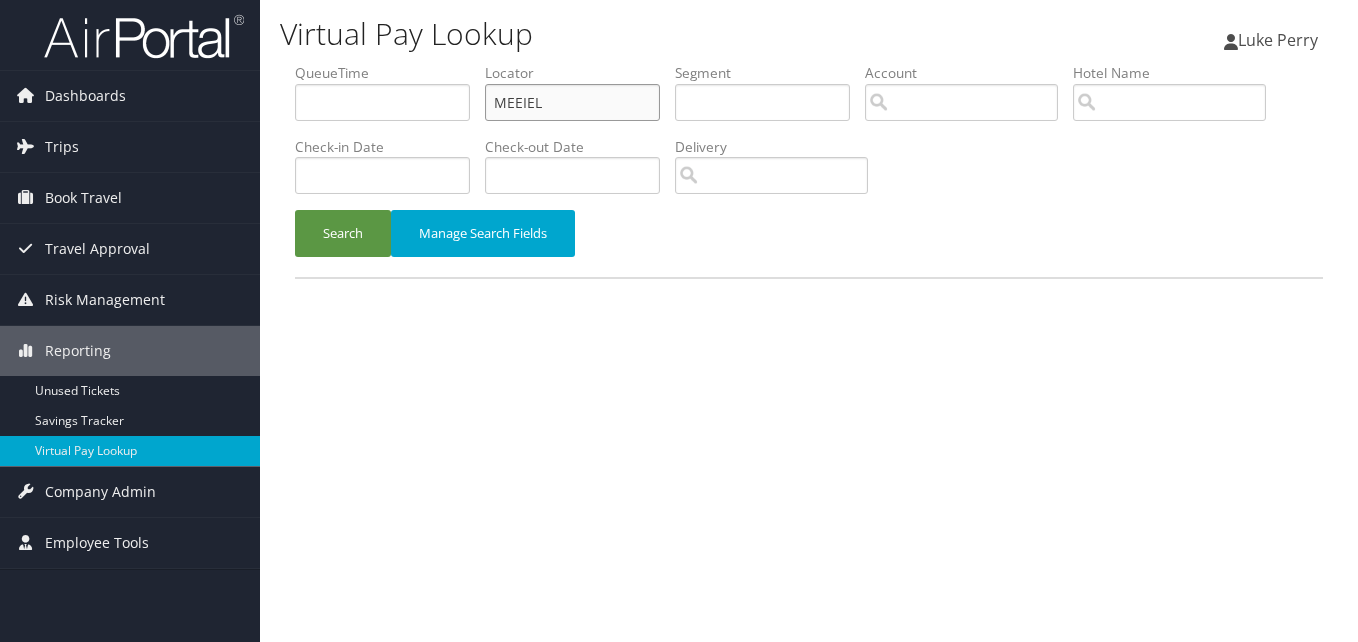 drag, startPoint x: 547, startPoint y: 103, endPoint x: 464, endPoint y: 121, distance: 84.92938 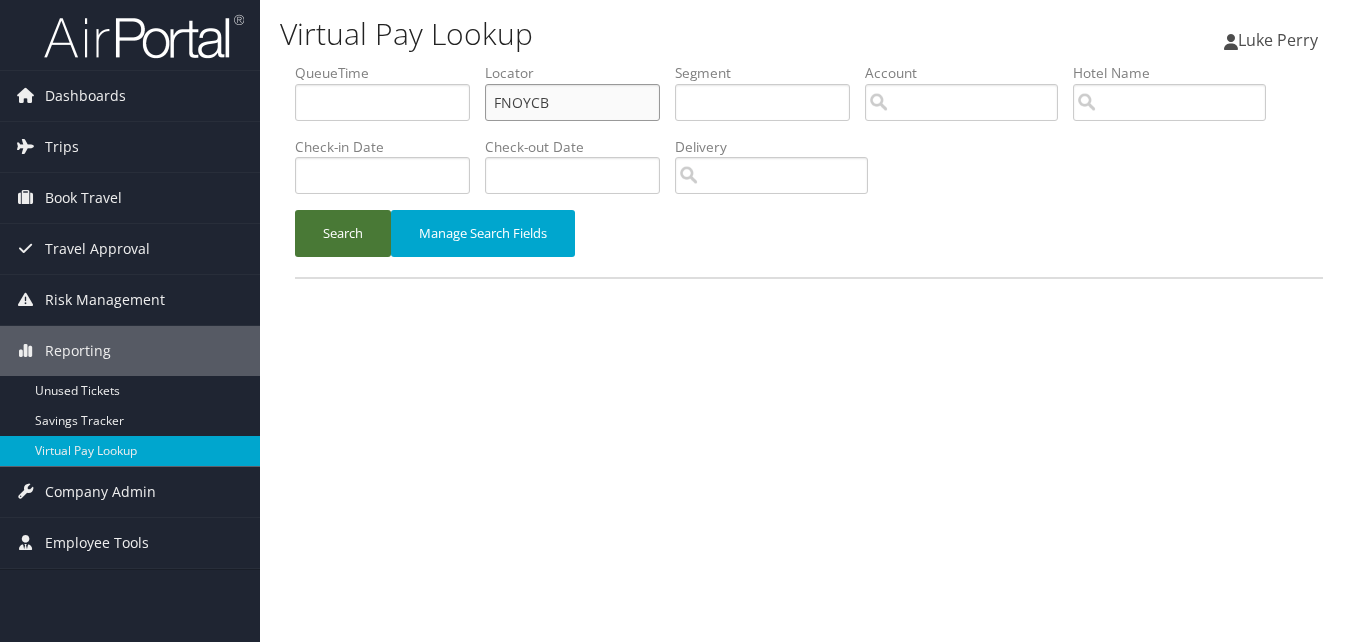 type on "FNOYCB" 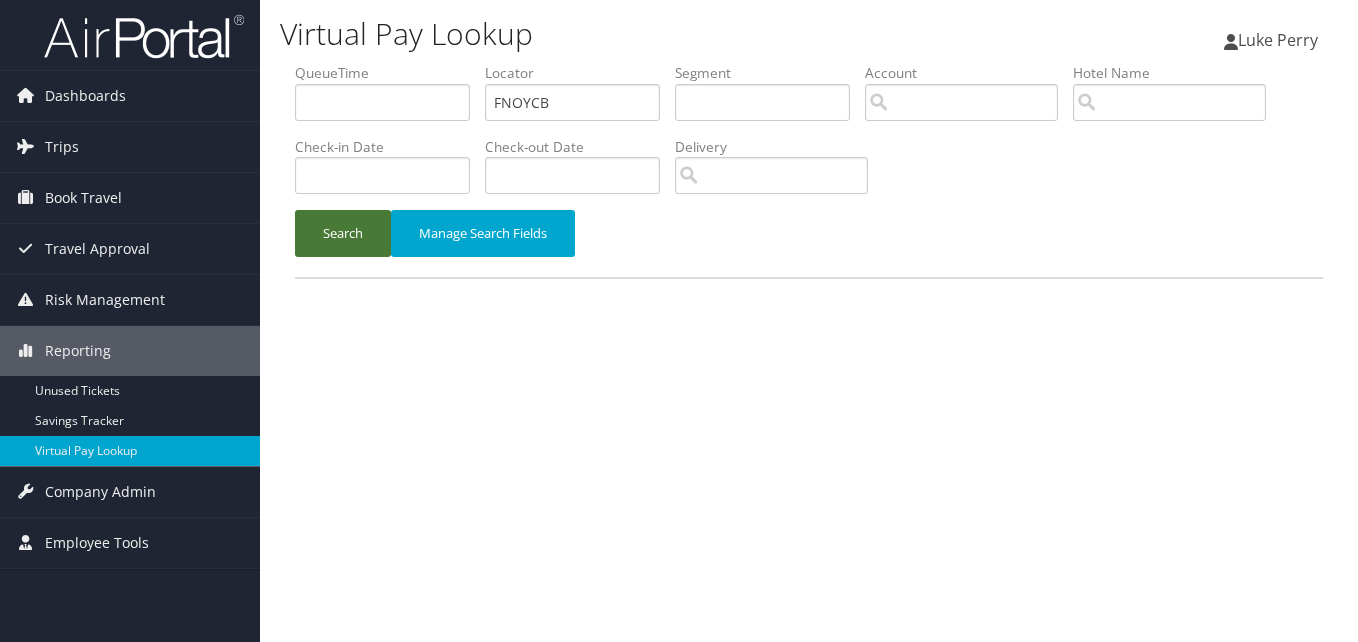 click on "Search" at bounding box center (343, 233) 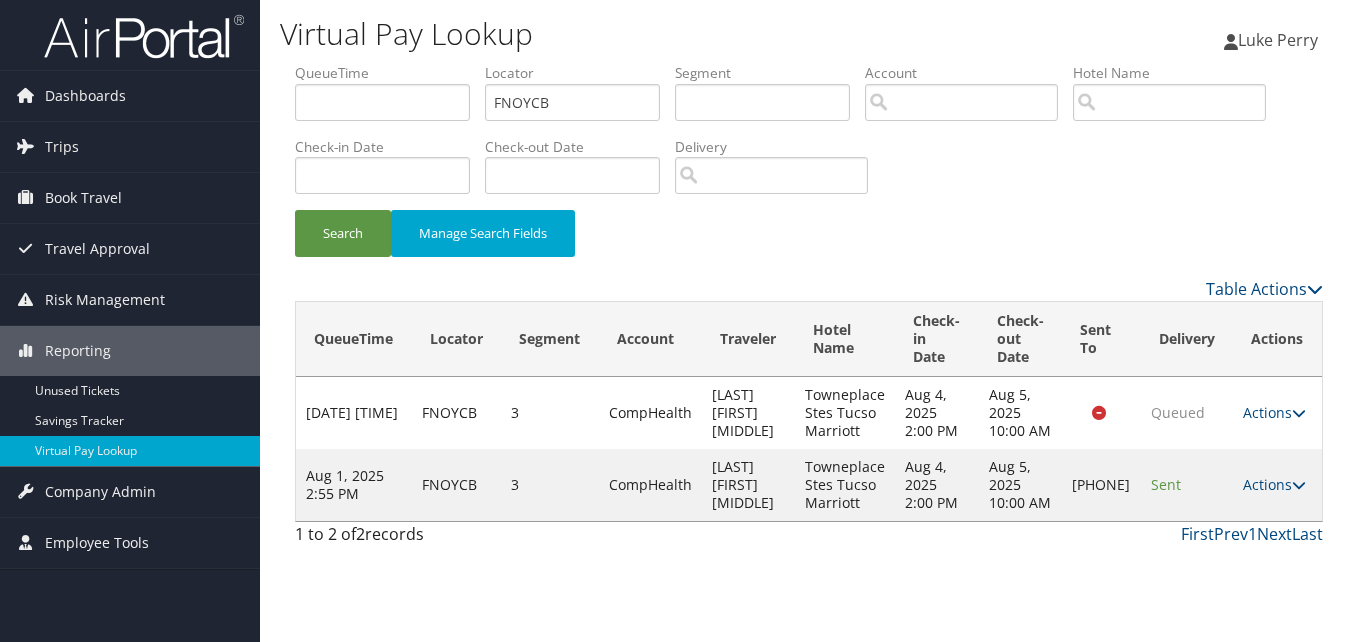 click on "Actions   Resend  Logs  Delivery Information  View Itinerary" at bounding box center (1277, 485) 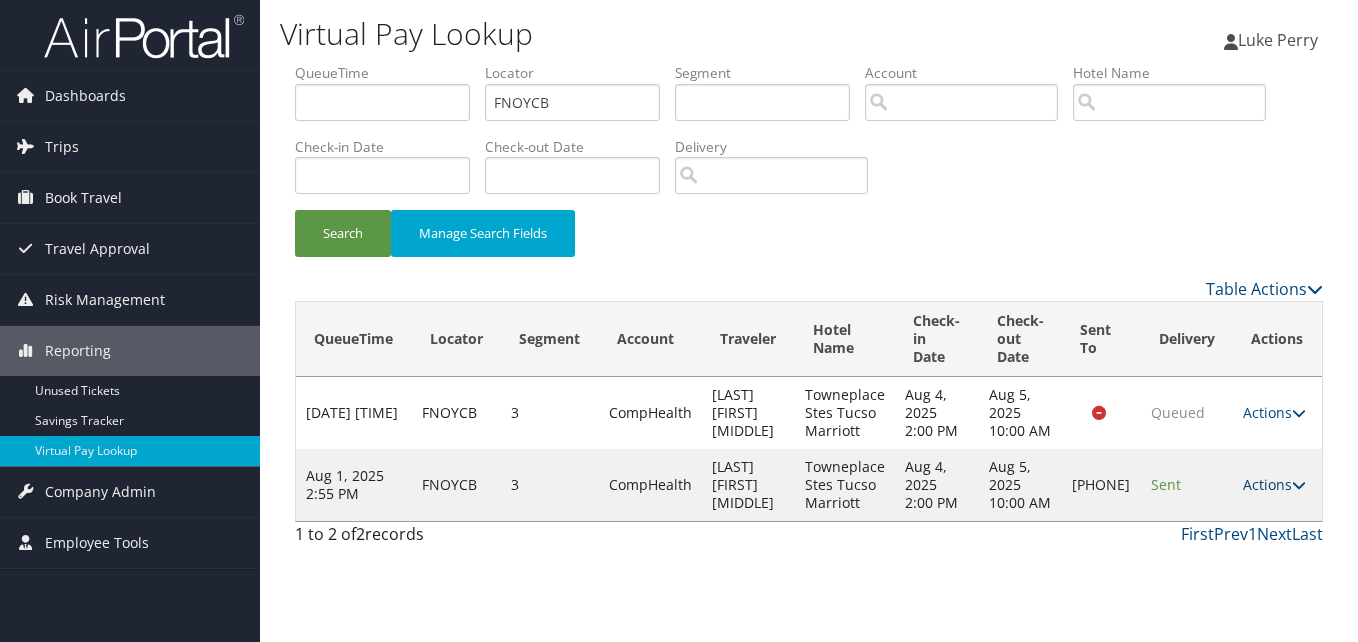 click on "Actions" at bounding box center (1274, 484) 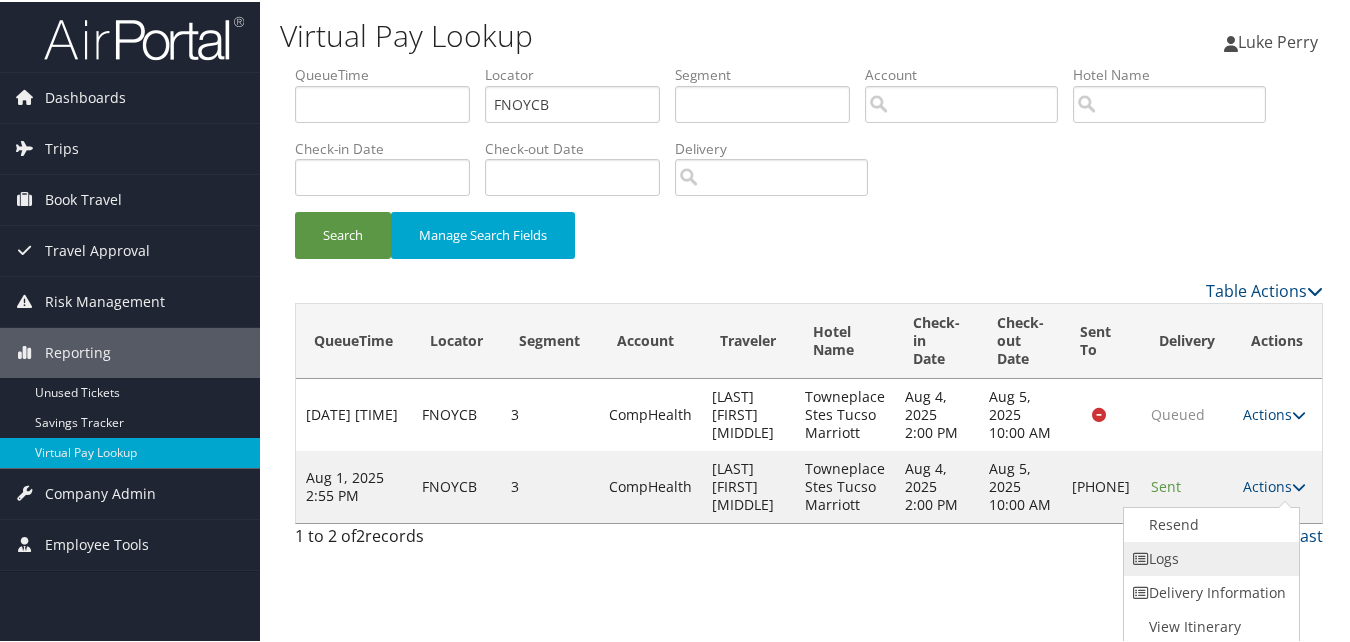 click on "Logs" at bounding box center (1209, 557) 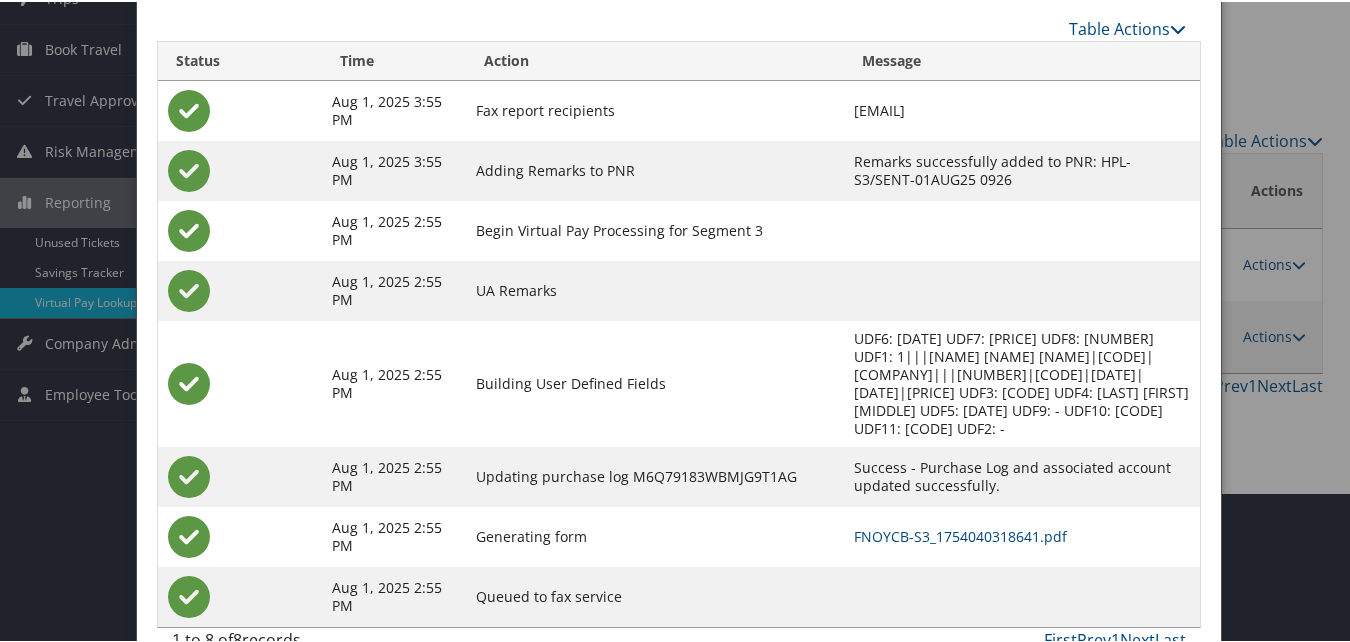 scroll, scrollTop: 189, scrollLeft: 0, axis: vertical 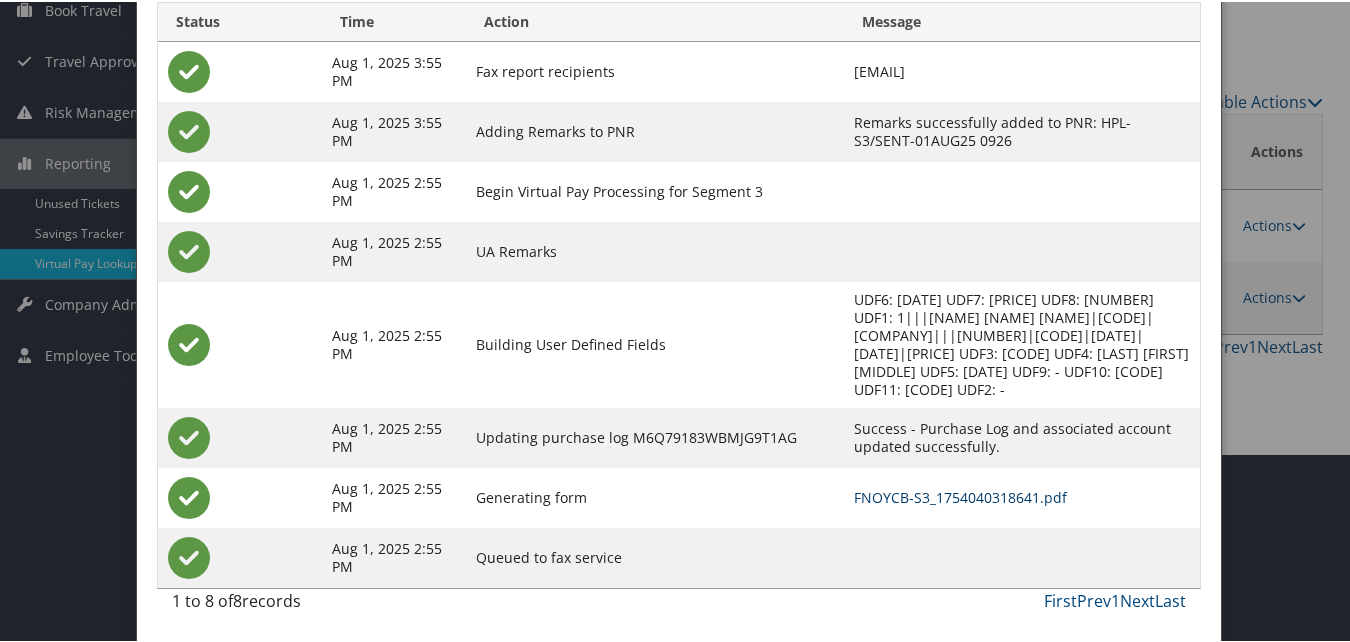 click on "FNOYCB-S3_1754040318641.pdf" at bounding box center (960, 495) 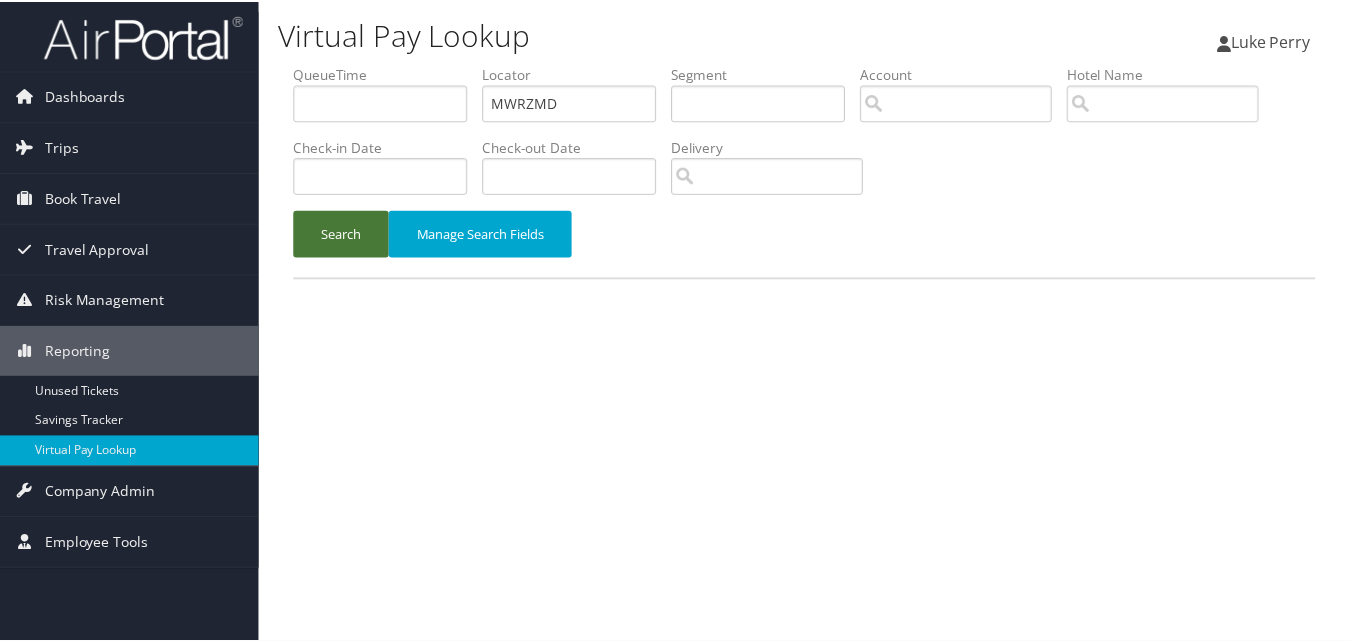 scroll, scrollTop: 0, scrollLeft: 0, axis: both 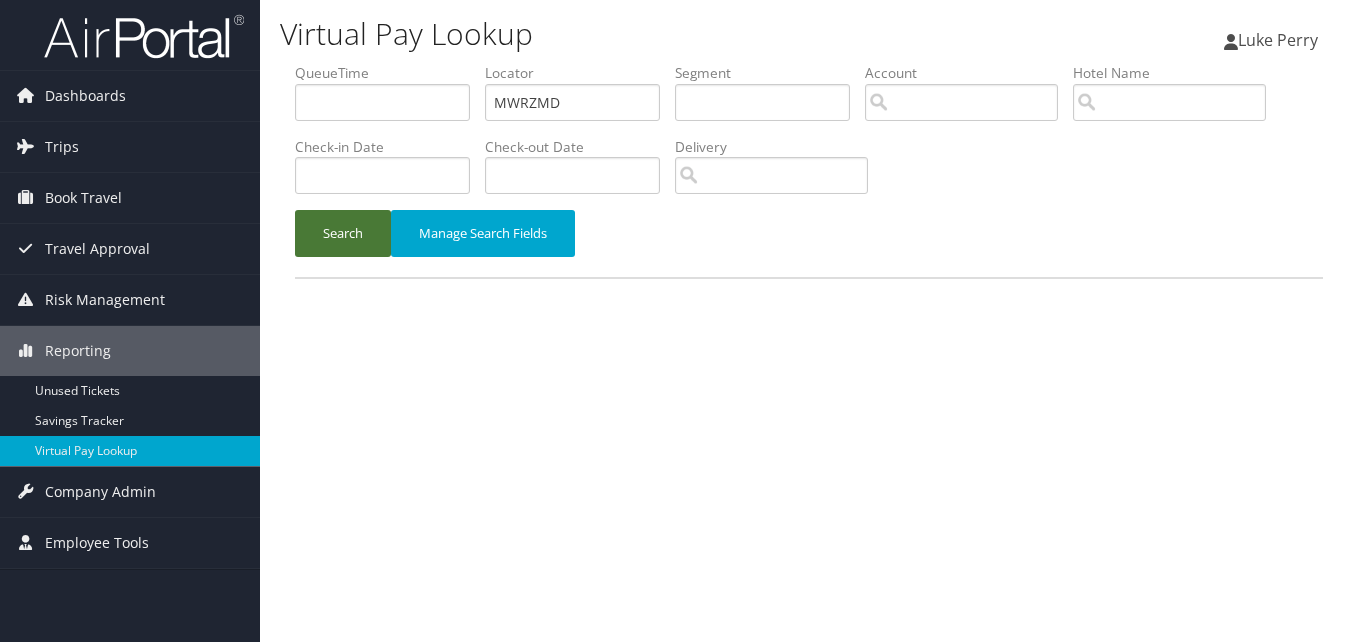 click on "Search" at bounding box center [343, 233] 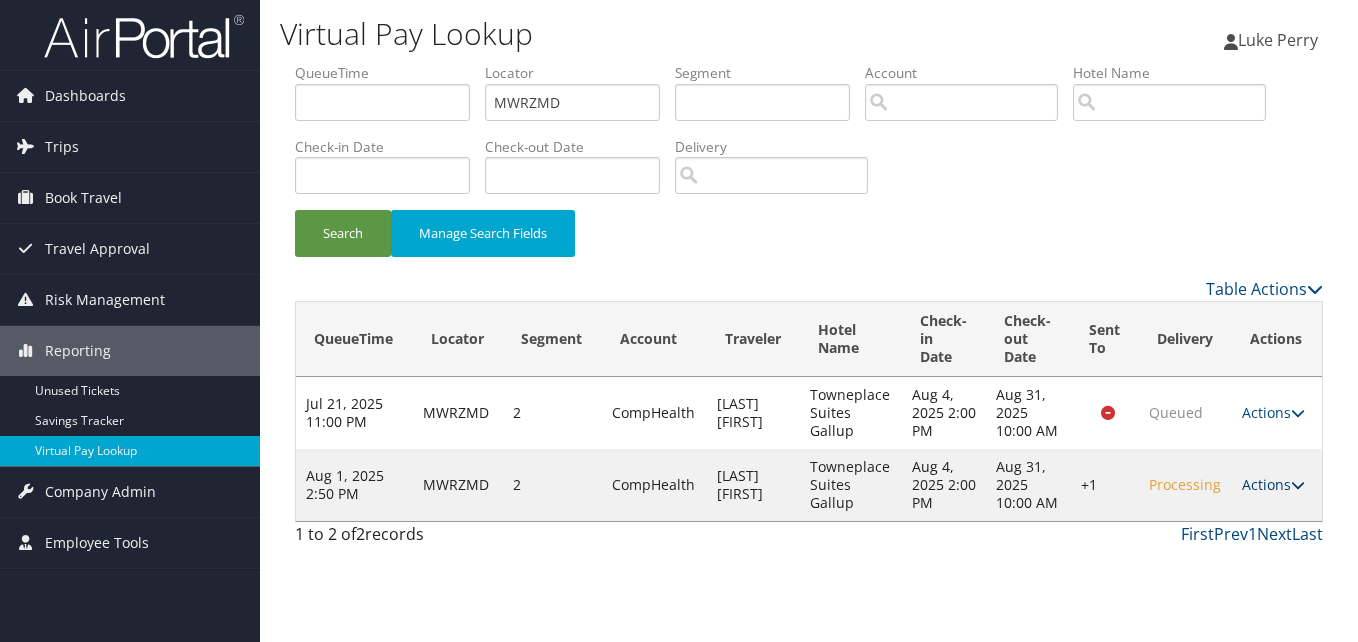 click on "Actions" at bounding box center [1273, 484] 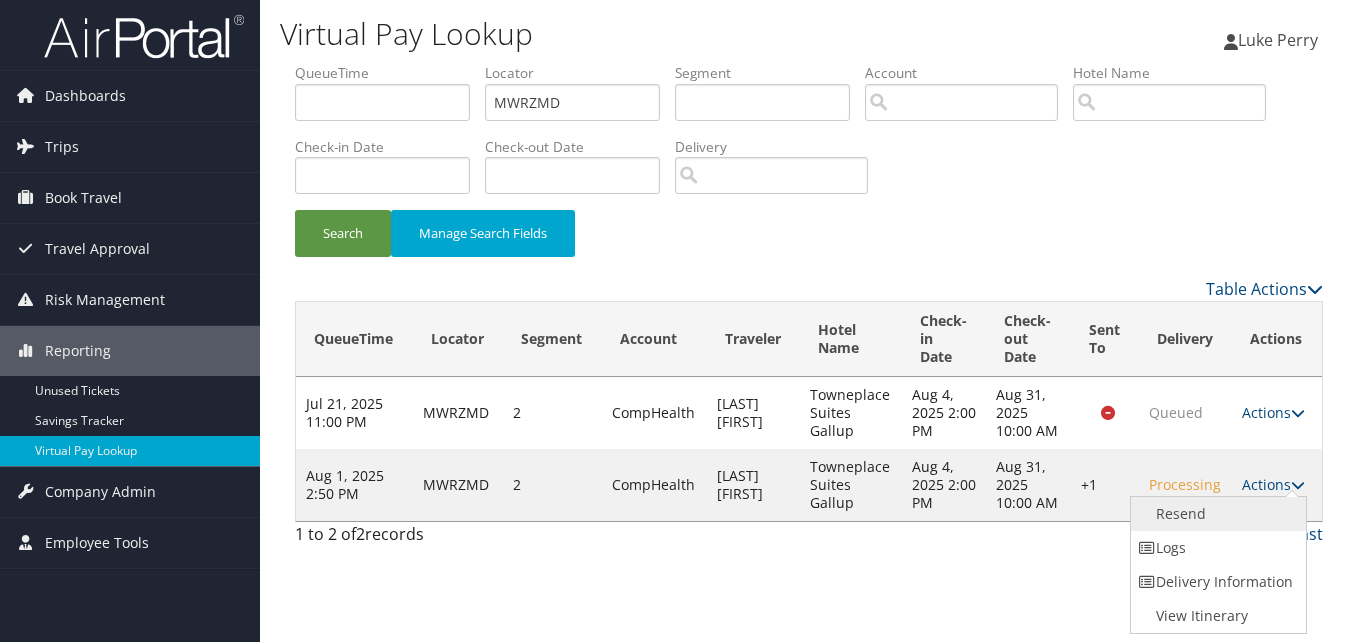 click on "Resend" at bounding box center (1216, 514) 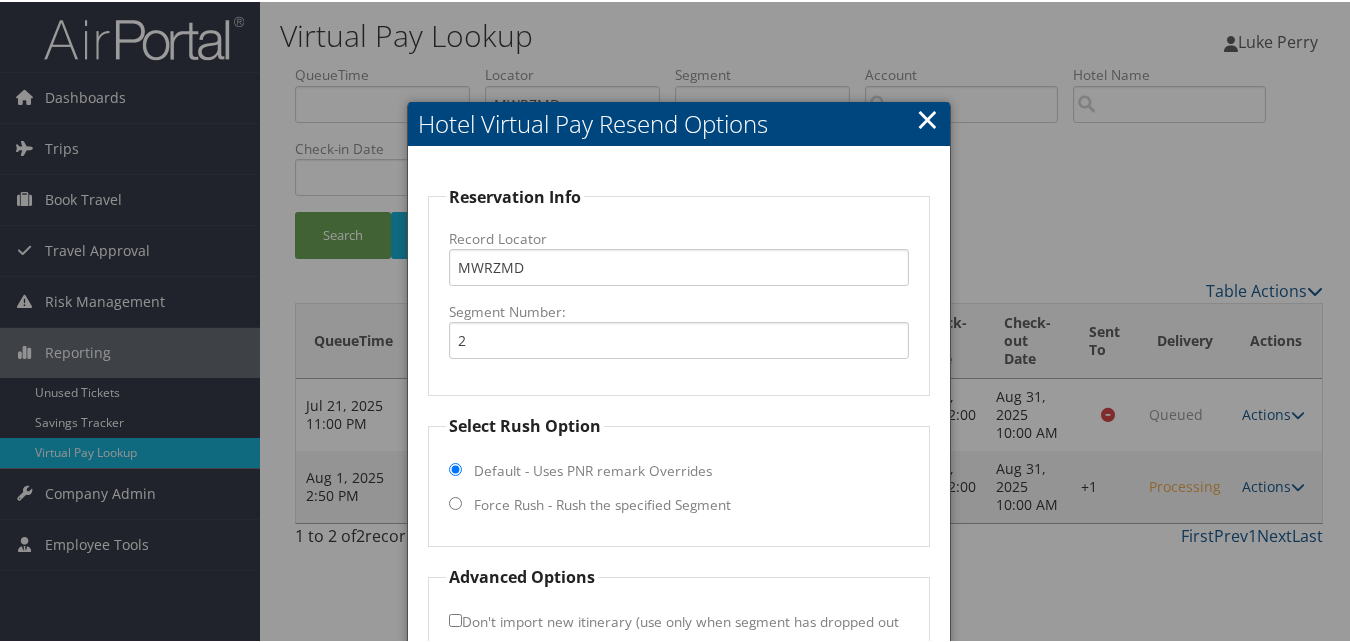 click on "Force Rush - Rush the specified Segment" at bounding box center [602, 503] 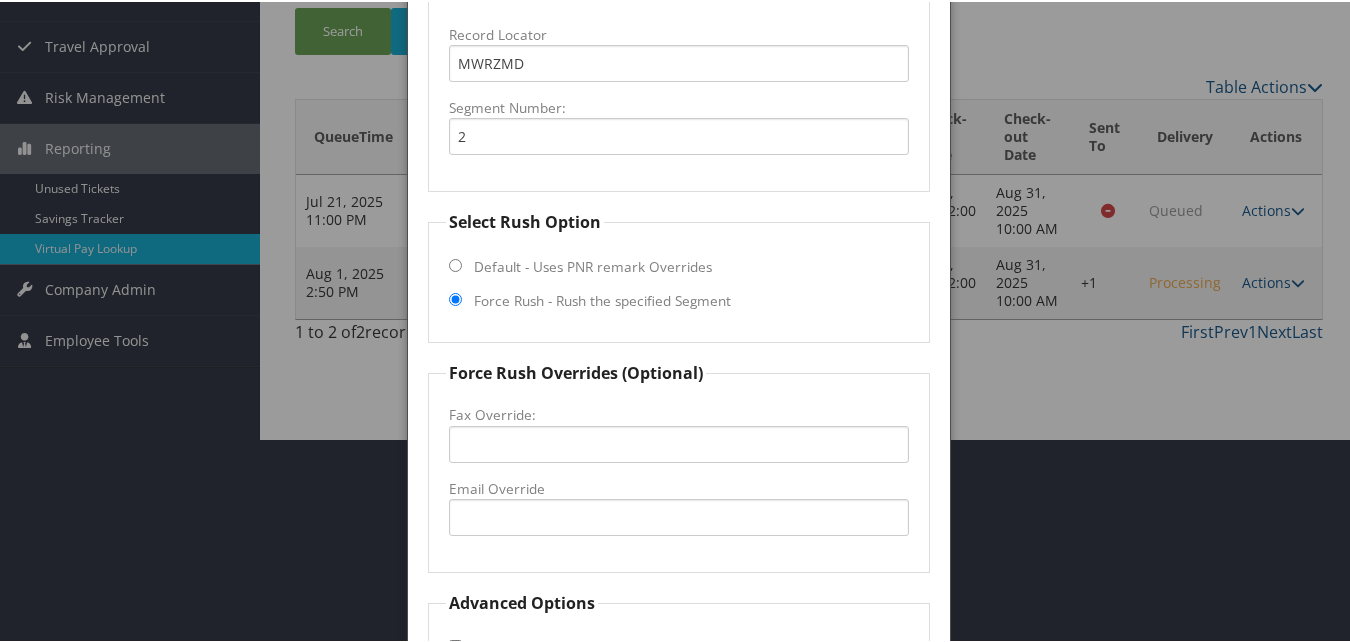 scroll, scrollTop: 365, scrollLeft: 0, axis: vertical 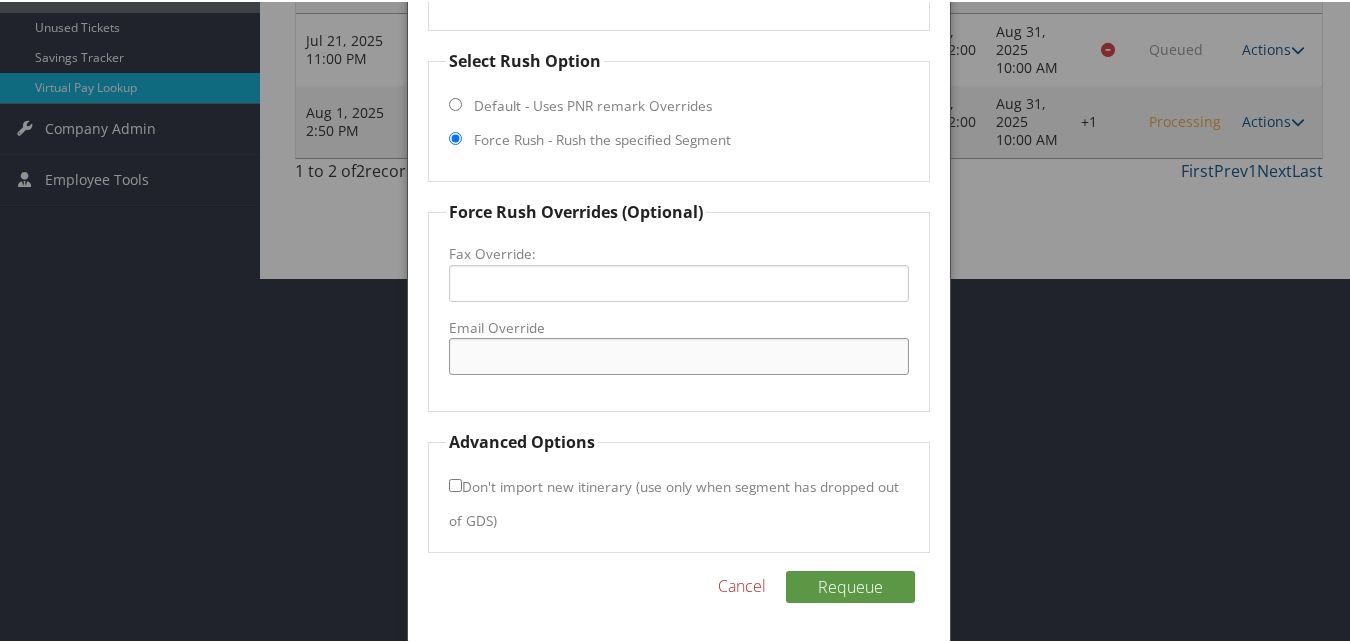 click on "Email Override" at bounding box center (678, 354) 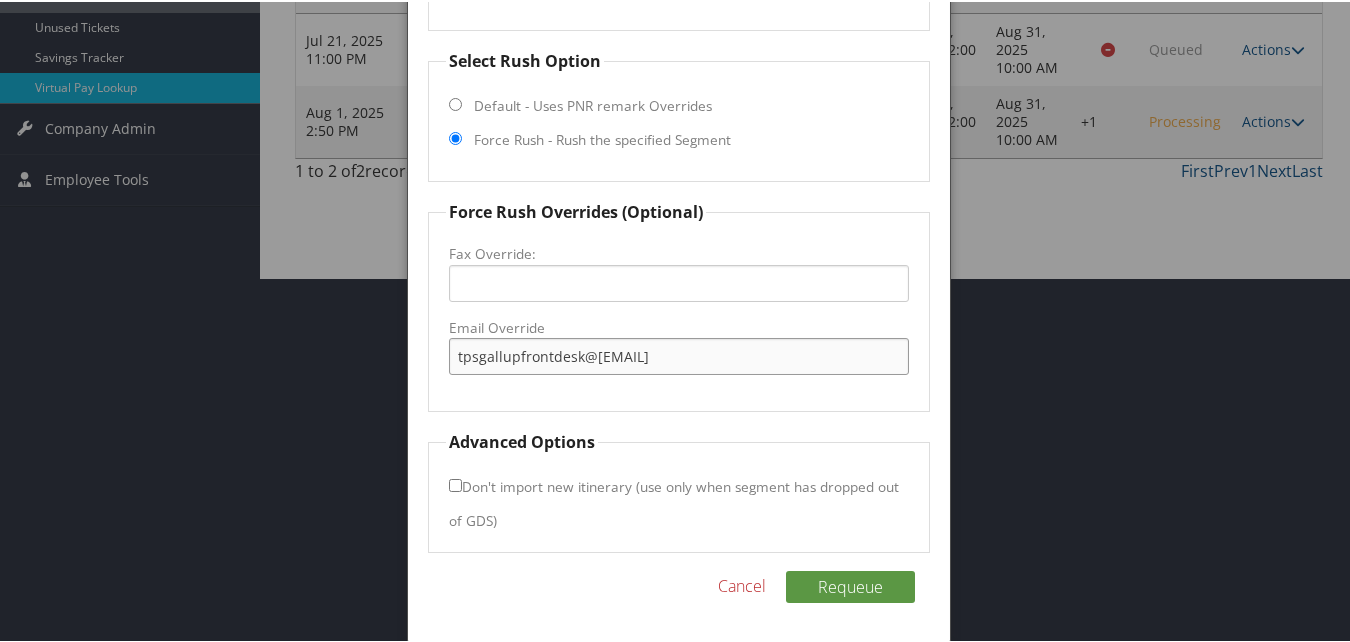 type on "tpsgallupfrontdesk@gmail.com" 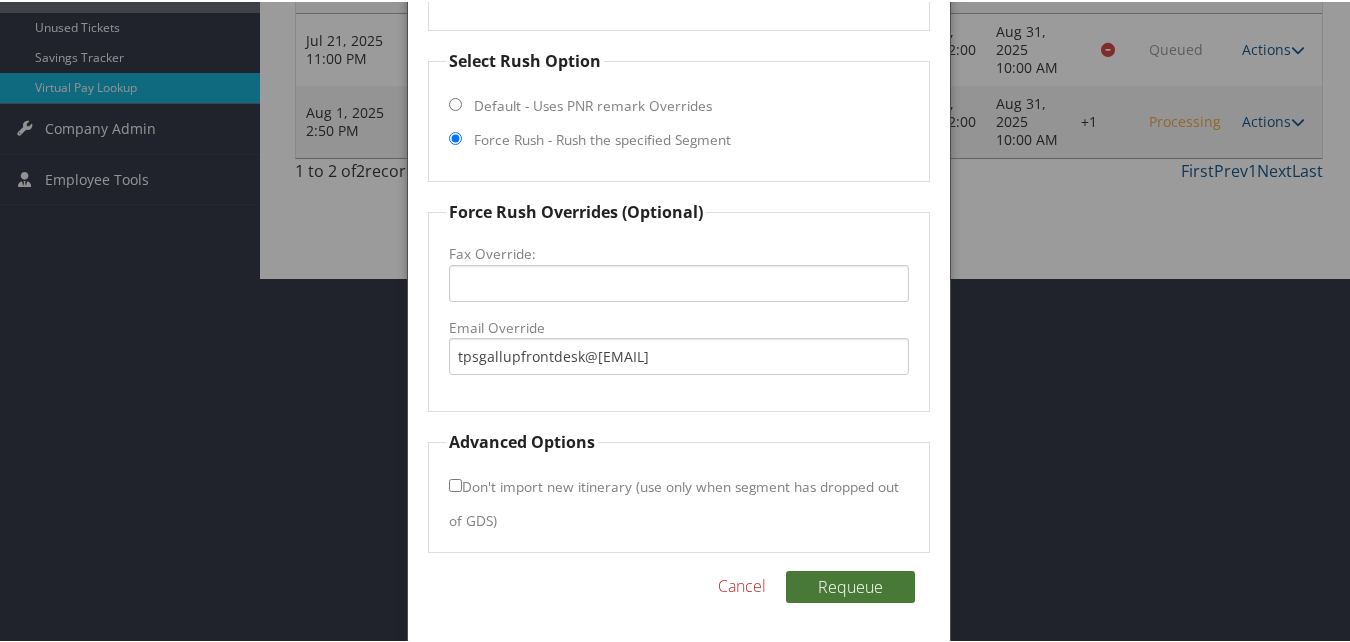 type 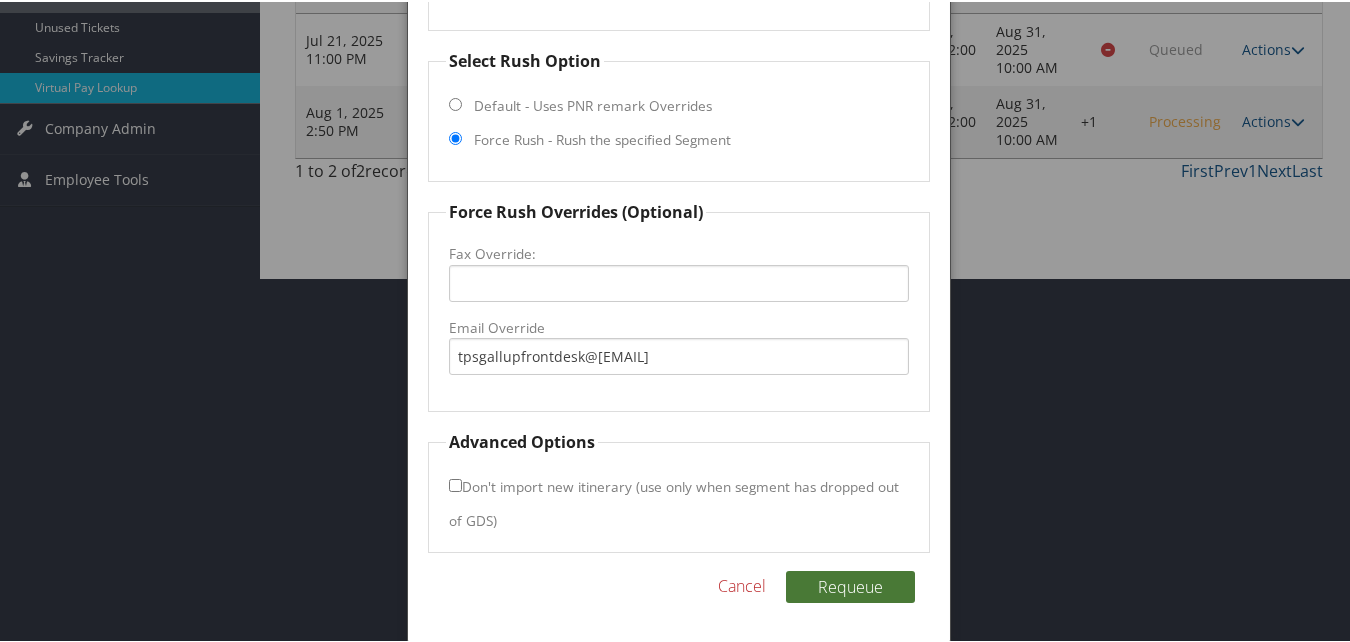 click on "Requeue" at bounding box center (850, 585) 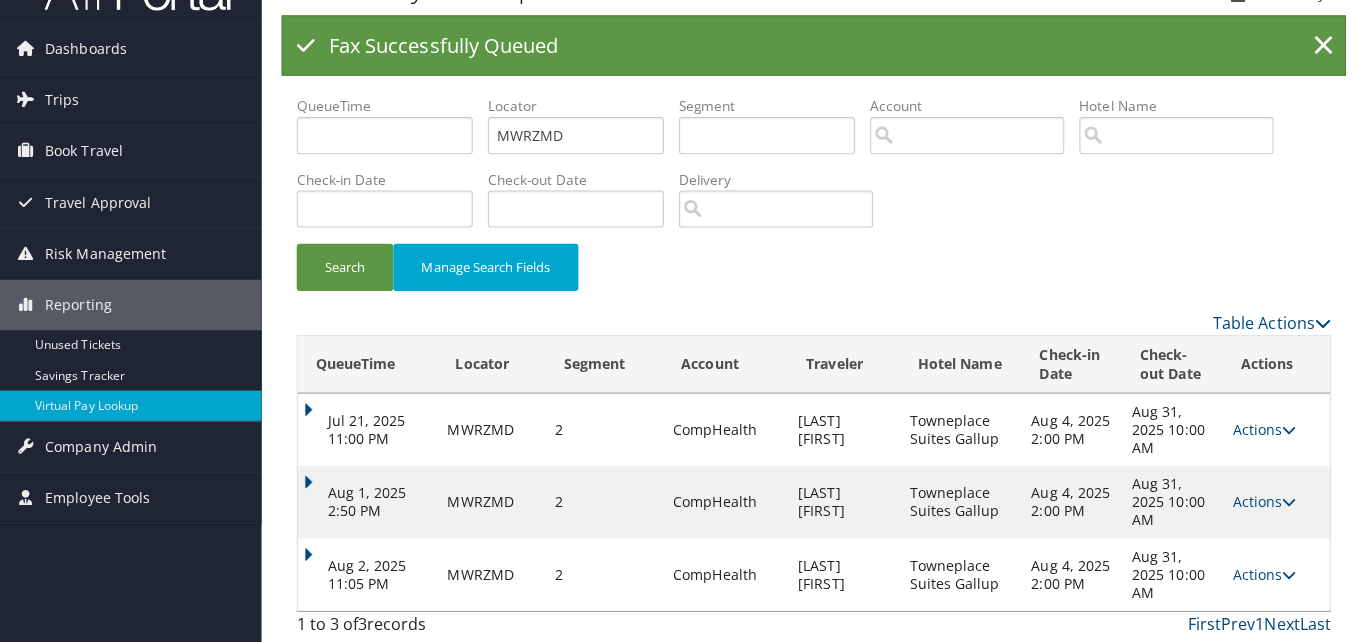 scroll, scrollTop: 0, scrollLeft: 0, axis: both 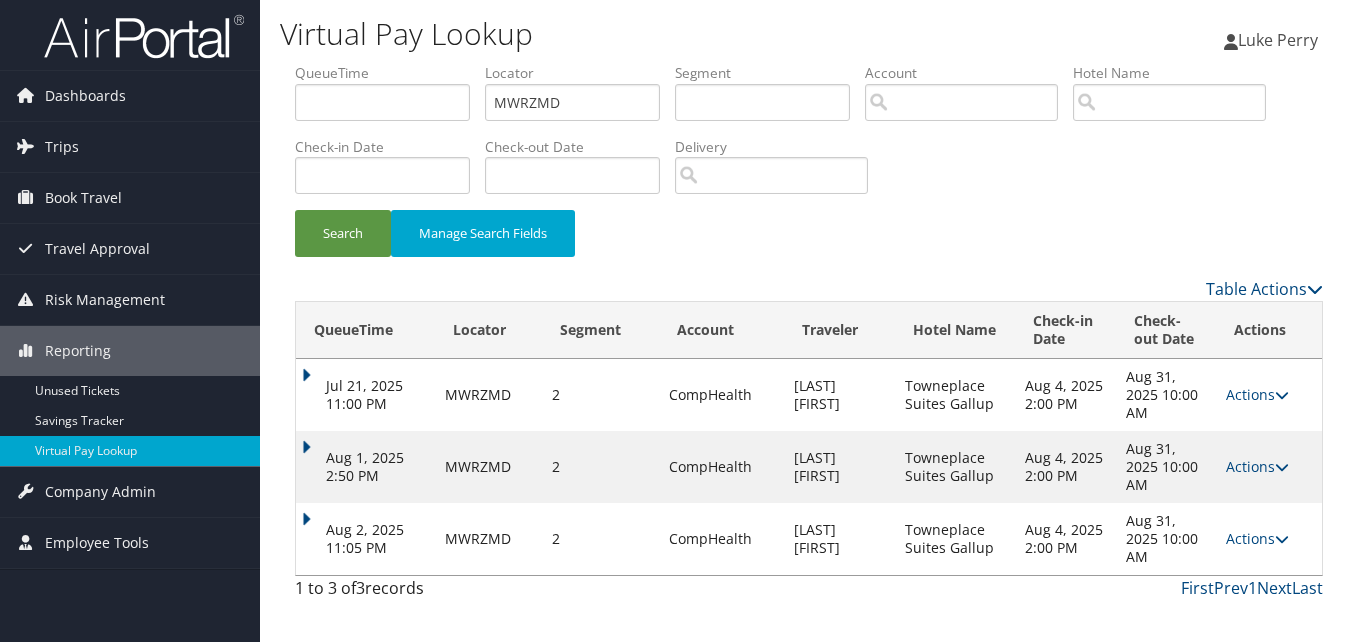 click on "Actions" at bounding box center [1257, 538] 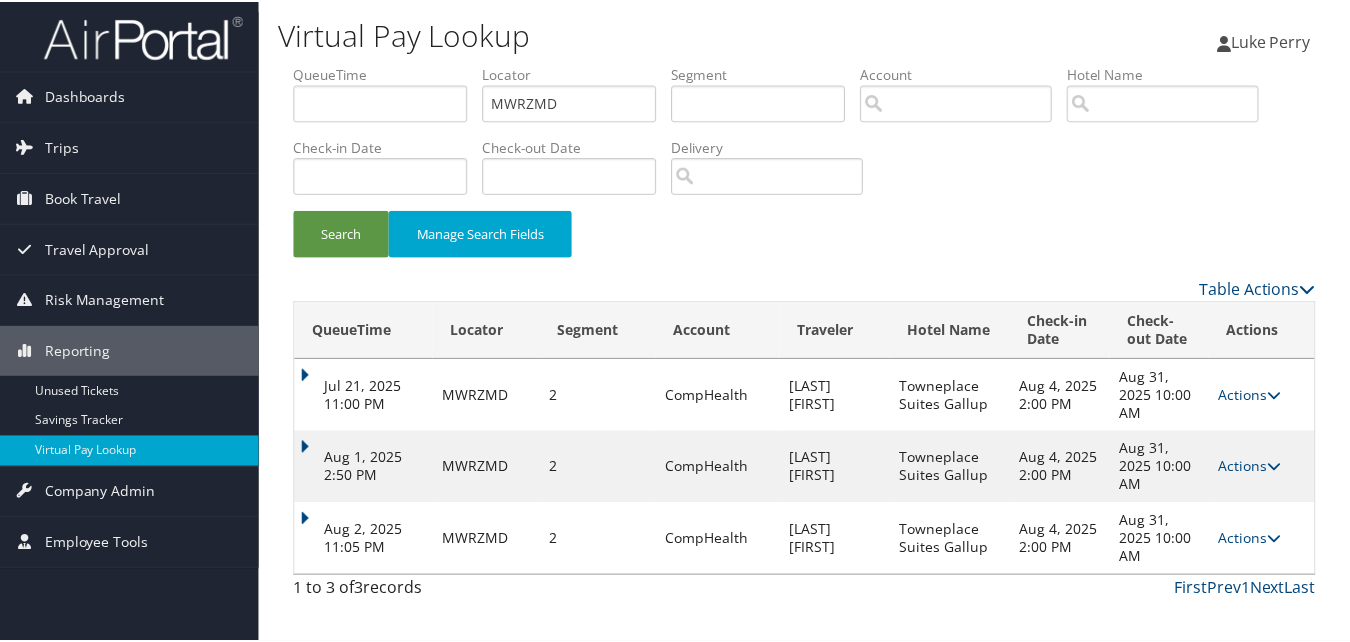 scroll, scrollTop: 29, scrollLeft: 0, axis: vertical 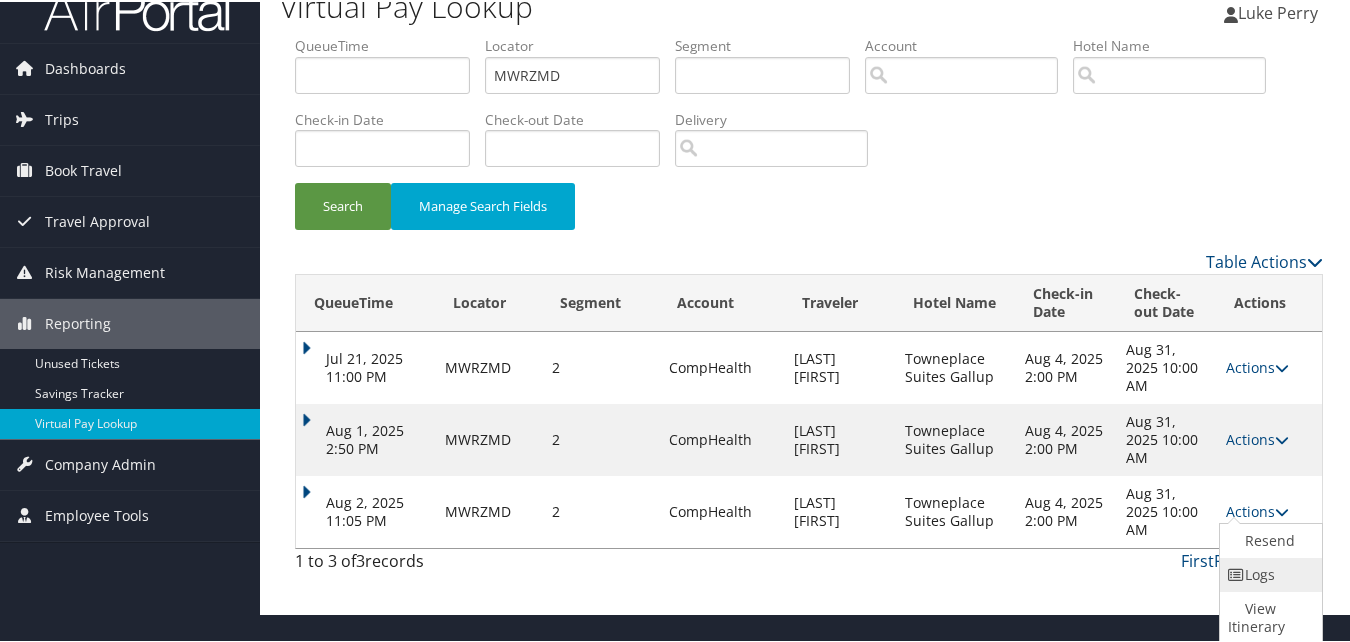 click on "Logs" at bounding box center (1268, 573) 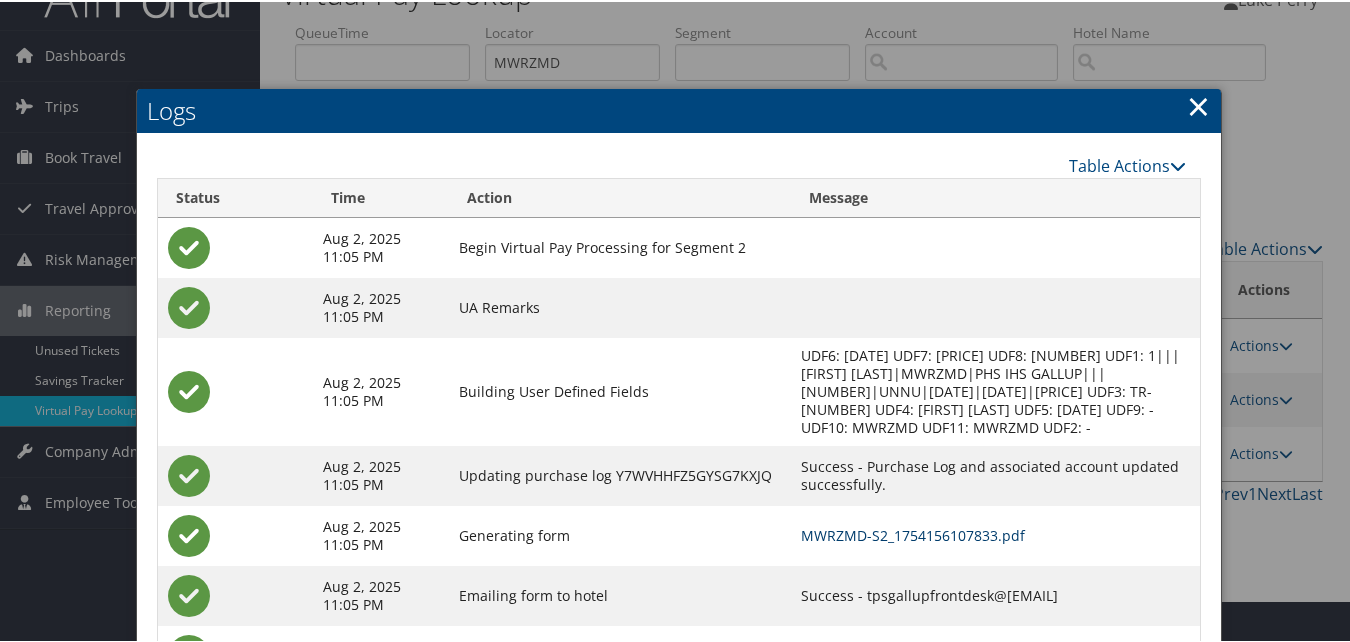 scroll, scrollTop: 140, scrollLeft: 0, axis: vertical 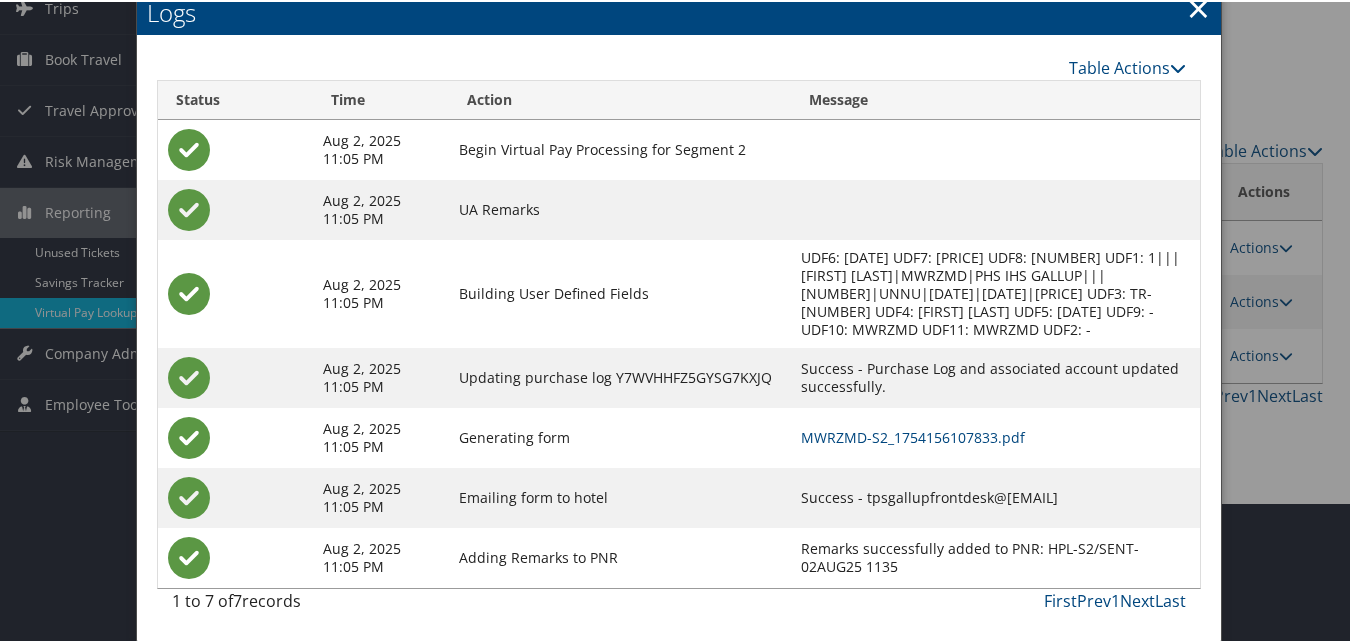 drag, startPoint x: 1047, startPoint y: 500, endPoint x: 841, endPoint y: 502, distance: 206.0097 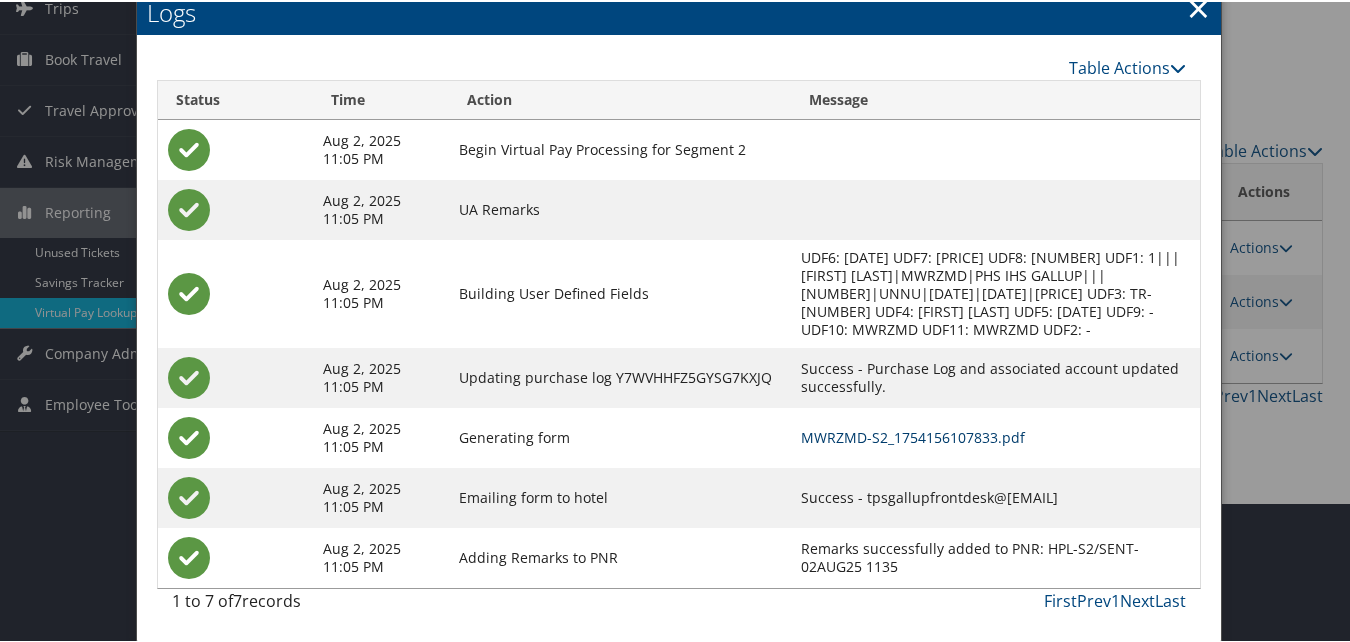 click on "MWRZMD-S2_1754156107833.pdf" at bounding box center [913, 435] 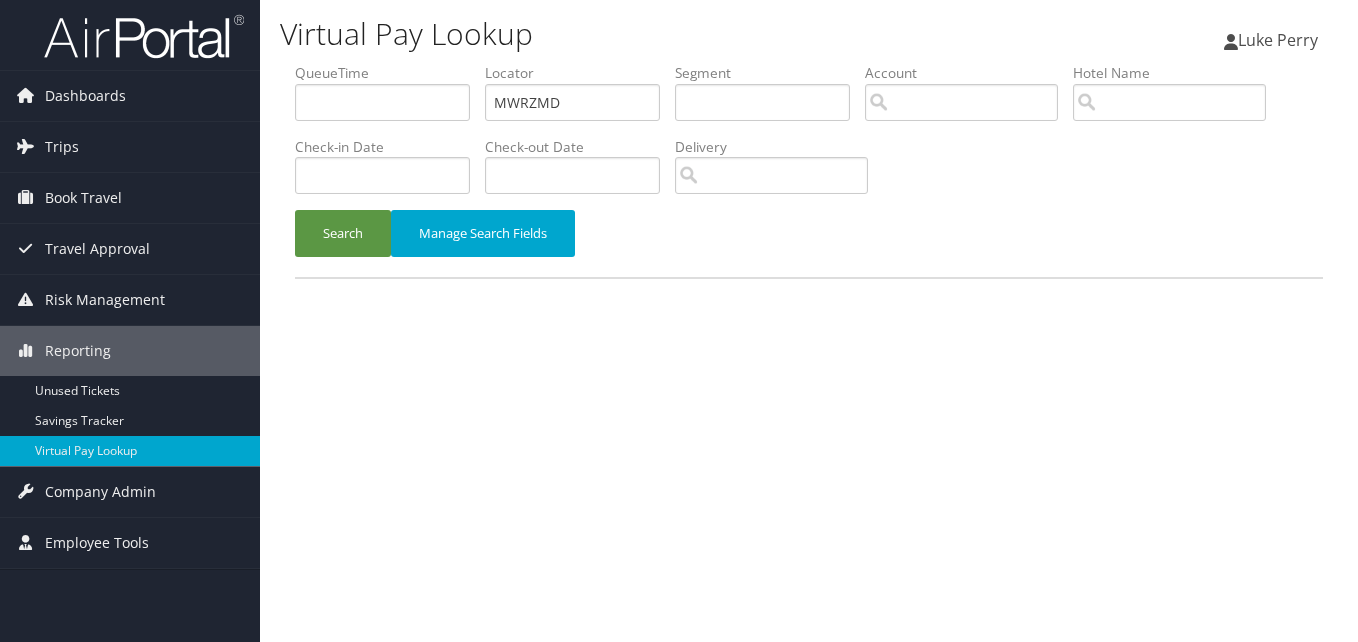 scroll, scrollTop: 0, scrollLeft: 0, axis: both 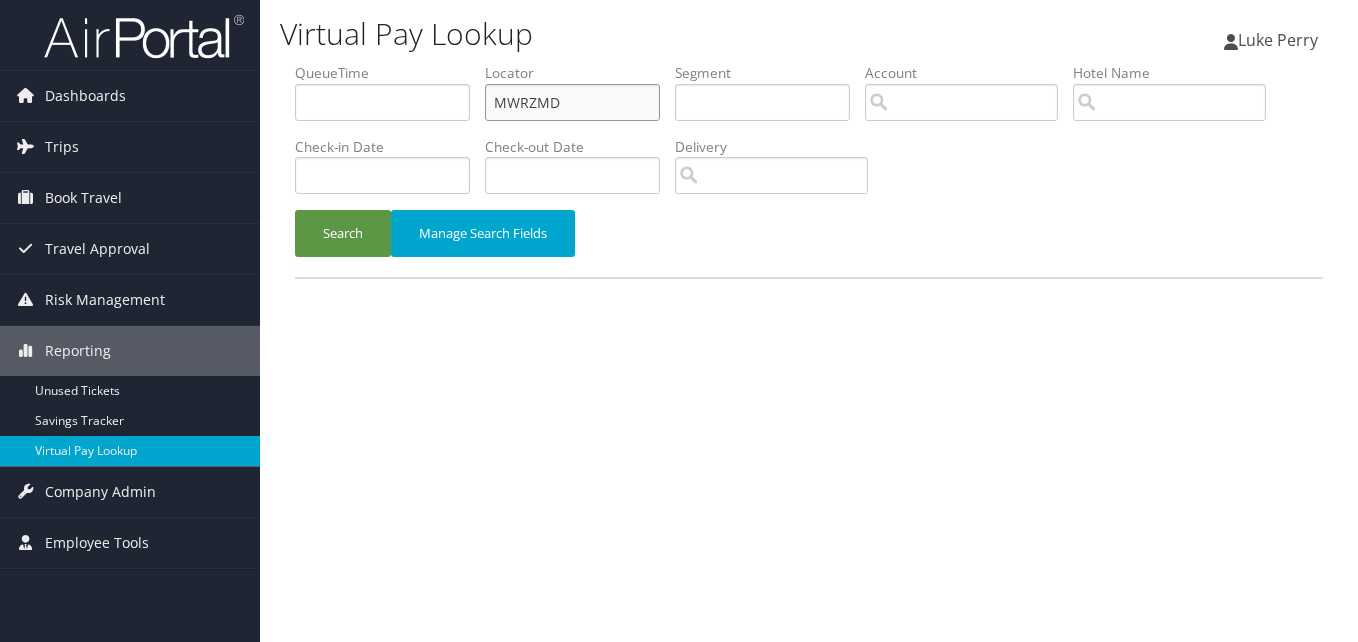 drag, startPoint x: 560, startPoint y: 101, endPoint x: 389, endPoint y: 140, distance: 175.39099 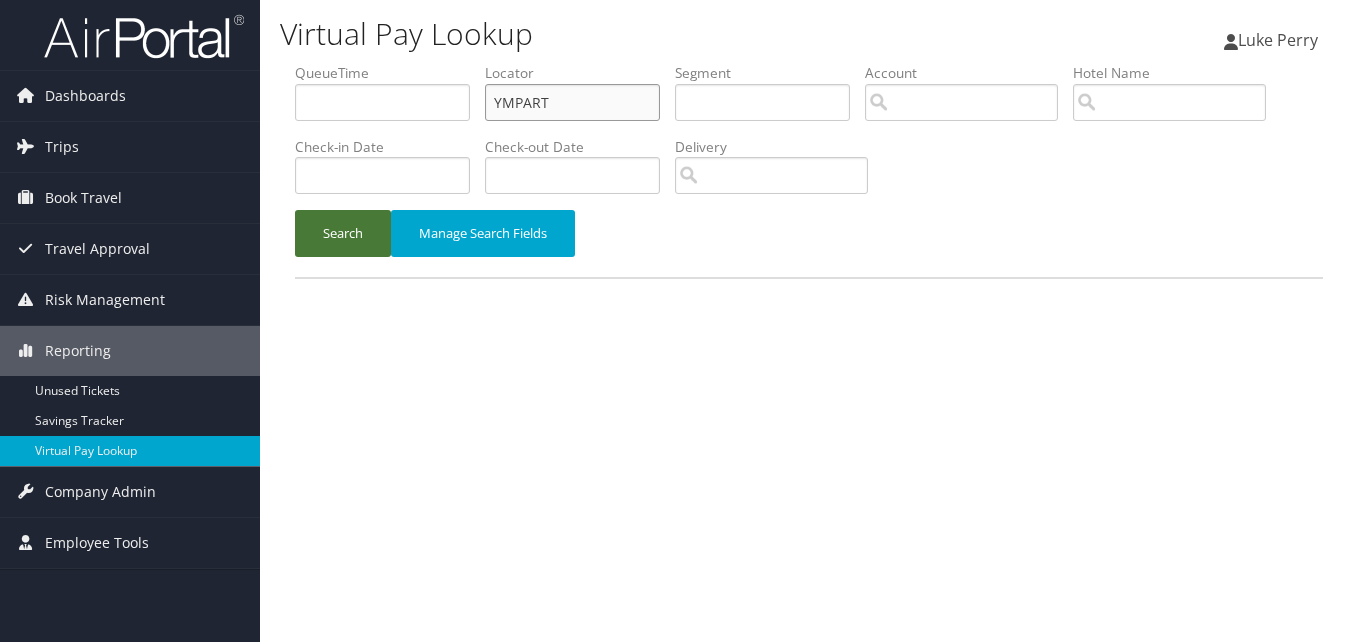 type on "YMPART" 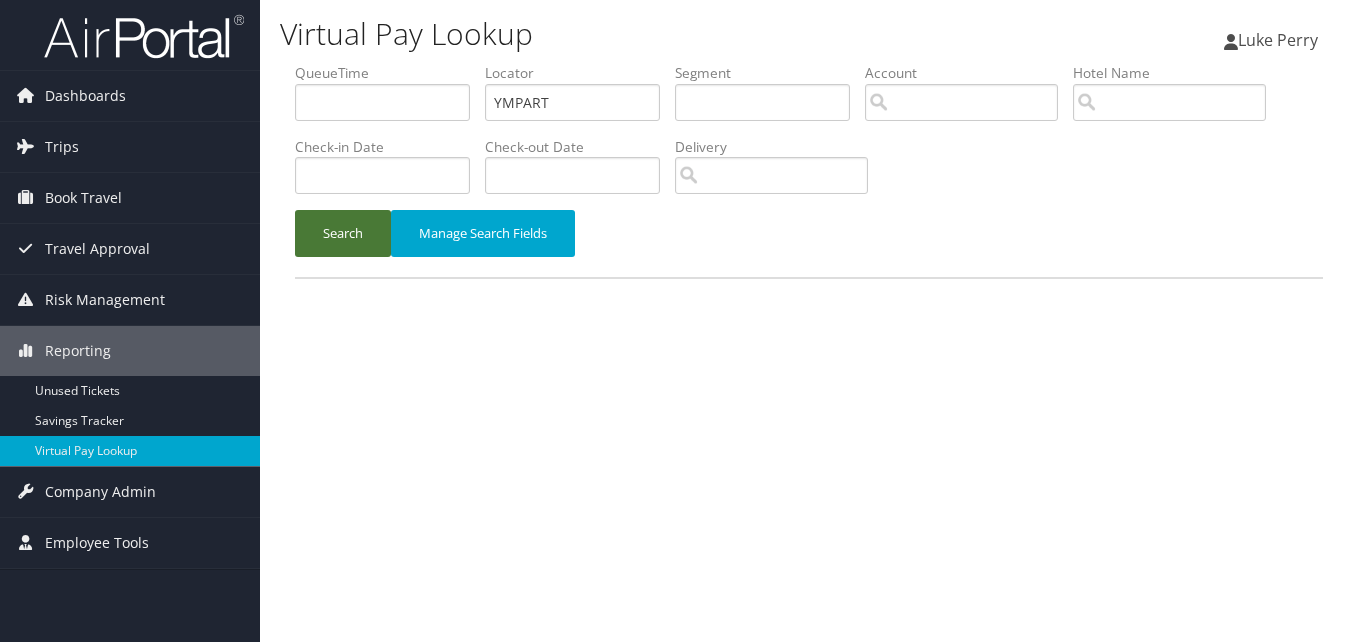 click on "Search" at bounding box center (343, 233) 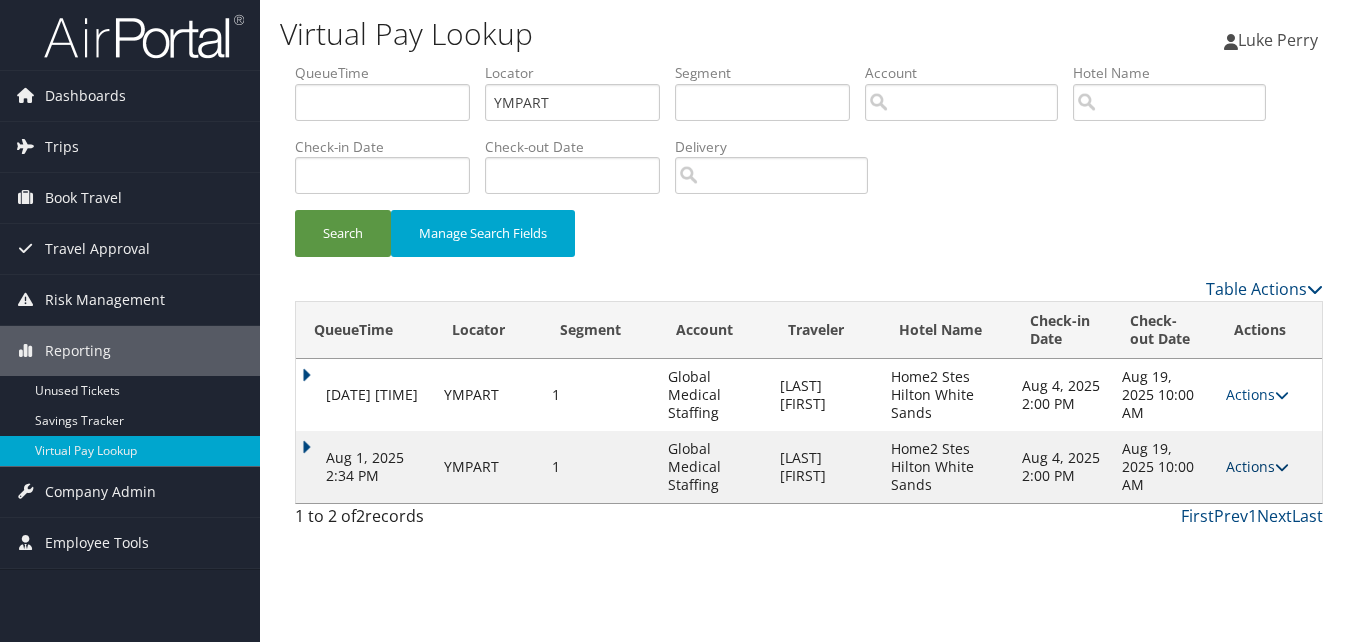 click on "Actions" at bounding box center [1257, 466] 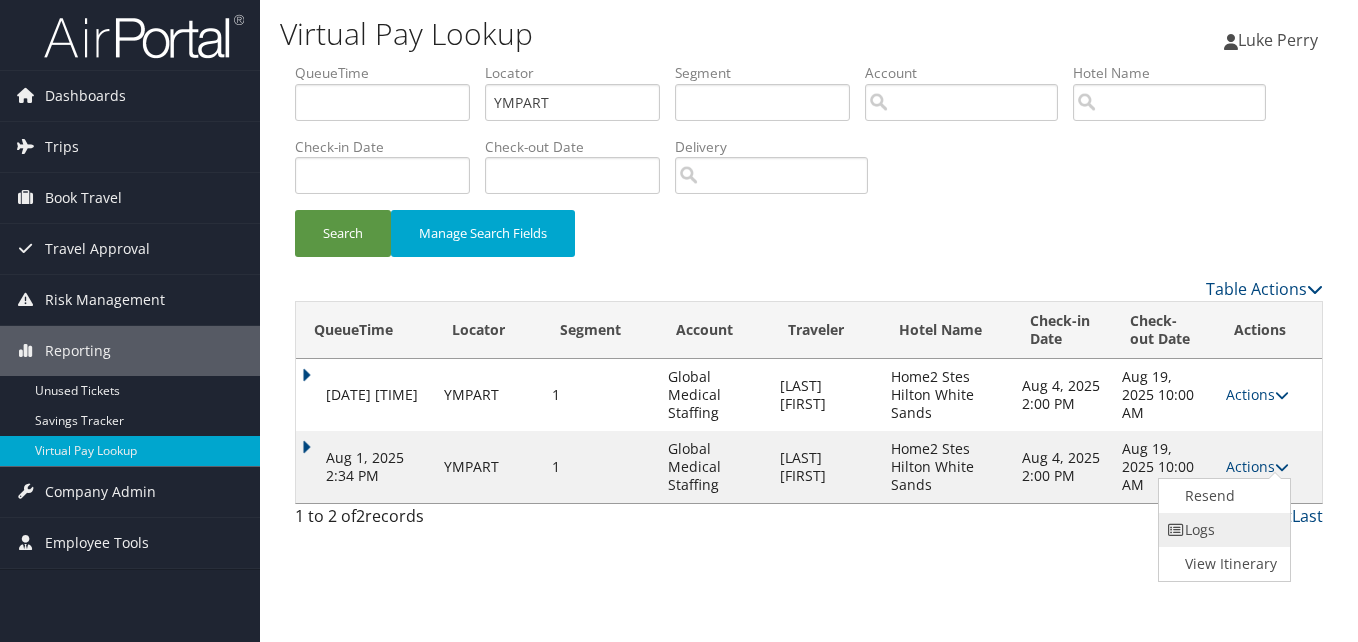 click on "Logs" at bounding box center (1222, 530) 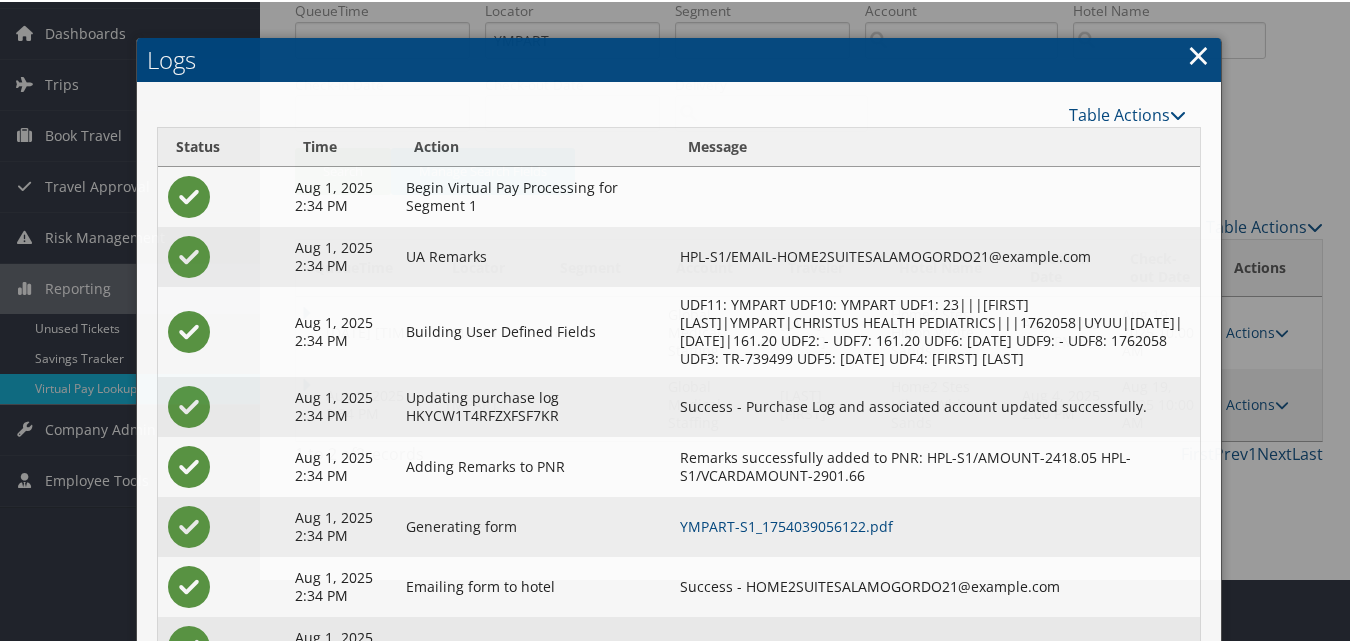 scroll, scrollTop: 153, scrollLeft: 0, axis: vertical 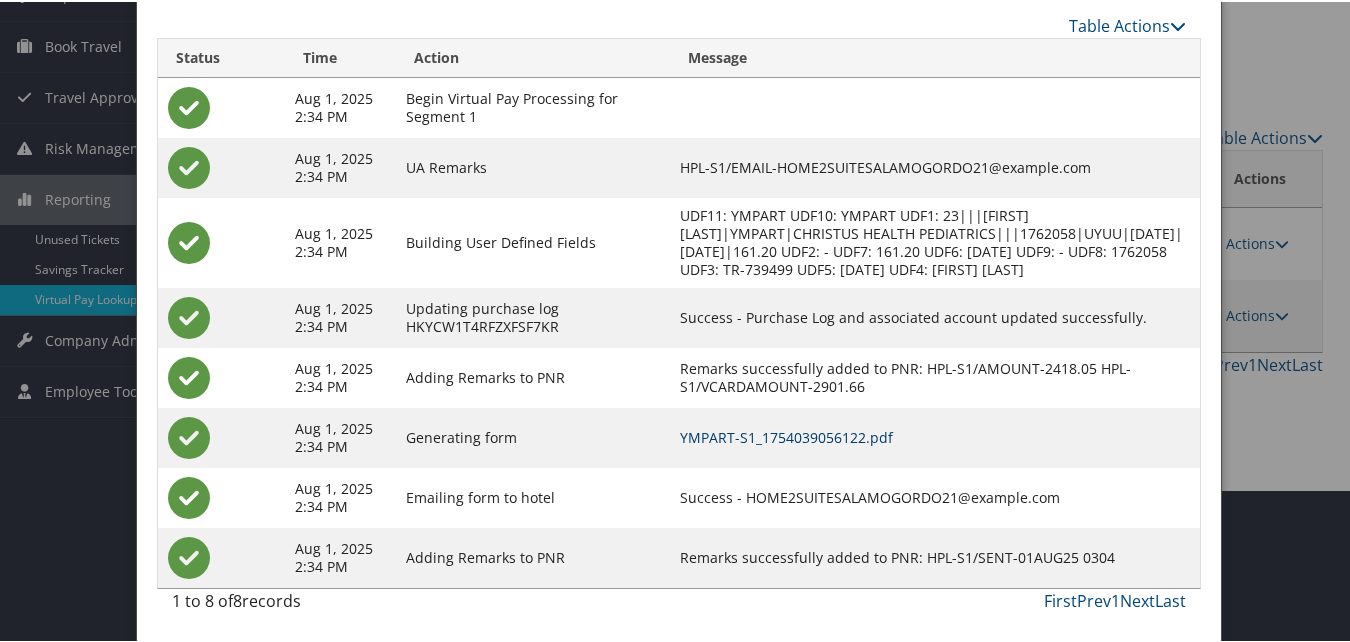 click on "YMPART-S1_1754039056122.pdf" at bounding box center (786, 435) 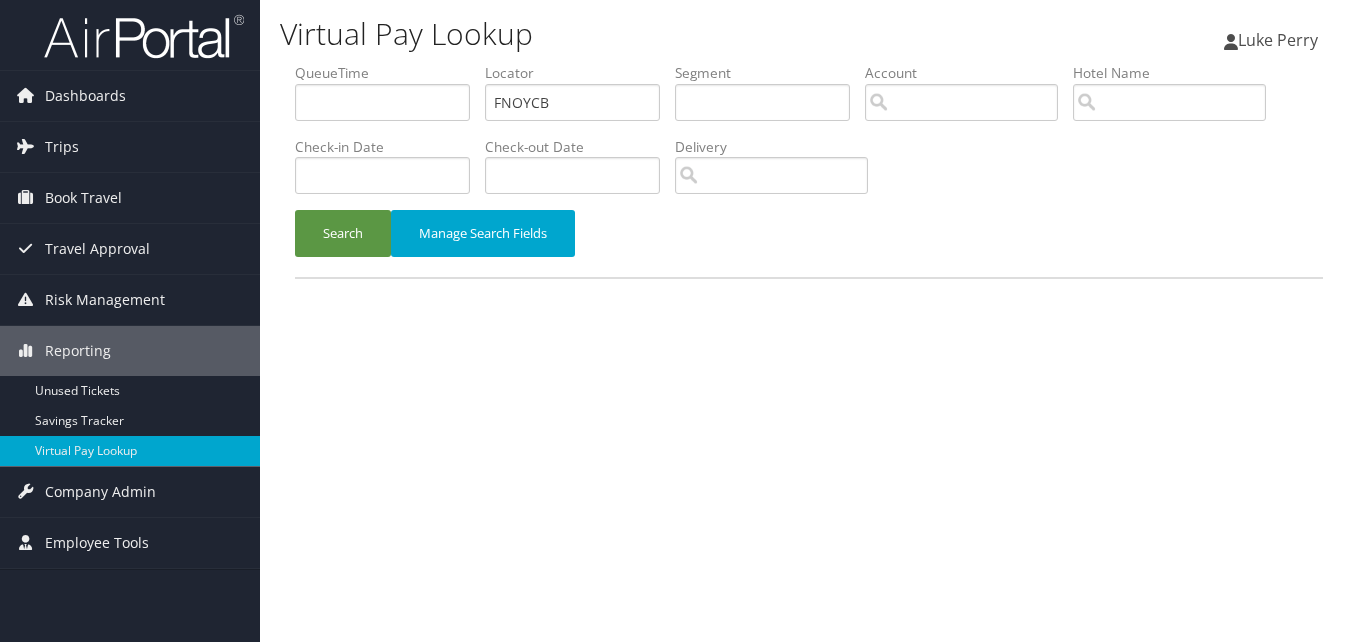 scroll, scrollTop: 0, scrollLeft: 0, axis: both 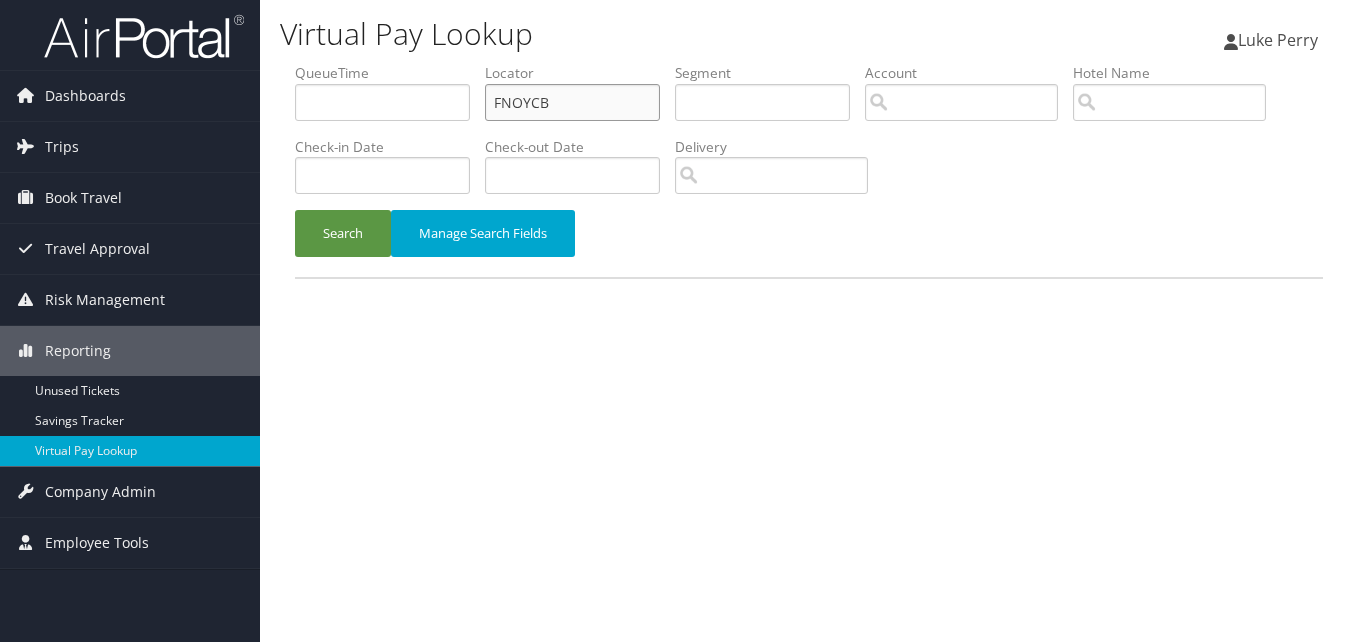 drag, startPoint x: 422, startPoint y: 110, endPoint x: 404, endPoint y: 110, distance: 18 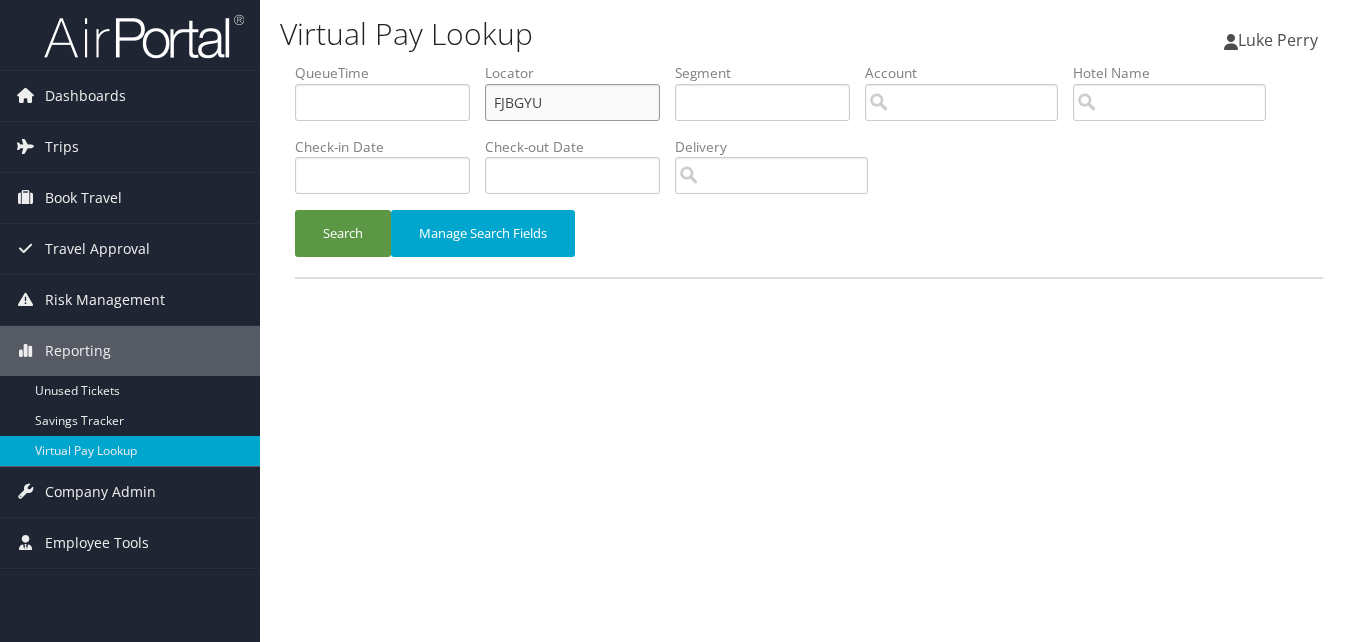 click on "FJBGYU" at bounding box center (572, 102) 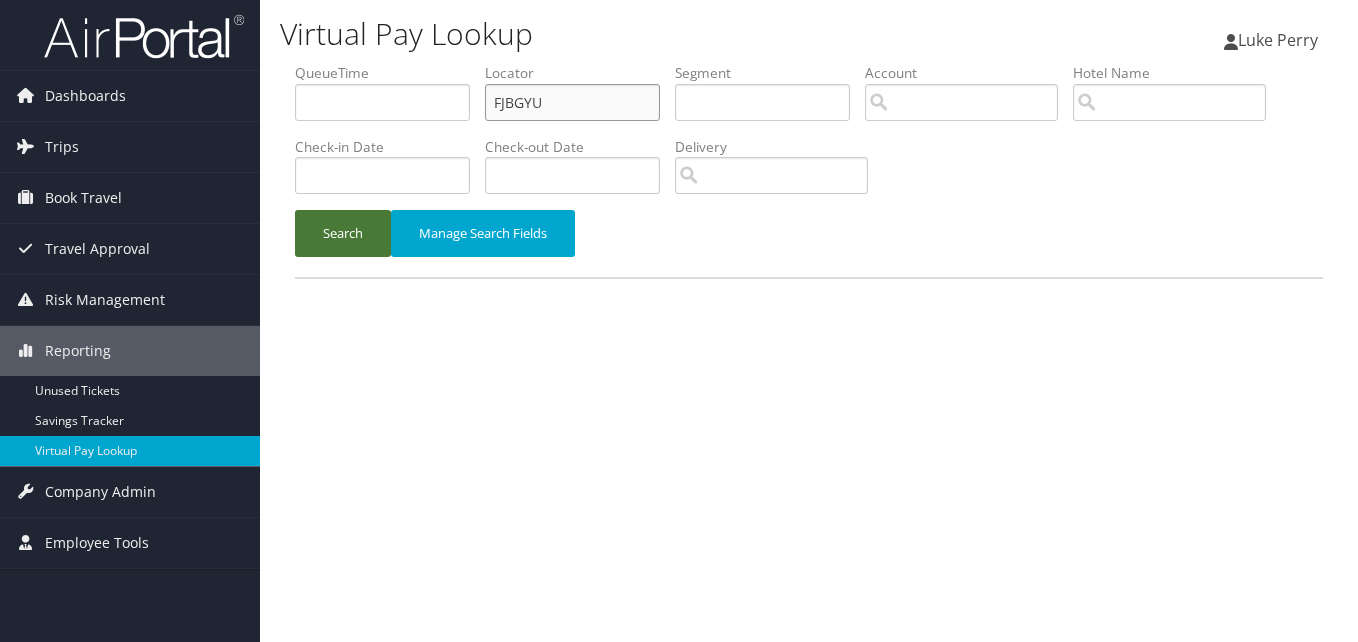 type on "FJBGYU" 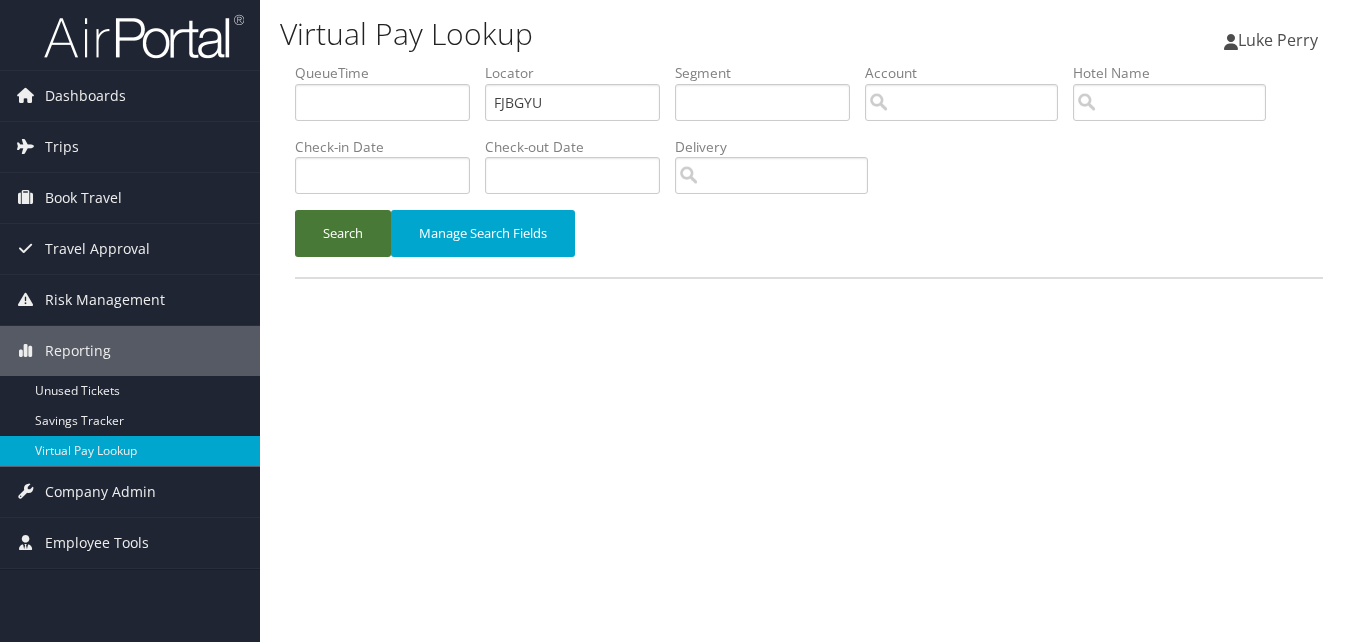 click on "Search" at bounding box center (343, 233) 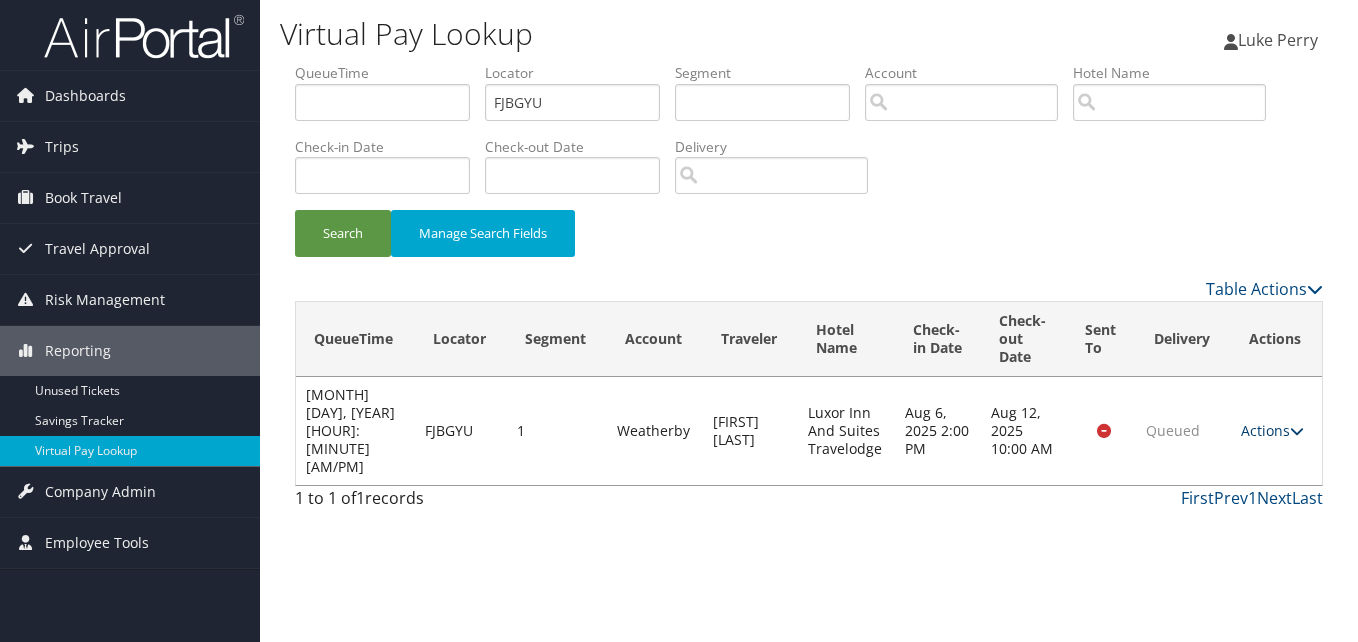 click on "Actions" at bounding box center [1272, 430] 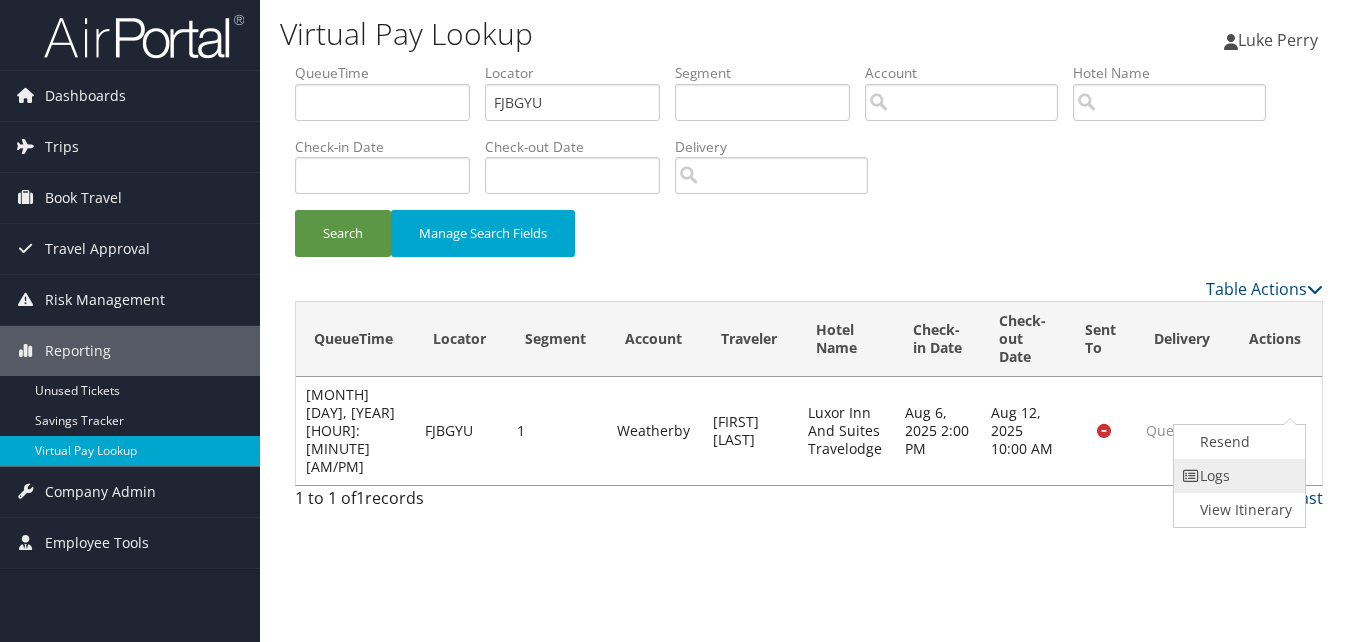click on "Logs" at bounding box center (1237, 476) 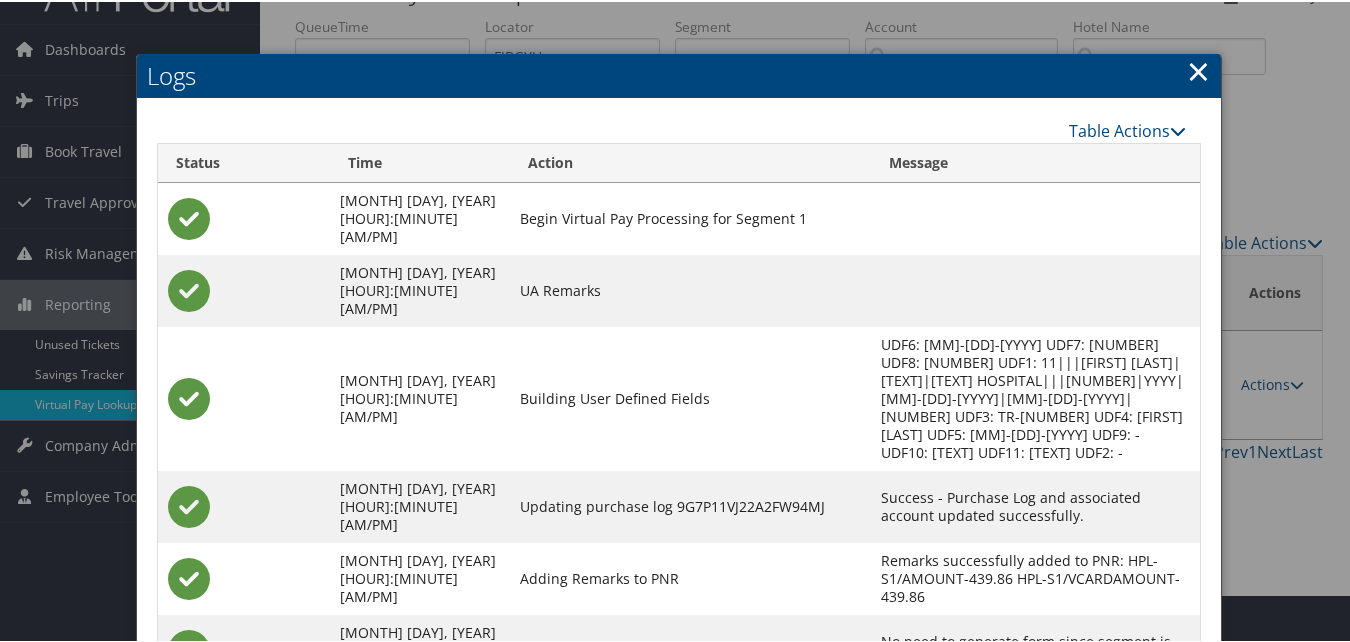 scroll, scrollTop: 51, scrollLeft: 0, axis: vertical 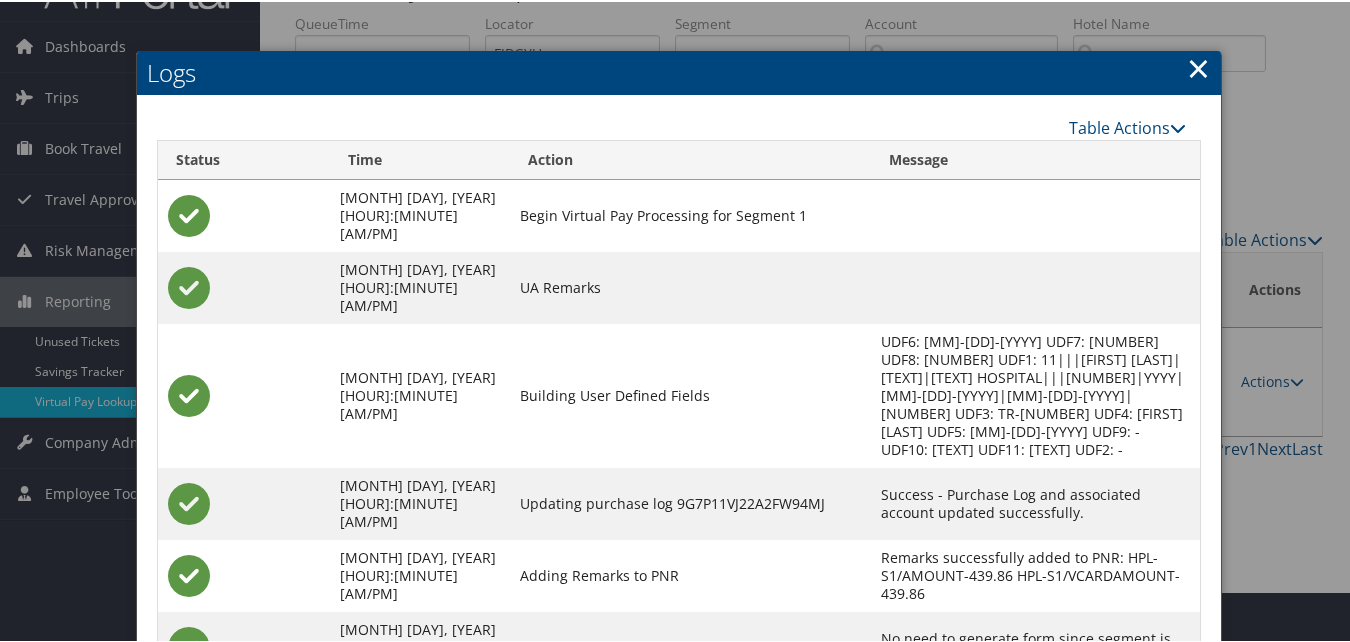 click at bounding box center (679, 321) 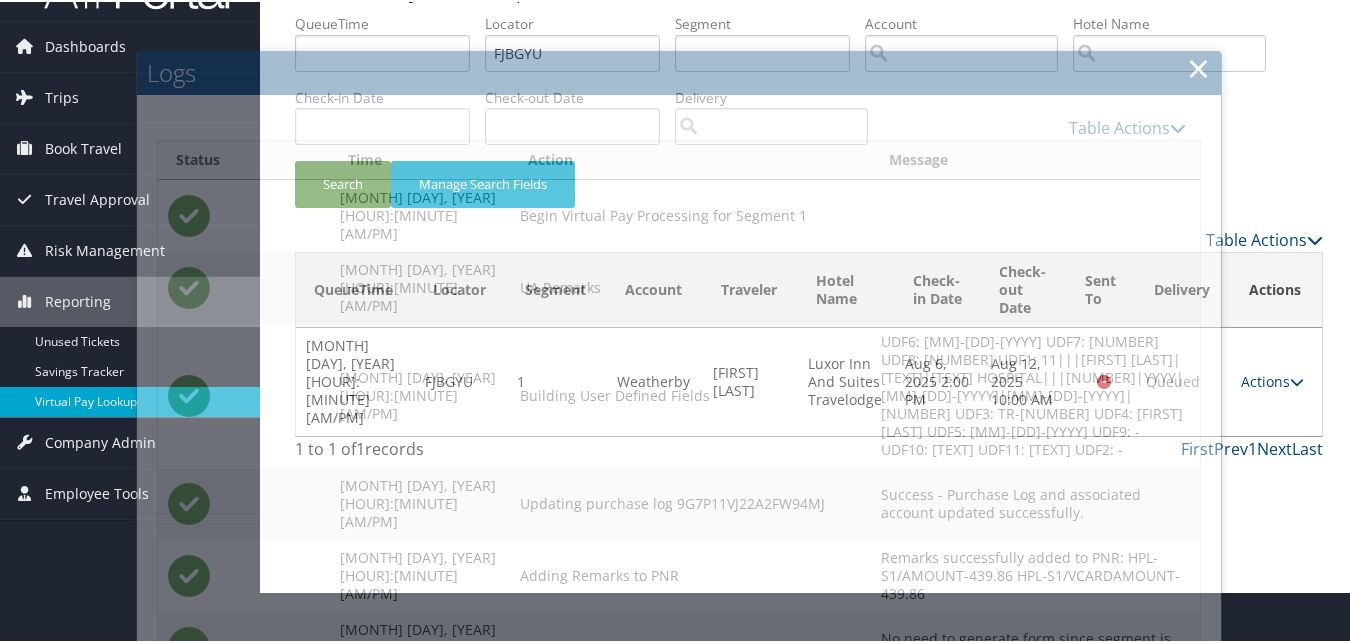 scroll, scrollTop: 0, scrollLeft: 0, axis: both 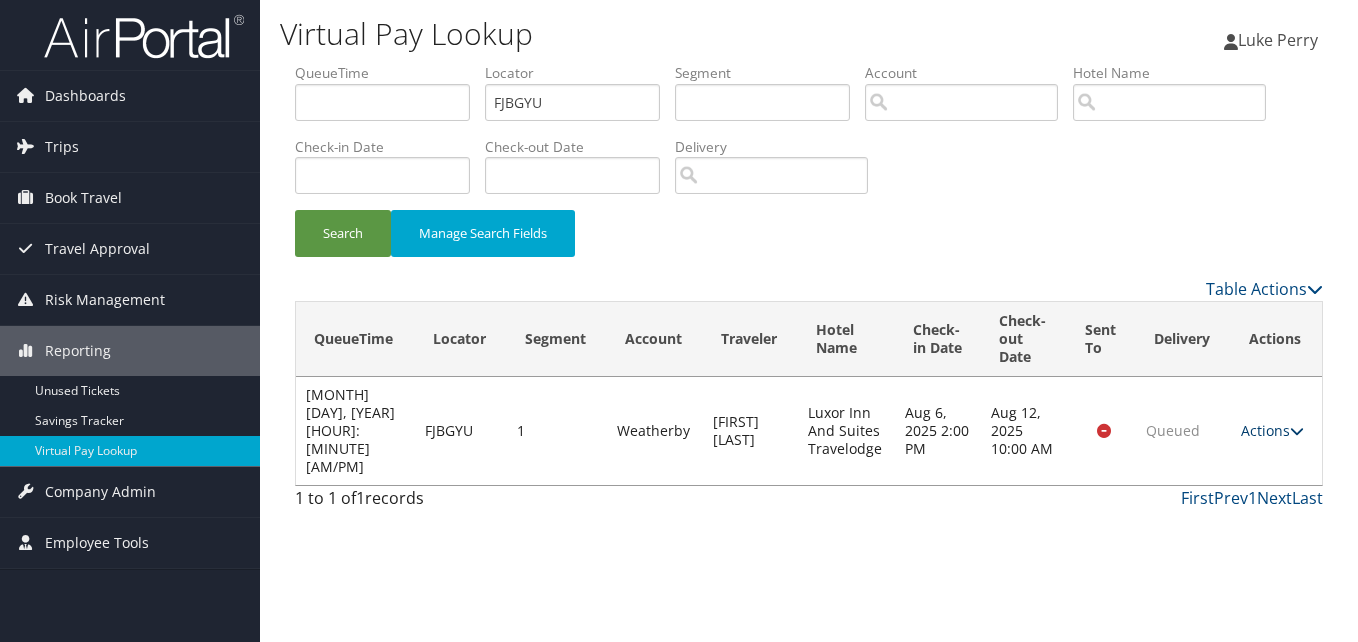 click on "Actions" at bounding box center [1272, 430] 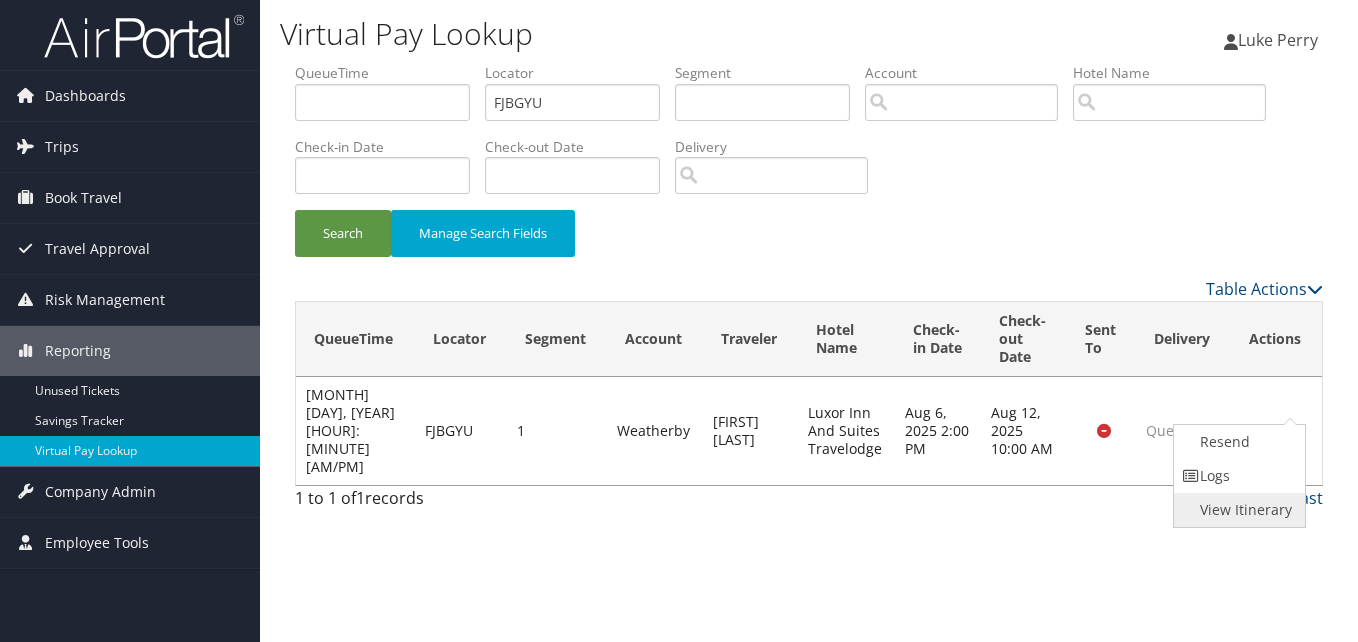 click on "View Itinerary" at bounding box center [1237, 510] 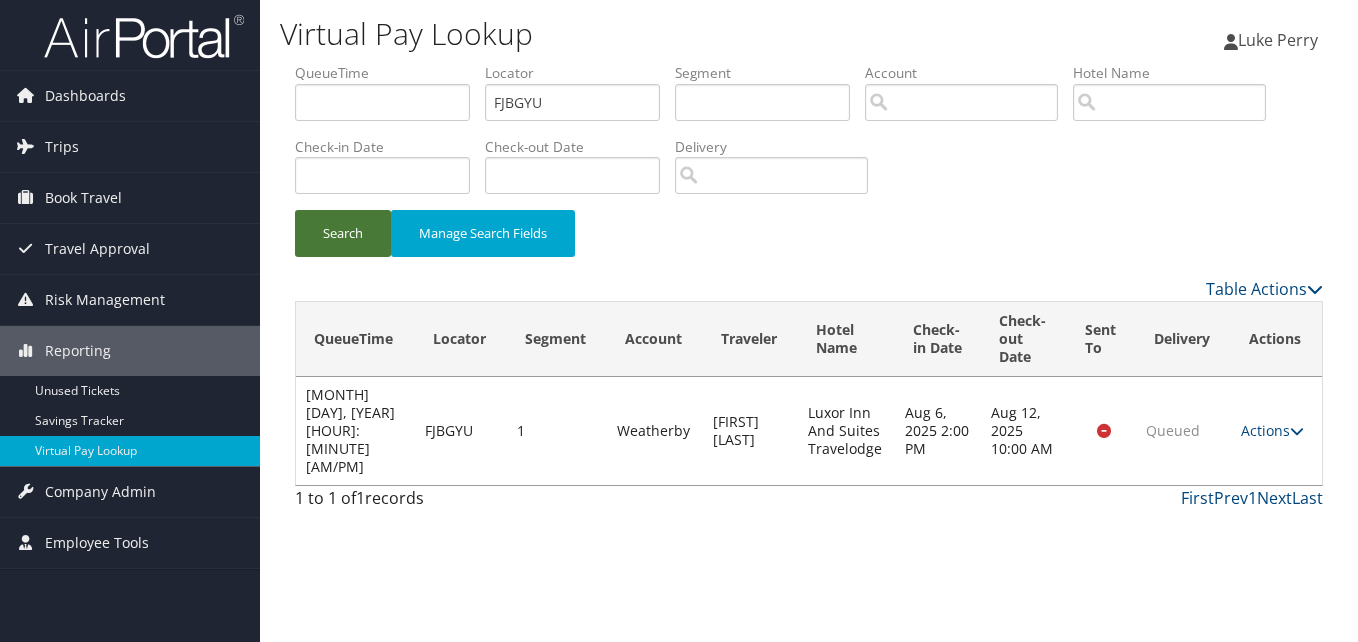click on "Search" at bounding box center [343, 233] 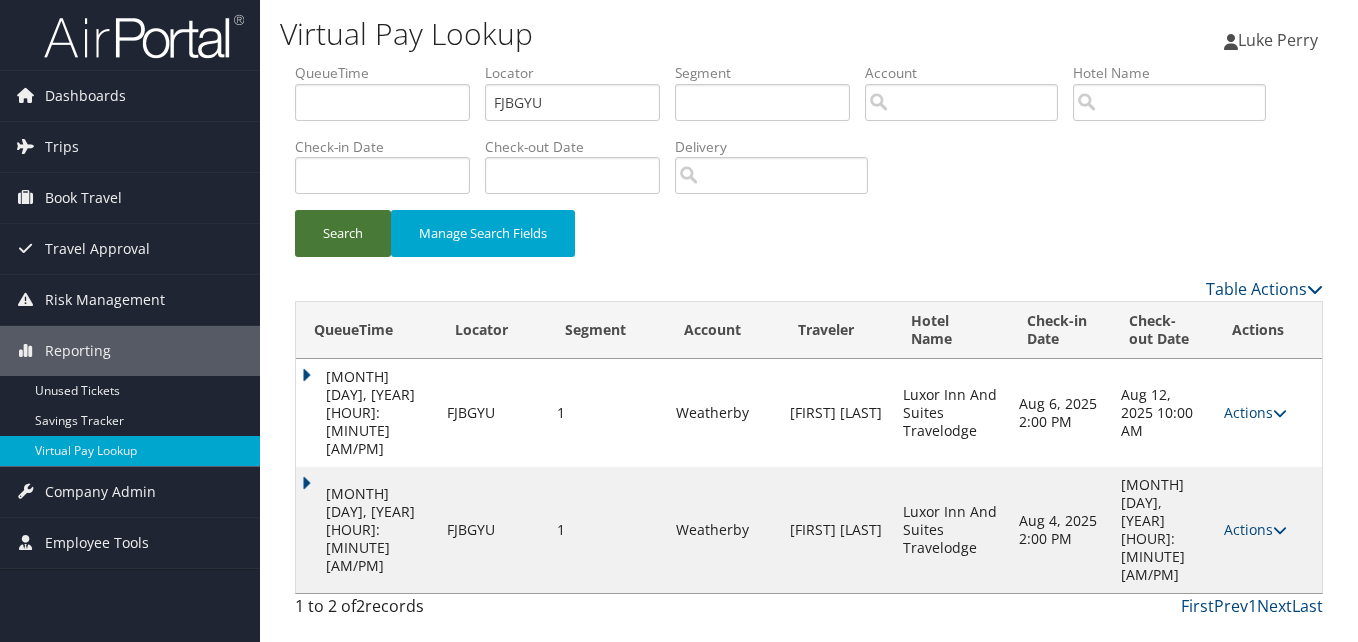 click on "Search" at bounding box center [343, 233] 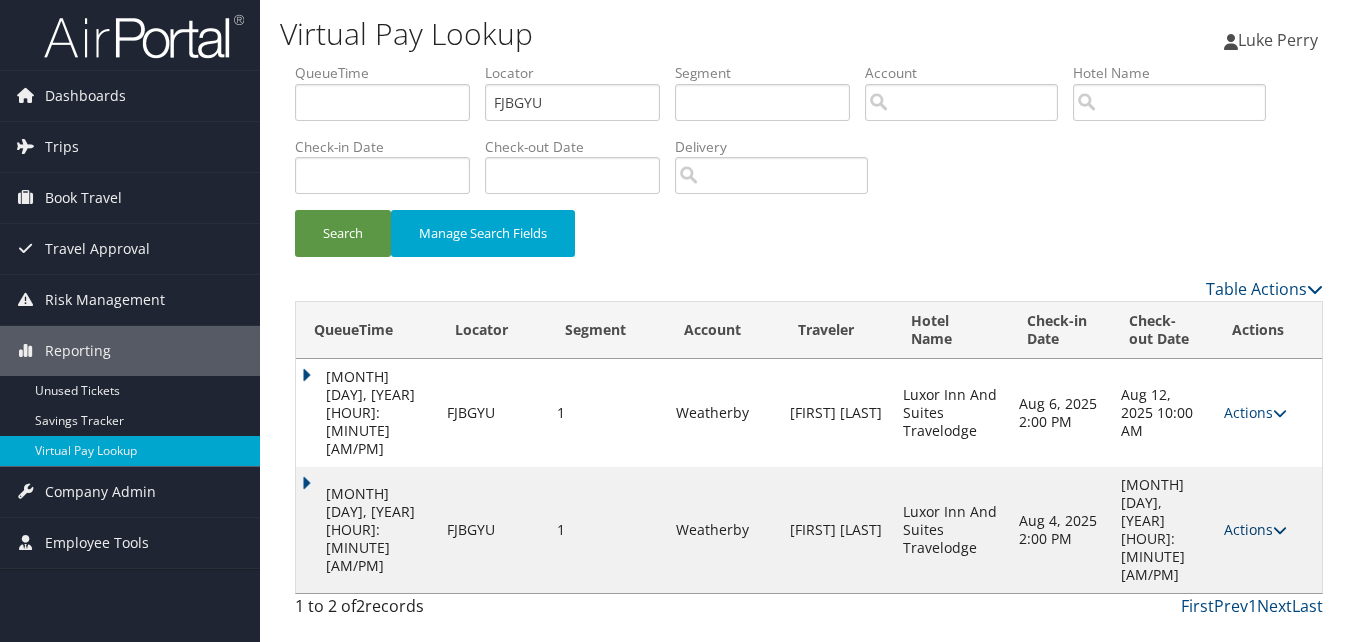 click on "Actions" at bounding box center [1255, 529] 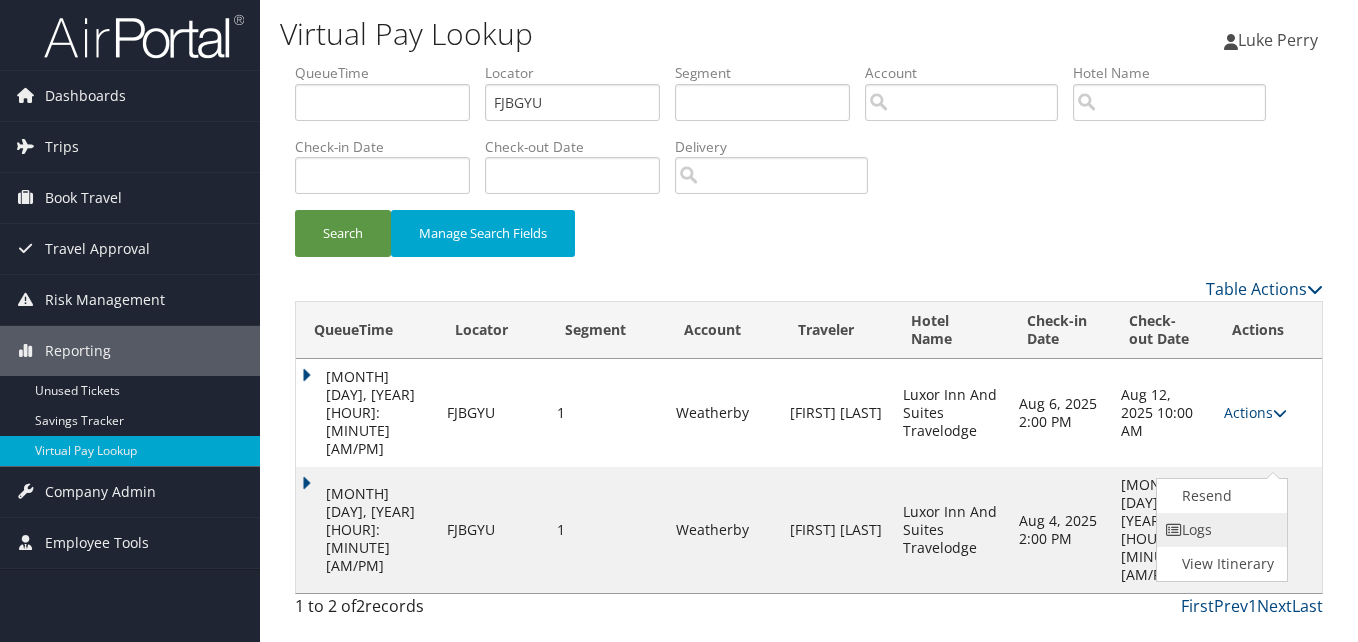 click on "Logs" at bounding box center (1220, 530) 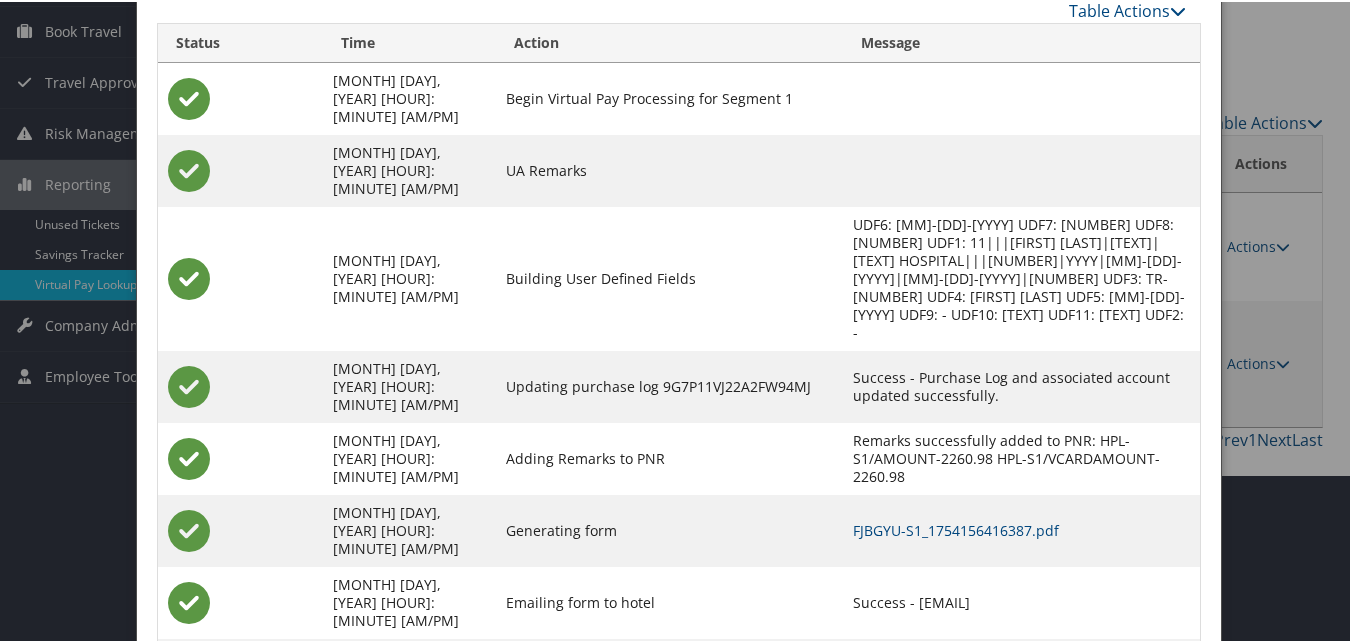 scroll, scrollTop: 171, scrollLeft: 0, axis: vertical 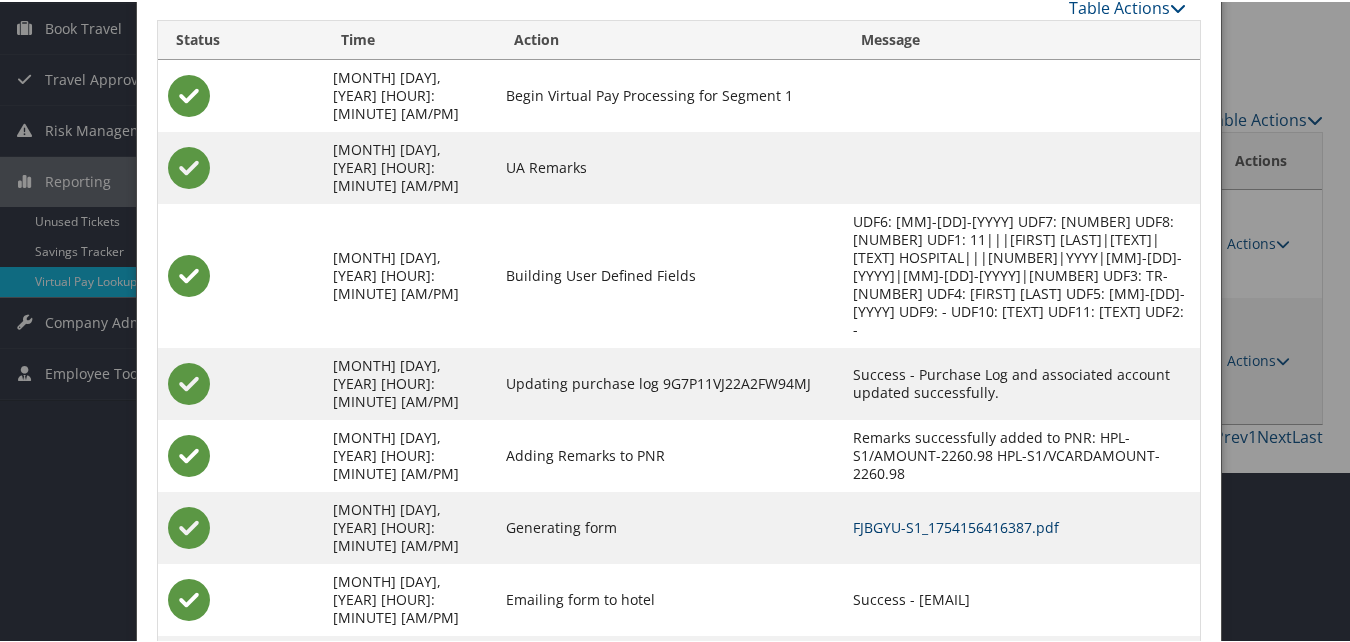 click on "FJBGYU-S1_1754156416387.pdf" at bounding box center (956, 525) 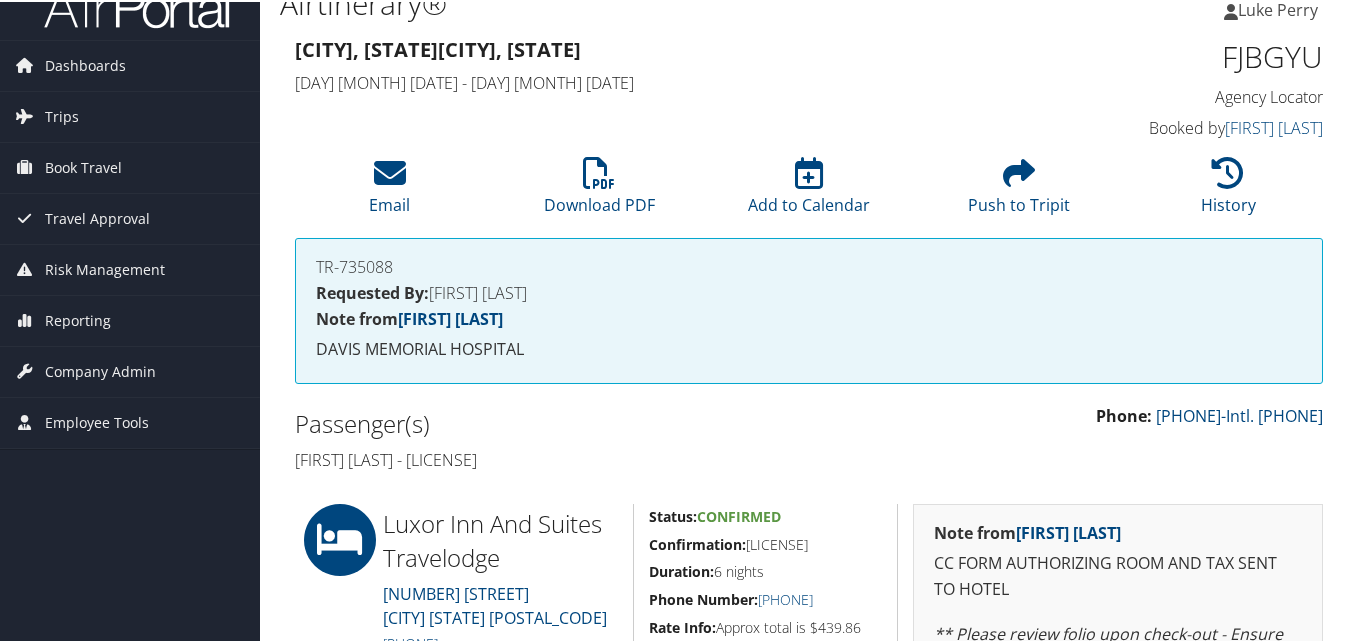 scroll, scrollTop: 0, scrollLeft: 0, axis: both 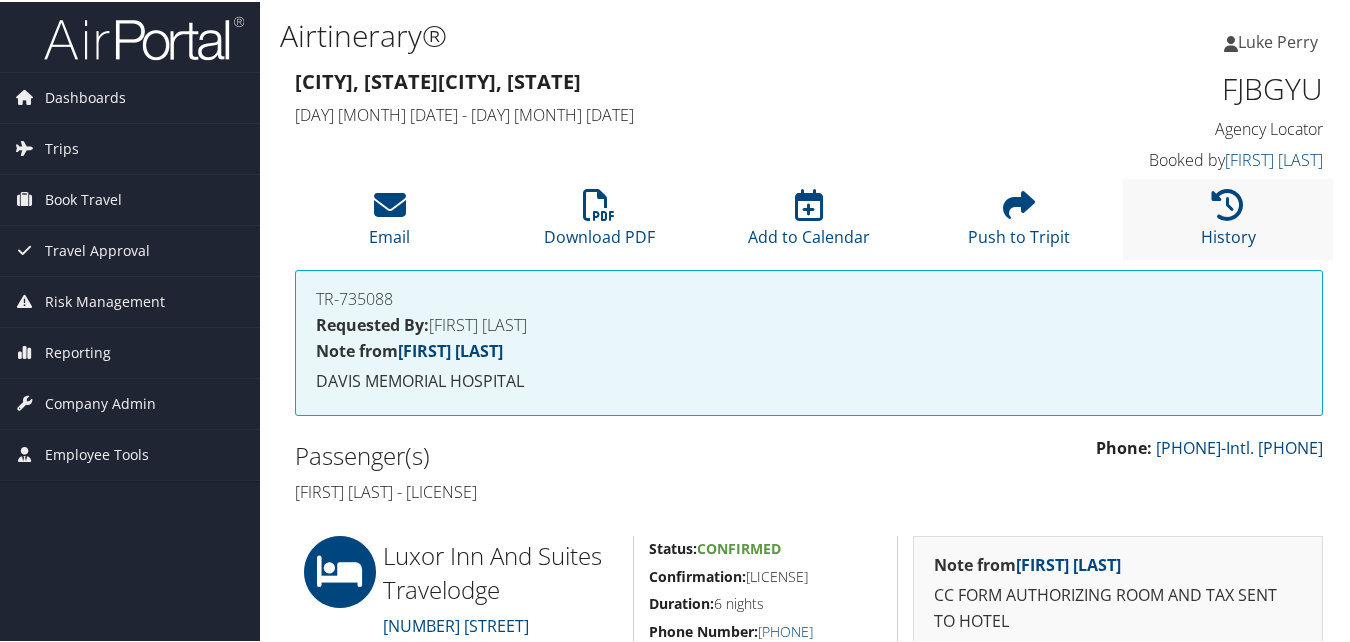 click on "History" at bounding box center (1228, 217) 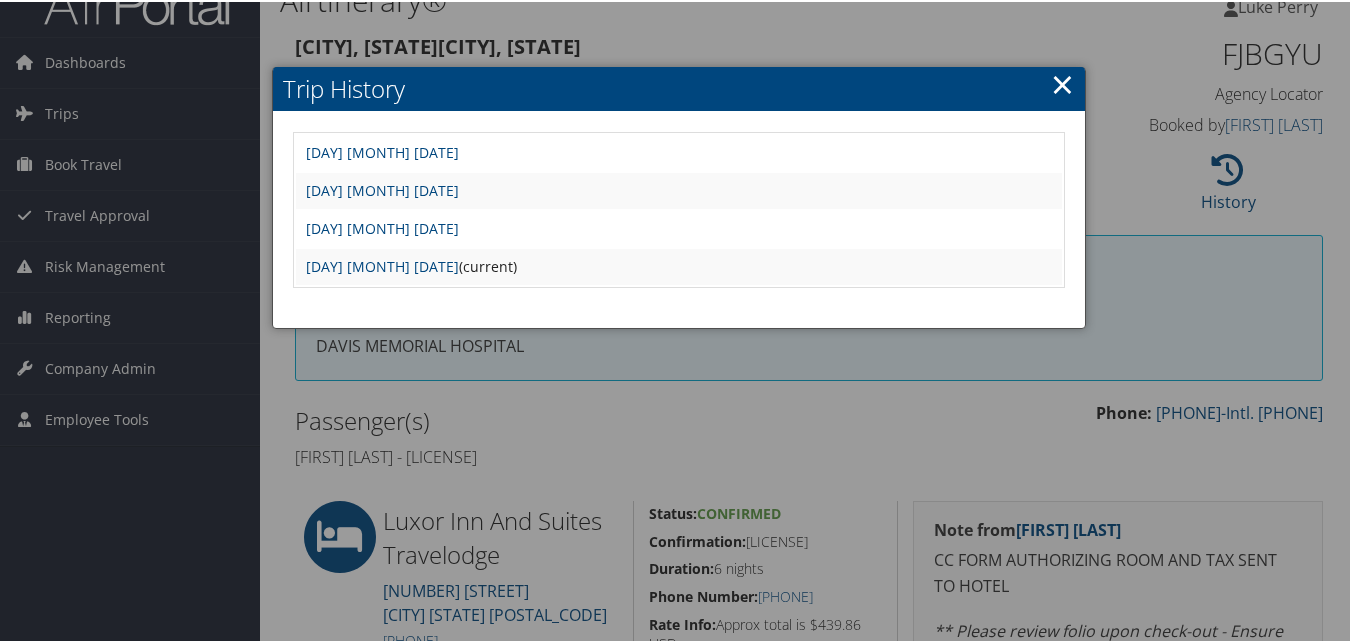 scroll, scrollTop: 0, scrollLeft: 0, axis: both 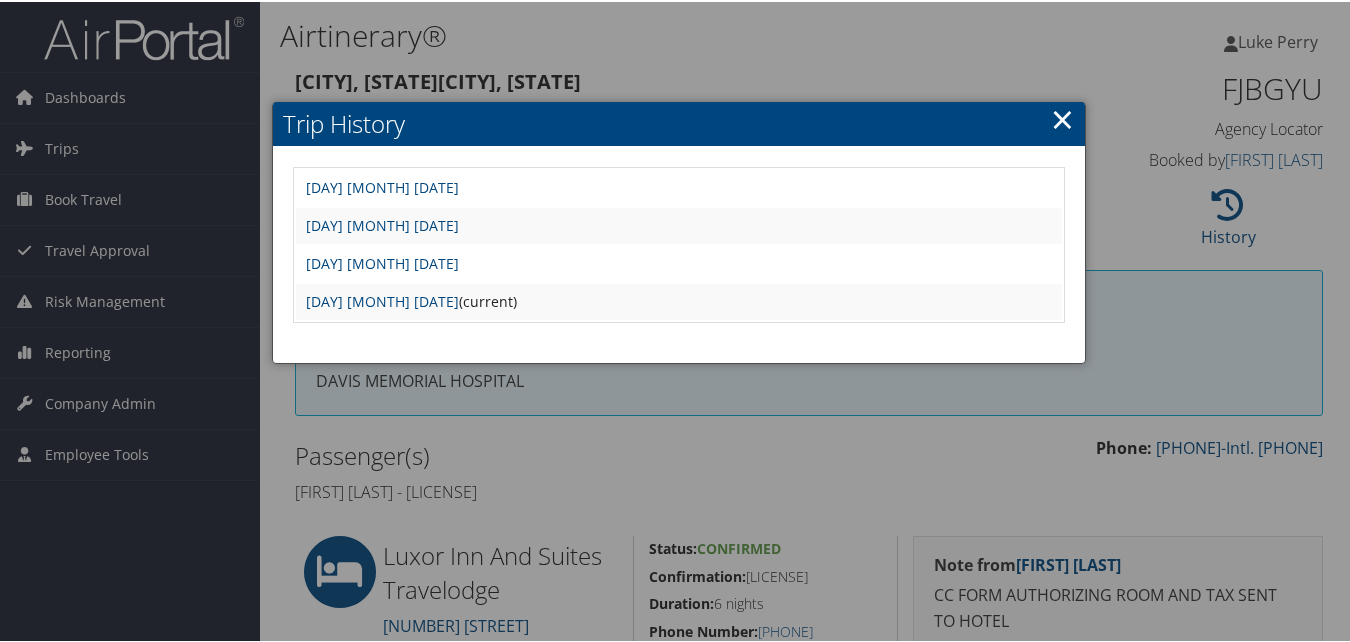 click on "×" at bounding box center (1062, 117) 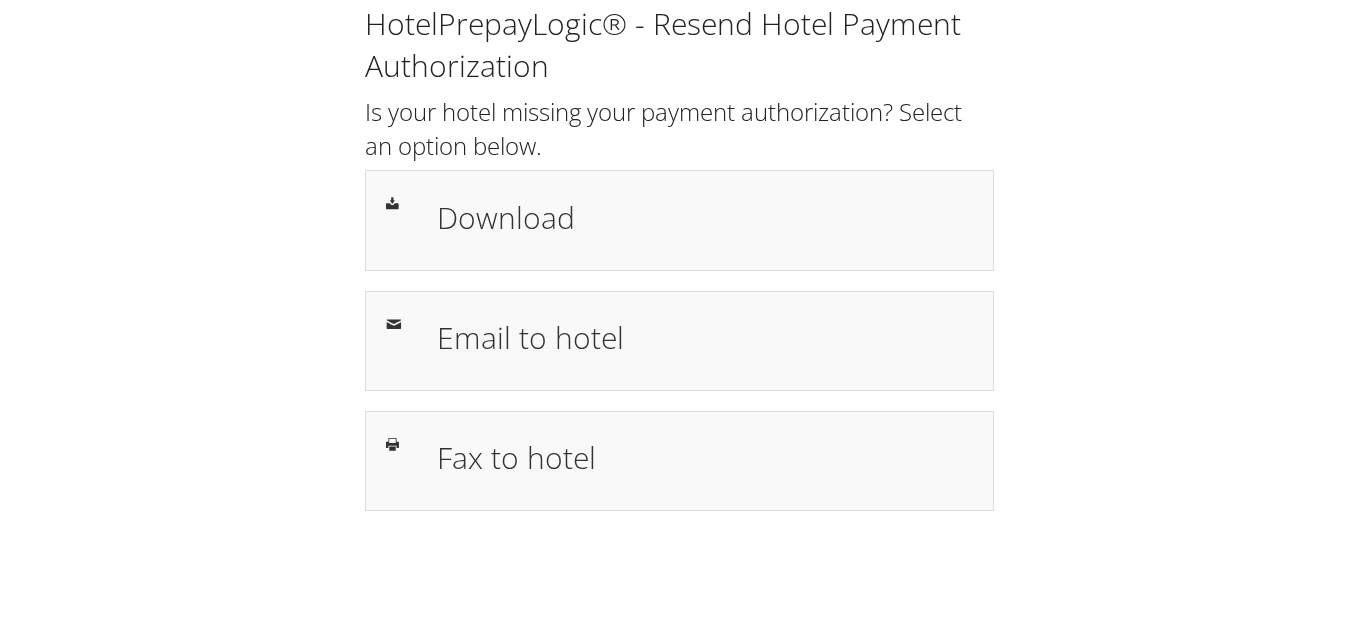 scroll, scrollTop: 0, scrollLeft: 0, axis: both 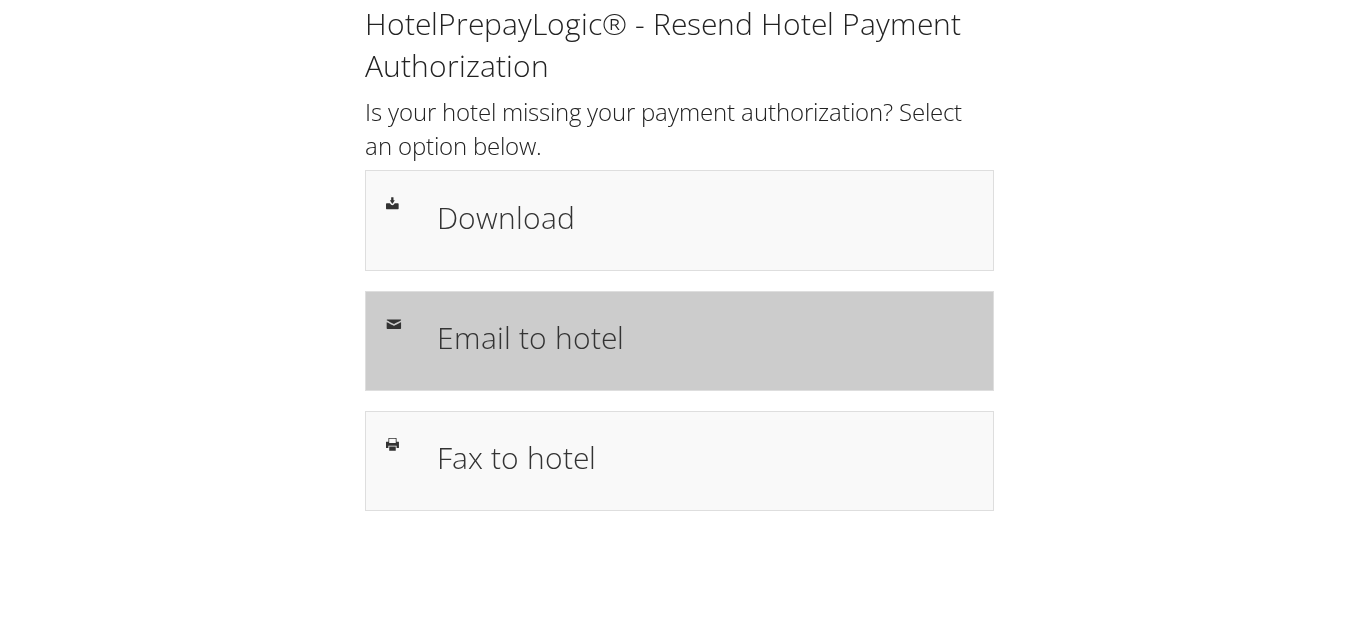 click on "Email to hotel" at bounding box center (679, 341) 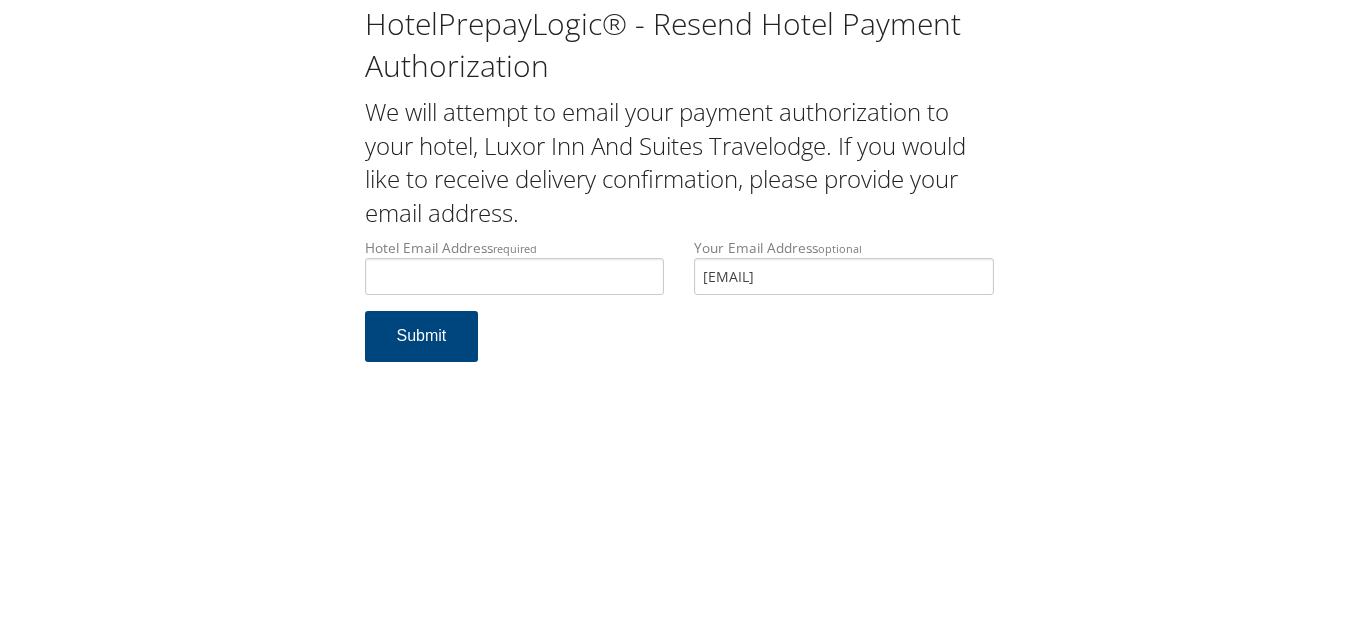 scroll, scrollTop: 0, scrollLeft: 0, axis: both 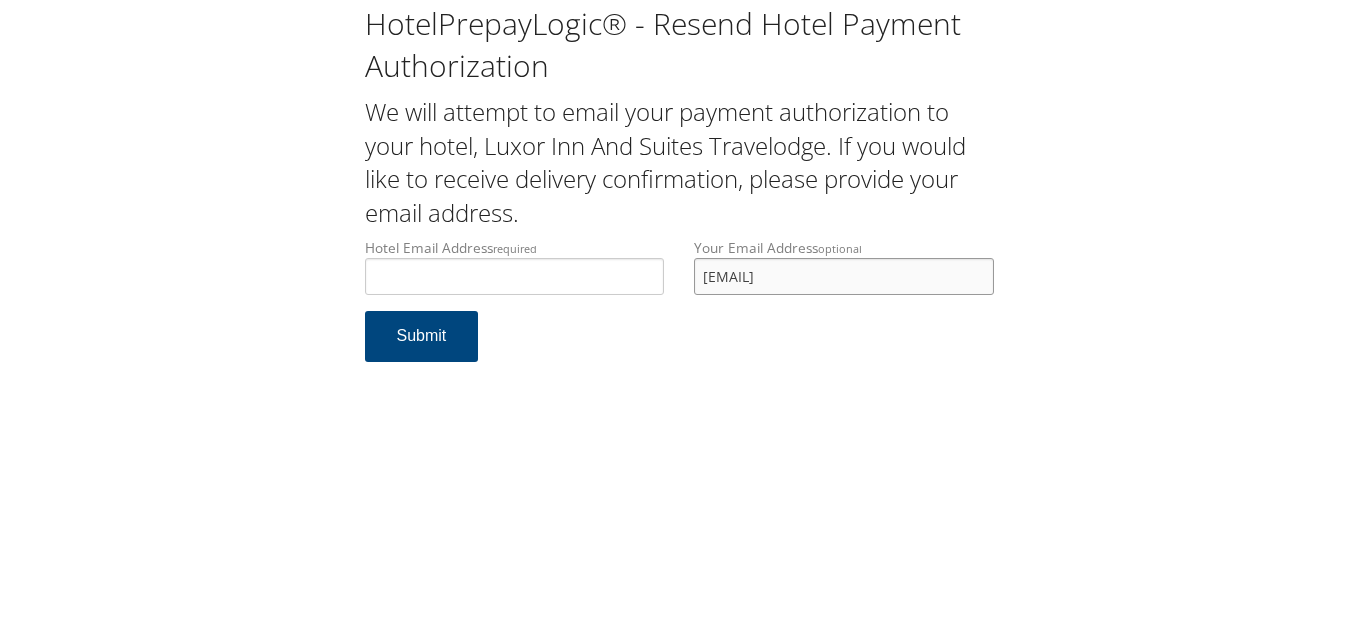 drag, startPoint x: 895, startPoint y: 270, endPoint x: 488, endPoint y: 282, distance: 407.17688 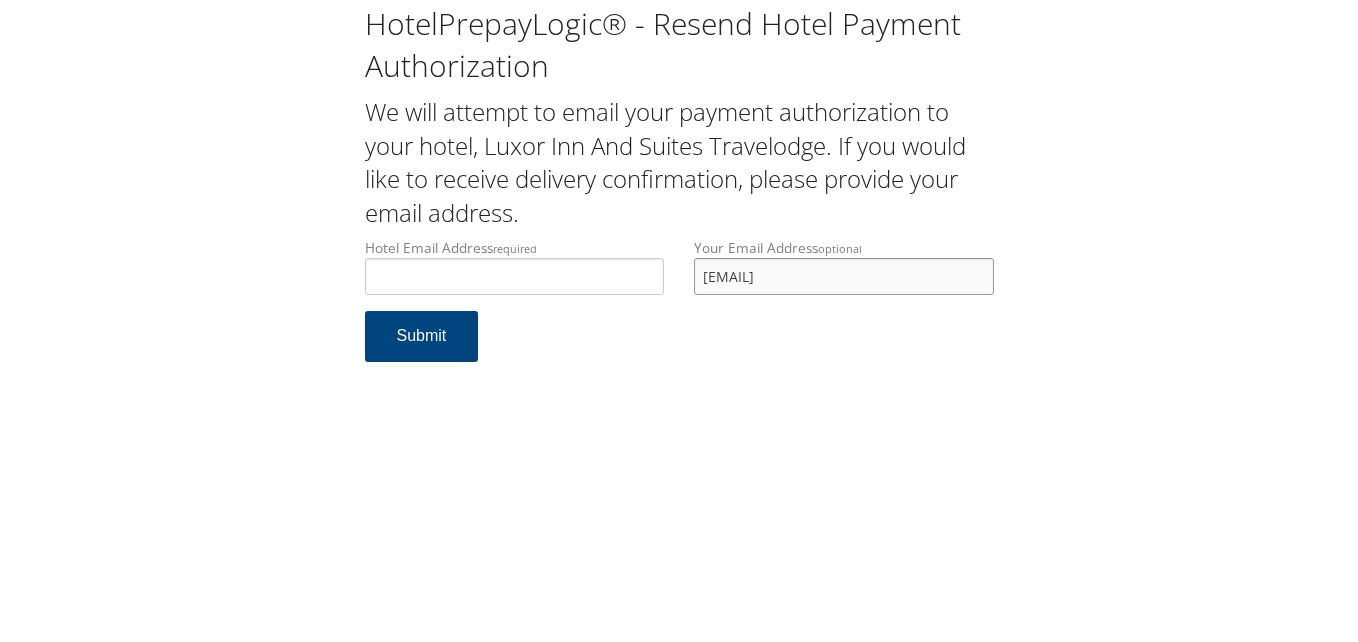 click on "Hotel Email Address  required
Hotel email address is required
Your Email Address  optional
[EMAIL]" at bounding box center [679, 274] 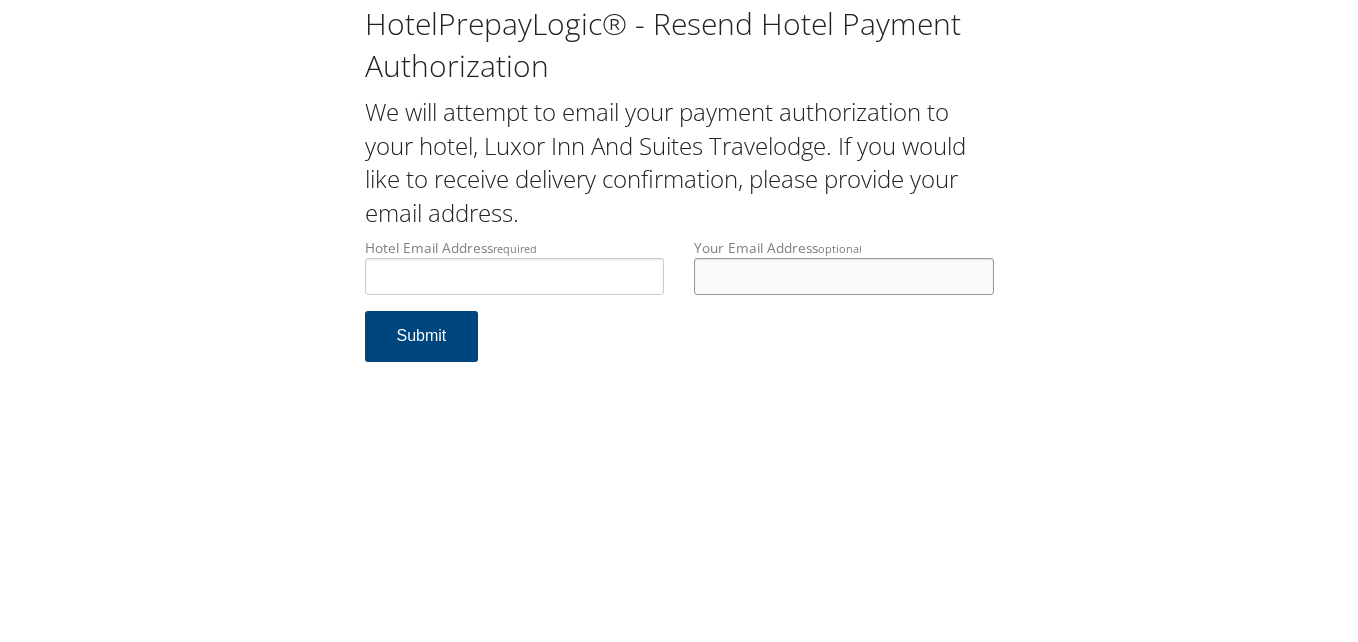 type 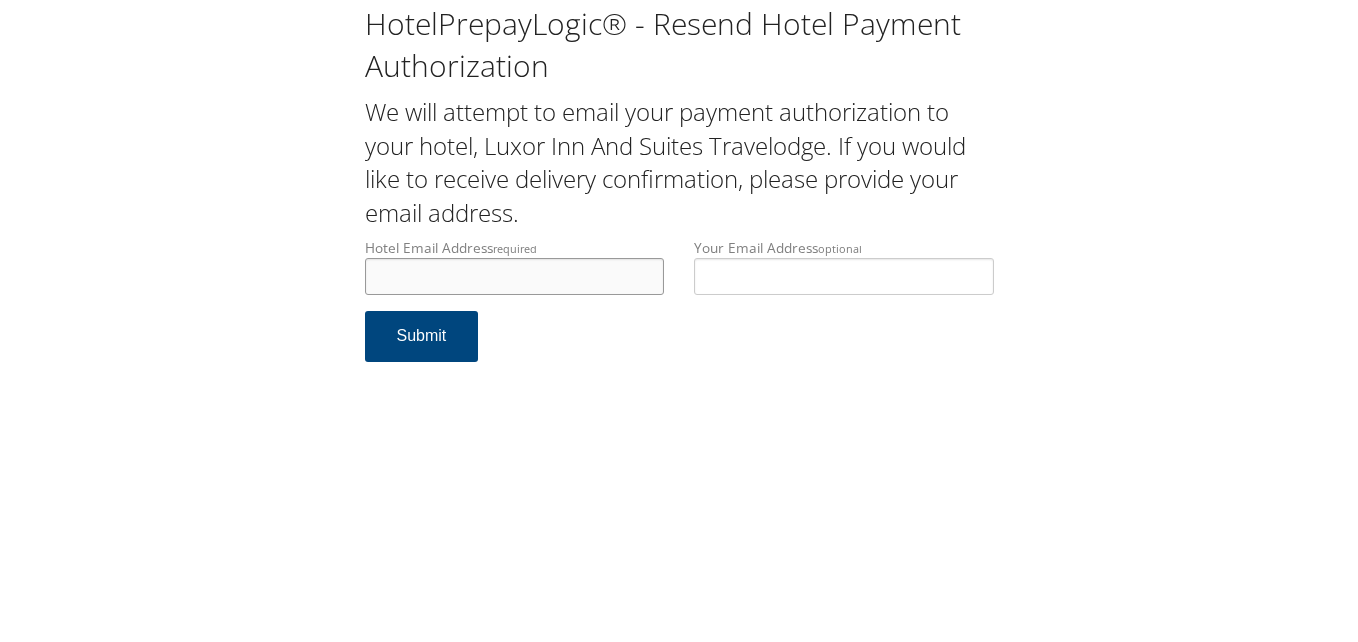 click on "Hotel Email Address  required" at bounding box center (515, 276) 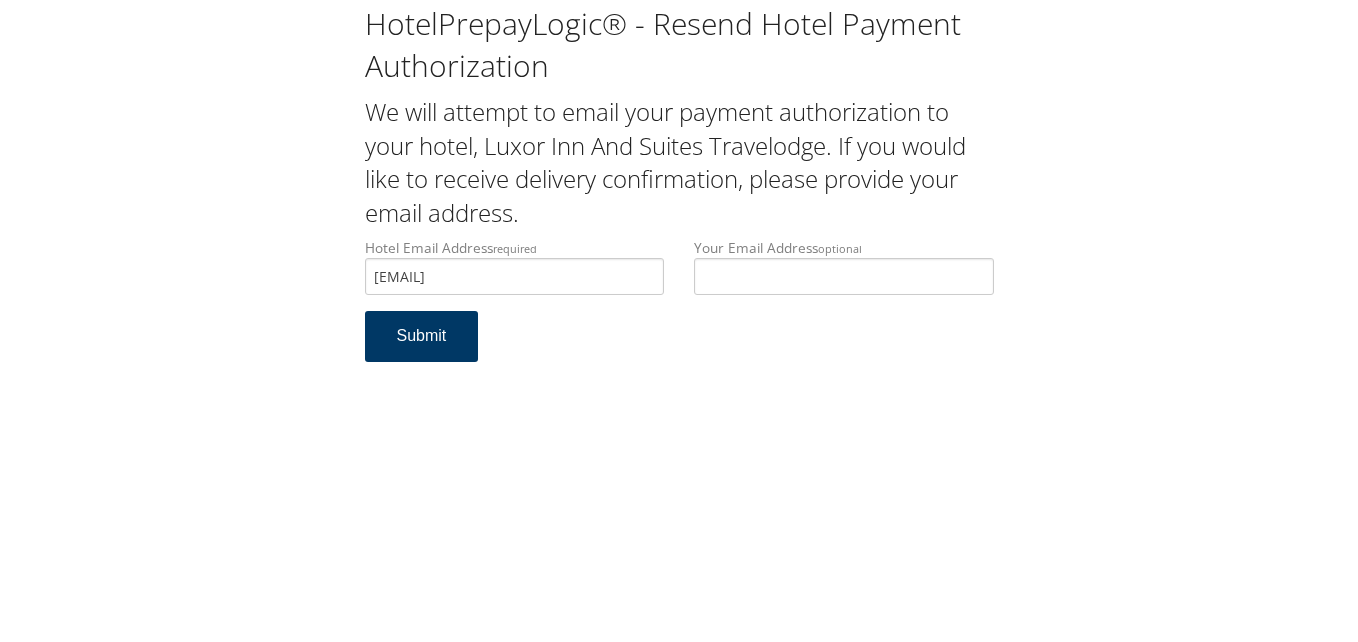 click on "Submit" at bounding box center (422, 336) 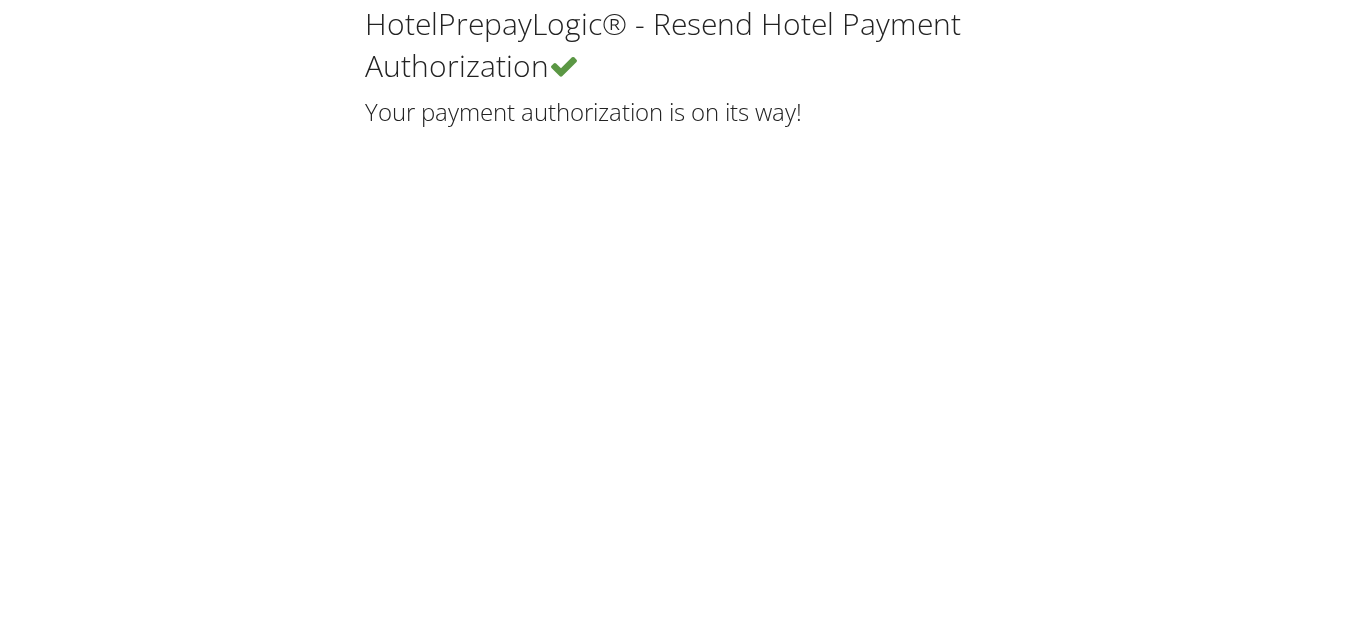 scroll, scrollTop: 0, scrollLeft: 0, axis: both 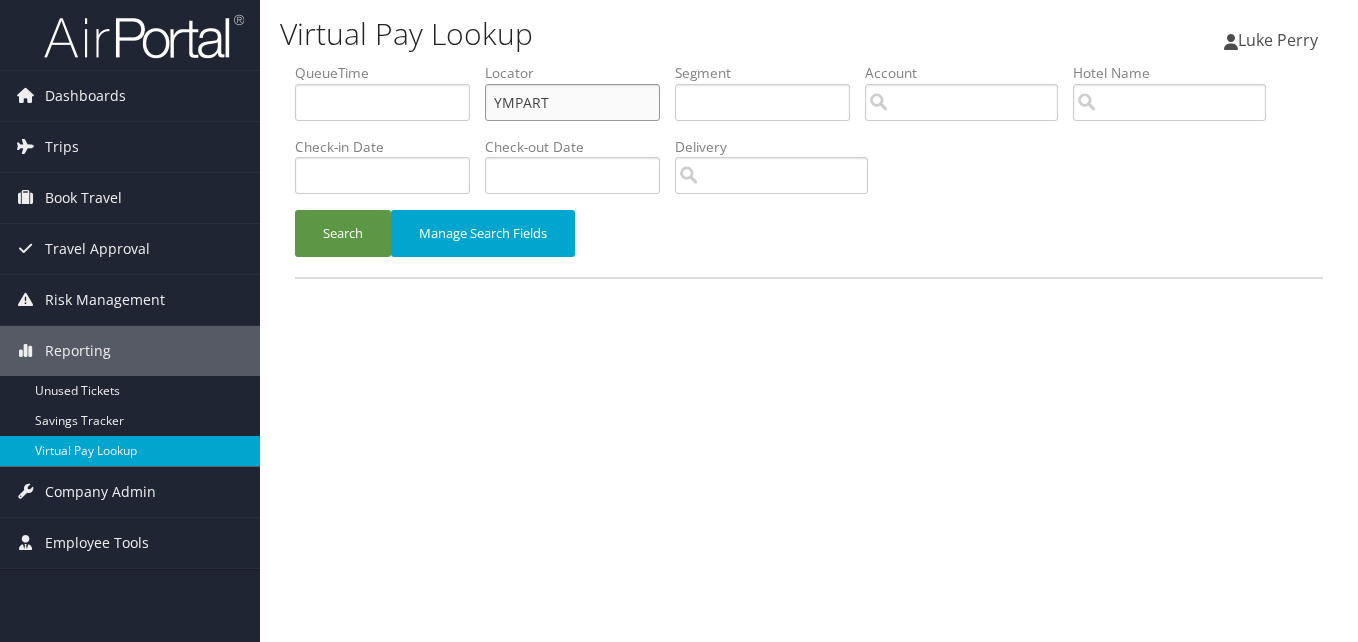 drag, startPoint x: 443, startPoint y: 107, endPoint x: 367, endPoint y: 116, distance: 76.53104 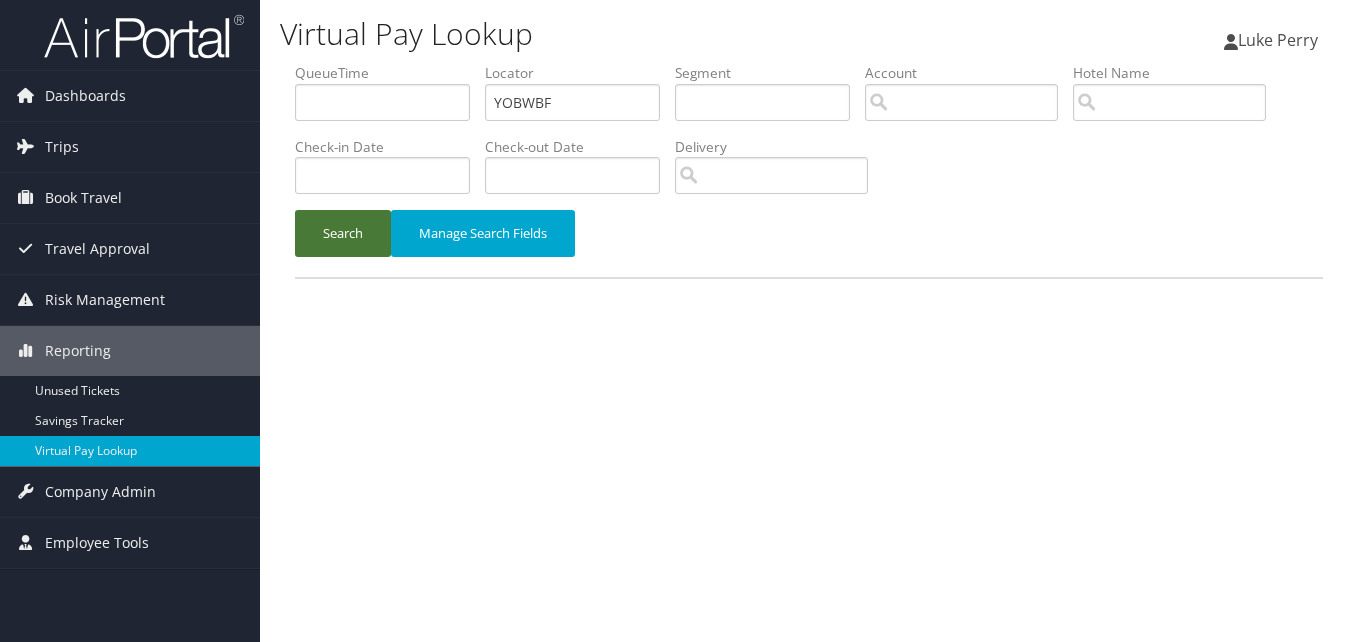 click on "Search" at bounding box center [343, 233] 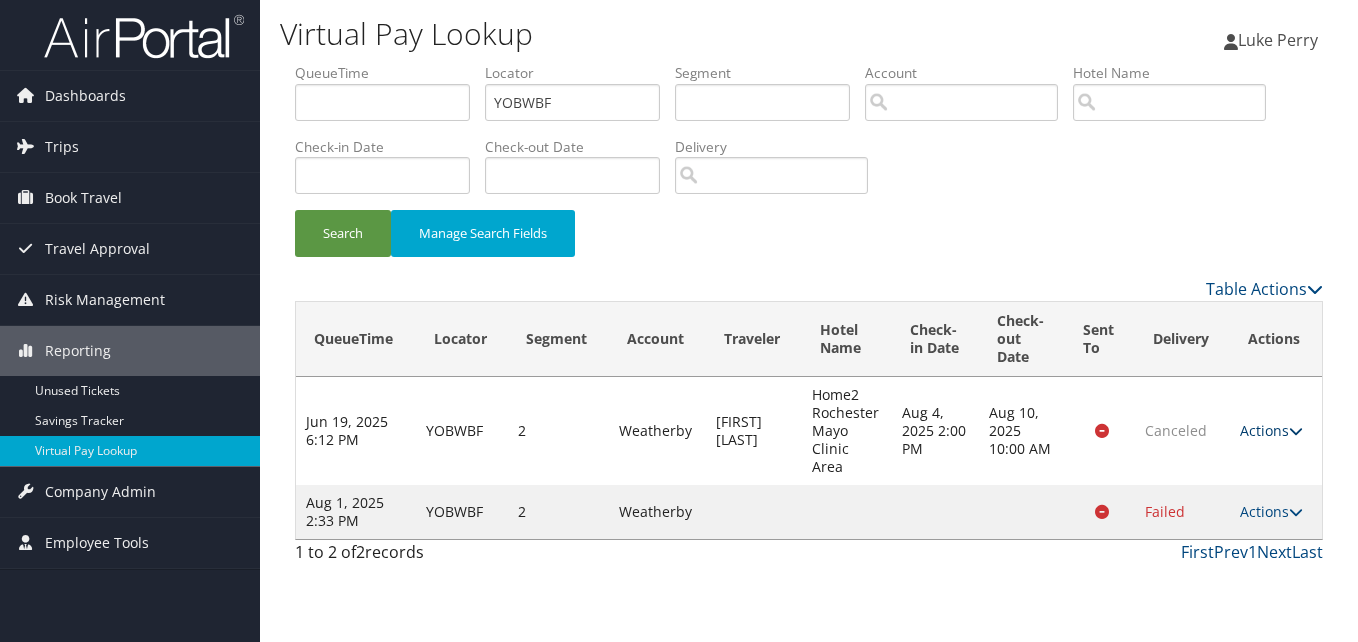 click on "Actions" at bounding box center [1271, 430] 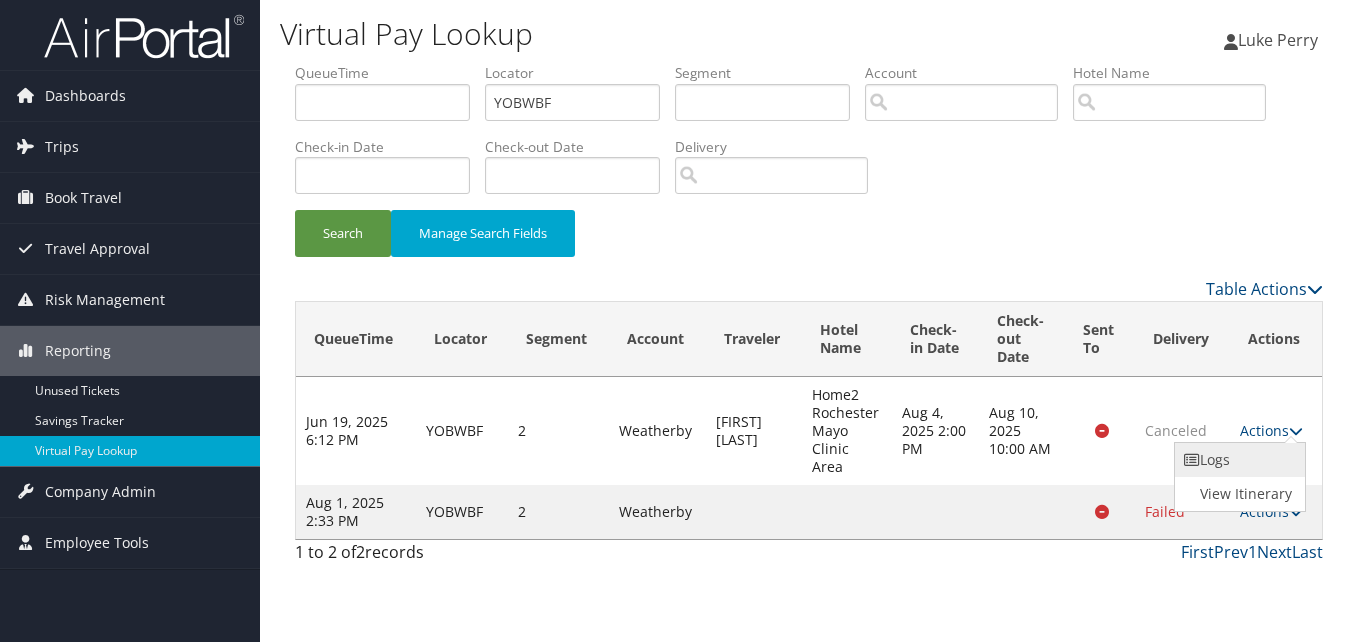click on "Logs" at bounding box center [1238, 460] 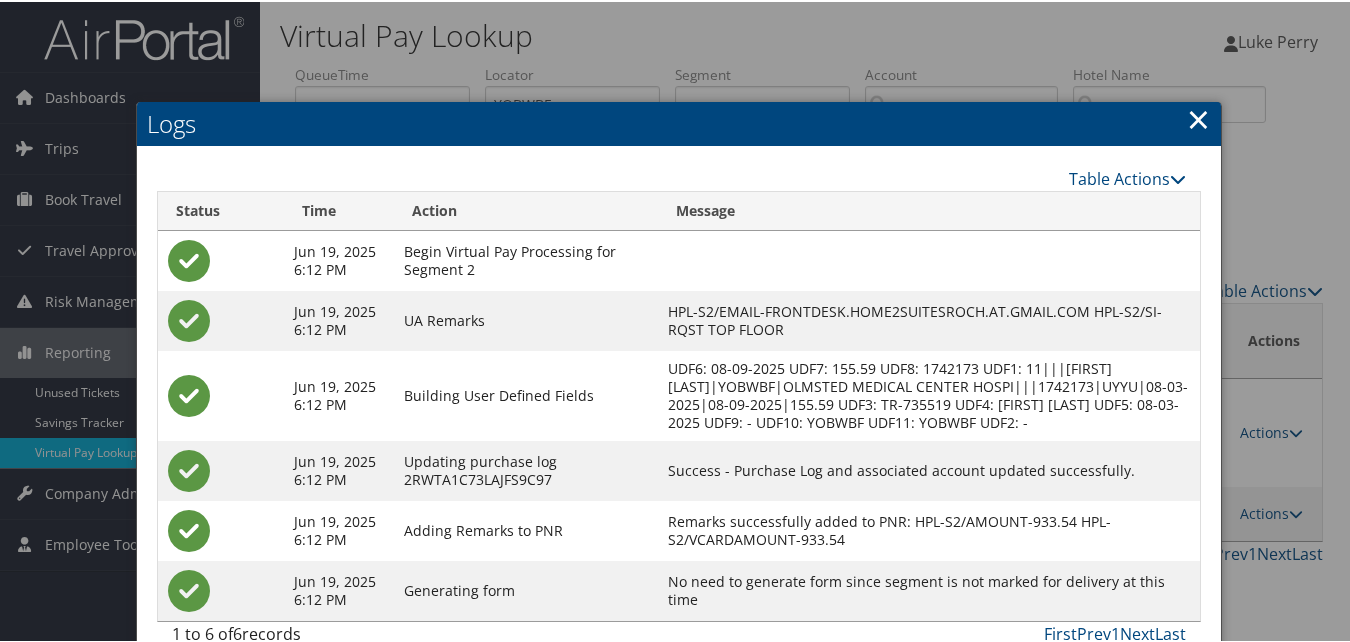 click on "×" at bounding box center [1198, 117] 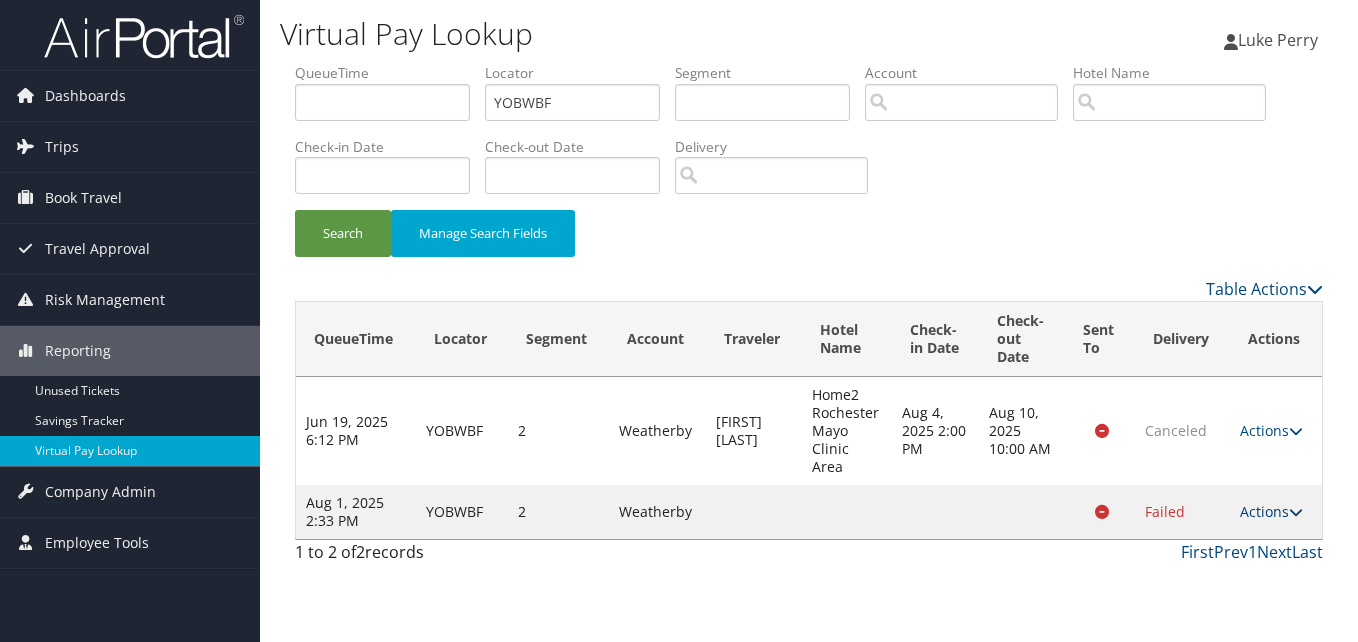 click on "Actions" at bounding box center [1271, 511] 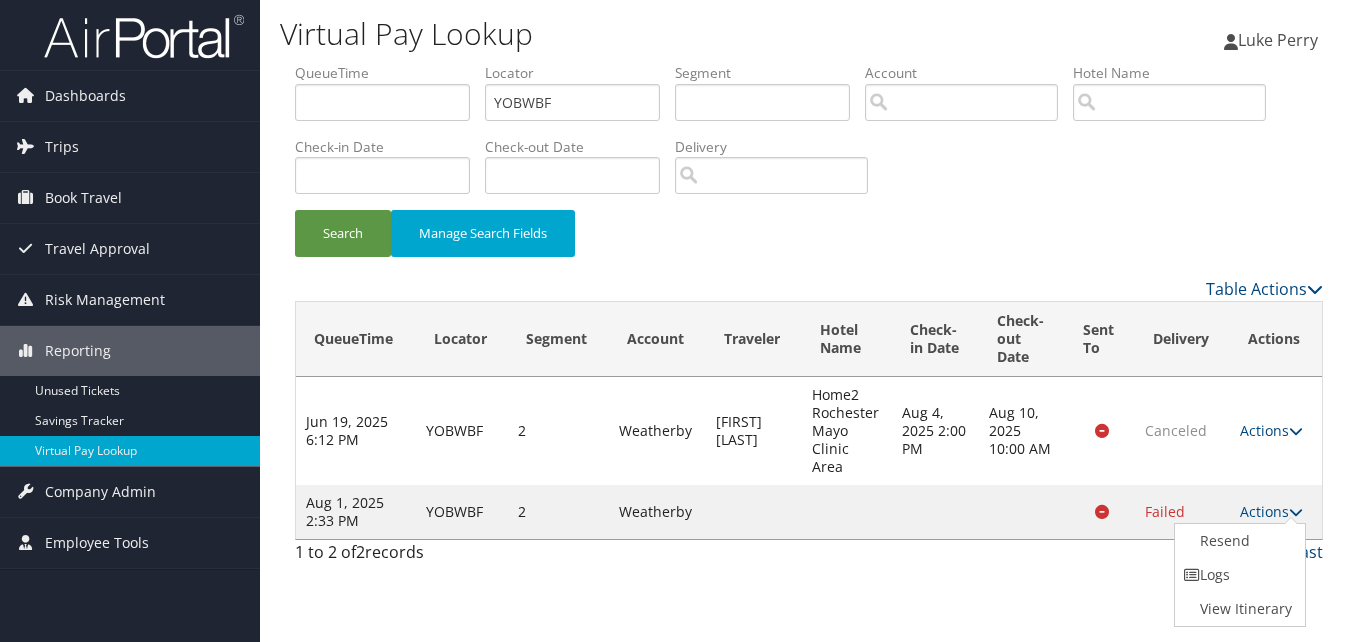 drag, startPoint x: 1226, startPoint y: 560, endPoint x: 1206, endPoint y: 563, distance: 20.22375 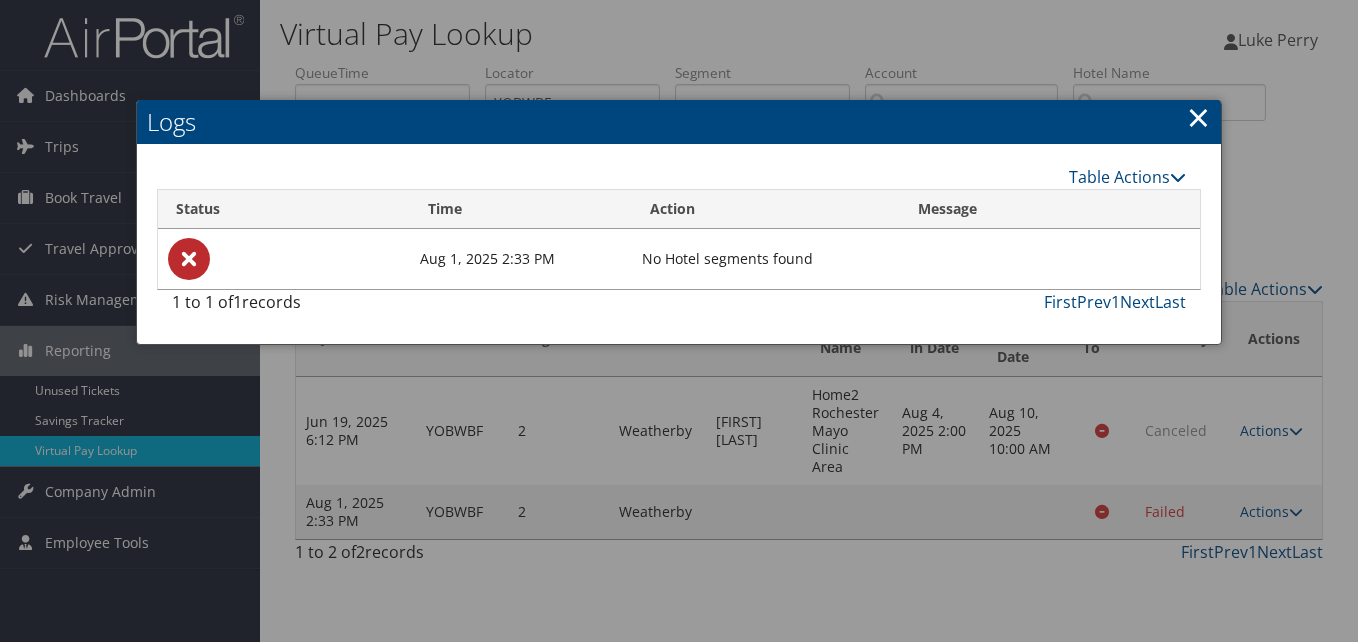 click at bounding box center [679, 321] 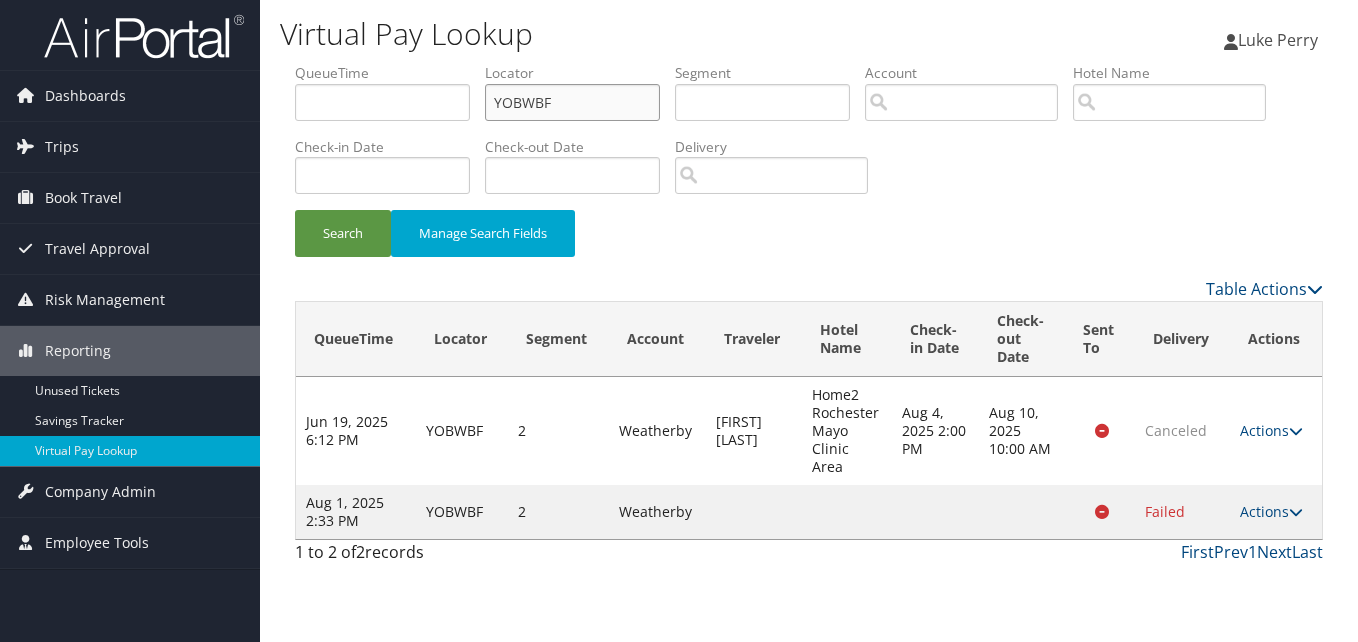 drag, startPoint x: 561, startPoint y: 101, endPoint x: 328, endPoint y: 110, distance: 233.17375 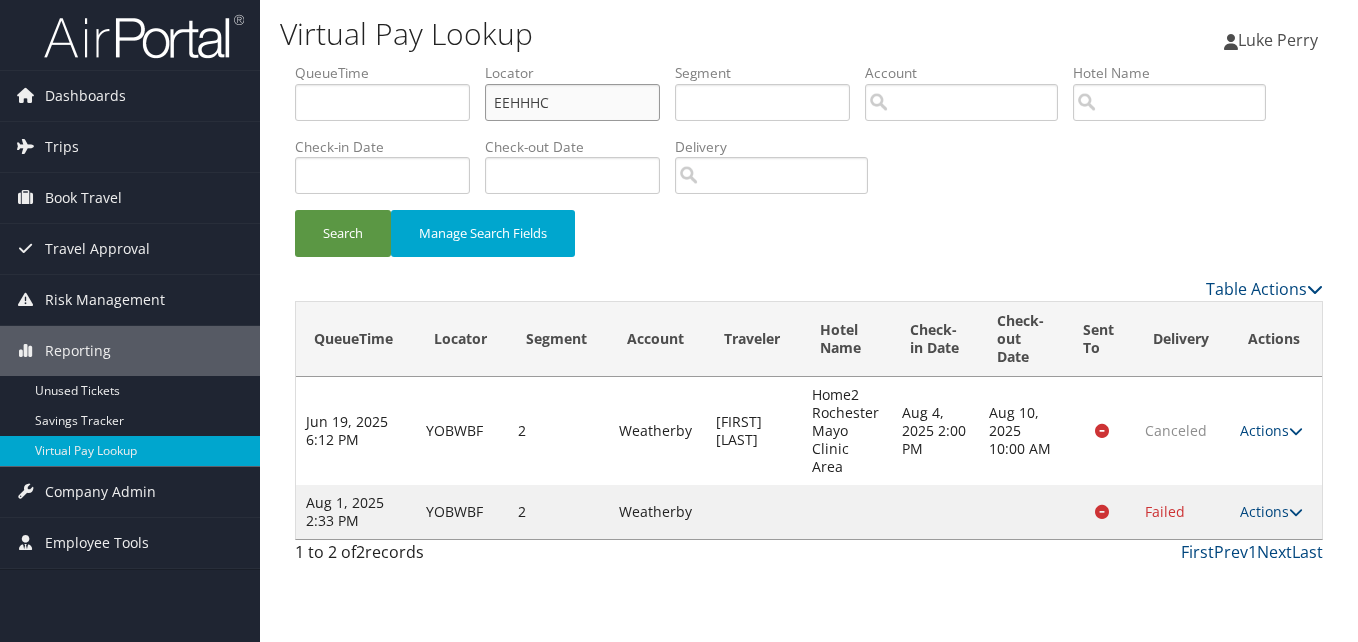 drag, startPoint x: 531, startPoint y: 99, endPoint x: 641, endPoint y: 102, distance: 110.0409 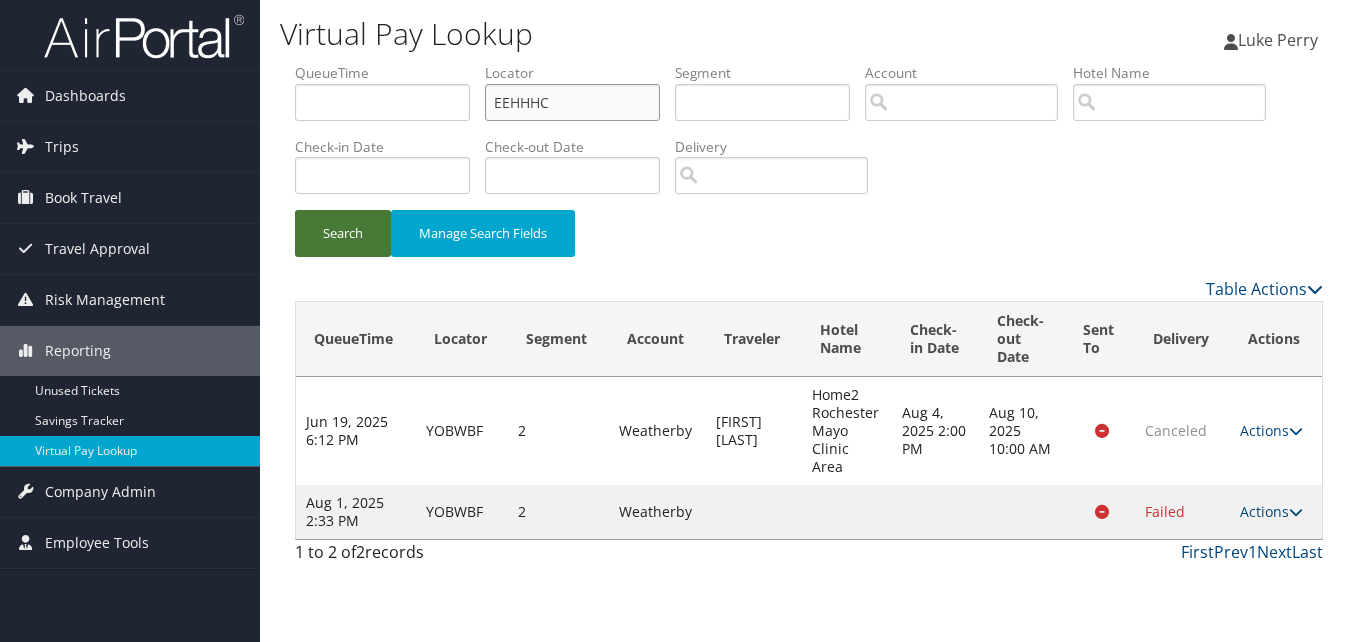 type on "EEHHHC" 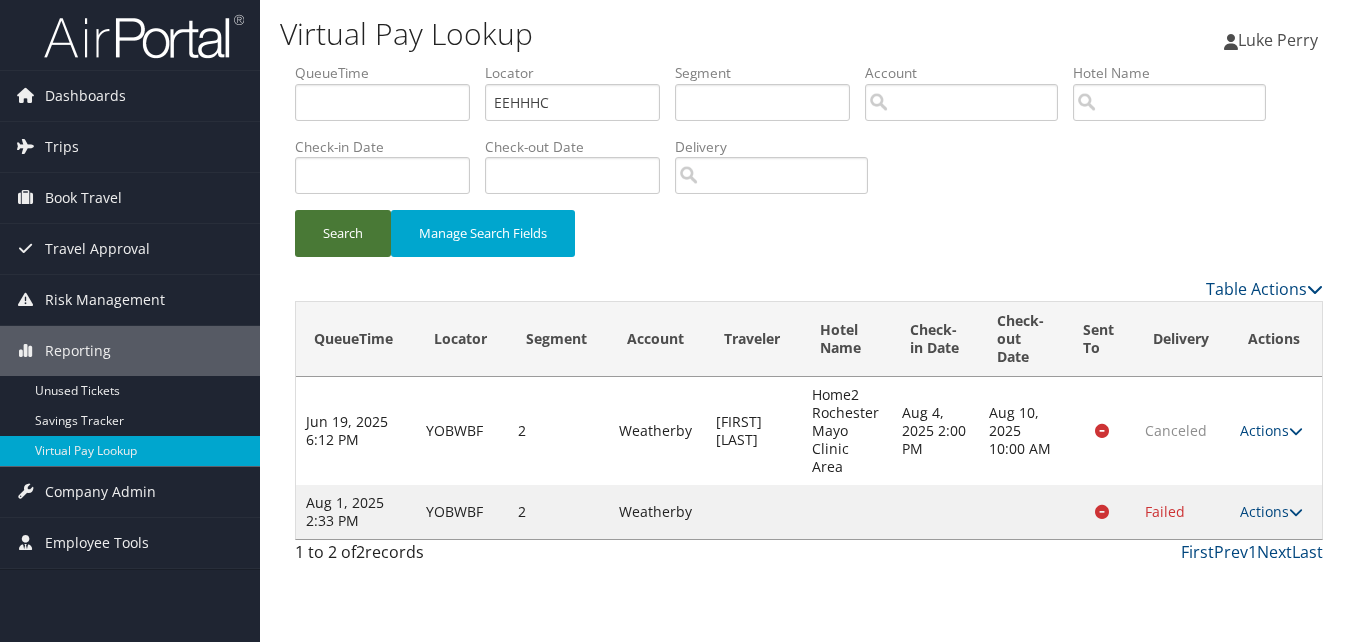 click on "Search" at bounding box center [343, 233] 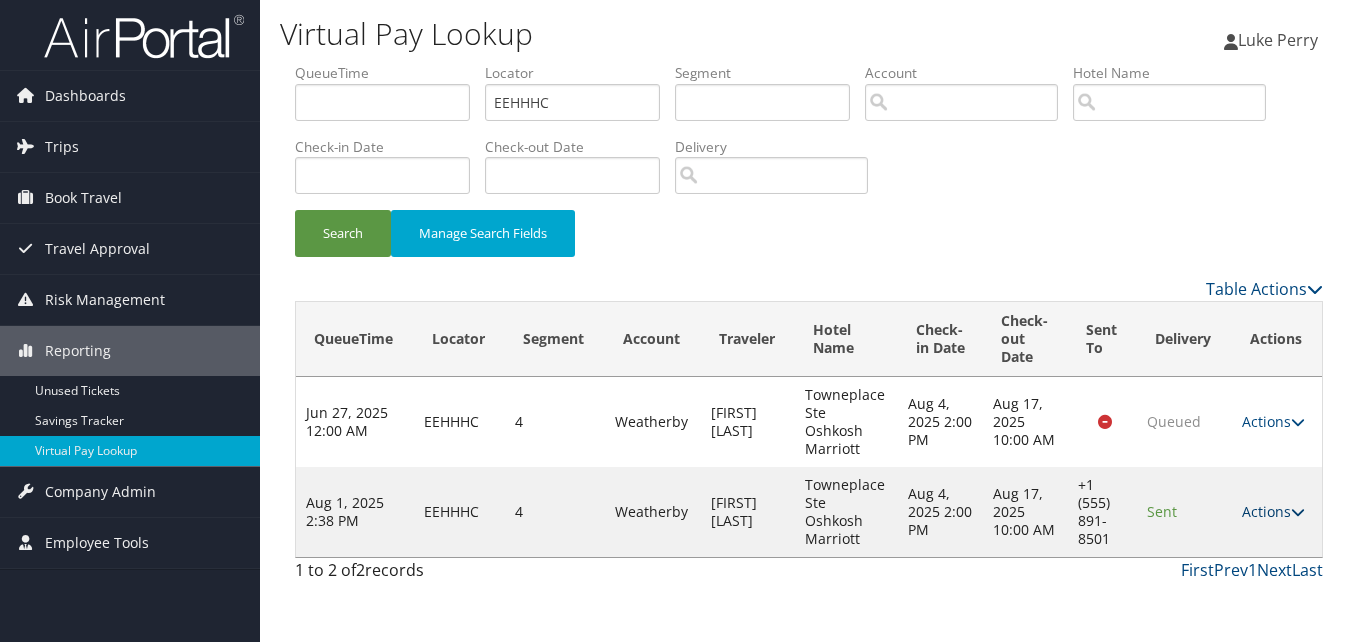 click on "Actions" at bounding box center [1273, 511] 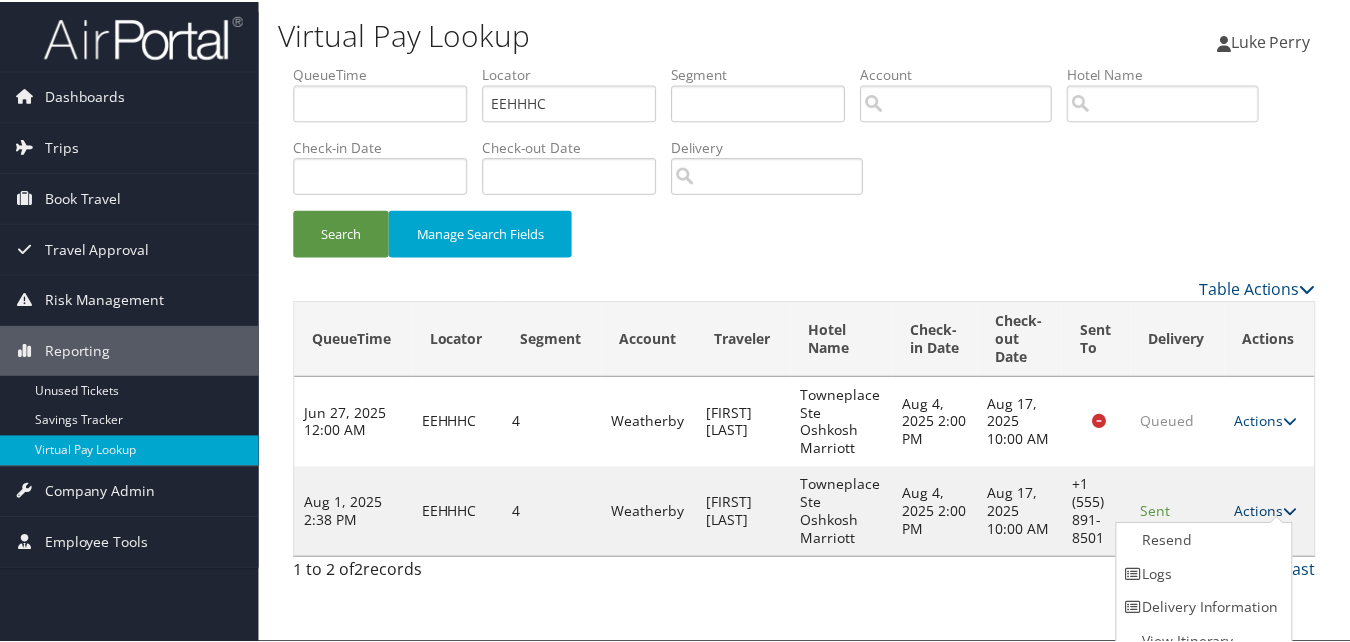 scroll, scrollTop: 18, scrollLeft: 0, axis: vertical 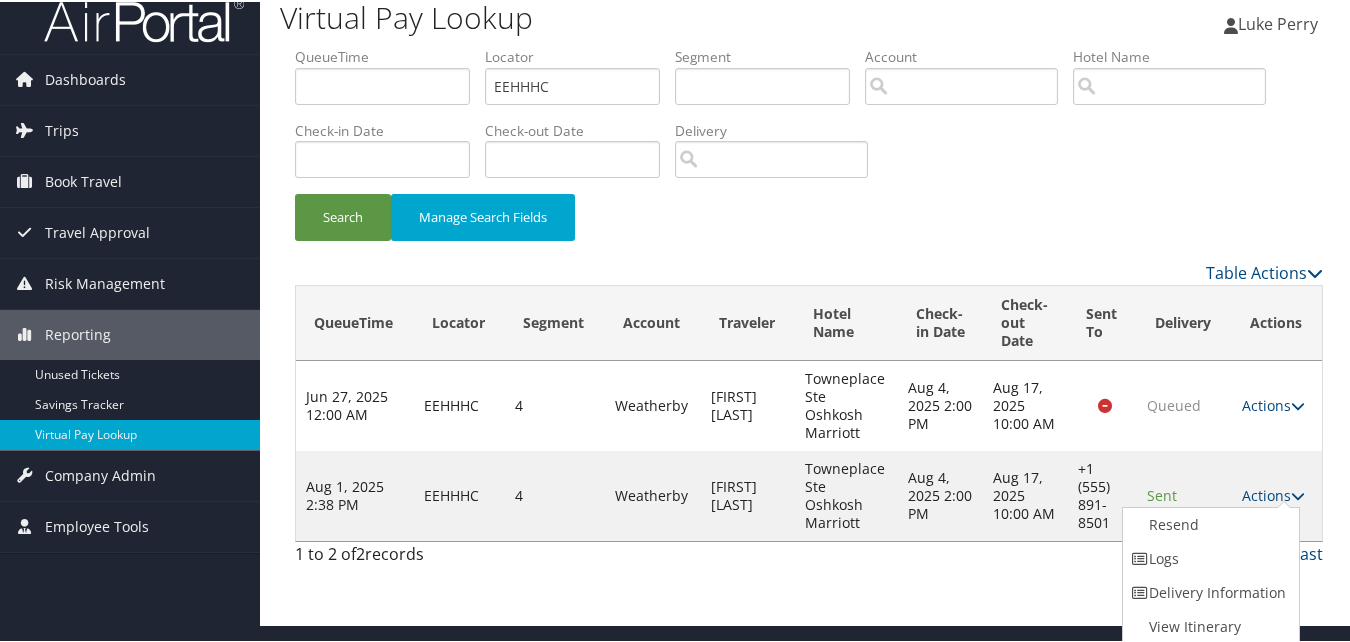 drag, startPoint x: 1169, startPoint y: 552, endPoint x: 1153, endPoint y: 549, distance: 16.27882 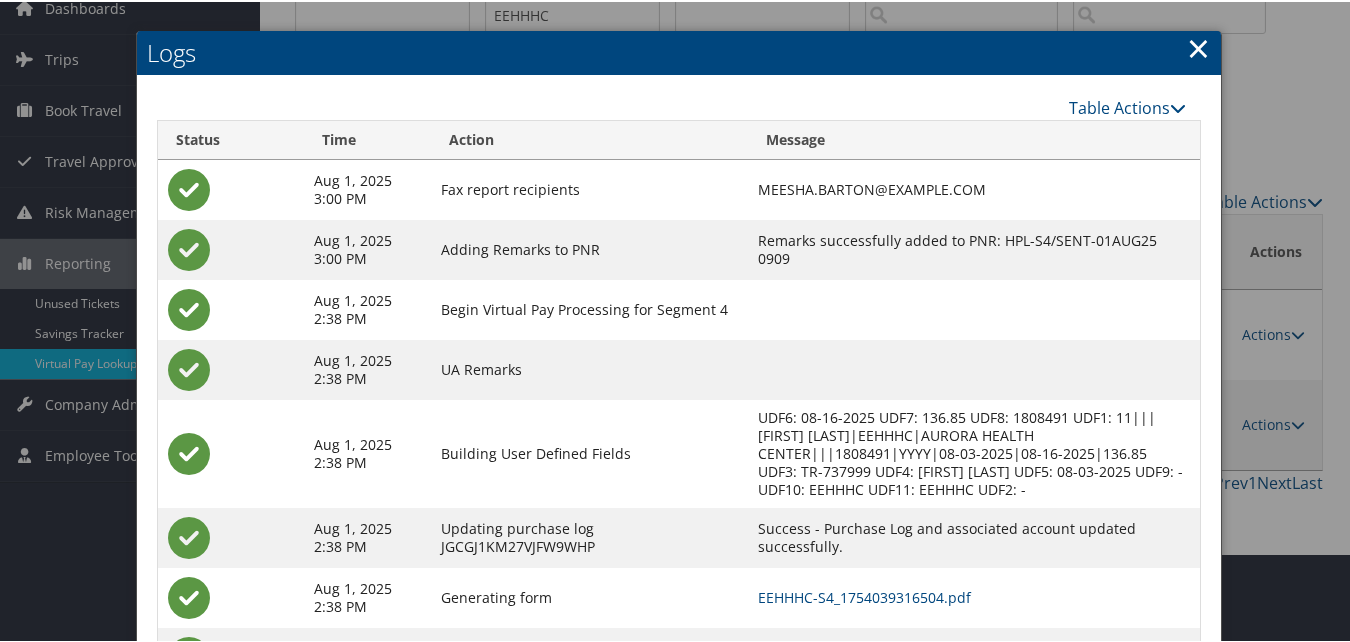 scroll, scrollTop: 171, scrollLeft: 0, axis: vertical 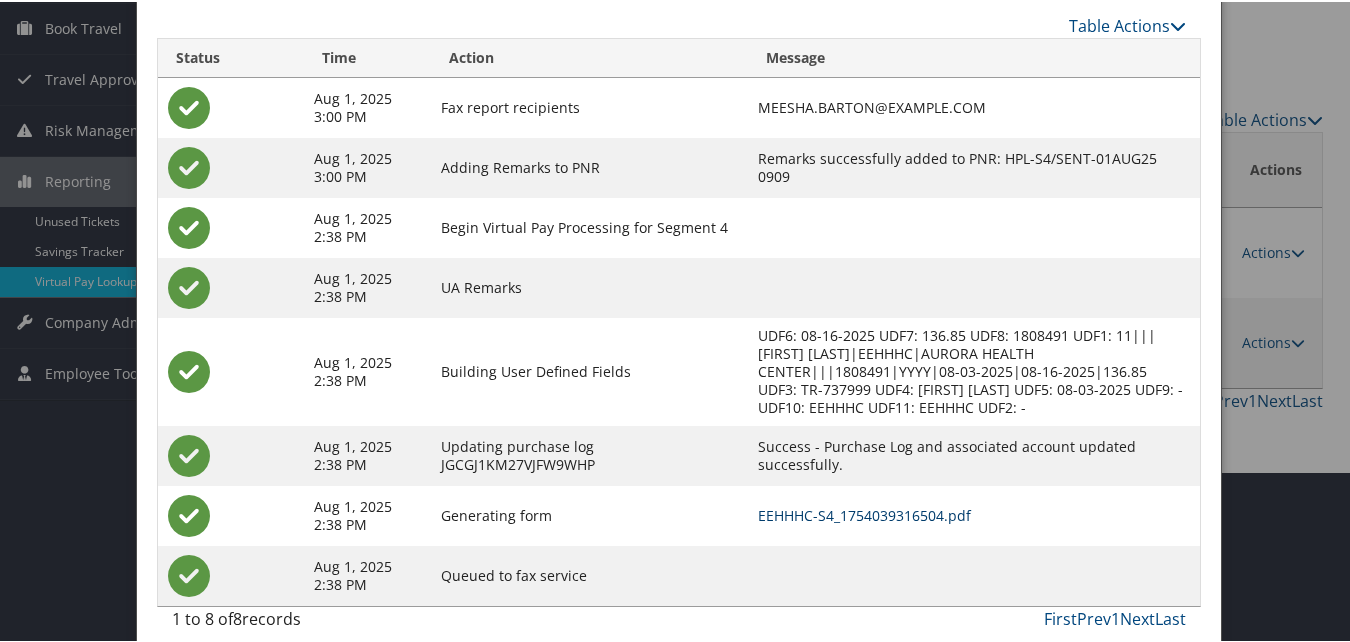 click on "EEHHHC-S4_1754039316504.pdf" at bounding box center [864, 513] 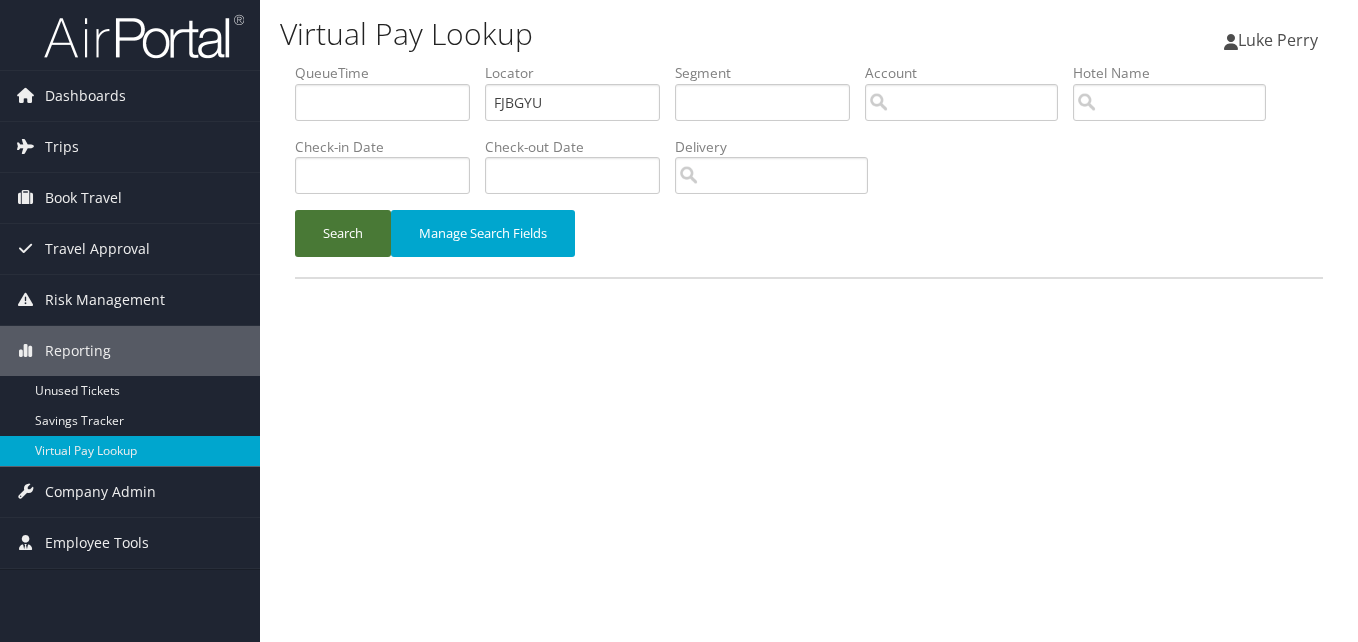 scroll, scrollTop: 0, scrollLeft: 0, axis: both 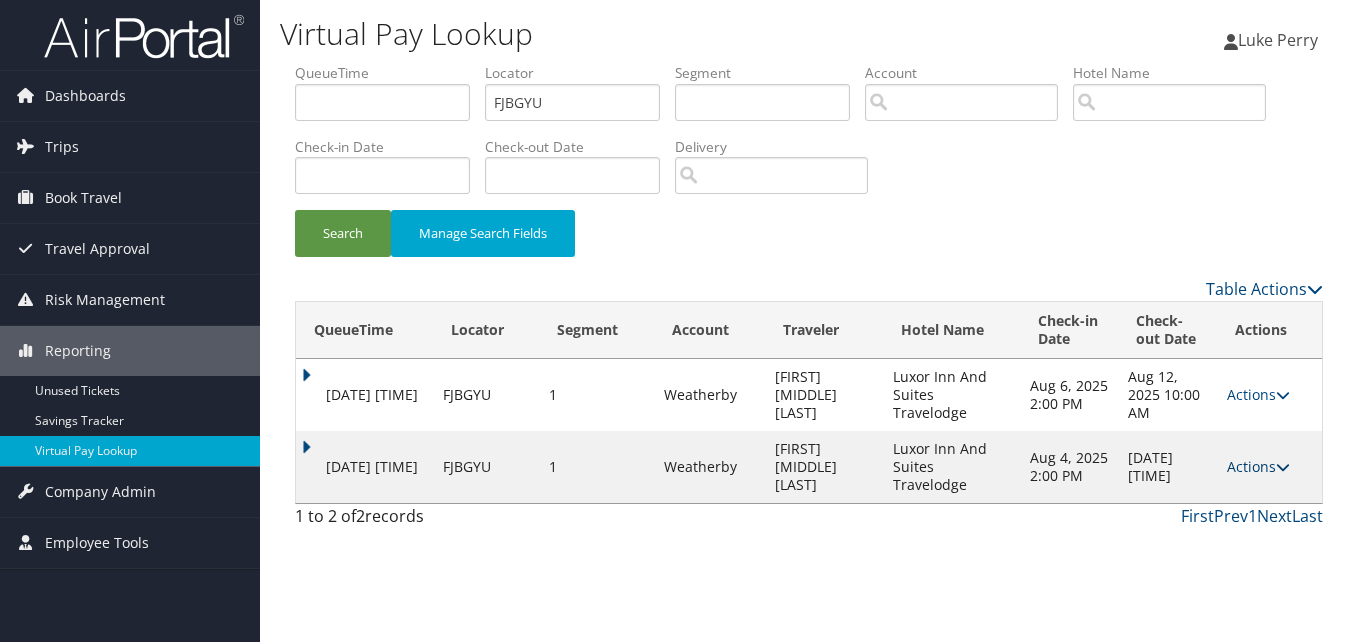 click on "Actions" at bounding box center (1258, 466) 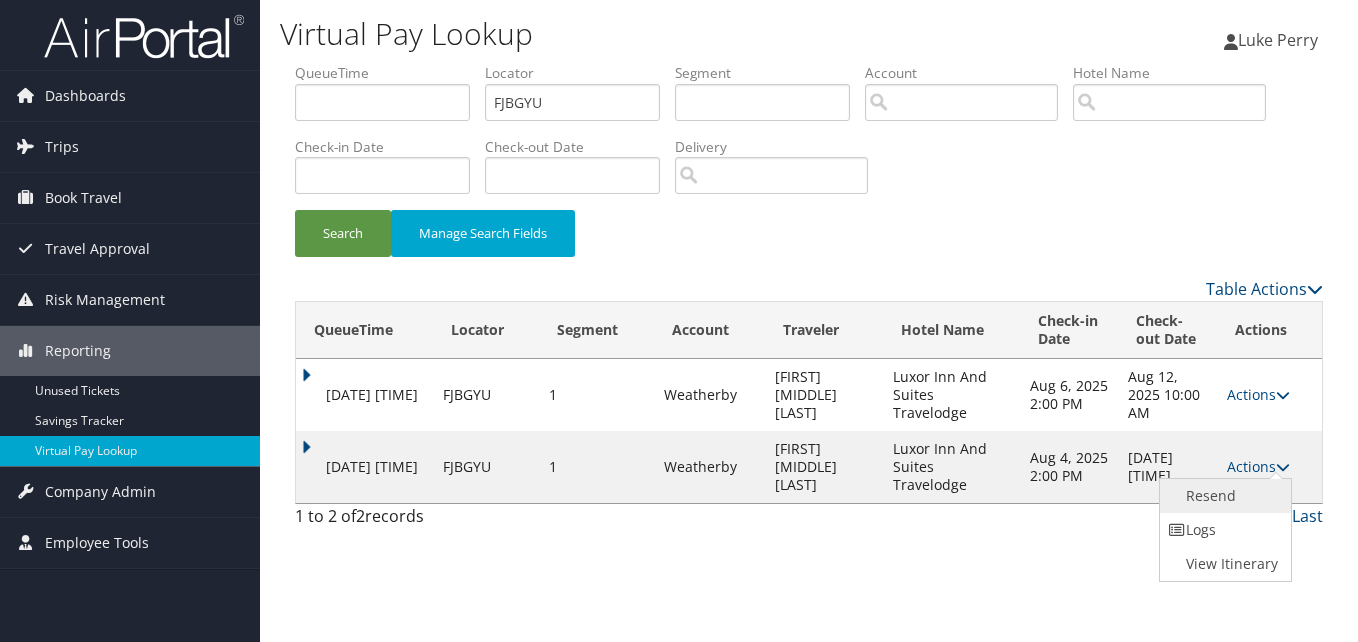 click on "Resend" at bounding box center (1223, 496) 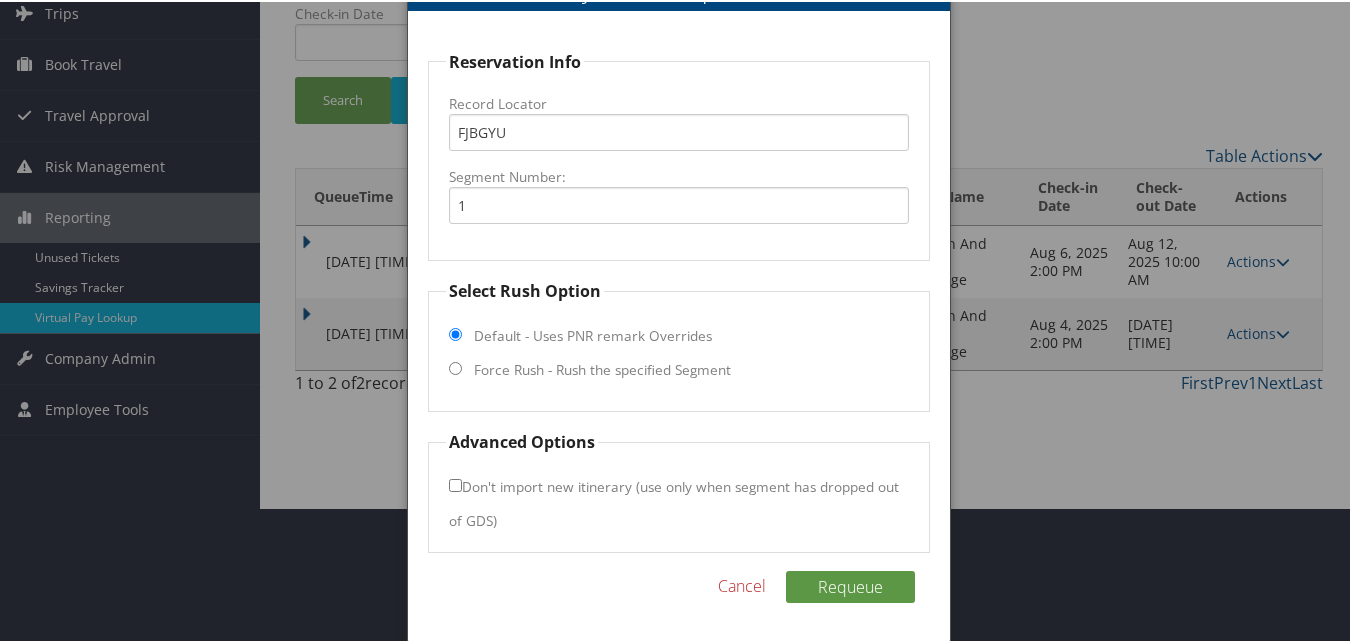 click on "Force Rush - Rush the specified Segment" at bounding box center [602, 368] 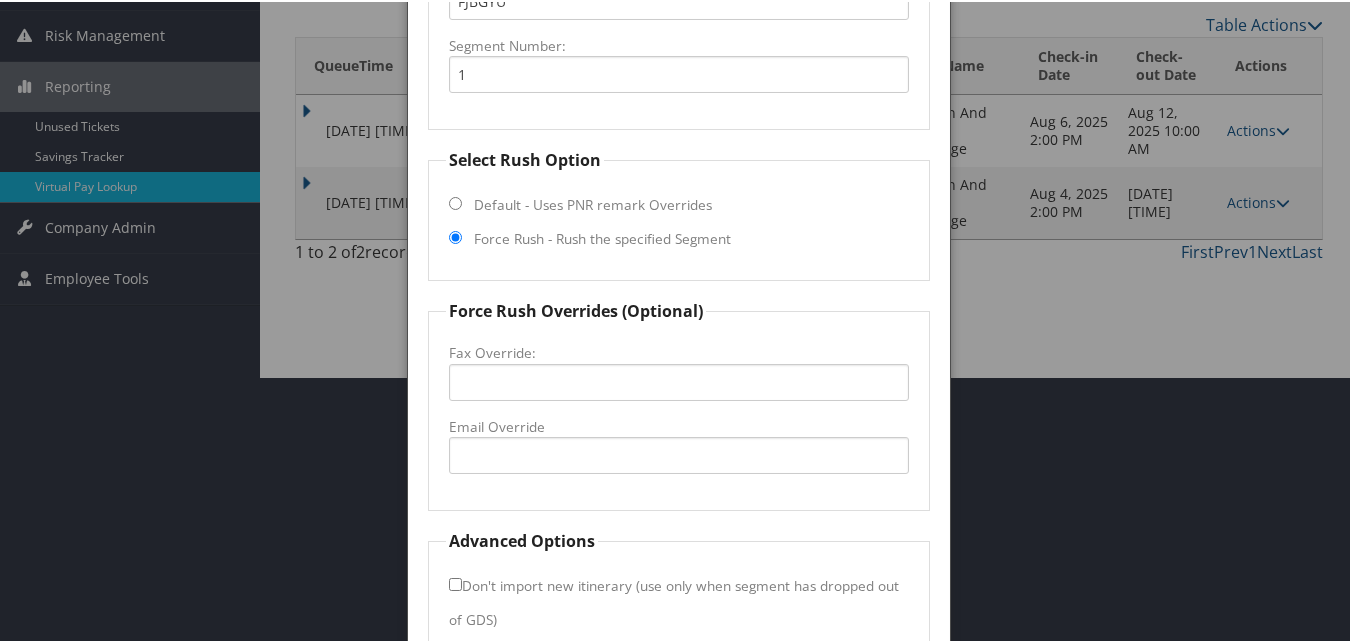 scroll, scrollTop: 365, scrollLeft: 0, axis: vertical 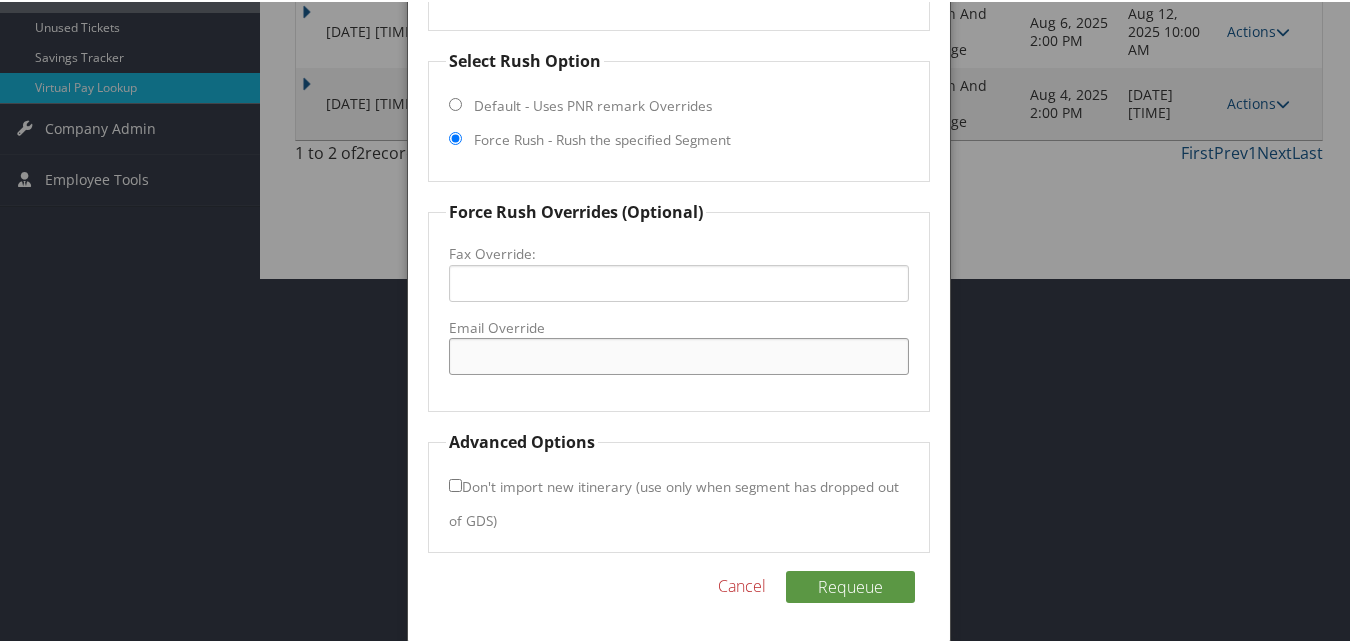 click on "Email Override" at bounding box center (678, 354) 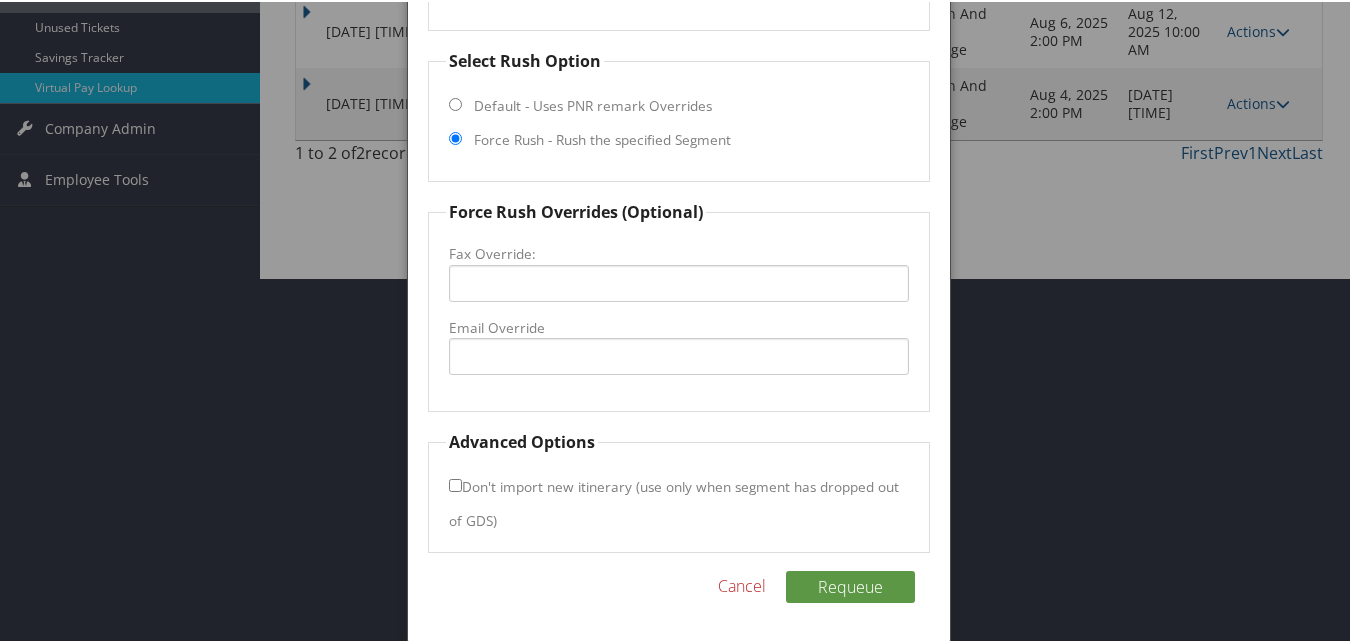 click at bounding box center [679, 321] 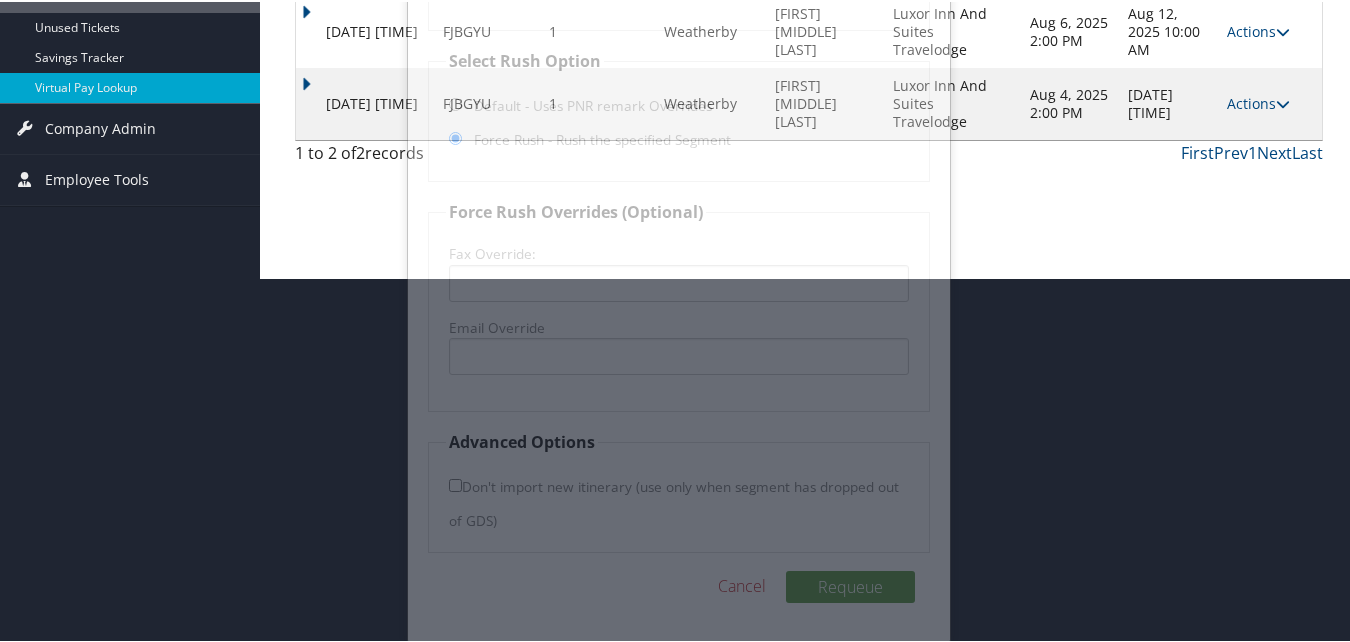 scroll, scrollTop: 0, scrollLeft: 0, axis: both 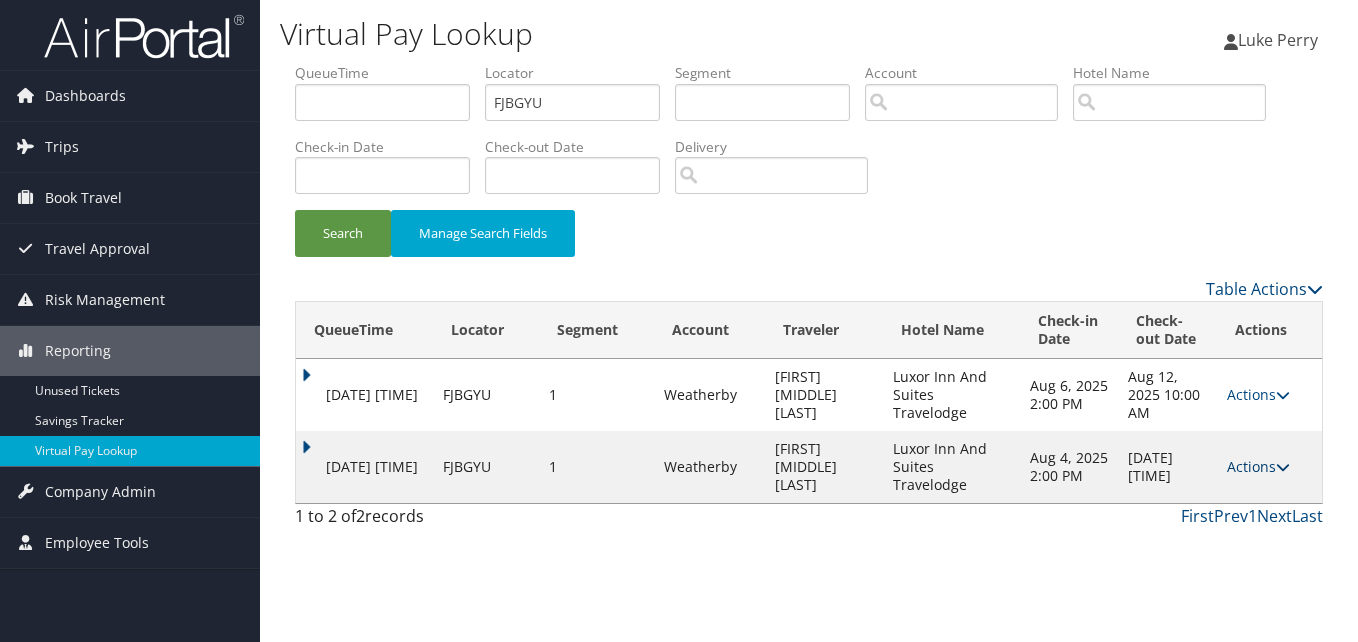 click on "Actions" at bounding box center [1258, 466] 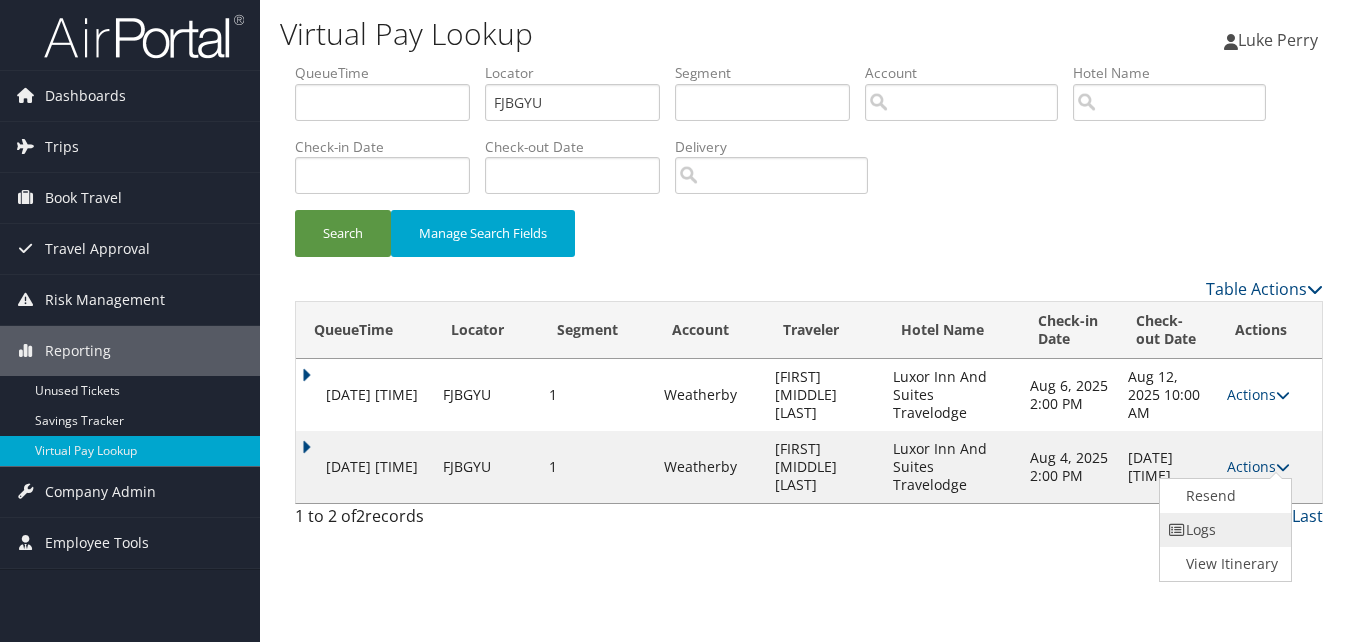 click on "Logs" at bounding box center [1223, 530] 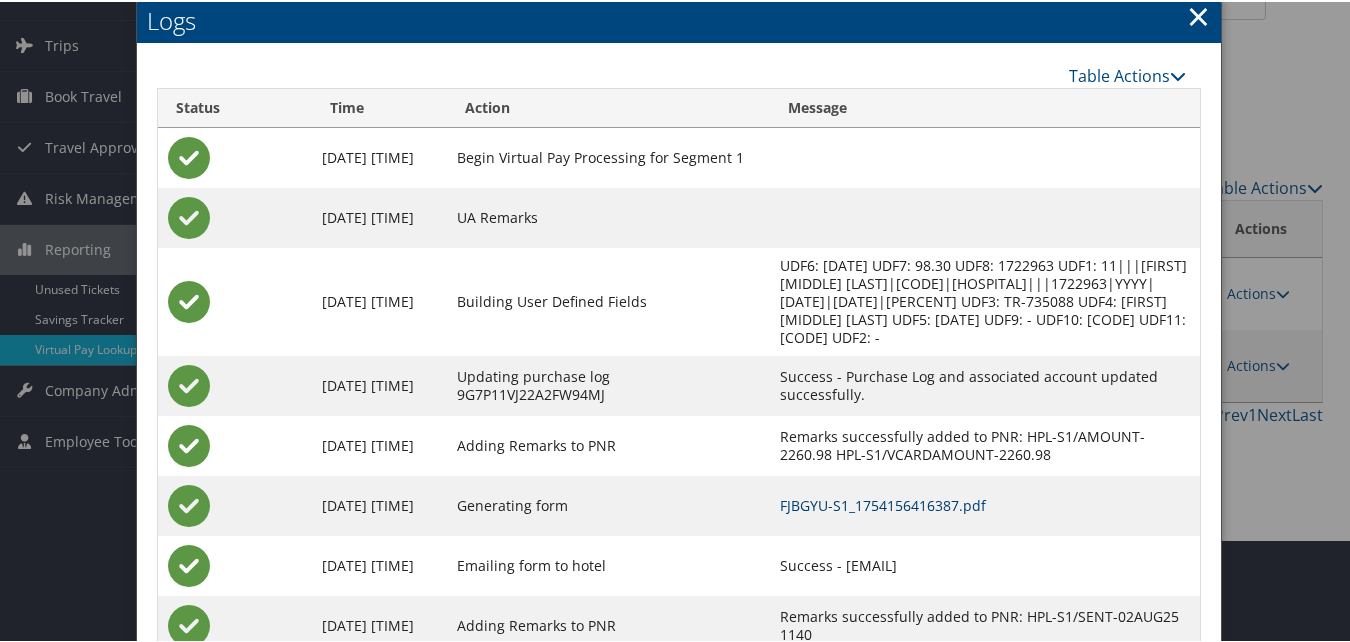 scroll, scrollTop: 171, scrollLeft: 0, axis: vertical 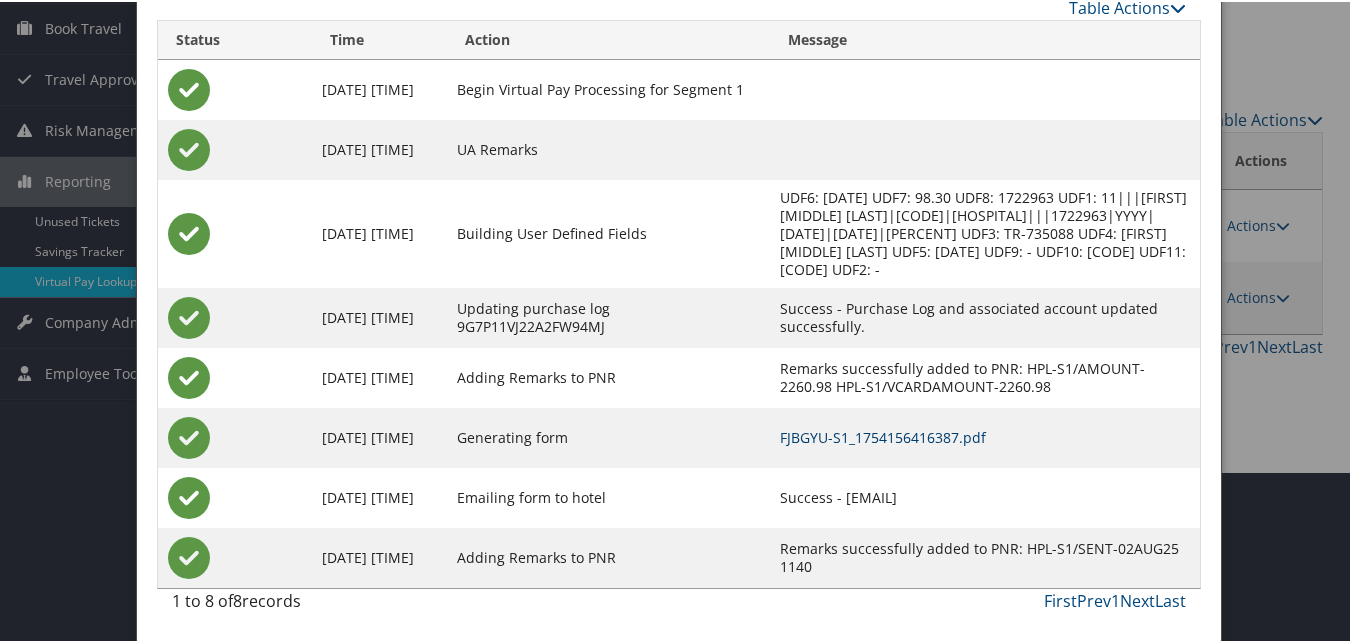 click on "FJBGYU-S1_1754156416387.pdf" at bounding box center [883, 435] 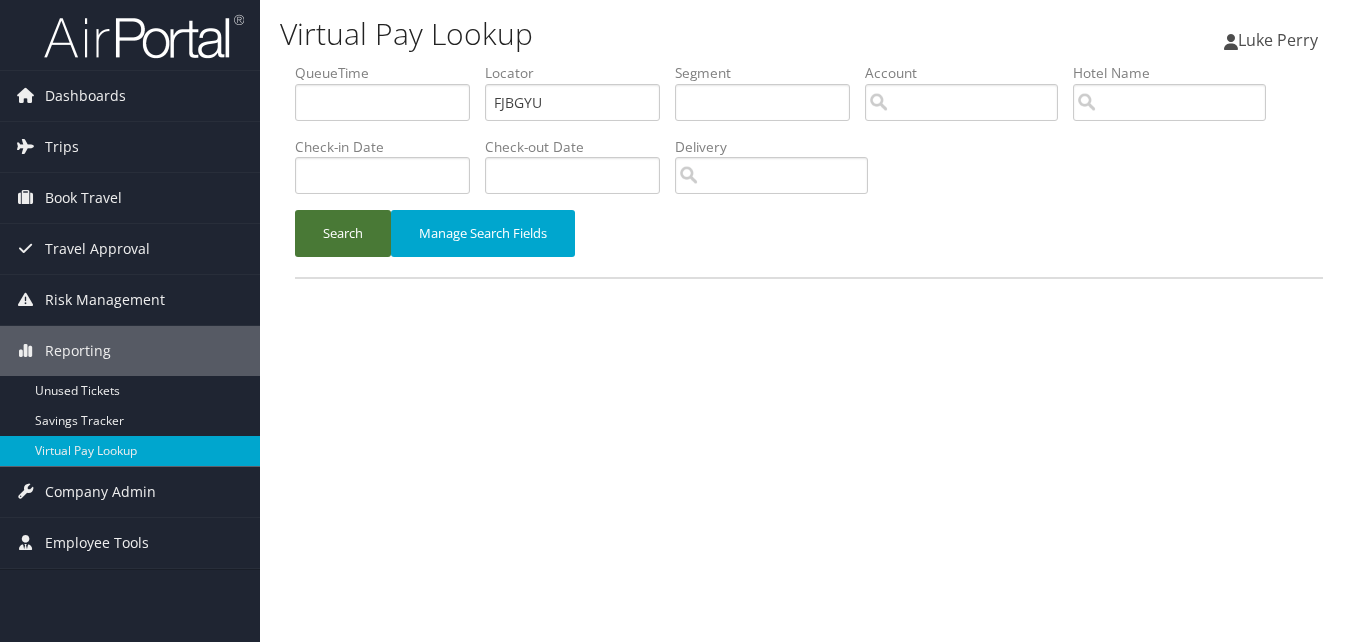 click on "Search" at bounding box center (343, 233) 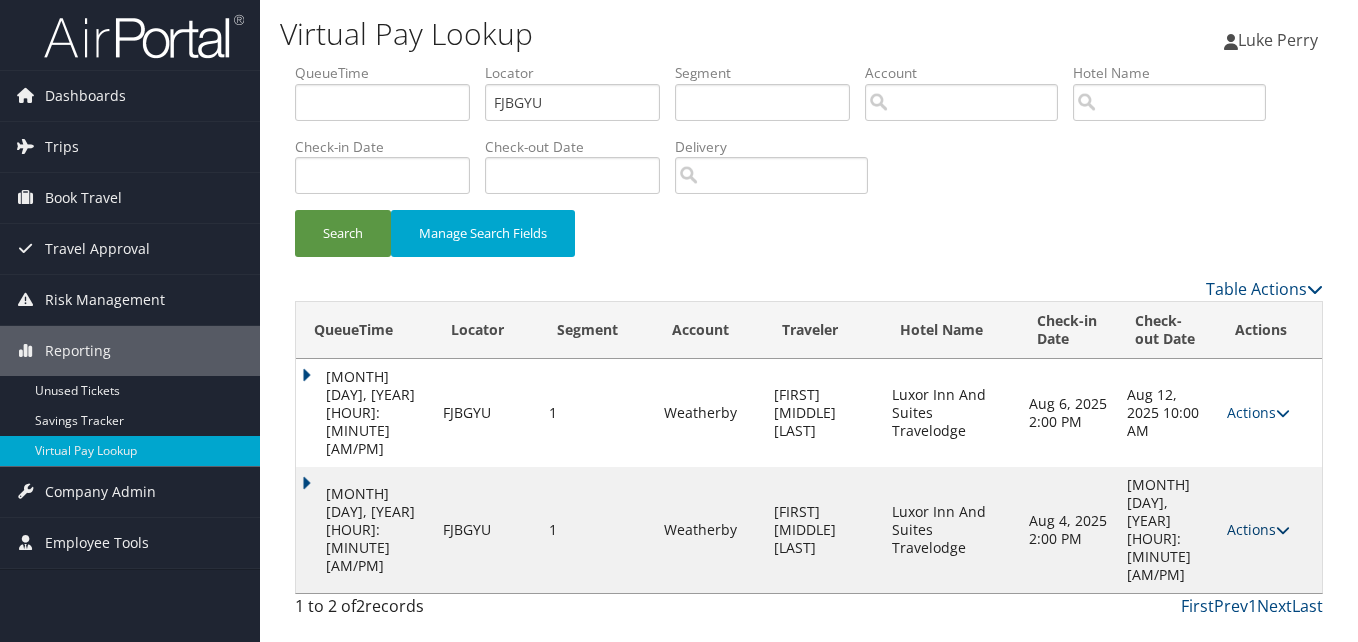 click on "Actions" at bounding box center (1258, 529) 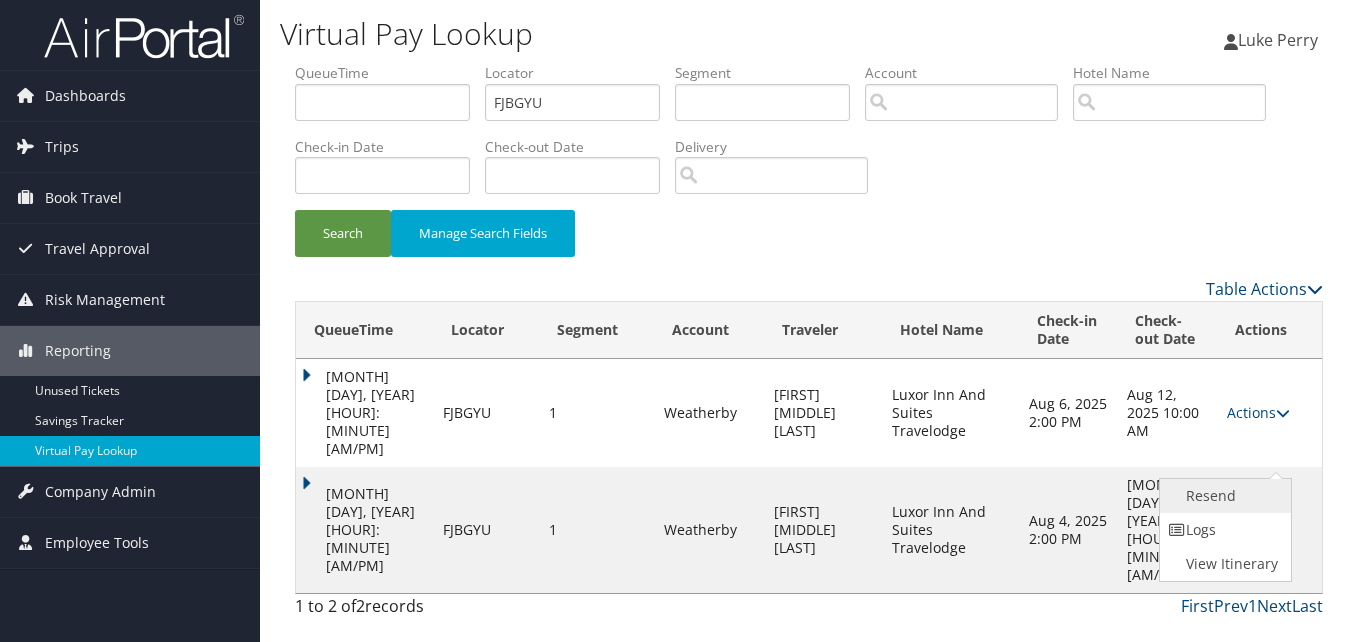 click on "Resend" at bounding box center (1223, 496) 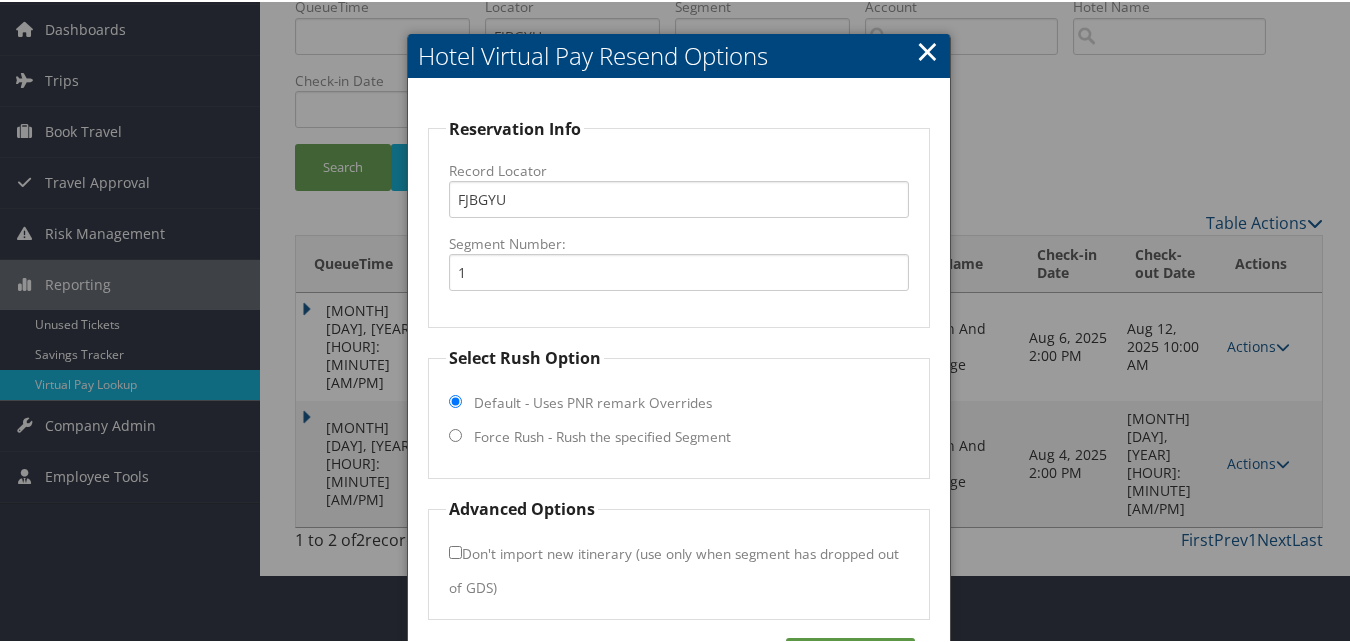 scroll, scrollTop: 135, scrollLeft: 0, axis: vertical 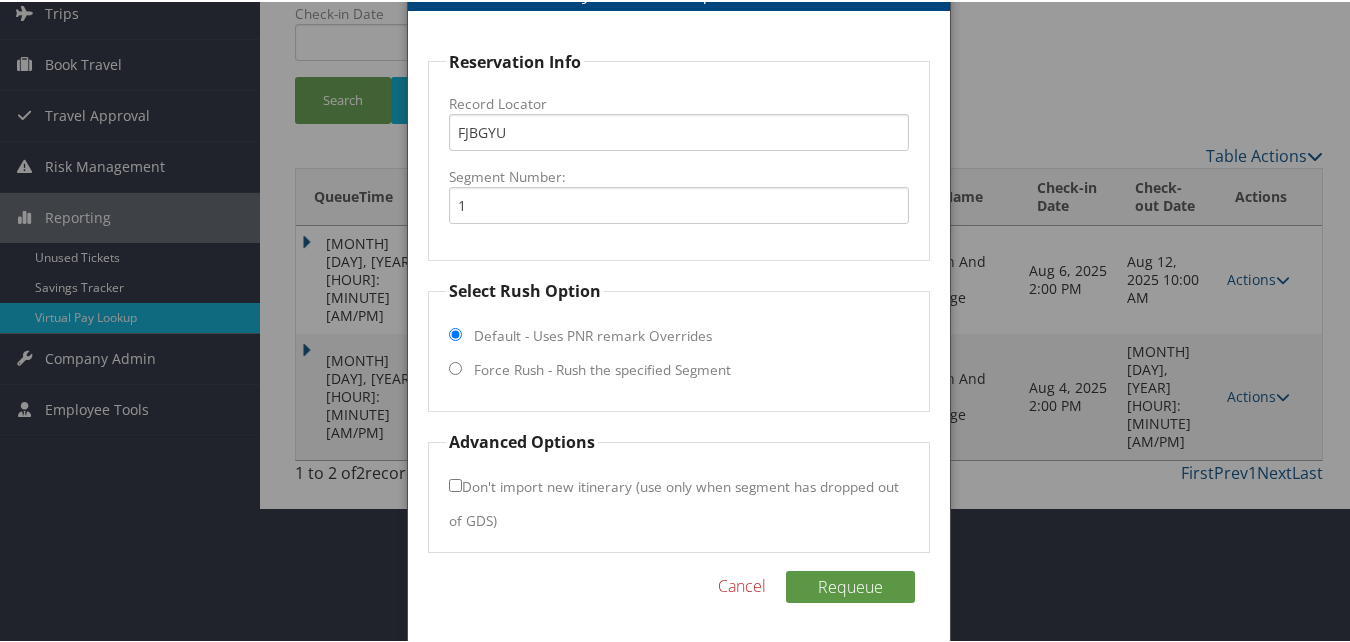 click on "Force Rush - Rush the specified Segment" at bounding box center (602, 368) 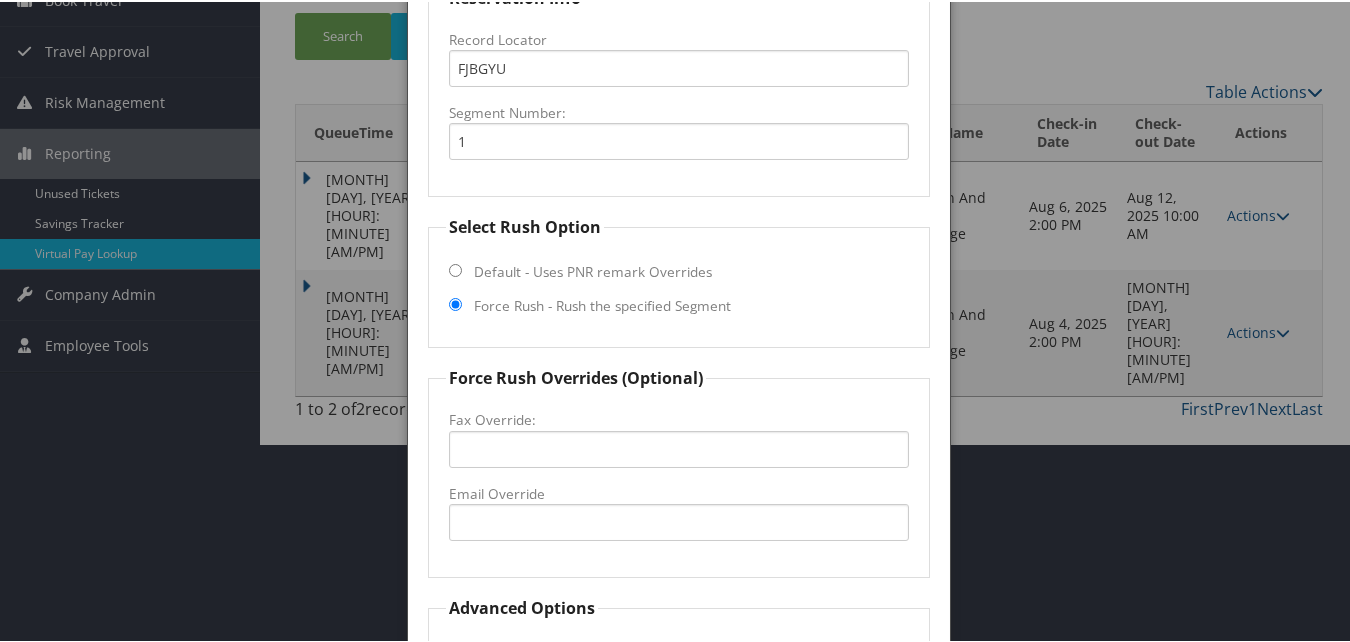 scroll, scrollTop: 365, scrollLeft: 0, axis: vertical 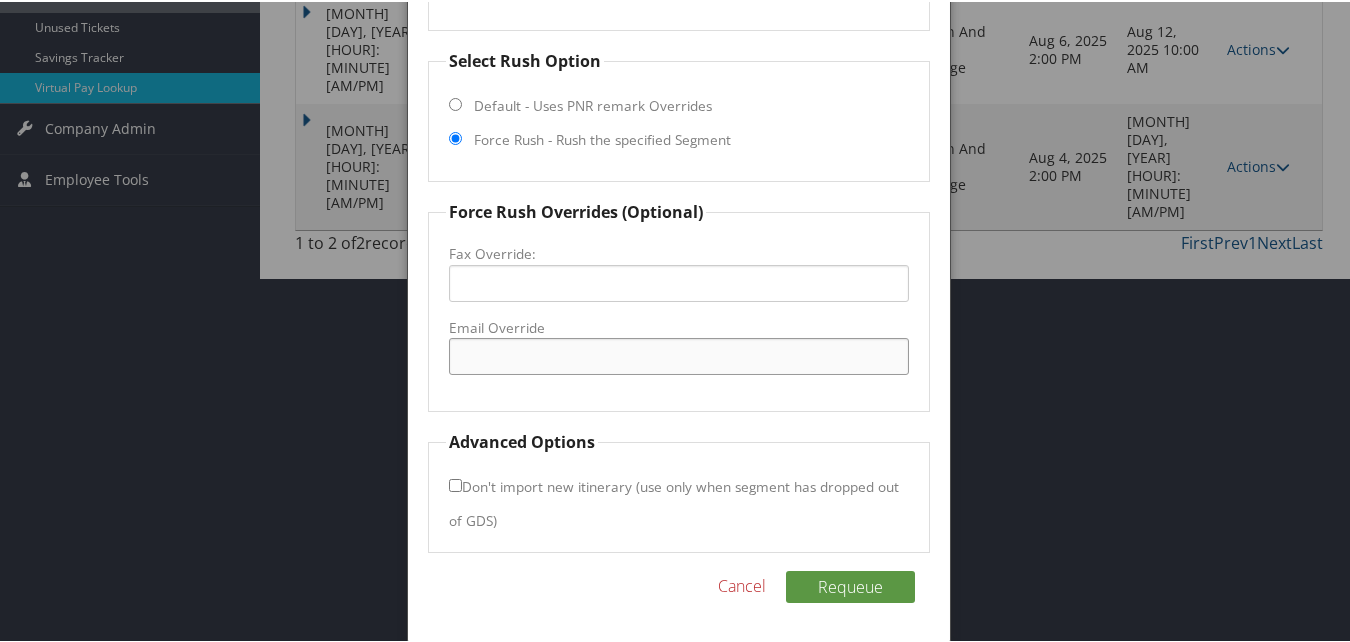 click on "Email Override" at bounding box center [678, 354] 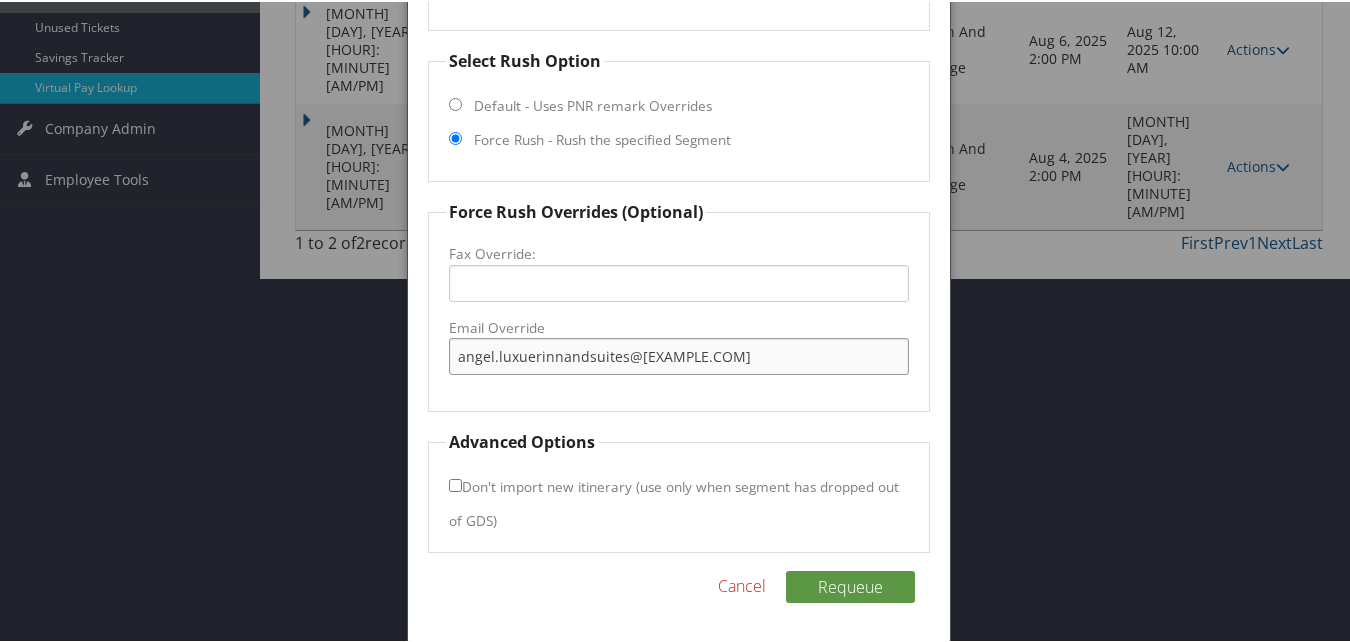 click on "angel.luxuerinnandsuites@gmail.com" at bounding box center [678, 354] 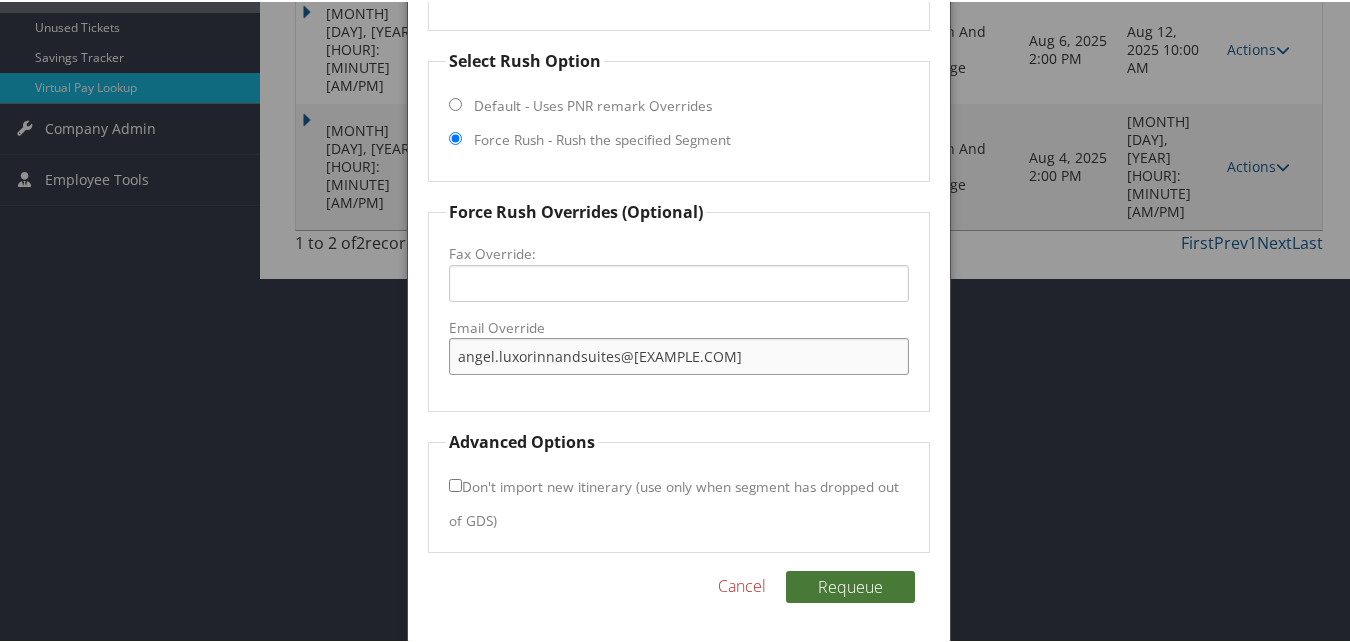 type on "angel.luxorinnandsuites@gmail.com" 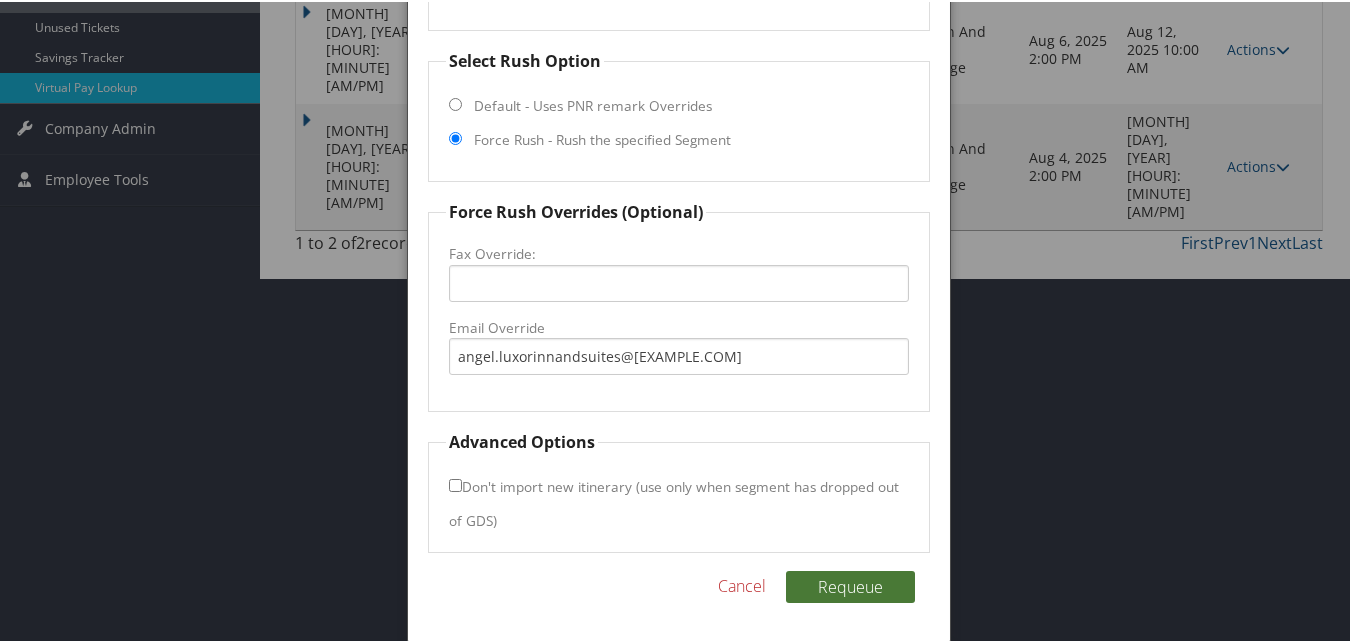 click on "Requeue" at bounding box center (850, 585) 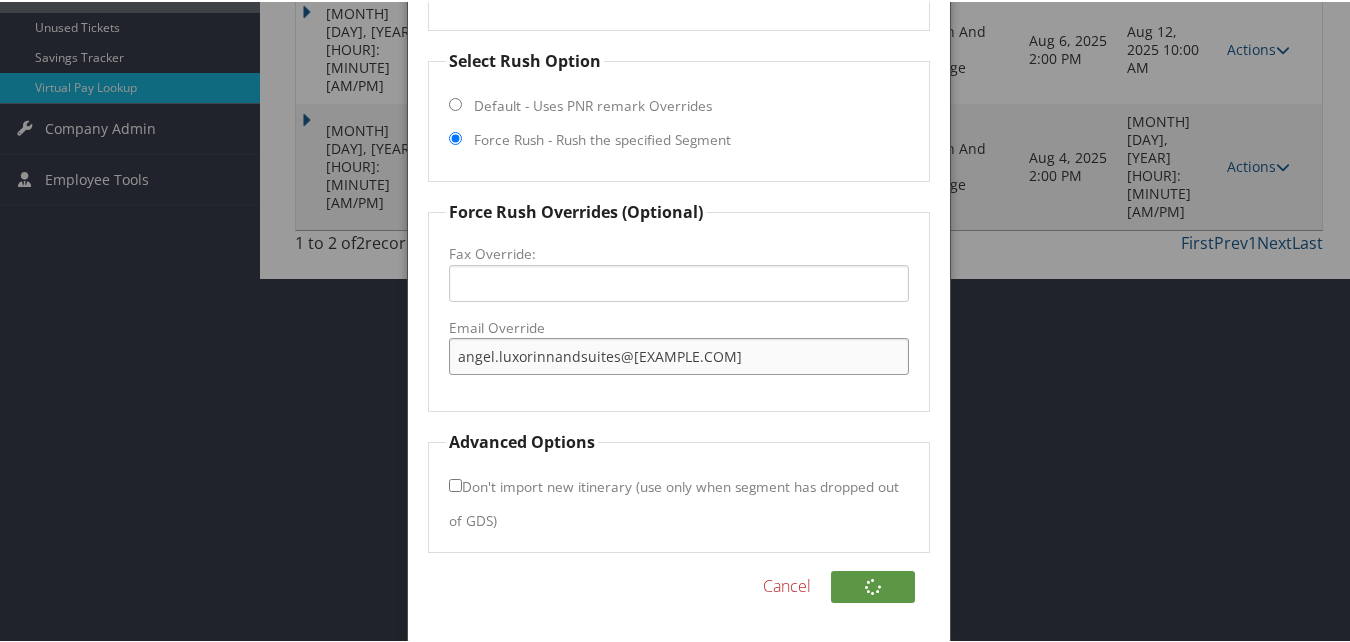 drag, startPoint x: 721, startPoint y: 359, endPoint x: 287, endPoint y: 374, distance: 434.25912 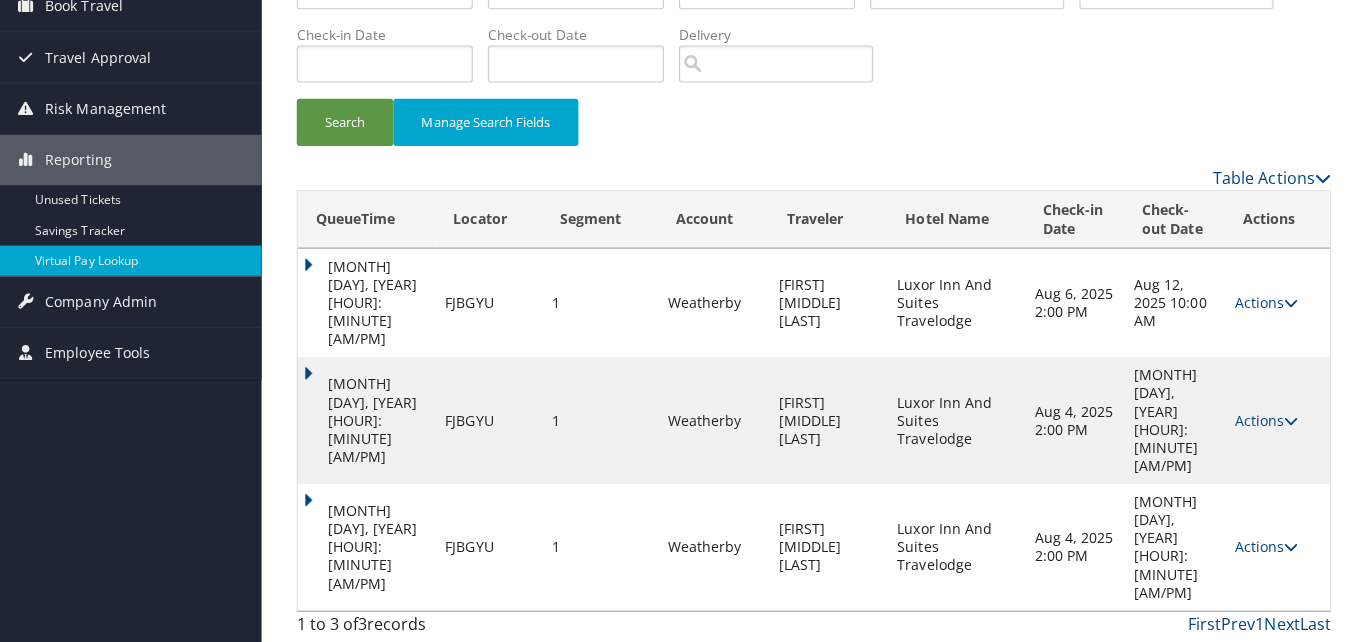 scroll, scrollTop: 0, scrollLeft: 0, axis: both 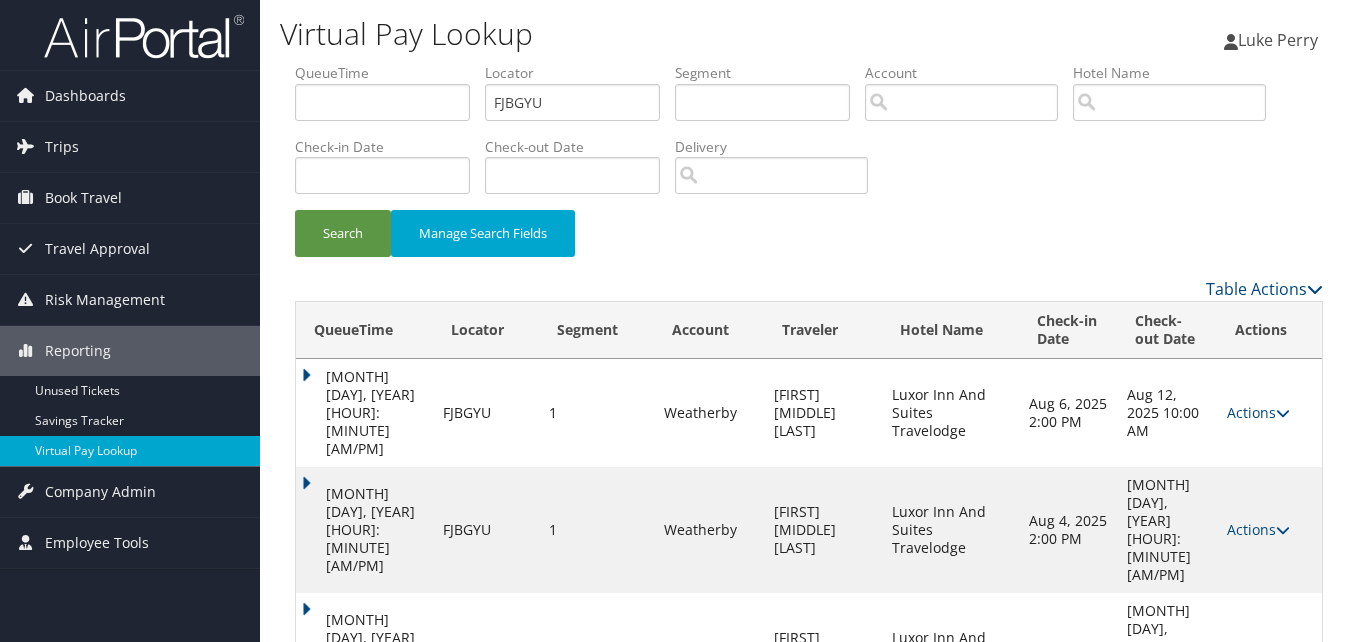 click on "Actions" at bounding box center (1258, 655) 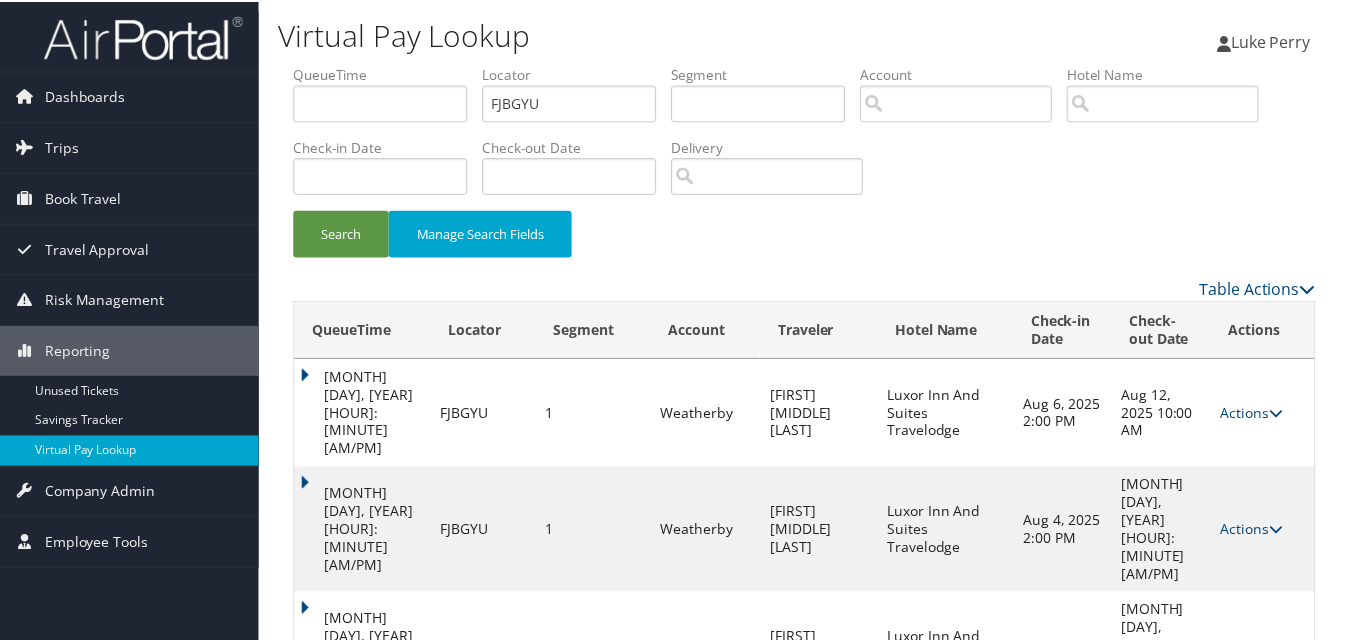 scroll, scrollTop: 29, scrollLeft: 0, axis: vertical 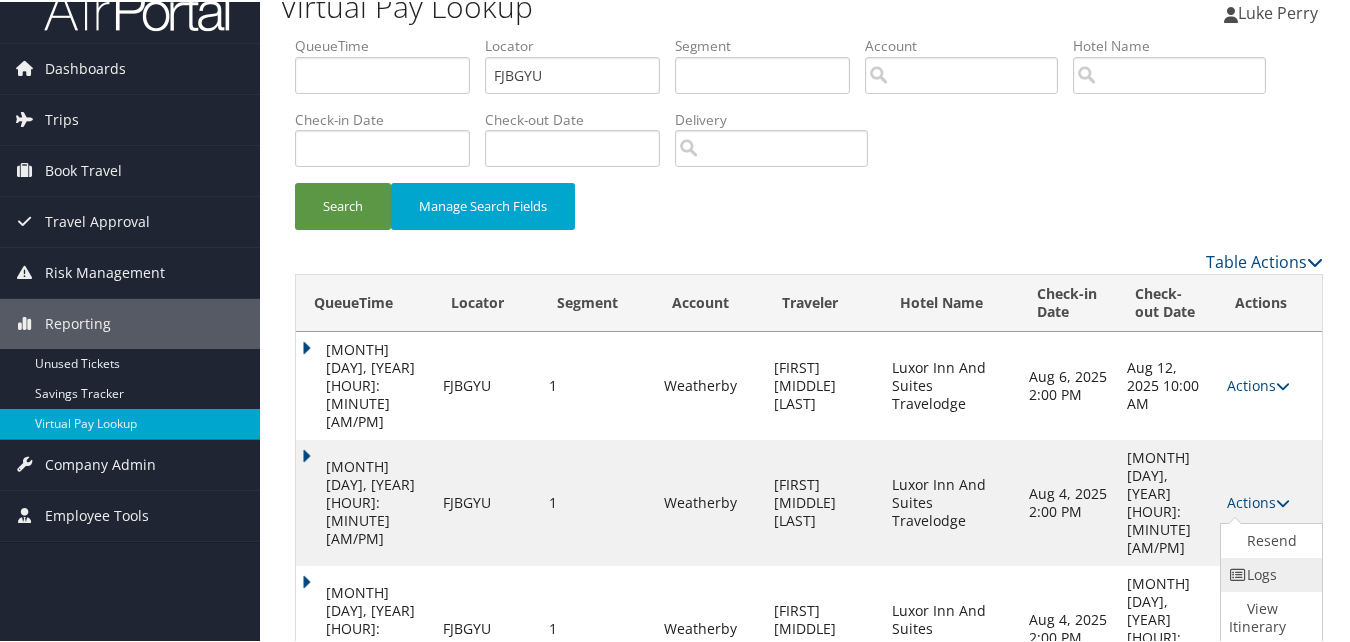 click on "Logs" at bounding box center [1269, 573] 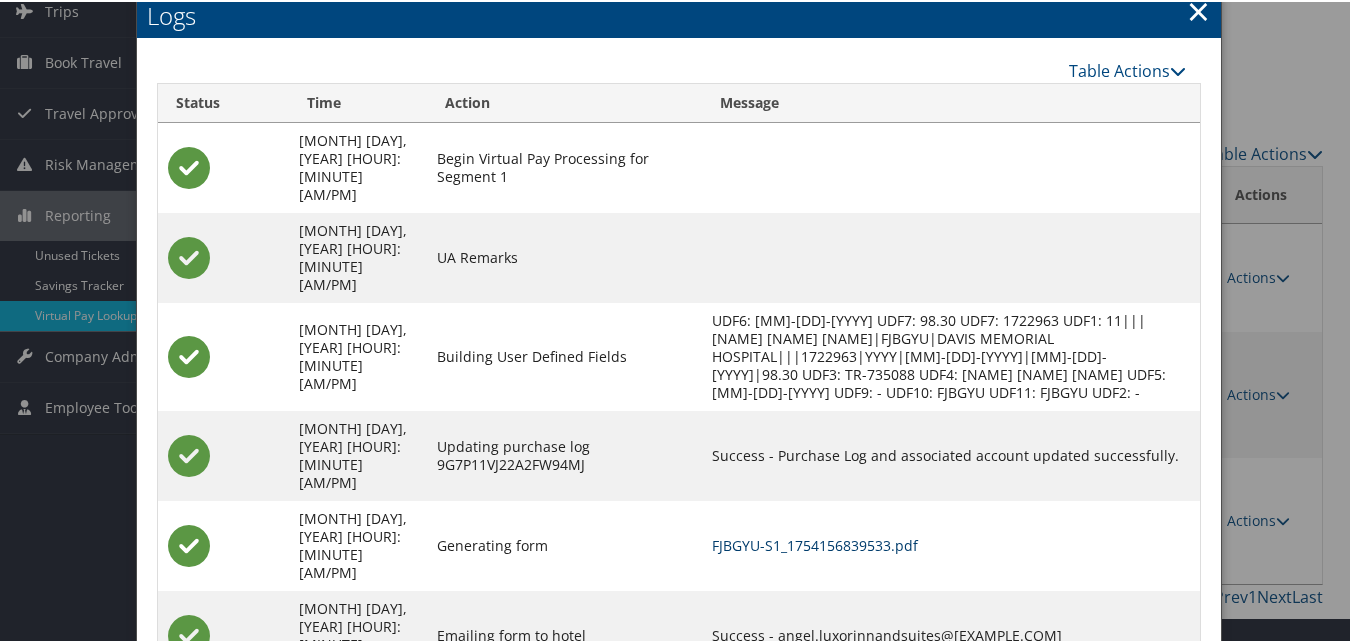 scroll, scrollTop: 140, scrollLeft: 0, axis: vertical 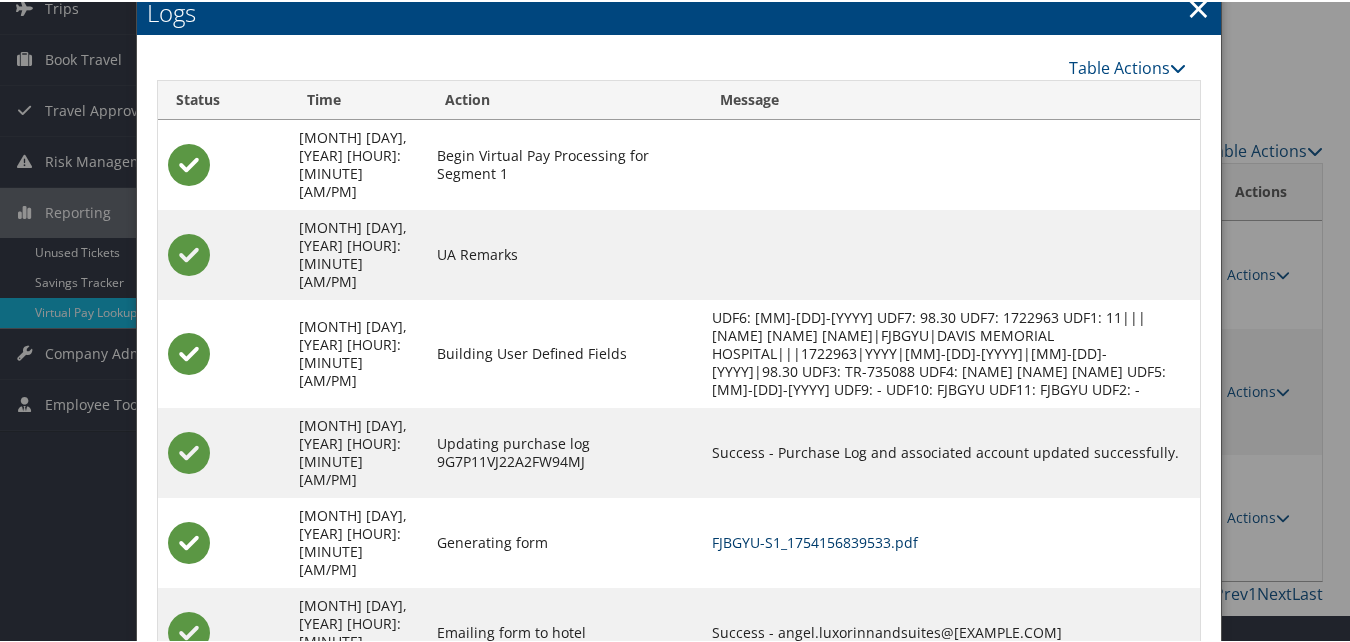 click on "FJBGYU-S1_1754156839533.pdf" at bounding box center [815, 540] 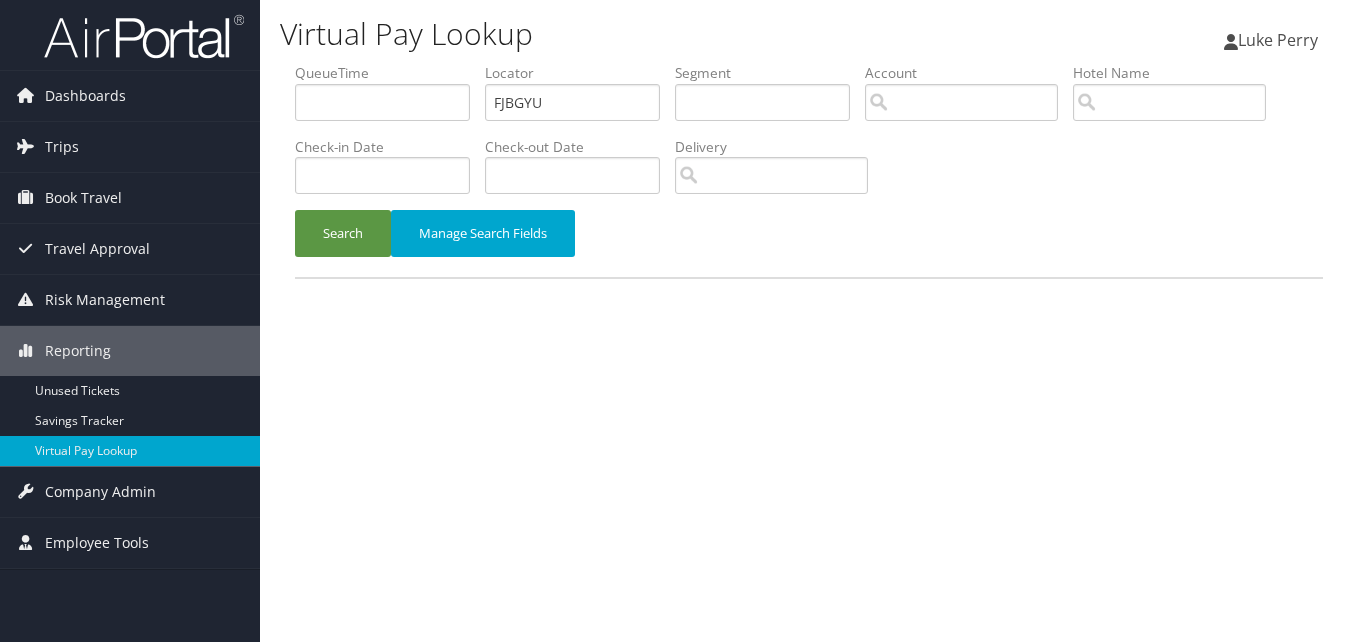 scroll, scrollTop: 0, scrollLeft: 0, axis: both 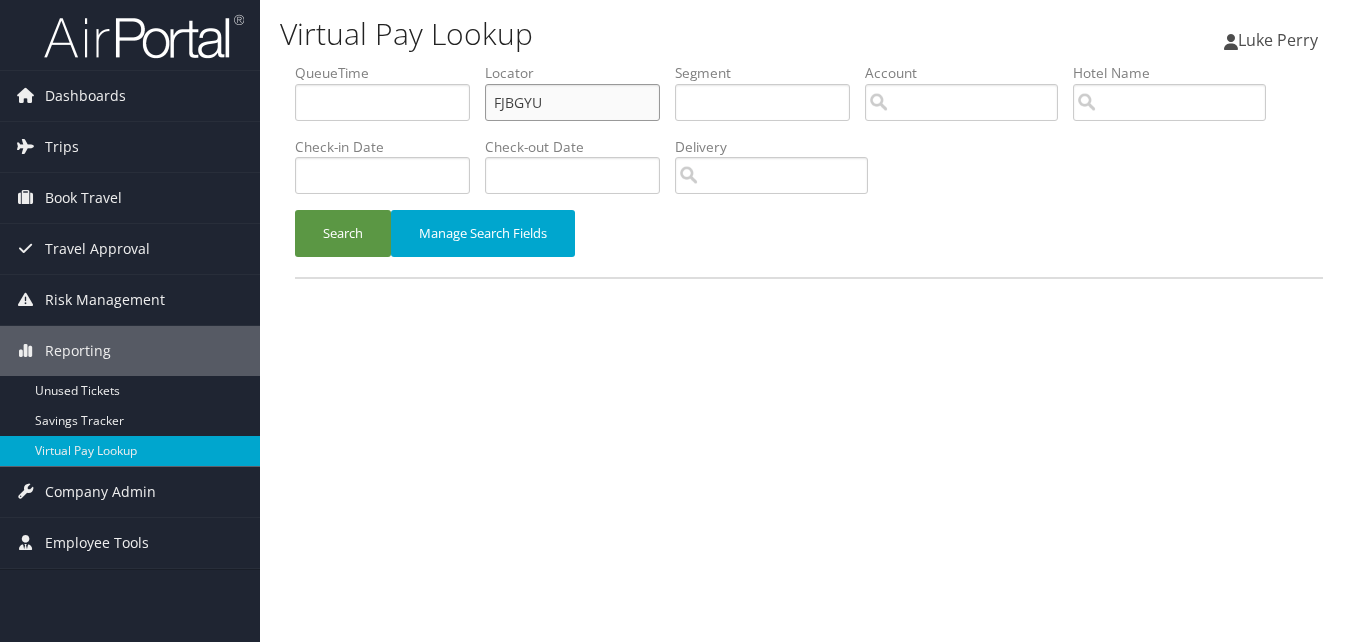 drag, startPoint x: 541, startPoint y: 100, endPoint x: 405, endPoint y: 112, distance: 136.52838 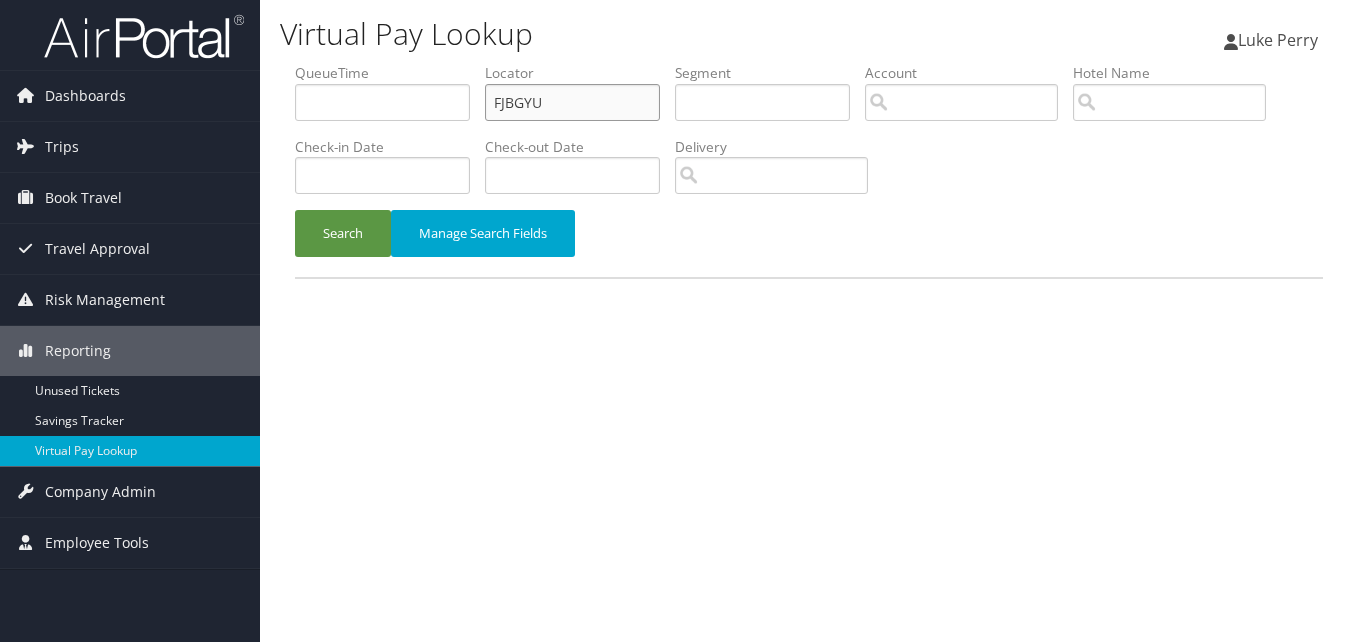 click on "QueueTime Locator FJBGYU Segment Account Traveler Hotel Name Check-in Date Check-out Date Delivery" at bounding box center [809, 63] 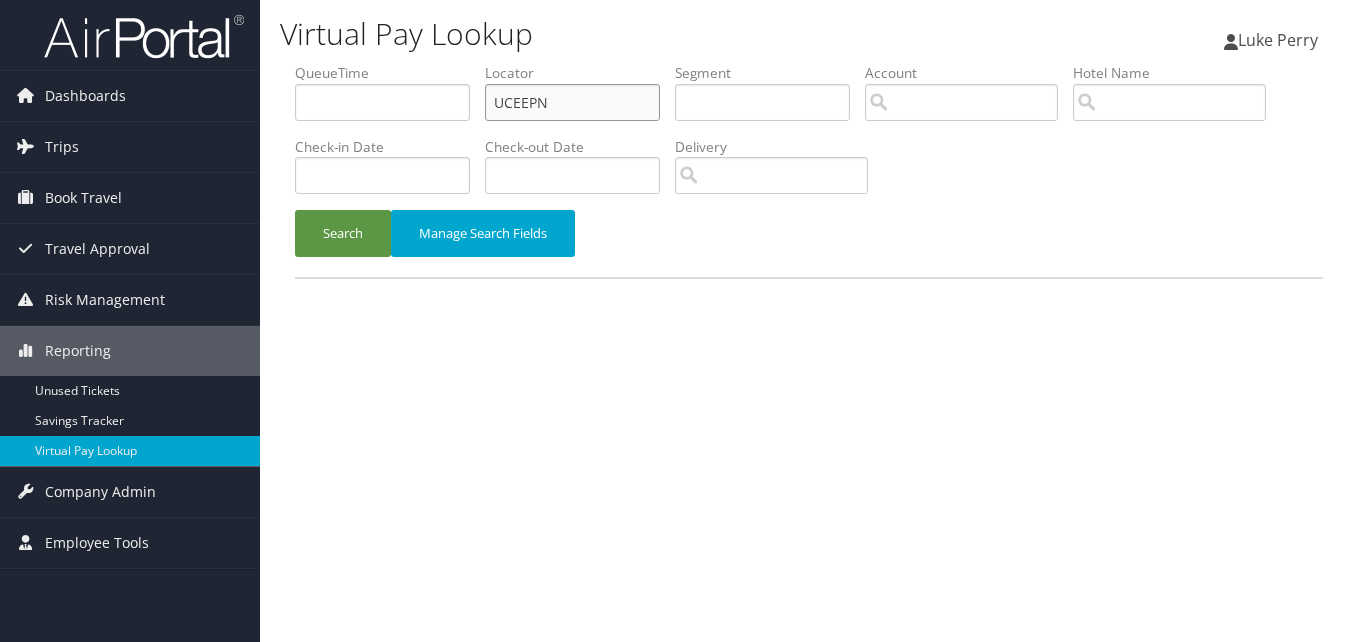 click on "UCEEPN" at bounding box center (572, 102) 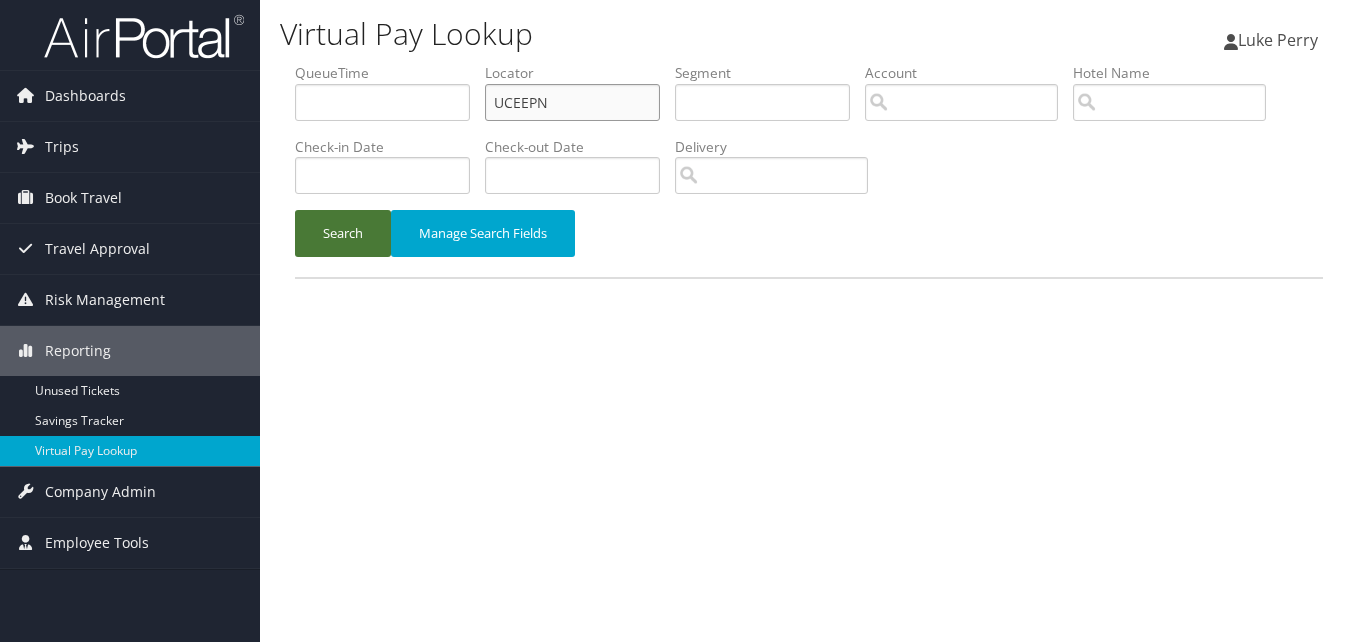 type on "UCEEPN" 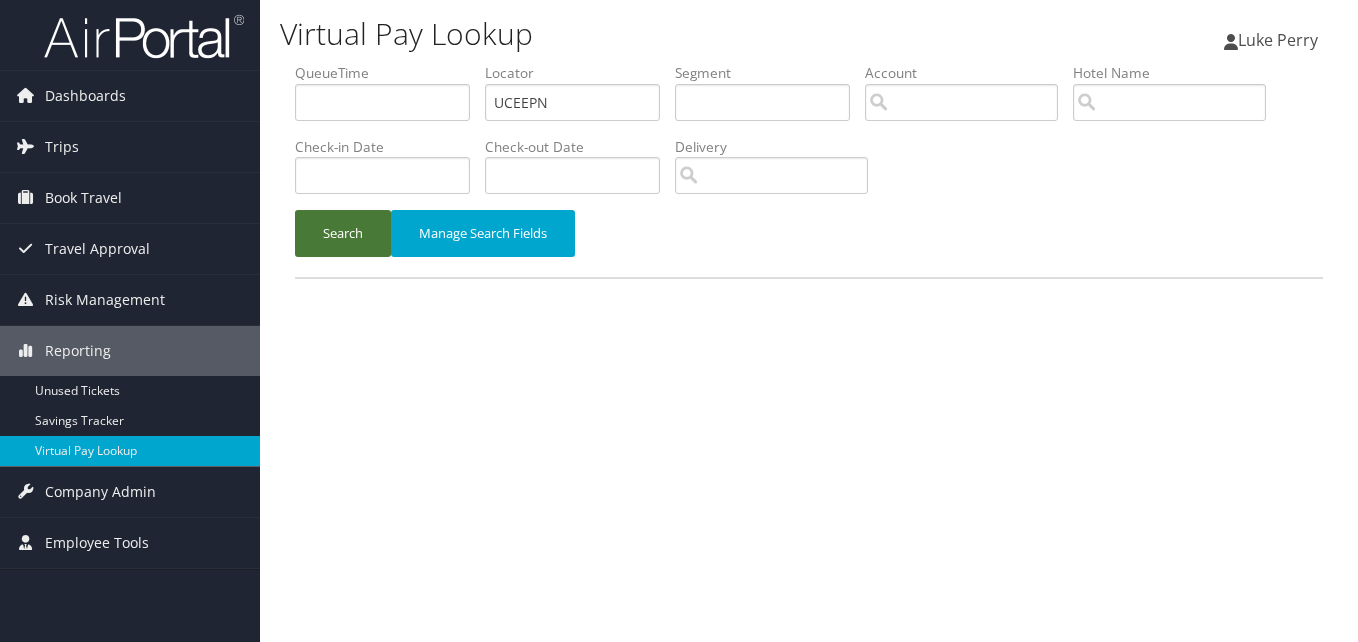 click on "Search" at bounding box center [343, 233] 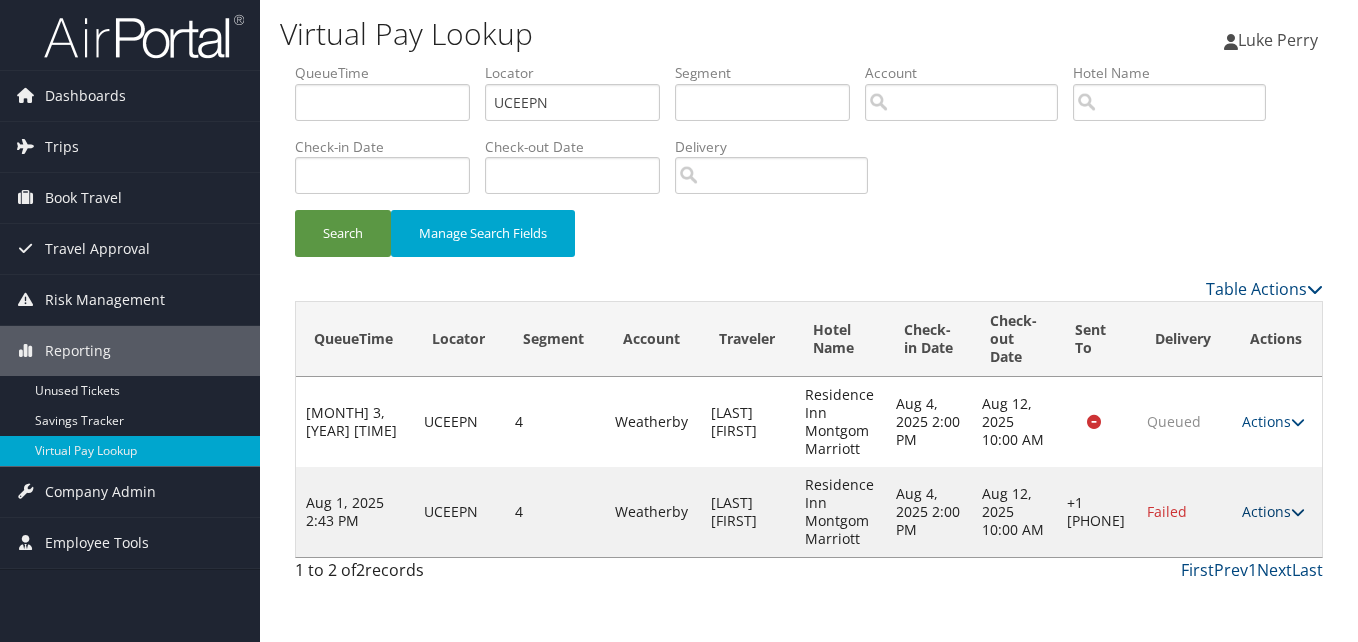click on "Actions" at bounding box center (1273, 511) 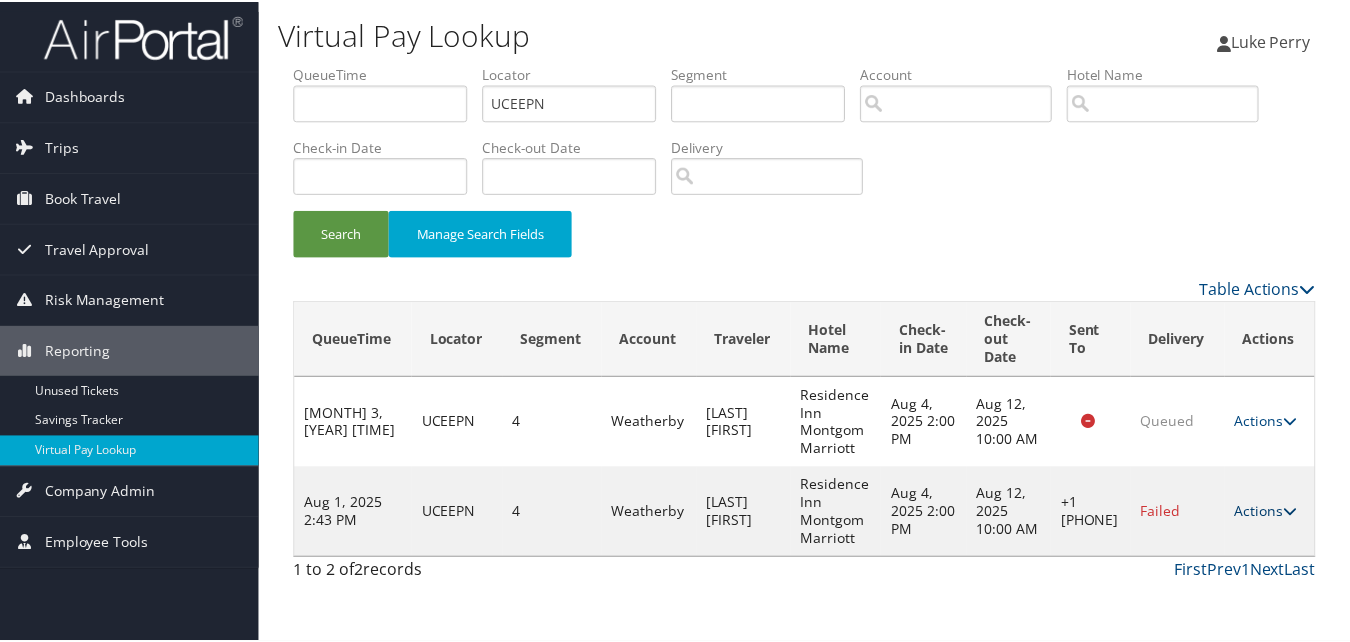 scroll, scrollTop: 18, scrollLeft: 0, axis: vertical 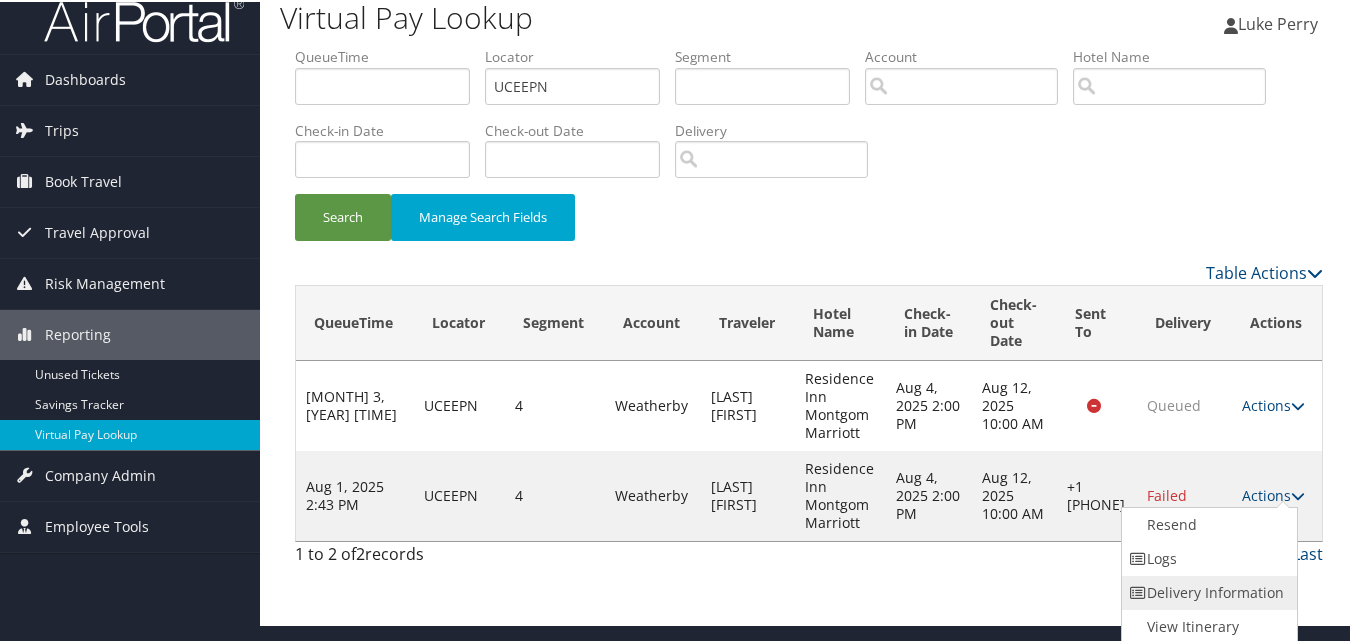 click on "Delivery Information" at bounding box center [1207, 591] 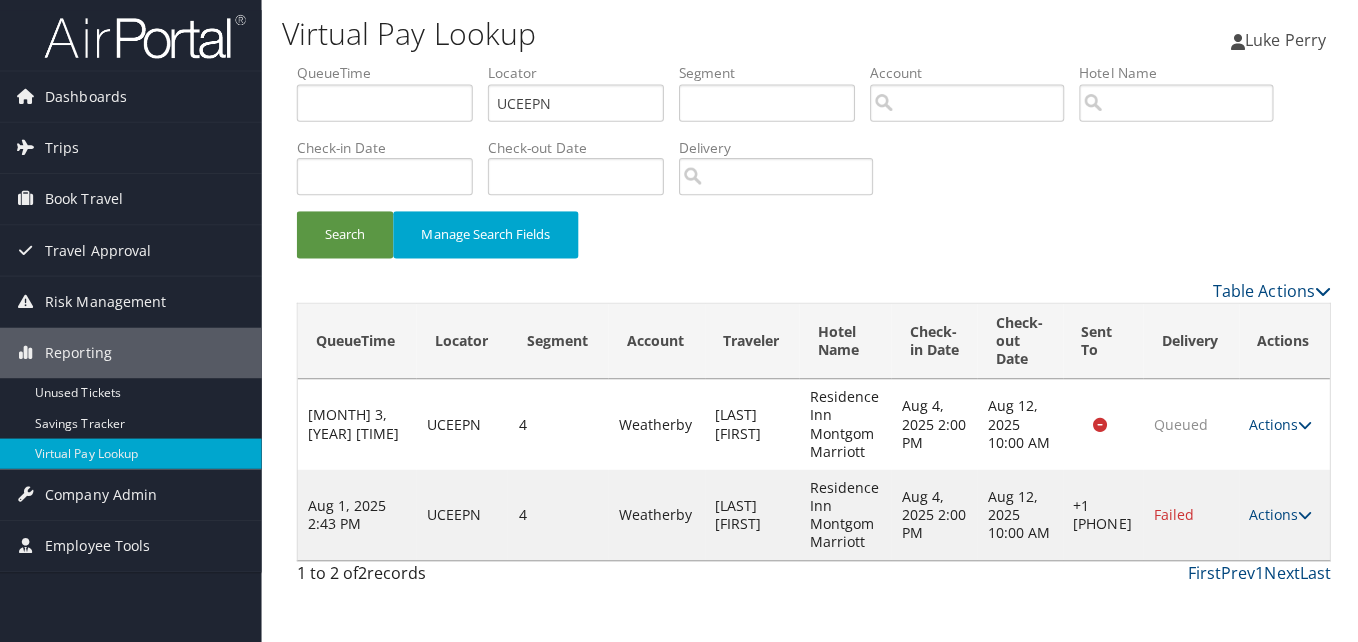 scroll, scrollTop: 0, scrollLeft: 0, axis: both 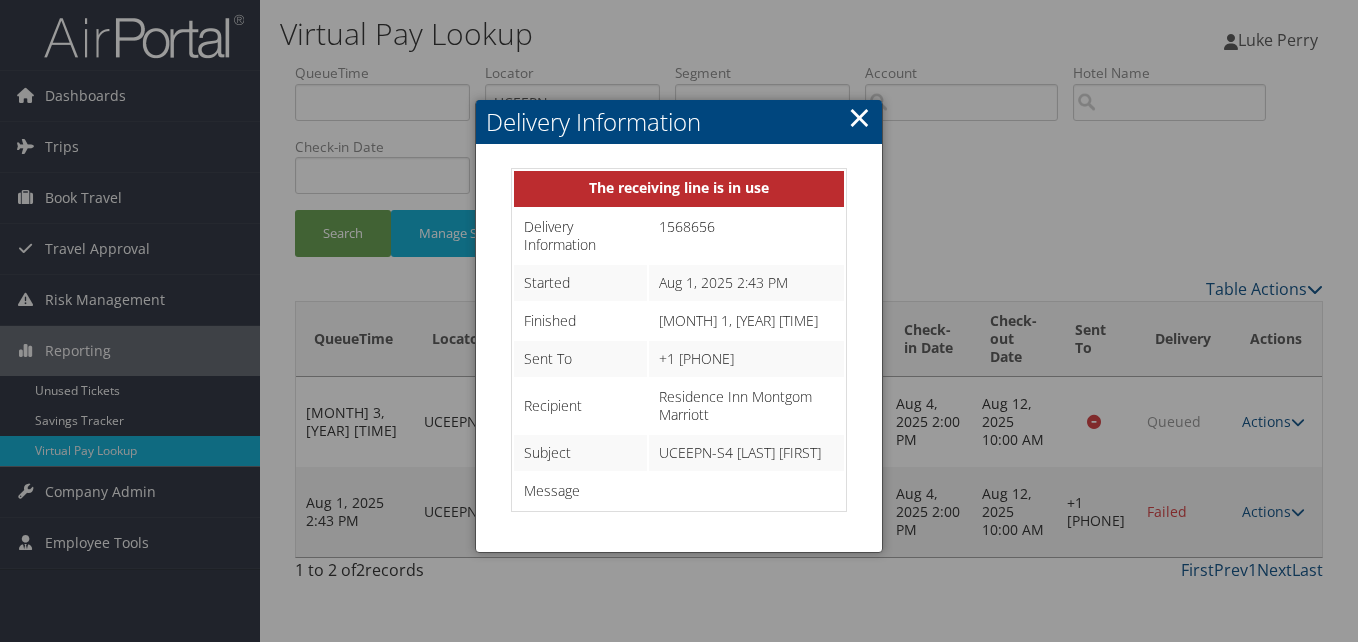 click at bounding box center [679, 321] 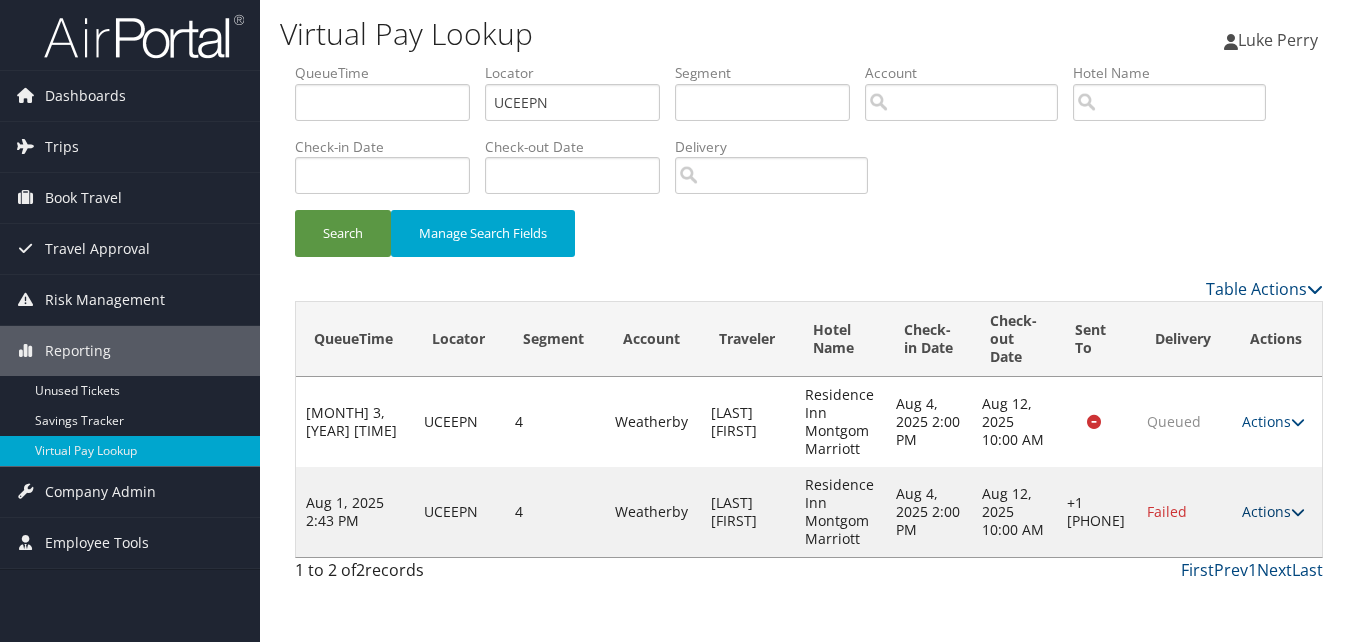 click on "Actions" at bounding box center [1273, 511] 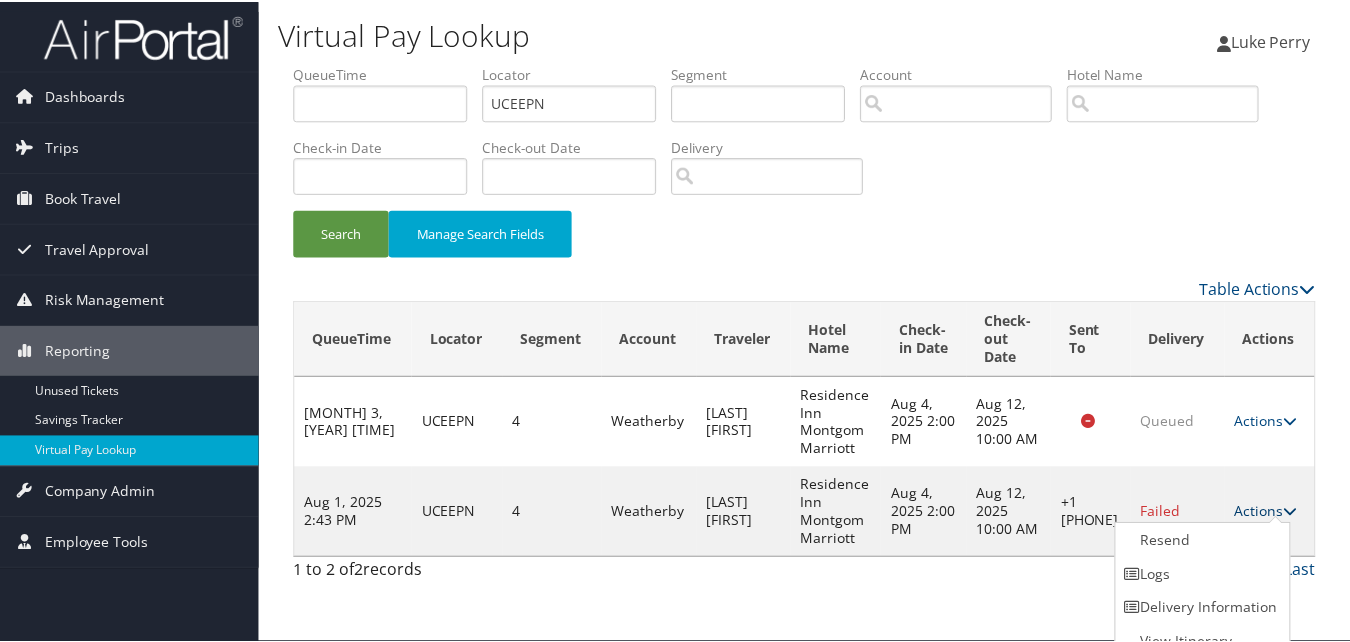 scroll, scrollTop: 18, scrollLeft: 0, axis: vertical 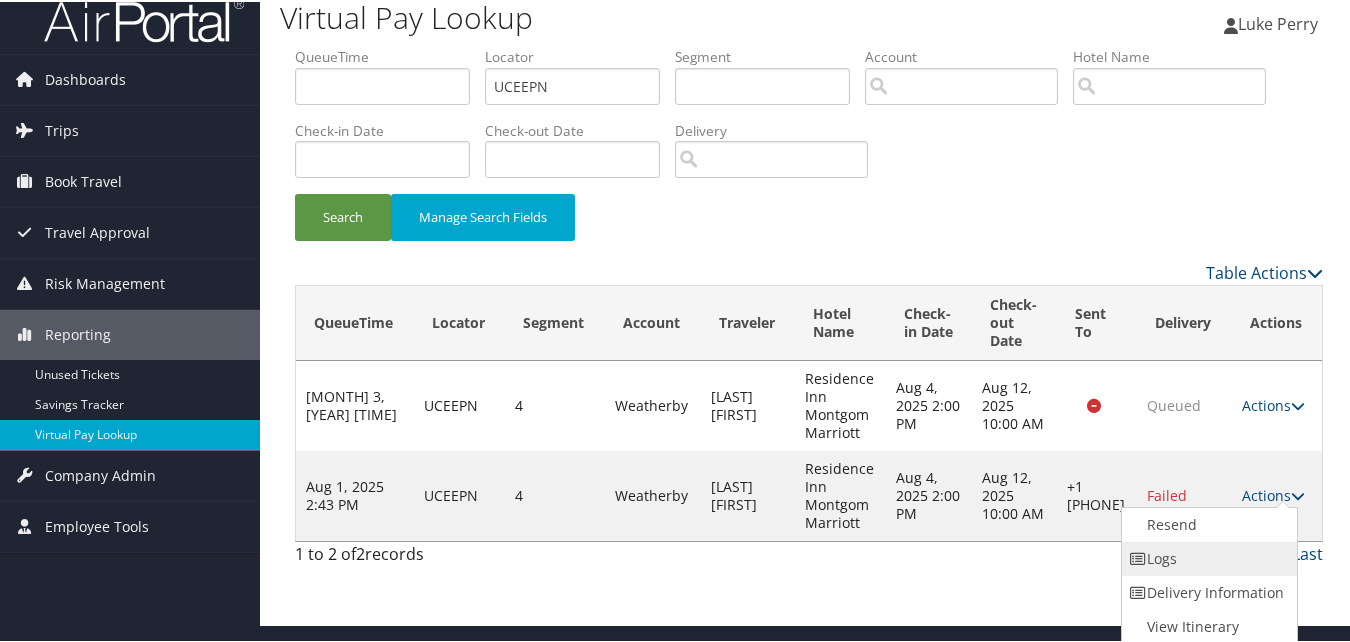 click on "Logs" at bounding box center (1207, 557) 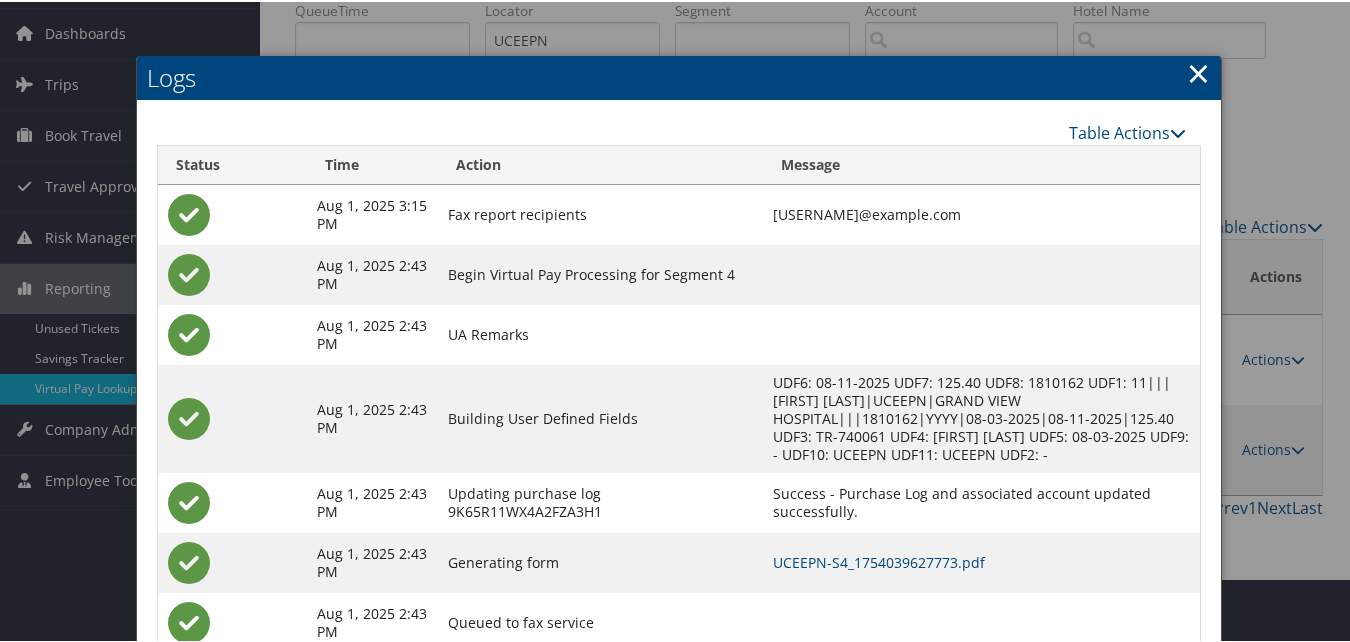 scroll, scrollTop: 129, scrollLeft: 0, axis: vertical 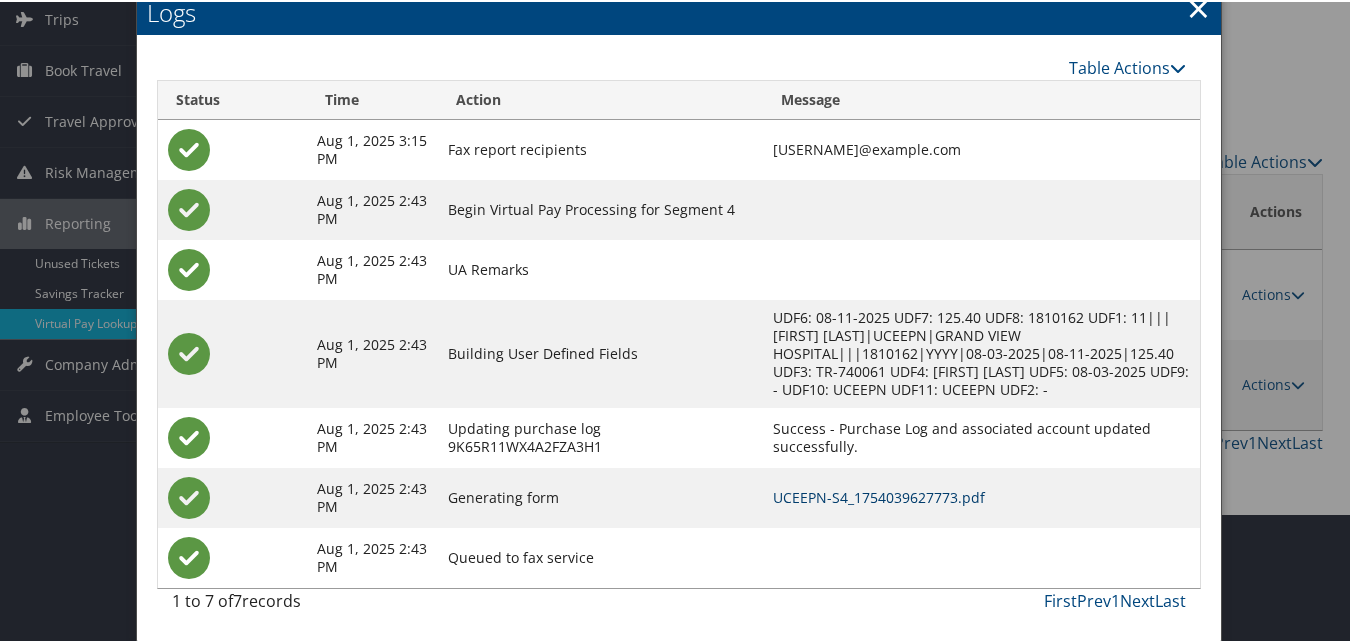 click on "UCEEPN-S4_1754039627773.pdf" at bounding box center [879, 495] 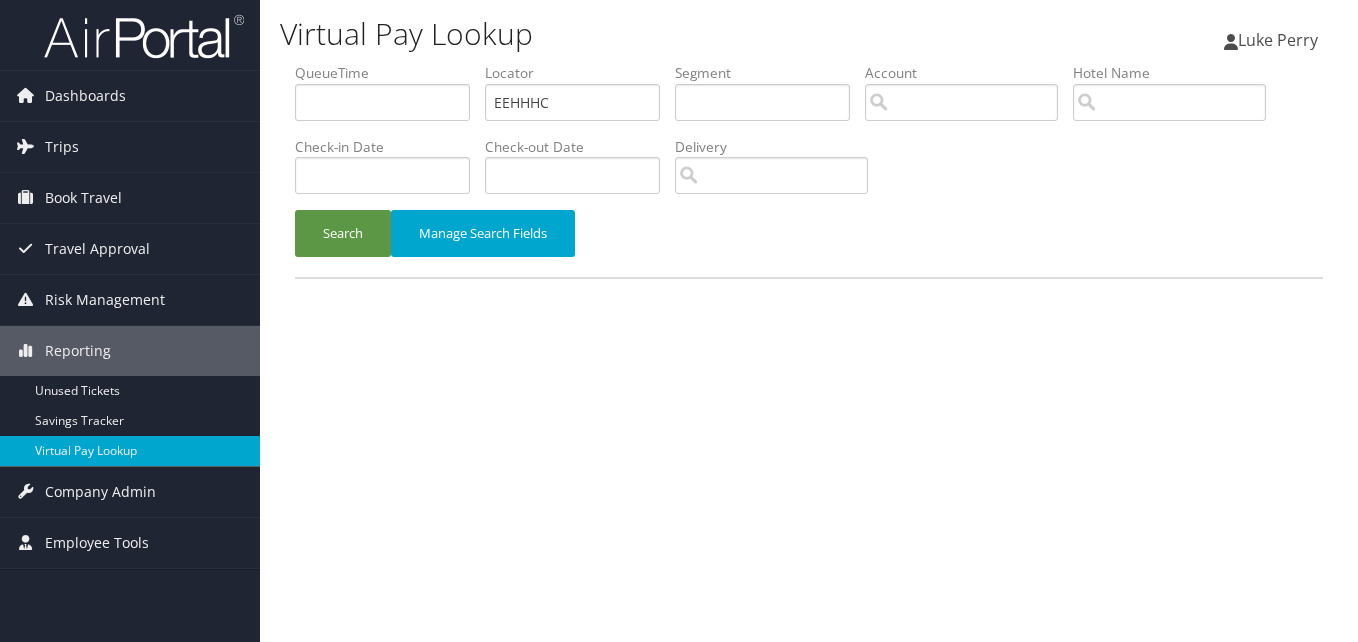scroll, scrollTop: 0, scrollLeft: 0, axis: both 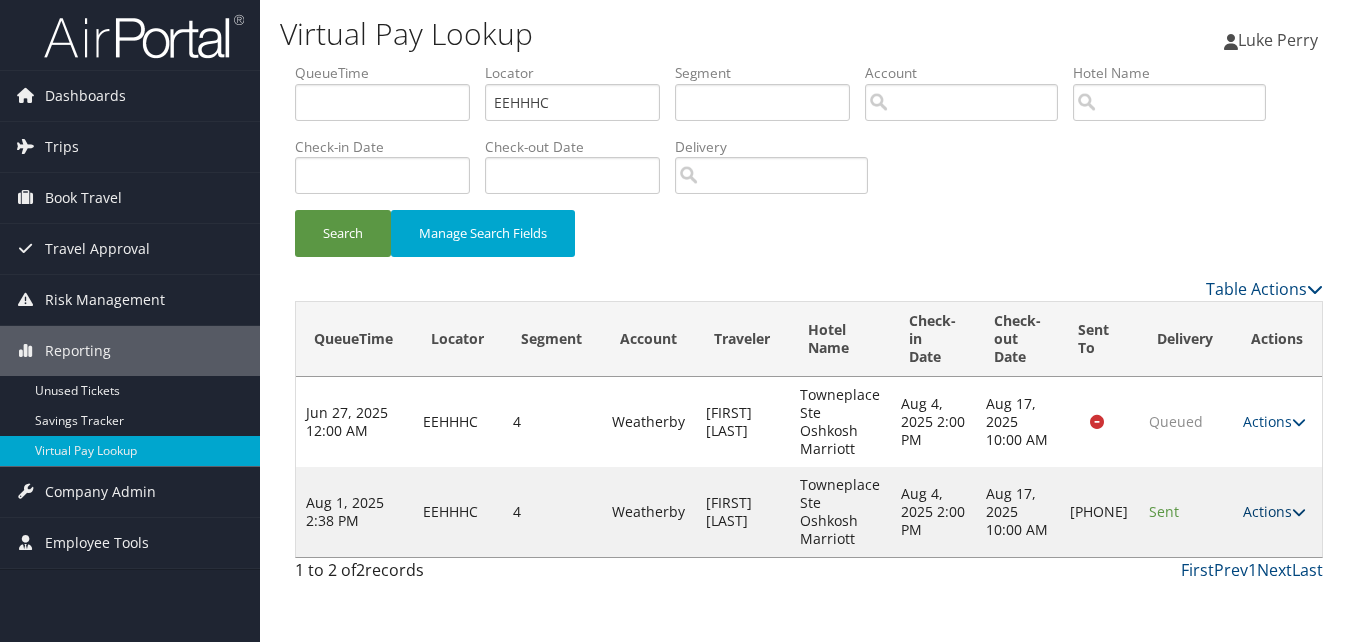 click on "Actions" at bounding box center [1274, 511] 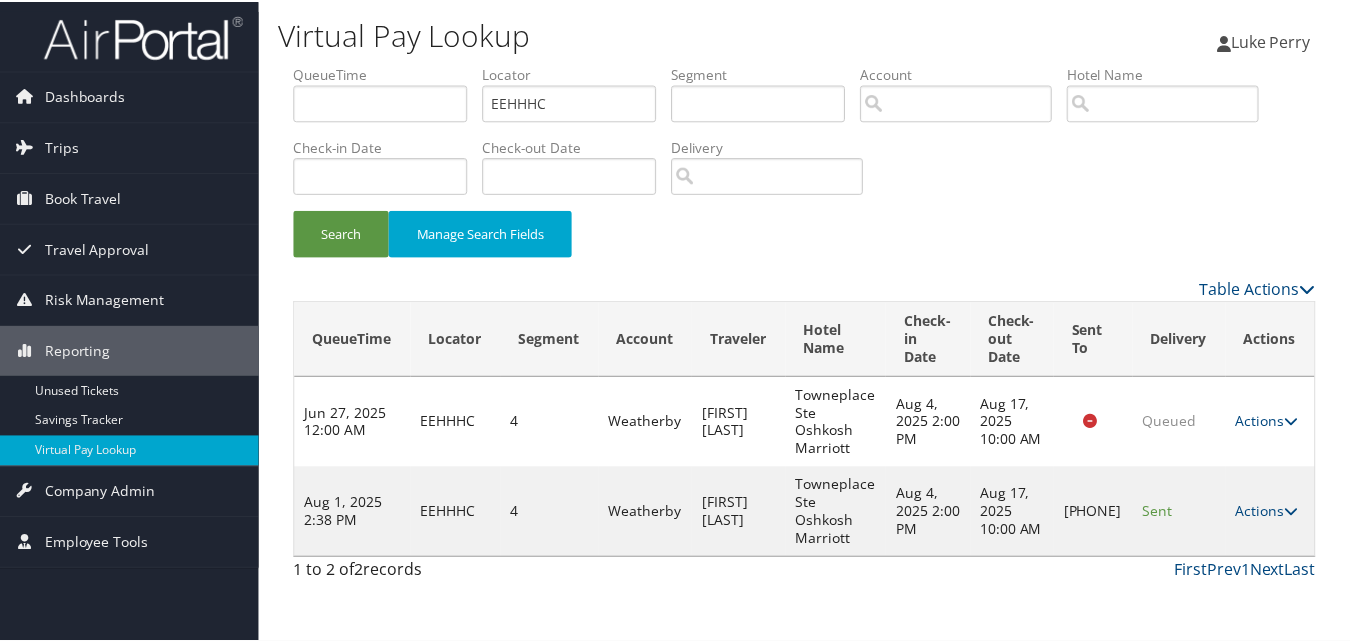 scroll, scrollTop: 18, scrollLeft: 0, axis: vertical 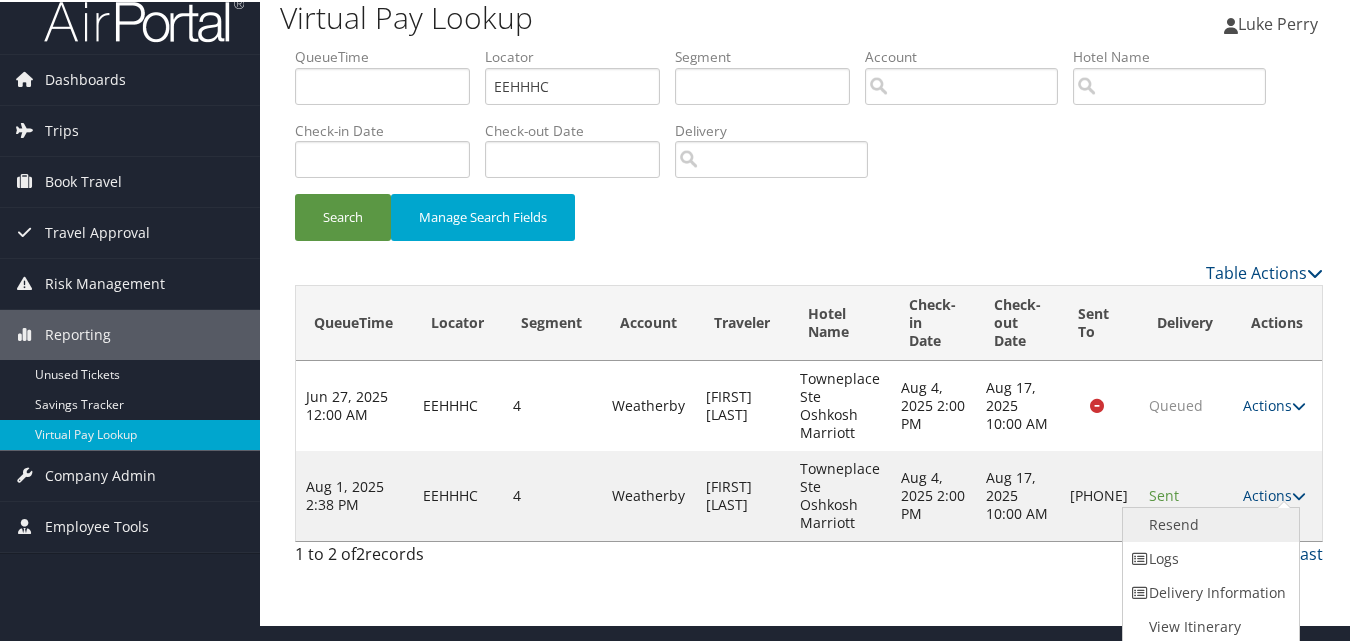 click on "Resend" at bounding box center (1208, 523) 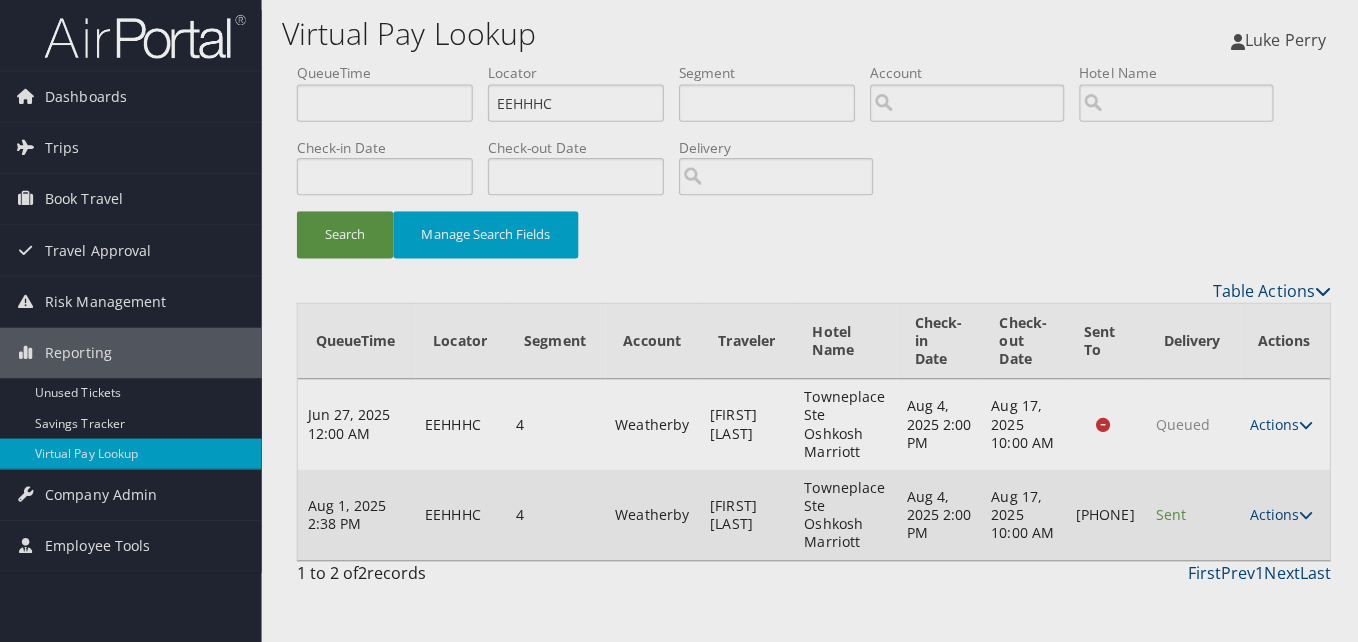 scroll, scrollTop: 0, scrollLeft: 0, axis: both 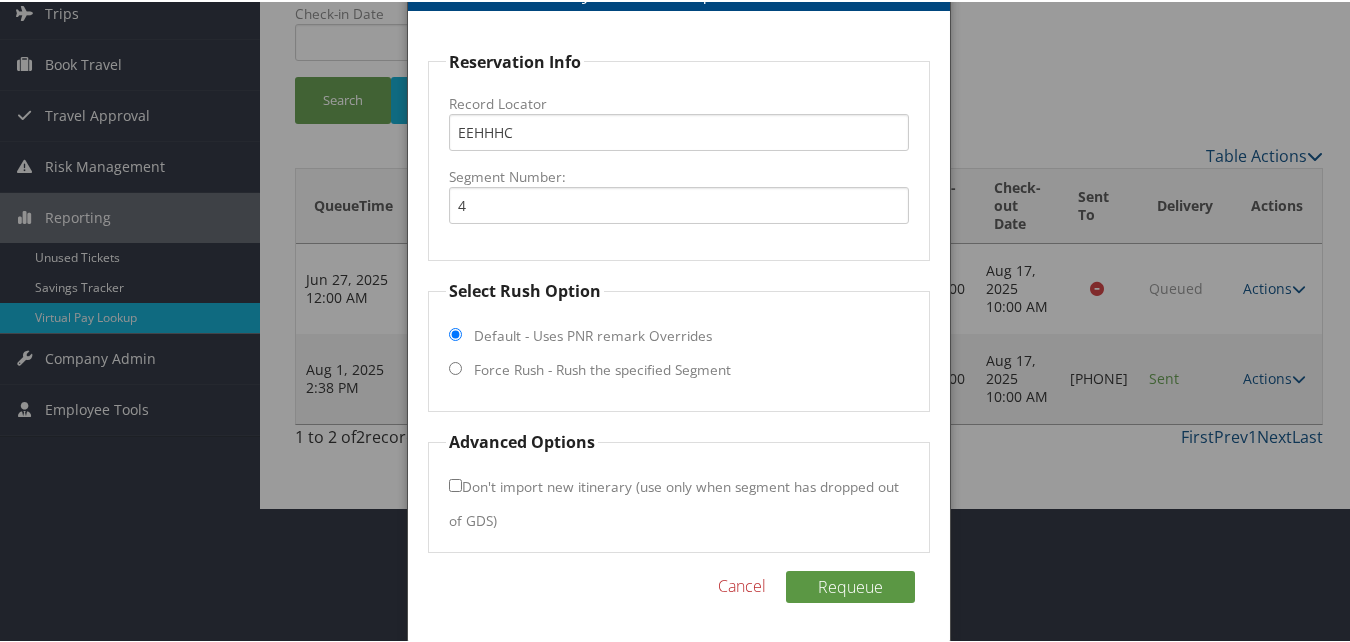click on "Force Rush - Rush the specified Segment" at bounding box center (602, 368) 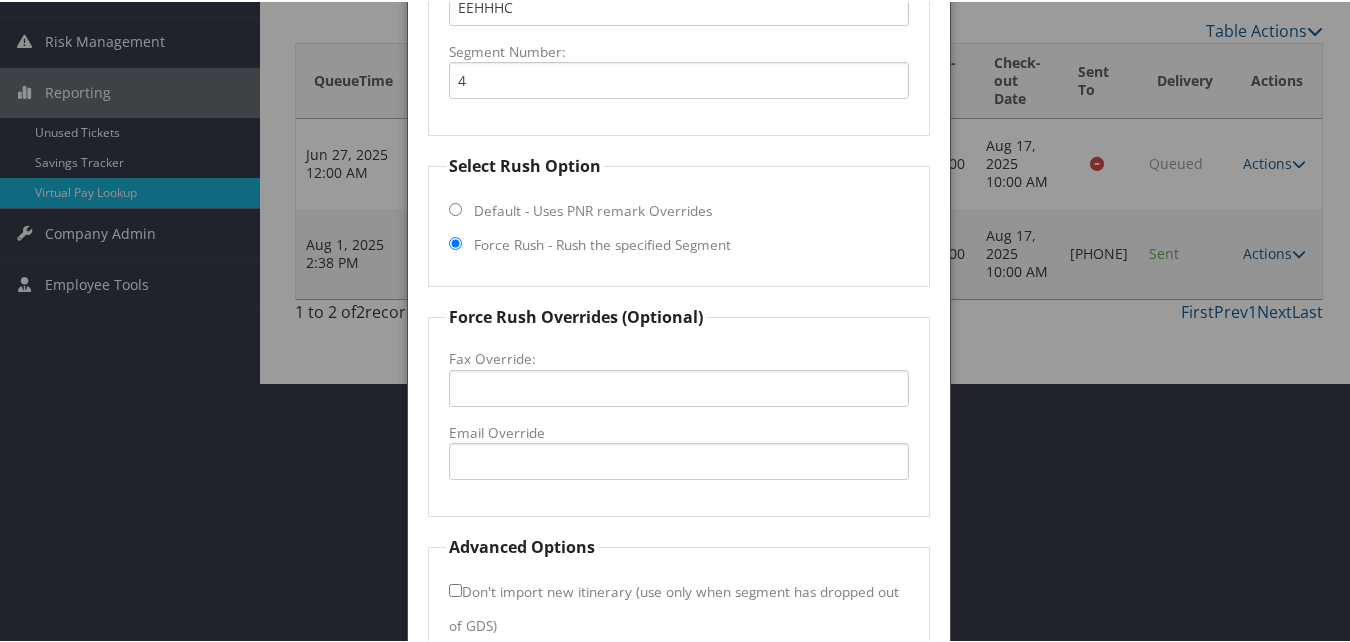 scroll, scrollTop: 365, scrollLeft: 0, axis: vertical 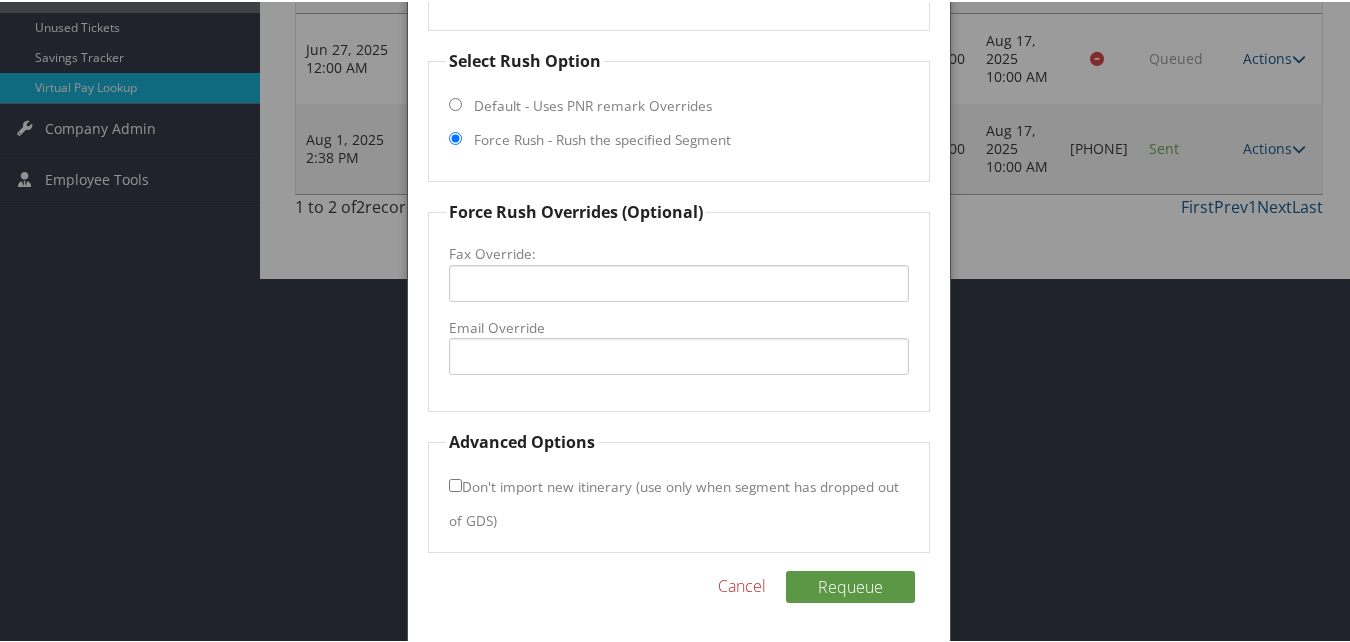 click on "Email Override" at bounding box center (678, 326) 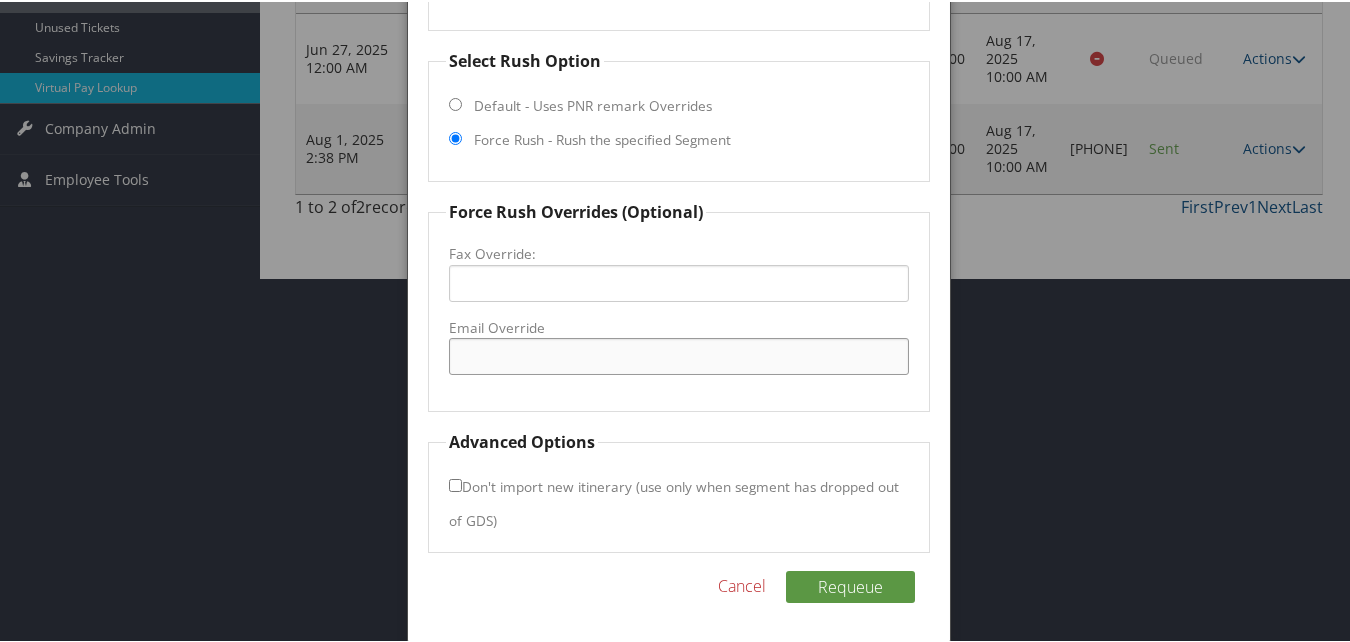 click on "Email Override" at bounding box center (678, 354) 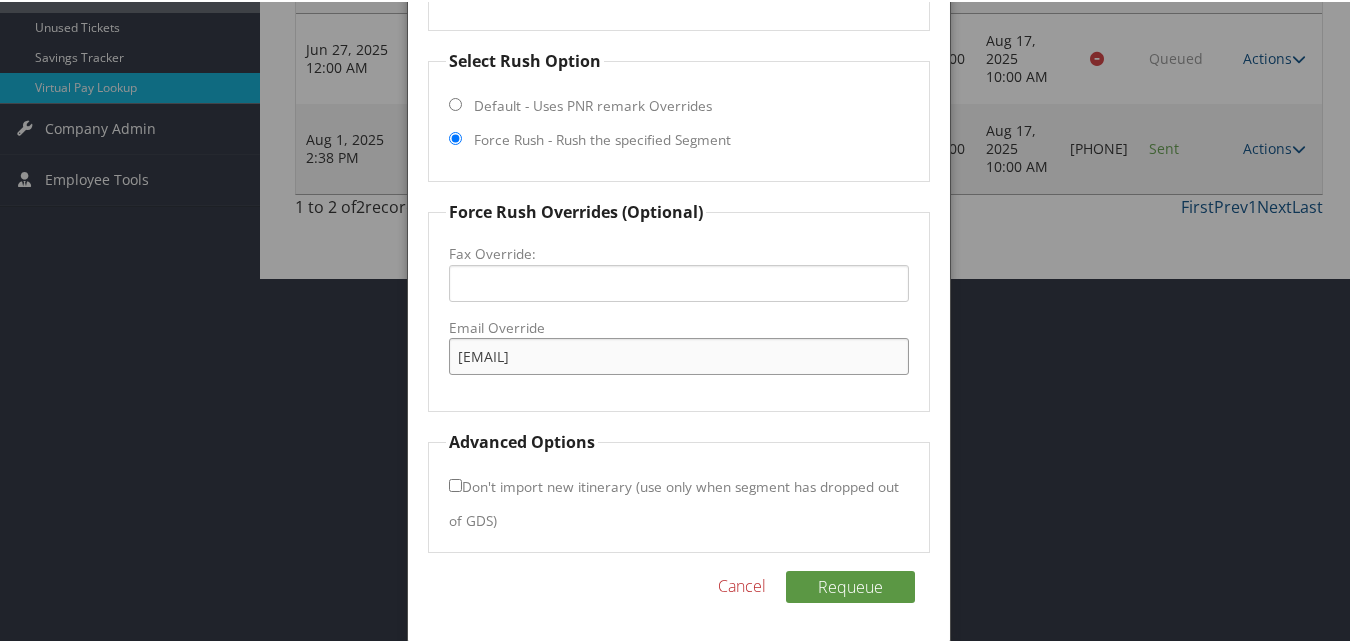 type on "[USERNAME]@example.com" 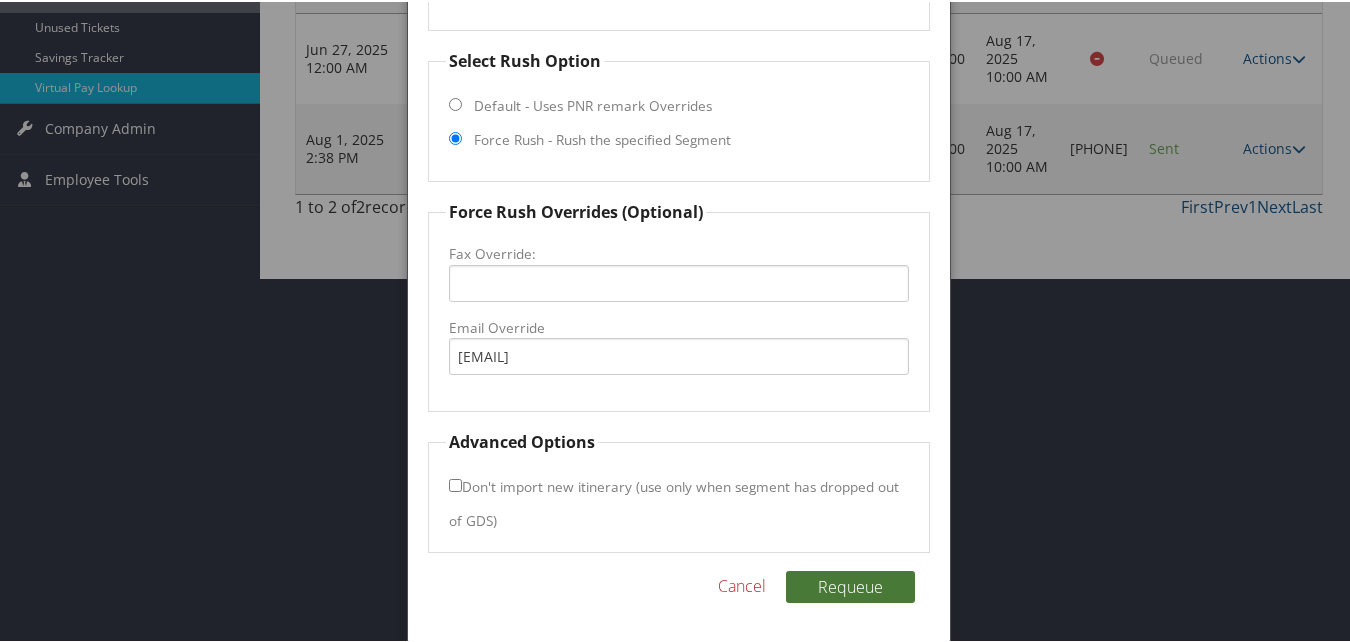 type 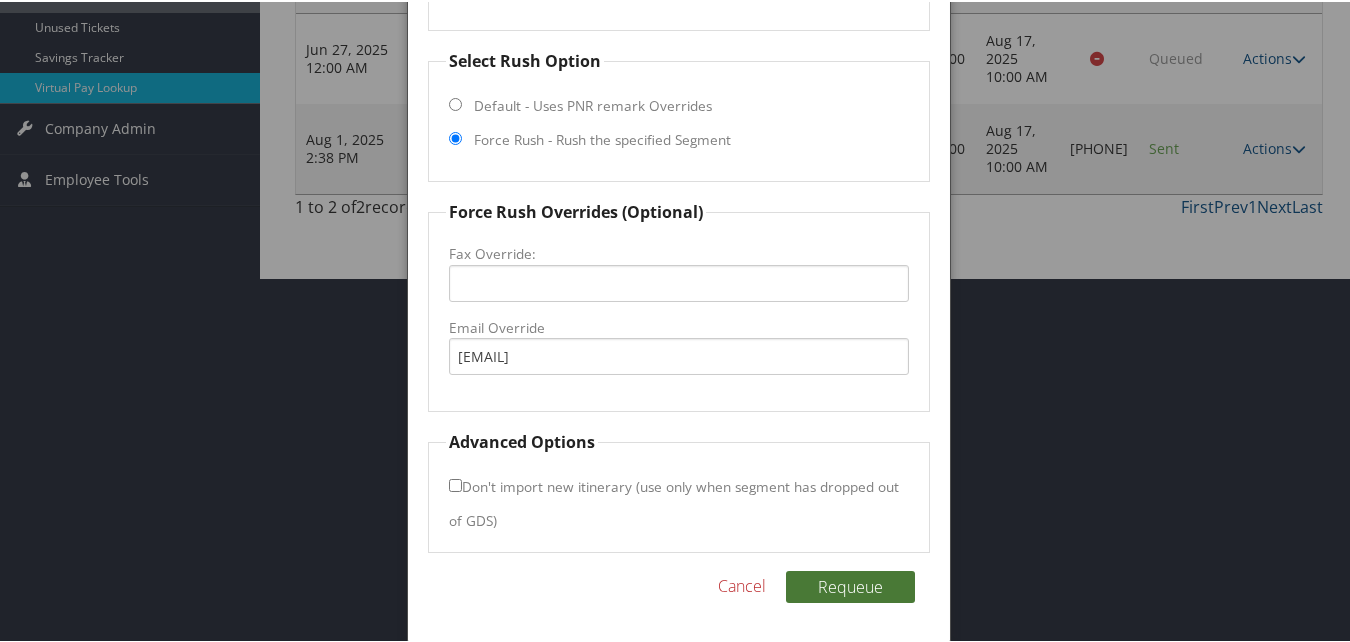 click on "Requeue" at bounding box center [850, 585] 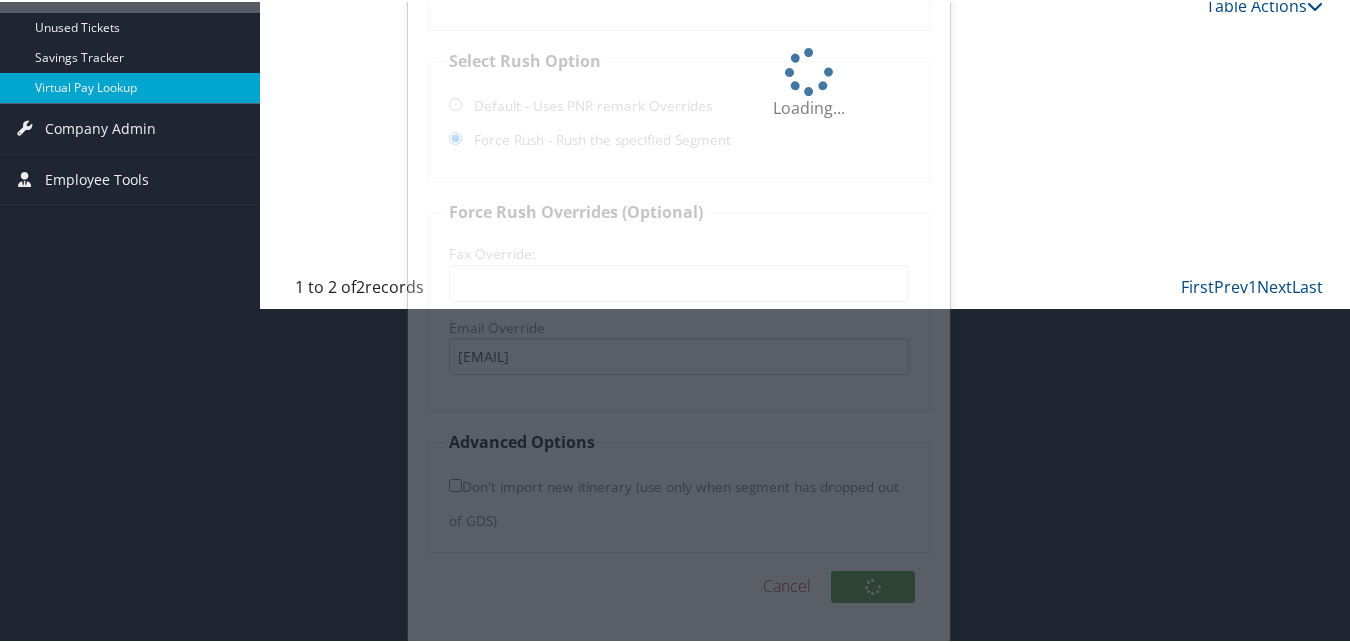 scroll, scrollTop: 30, scrollLeft: 0, axis: vertical 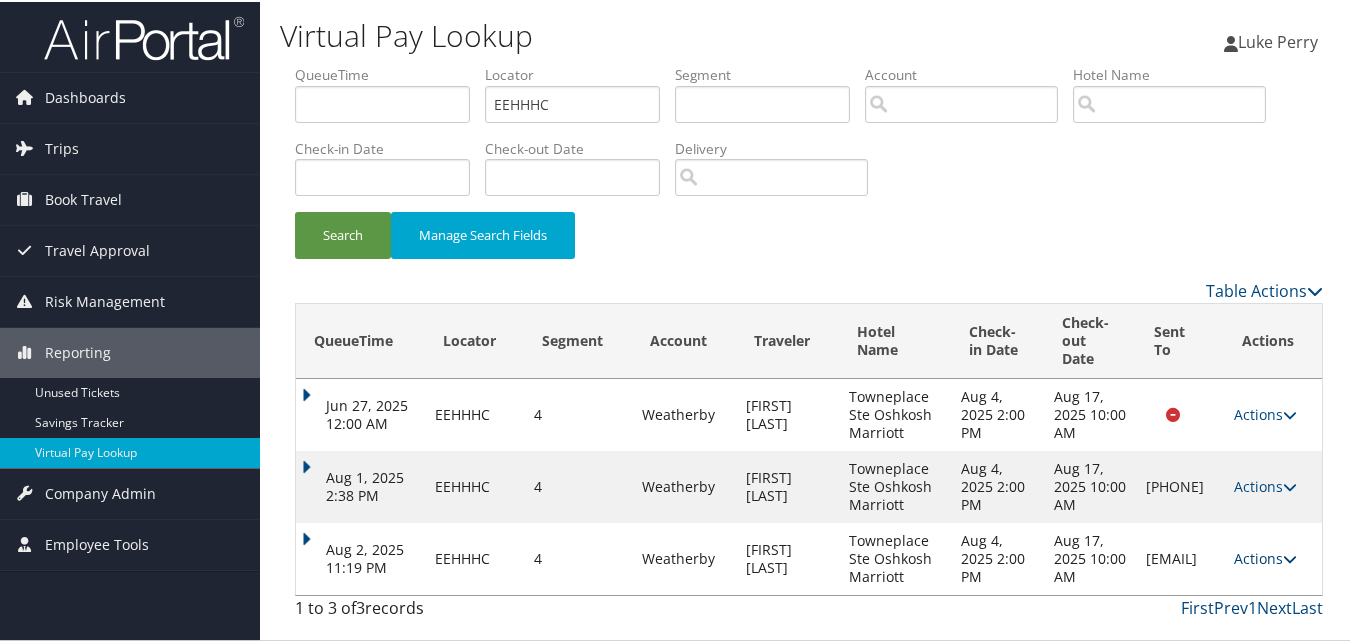 click on "Actions" at bounding box center (1265, 556) 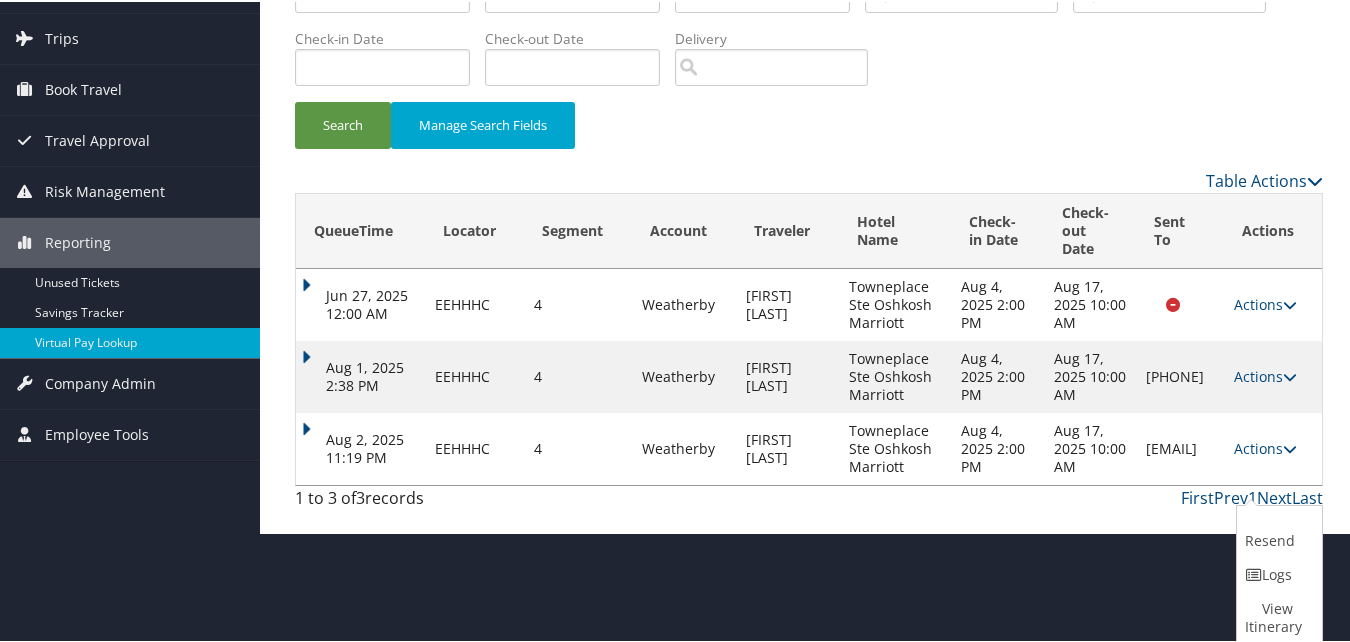 click on "Logs" at bounding box center (1277, 573) 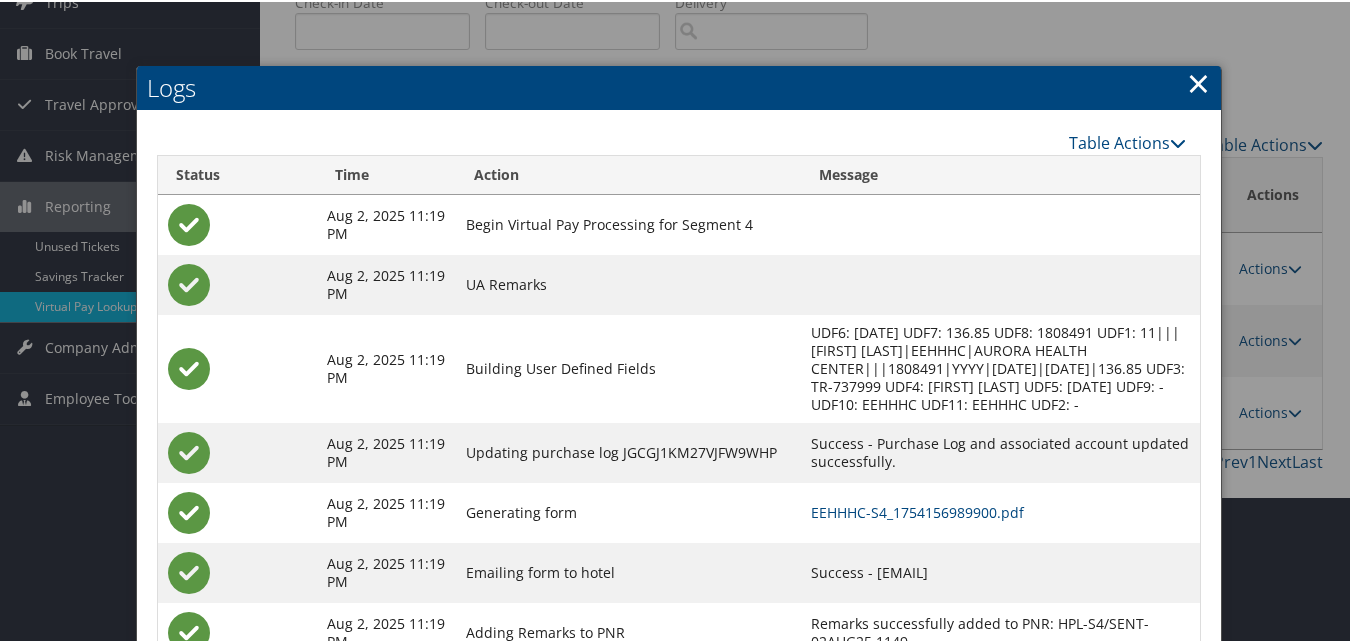 scroll, scrollTop: 221, scrollLeft: 0, axis: vertical 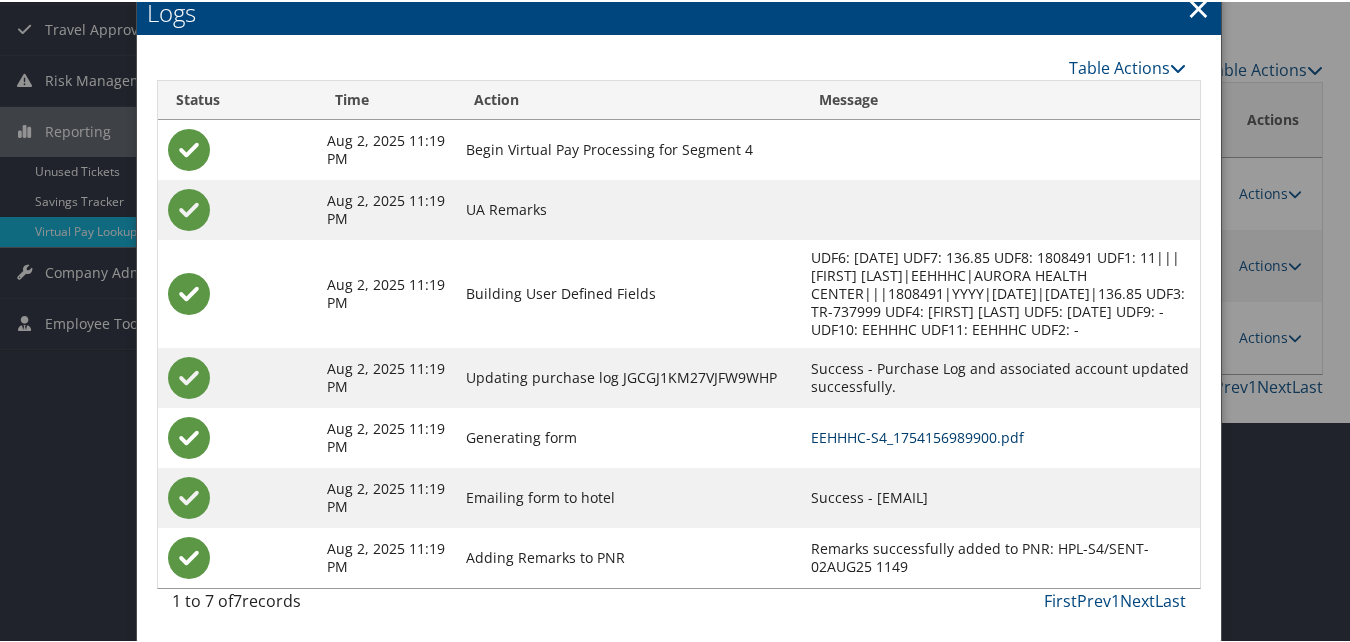 click on "EEHHHC-S4_1754156989900.pdf" at bounding box center [917, 435] 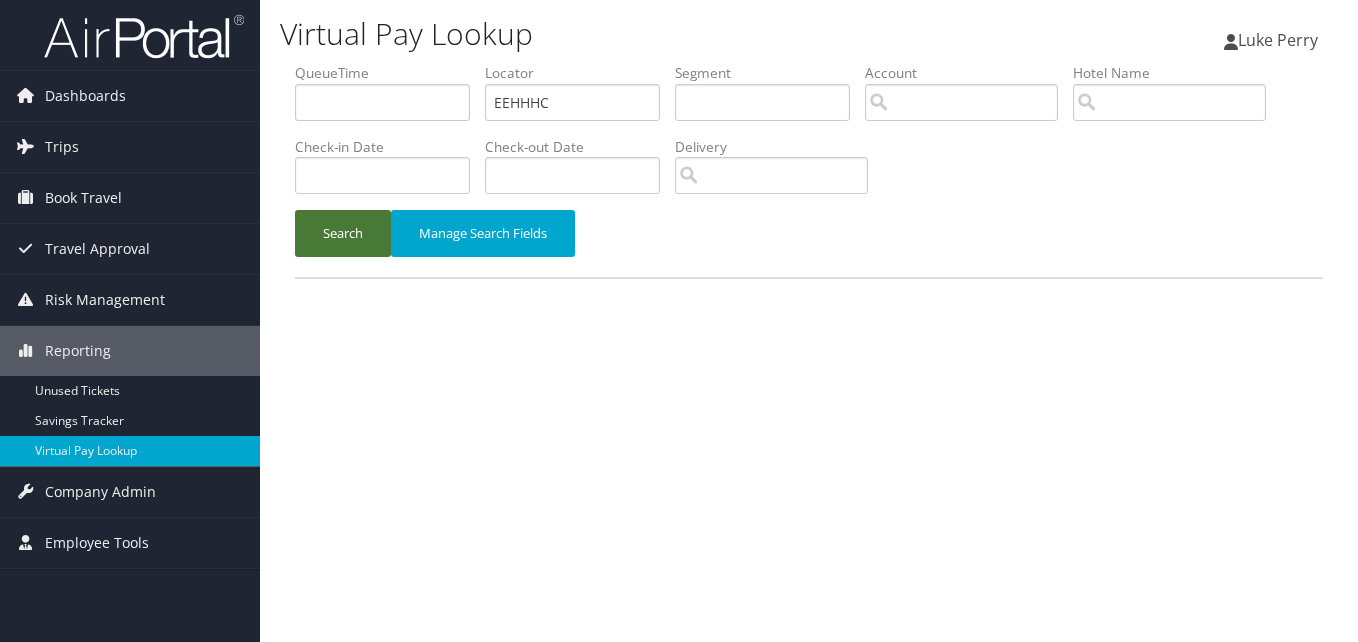 scroll, scrollTop: 0, scrollLeft: 0, axis: both 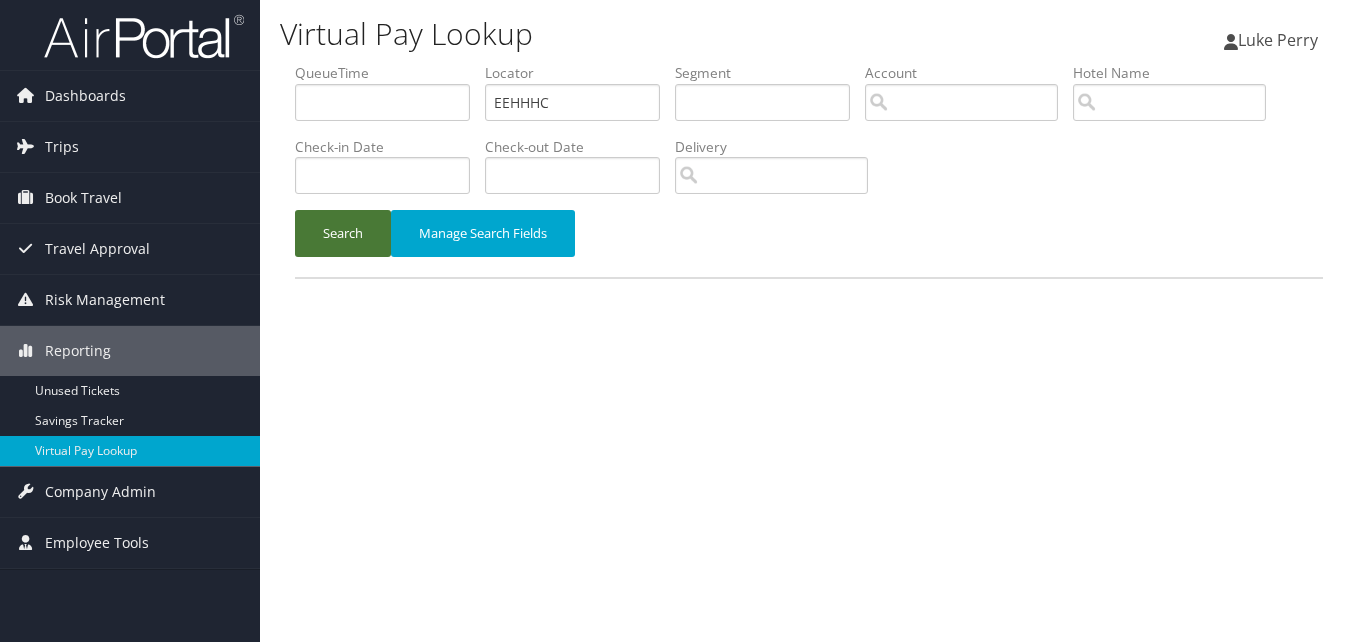 click on "Search" at bounding box center [343, 233] 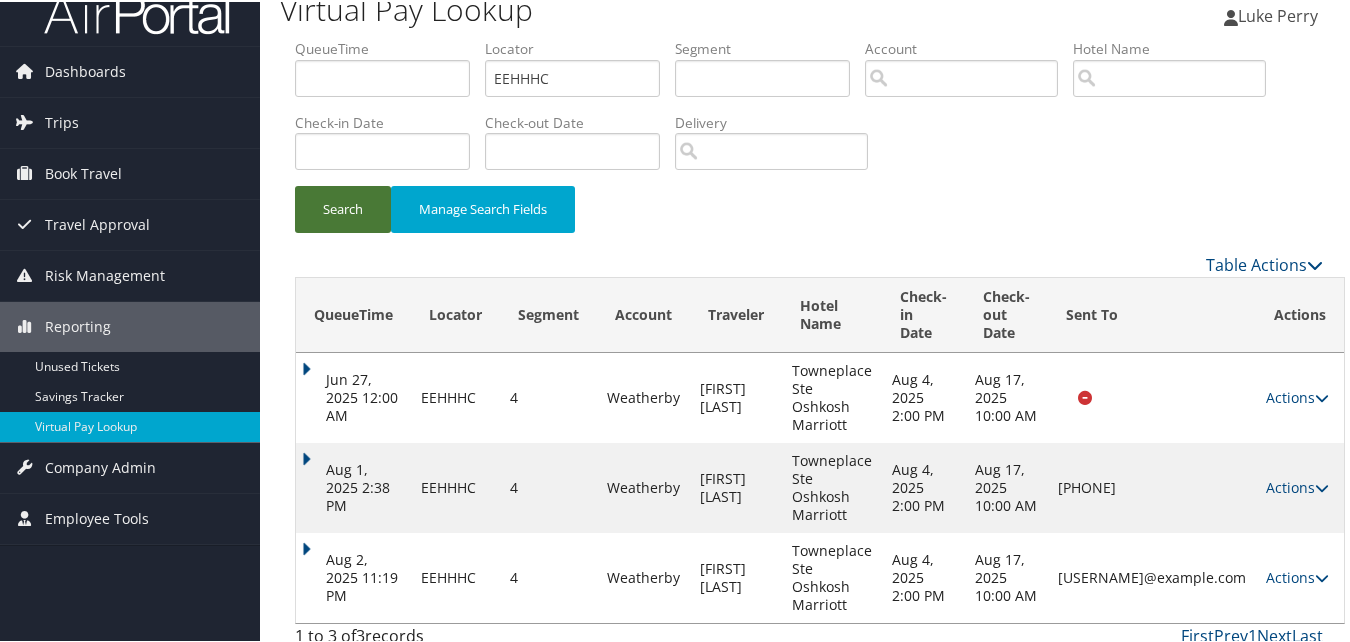 scroll, scrollTop: 40, scrollLeft: 0, axis: vertical 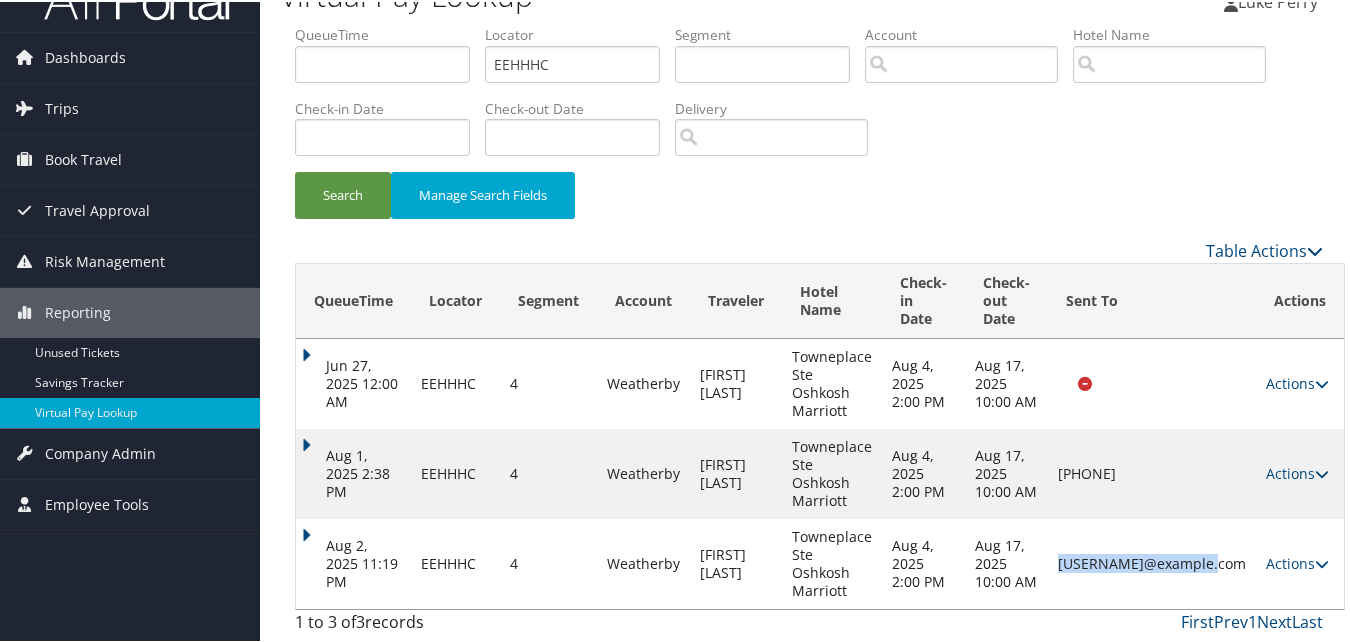 drag, startPoint x: 1211, startPoint y: 561, endPoint x: 1066, endPoint y: 552, distance: 145.27904 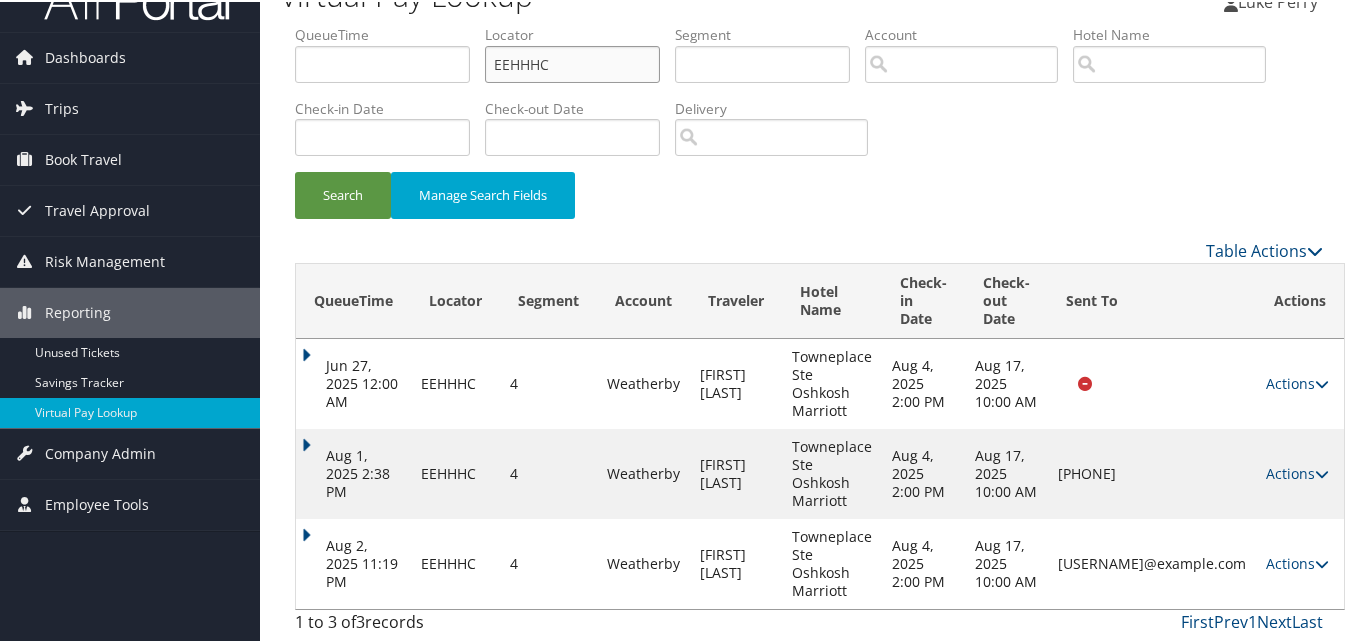 drag, startPoint x: 546, startPoint y: 61, endPoint x: 481, endPoint y: 66, distance: 65.192024 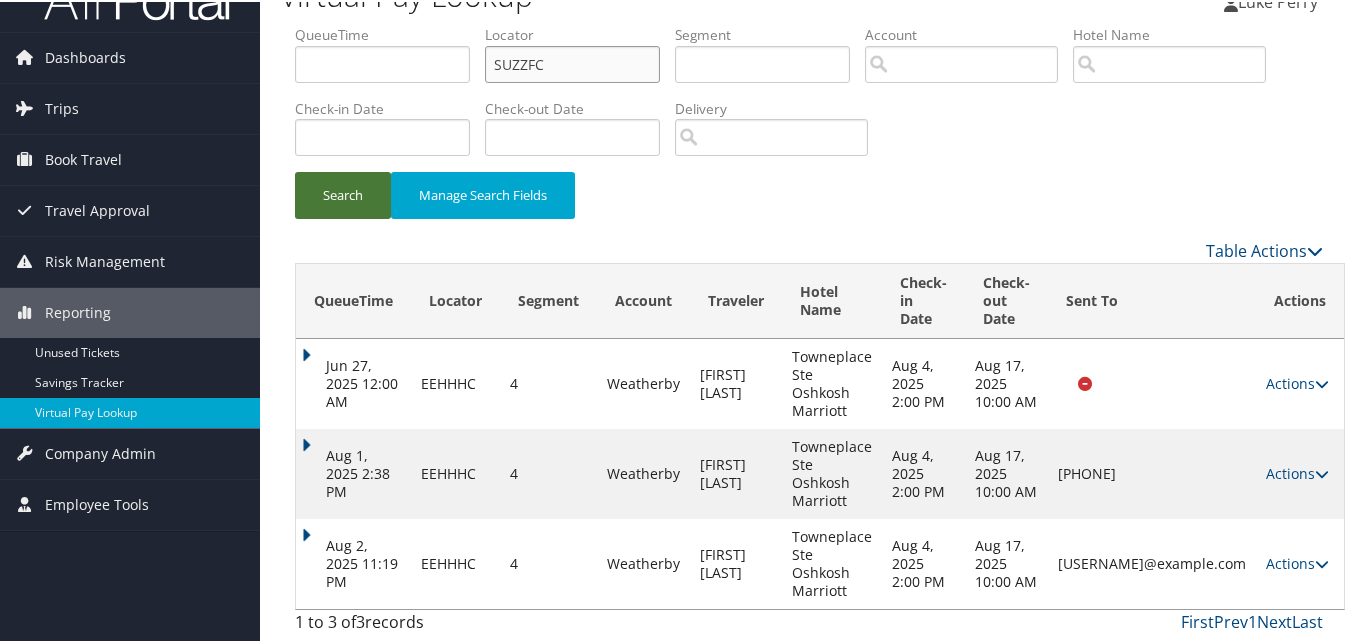type on "SUZZFC" 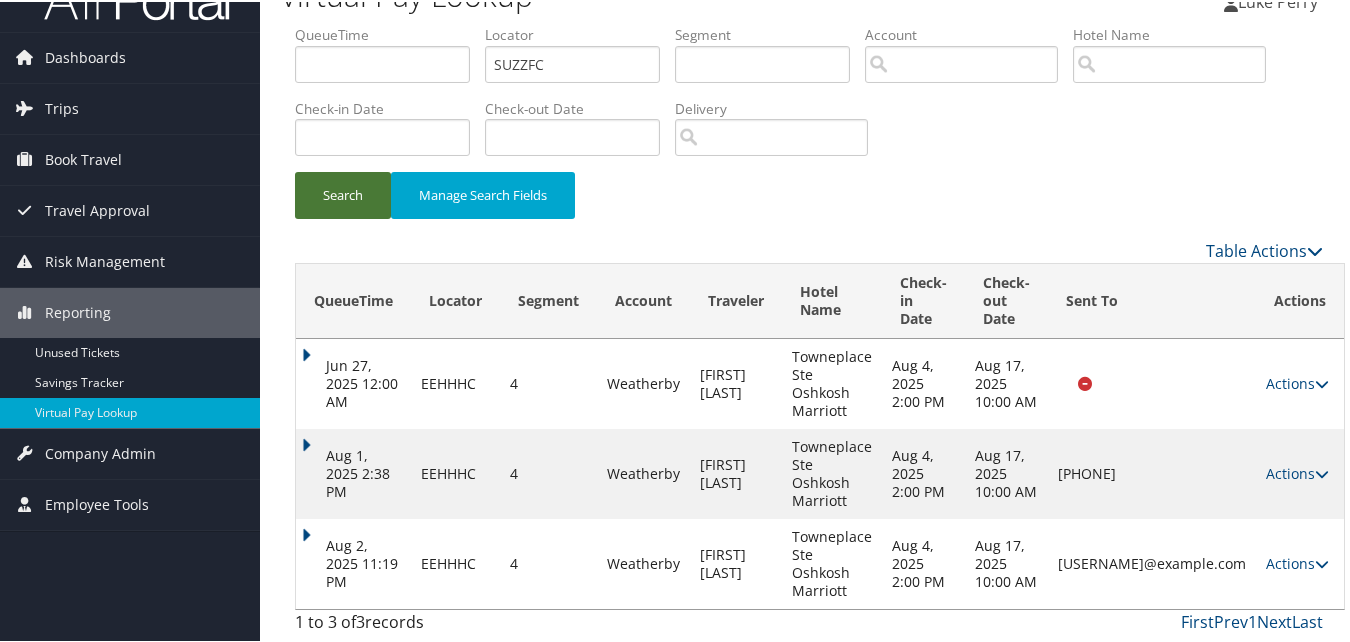 click on "Search" at bounding box center (343, 193) 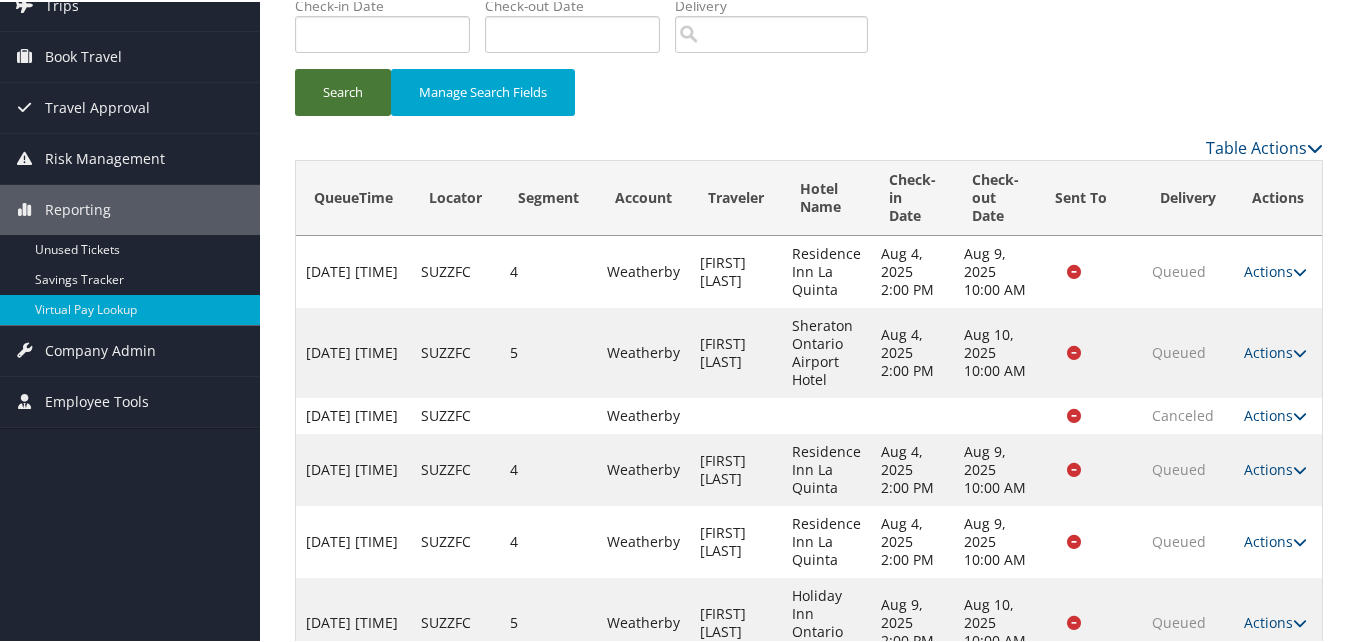 scroll, scrollTop: 382, scrollLeft: 0, axis: vertical 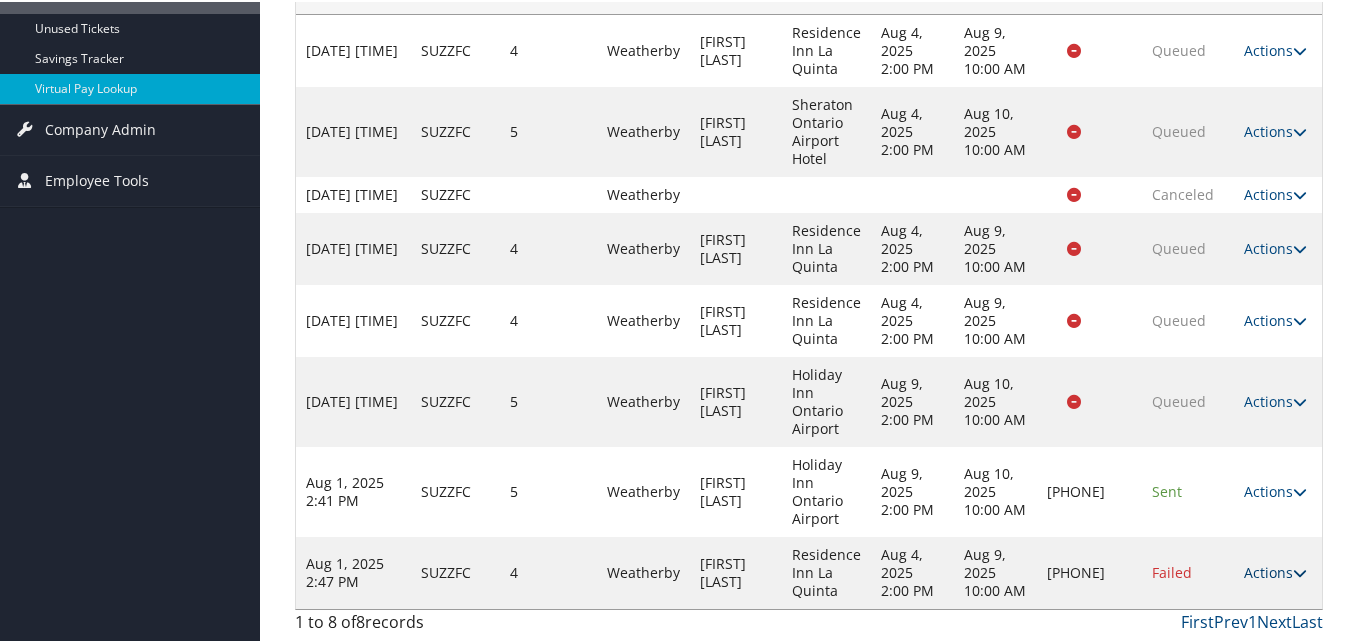 click on "Actions" at bounding box center [1275, 570] 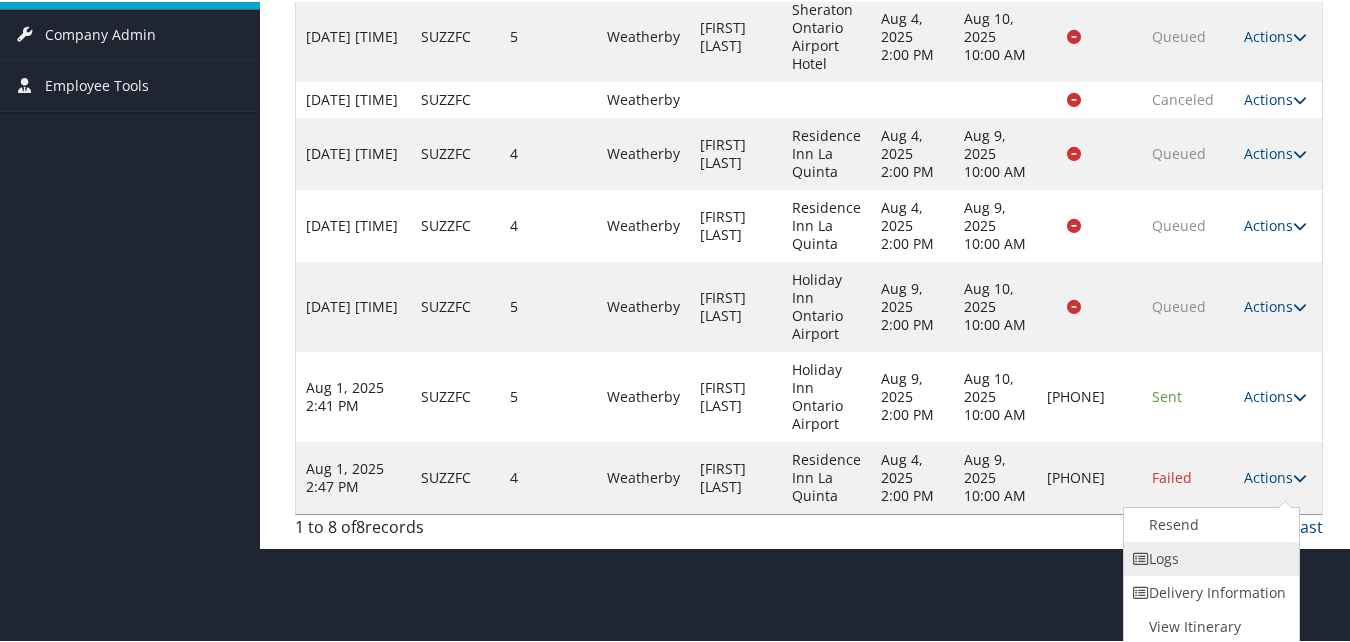 click on "Logs" at bounding box center [1209, 557] 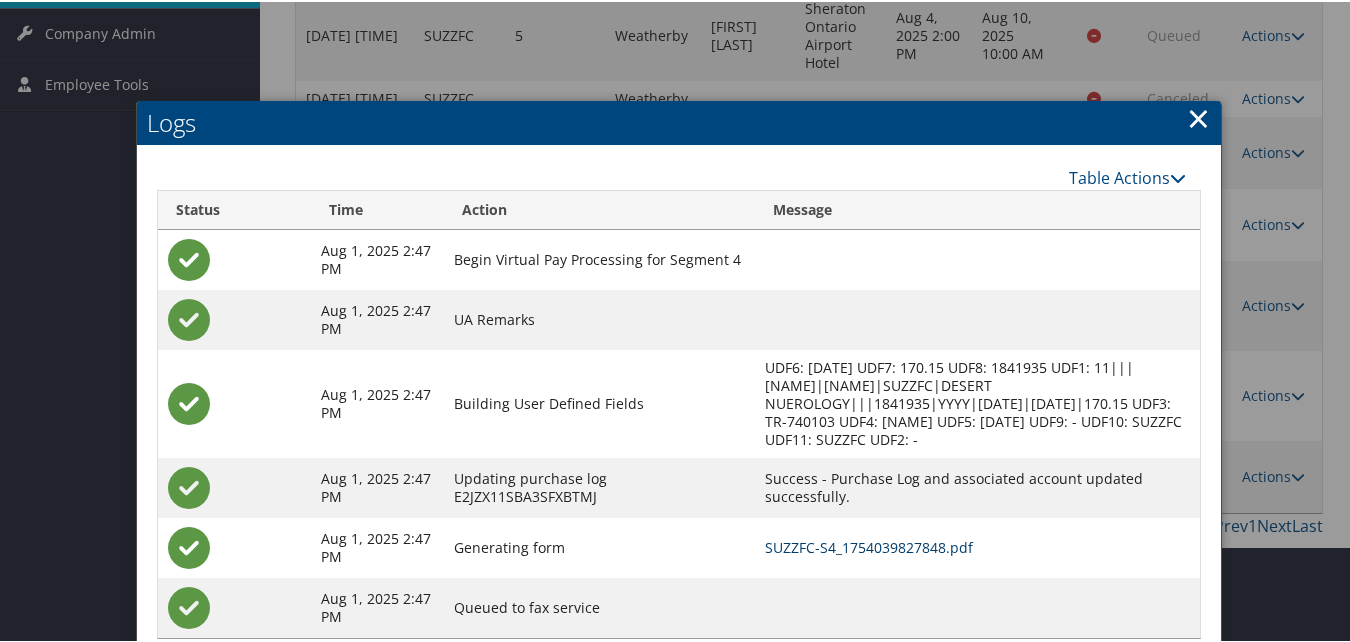 scroll, scrollTop: 492, scrollLeft: 0, axis: vertical 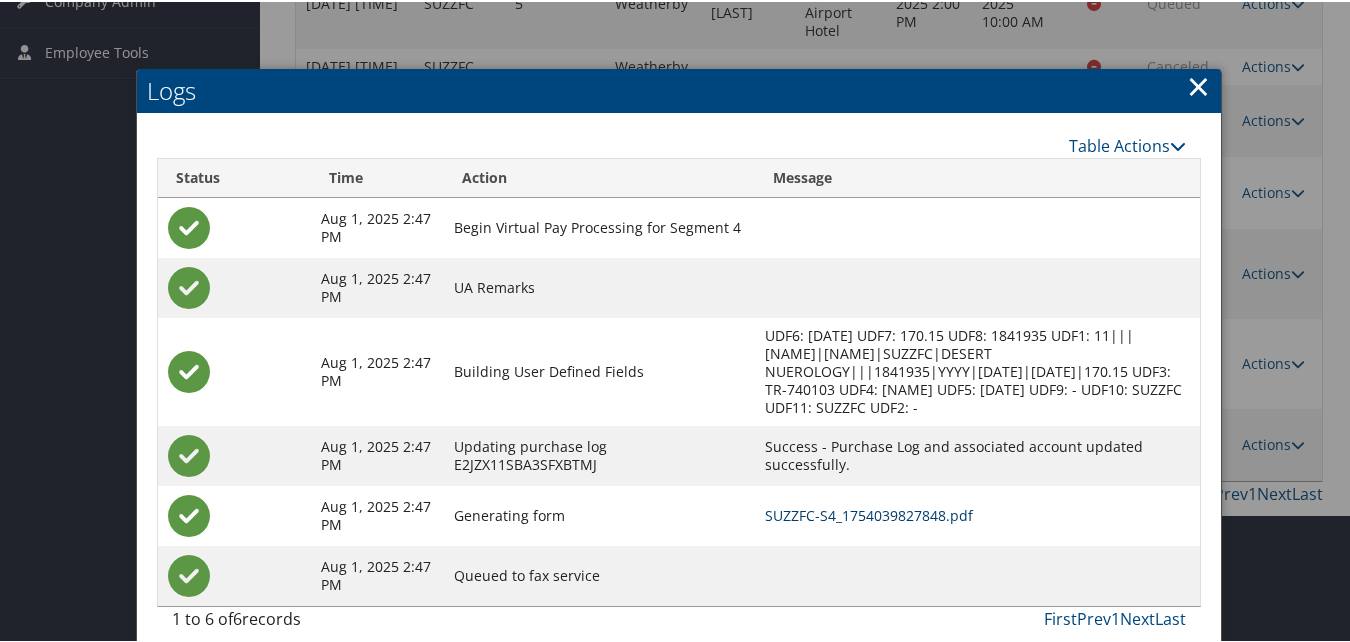 click on "SUZZFC-S4_1754039827848.pdf" at bounding box center [869, 513] 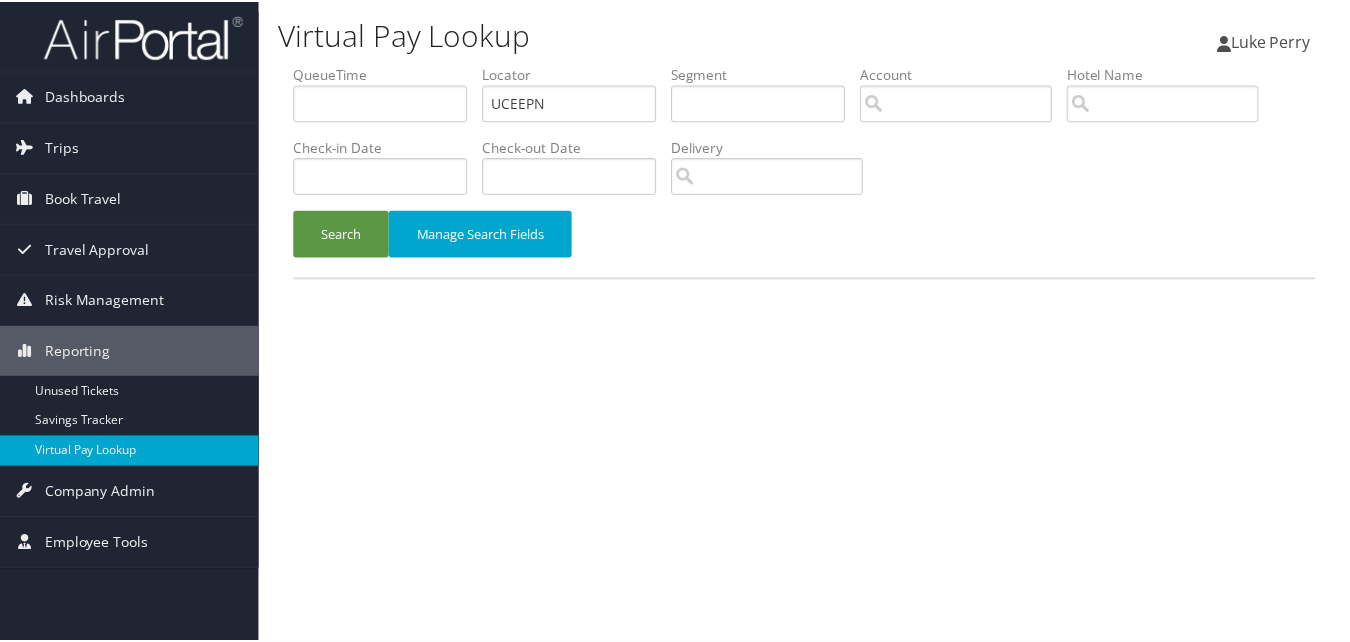 scroll, scrollTop: 0, scrollLeft: 0, axis: both 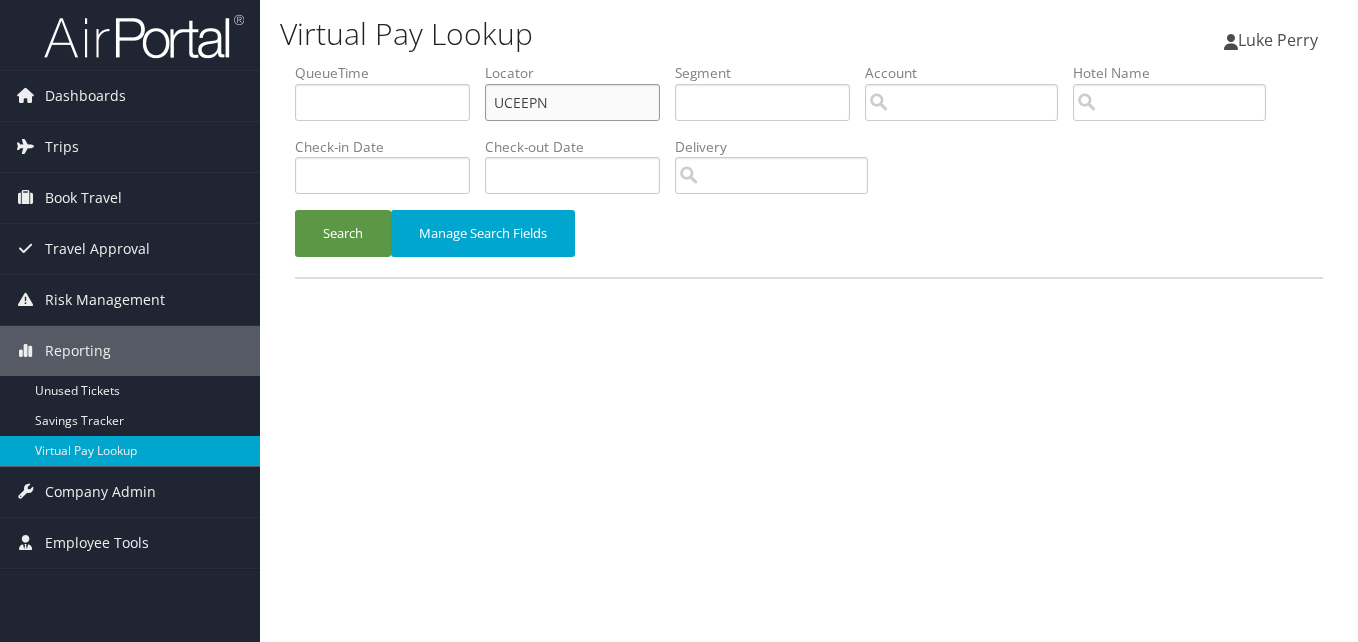 drag, startPoint x: 551, startPoint y: 103, endPoint x: 432, endPoint y: 120, distance: 120.20815 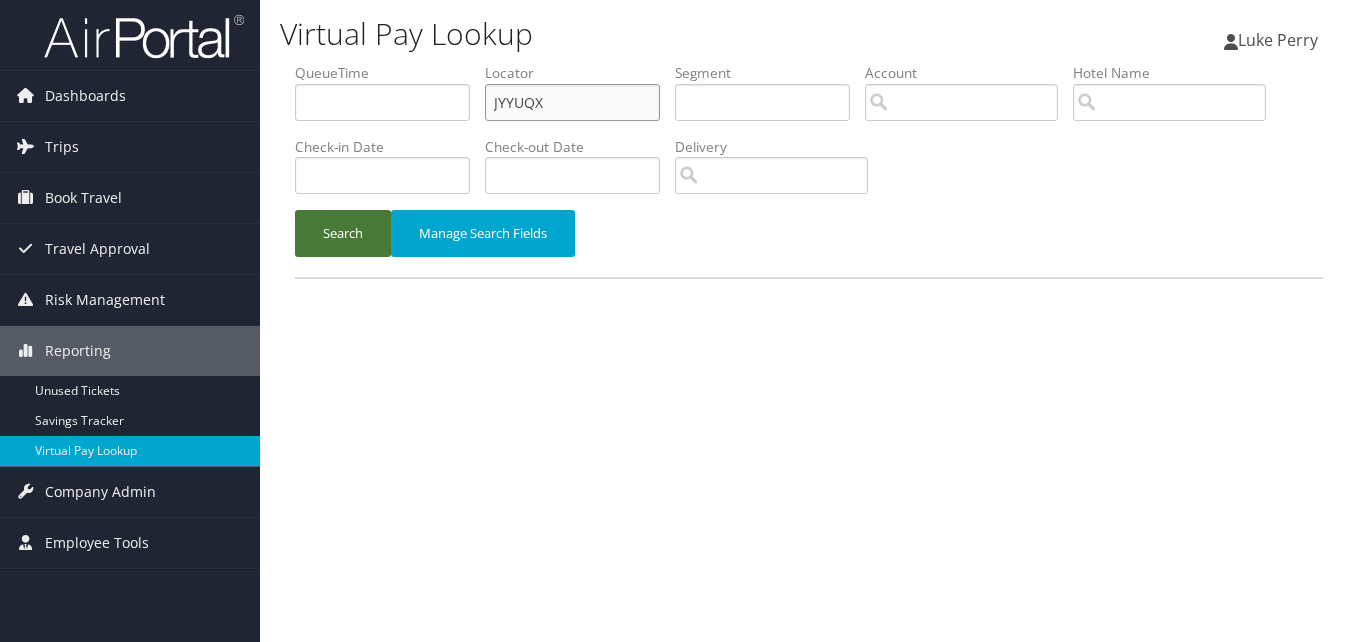 type on "JYYUQX" 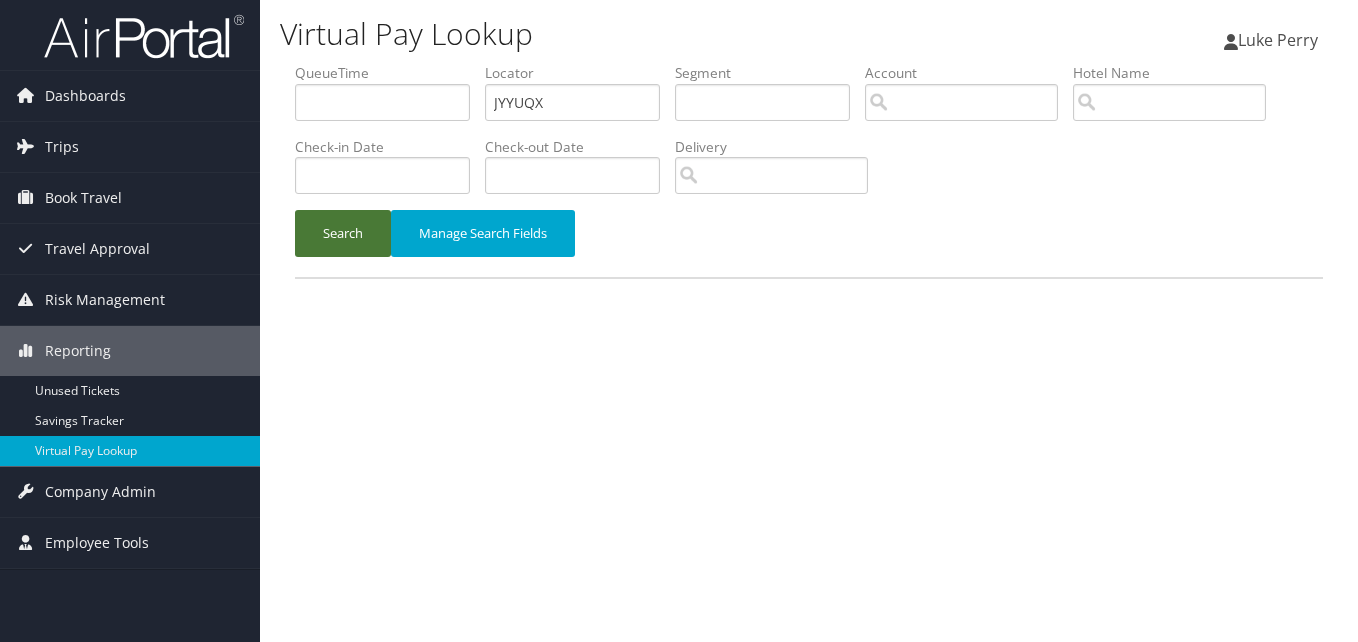 click on "Search" at bounding box center (343, 233) 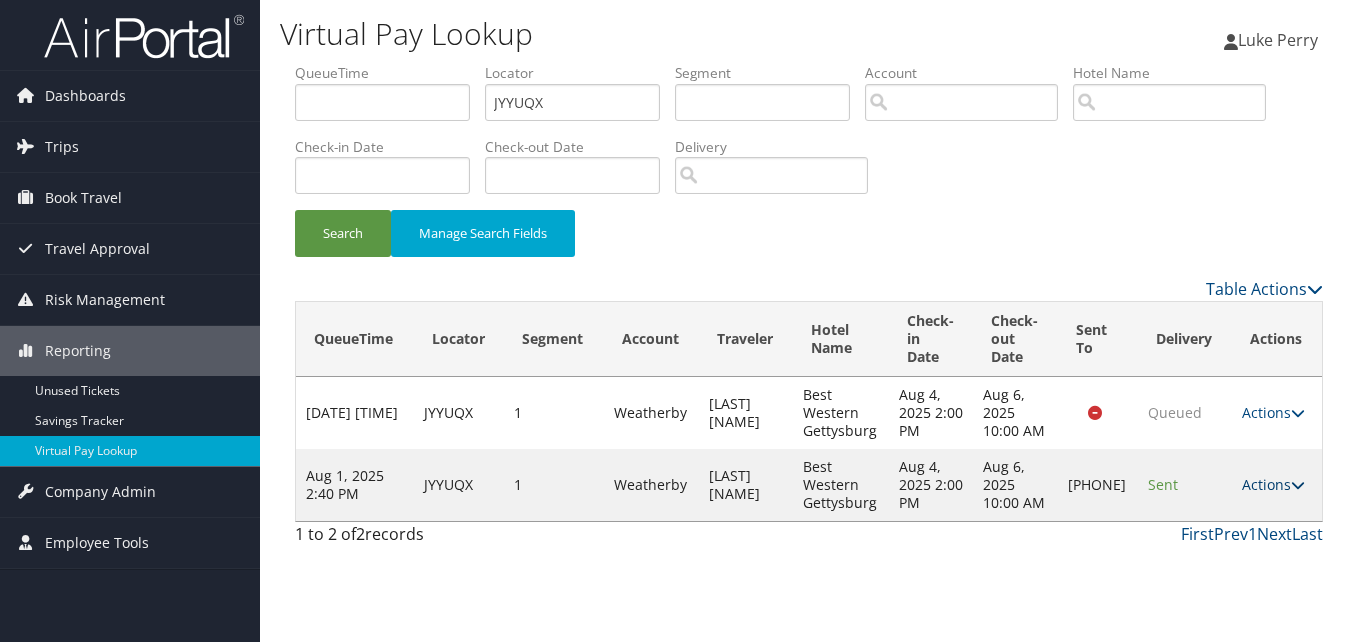 click on "Actions" at bounding box center (1273, 484) 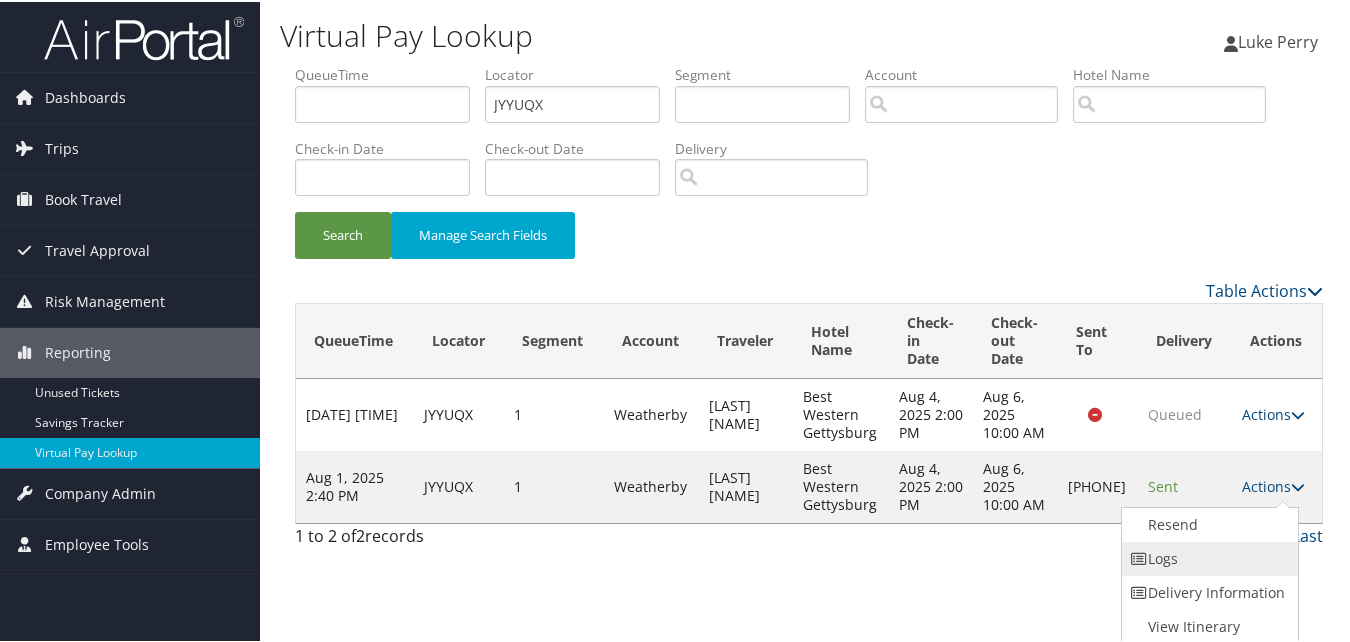 click on "Logs" at bounding box center (1207, 557) 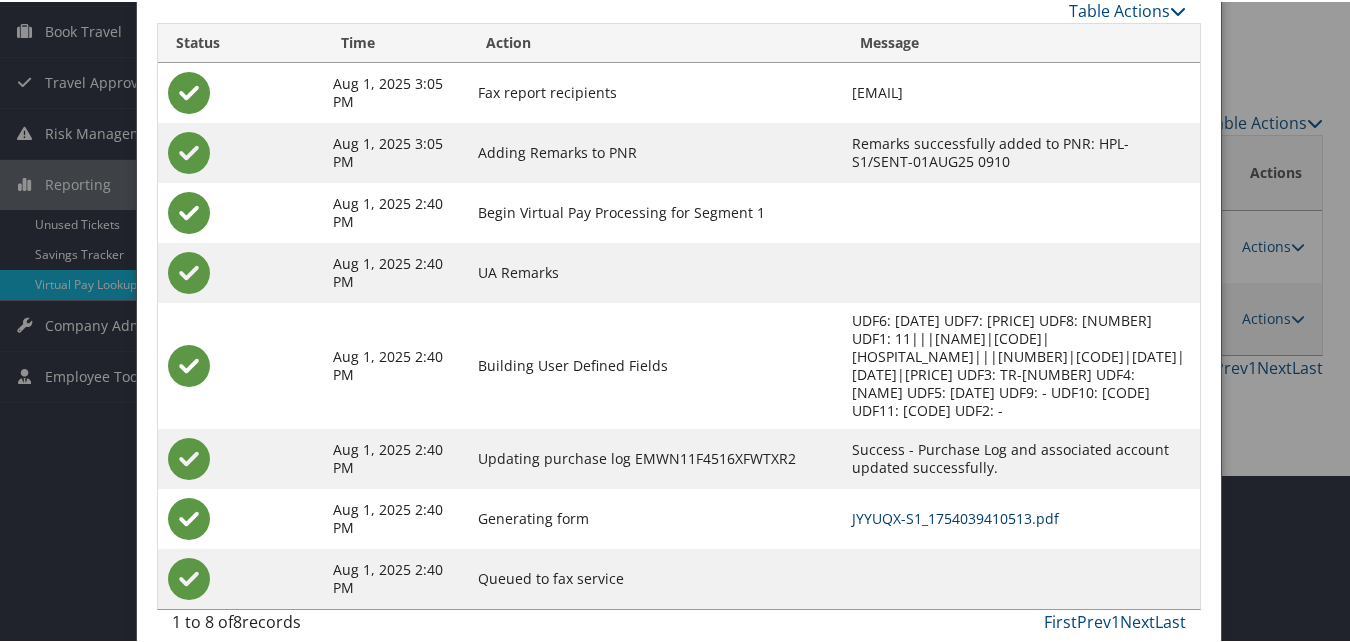 scroll, scrollTop: 171, scrollLeft: 0, axis: vertical 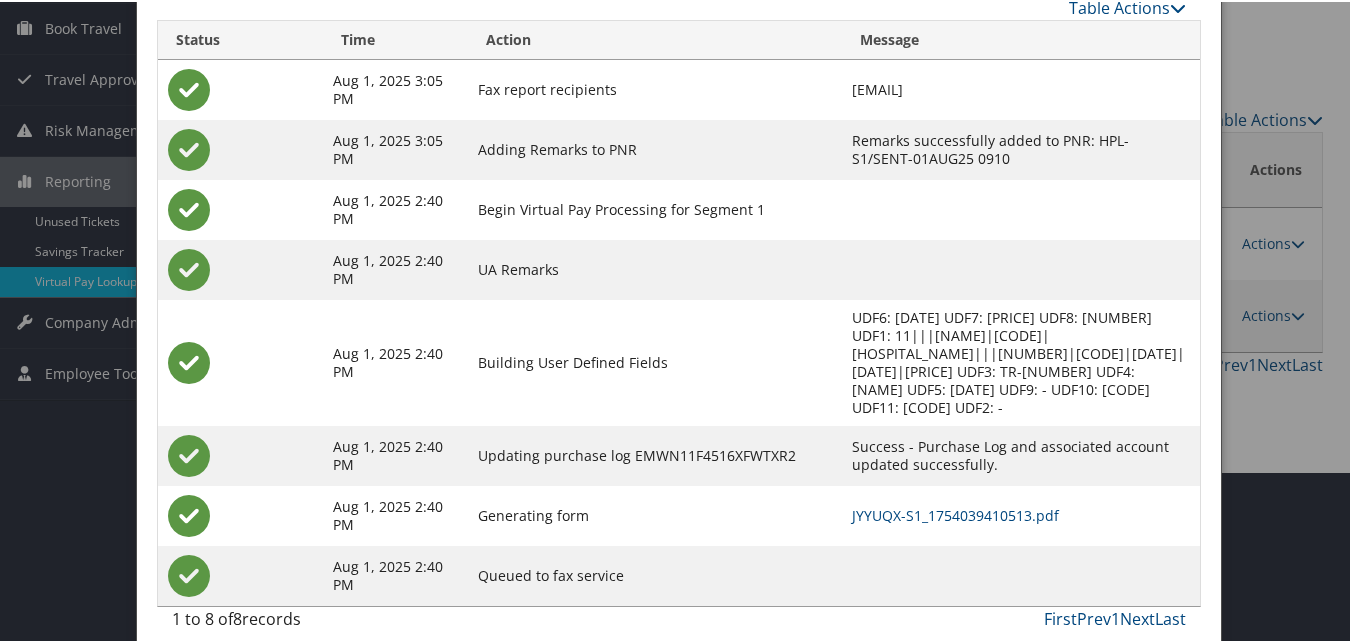 click on "JYYUQX-S1_1754039410513.pdf" at bounding box center (1021, 514) 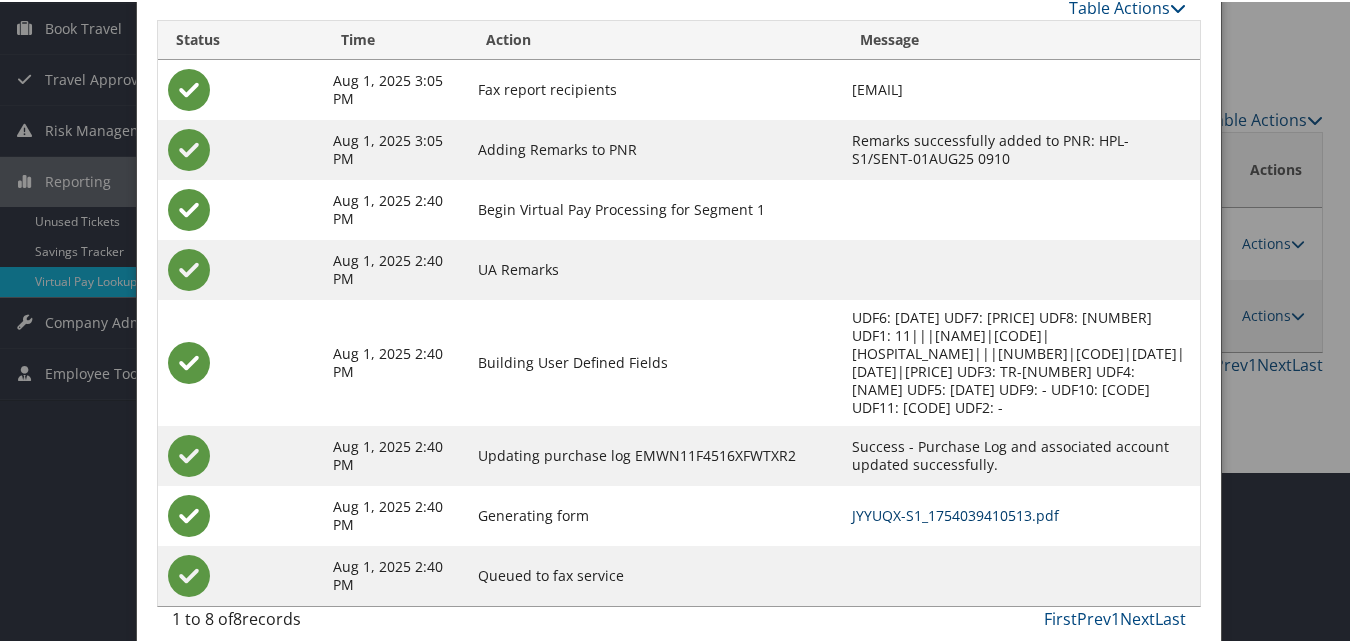 click on "JYYUQX-S1_1754039410513.pdf" at bounding box center (955, 513) 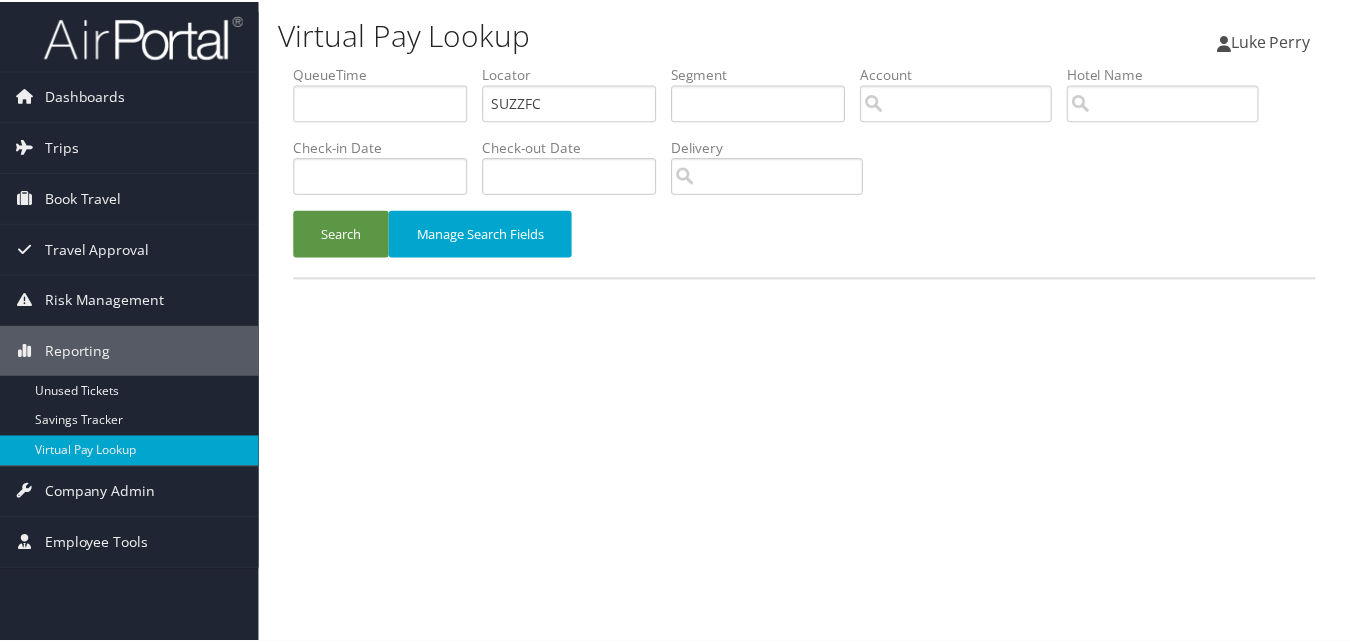 scroll, scrollTop: 0, scrollLeft: 0, axis: both 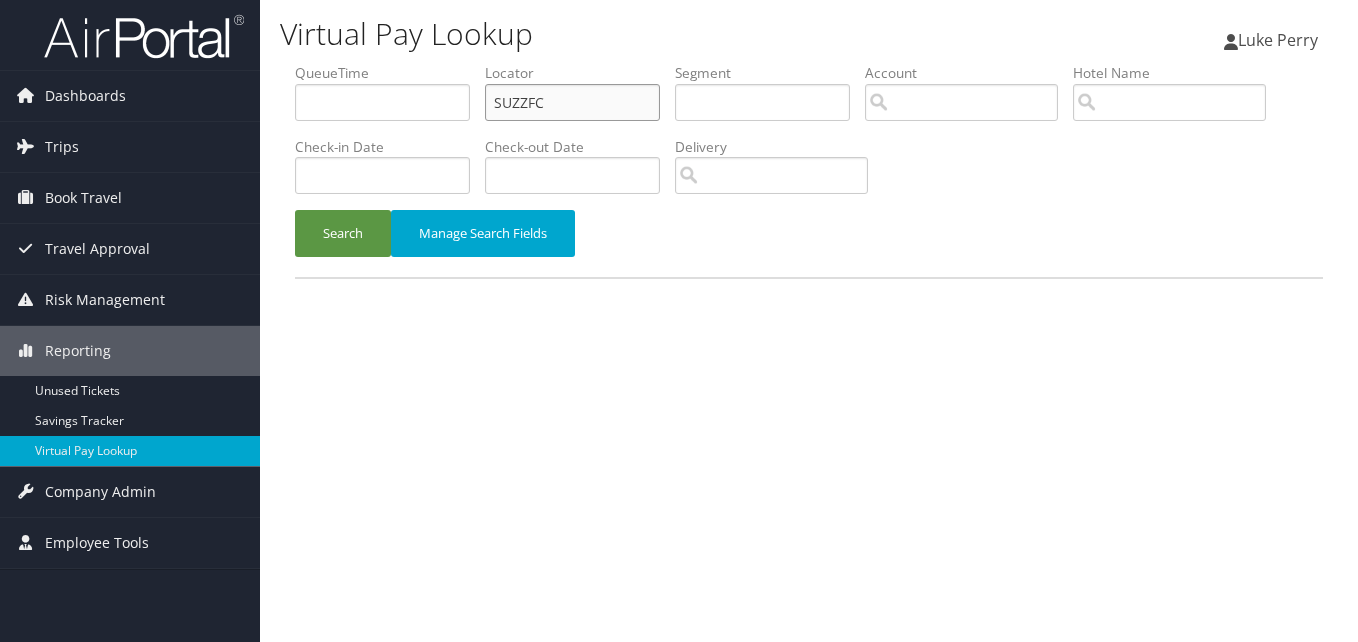 drag, startPoint x: 551, startPoint y: 100, endPoint x: 416, endPoint y: 125, distance: 137.2953 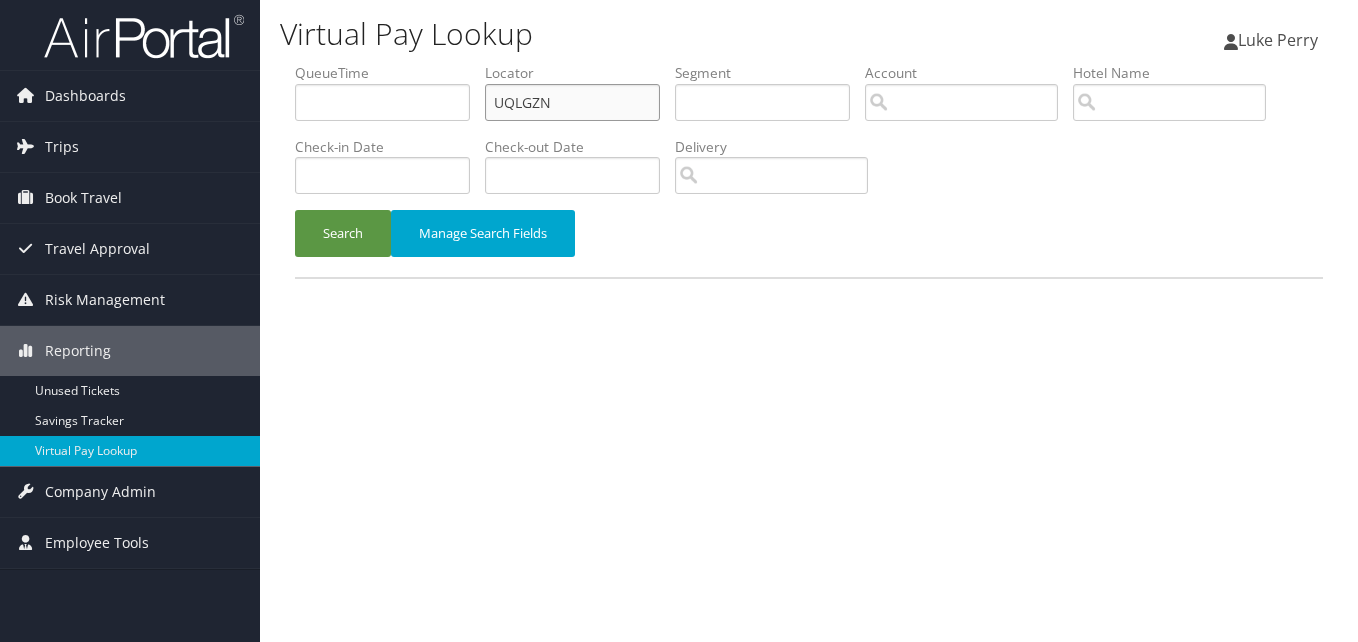 click on "UQLGZN" at bounding box center [572, 102] 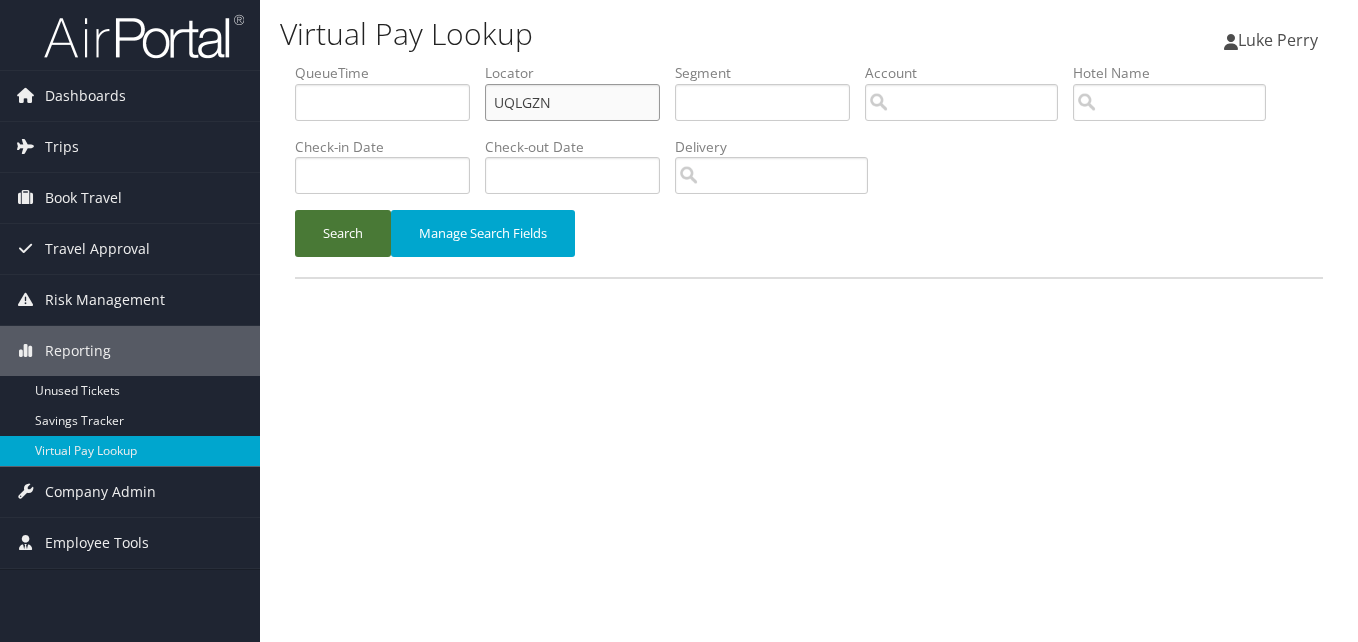 type on "UQLGZN" 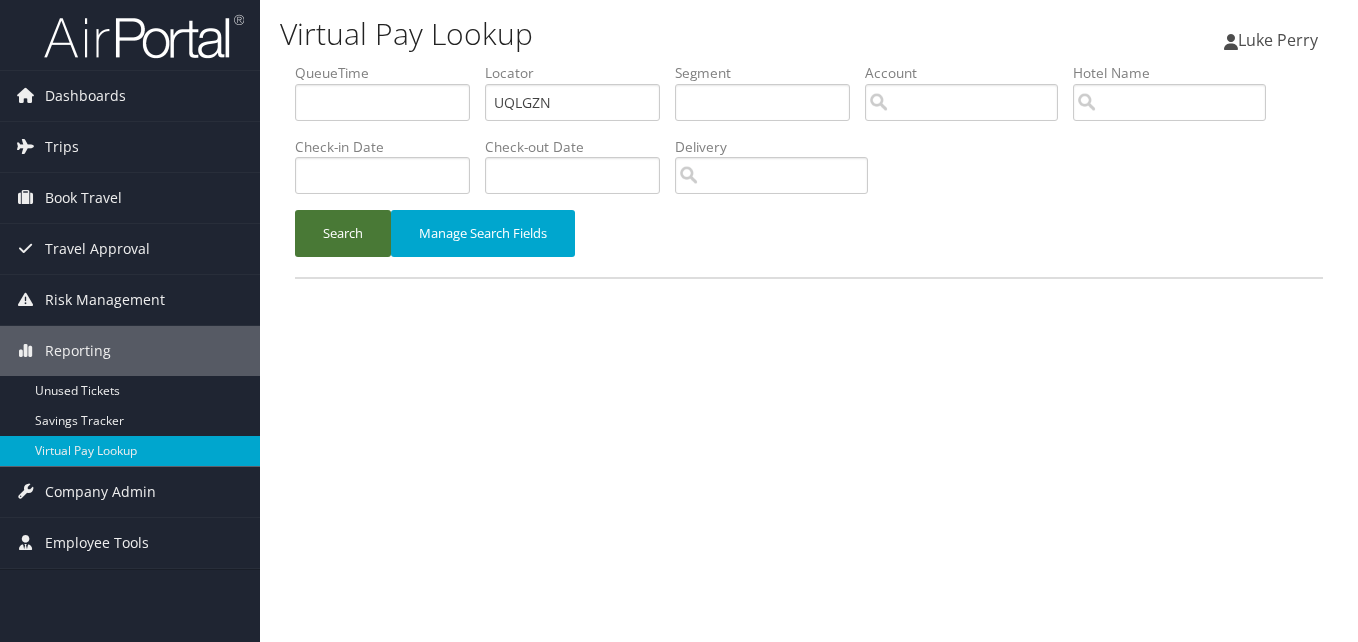 click on "Search" at bounding box center [343, 233] 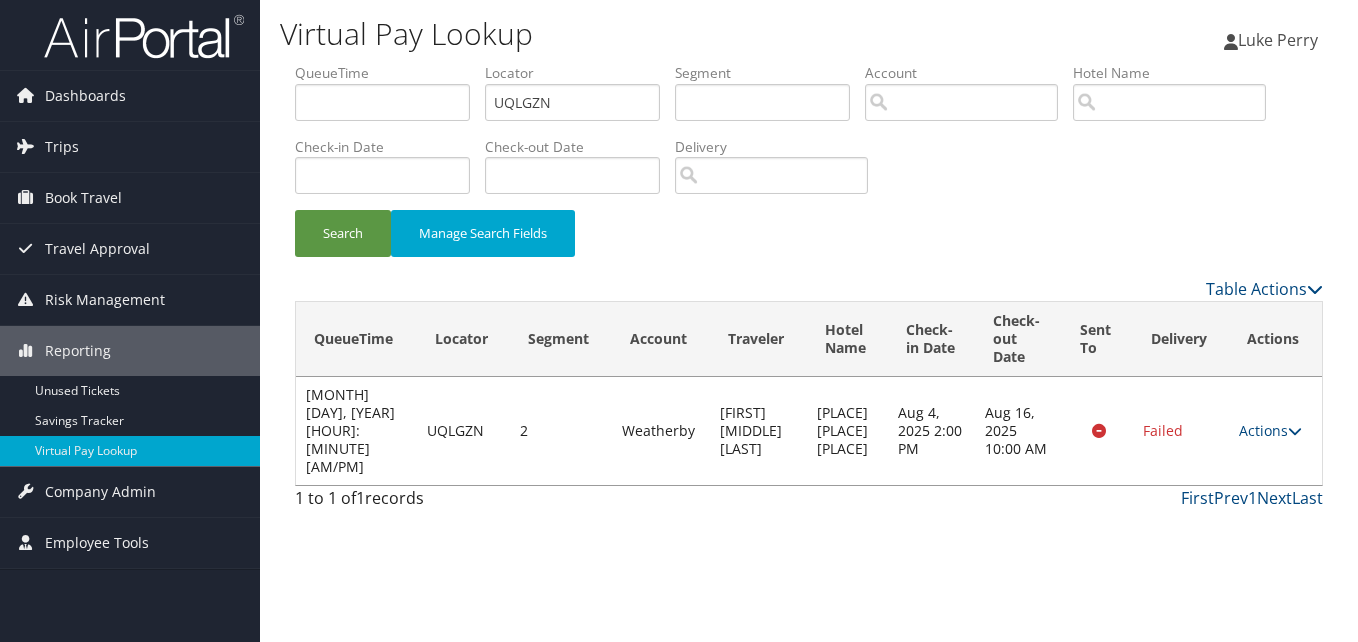 click on "Actions   Resend  Logs  View Itinerary" at bounding box center (1275, 431) 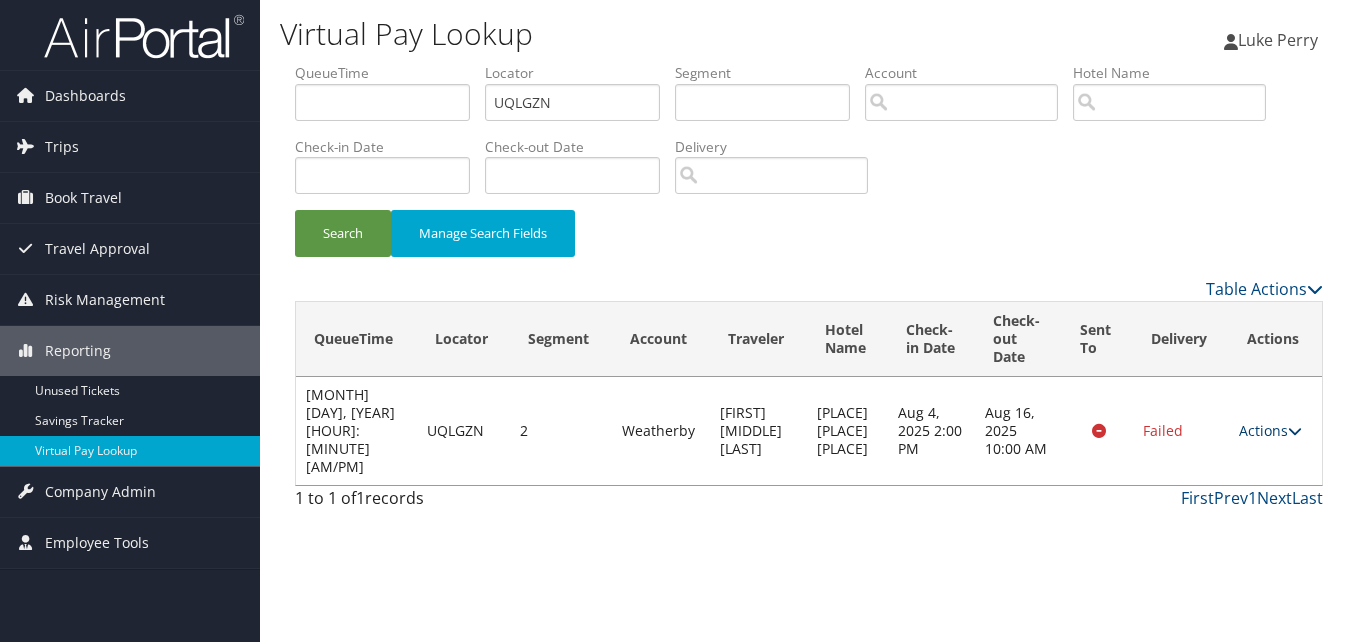click on "Actions" at bounding box center (1270, 430) 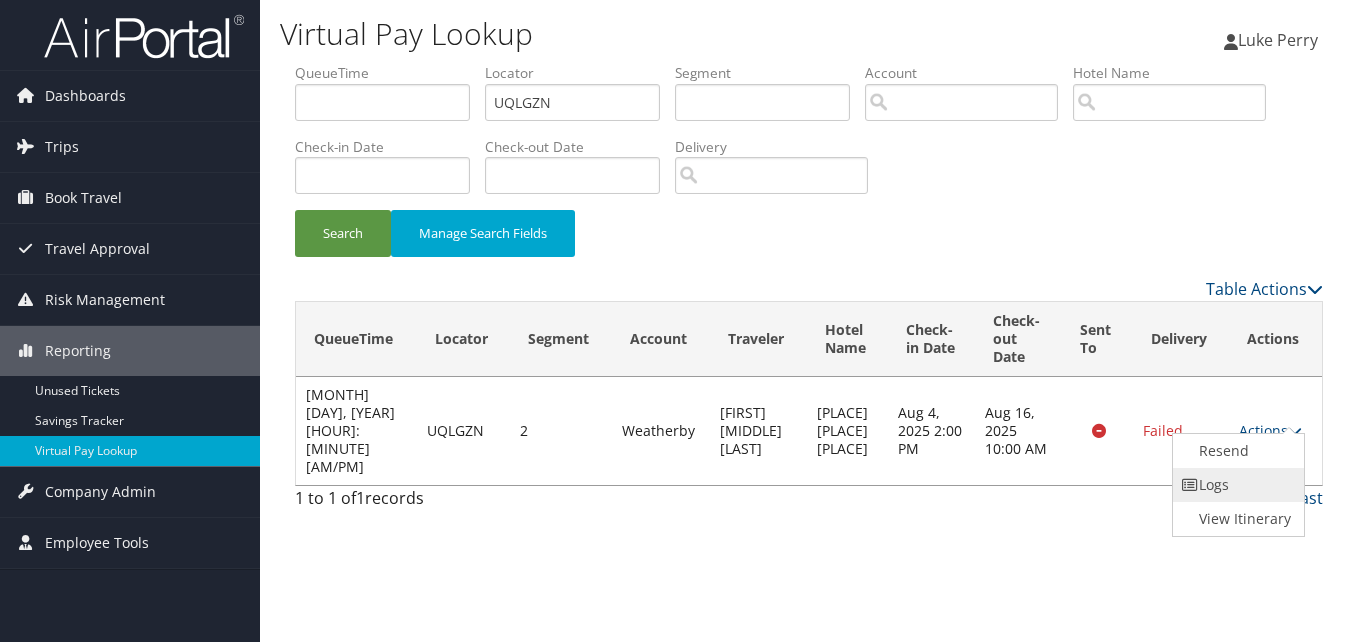 click on "Logs" at bounding box center [1236, 485] 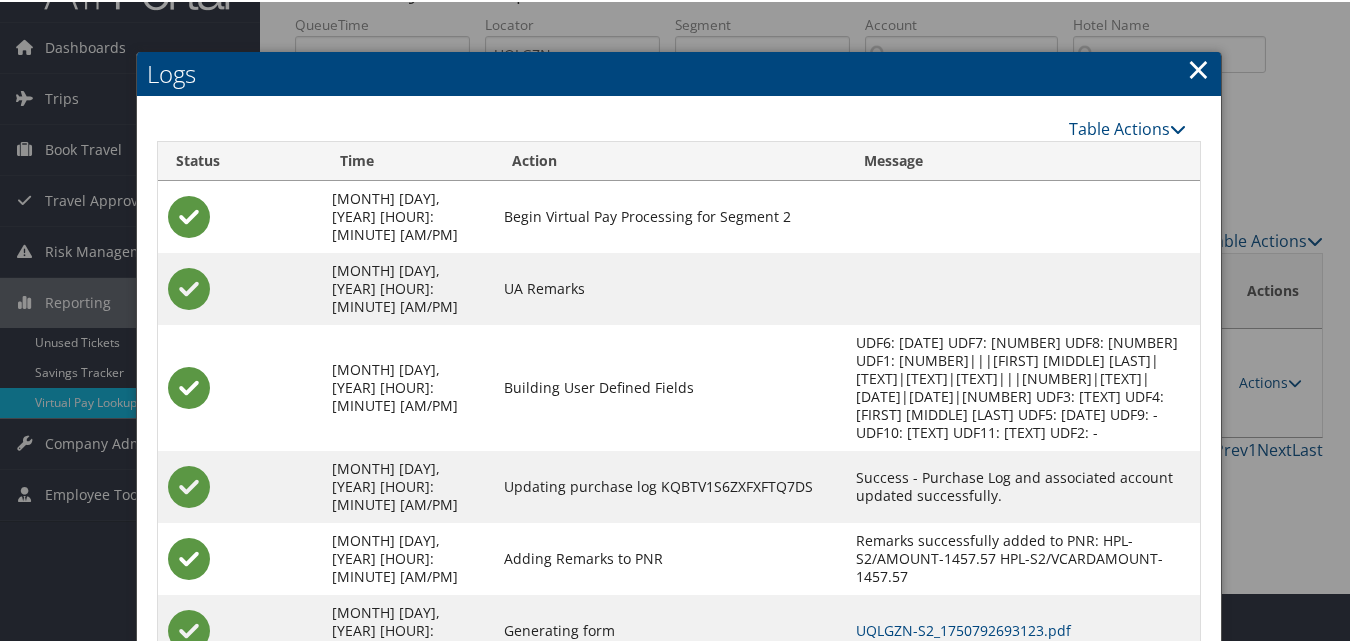 scroll, scrollTop: 129, scrollLeft: 0, axis: vertical 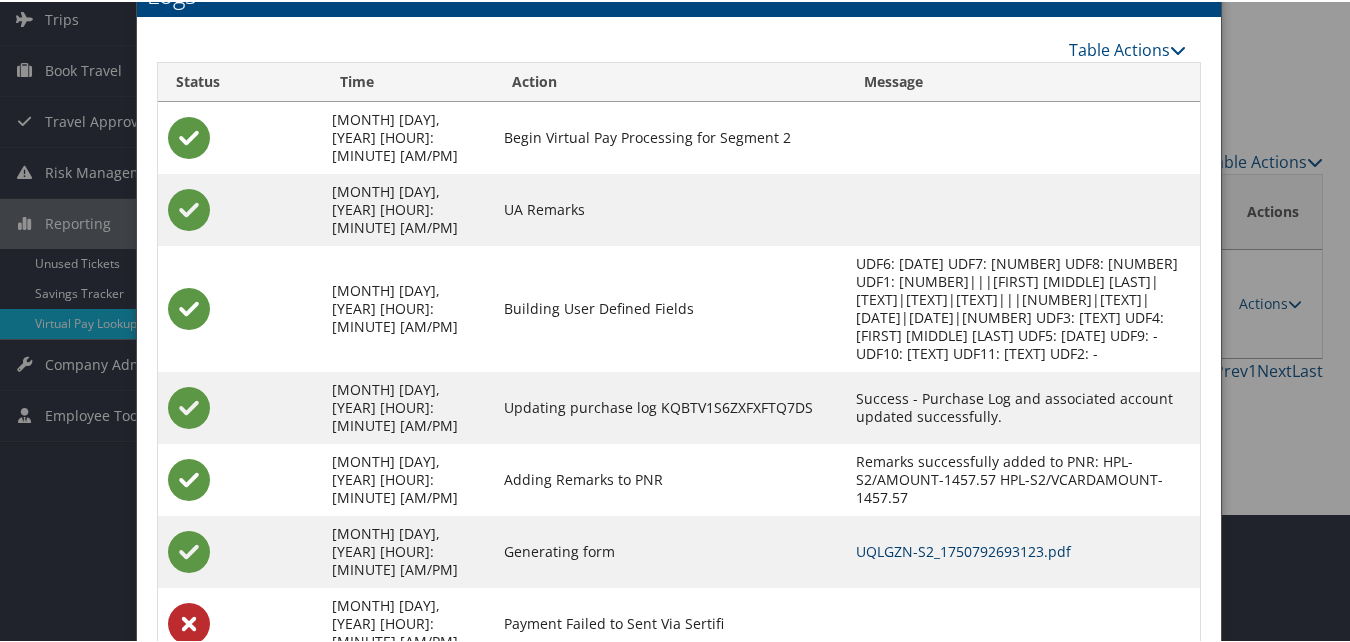 click on "UQLGZN-S2_1750792693123.pdf" at bounding box center (963, 549) 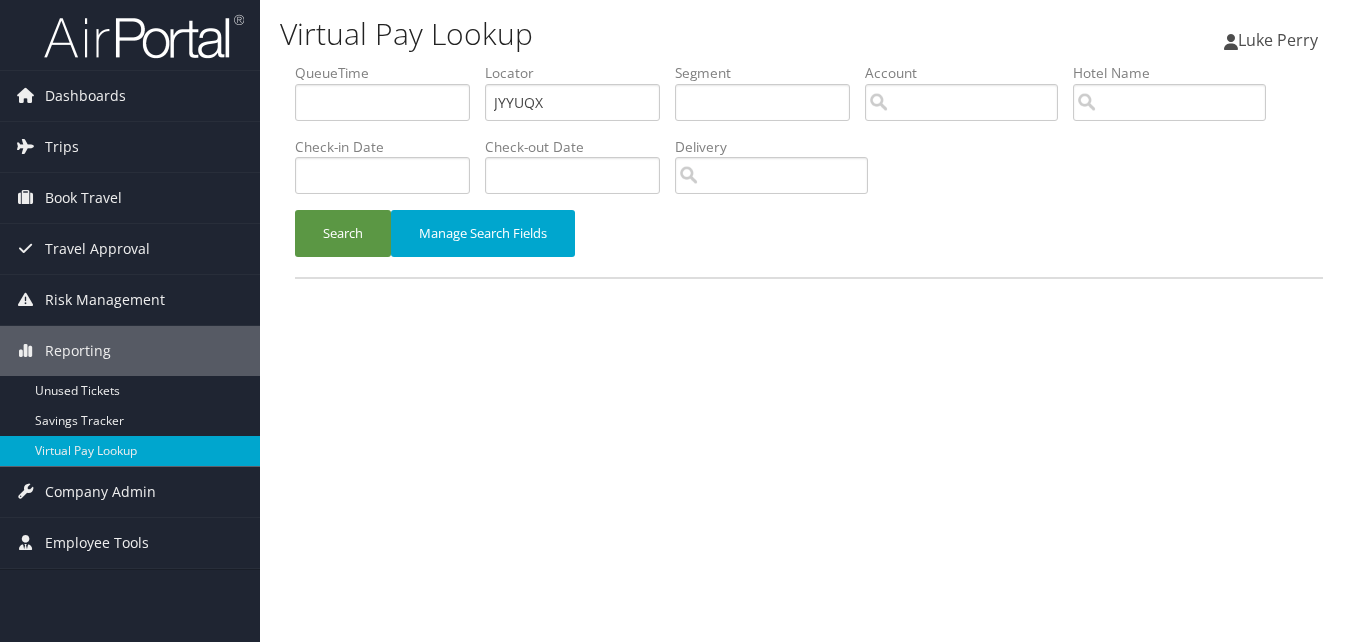 scroll, scrollTop: 0, scrollLeft: 0, axis: both 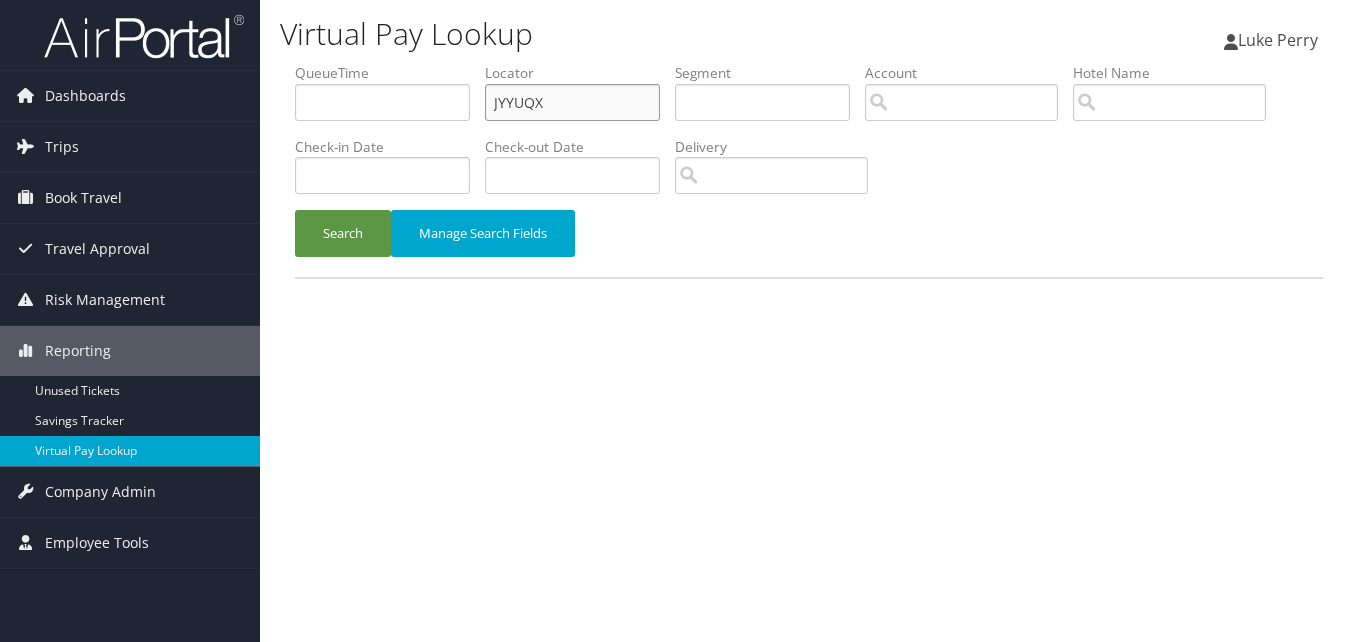 drag, startPoint x: 545, startPoint y: 107, endPoint x: 446, endPoint y: 112, distance: 99.12618 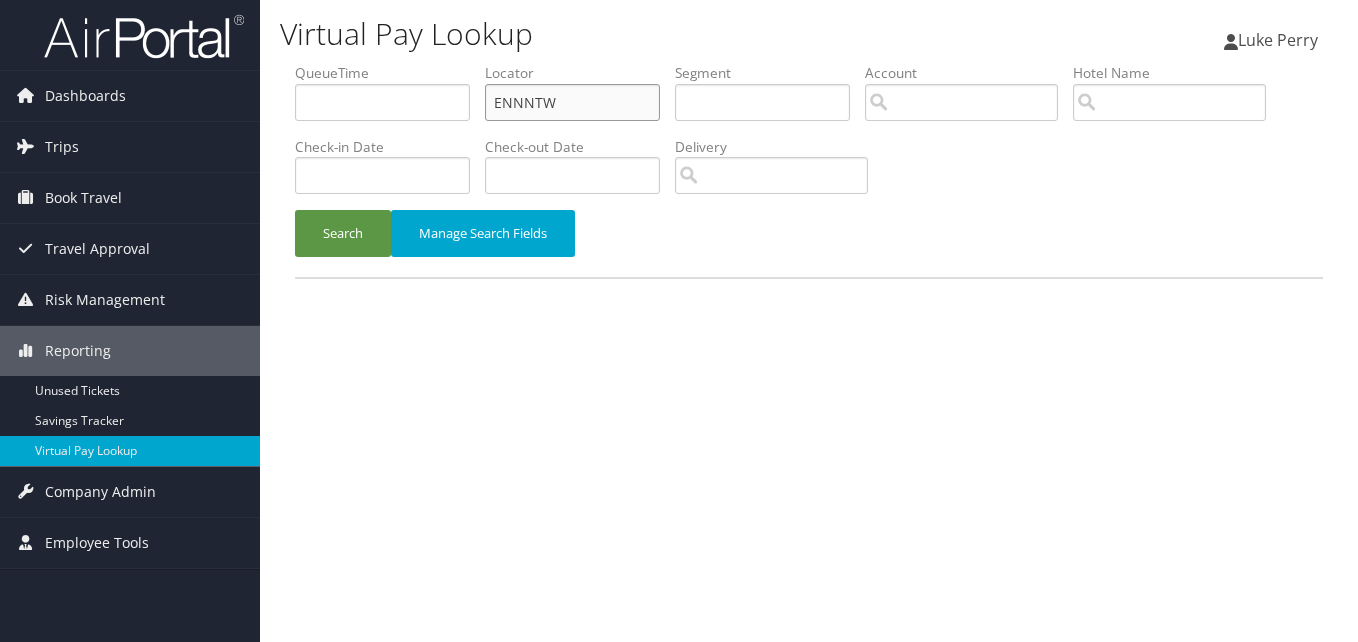 click on "ENNNTW" at bounding box center (572, 102) 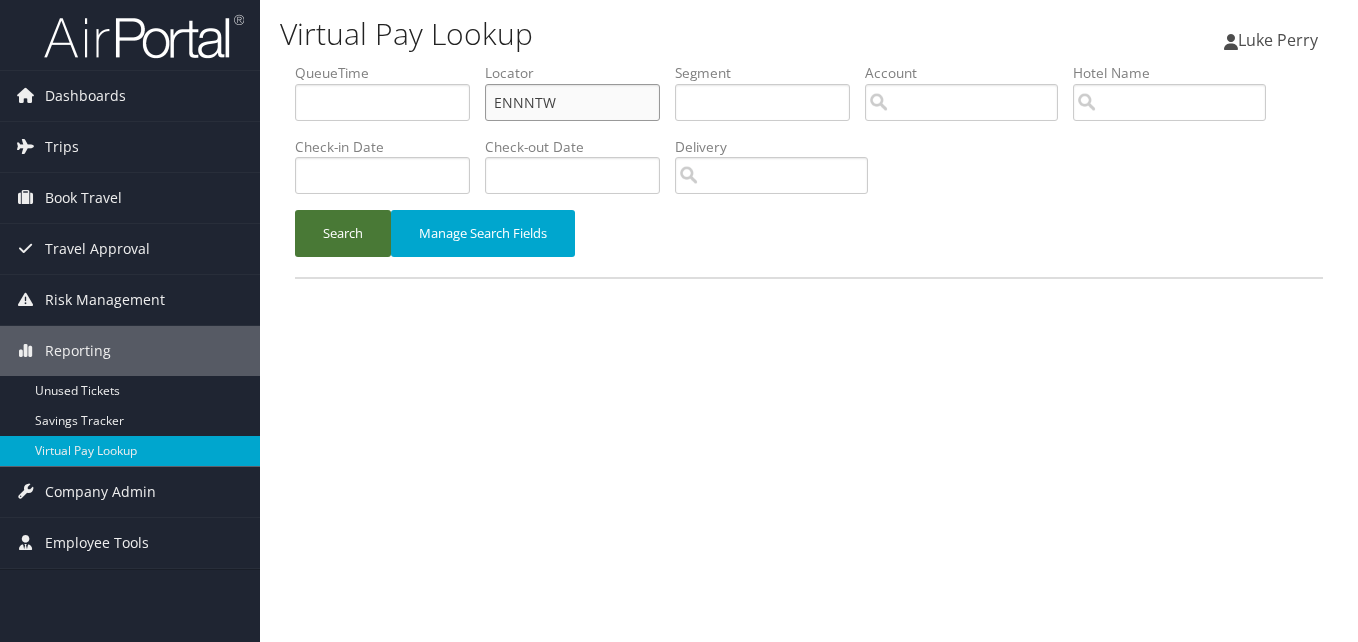 type on "ENNNTW" 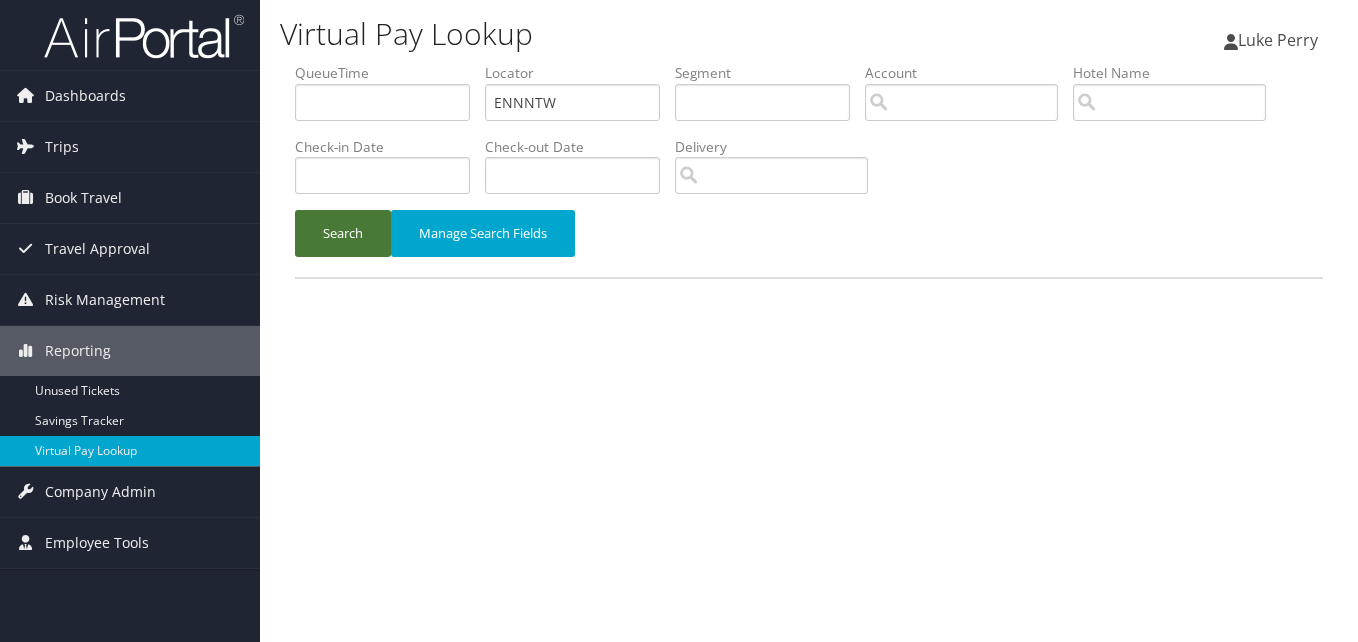 click on "Search" at bounding box center [343, 233] 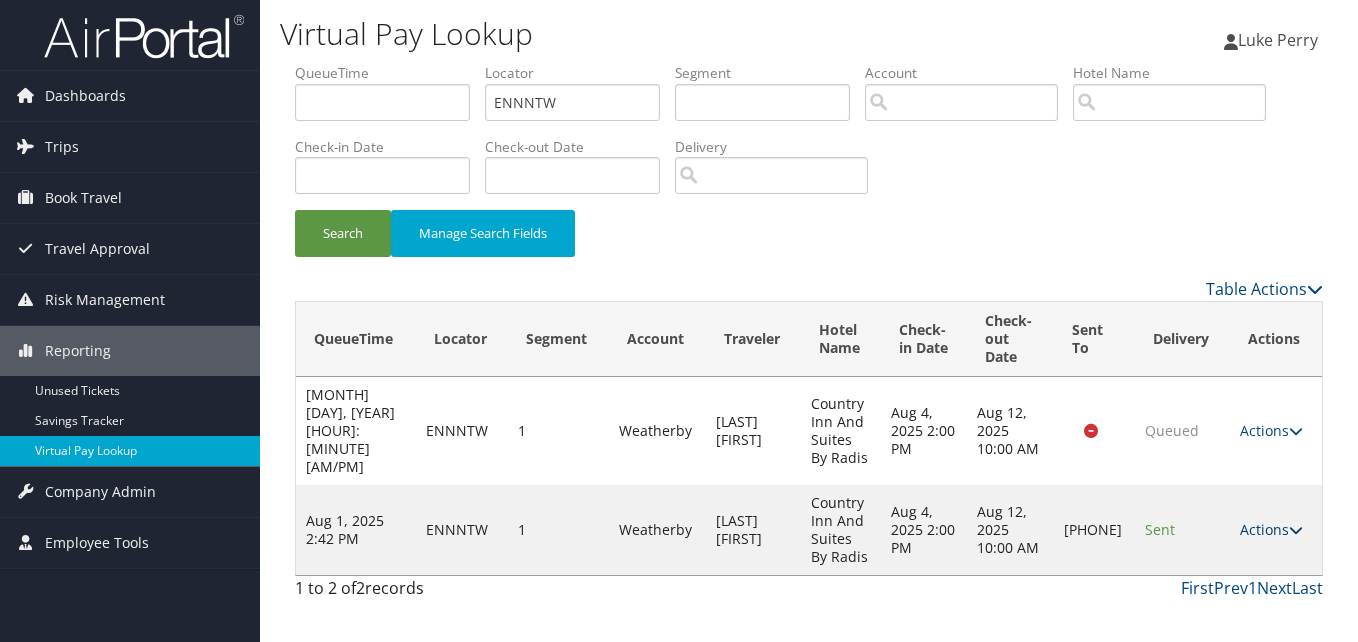 click on "Actions" at bounding box center (1271, 529) 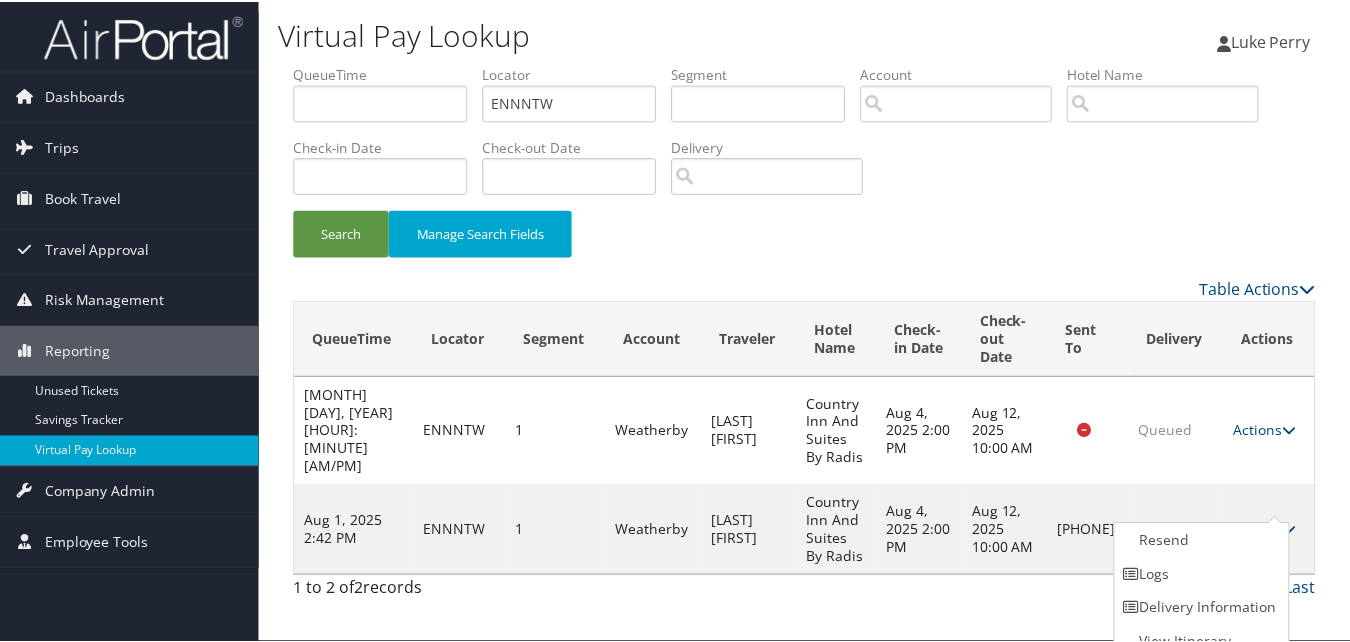 scroll, scrollTop: 18, scrollLeft: 0, axis: vertical 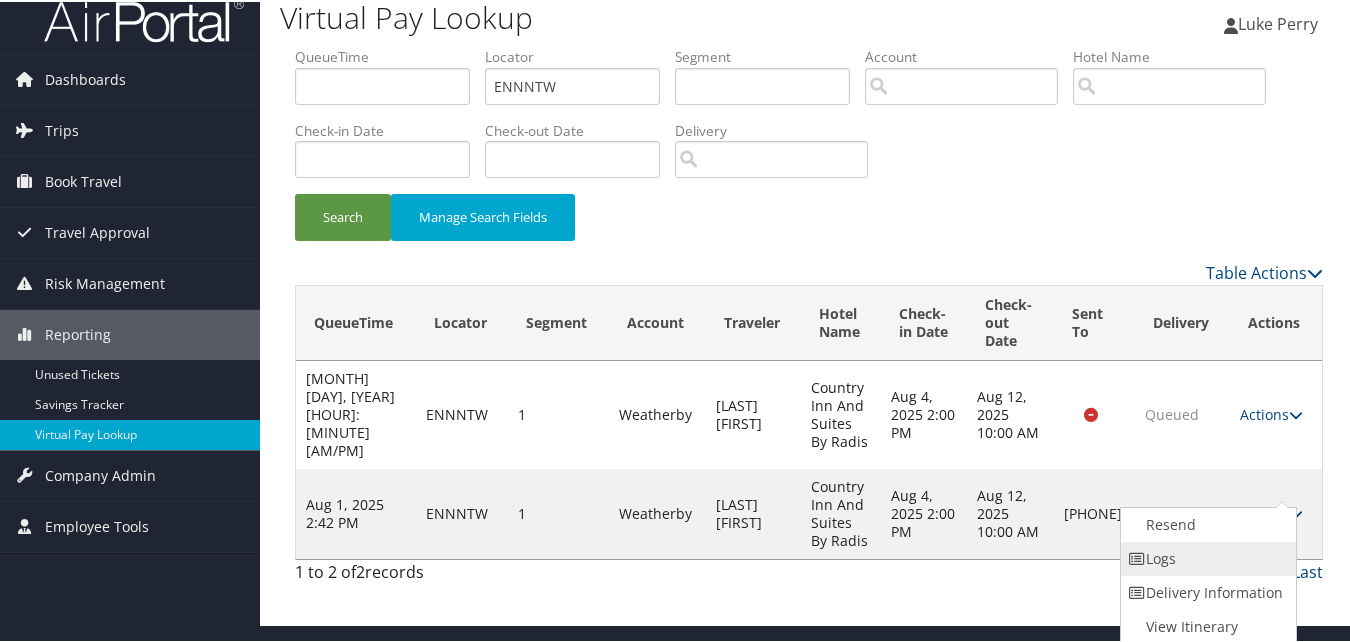 click on "Logs" at bounding box center [1206, 557] 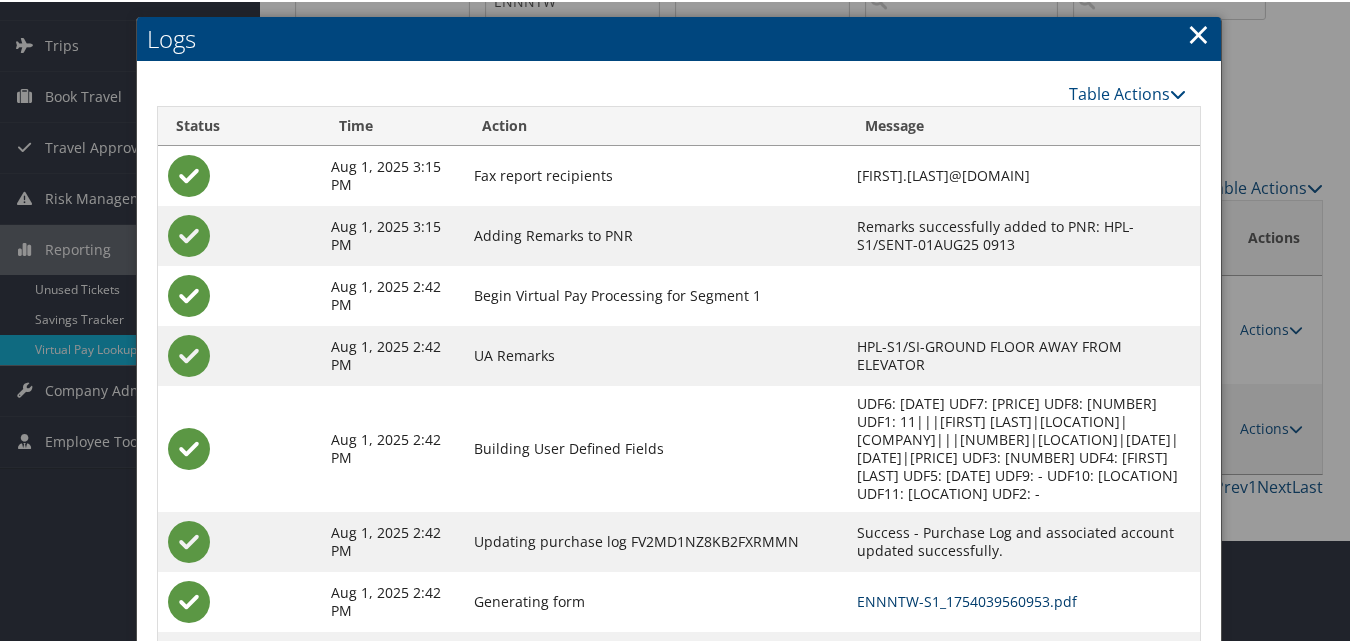 scroll, scrollTop: 171, scrollLeft: 0, axis: vertical 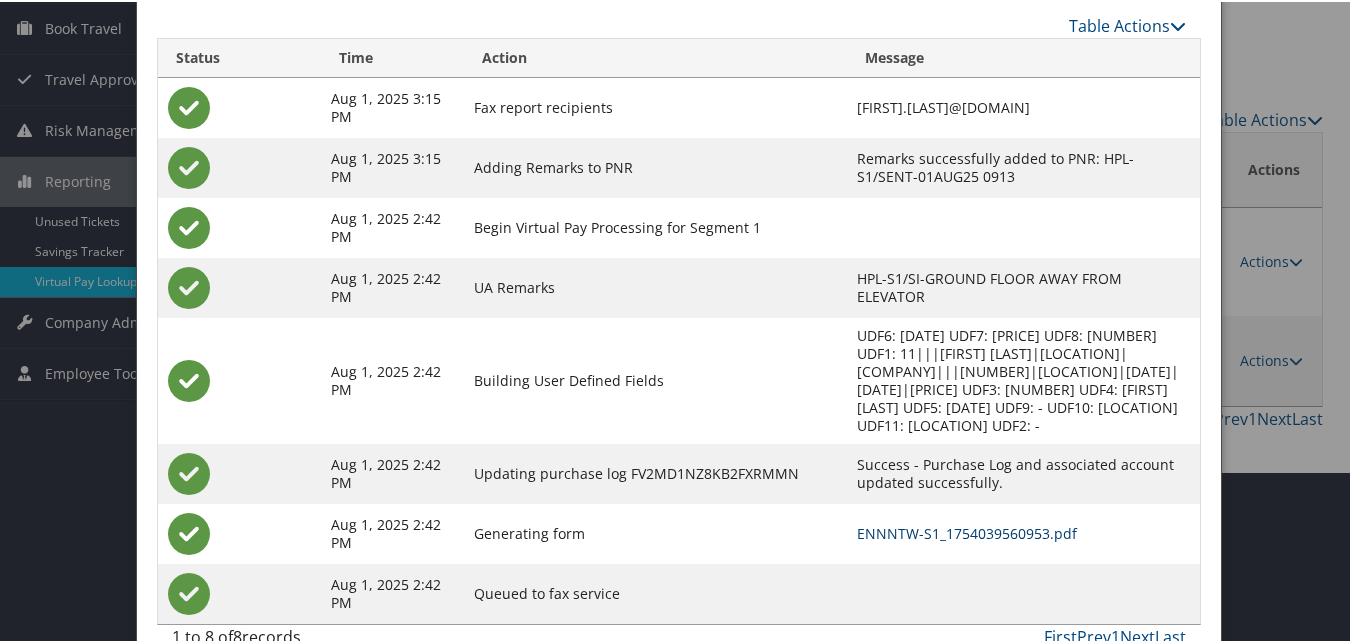 click on "ENNNTW-S1_1754039560953.pdf" at bounding box center (967, 531) 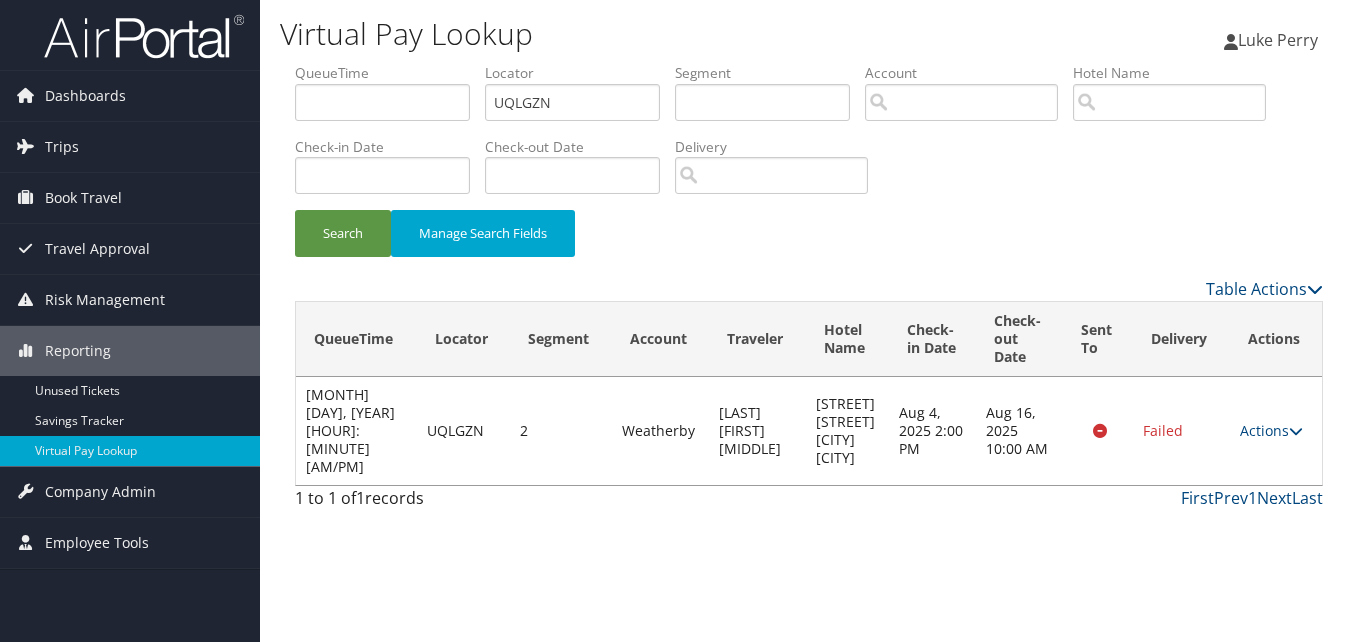 scroll, scrollTop: 0, scrollLeft: 0, axis: both 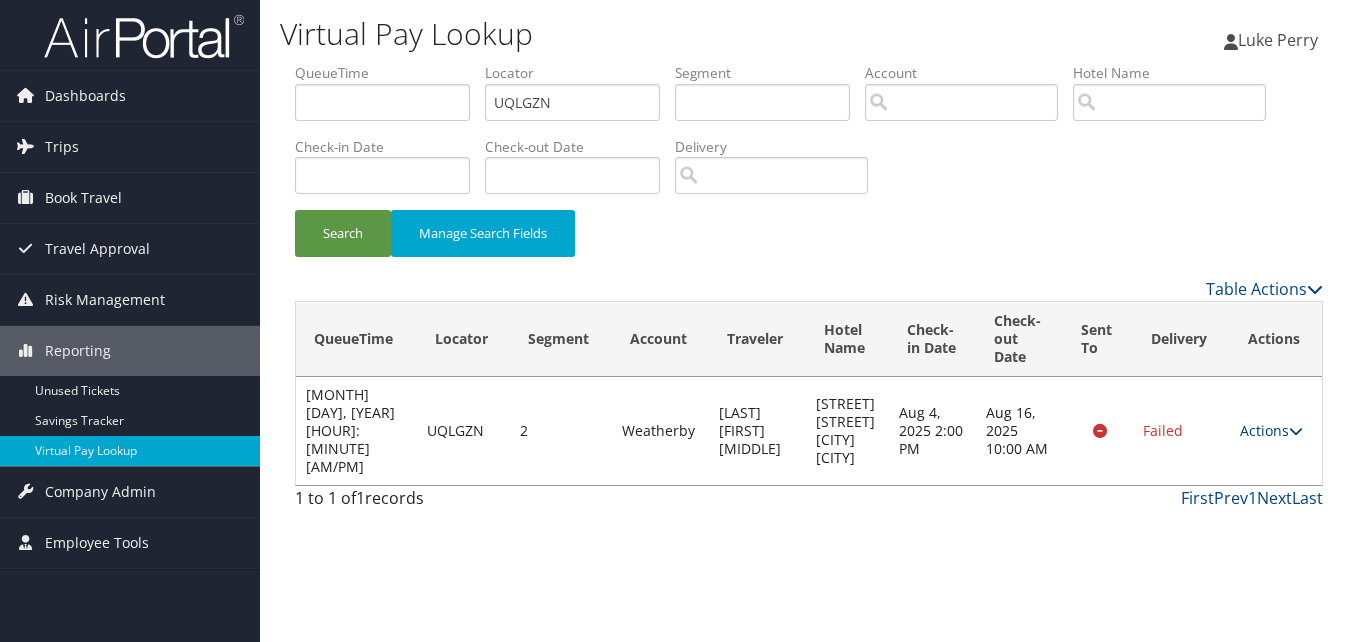 click on "Actions" at bounding box center [1271, 430] 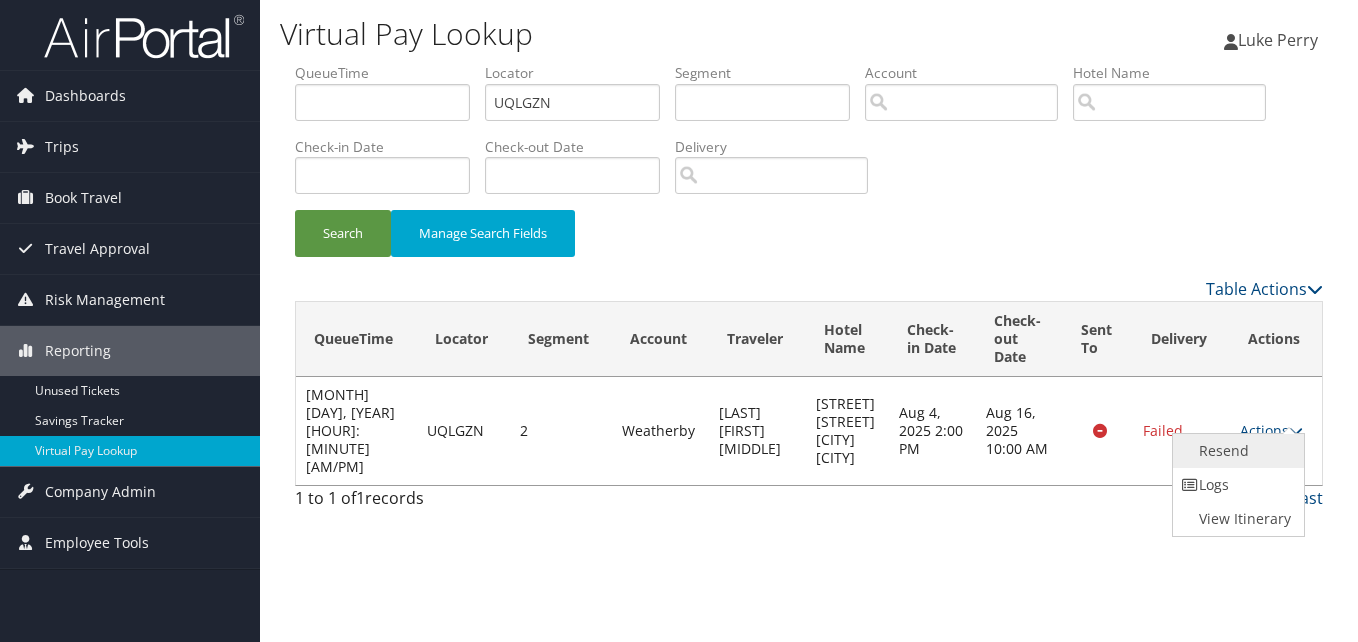 click on "Resend" at bounding box center [1236, 451] 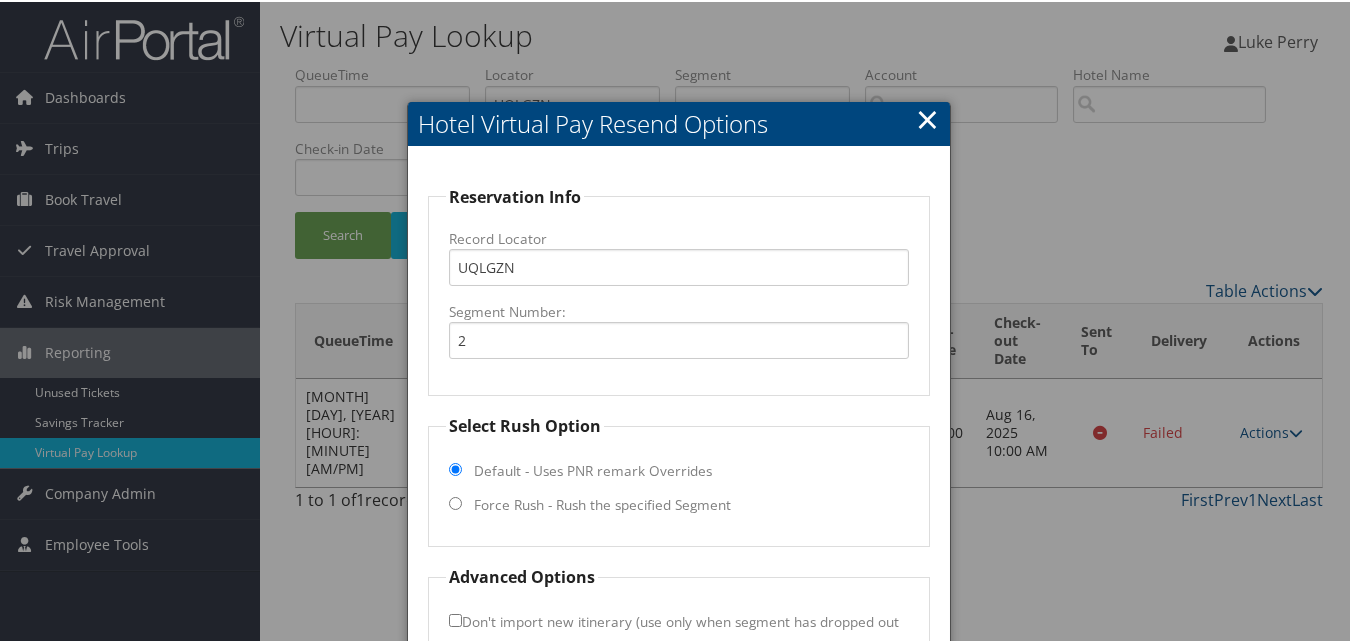 click at bounding box center [679, 321] 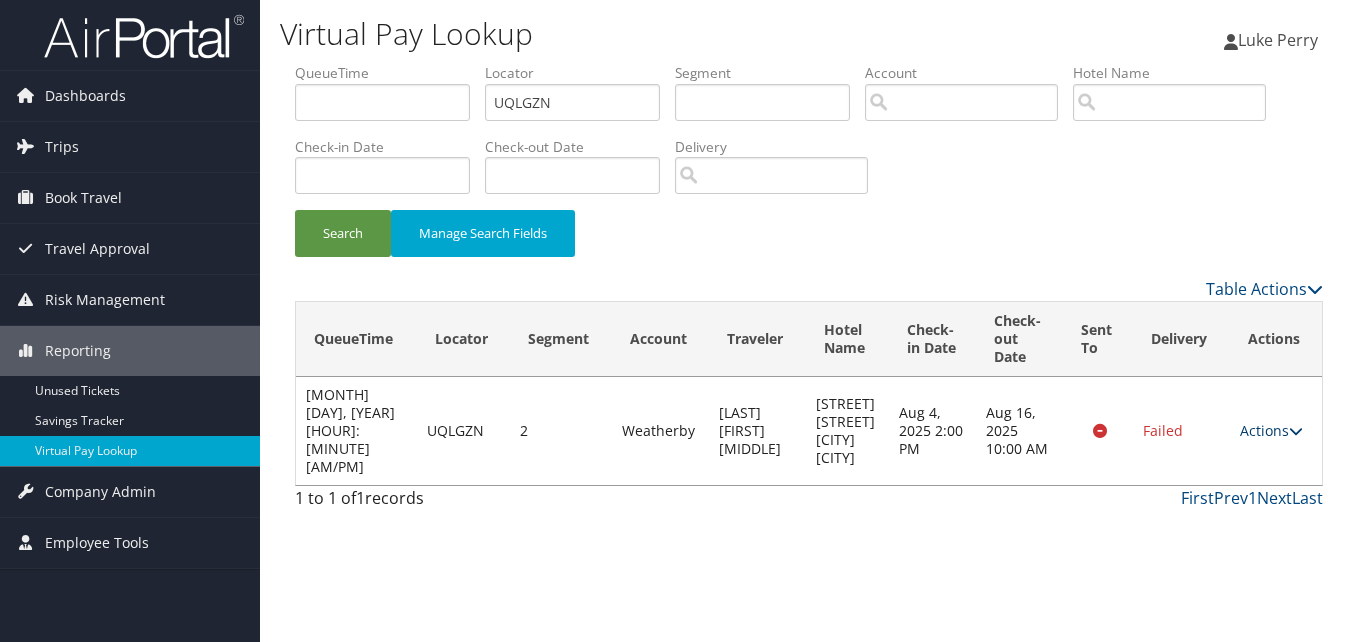 click on "Actions" at bounding box center (1271, 430) 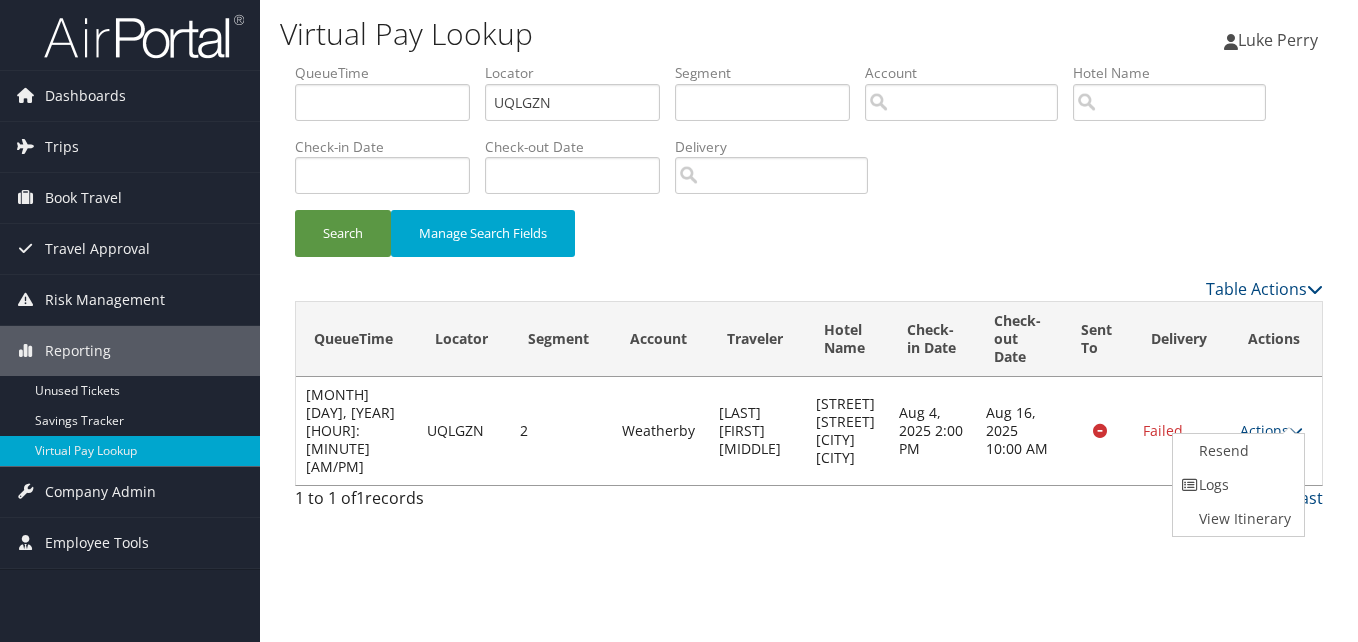 click on "Logs" at bounding box center (1236, 485) 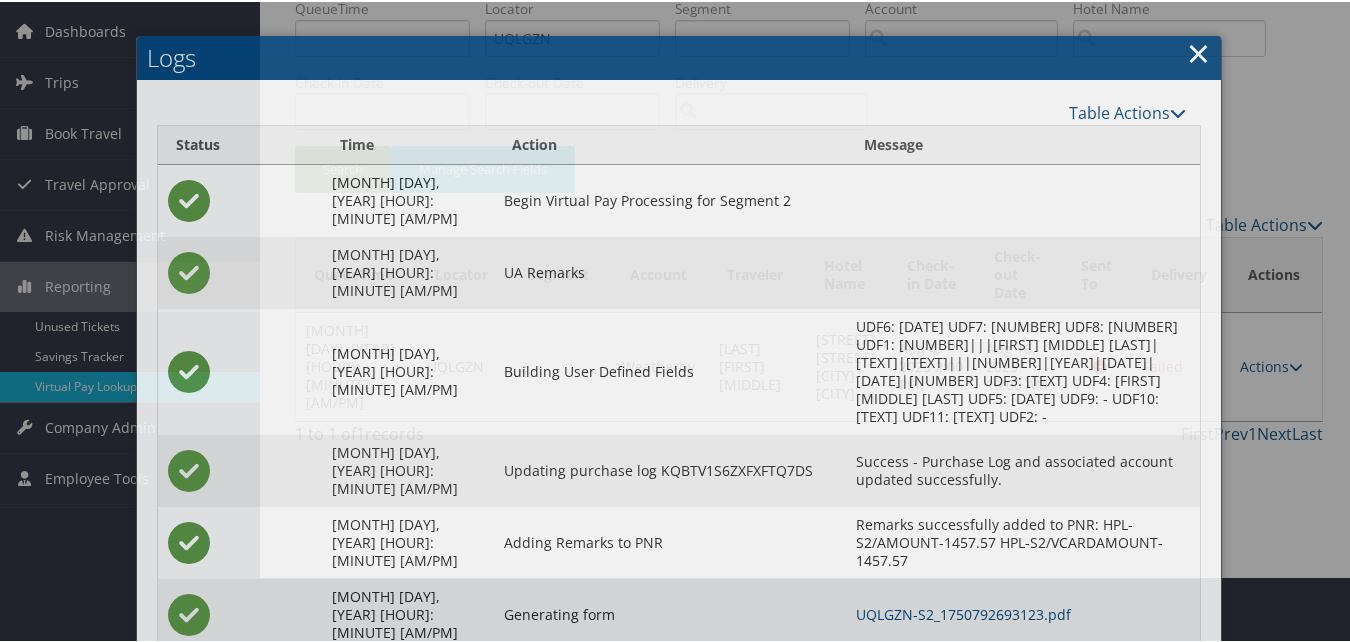 scroll, scrollTop: 129, scrollLeft: 0, axis: vertical 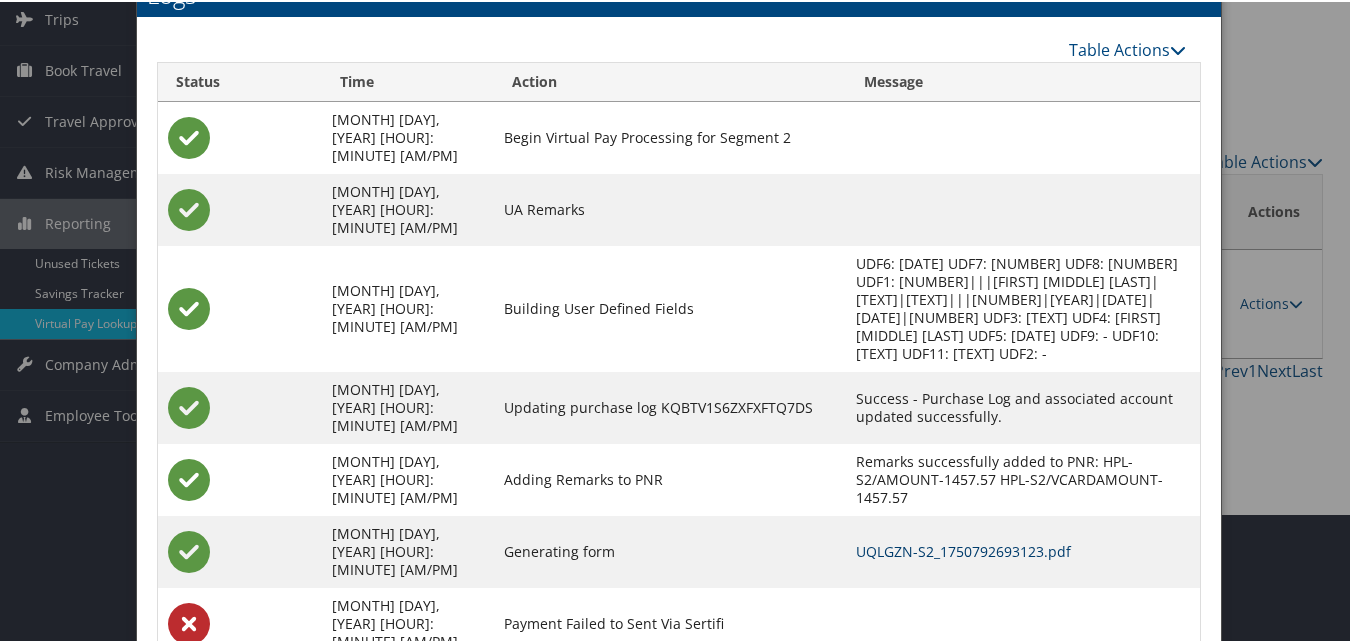 click on "UQLGZN-S2_1750792693123.pdf" at bounding box center (963, 549) 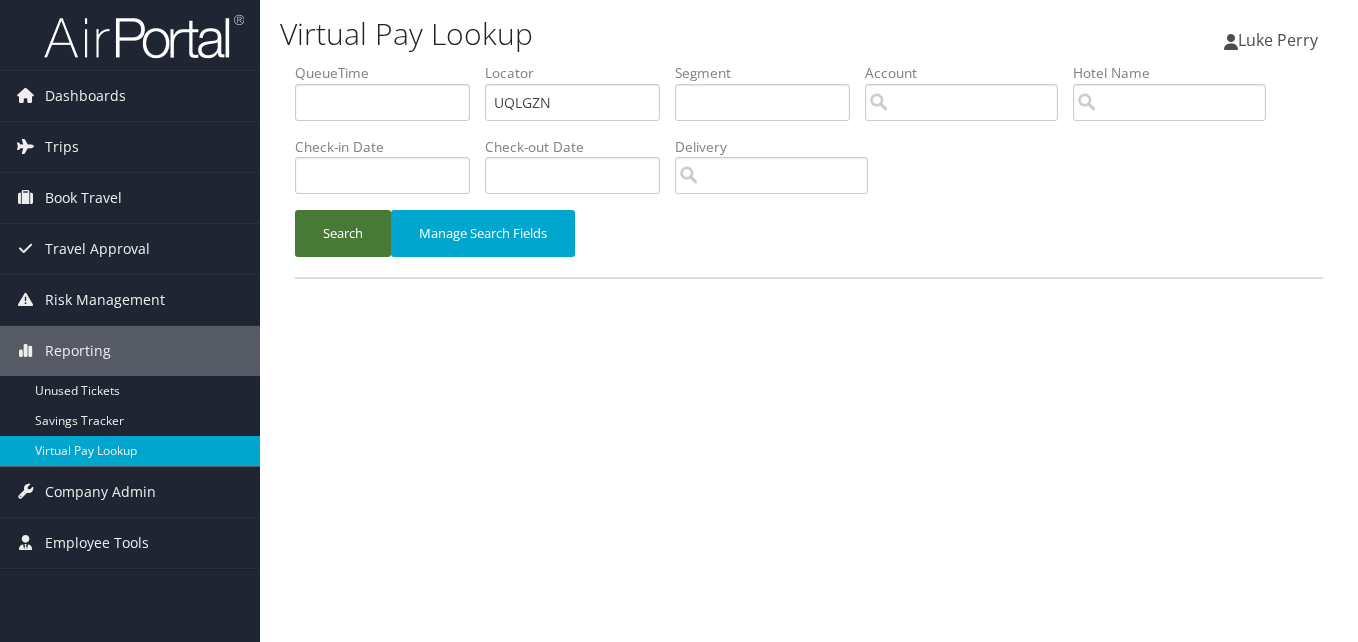 scroll, scrollTop: 0, scrollLeft: 0, axis: both 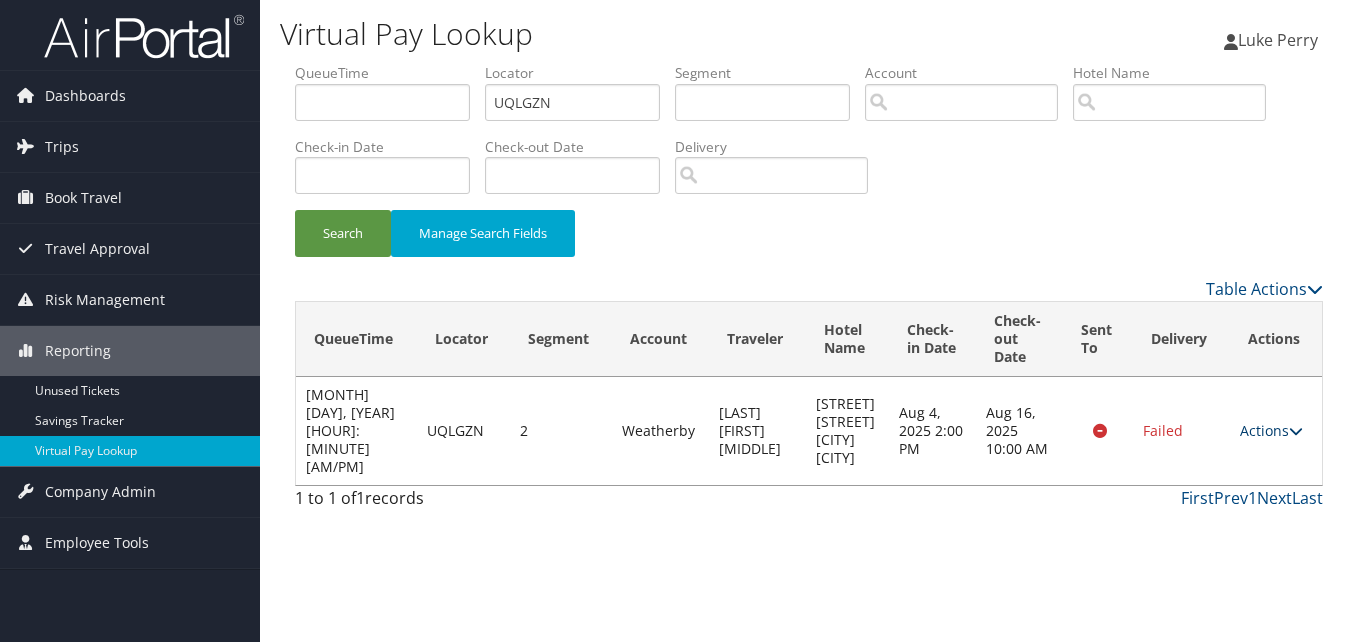 click on "Actions" at bounding box center (1271, 430) 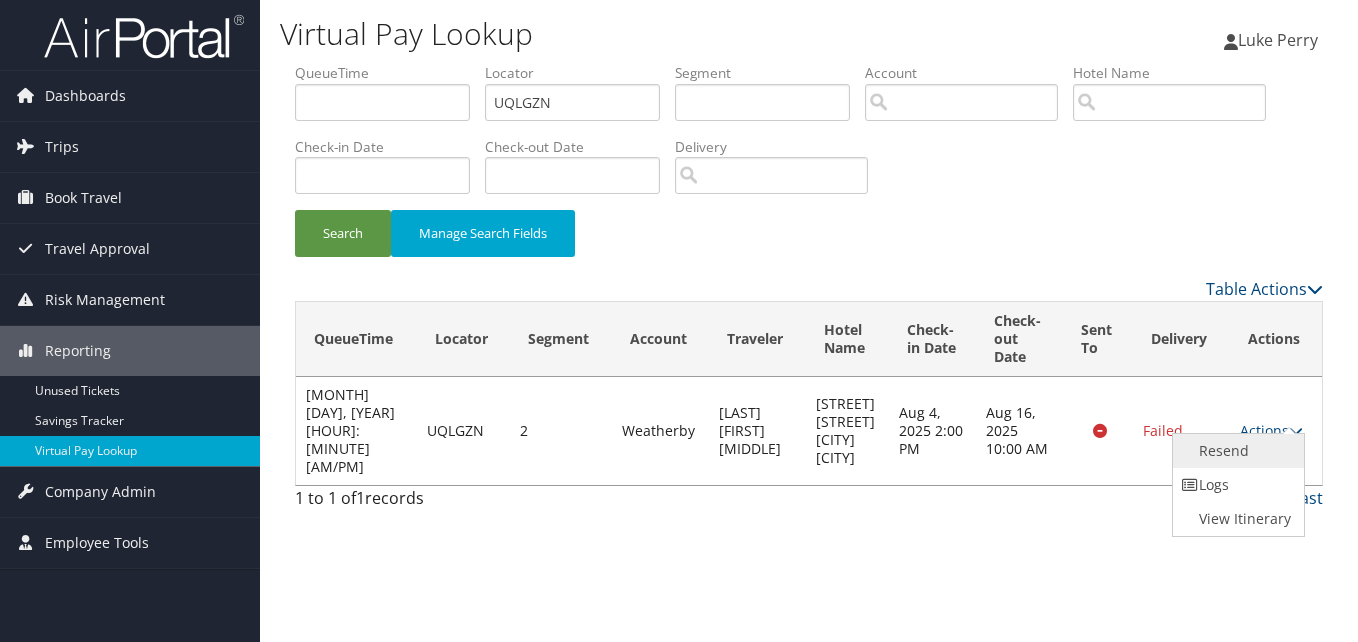 click on "Resend" at bounding box center (1236, 451) 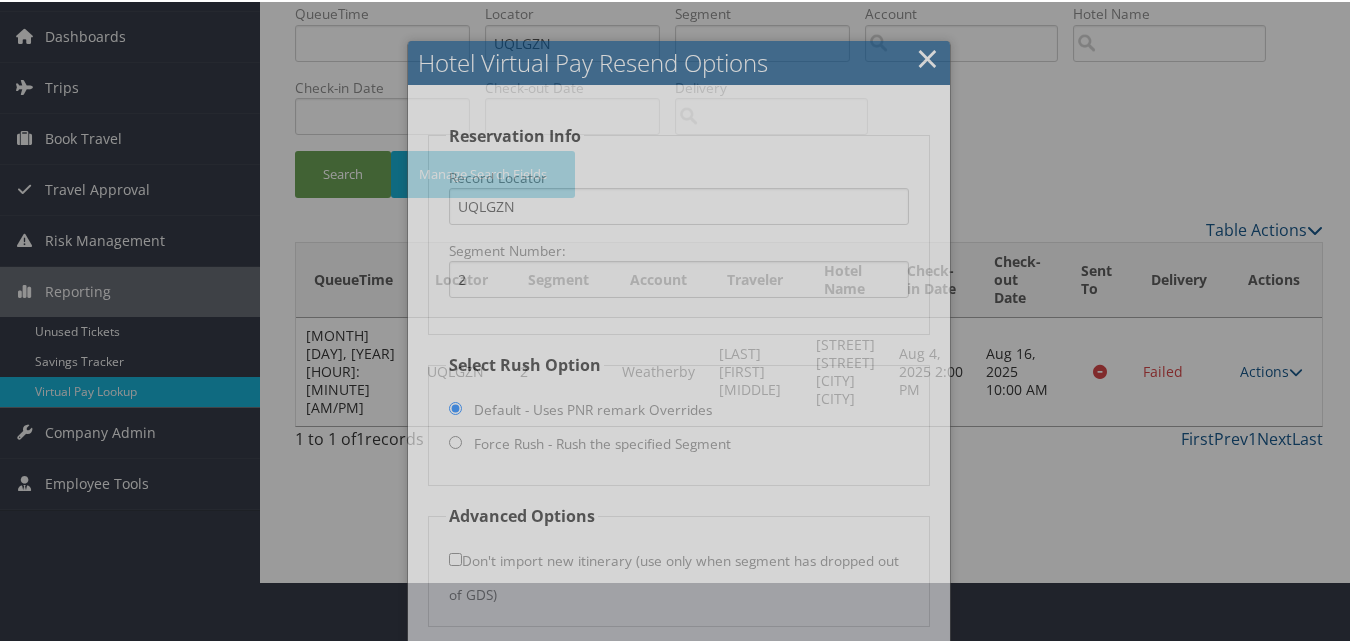 scroll, scrollTop: 135, scrollLeft: 0, axis: vertical 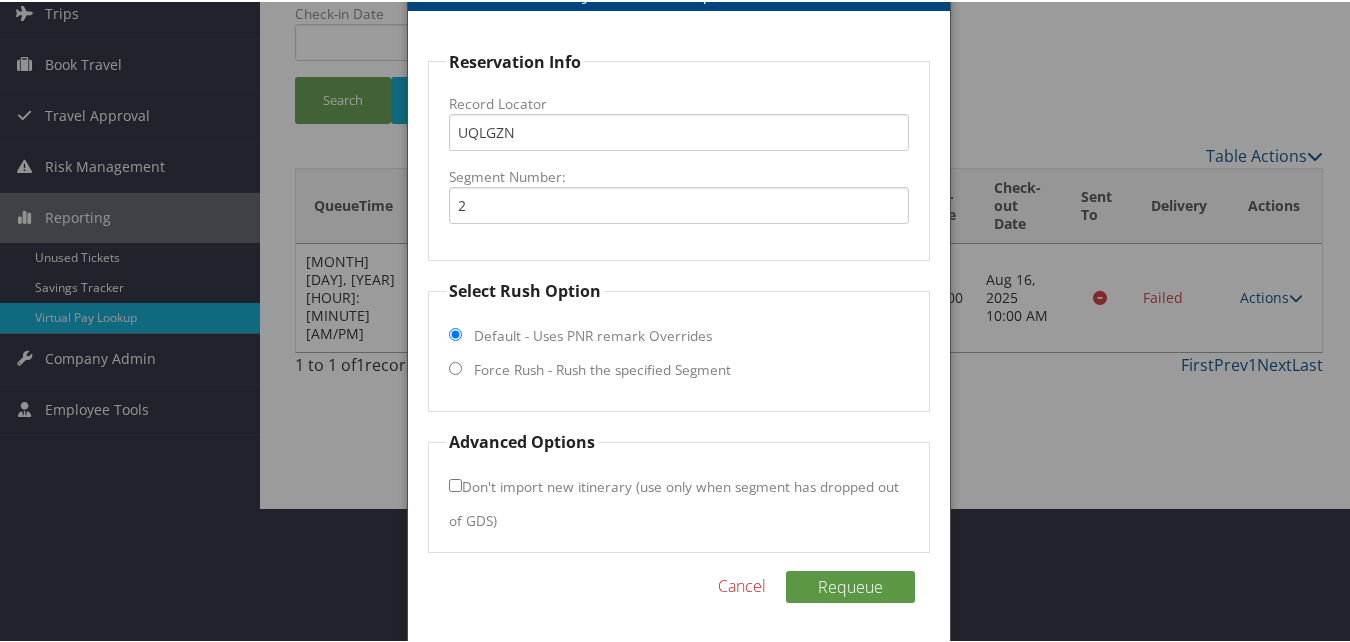 click on "Force Rush - Rush the specified Segment" at bounding box center [602, 368] 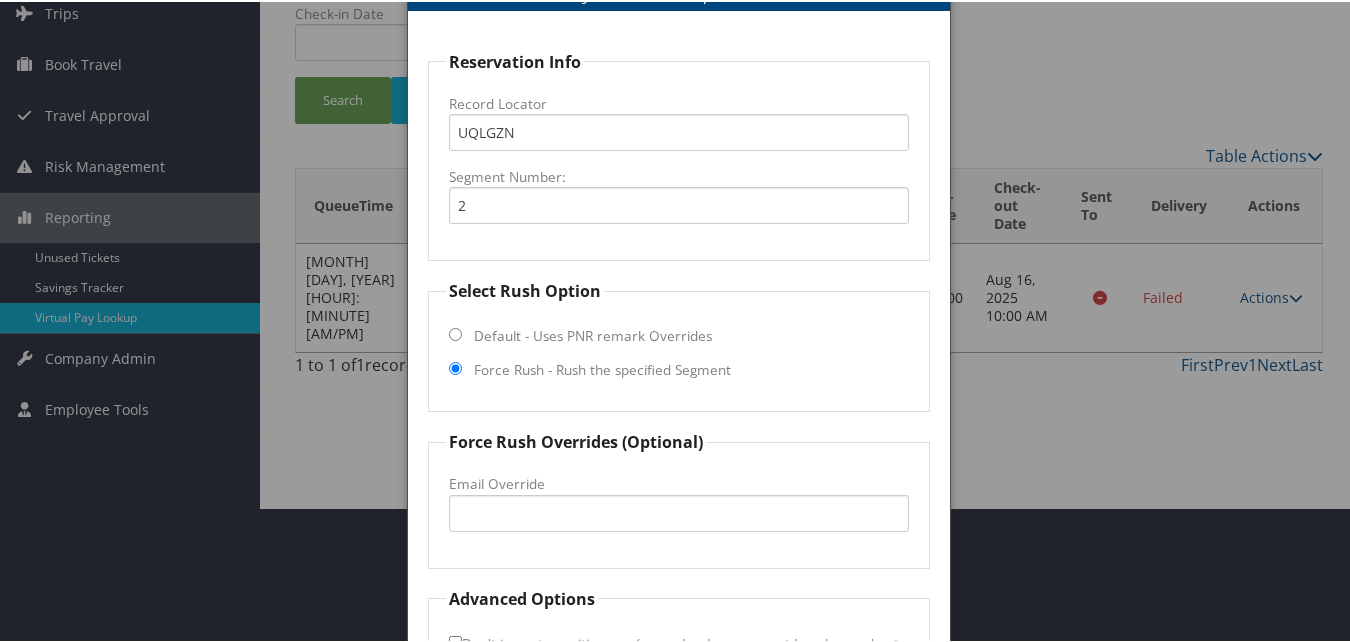 click at bounding box center [679, 321] 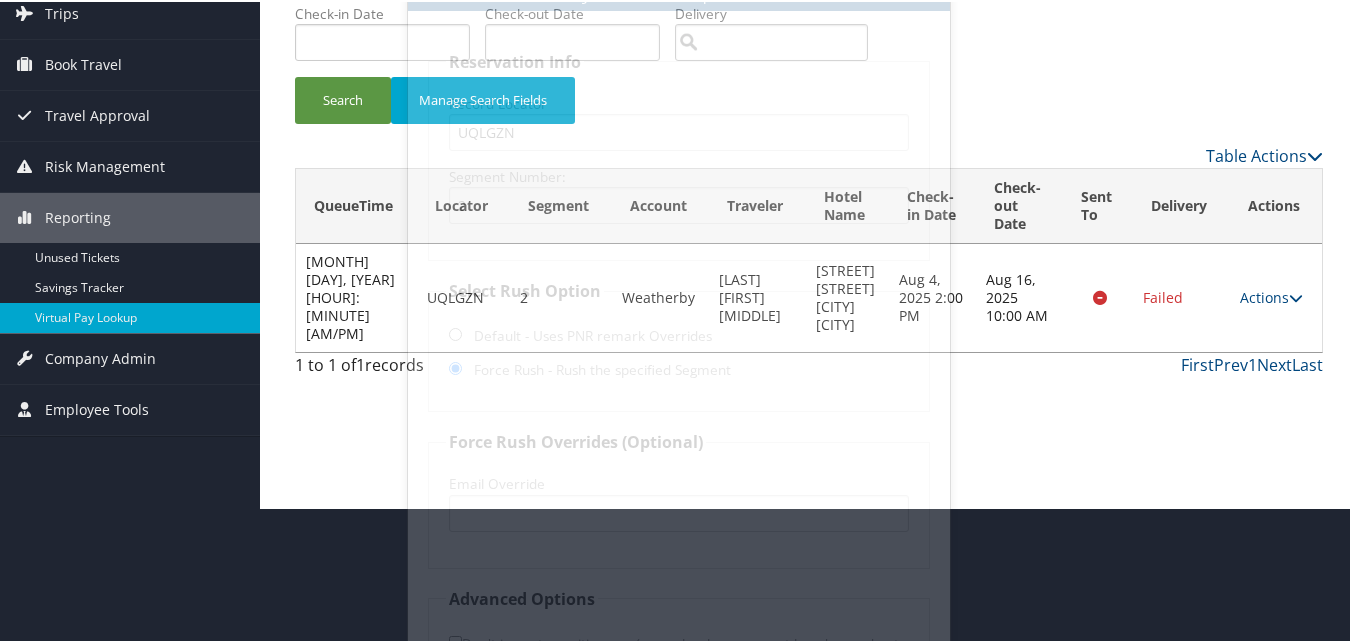 scroll, scrollTop: 0, scrollLeft: 0, axis: both 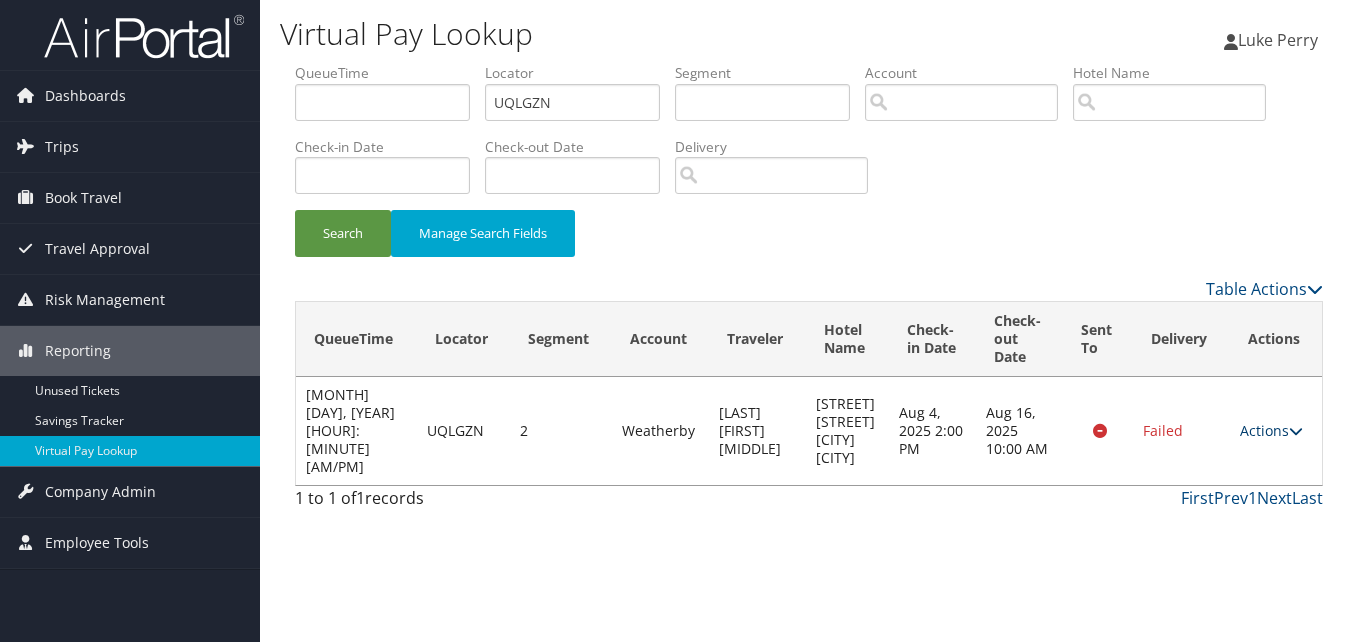 click on "Actions" at bounding box center [1271, 430] 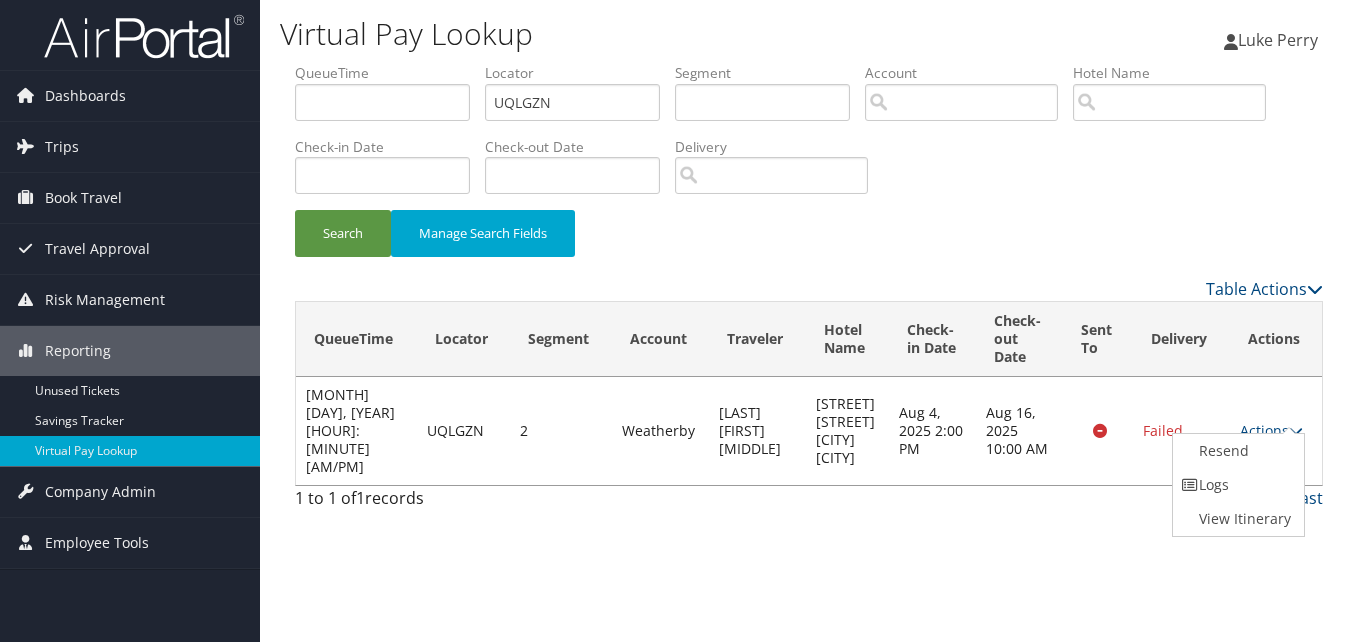 drag, startPoint x: 1234, startPoint y: 479, endPoint x: 1163, endPoint y: 468, distance: 71.84706 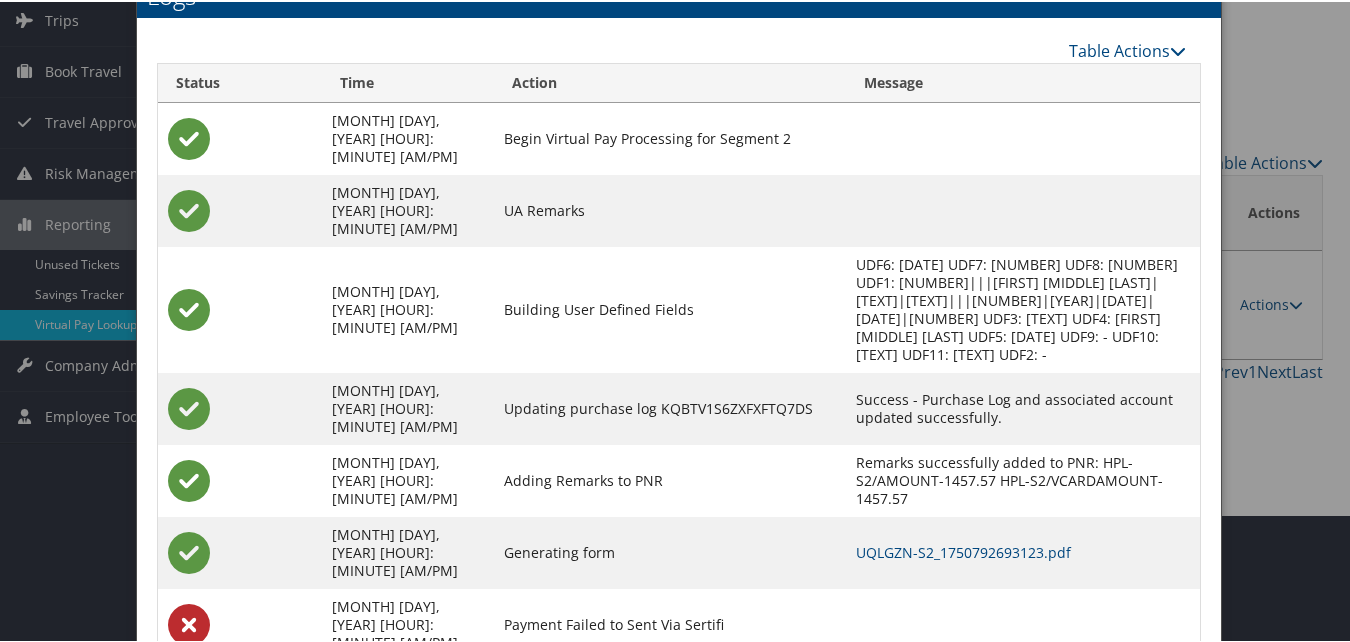 scroll, scrollTop: 129, scrollLeft: 0, axis: vertical 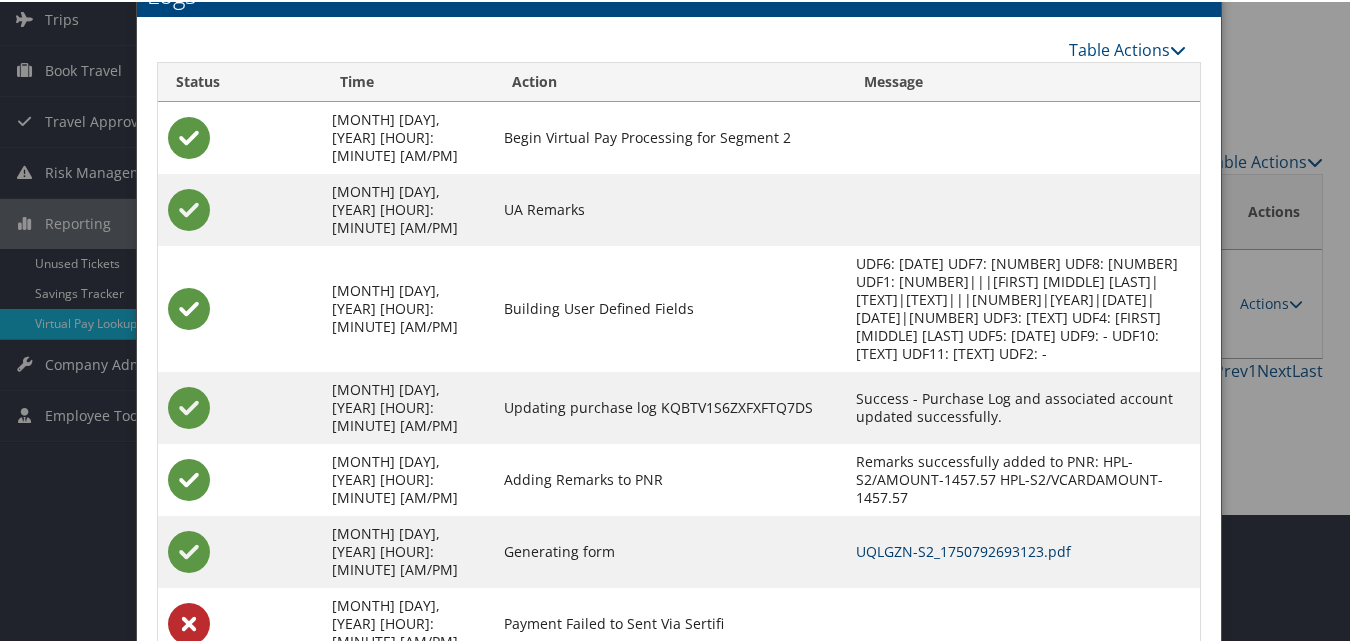 click on "UQLGZN-S2_1750792693123.pdf" at bounding box center [963, 549] 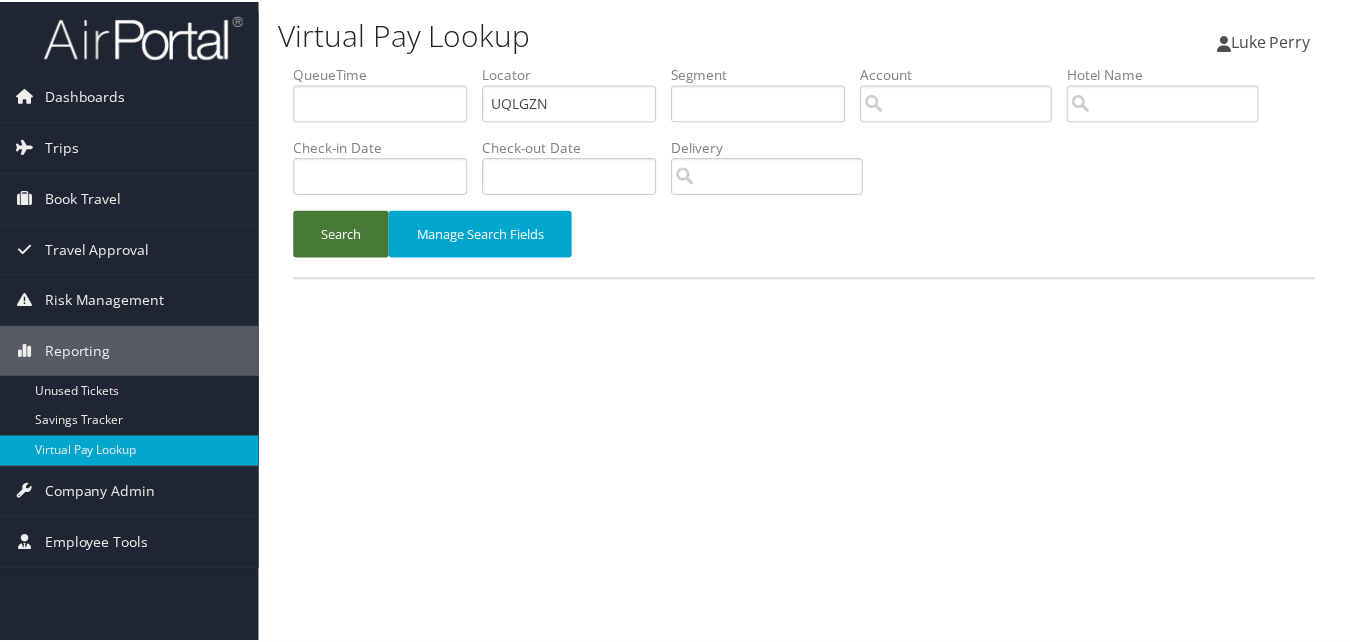 scroll, scrollTop: 0, scrollLeft: 0, axis: both 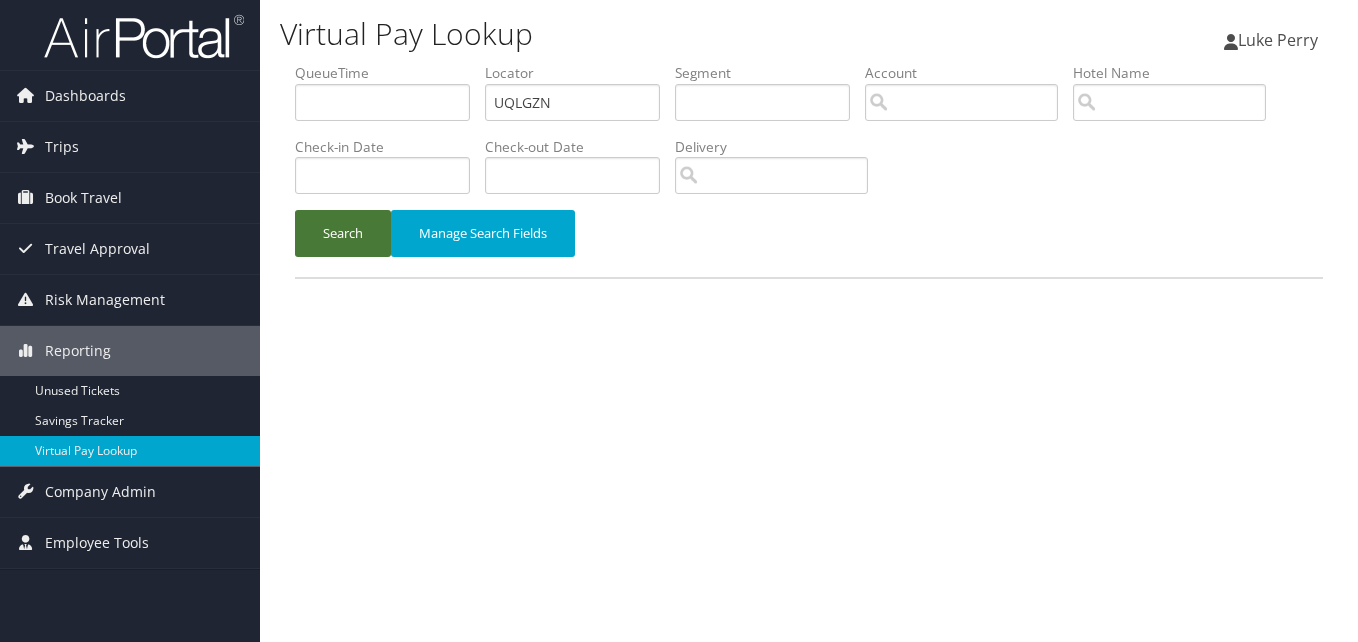 click on "Search" at bounding box center (343, 233) 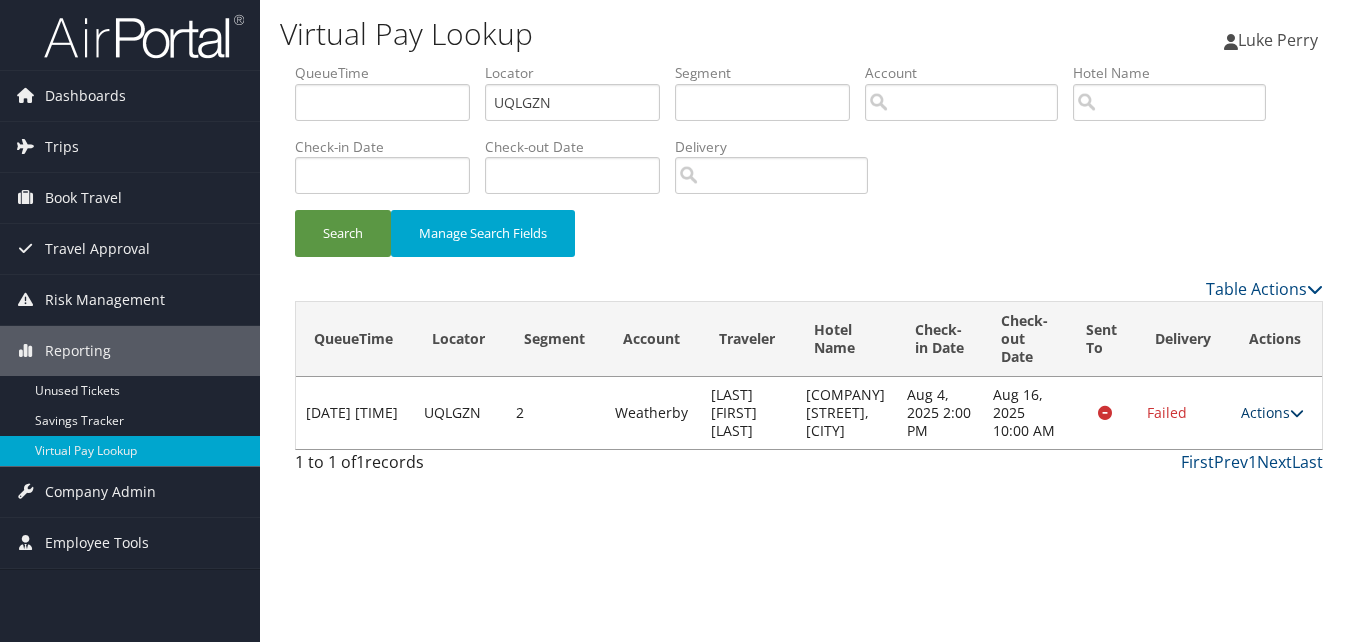click on "Actions" at bounding box center (1272, 412) 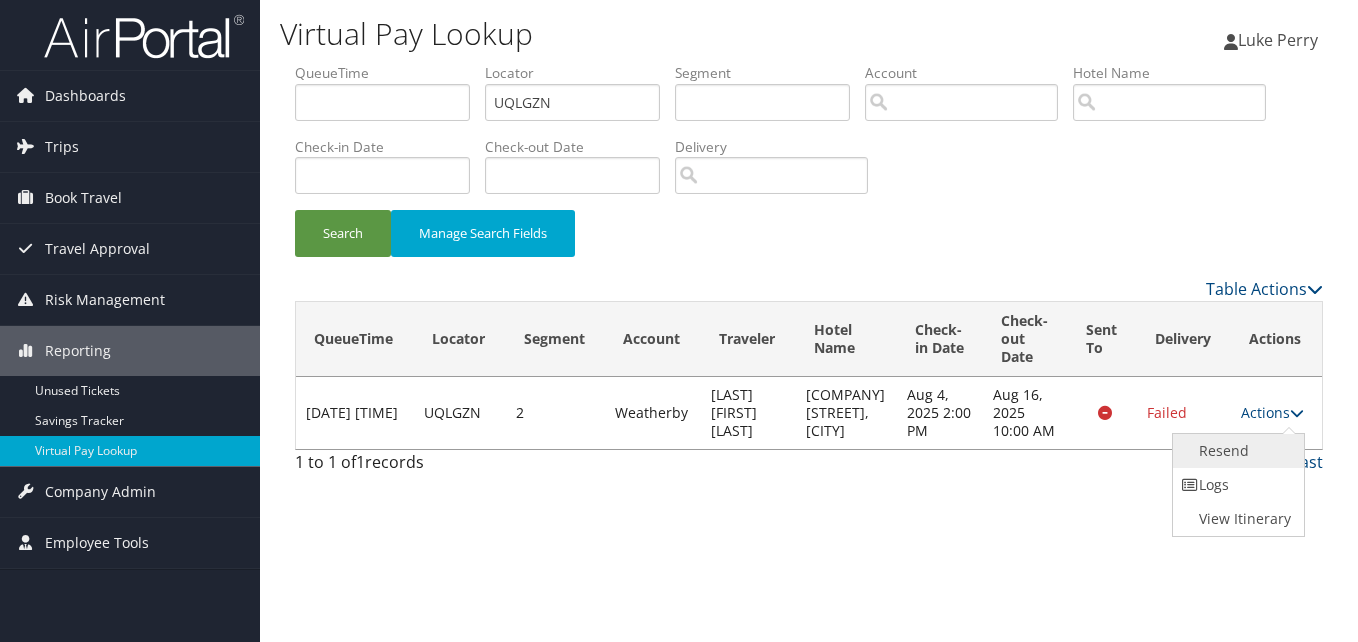 click on "Resend" at bounding box center [1236, 451] 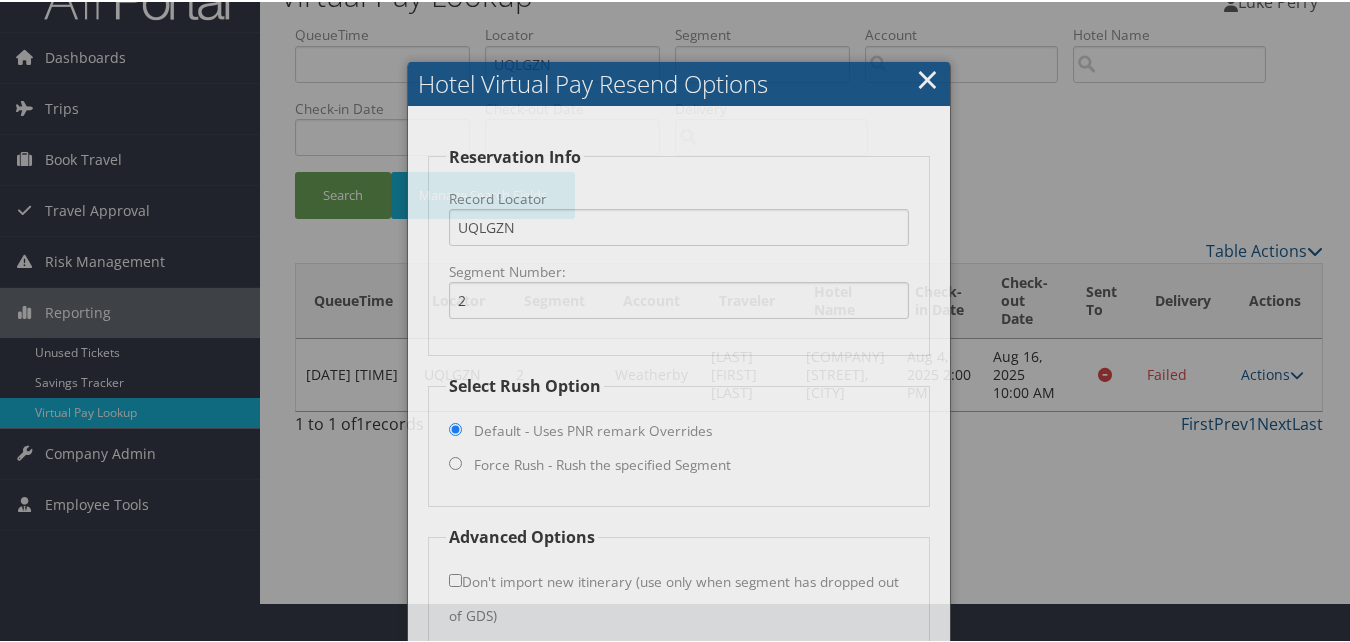 scroll, scrollTop: 135, scrollLeft: 0, axis: vertical 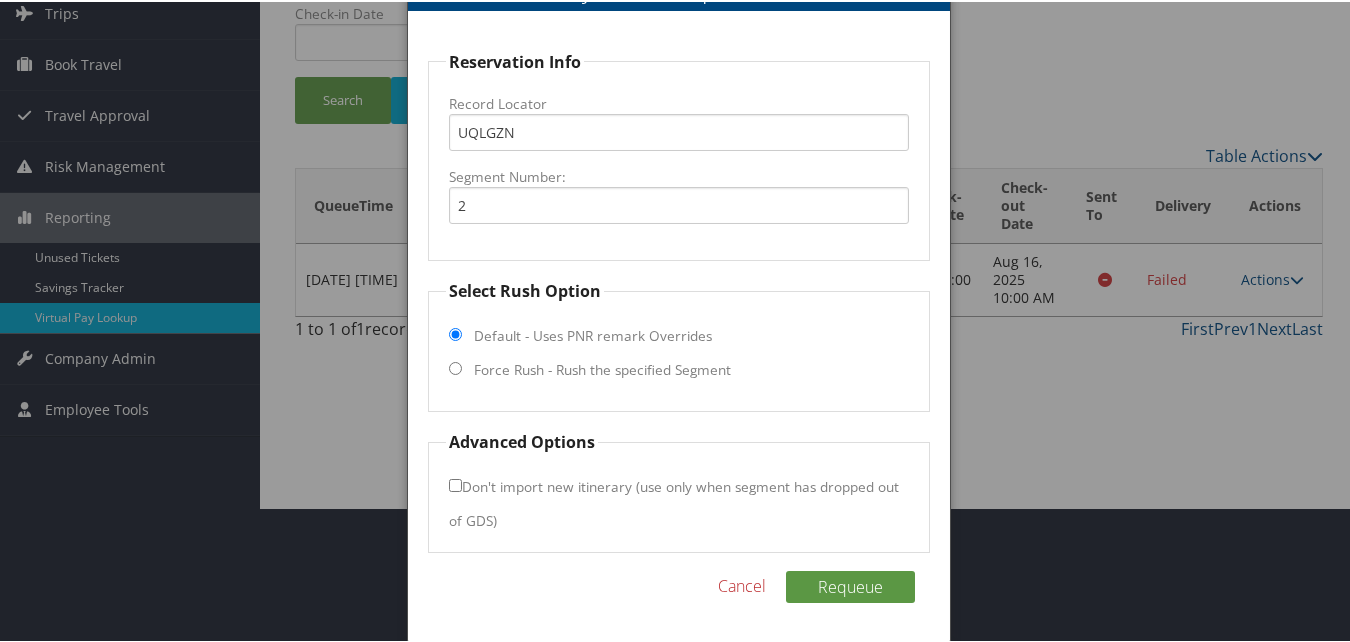 click on "Force Rush - Rush the specified Segment" at bounding box center [602, 368] 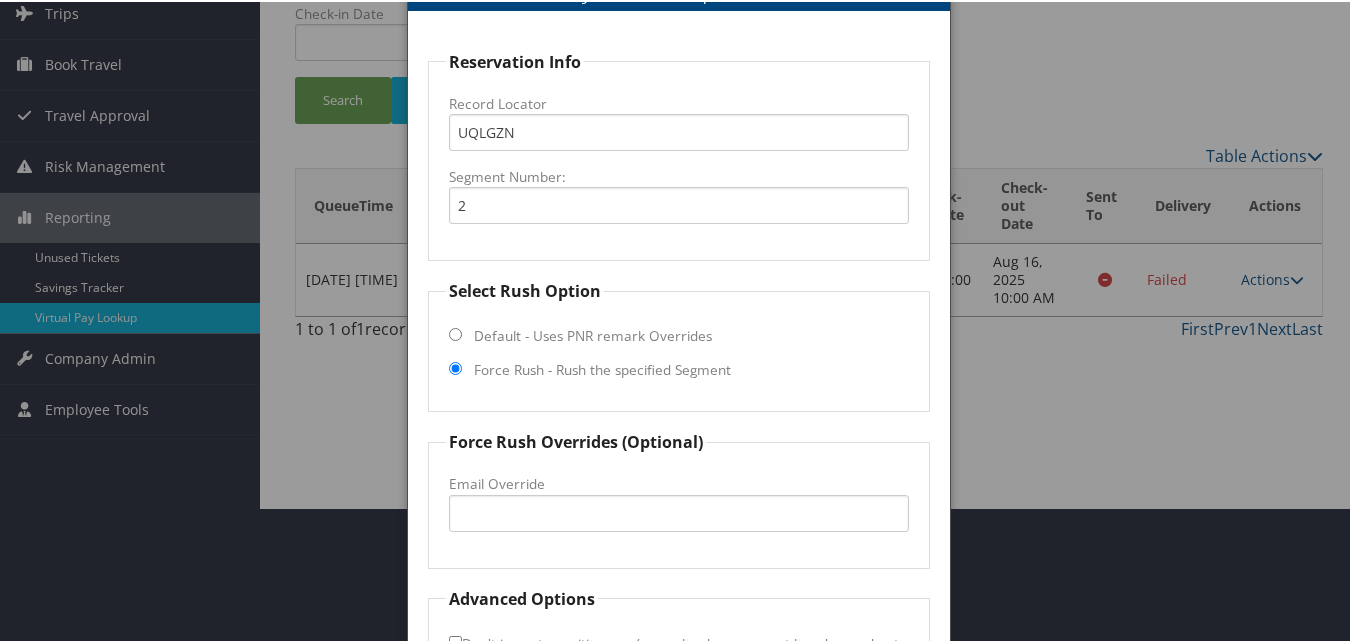scroll, scrollTop: 292, scrollLeft: 0, axis: vertical 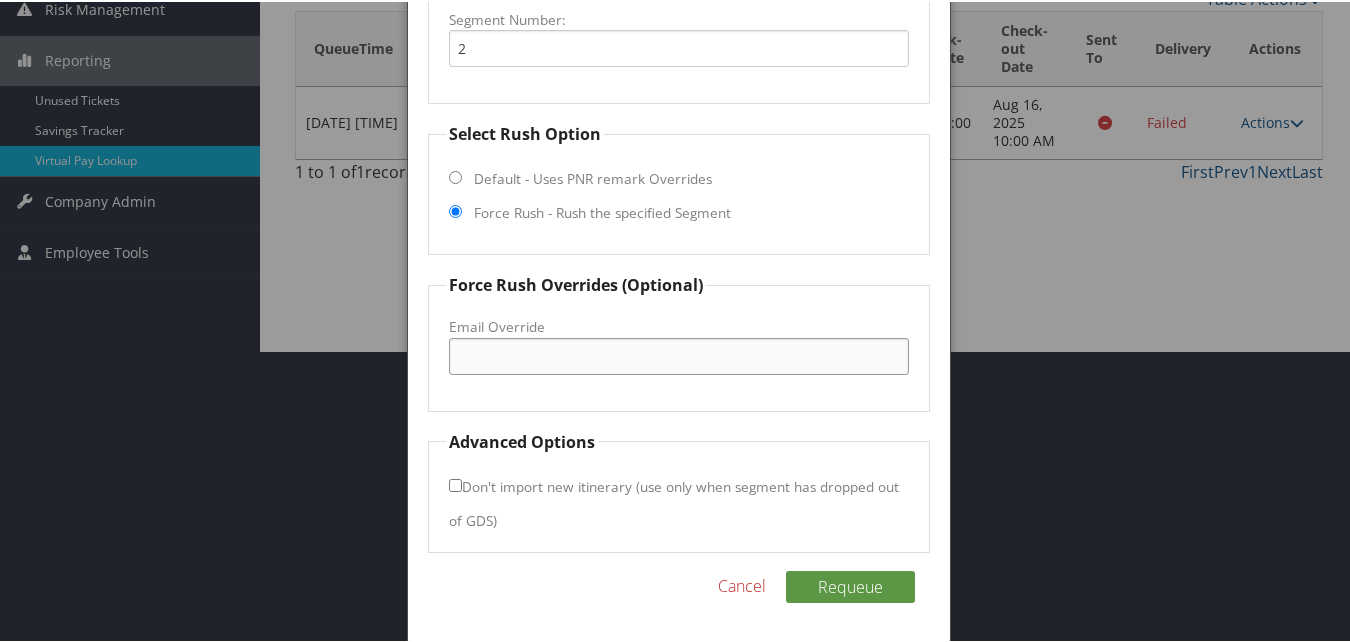 click on "Email Override" at bounding box center (678, 354) 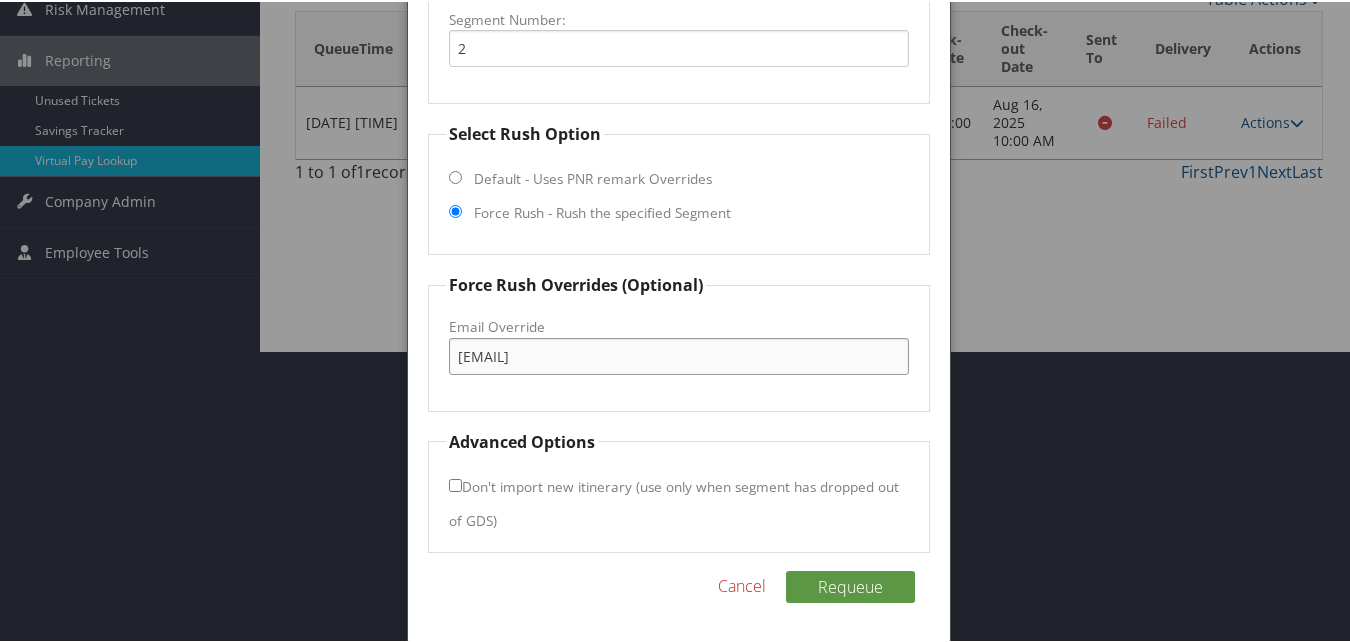 type on "[EMAIL]" 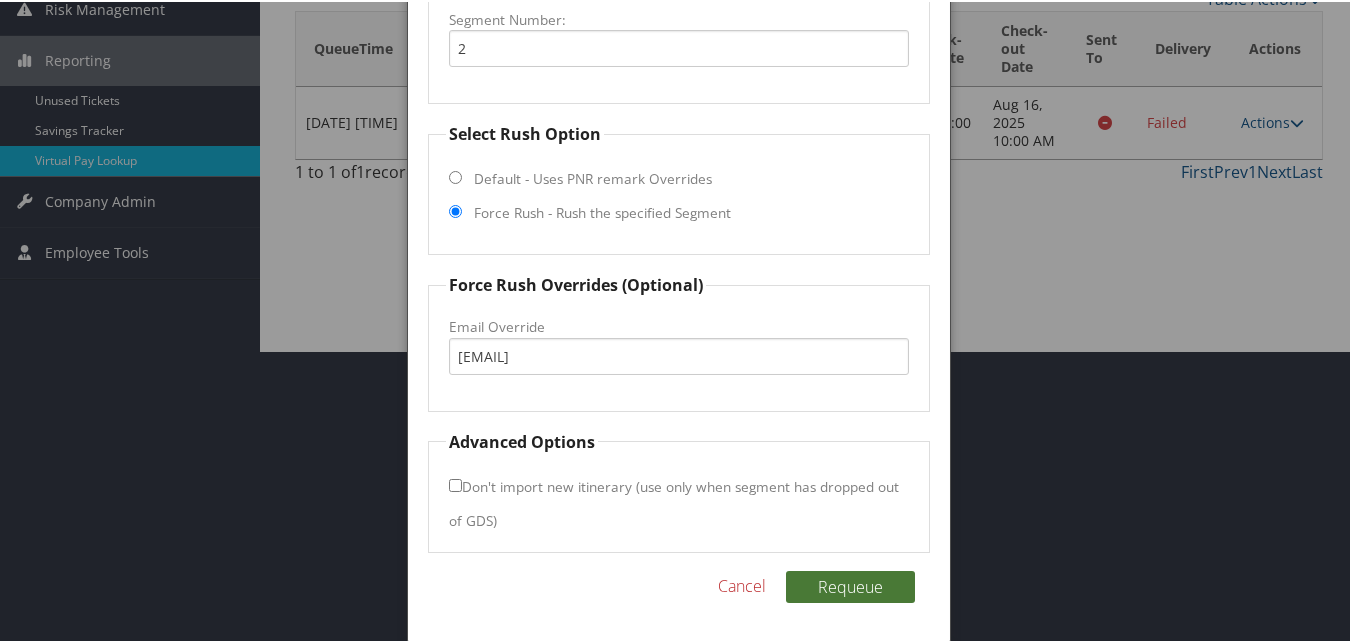 type 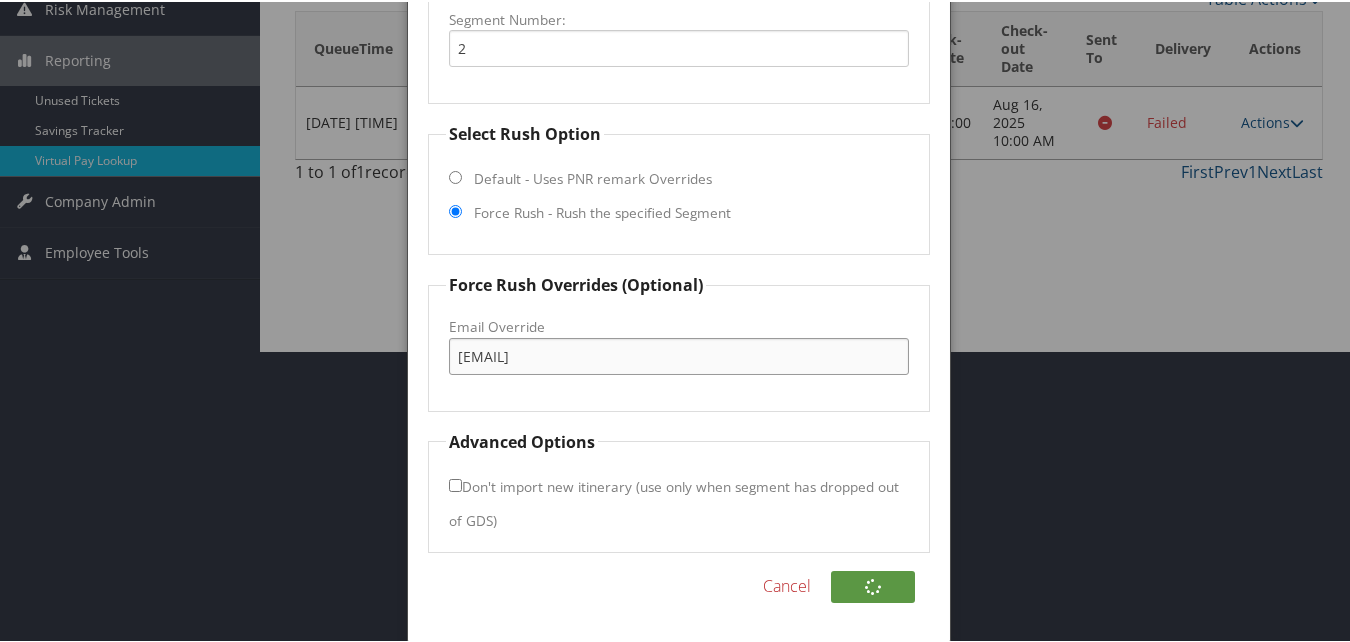 drag, startPoint x: 643, startPoint y: 355, endPoint x: 332, endPoint y: 393, distance: 313.31296 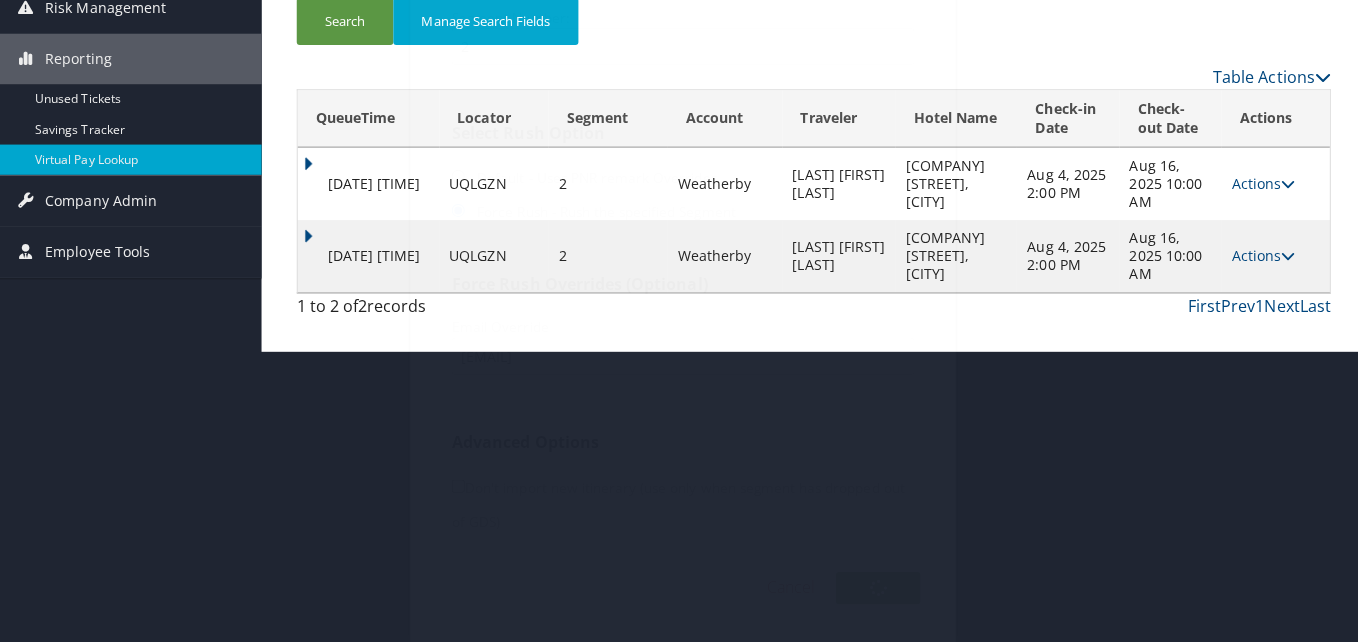 scroll, scrollTop: 0, scrollLeft: 0, axis: both 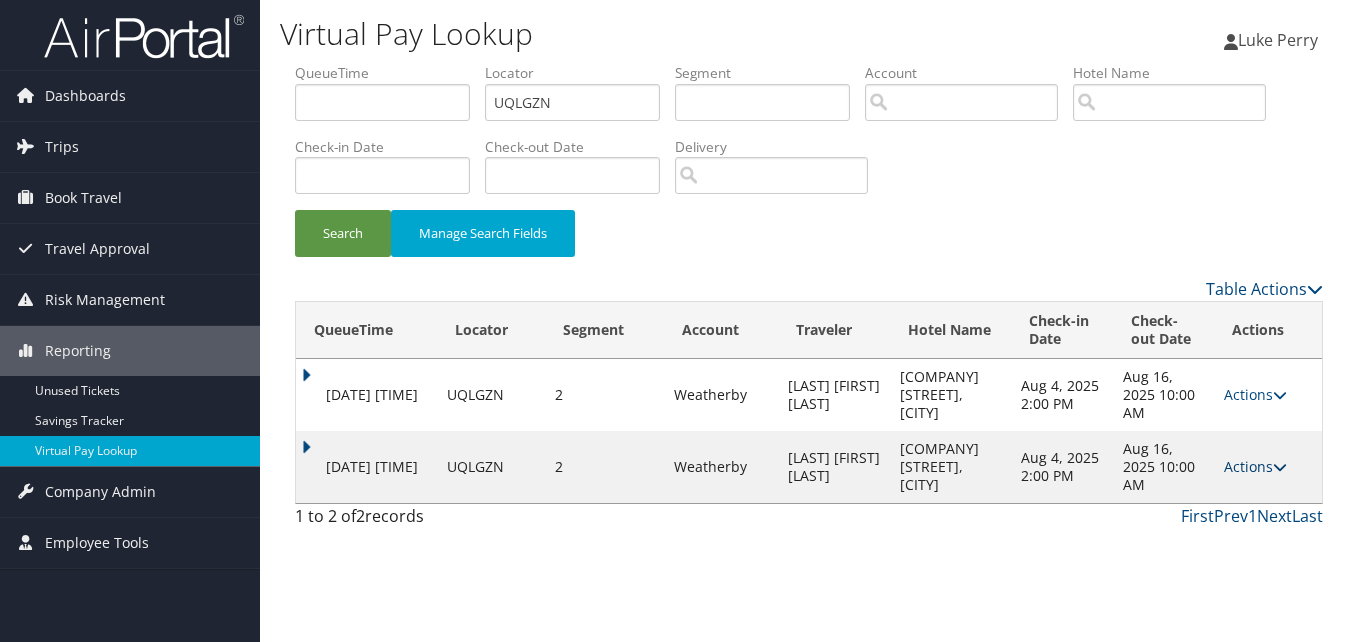 click on "Actions" at bounding box center [1255, 466] 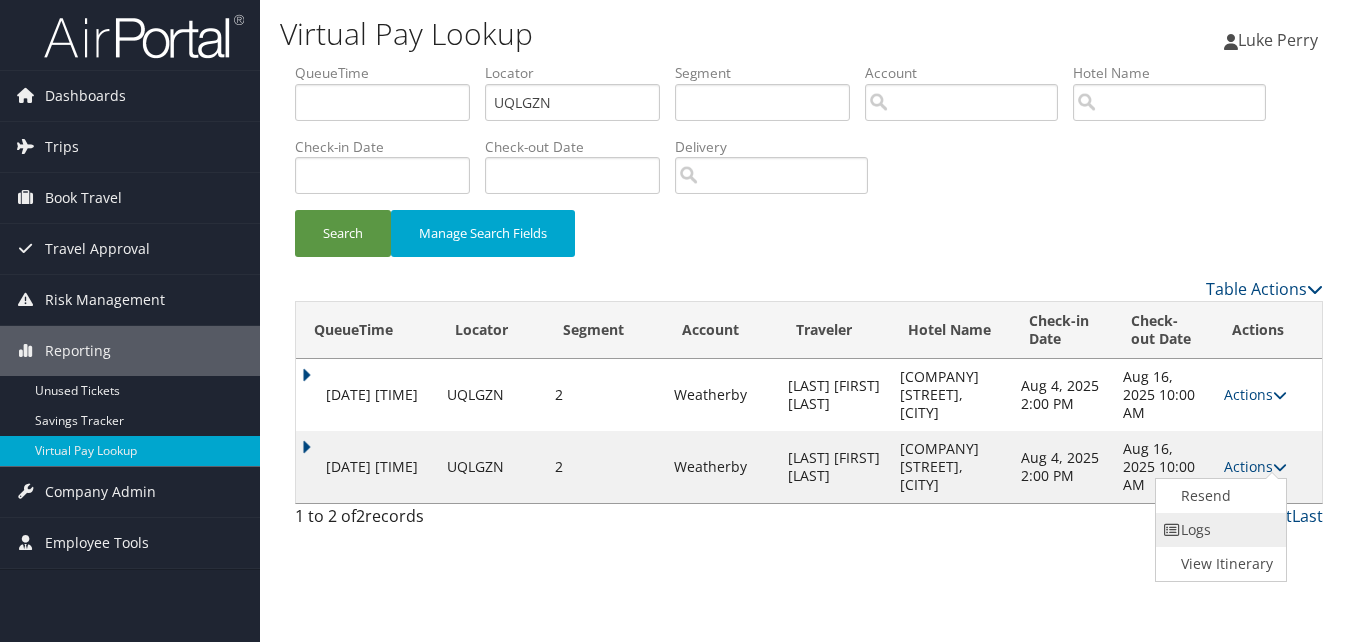 click on "Logs" at bounding box center [1219, 530] 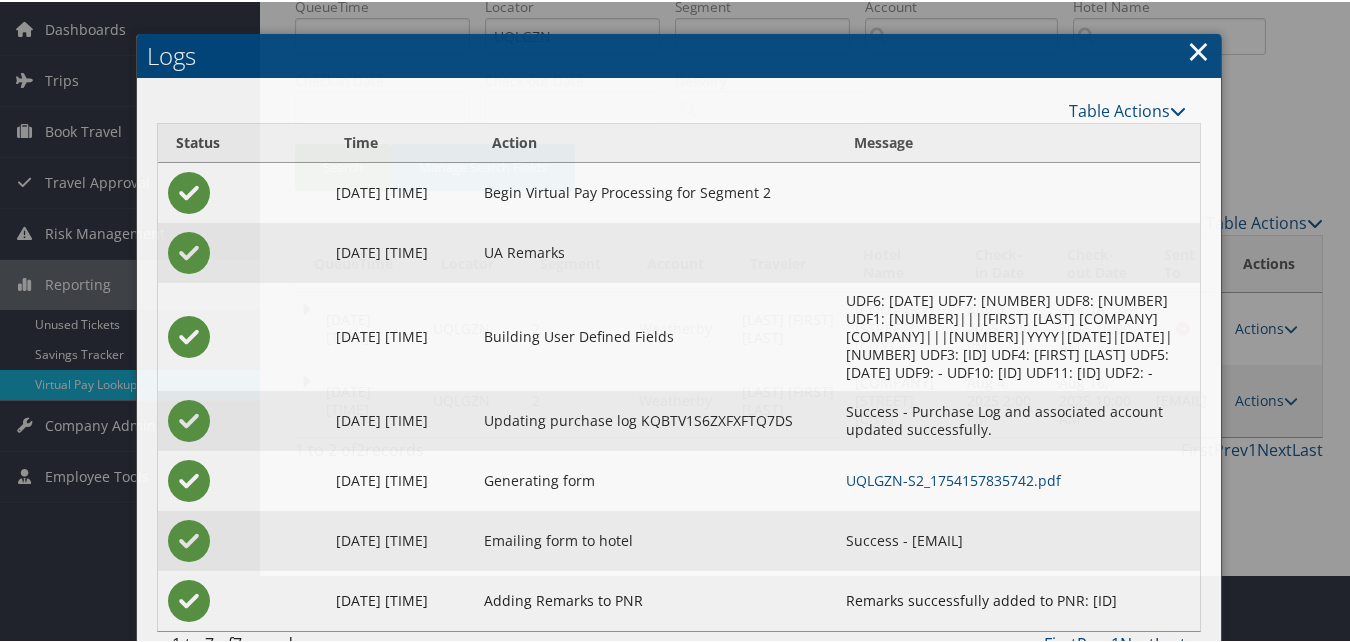 scroll, scrollTop: 129, scrollLeft: 0, axis: vertical 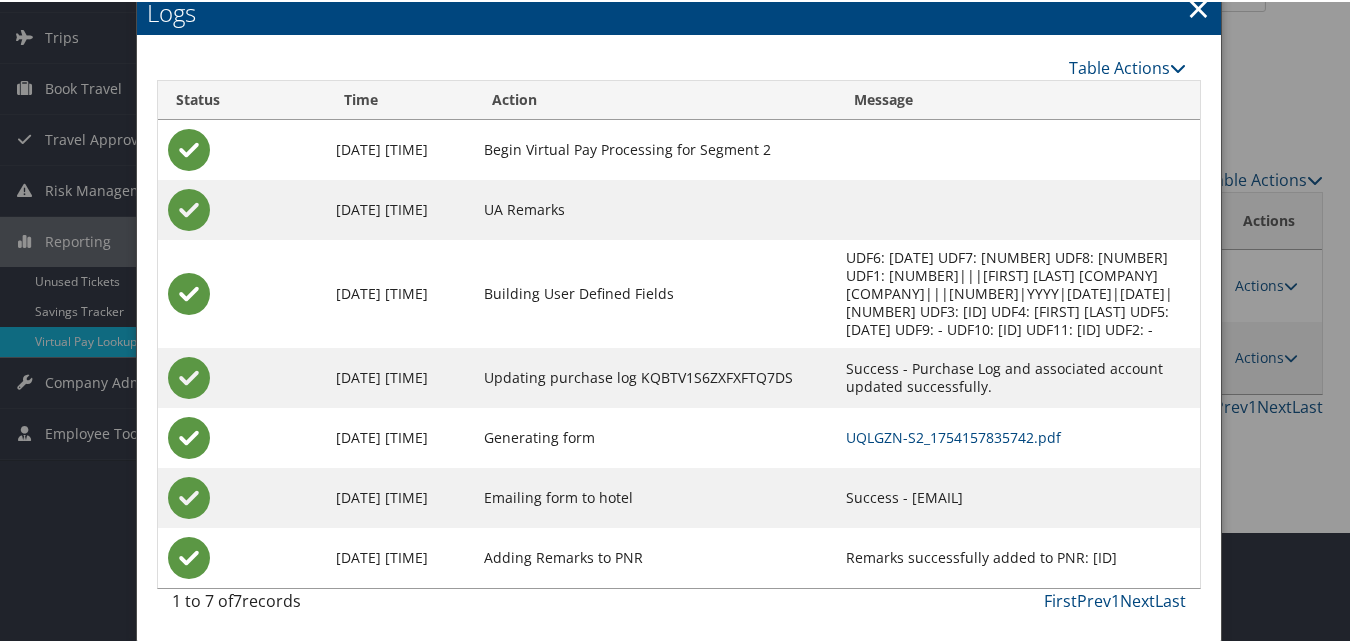 click on "UQLGZN-S2_1754157835742.pdf" at bounding box center (1018, 436) 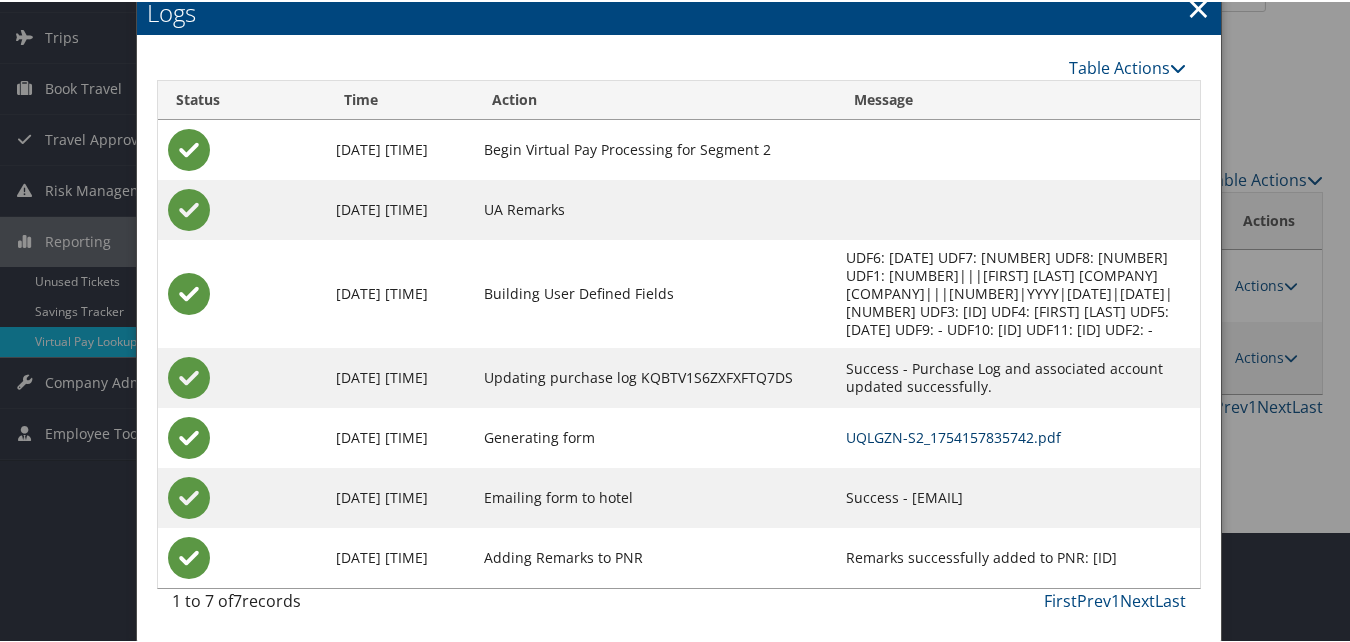 click on "UQLGZN-S2_1754157835742.pdf" at bounding box center (953, 435) 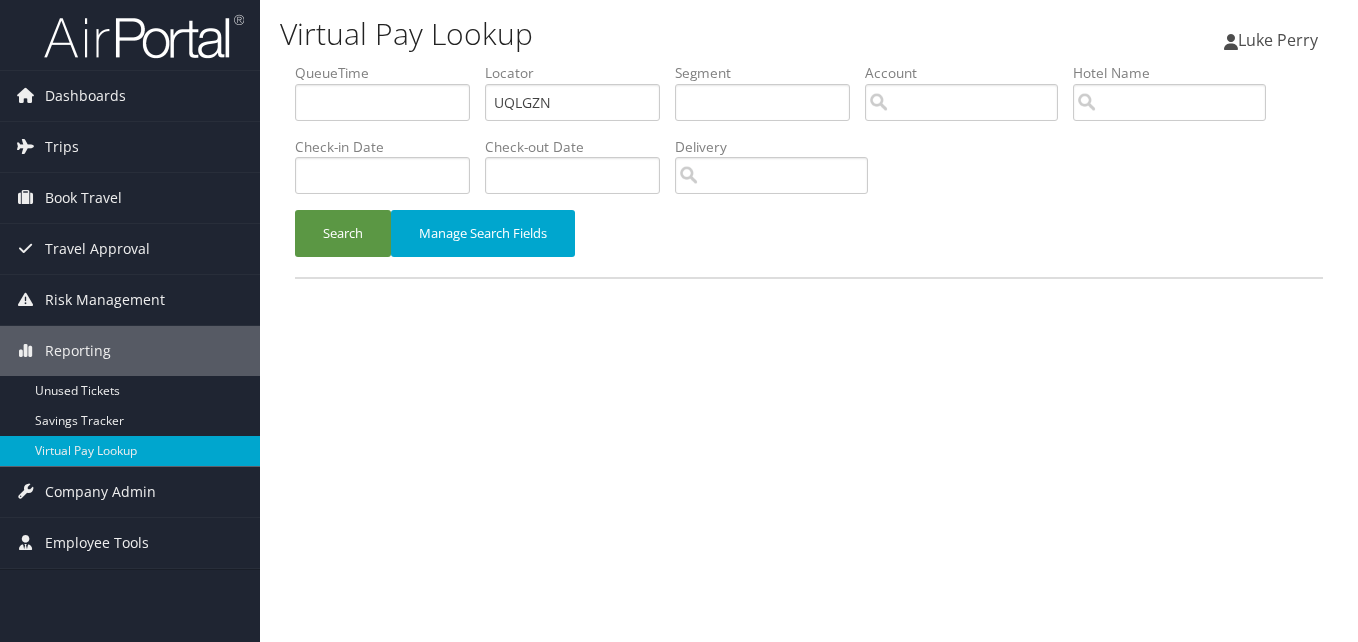 scroll, scrollTop: 0, scrollLeft: 0, axis: both 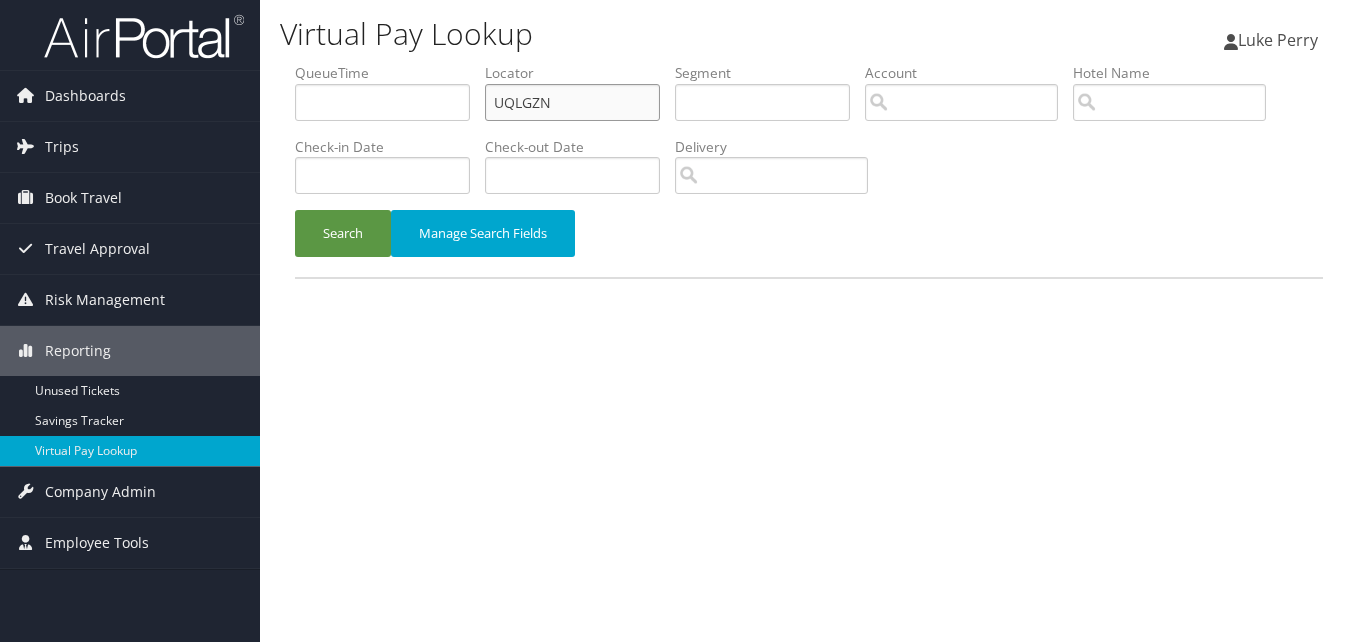 drag, startPoint x: 560, startPoint y: 104, endPoint x: 437, endPoint y: 105, distance: 123.00407 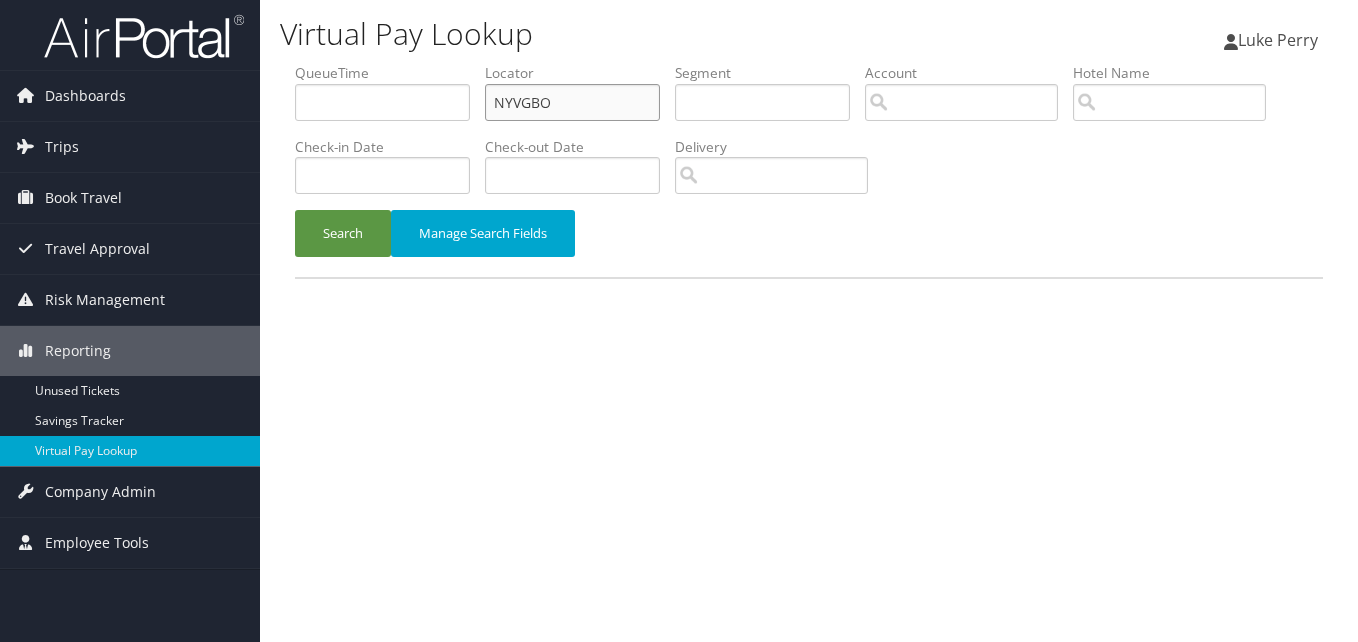 click on "NYVGBO" at bounding box center (572, 102) 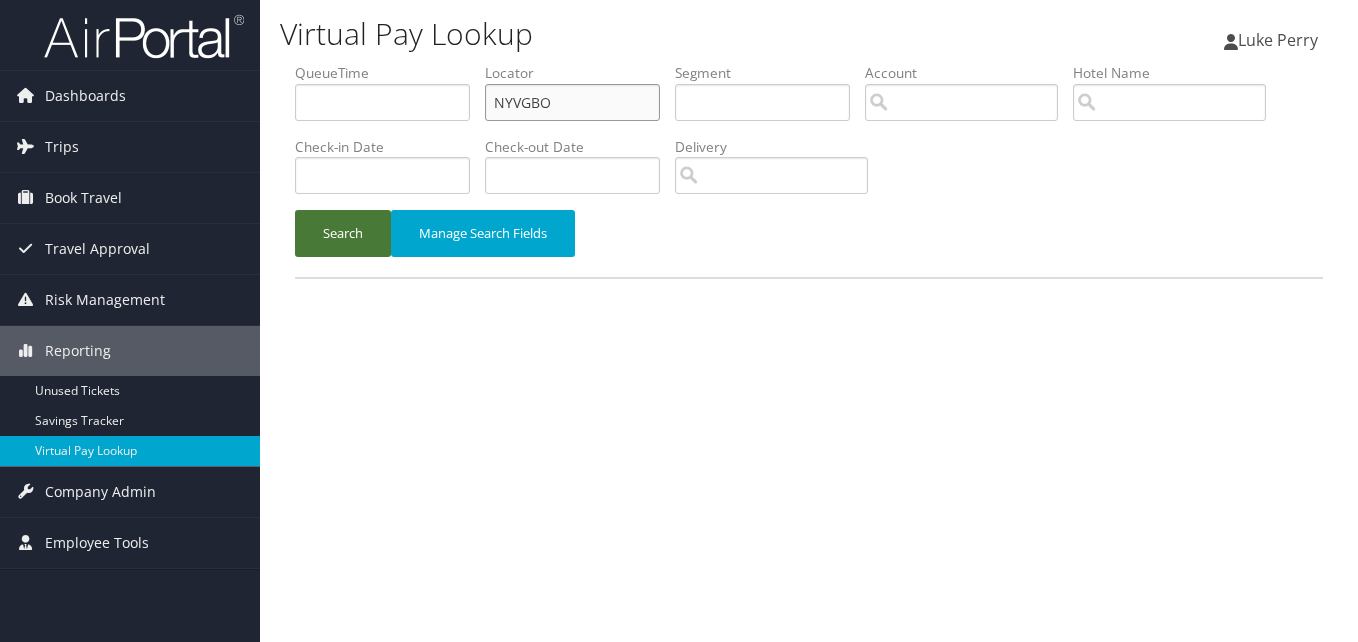 type on "NYVGBO" 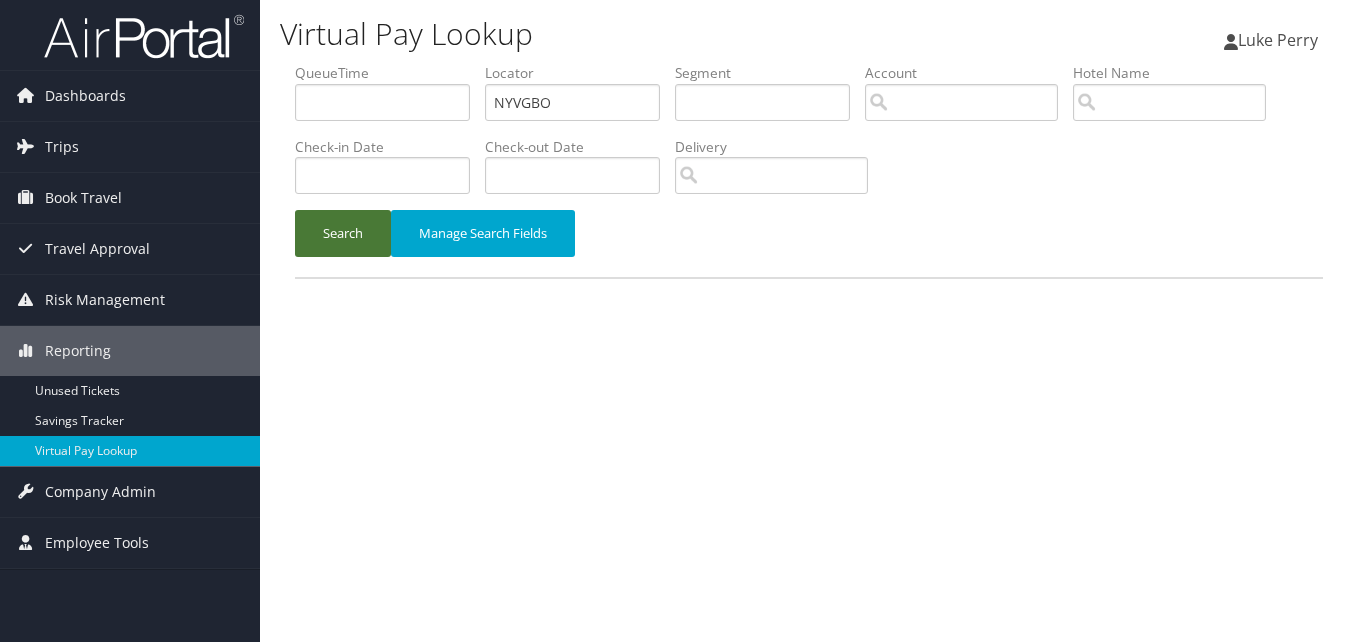 click on "Search" at bounding box center (343, 233) 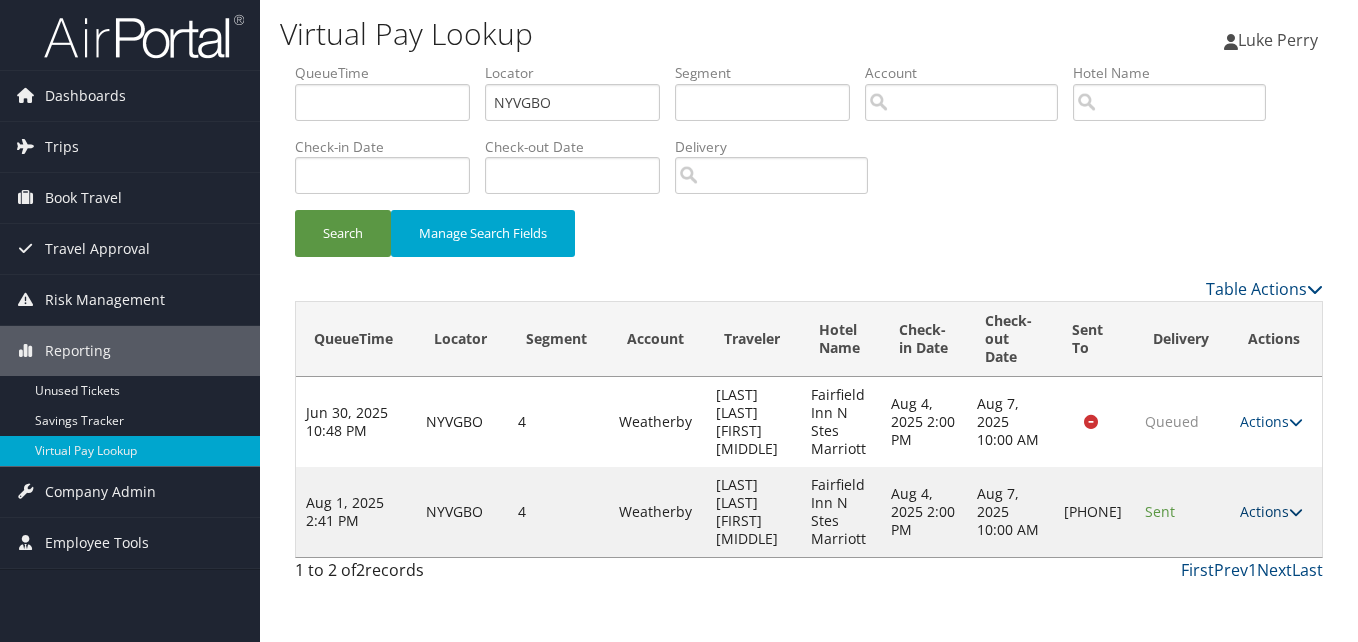 click on "Actions" at bounding box center (1271, 511) 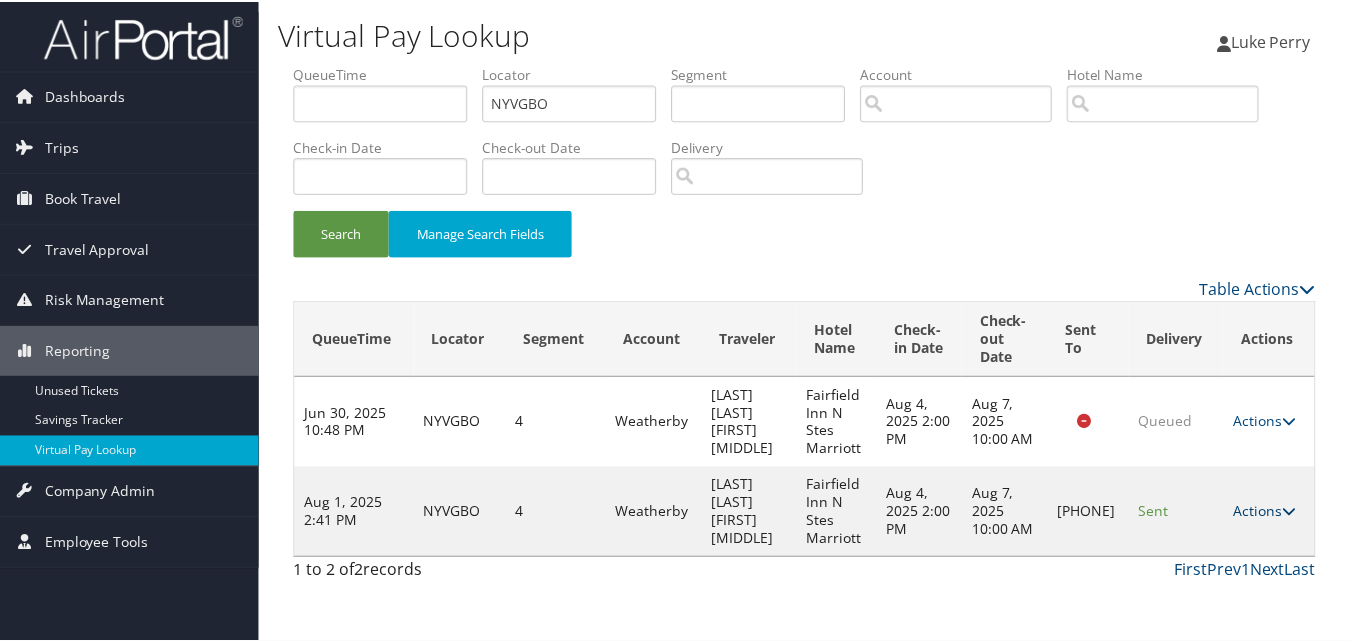 scroll, scrollTop: 18, scrollLeft: 0, axis: vertical 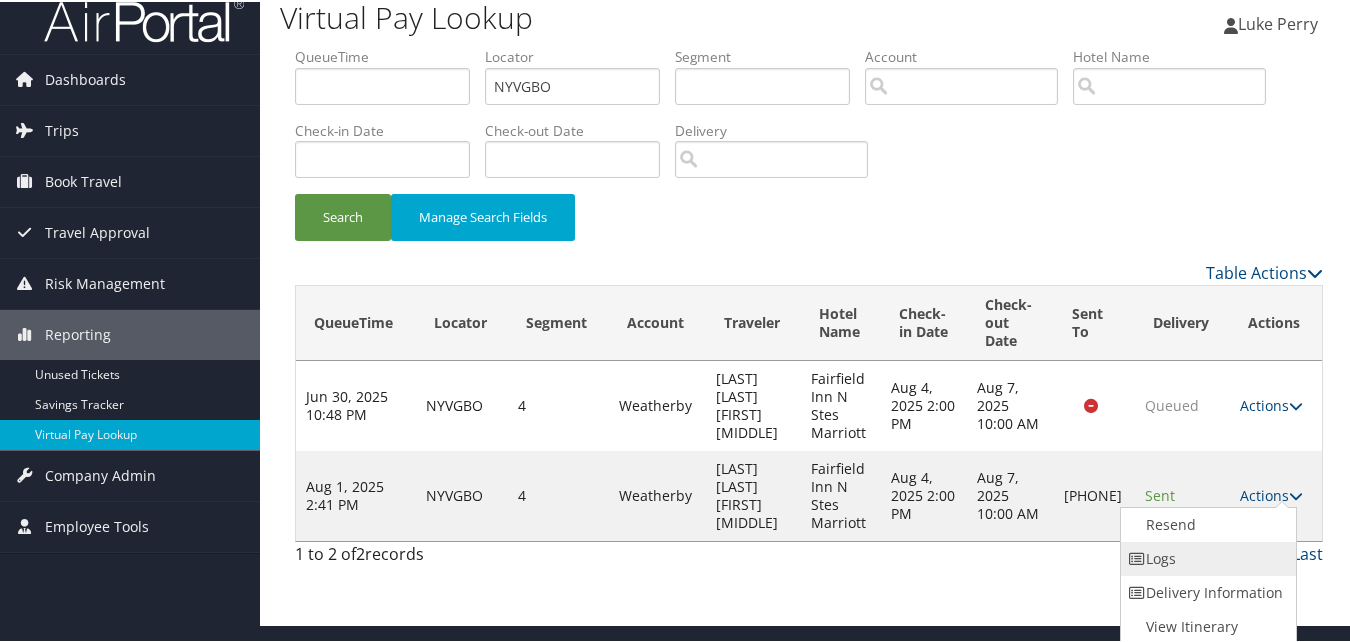 click on "Logs" at bounding box center [1206, 557] 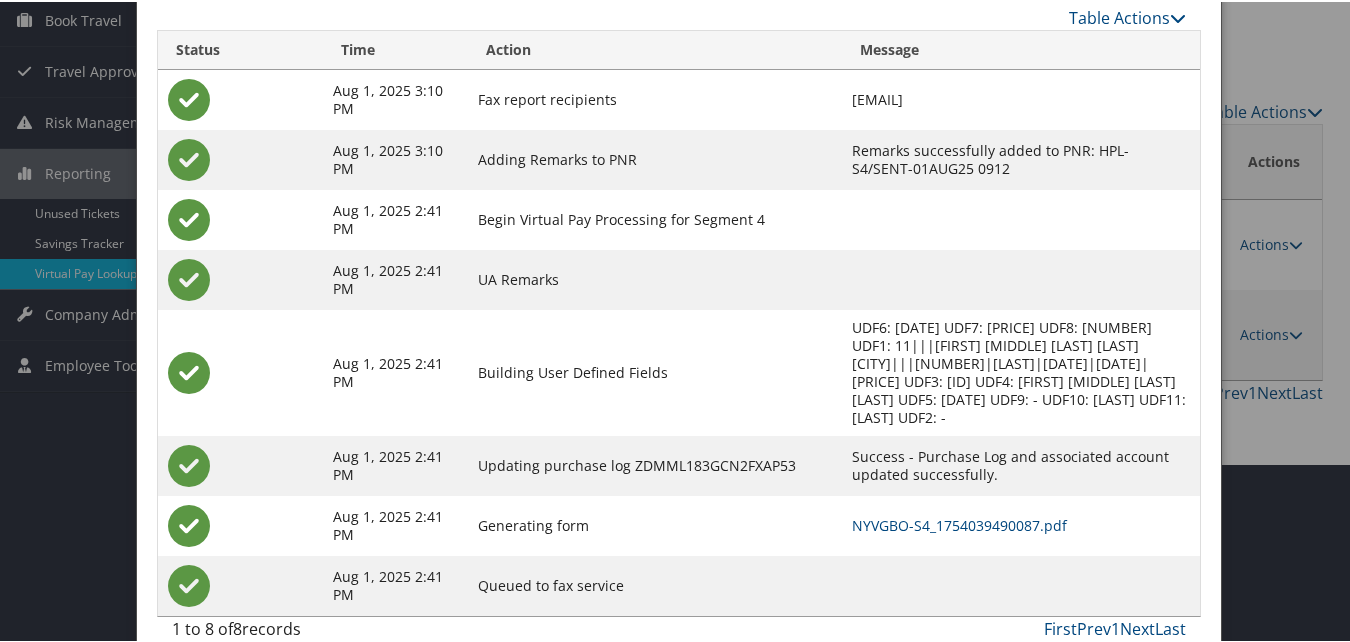 scroll, scrollTop: 189, scrollLeft: 0, axis: vertical 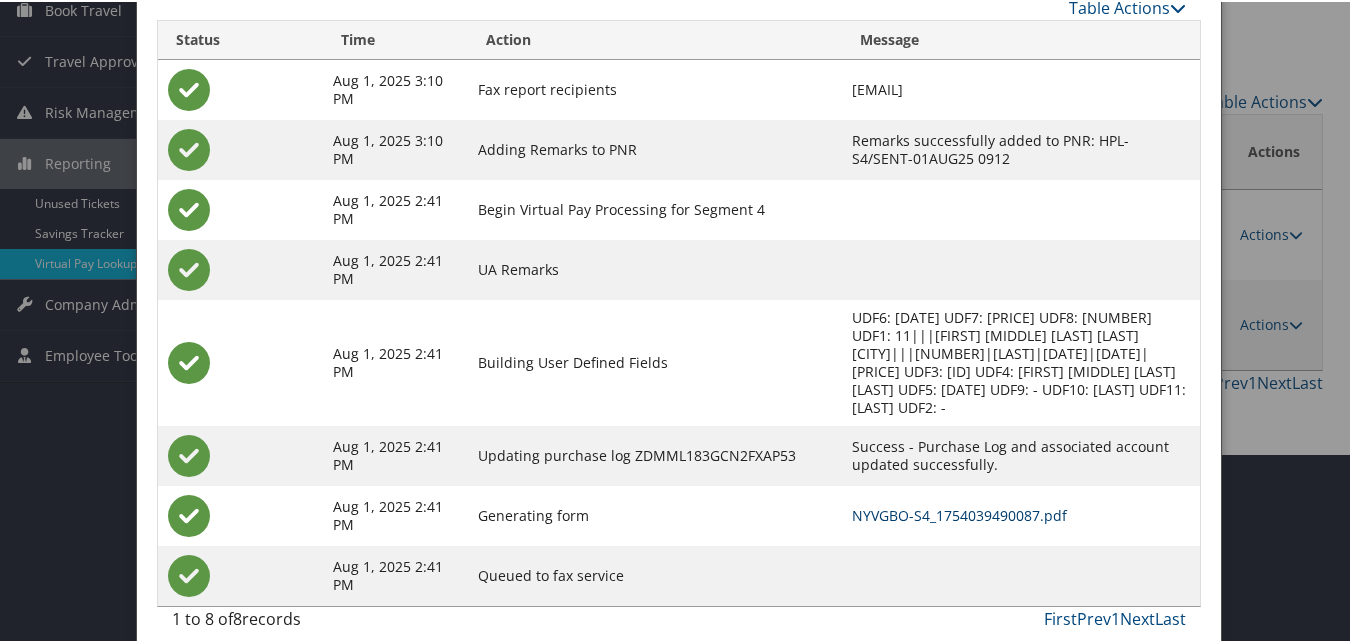 click on "NYVGBO-S4_1754039490087.pdf" at bounding box center [959, 513] 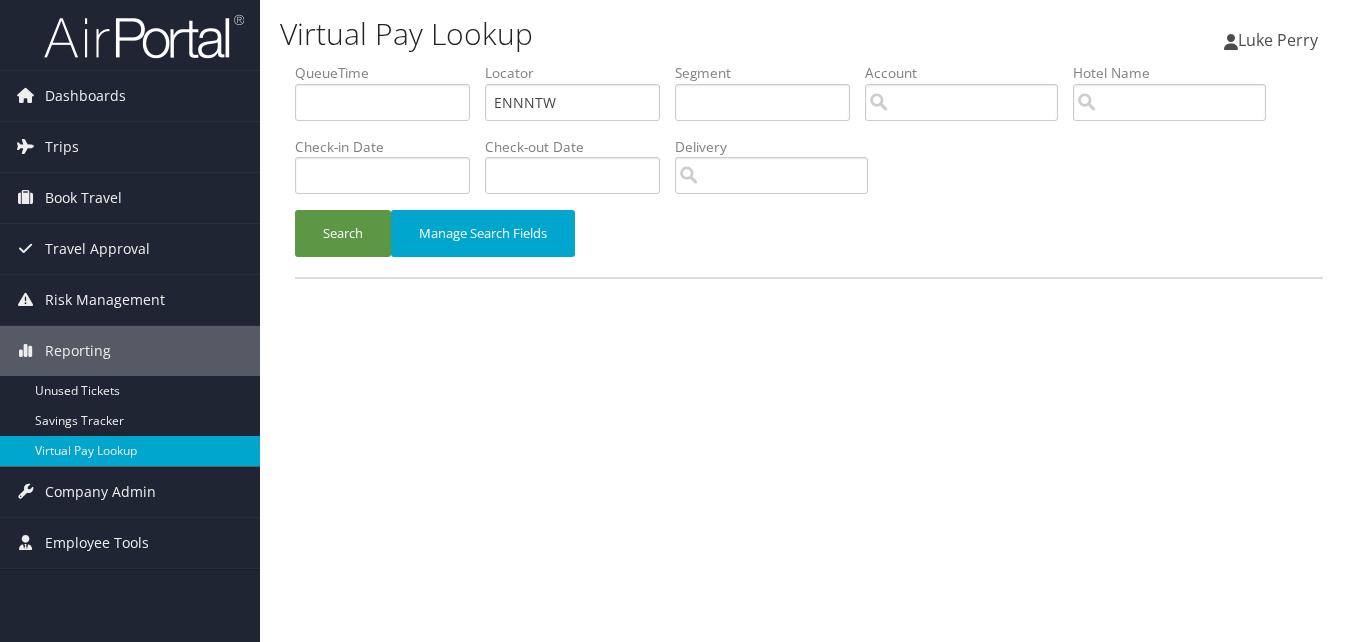 scroll, scrollTop: 0, scrollLeft: 0, axis: both 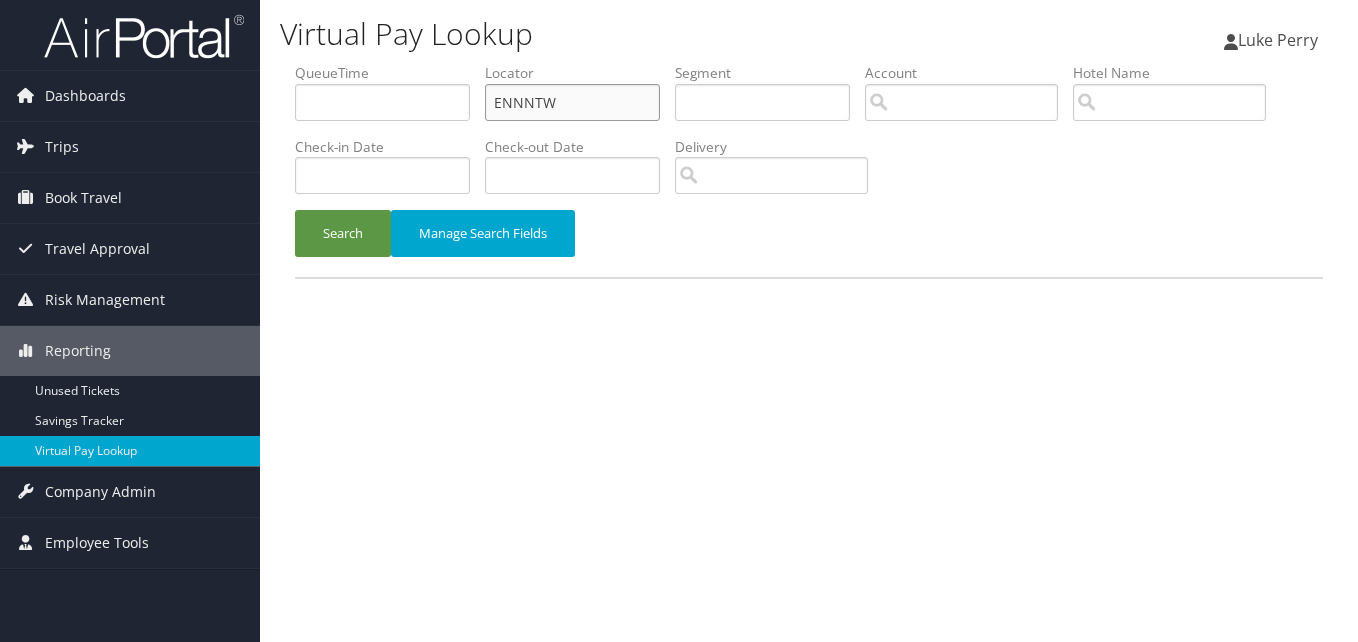 drag, startPoint x: 556, startPoint y: 104, endPoint x: 496, endPoint y: 104, distance: 60 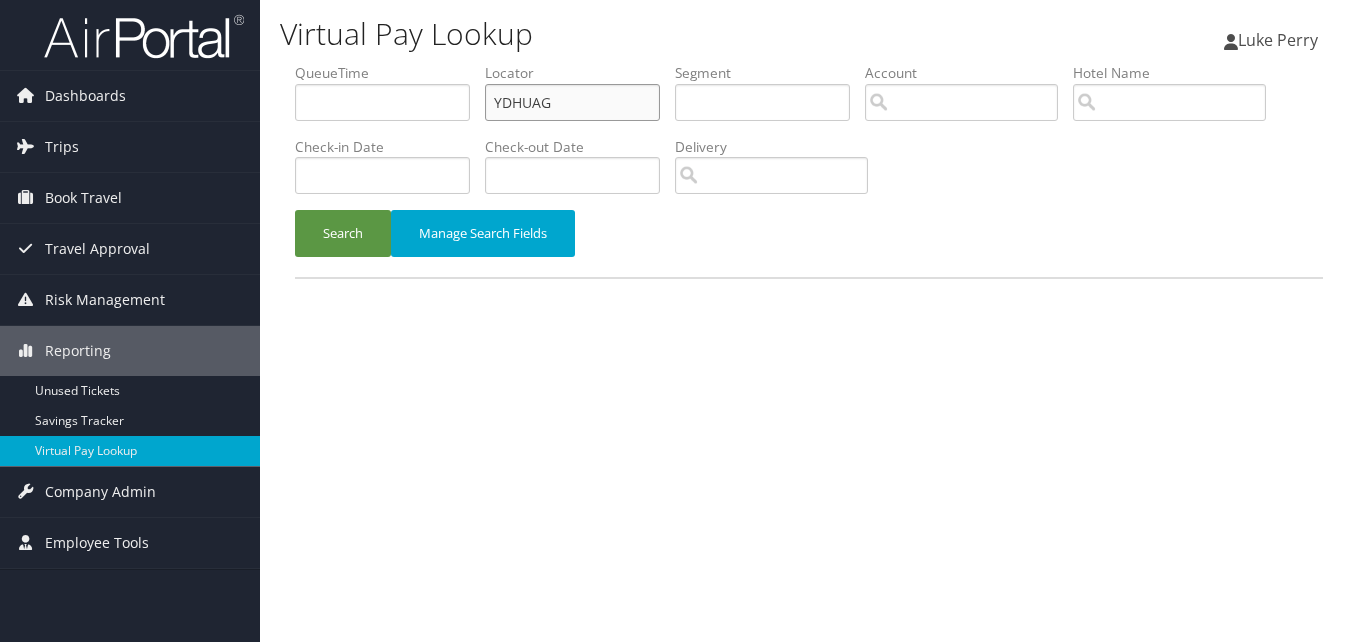 click on "YDHUAG" at bounding box center (572, 102) 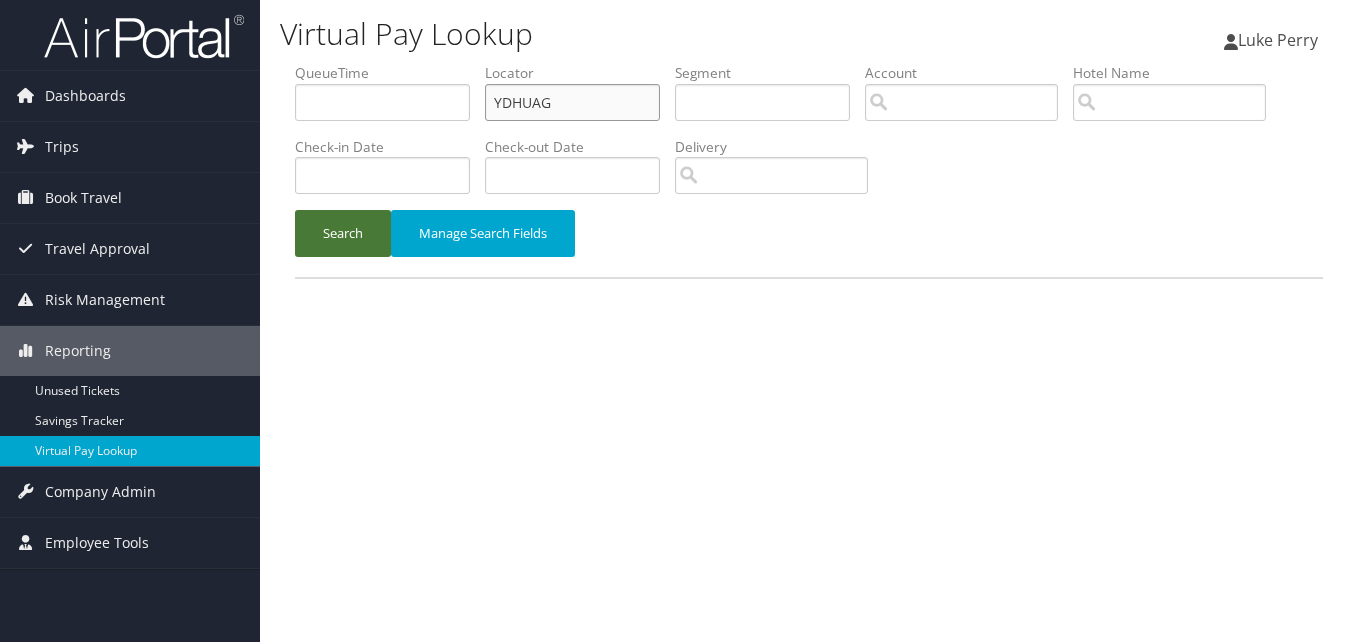 type on "YDHUAG" 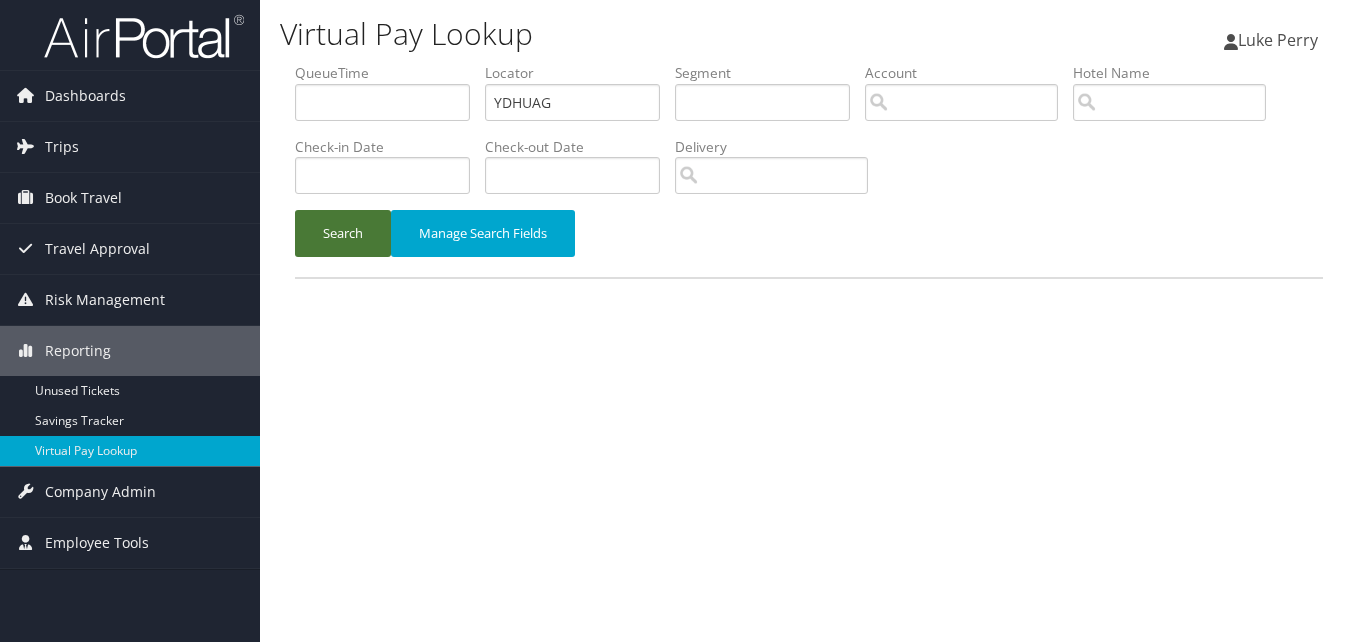 click on "Search" at bounding box center [343, 233] 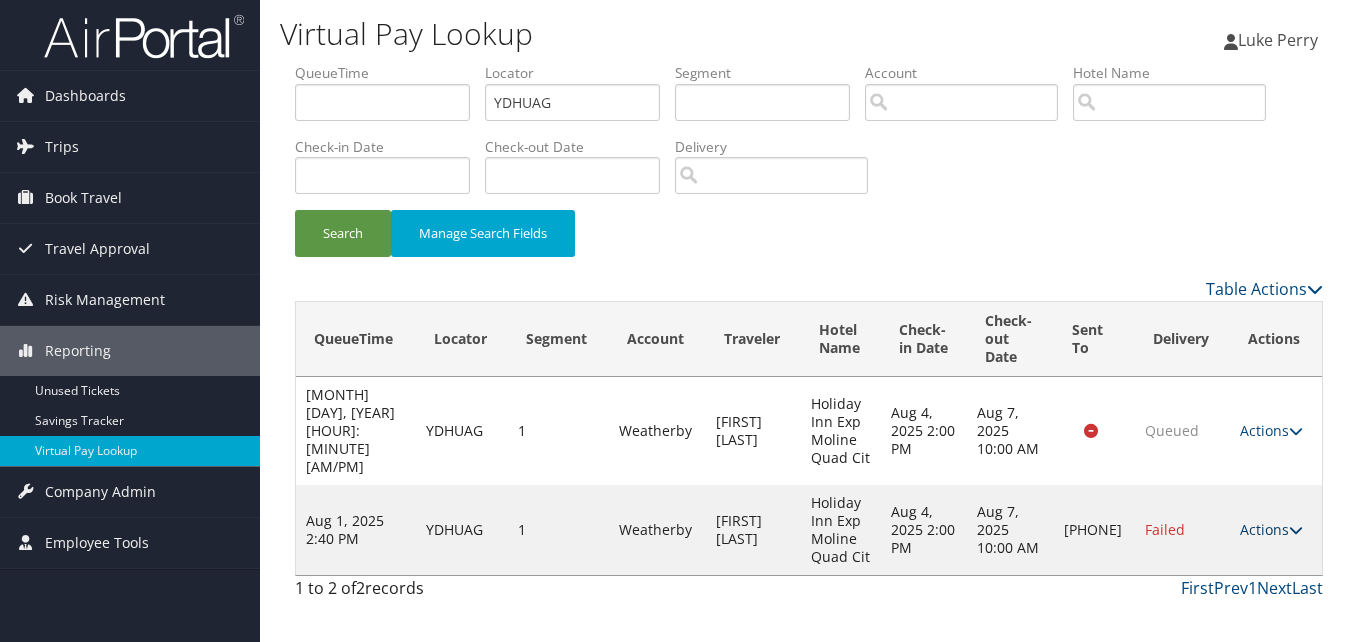 click on "Actions" at bounding box center (1271, 529) 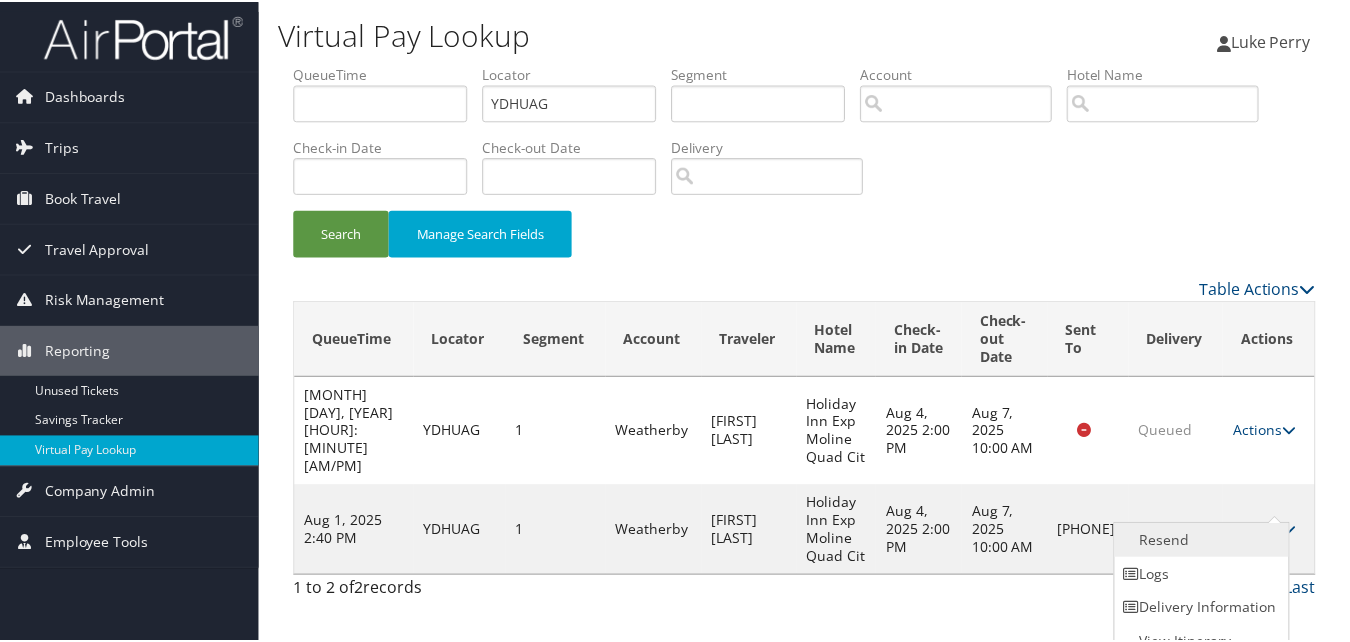 scroll, scrollTop: 18, scrollLeft: 0, axis: vertical 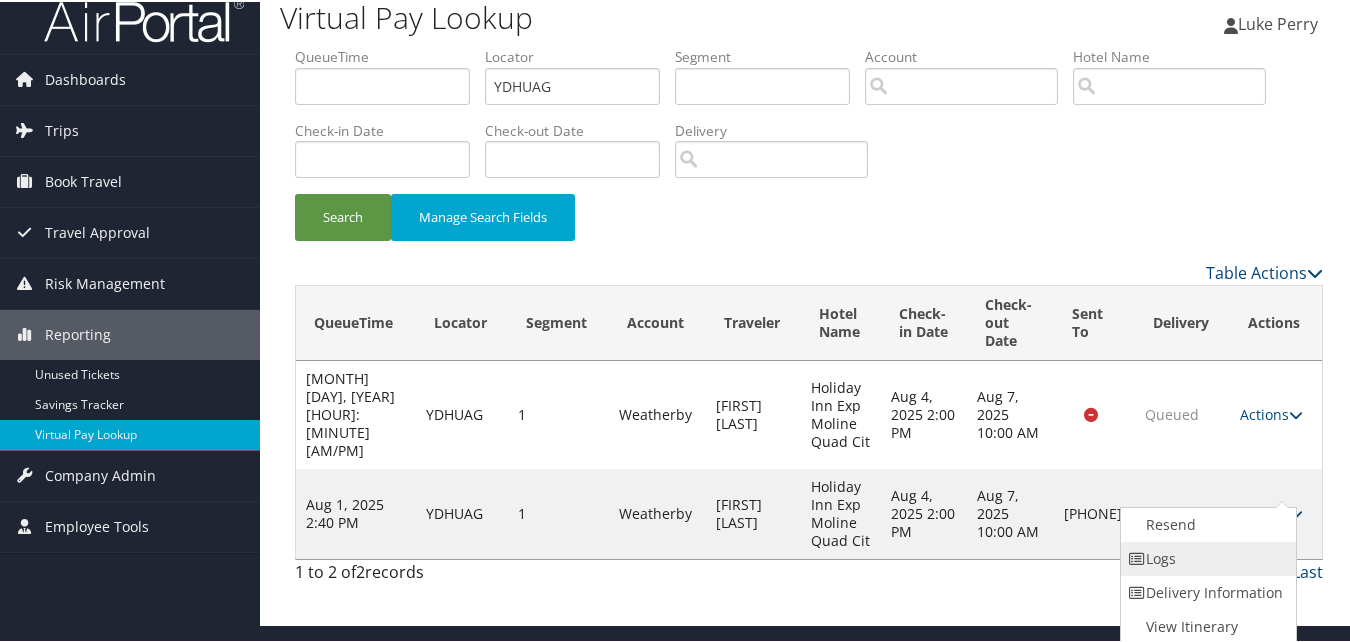 click on "Logs" at bounding box center (1206, 557) 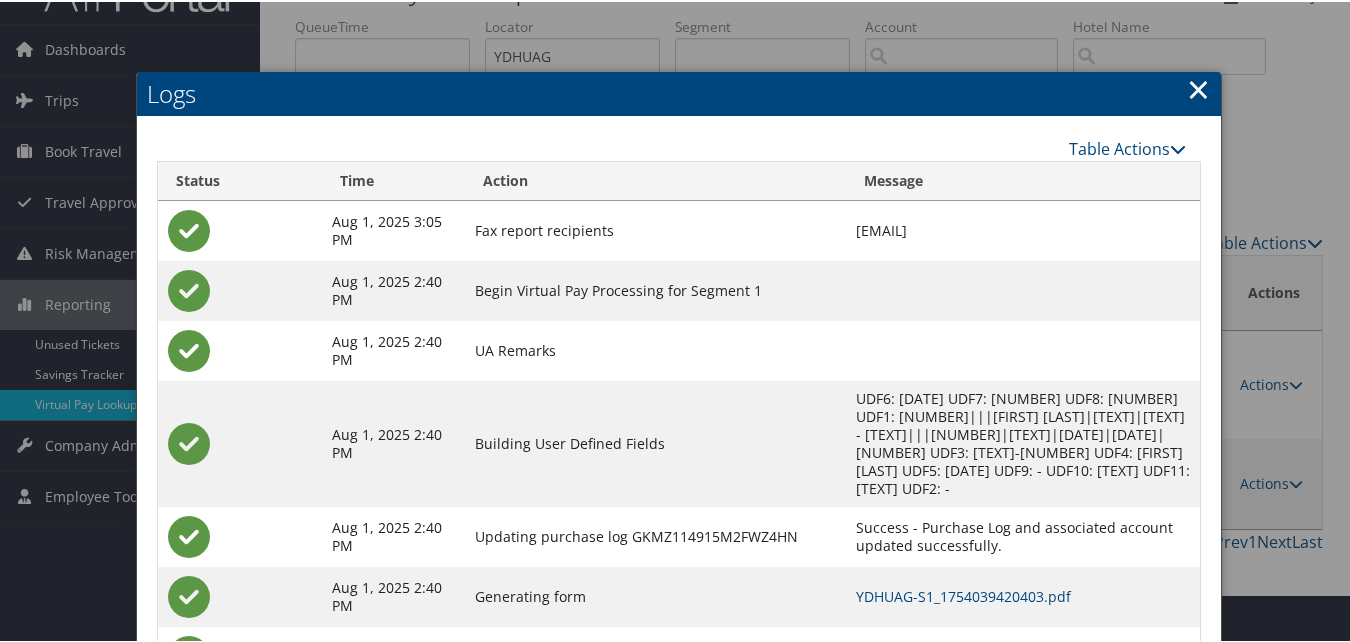 scroll, scrollTop: 111, scrollLeft: 0, axis: vertical 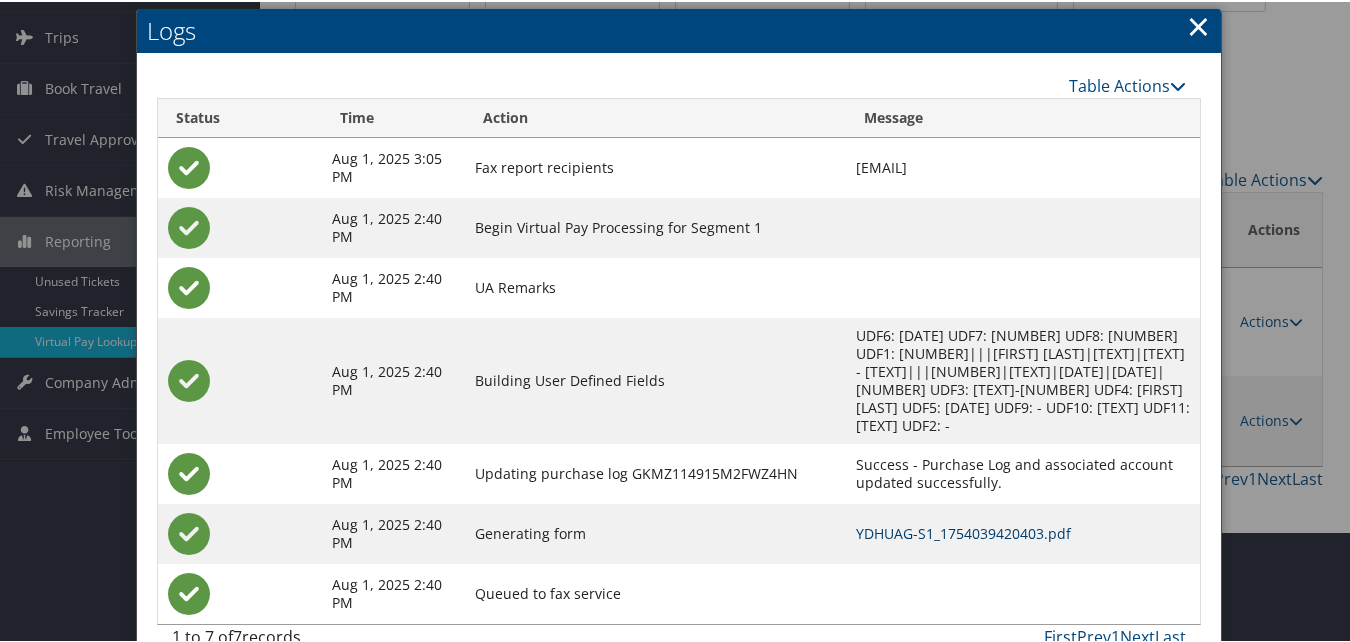 click on "YDHUAG-S1_1754039420403.pdf" at bounding box center (963, 531) 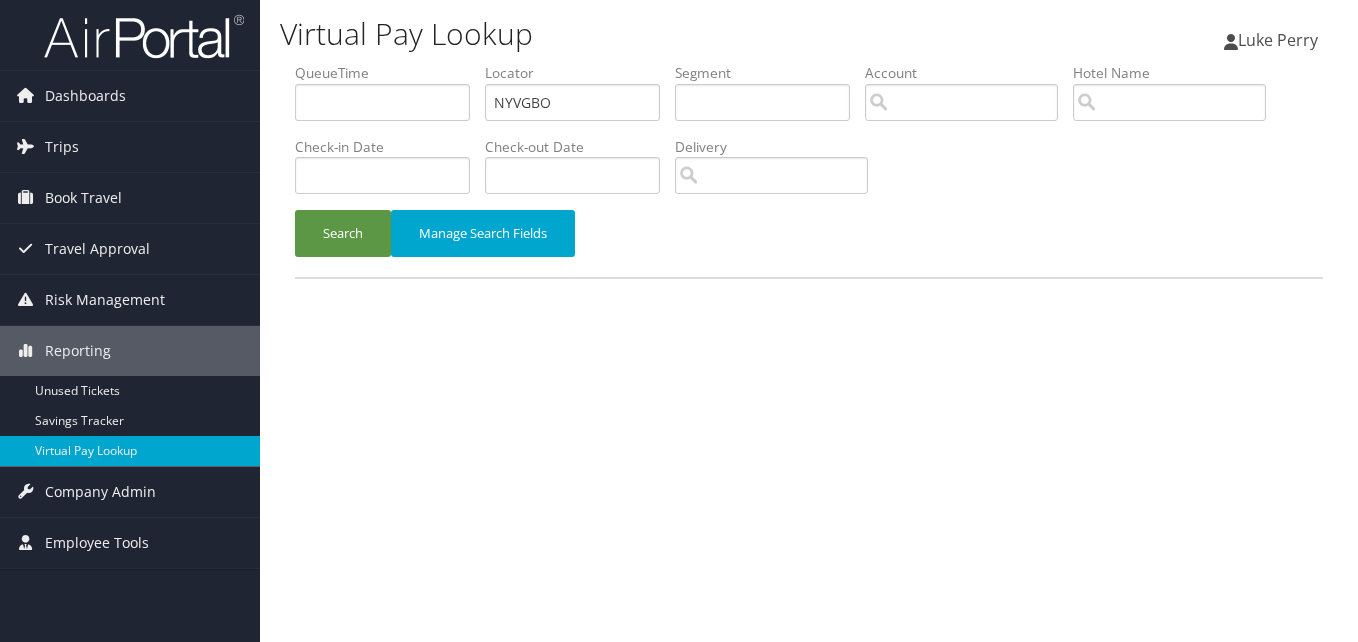 click on "Search" at bounding box center [343, 233] 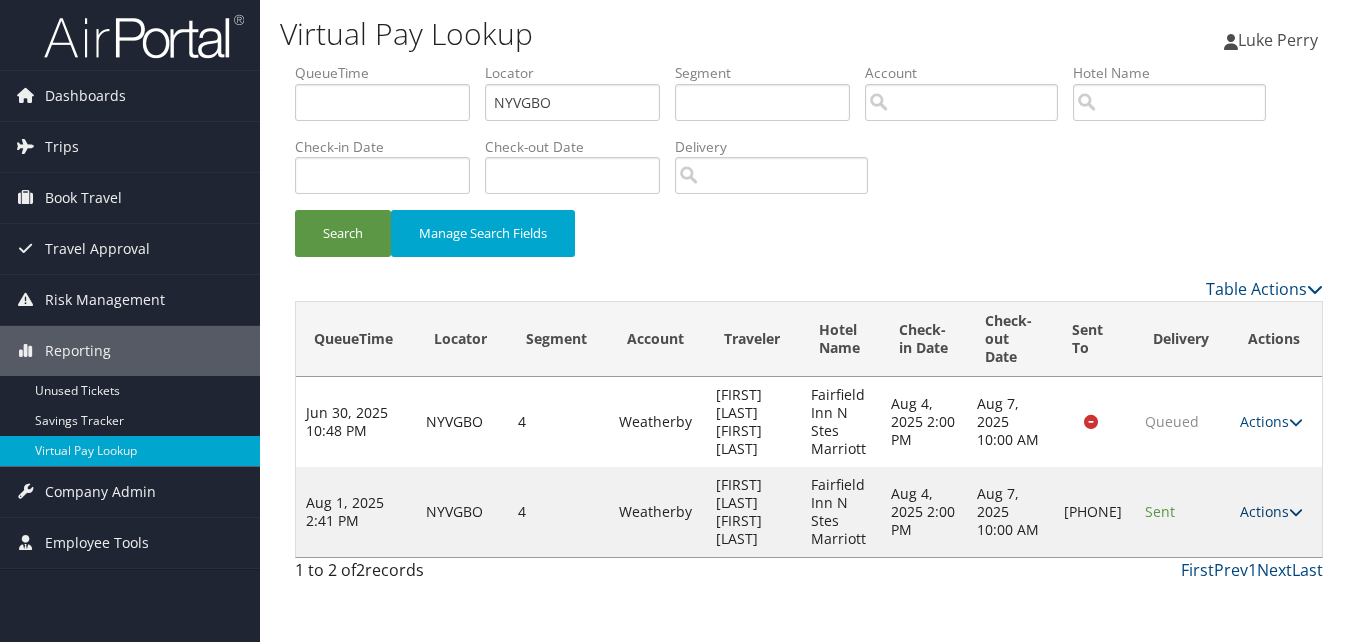 click on "Actions" at bounding box center [1271, 511] 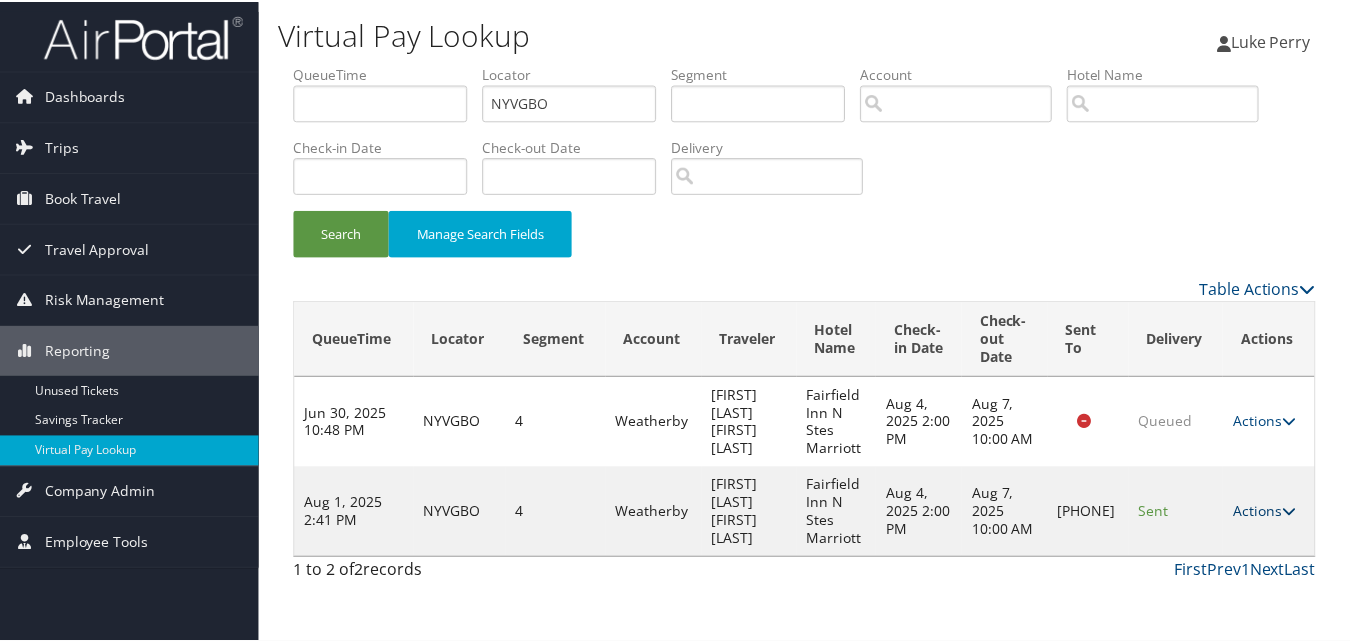 scroll, scrollTop: 18, scrollLeft: 0, axis: vertical 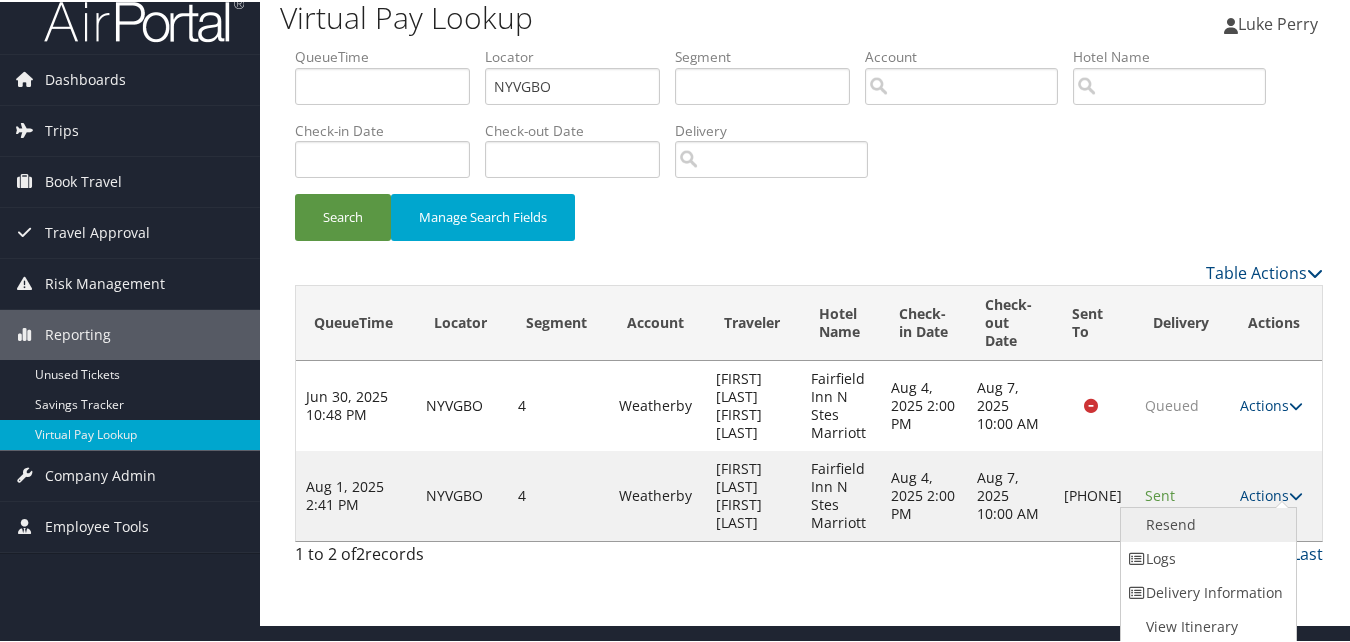 click on "Resend" at bounding box center [1206, 523] 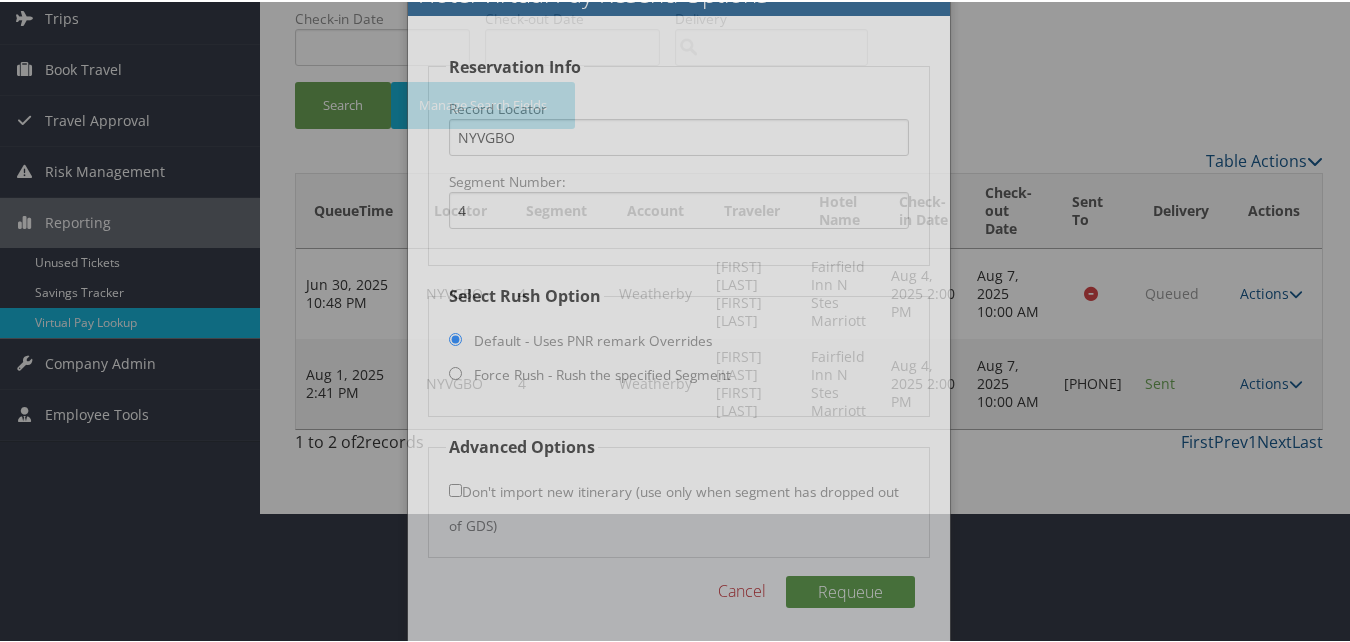 scroll, scrollTop: 135, scrollLeft: 0, axis: vertical 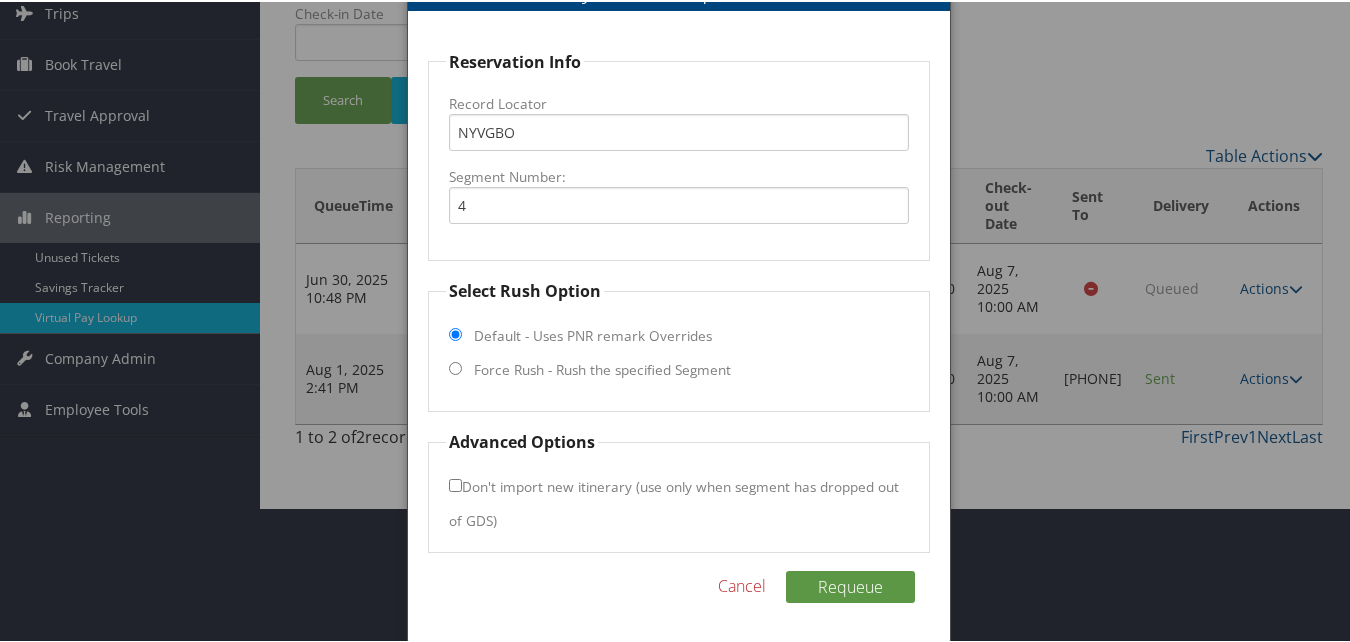 click on "Force Rush - Rush the specified Segment" at bounding box center (602, 368) 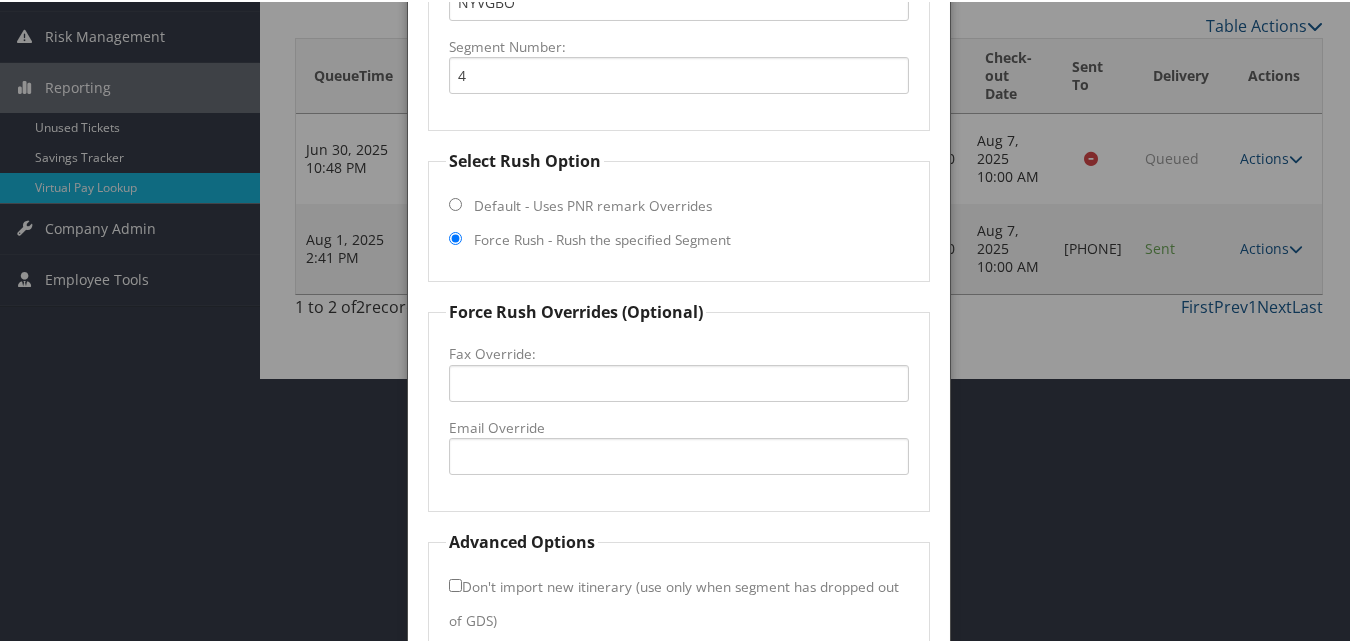 scroll, scrollTop: 365, scrollLeft: 0, axis: vertical 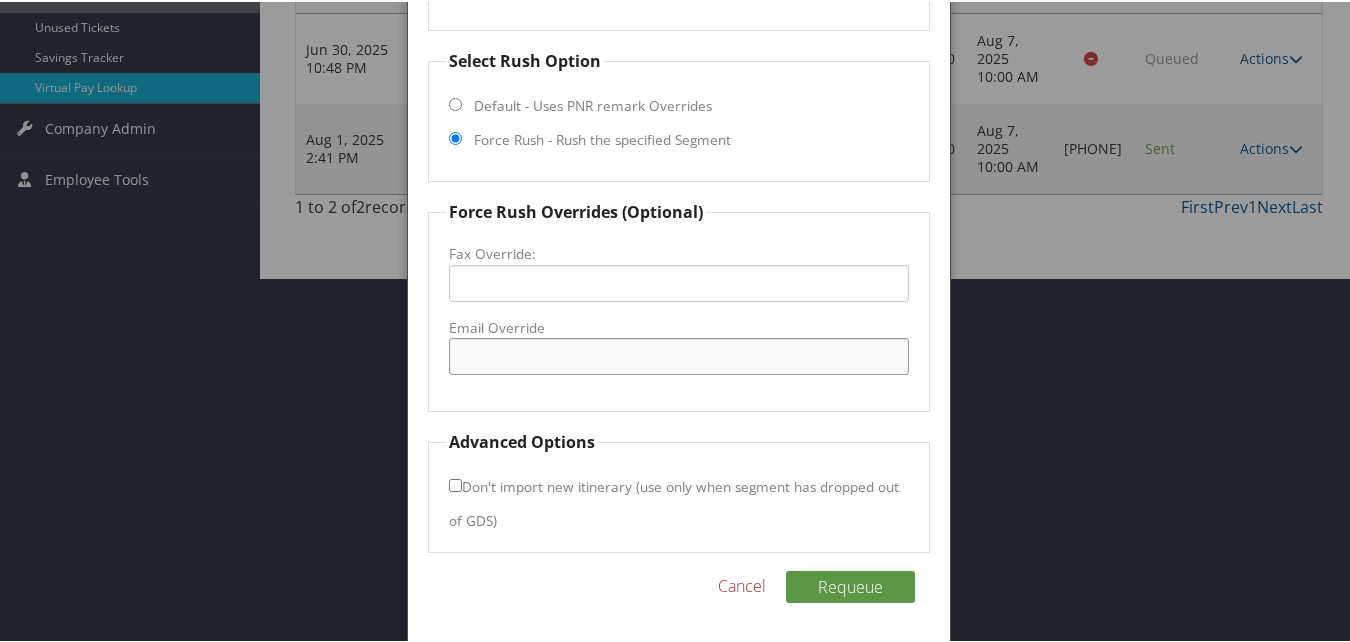 click on "Email Override" at bounding box center (678, 354) 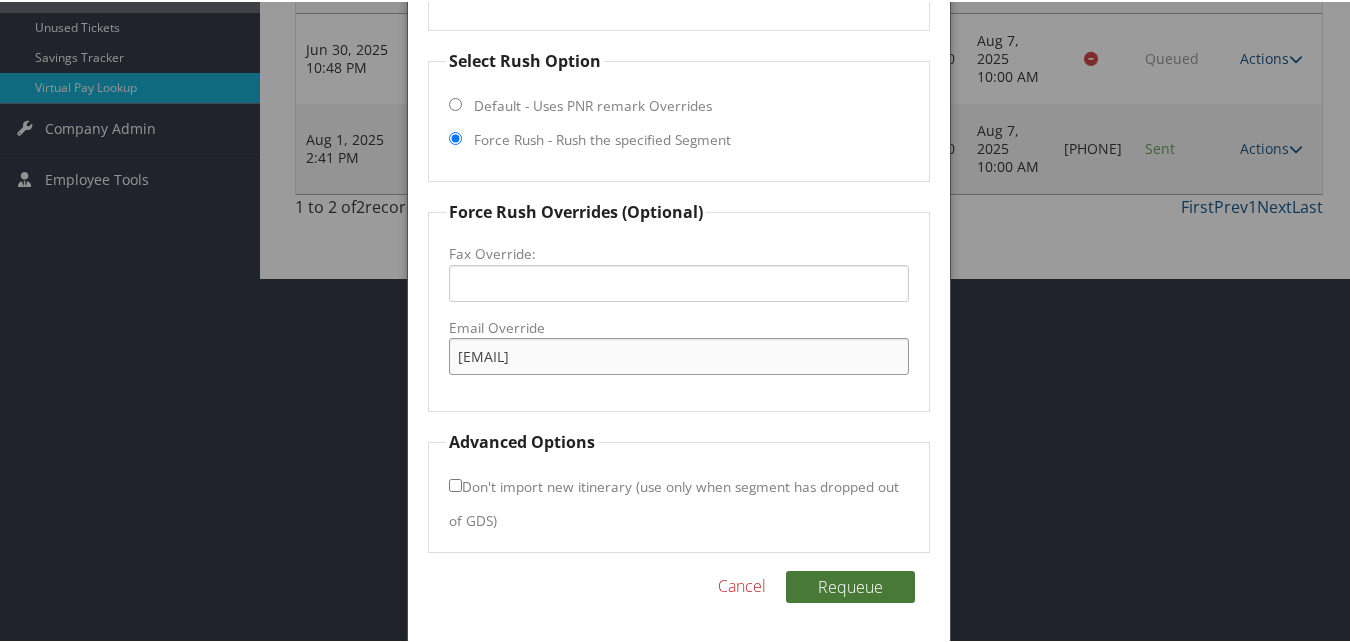 type on "[EMAIL]" 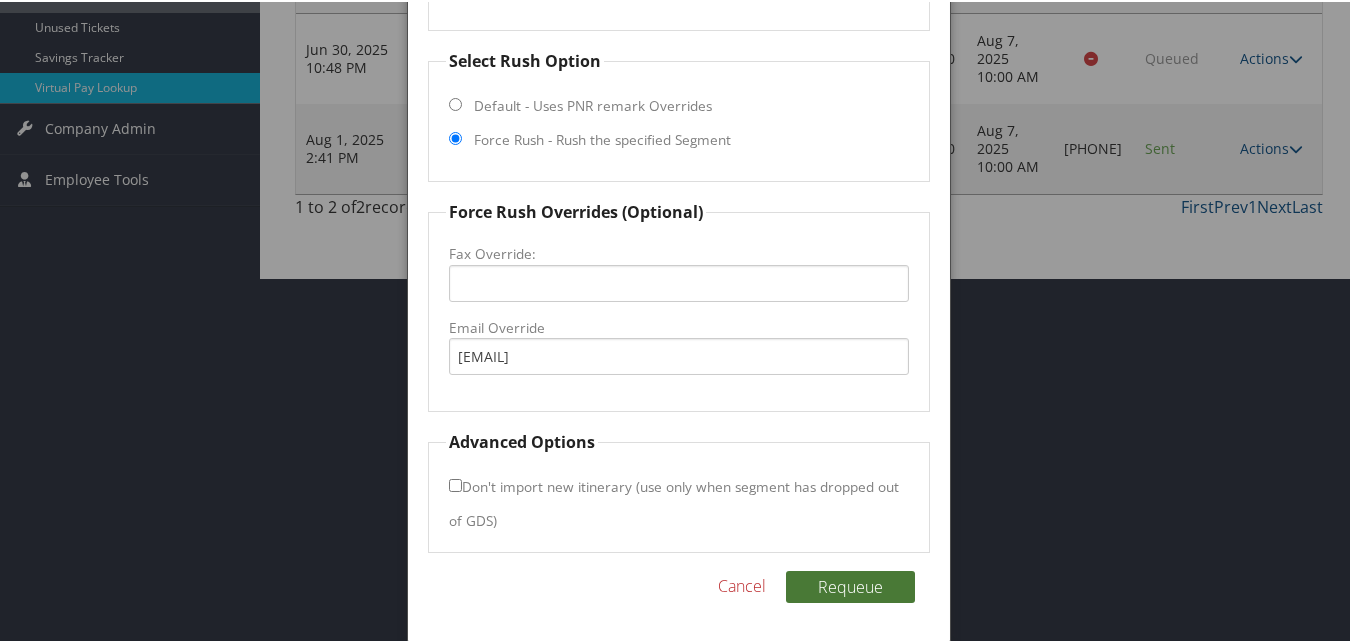 click on "Requeue" at bounding box center [850, 585] 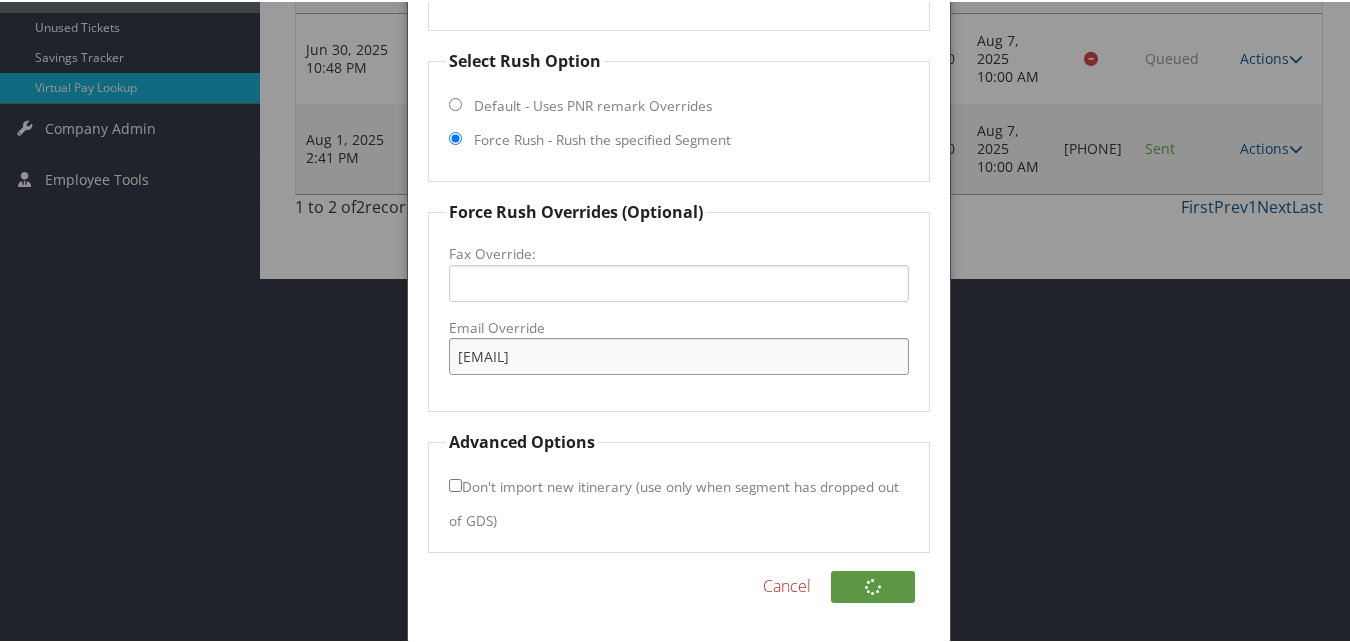 drag, startPoint x: 638, startPoint y: 353, endPoint x: 188, endPoint y: 355, distance: 450.00446 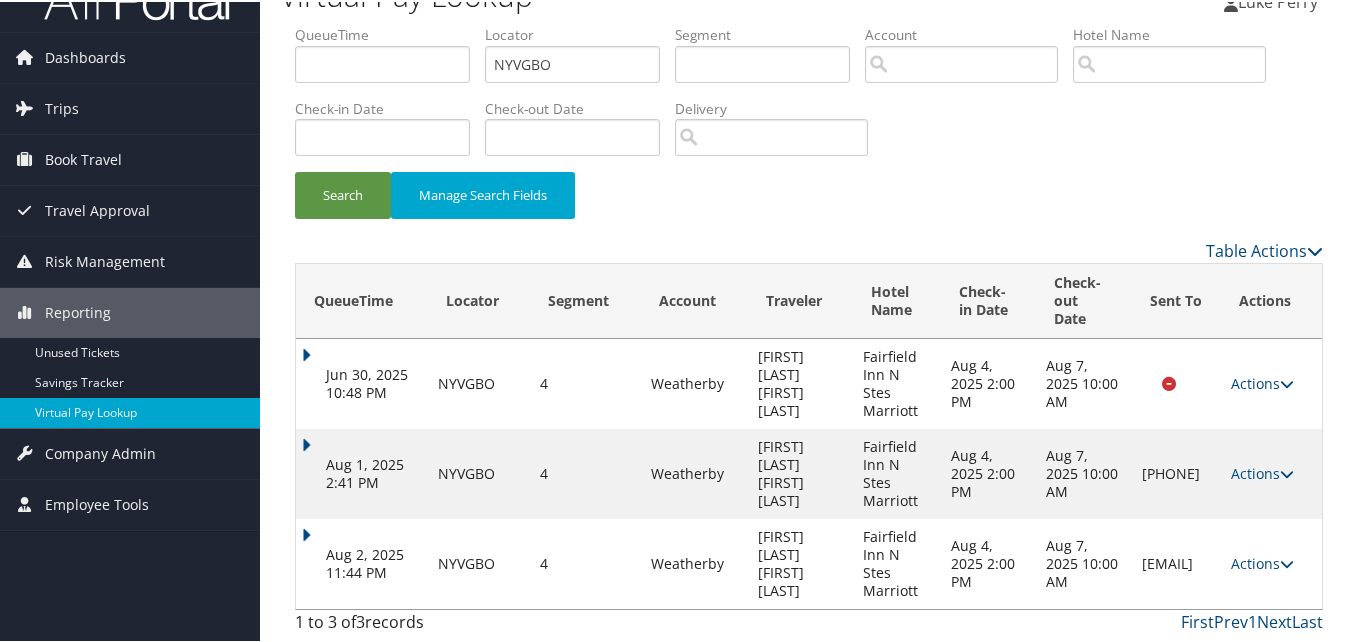 scroll, scrollTop: 40, scrollLeft: 0, axis: vertical 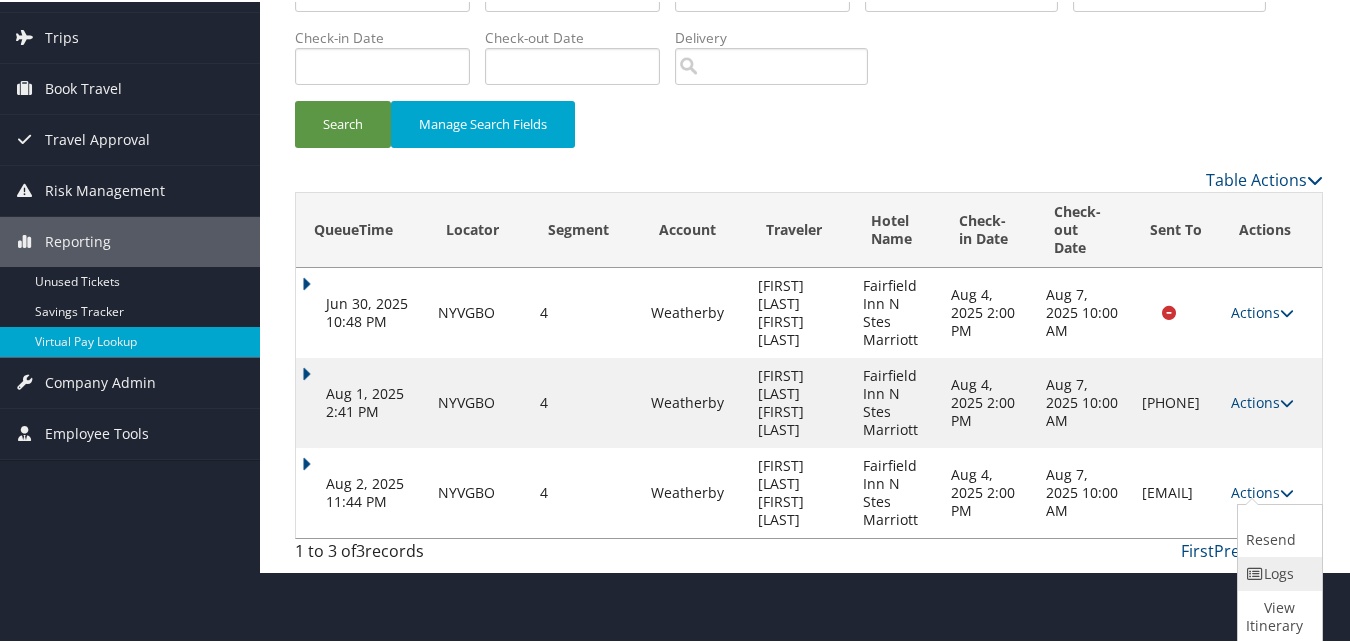 click on "Logs" at bounding box center (1277, 572) 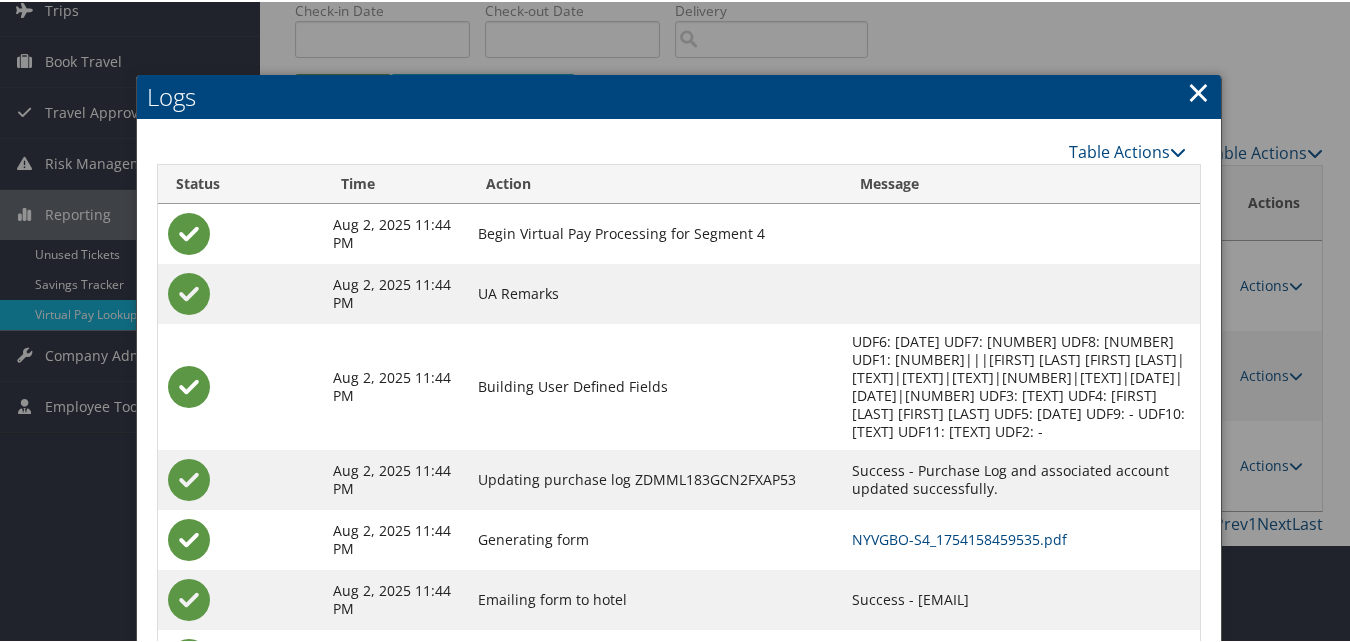 scroll, scrollTop: 222, scrollLeft: 0, axis: vertical 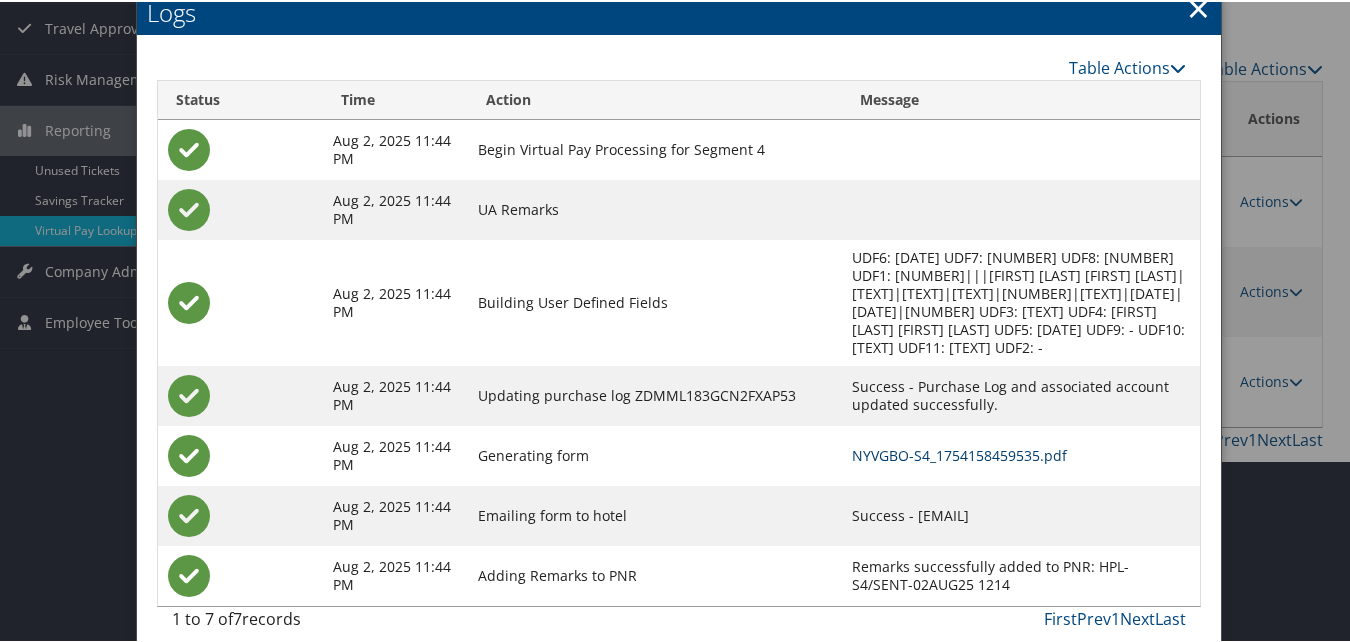 click on "NYVGBO-S4_1754158459535.pdf" at bounding box center (959, 453) 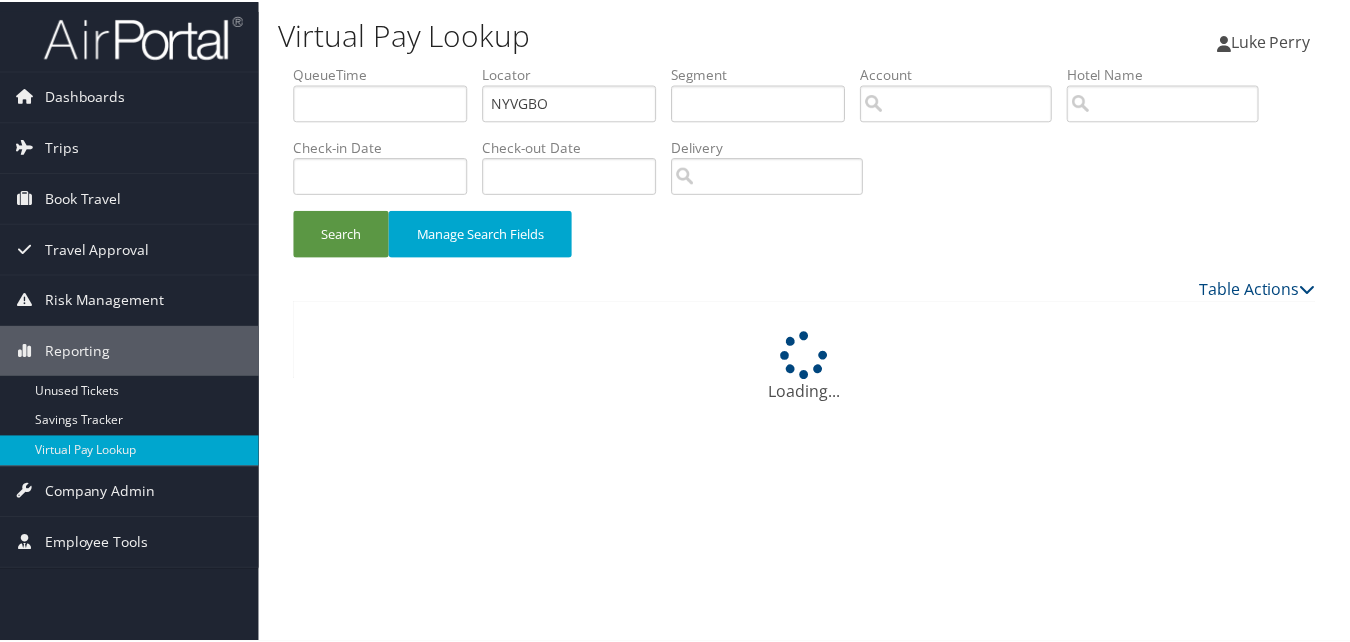 scroll, scrollTop: 0, scrollLeft: 0, axis: both 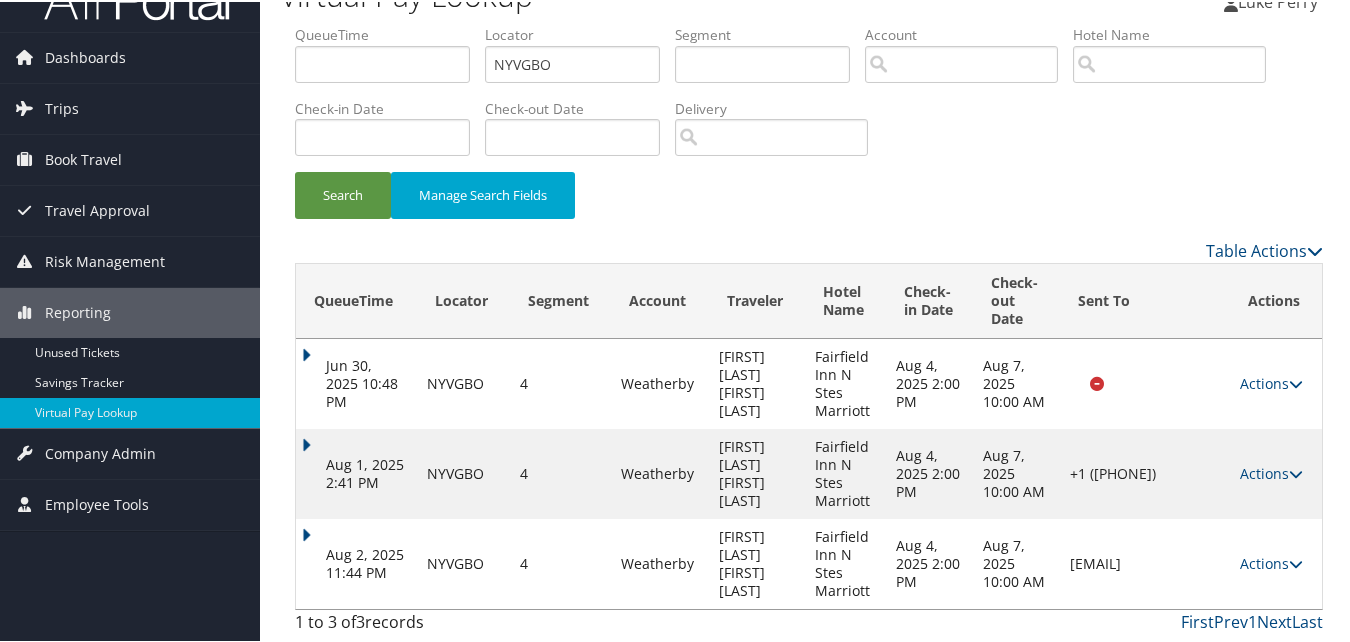 click on "Actions" at bounding box center (1271, 561) 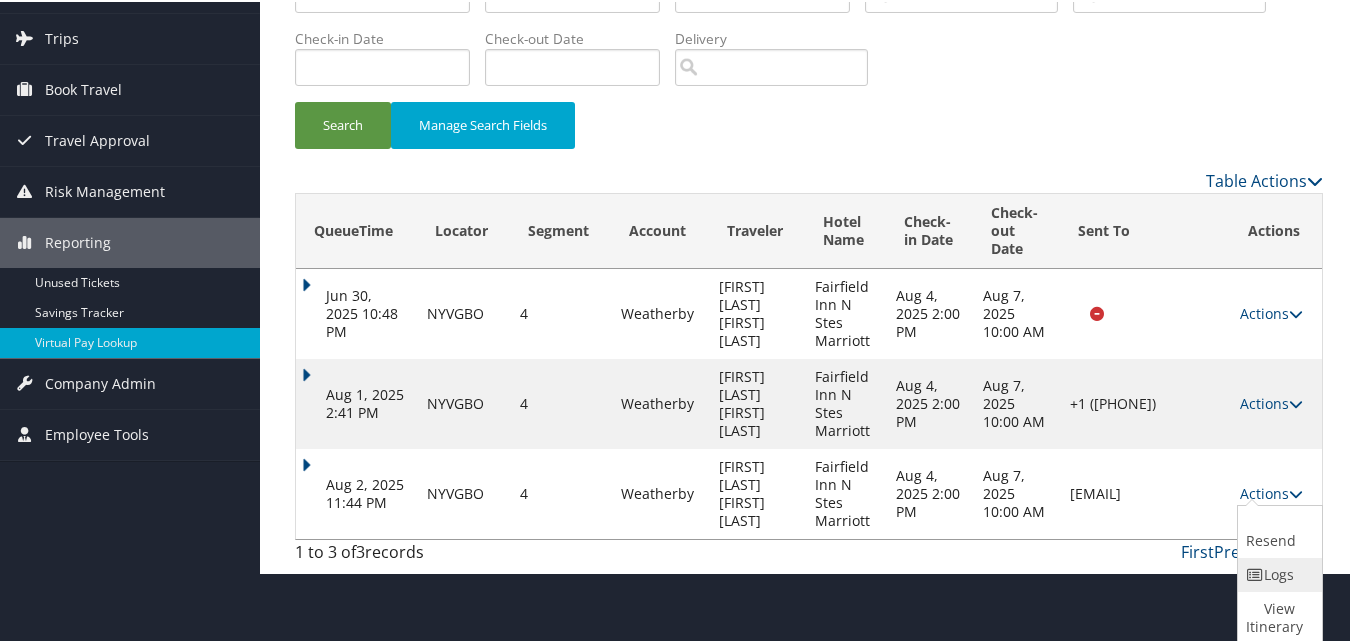 click on "Logs" at bounding box center (1277, 573) 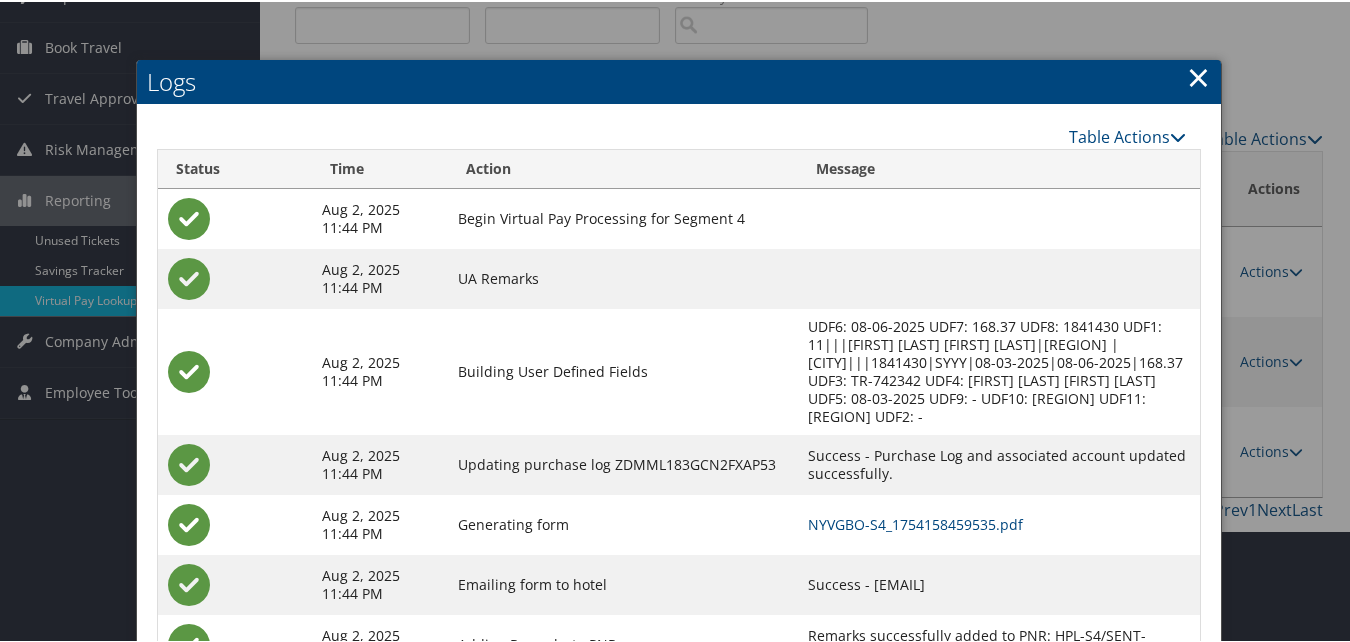 scroll, scrollTop: 221, scrollLeft: 0, axis: vertical 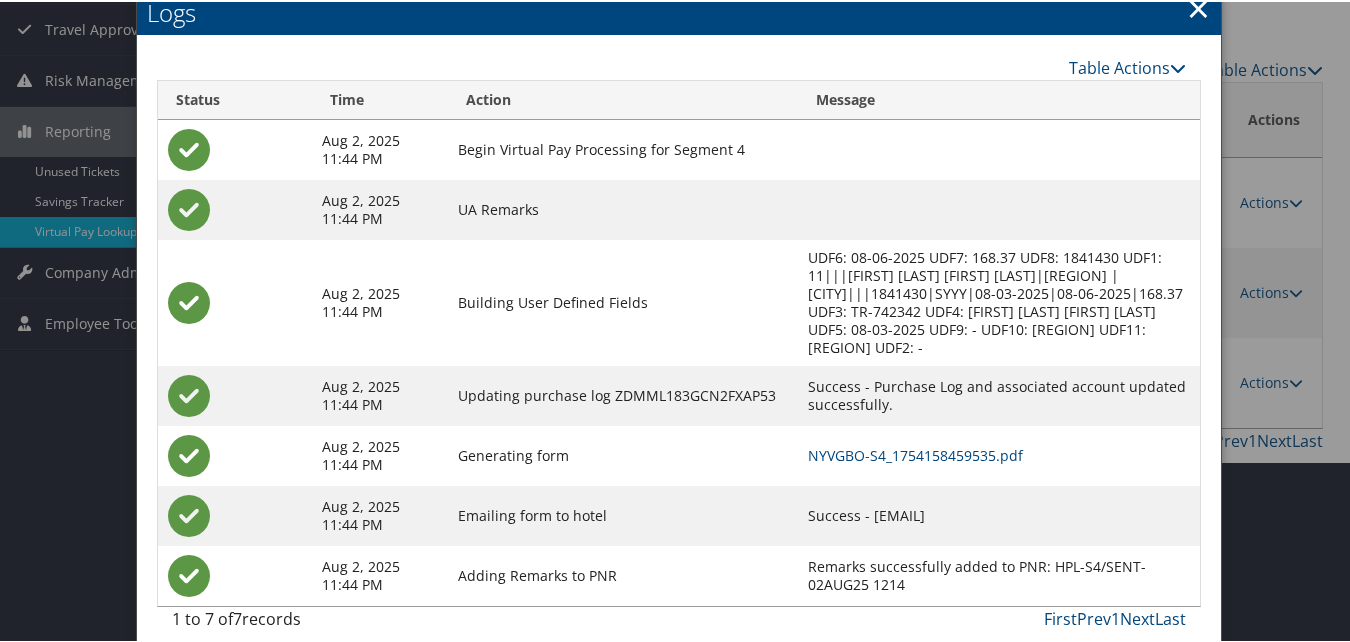 drag, startPoint x: 954, startPoint y: 497, endPoint x: 765, endPoint y: 499, distance: 189.01057 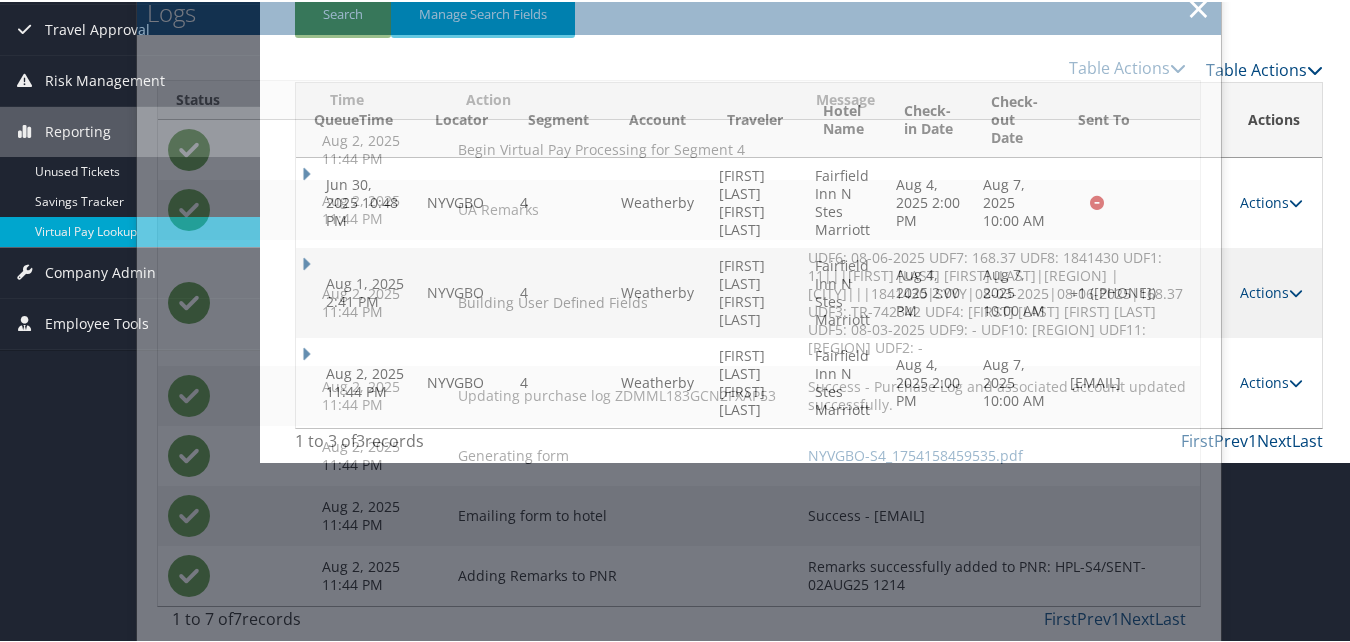 scroll, scrollTop: 40, scrollLeft: 0, axis: vertical 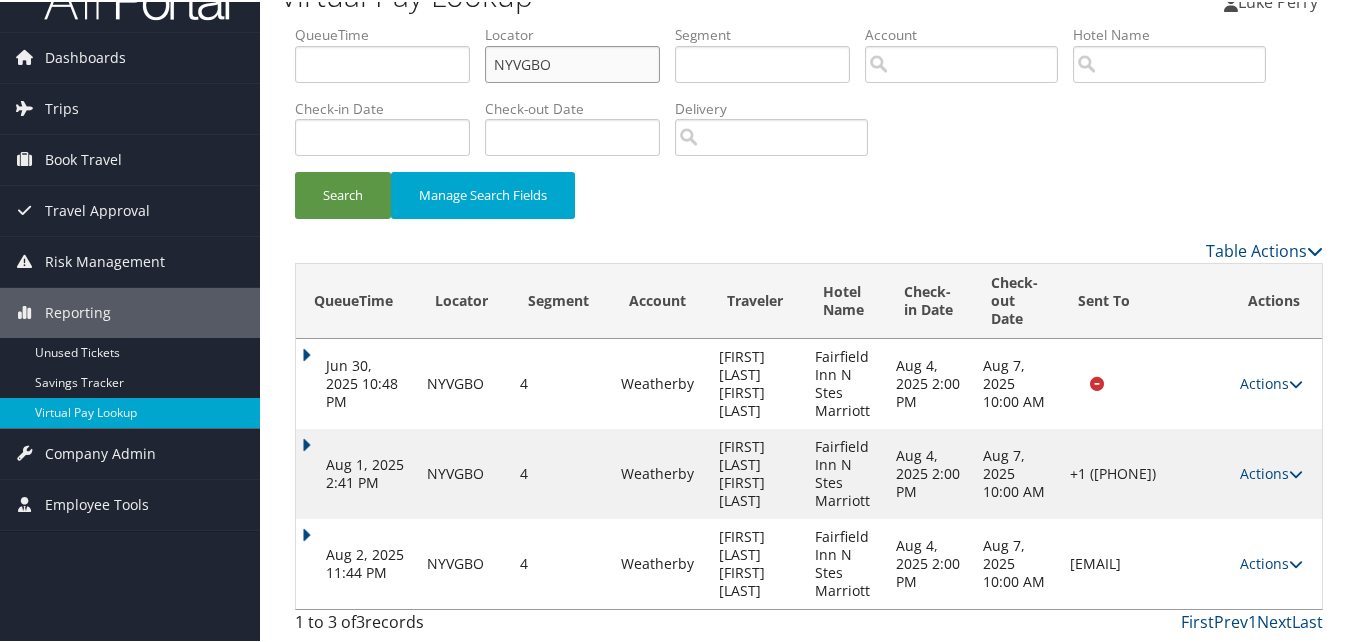 drag, startPoint x: 553, startPoint y: 61, endPoint x: 469, endPoint y: 64, distance: 84.05355 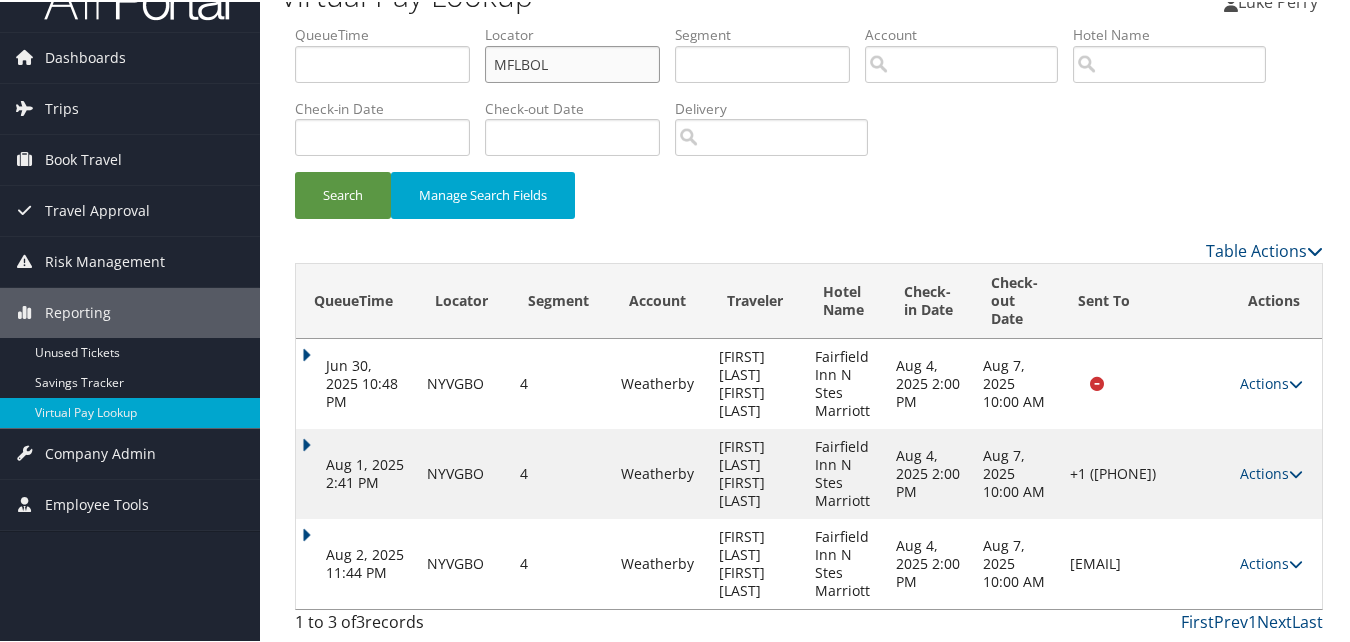 click on "MFLBOL" at bounding box center (572, 62) 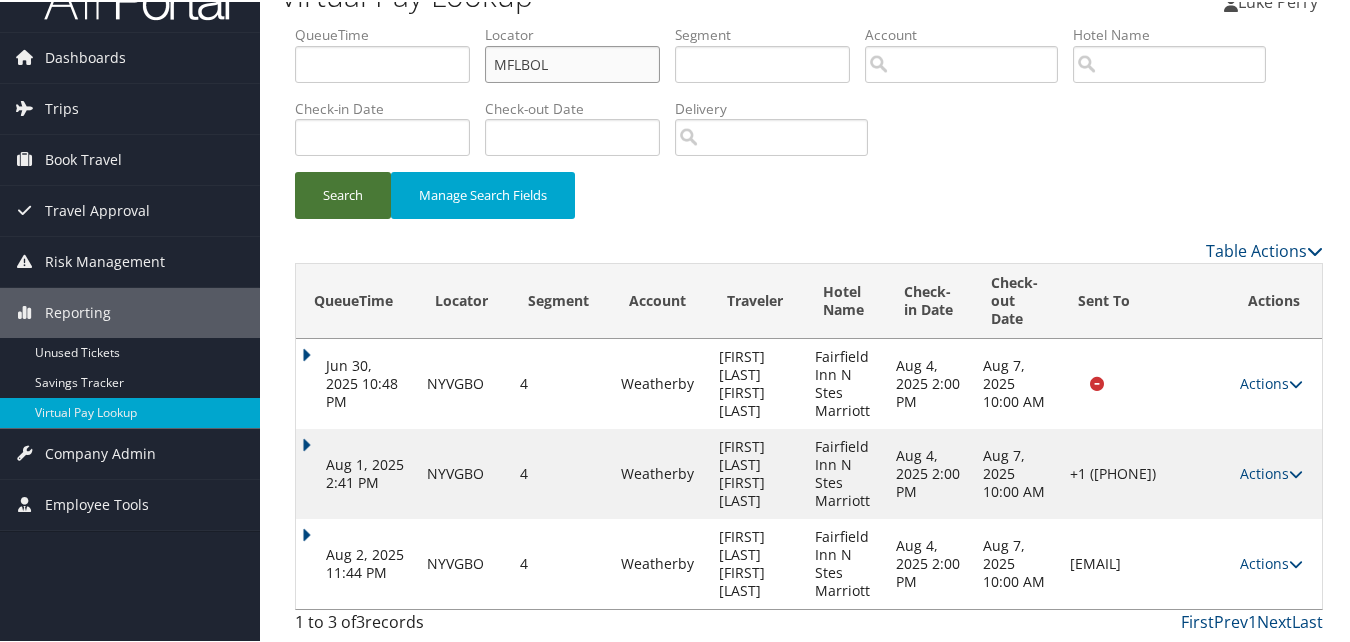 type on "MFLBOL" 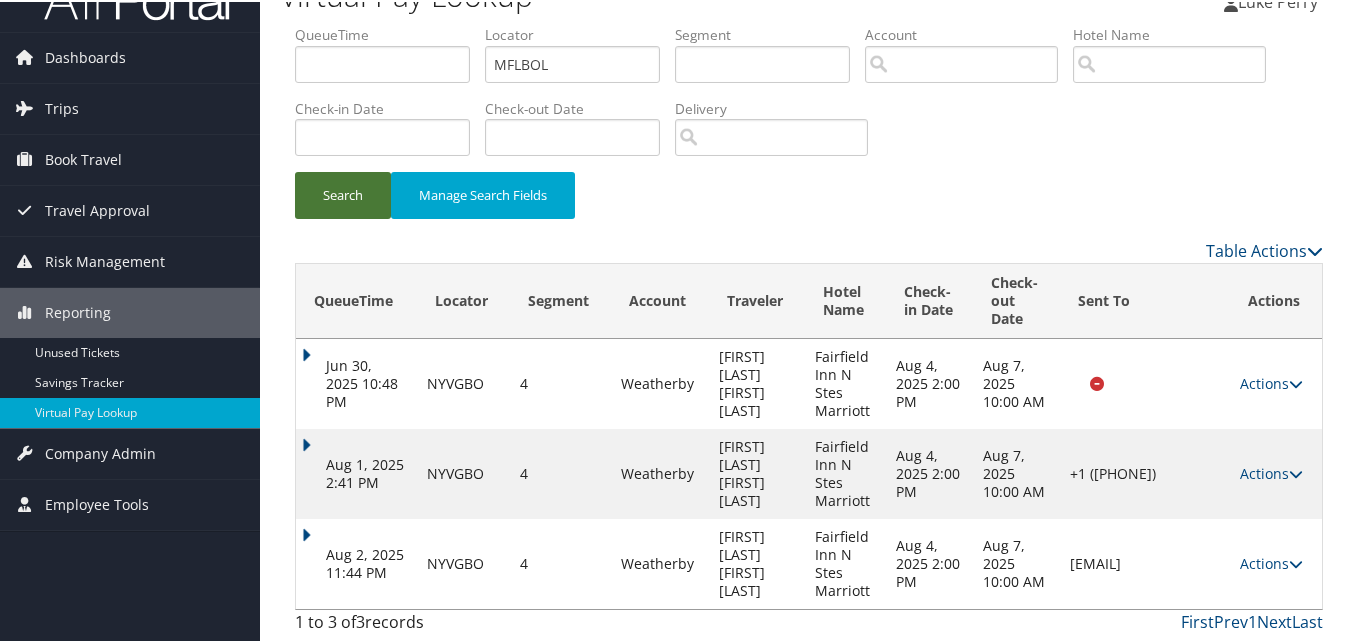 click on "Search" at bounding box center [343, 193] 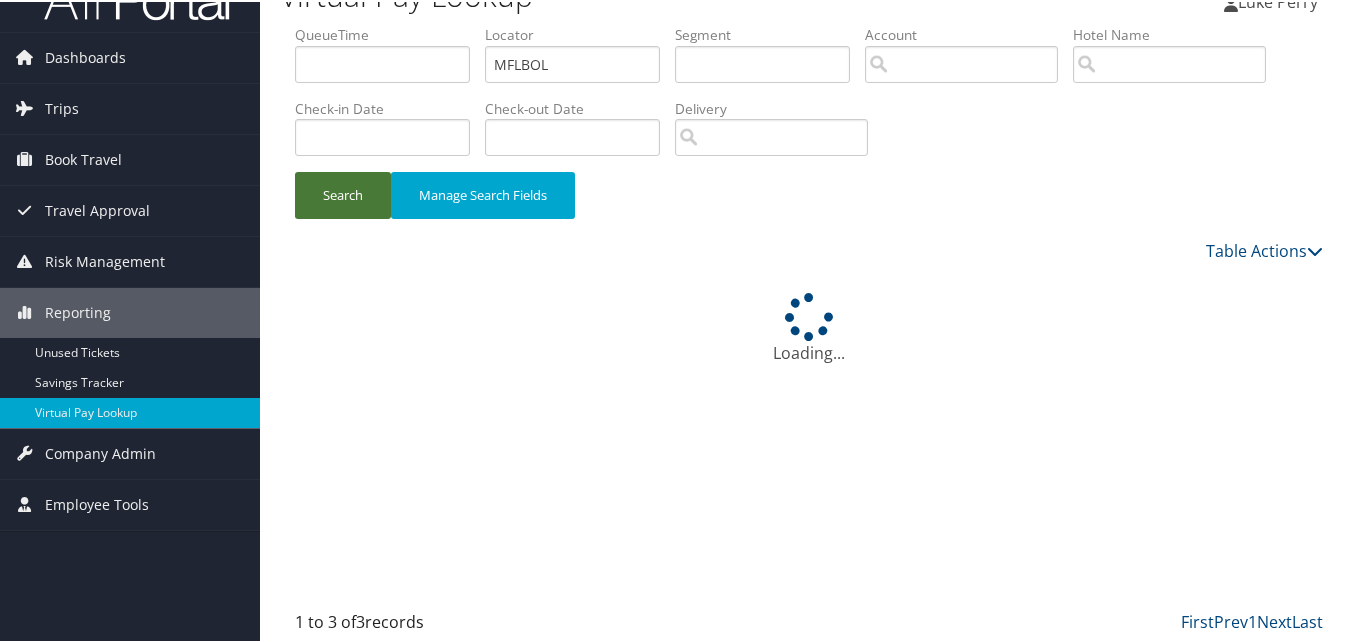 scroll, scrollTop: 0, scrollLeft: 0, axis: both 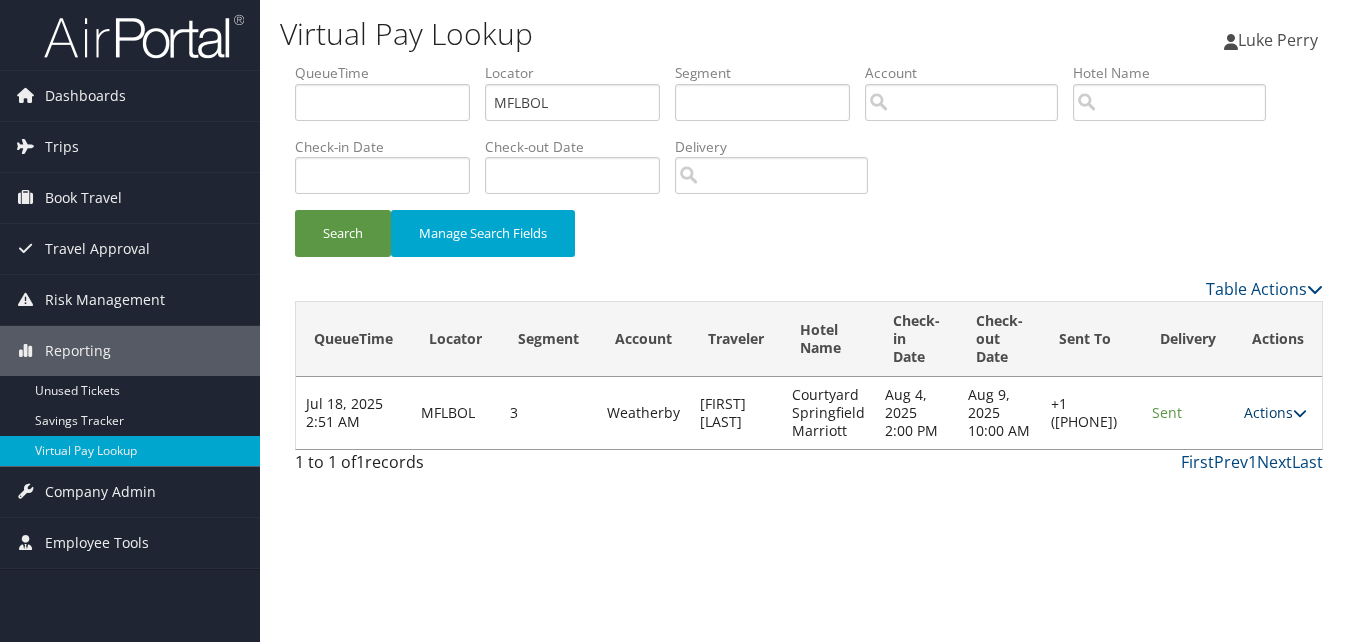 click on "Actions" at bounding box center (1275, 412) 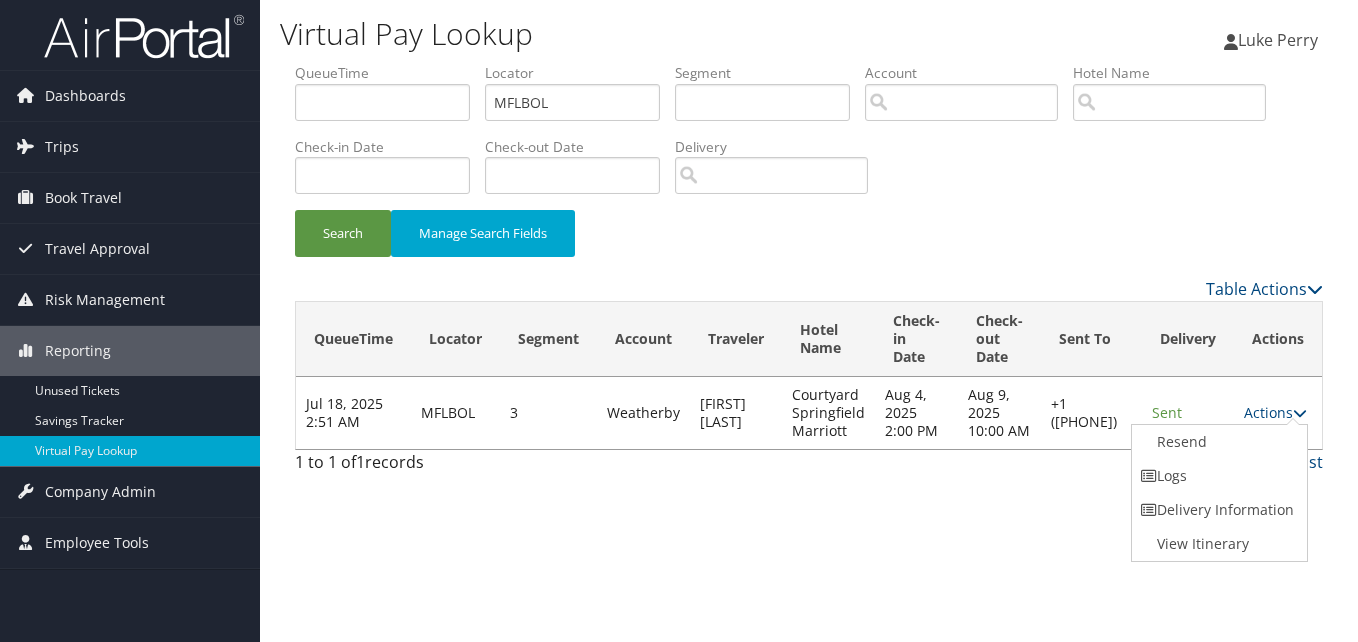 drag, startPoint x: 1206, startPoint y: 488, endPoint x: 1134, endPoint y: 486, distance: 72.02777 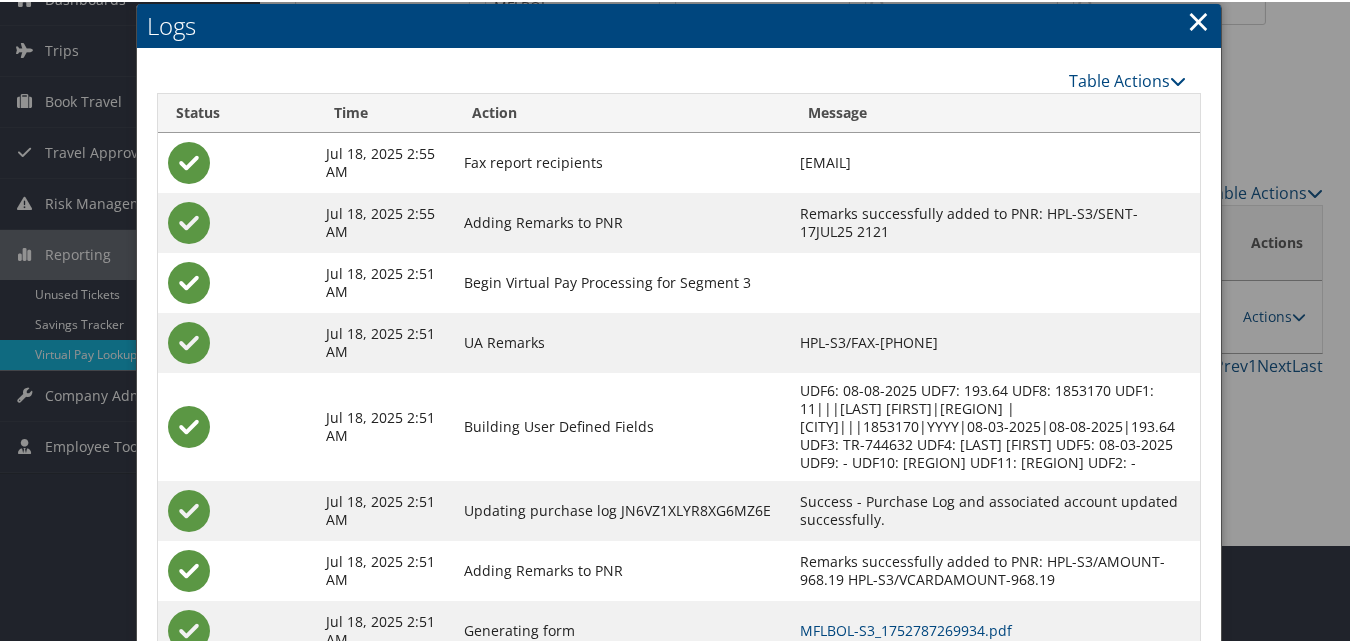scroll, scrollTop: 213, scrollLeft: 0, axis: vertical 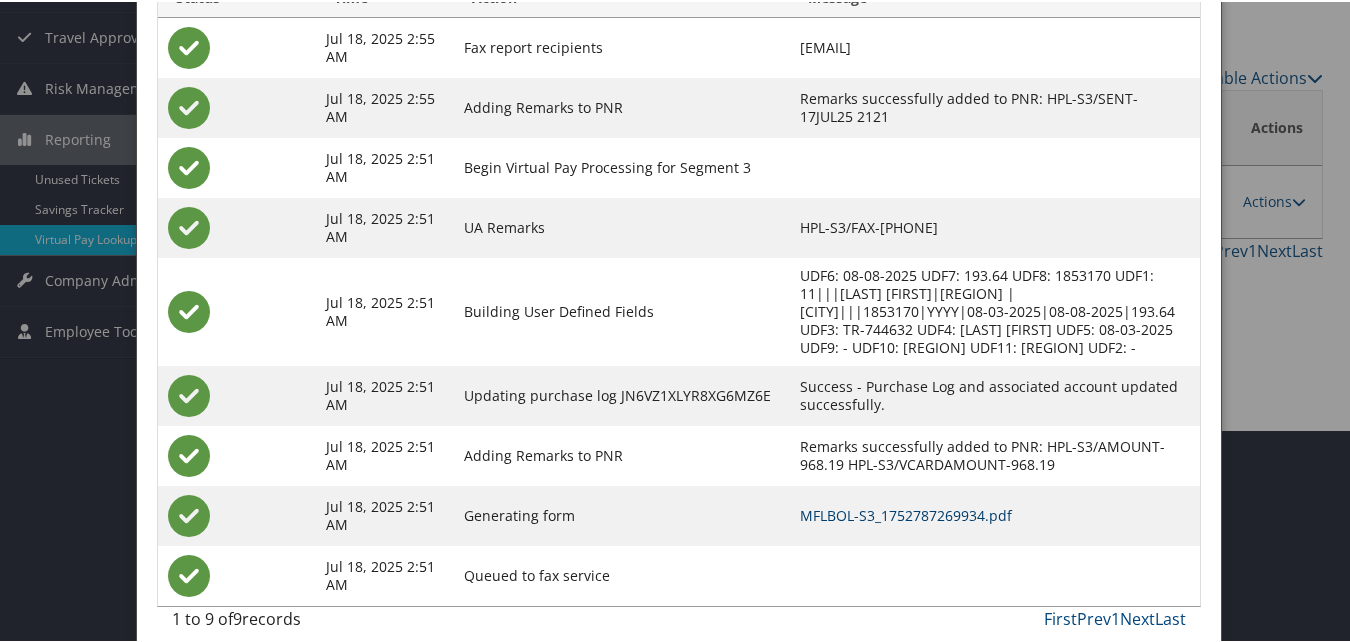 click on "MFLBOL-S3_1752787269934.pdf" at bounding box center (906, 513) 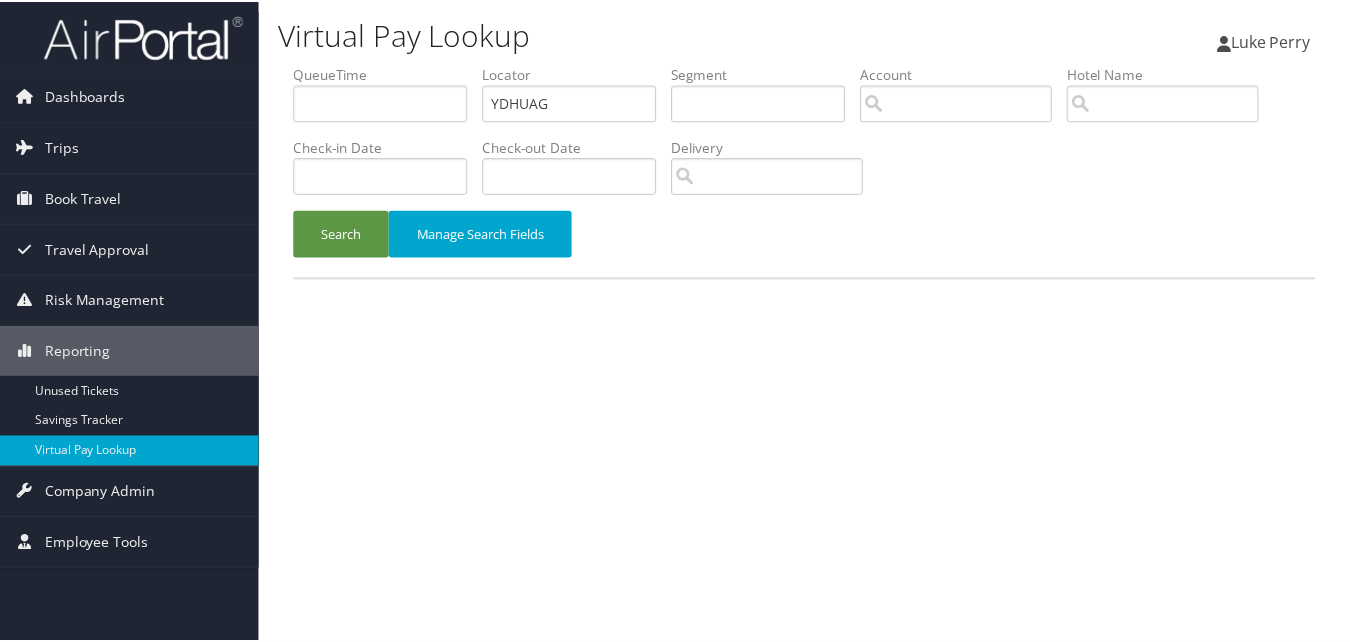 scroll, scrollTop: 0, scrollLeft: 0, axis: both 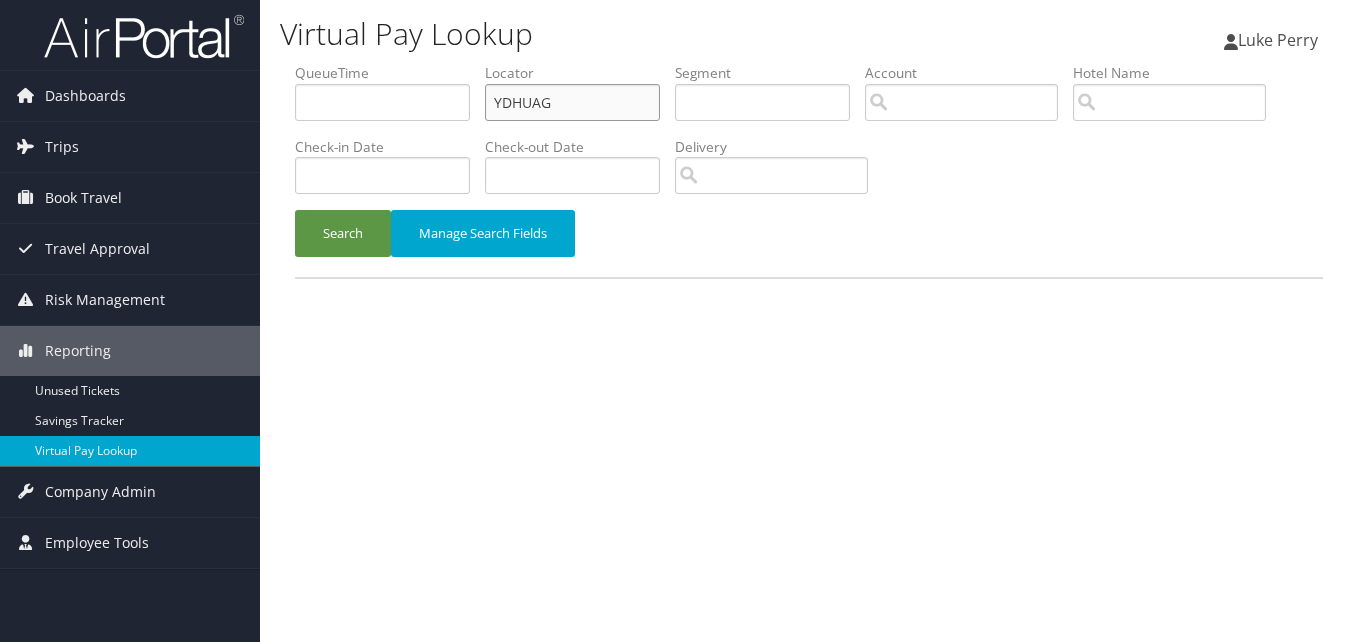 drag, startPoint x: 544, startPoint y: 103, endPoint x: 341, endPoint y: 103, distance: 203 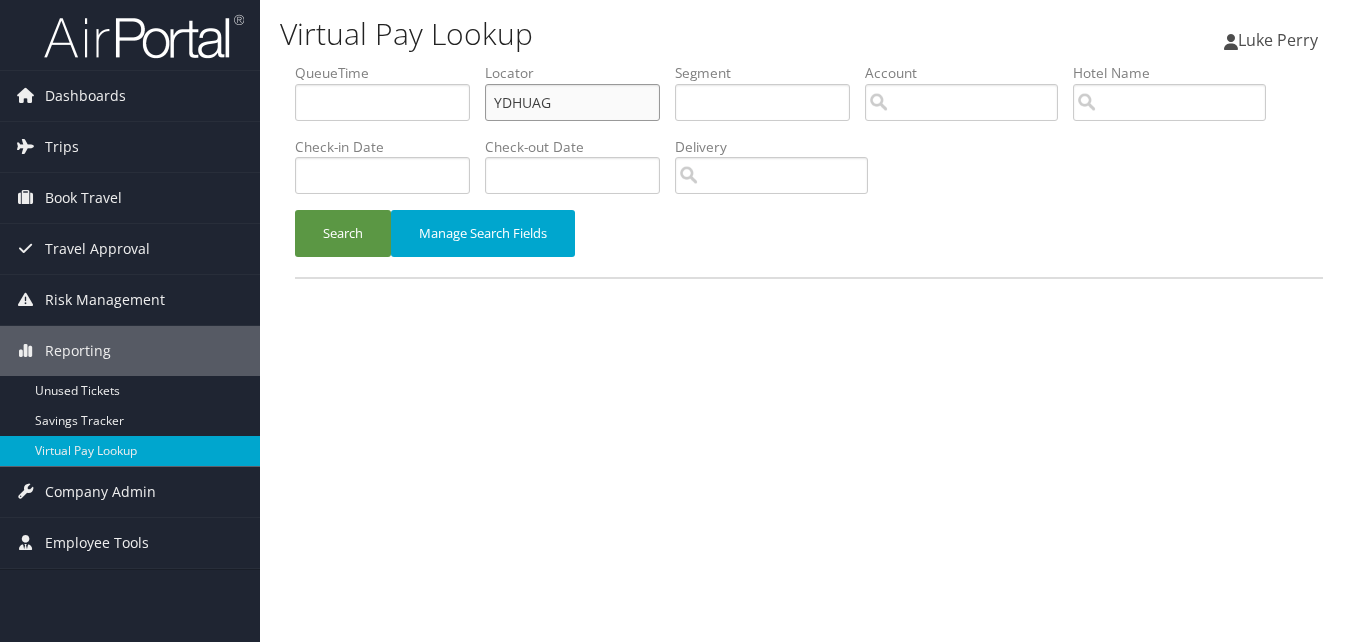 click on "QueueTime Locator YDHUAG Segment Account Traveler Hotel Name Check-in Date Check-out Date Delivery" at bounding box center (809, 63) 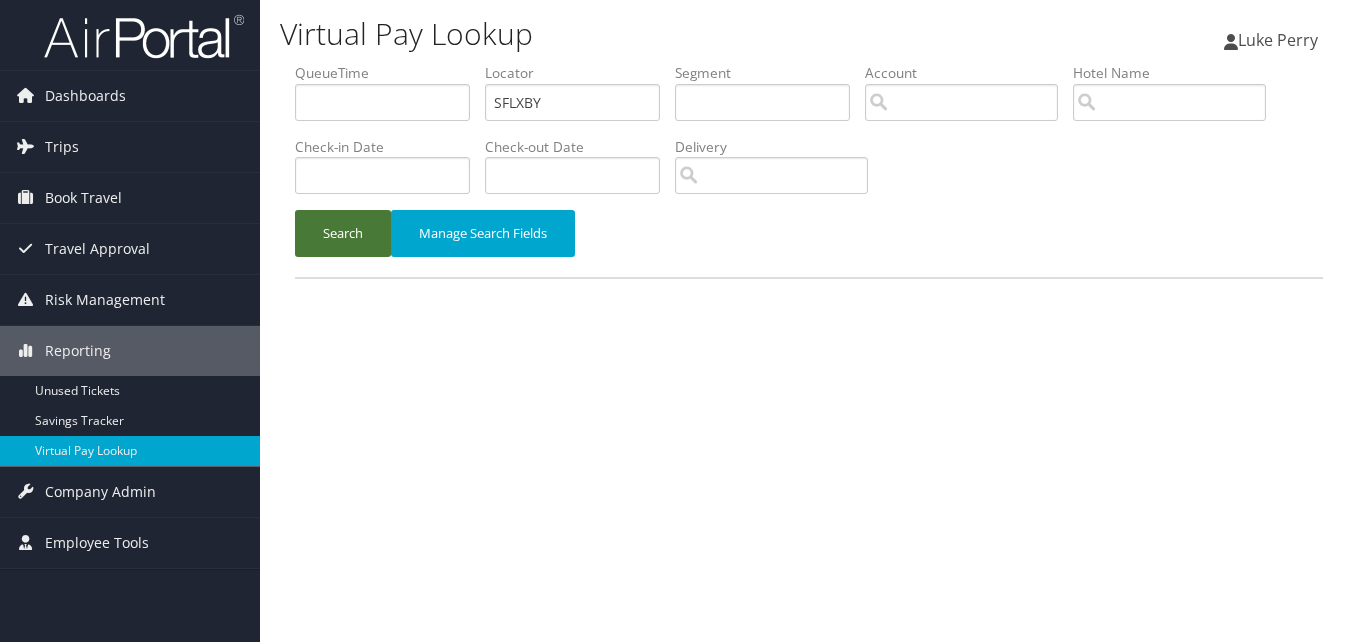 click on "Search" at bounding box center [343, 233] 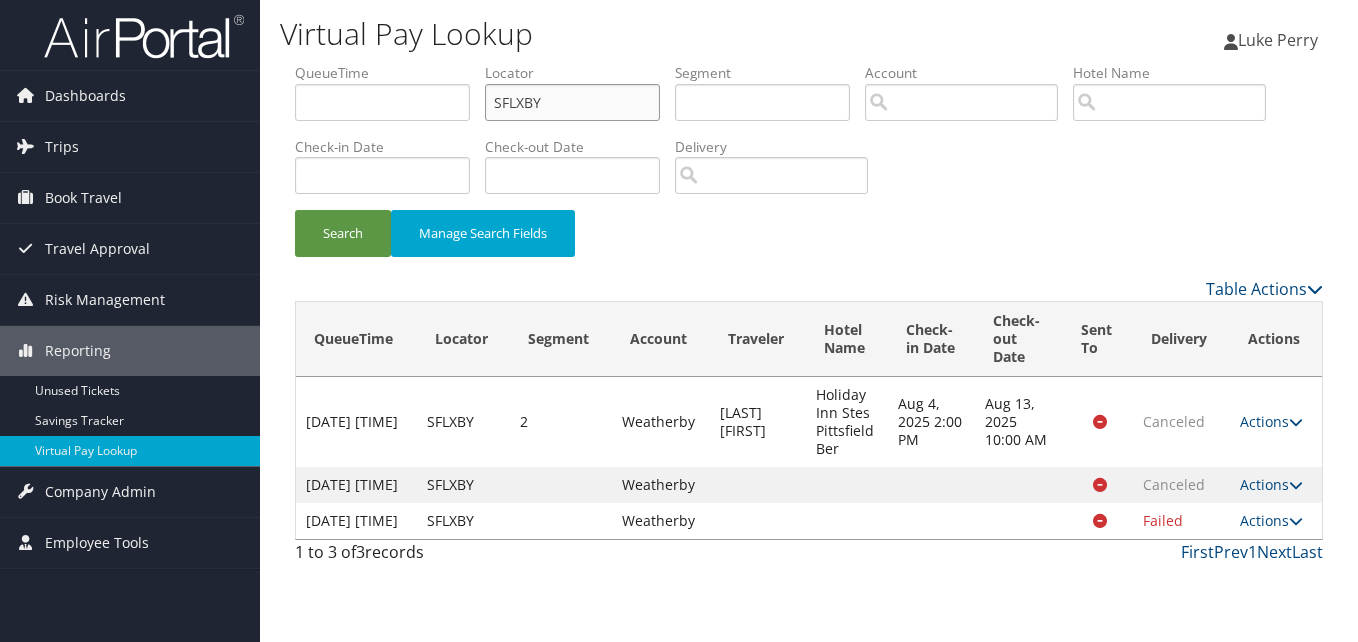 drag, startPoint x: 527, startPoint y: 109, endPoint x: 423, endPoint y: 116, distance: 104.23531 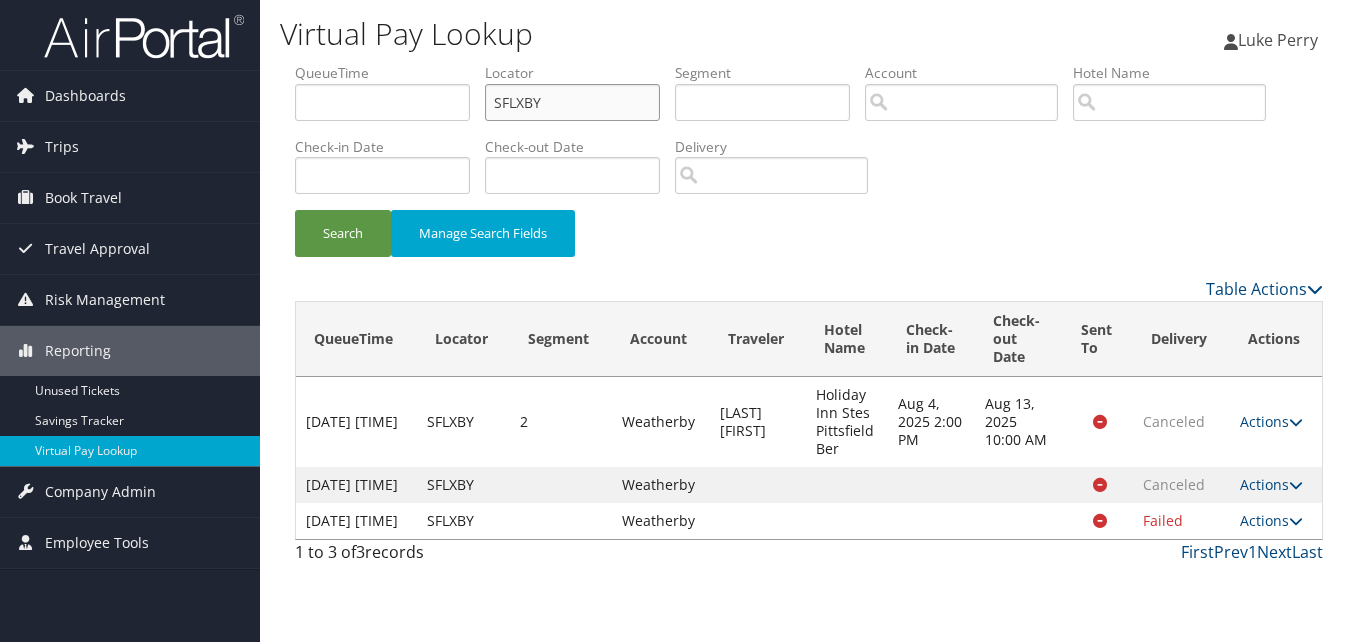 click on "QueueTime Locator SFLXBY Segment Account Traveler Hotel Name Check-in Date Check-out Date Delivery" at bounding box center (809, 63) 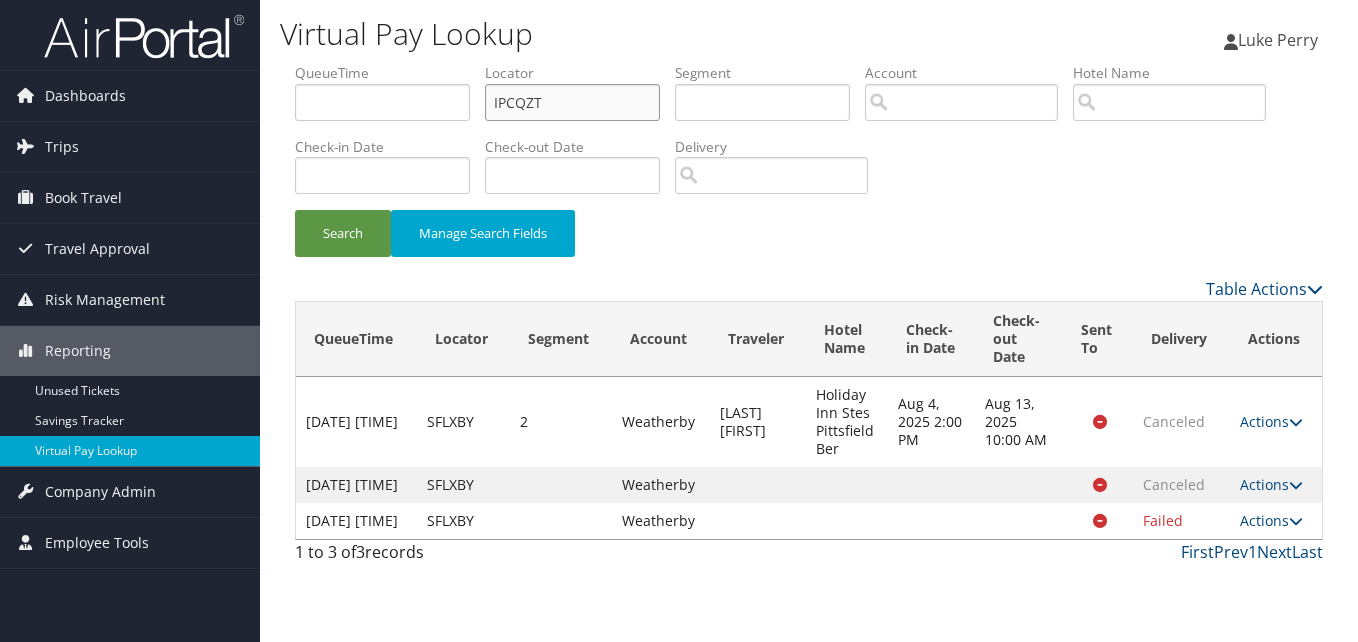 click on "IPCQZT" at bounding box center (572, 102) 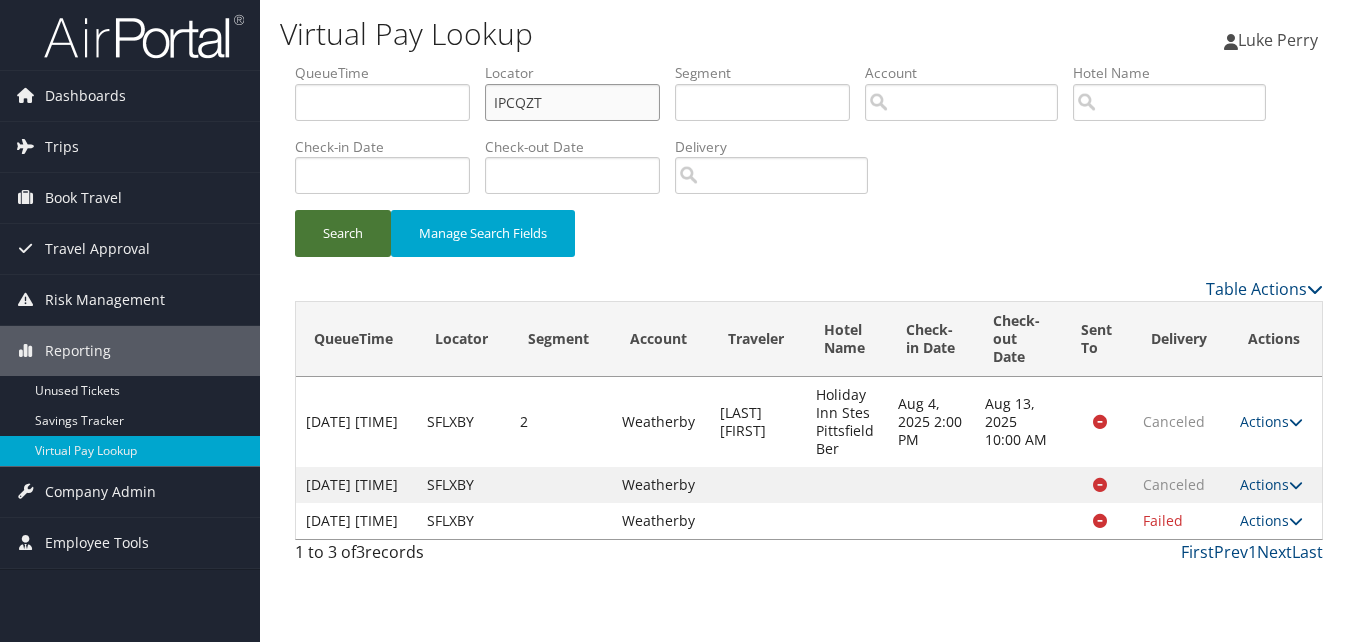 type on "IPCQZT" 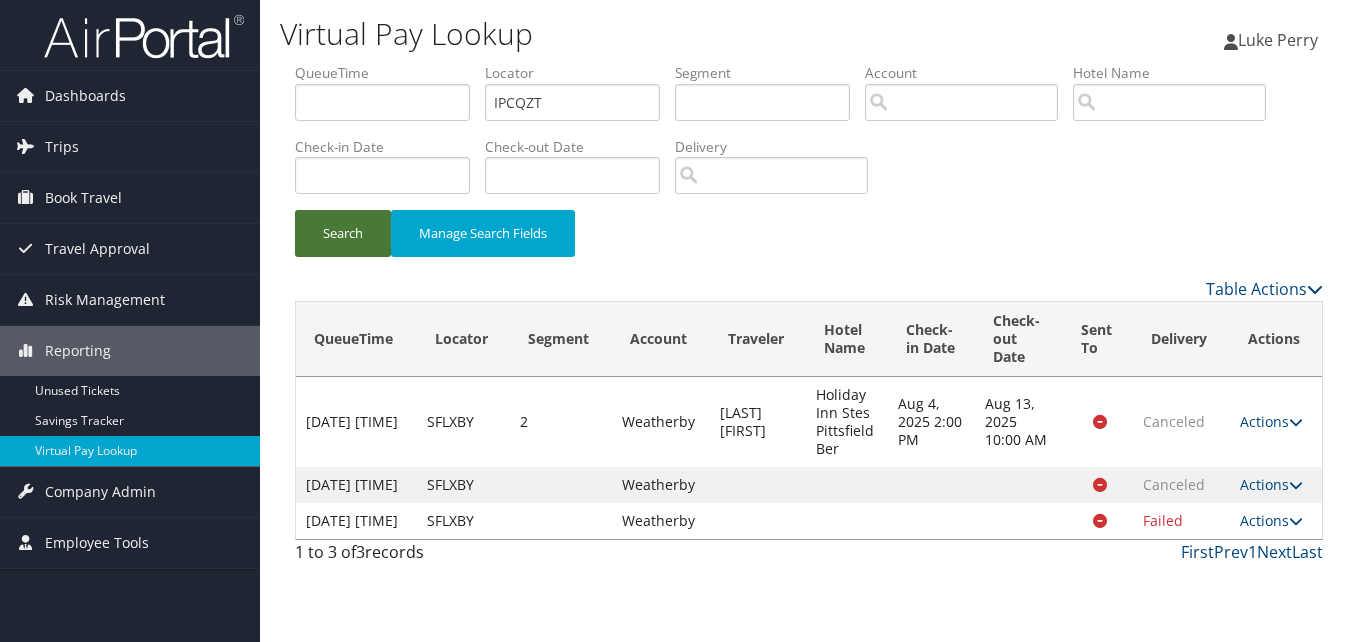 click on "Search" at bounding box center [343, 233] 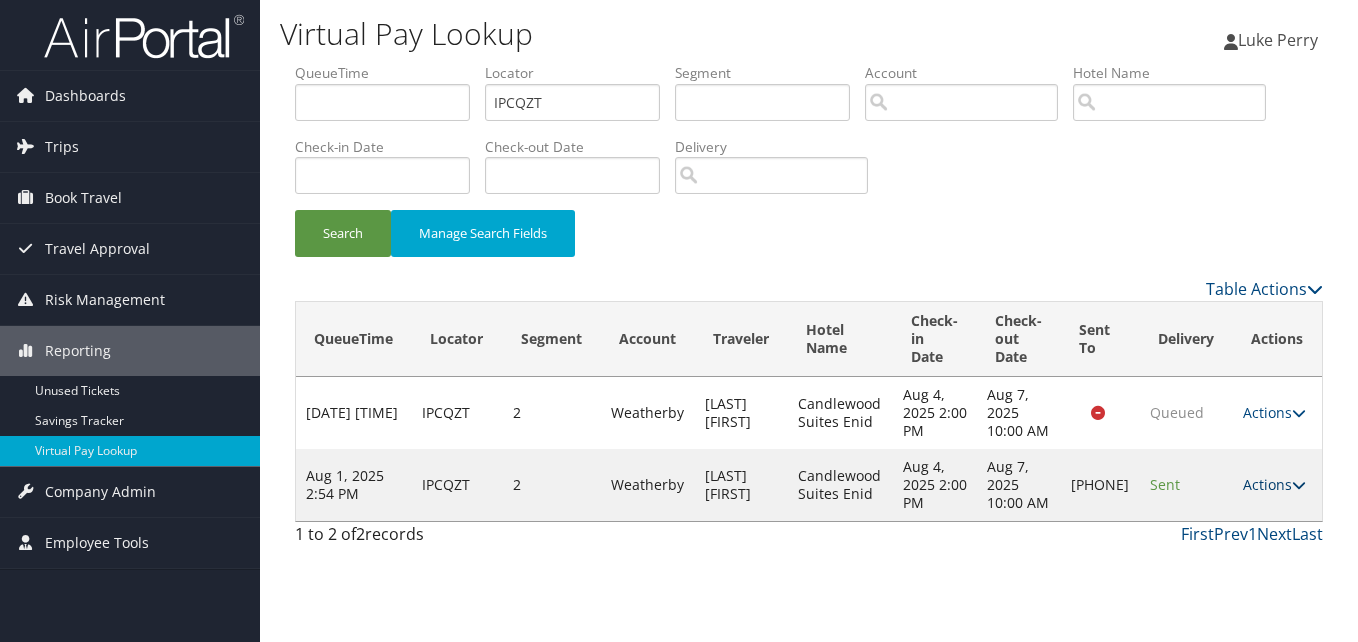 click on "Actions" at bounding box center [1274, 484] 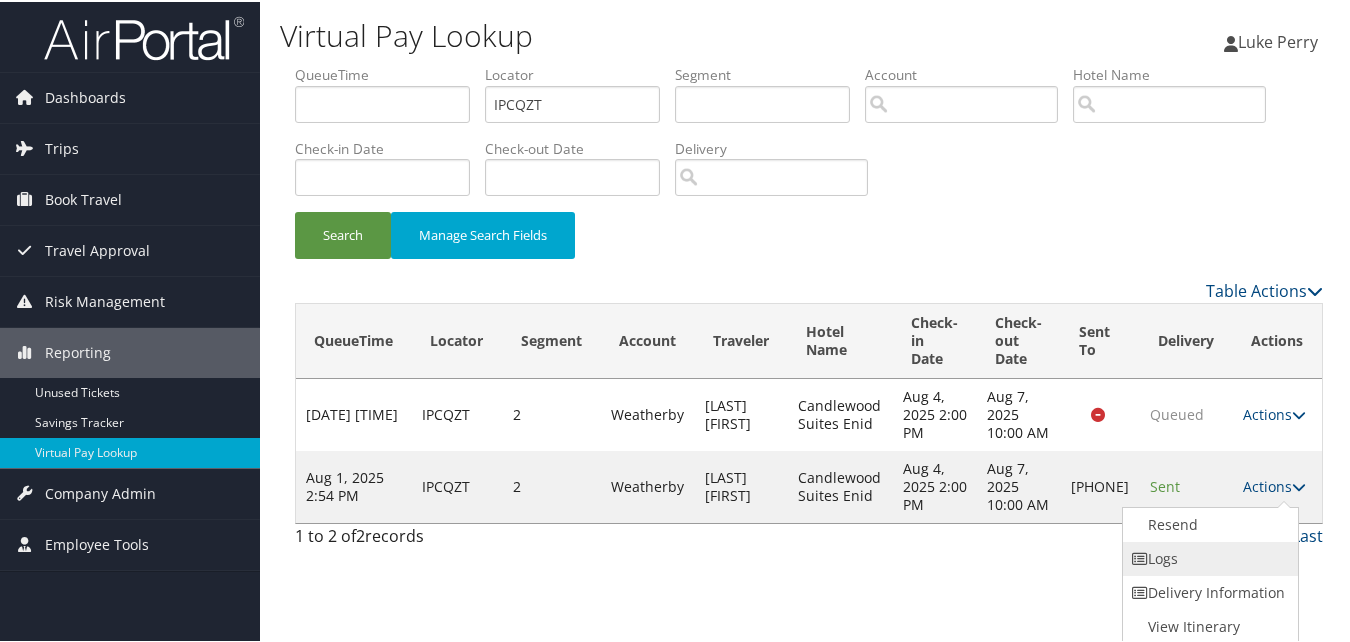 click on "Logs" at bounding box center [1208, 557] 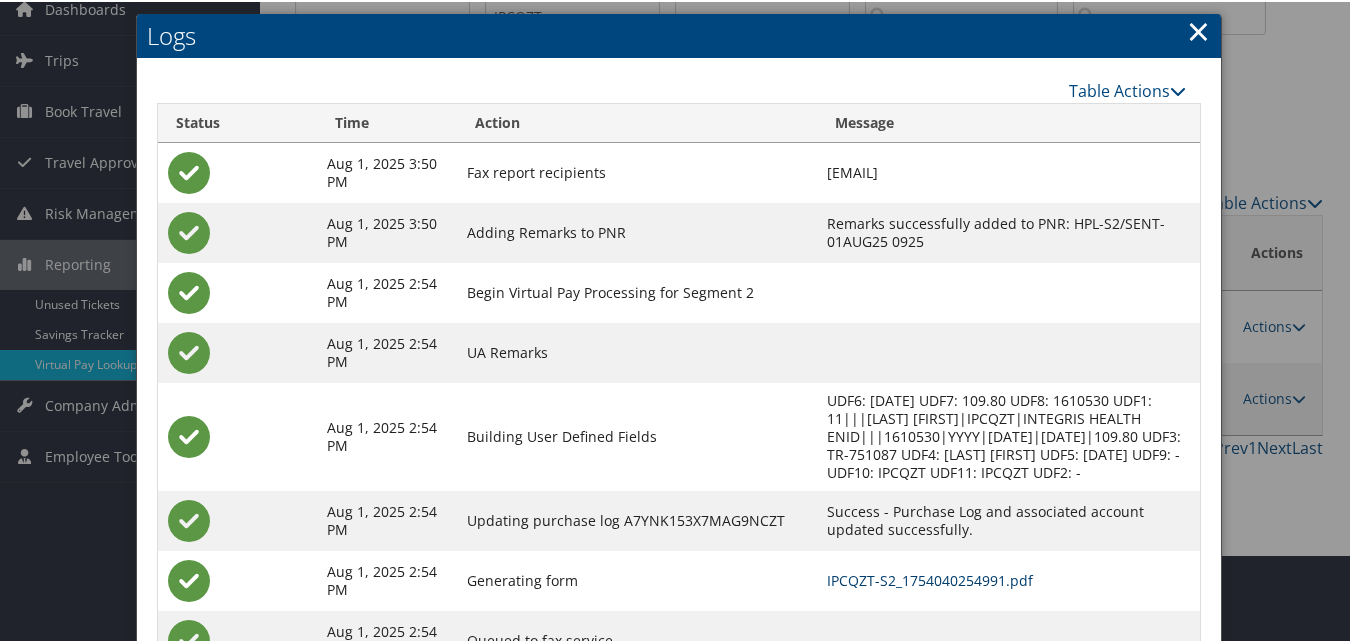 scroll, scrollTop: 171, scrollLeft: 0, axis: vertical 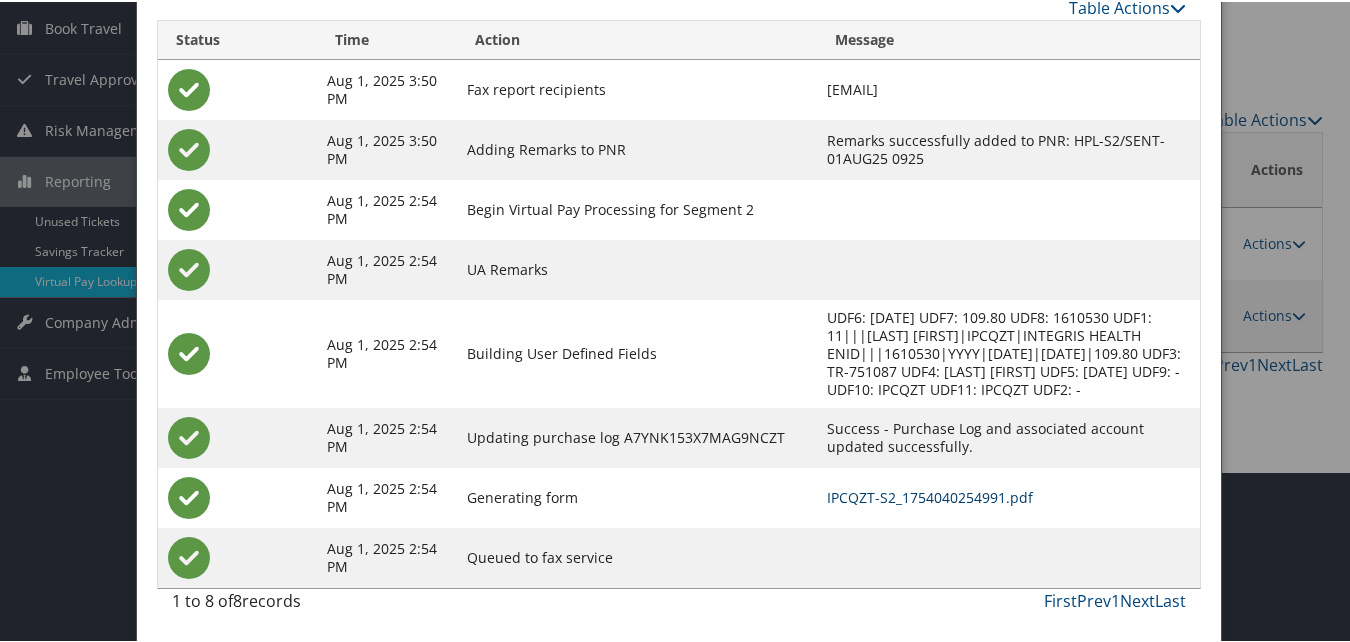 click on "IPCQZT-S2_1754040254991.pdf" at bounding box center (931, 495) 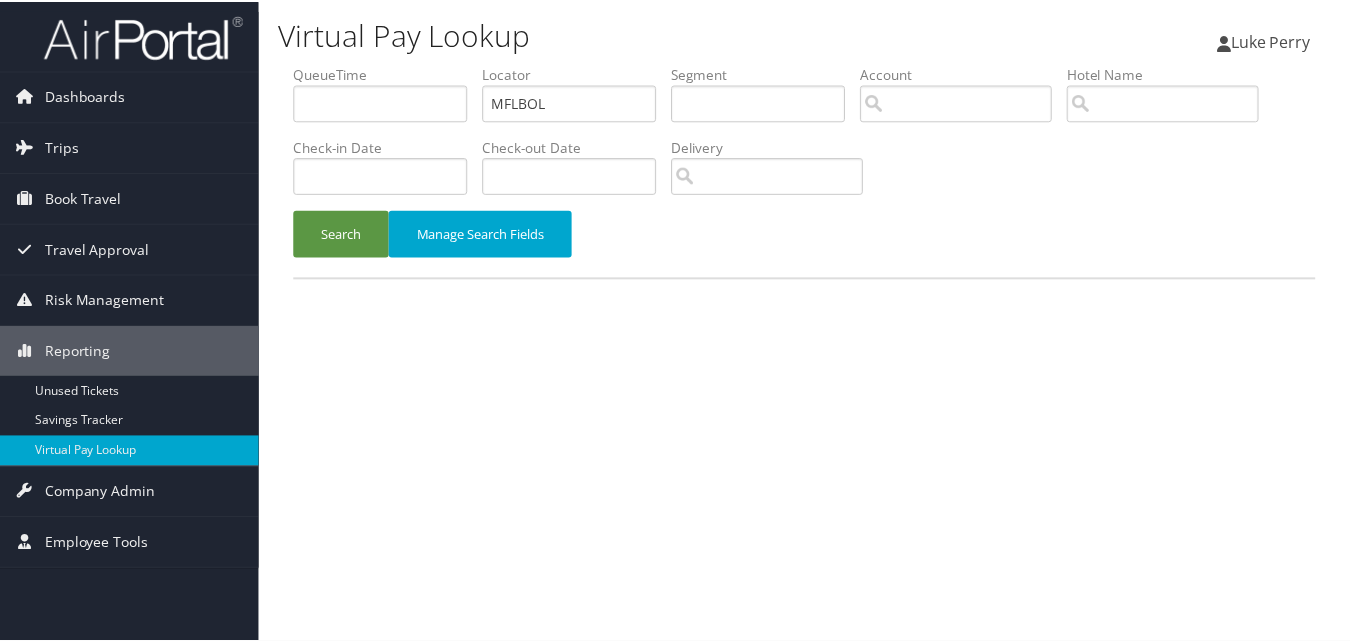 scroll, scrollTop: 0, scrollLeft: 0, axis: both 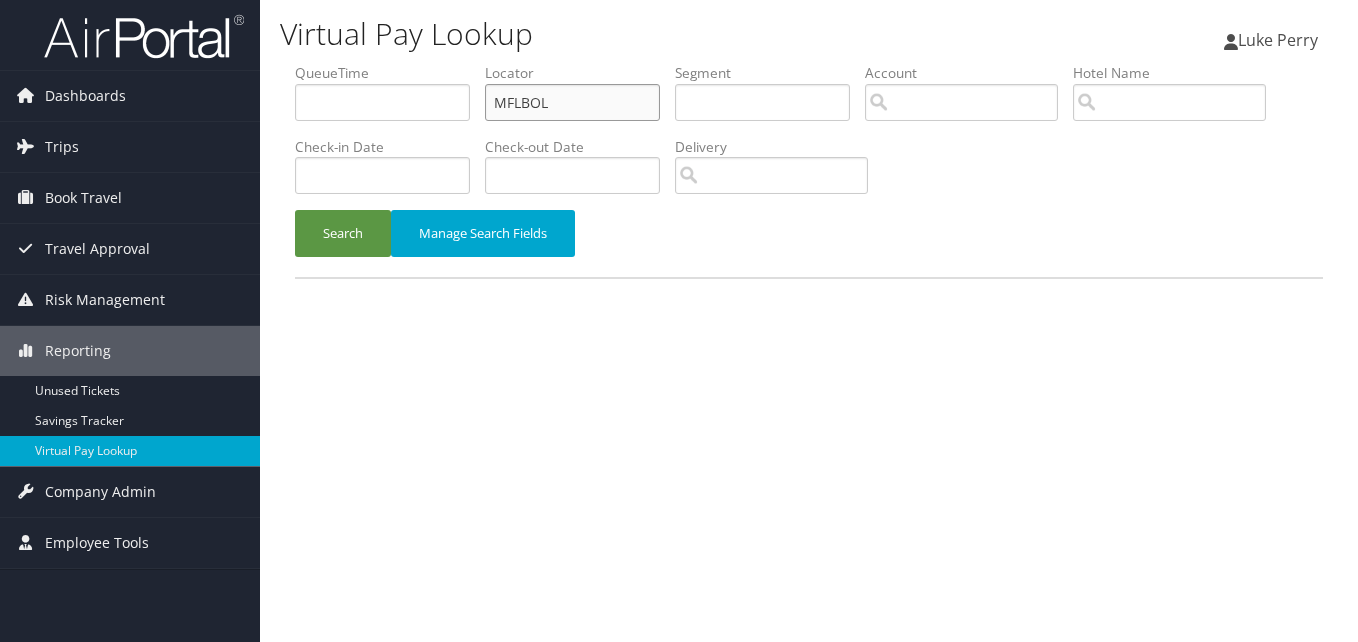 drag, startPoint x: 551, startPoint y: 103, endPoint x: 421, endPoint y: 103, distance: 130 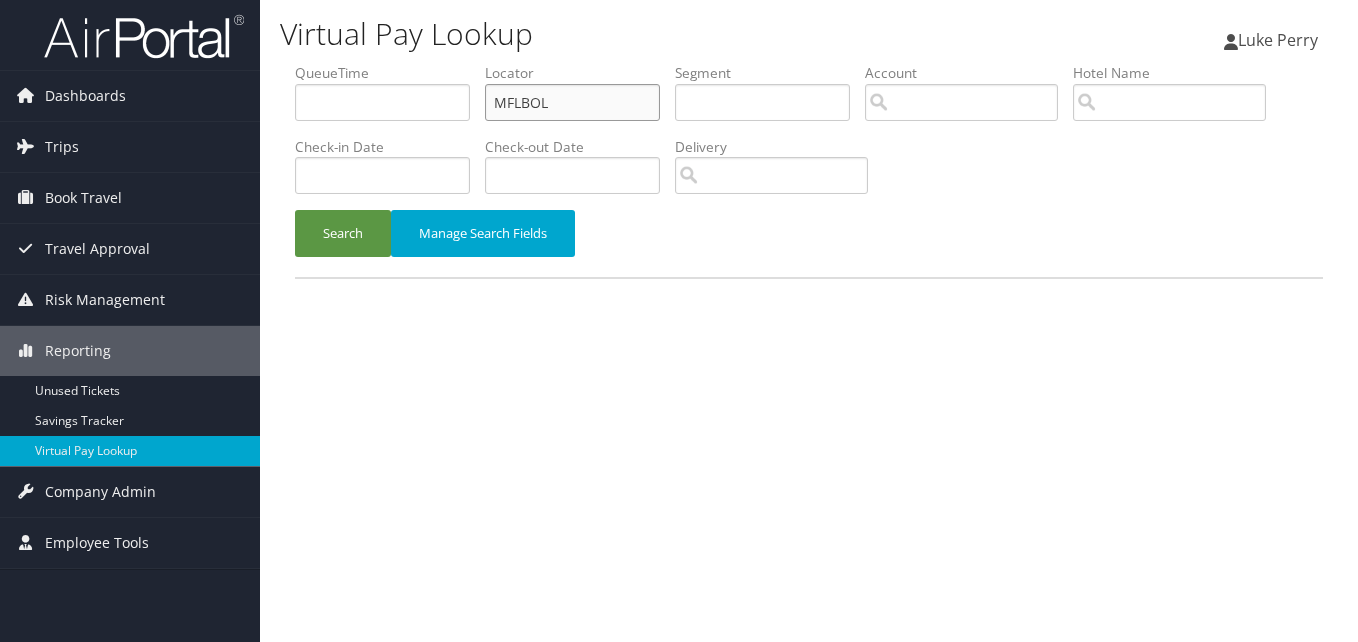 click on "QueueTime Locator MFLBOL Segment Account Traveler Hotel Name Check-in Date Check-out Date Delivery" at bounding box center (809, 63) 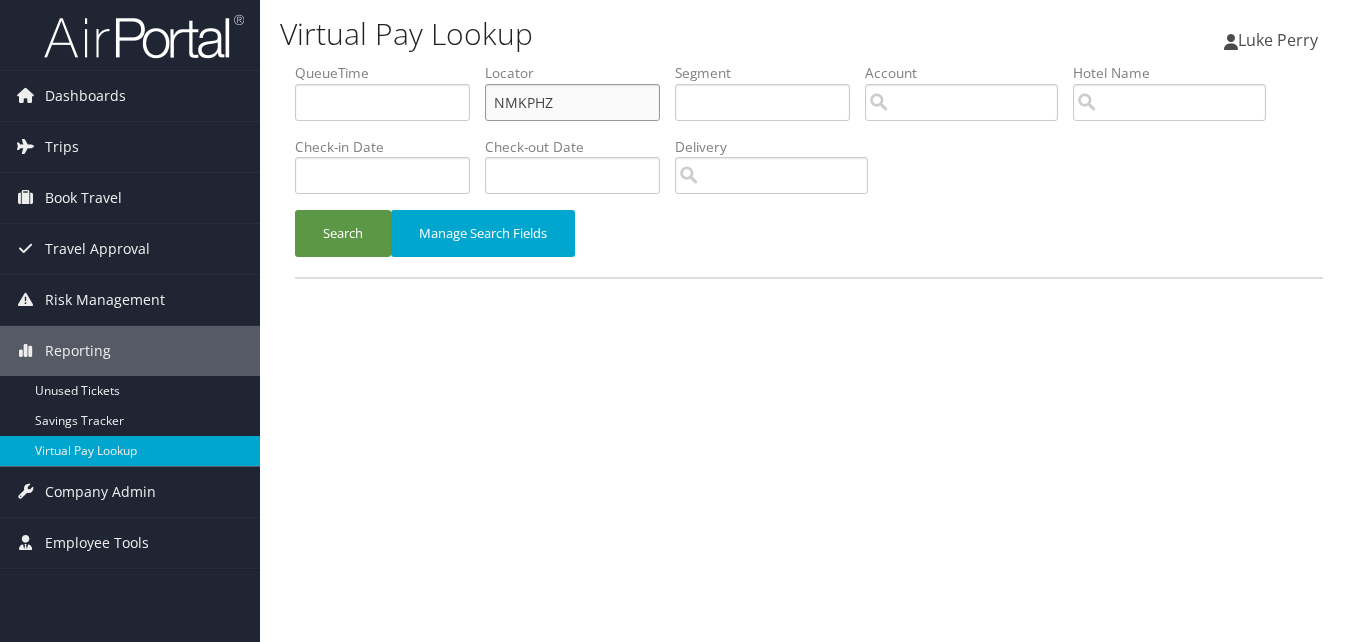 click on "NMKPHZ" at bounding box center (572, 102) 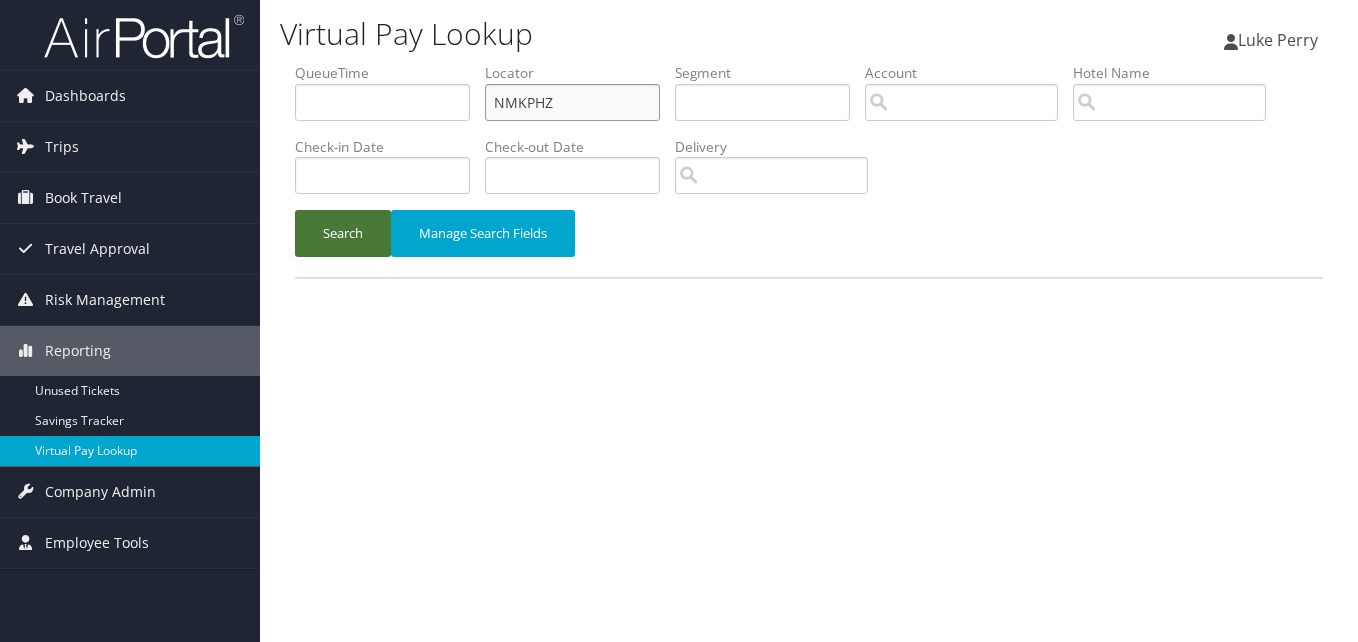 type on "NMKPHZ" 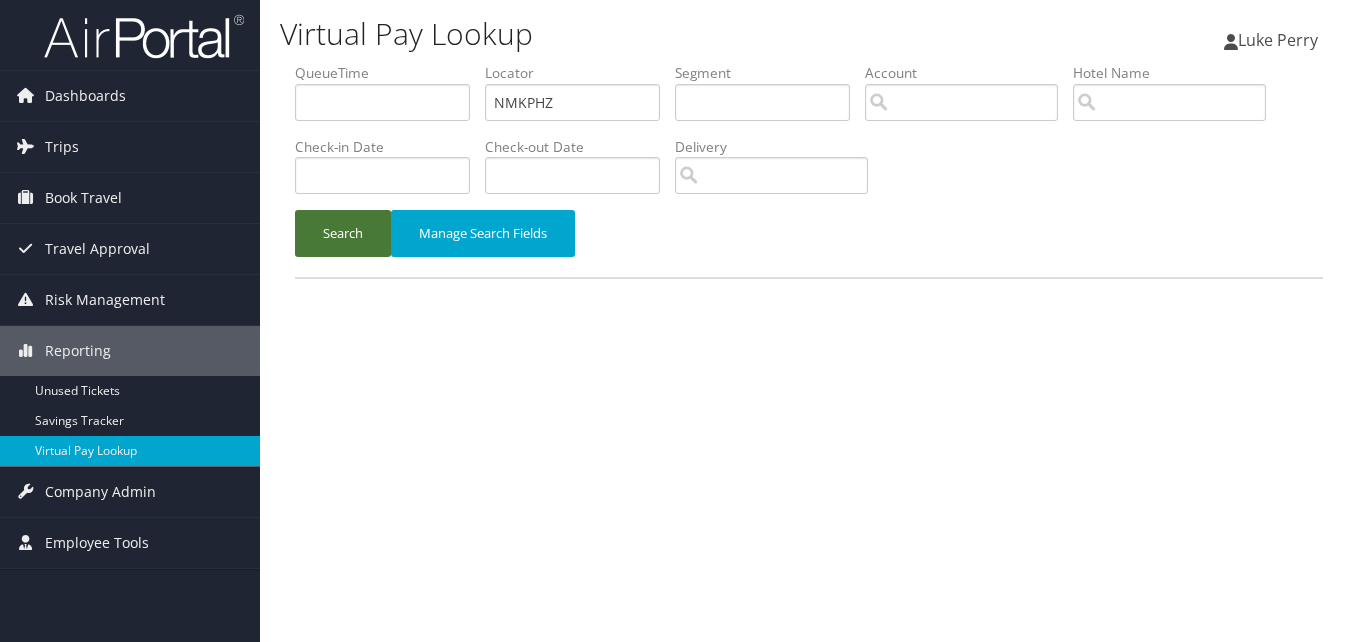 click on "Search" at bounding box center (343, 233) 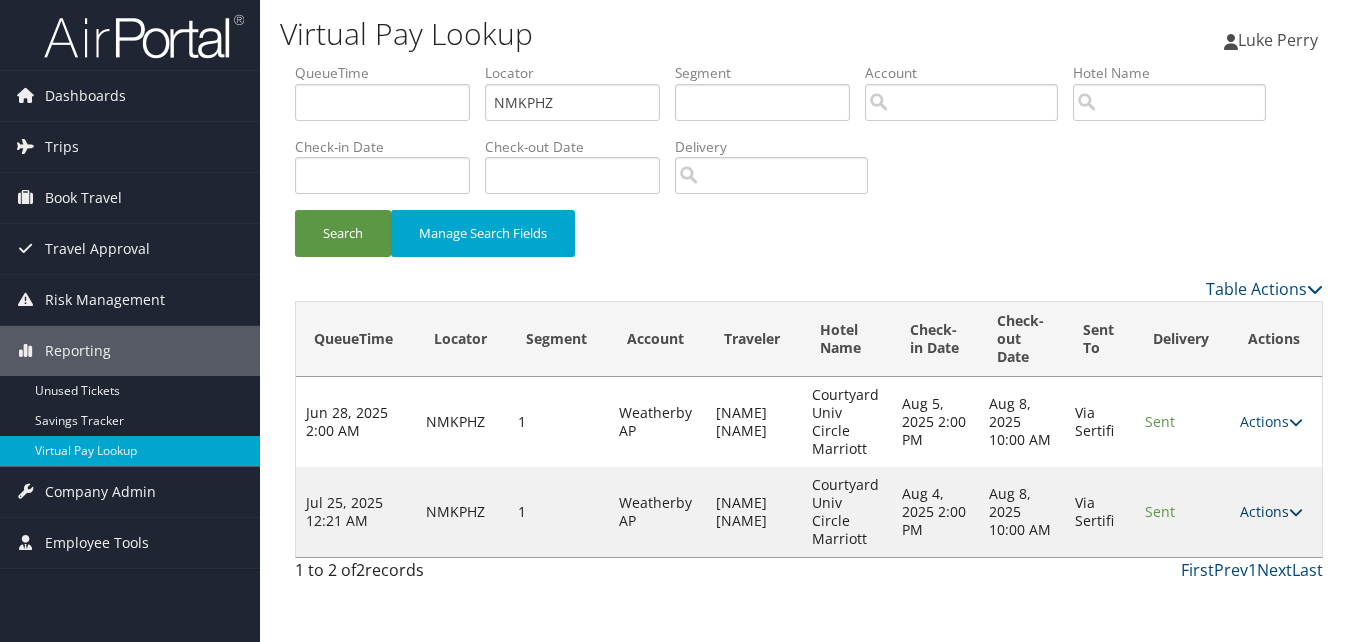 click on "Actions" at bounding box center [1271, 511] 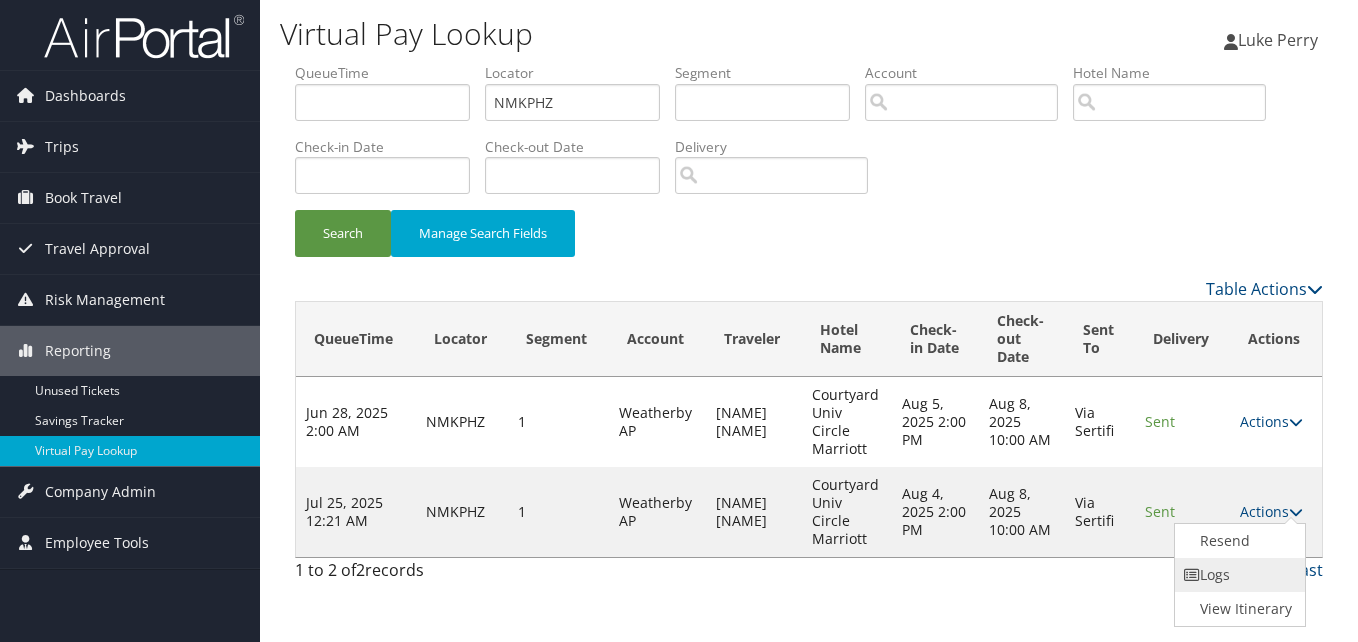 click on "Logs" at bounding box center [1238, 575] 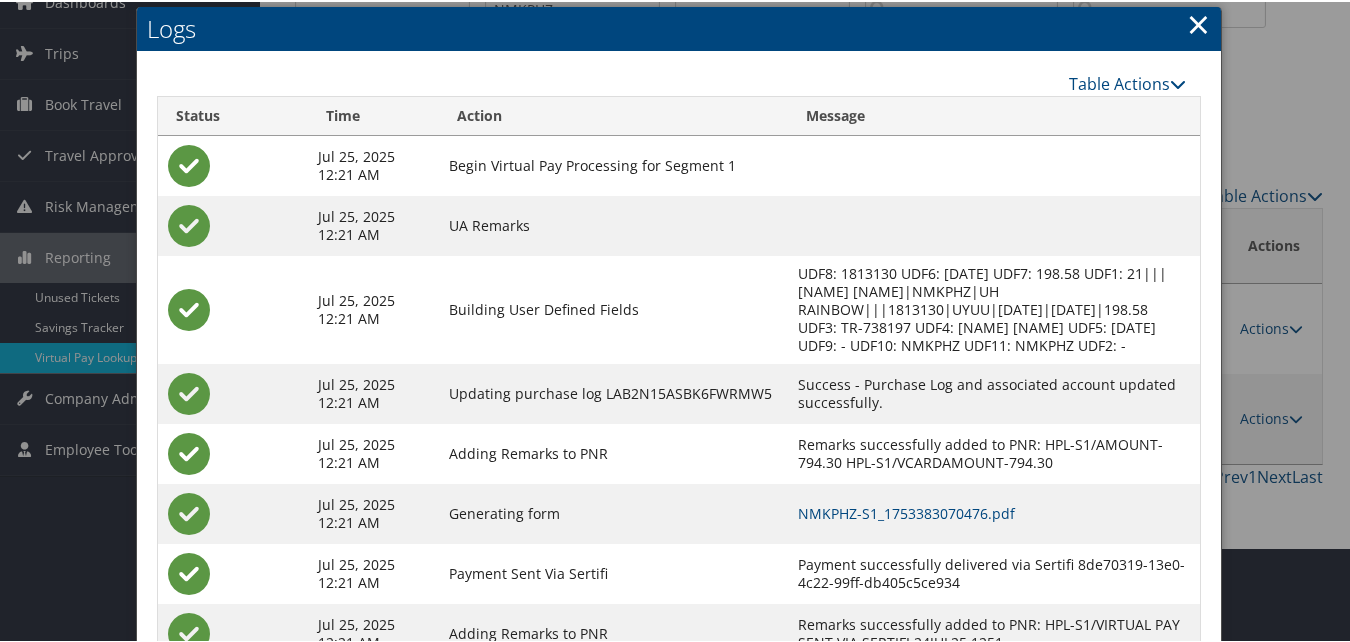 scroll, scrollTop: 171, scrollLeft: 0, axis: vertical 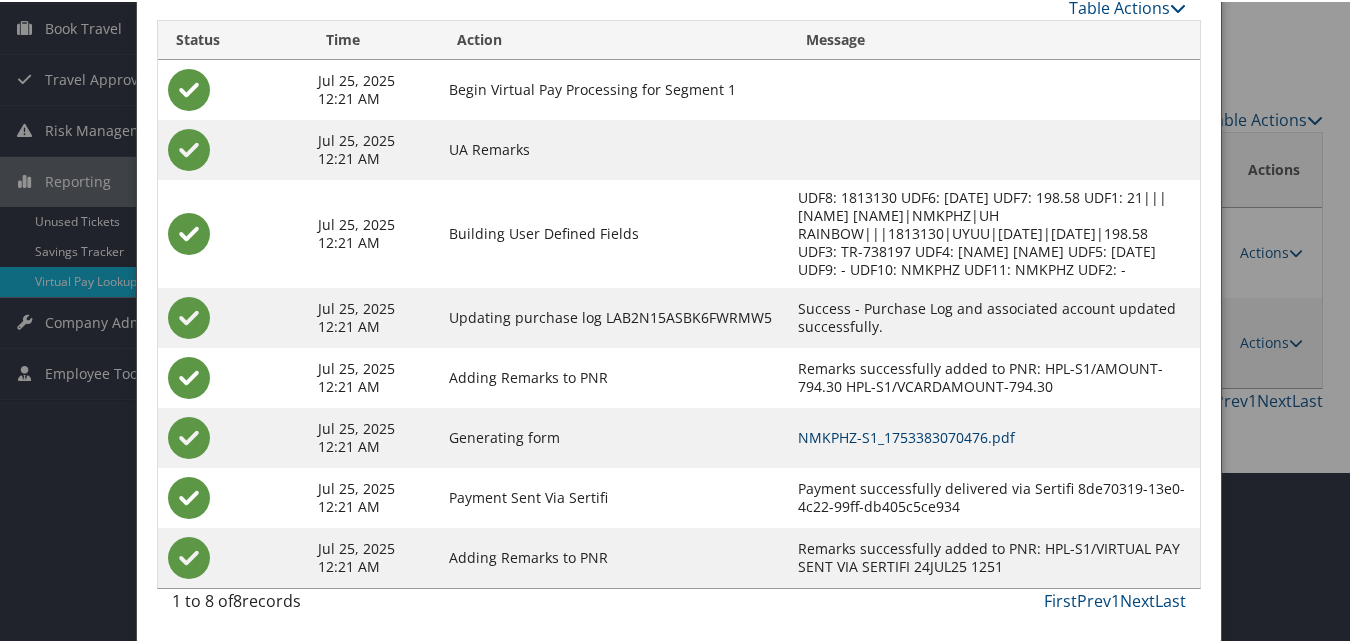 click on "NMKPHZ-S1_1753383070476.pdf" at bounding box center (906, 435) 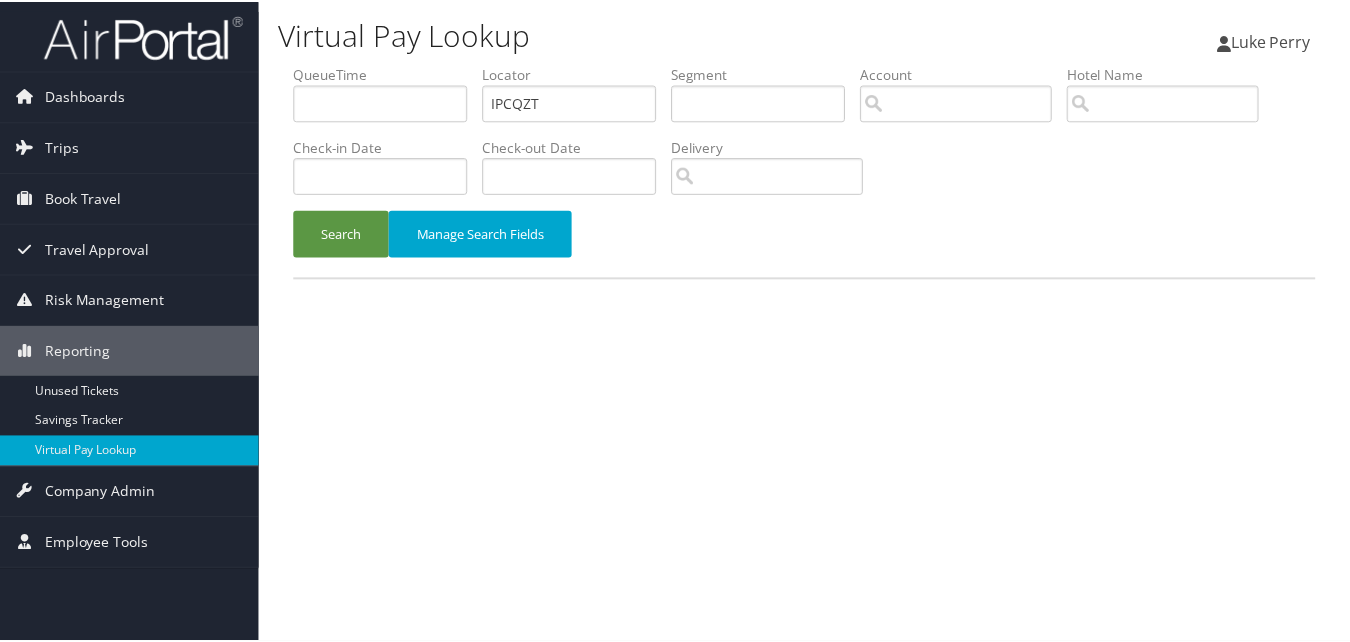 scroll, scrollTop: 0, scrollLeft: 0, axis: both 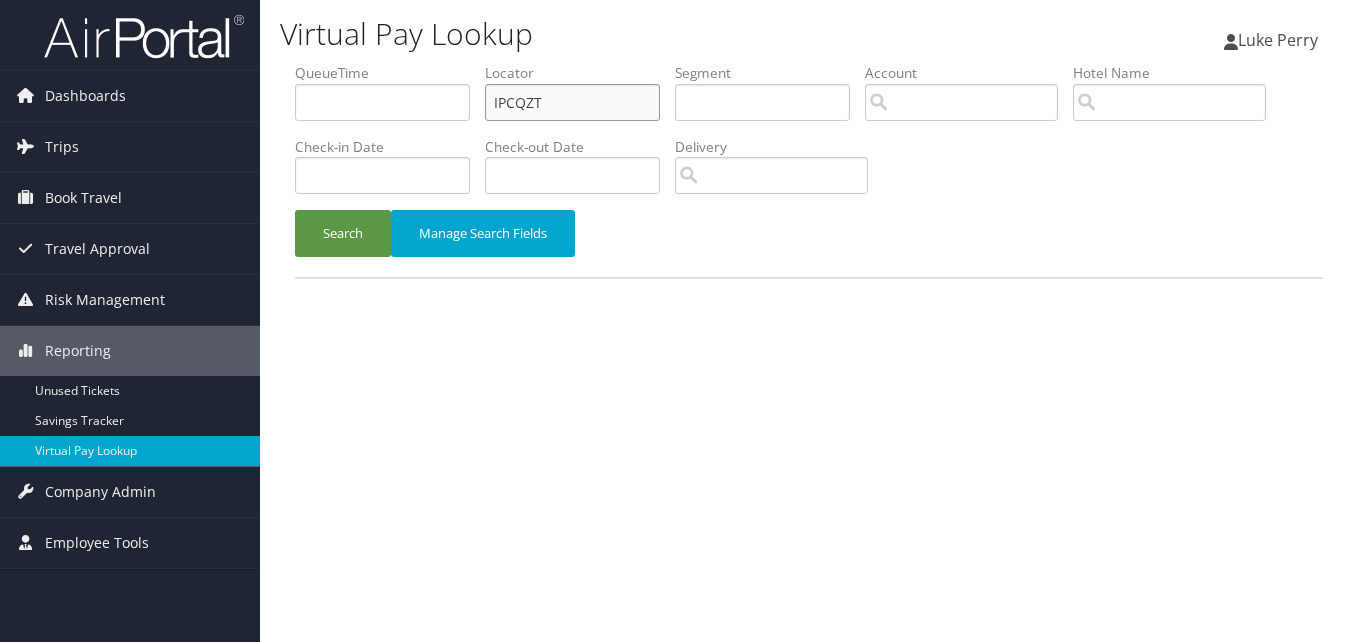 drag, startPoint x: 544, startPoint y: 104, endPoint x: 489, endPoint y: 107, distance: 55.081757 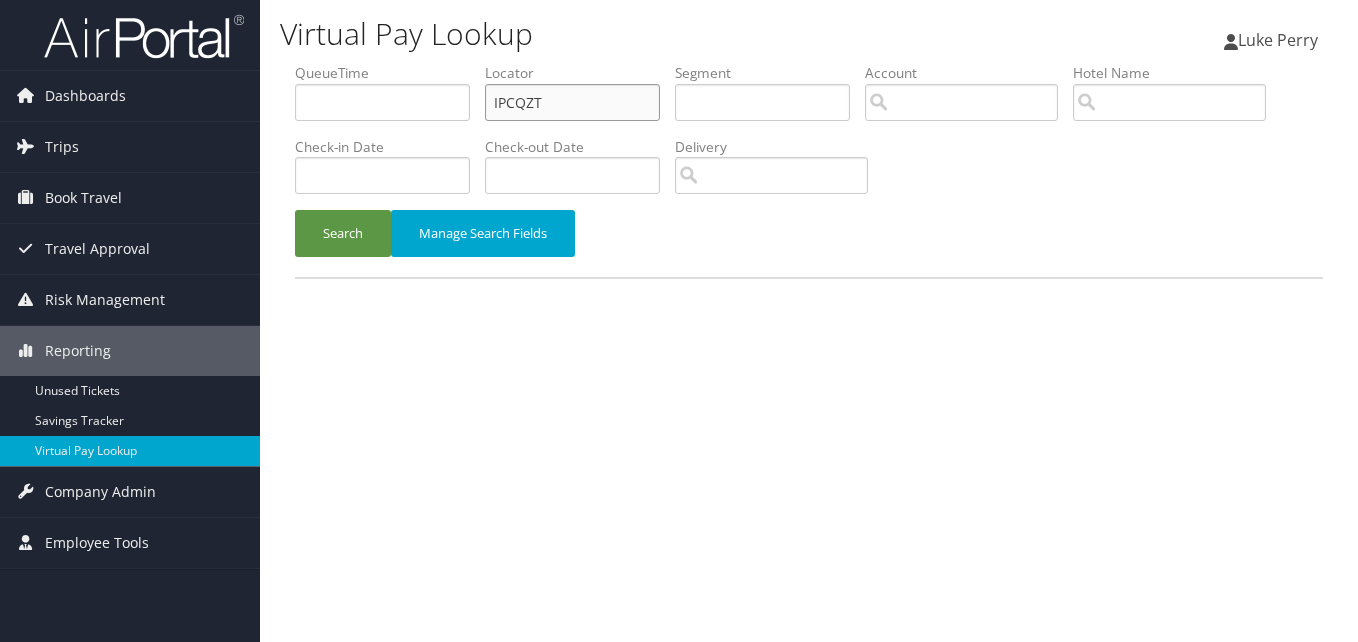 click on "IPCQZT" at bounding box center [572, 102] 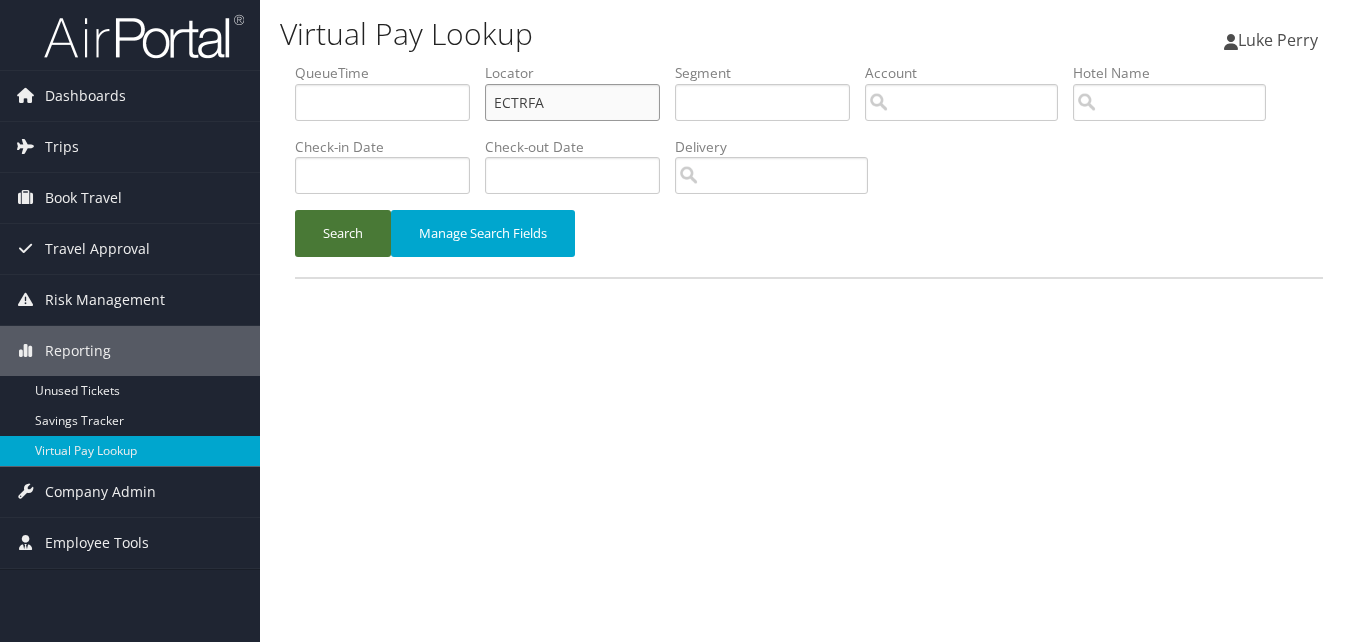 type on "ECTRFA" 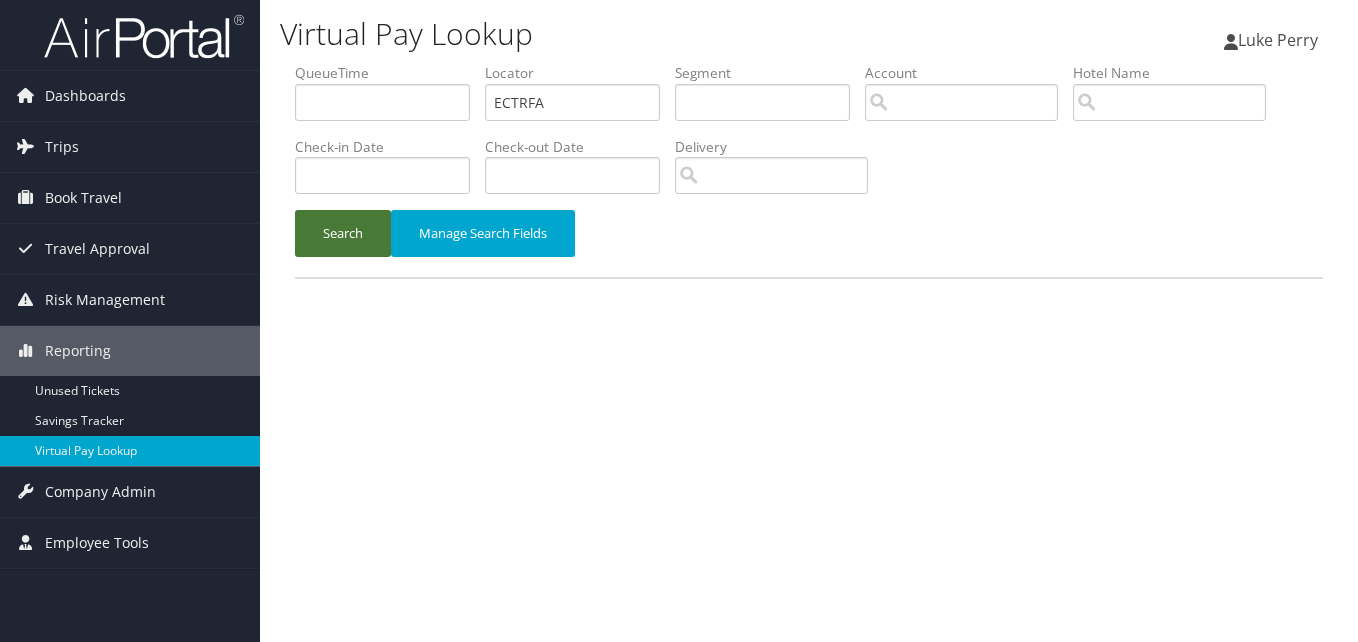 click on "Search" at bounding box center [343, 233] 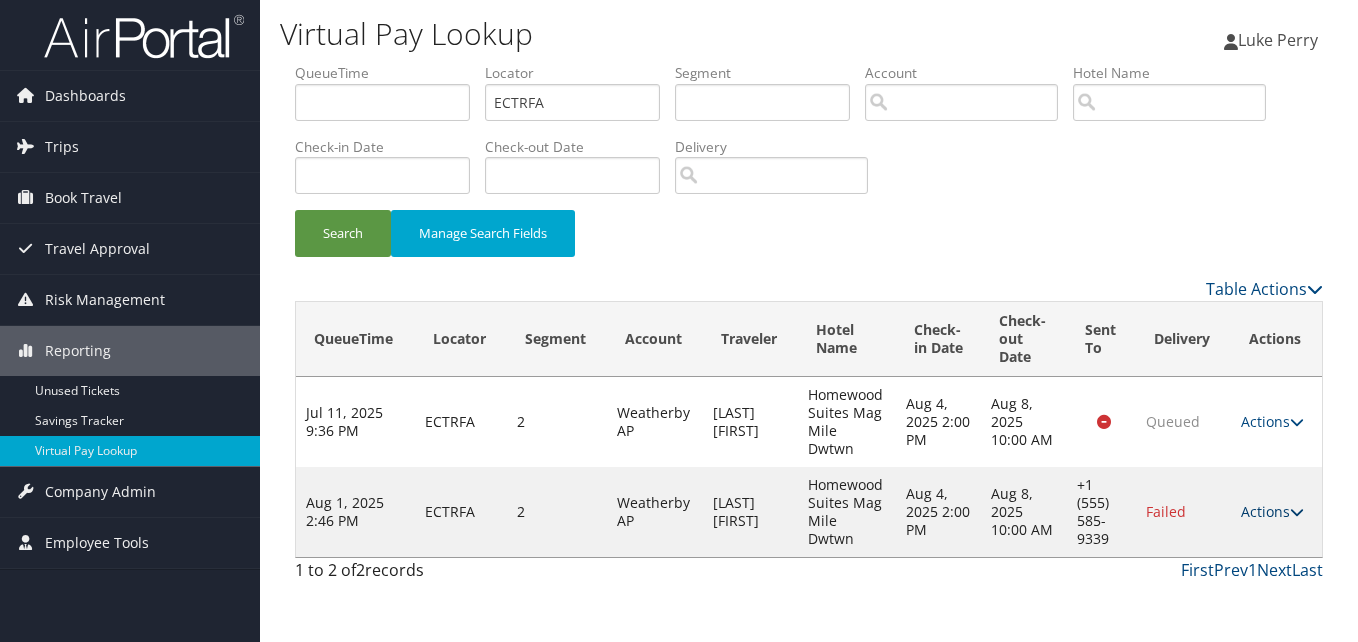 click on "Actions" at bounding box center [1272, 511] 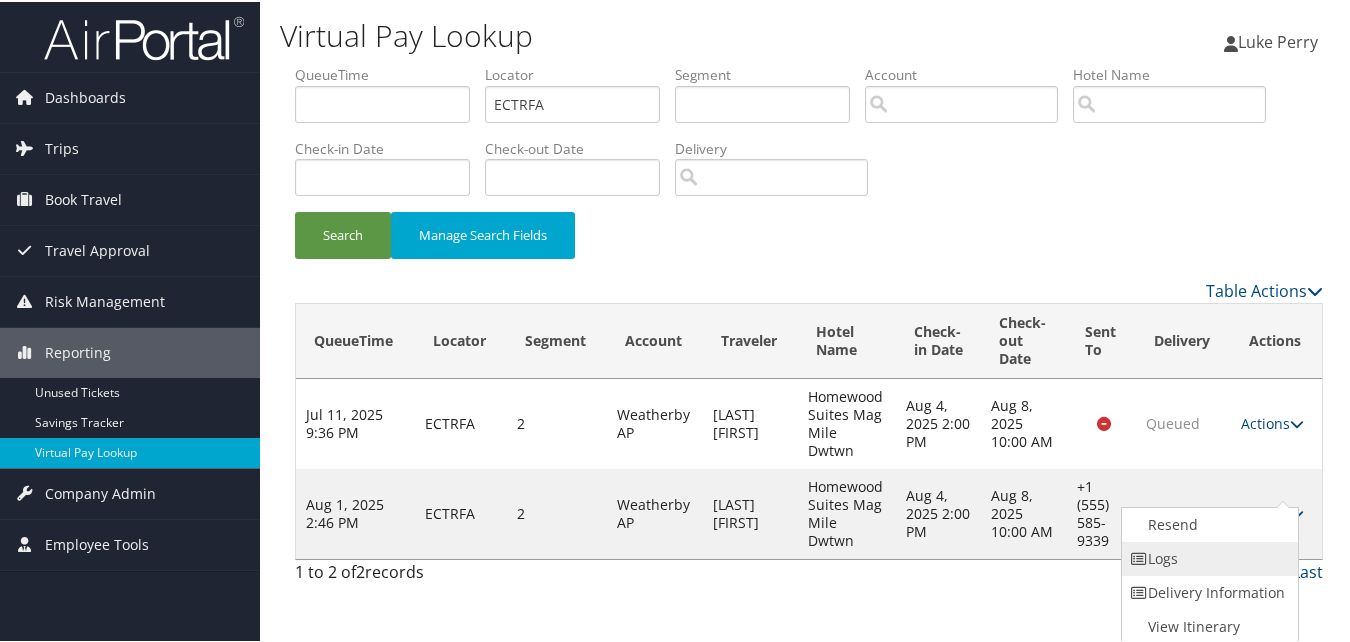 click on "Logs" at bounding box center (1207, 557) 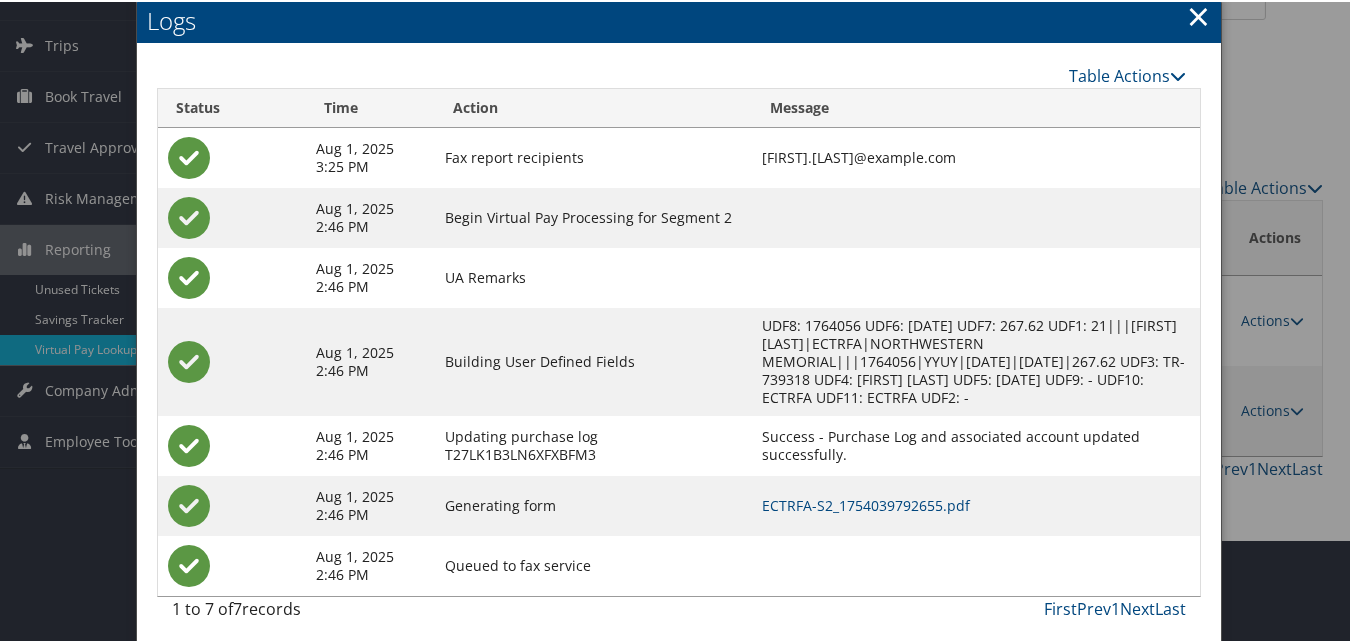 scroll, scrollTop: 111, scrollLeft: 0, axis: vertical 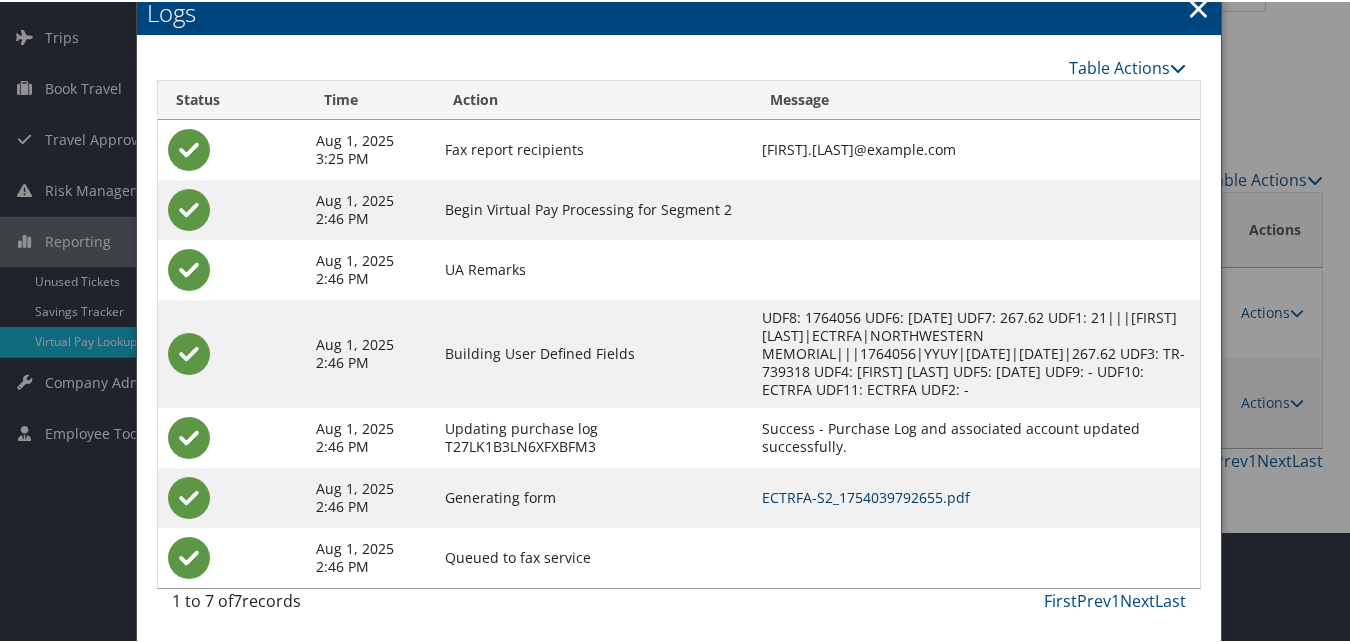 click on "ECTRFA-S2_1754039792655.pdf" at bounding box center (866, 495) 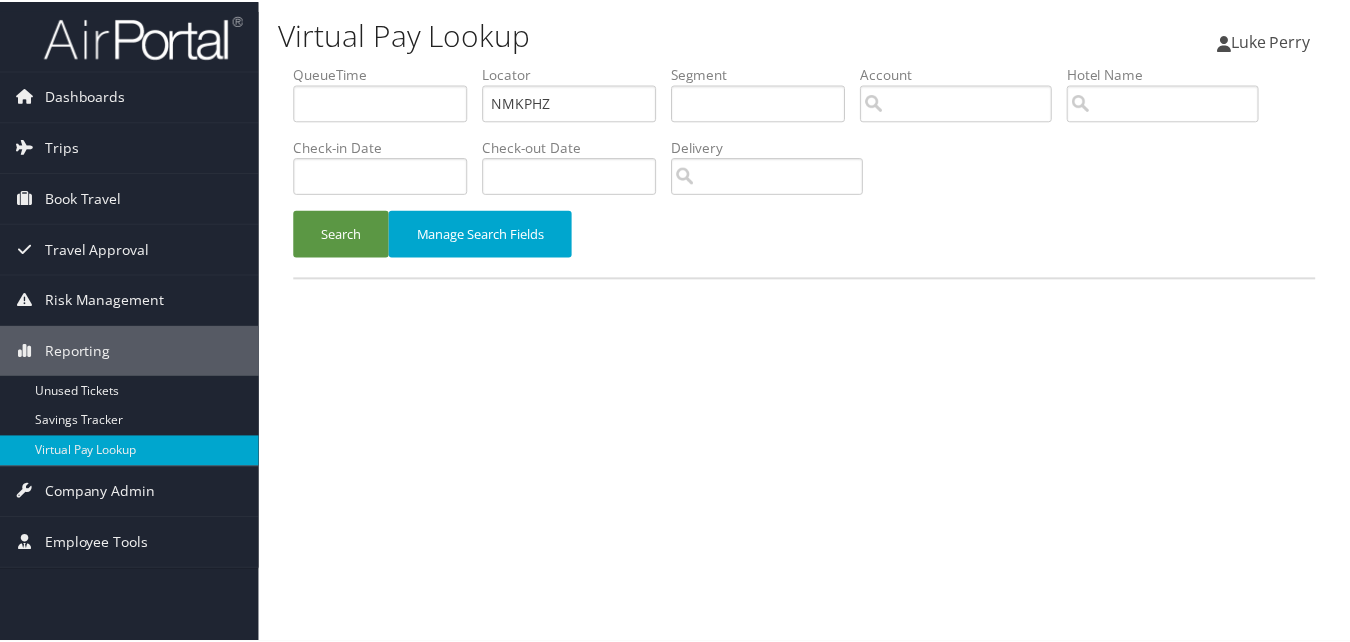 scroll, scrollTop: 0, scrollLeft: 0, axis: both 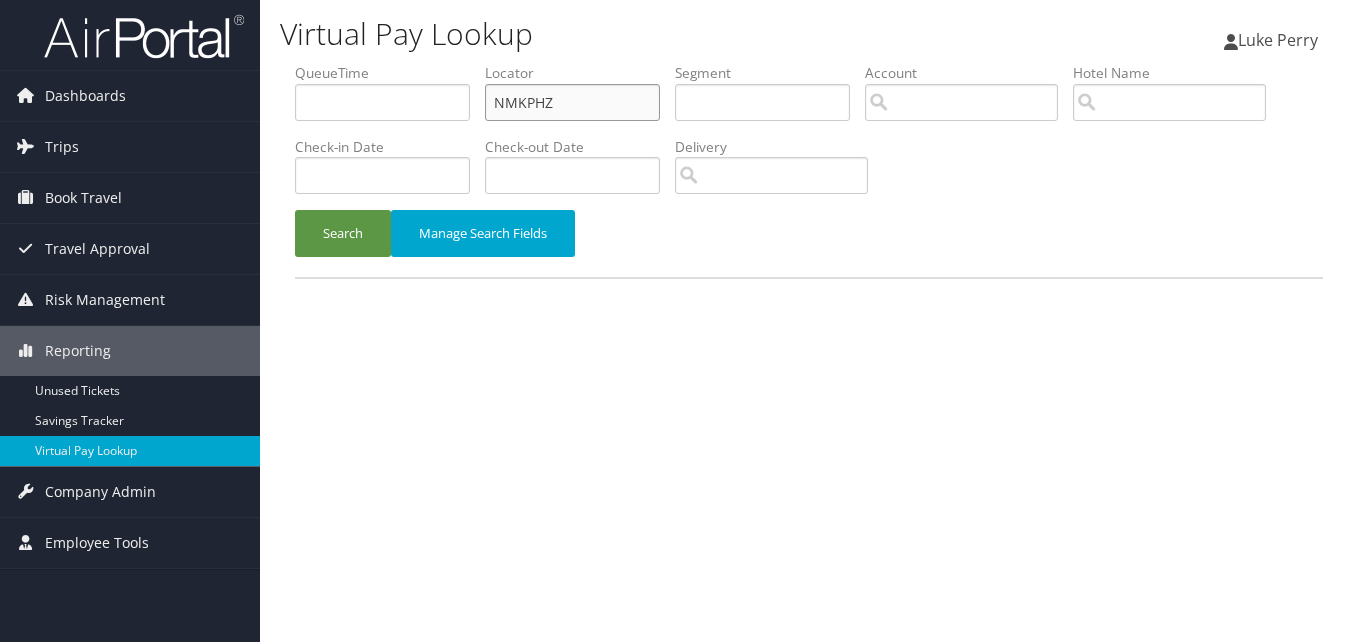 drag, startPoint x: 514, startPoint y: 104, endPoint x: 415, endPoint y: 118, distance: 99.985 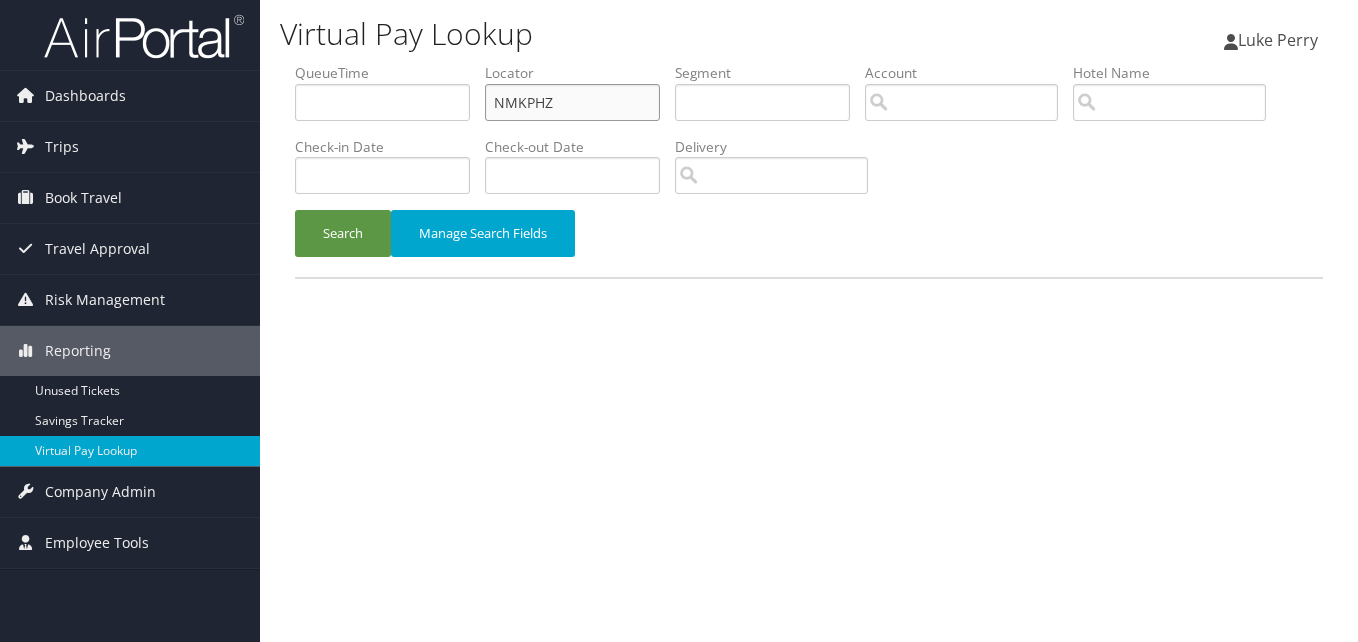 click on "QueueTime Locator NMKPHZ Segment Account Traveler Hotel Name Check-in Date Check-out Date Delivery" at bounding box center (809, 63) 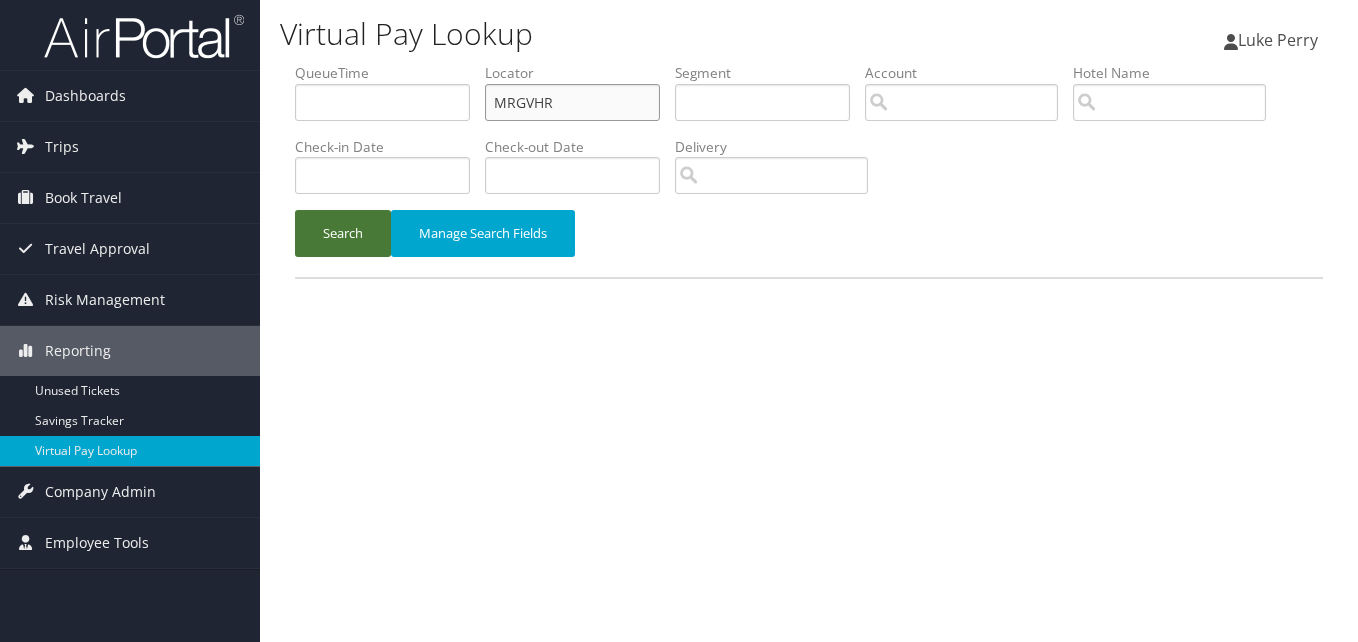 type on "MRGVHR" 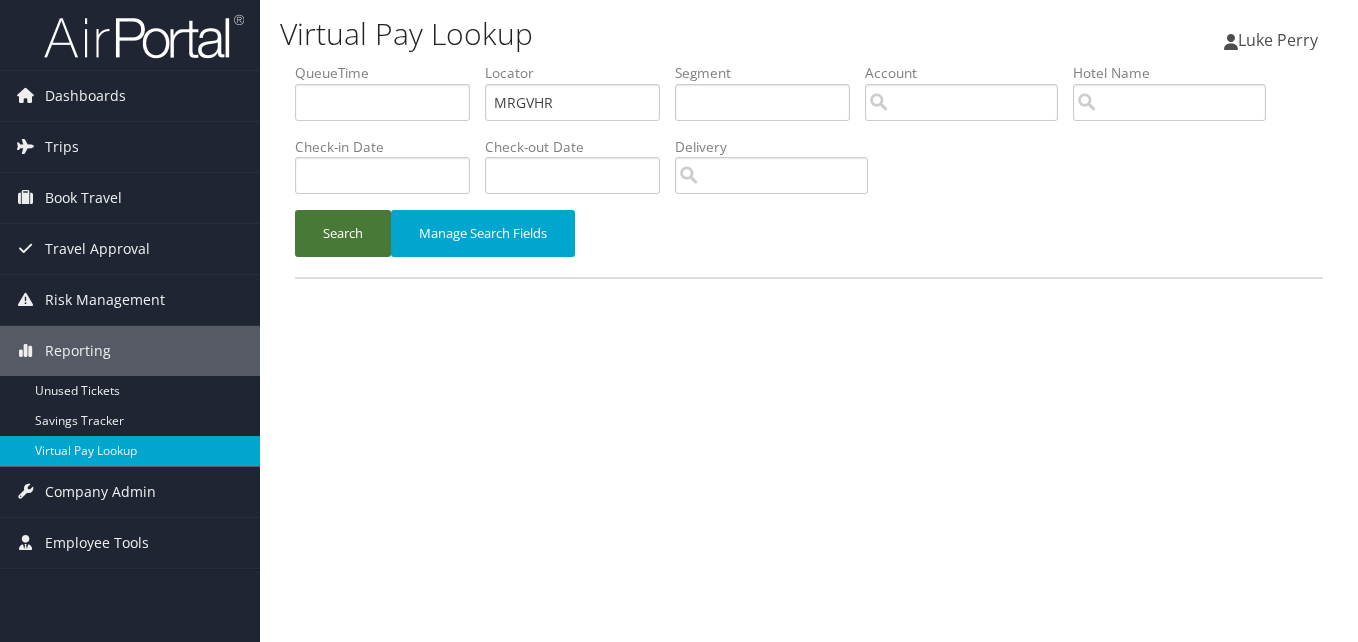 click on "Search" at bounding box center [343, 233] 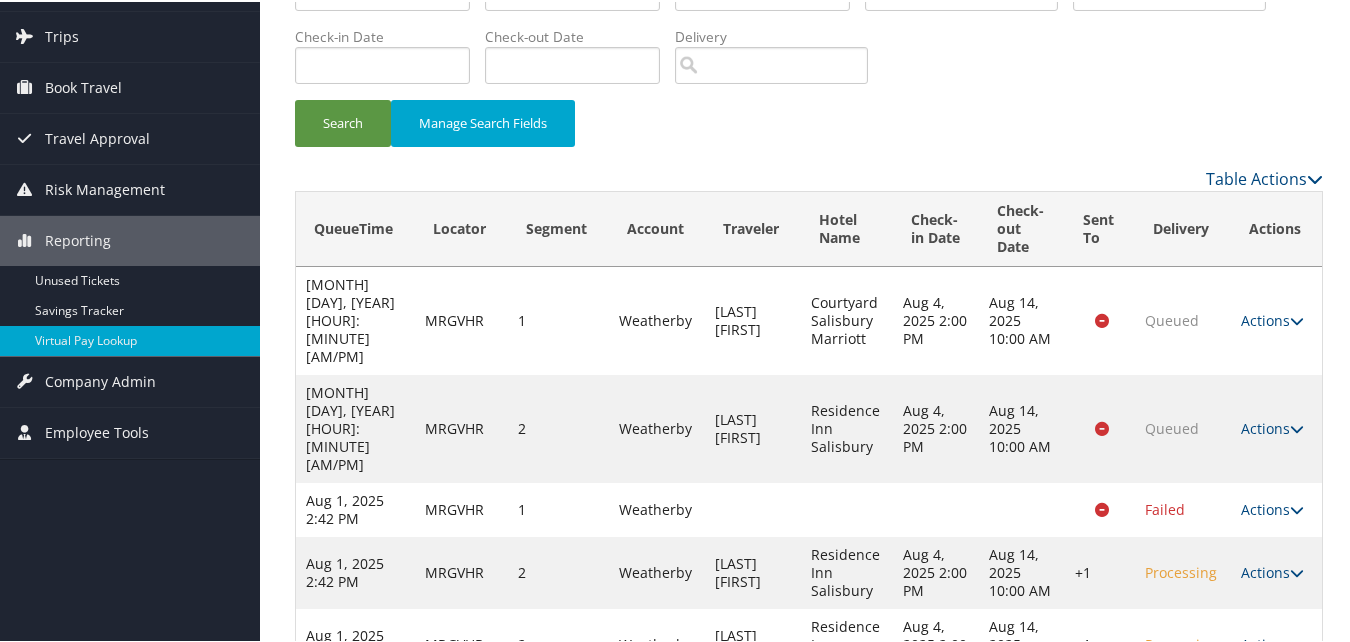 click on "Actions" at bounding box center [1272, 642] 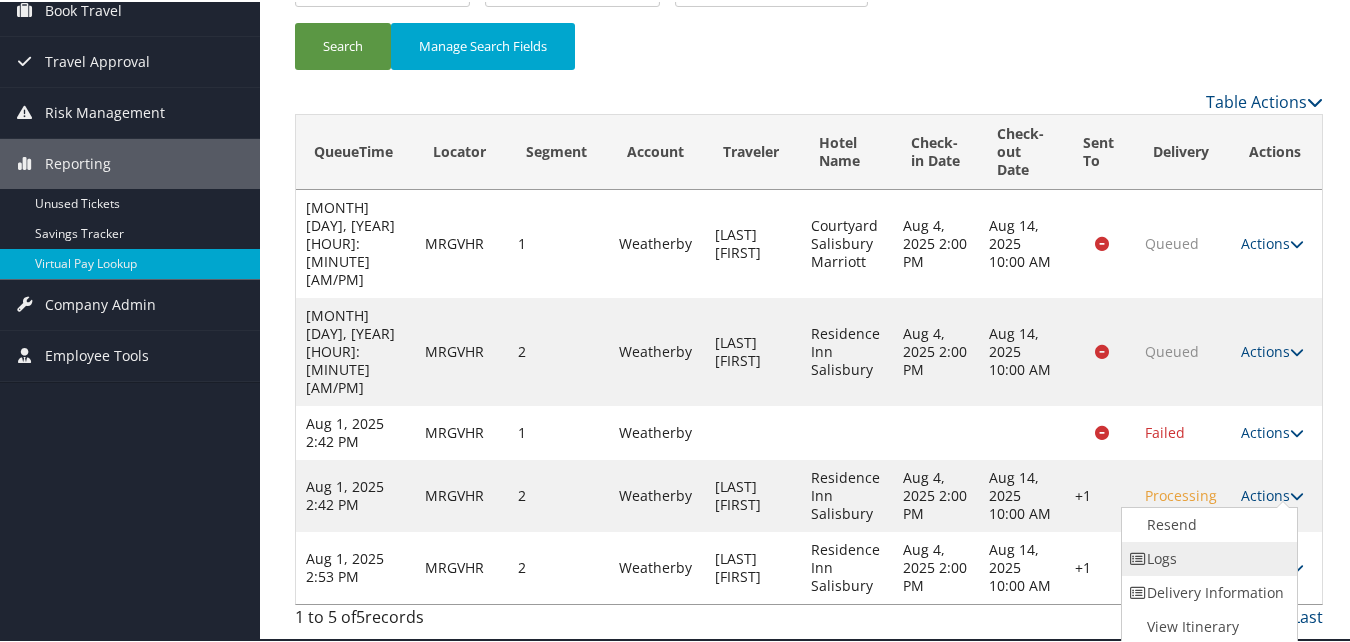 click on "Logs" at bounding box center [1207, 557] 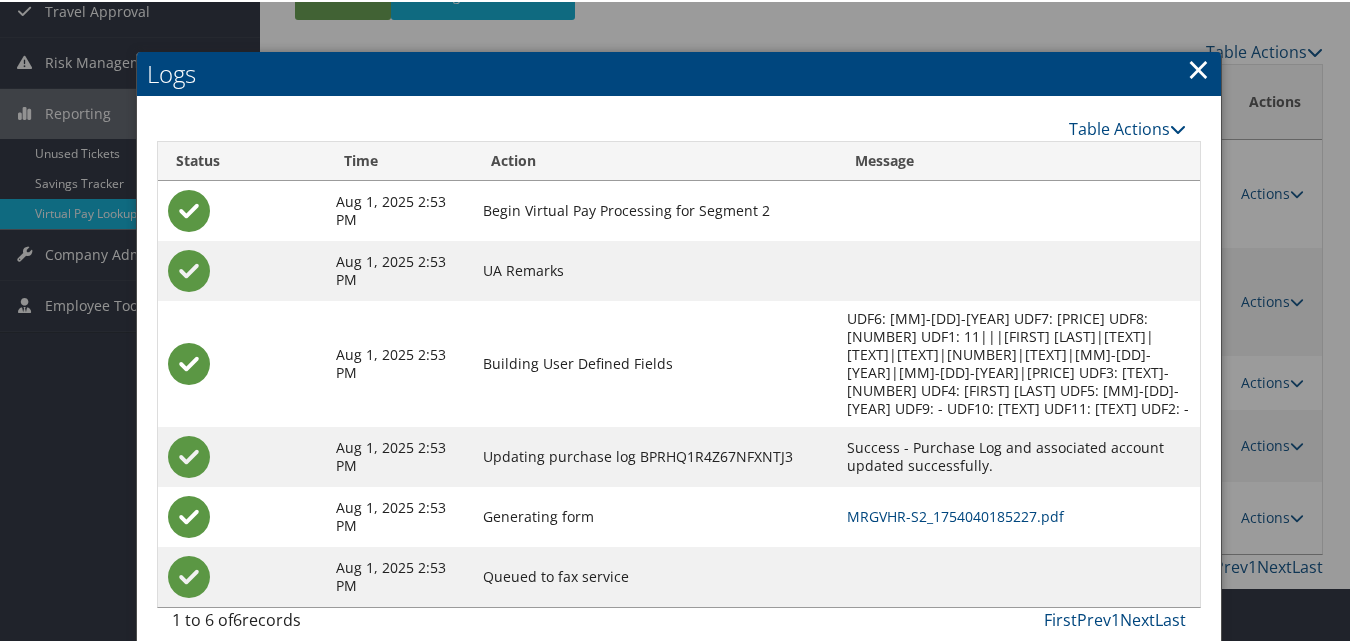 scroll, scrollTop: 240, scrollLeft: 0, axis: vertical 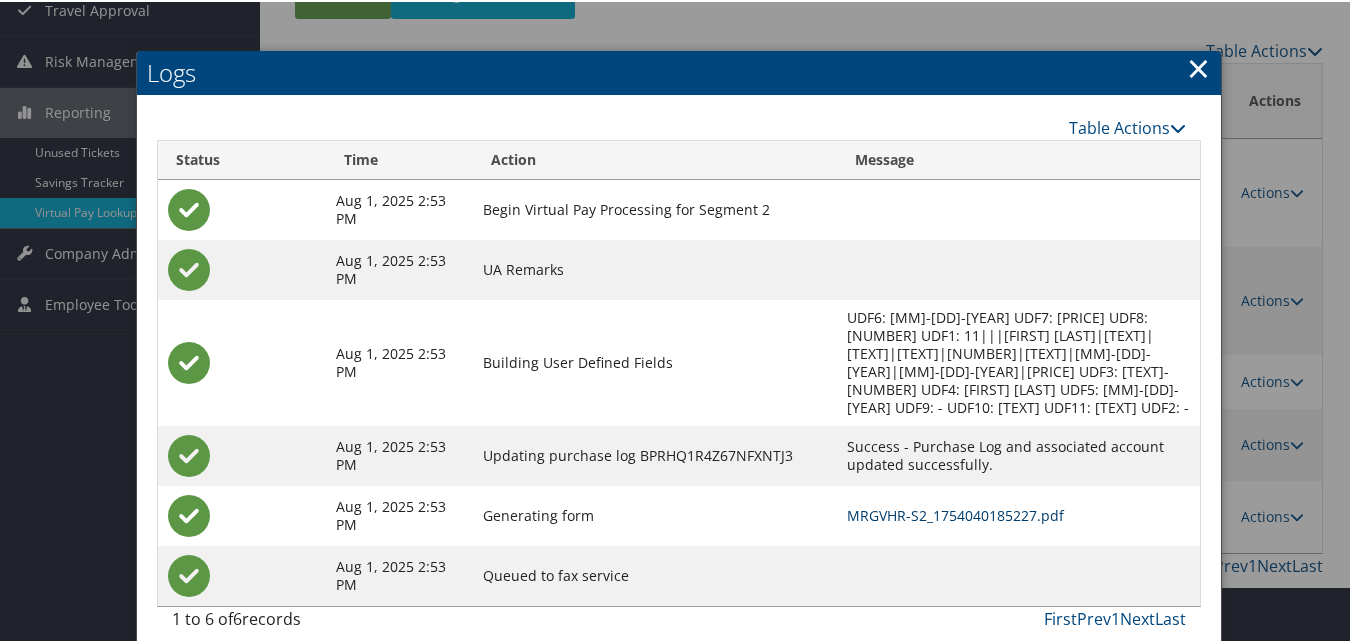 click on "MRGVHR-S2_1754040185227.pdf" at bounding box center (955, 513) 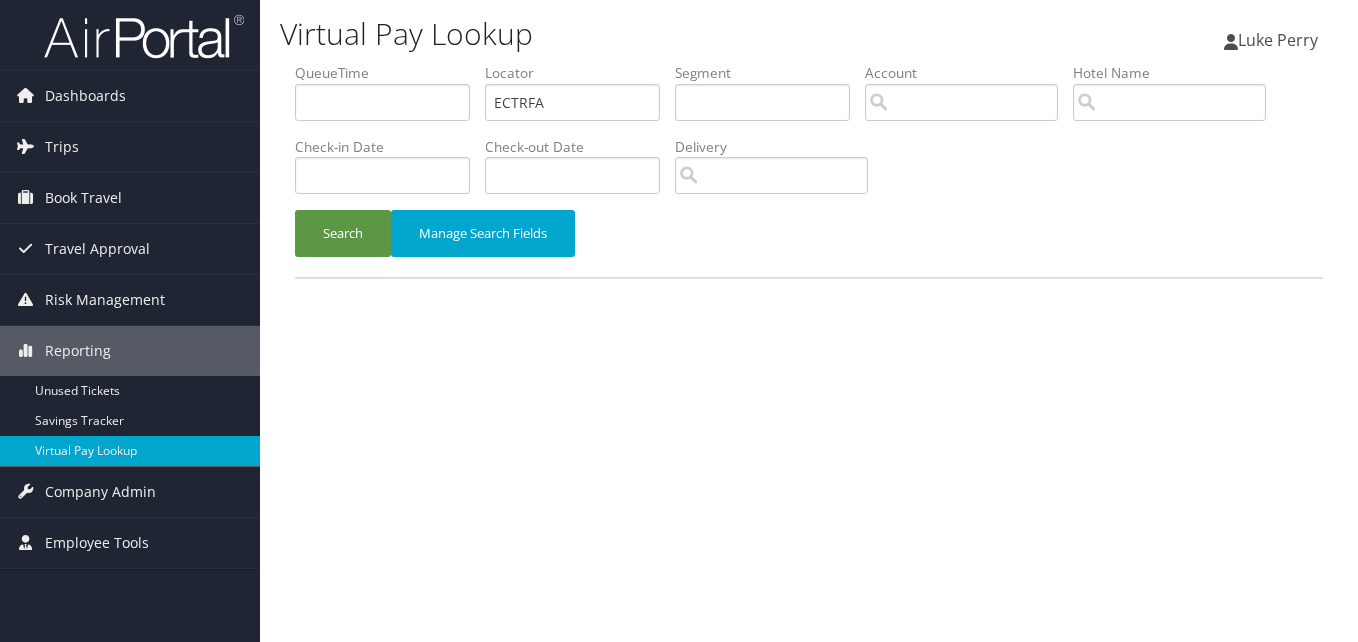 scroll, scrollTop: 0, scrollLeft: 0, axis: both 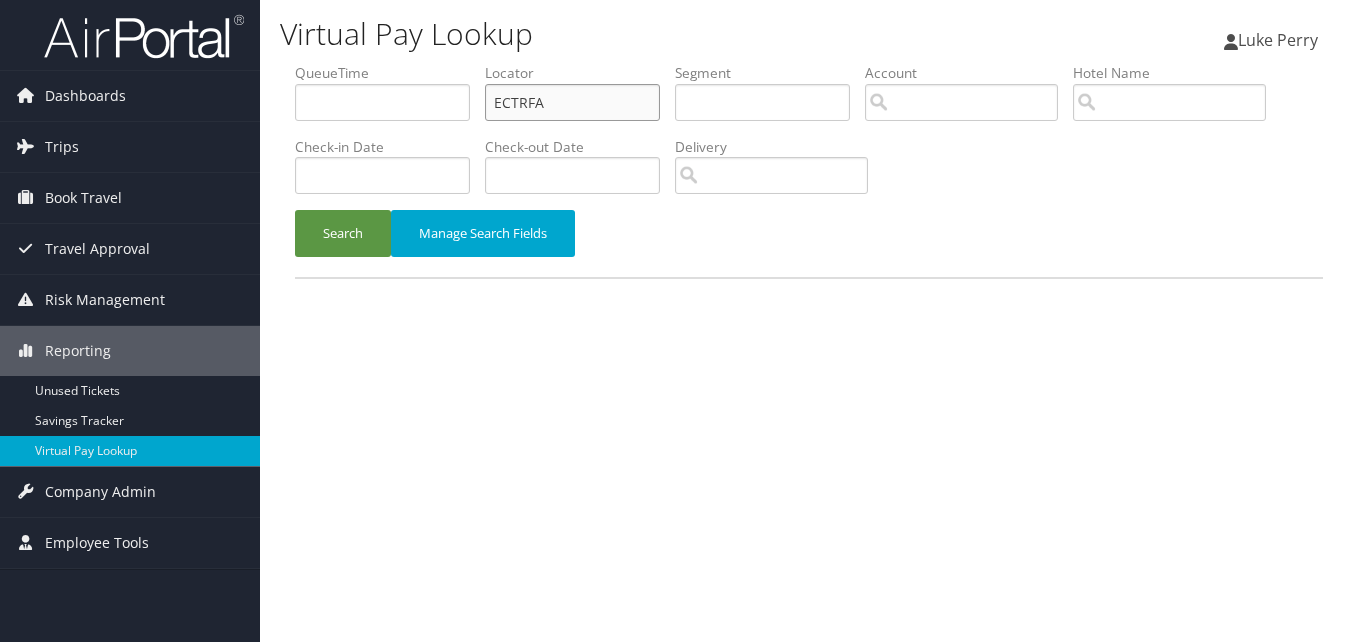 drag, startPoint x: 545, startPoint y: 106, endPoint x: 343, endPoint y: 113, distance: 202.12125 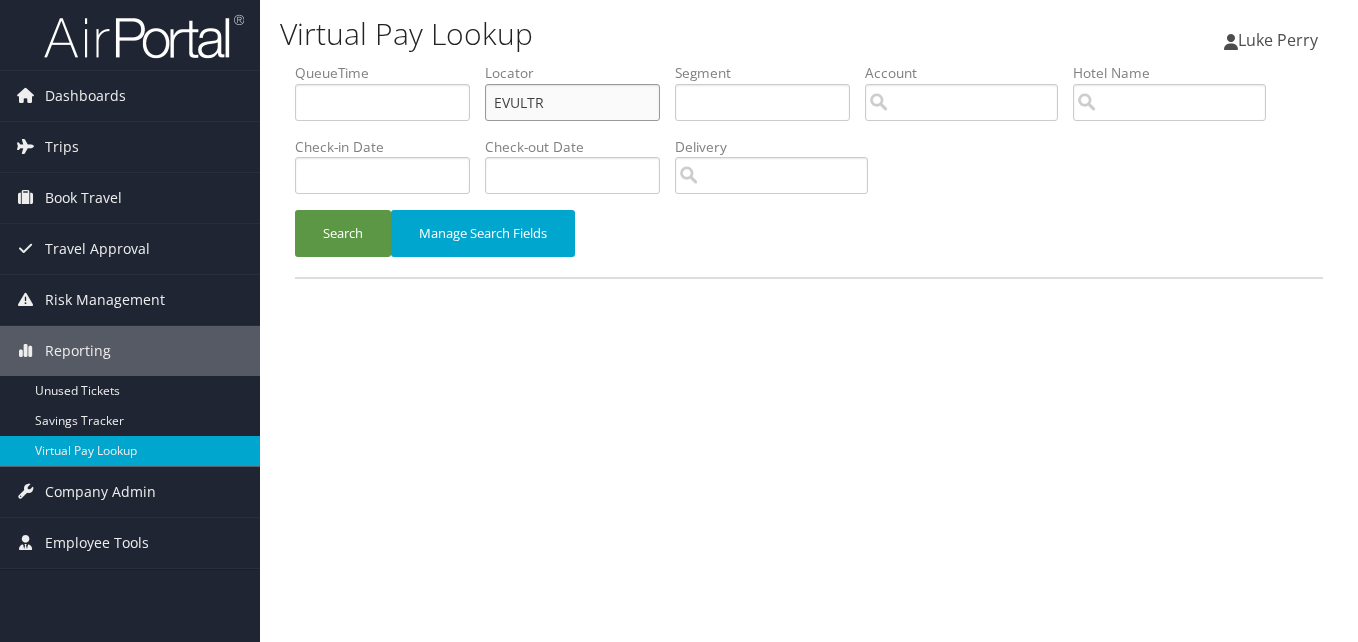 click on "EVULTR" at bounding box center (572, 102) 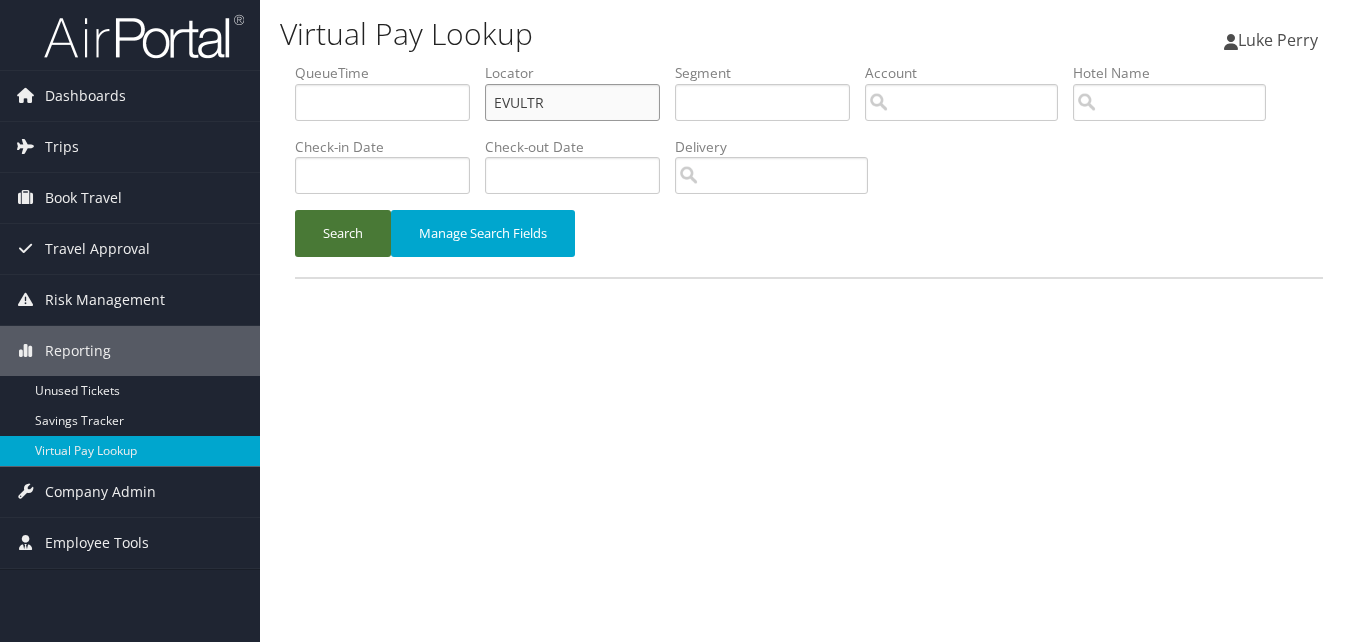 type on "EVULTR" 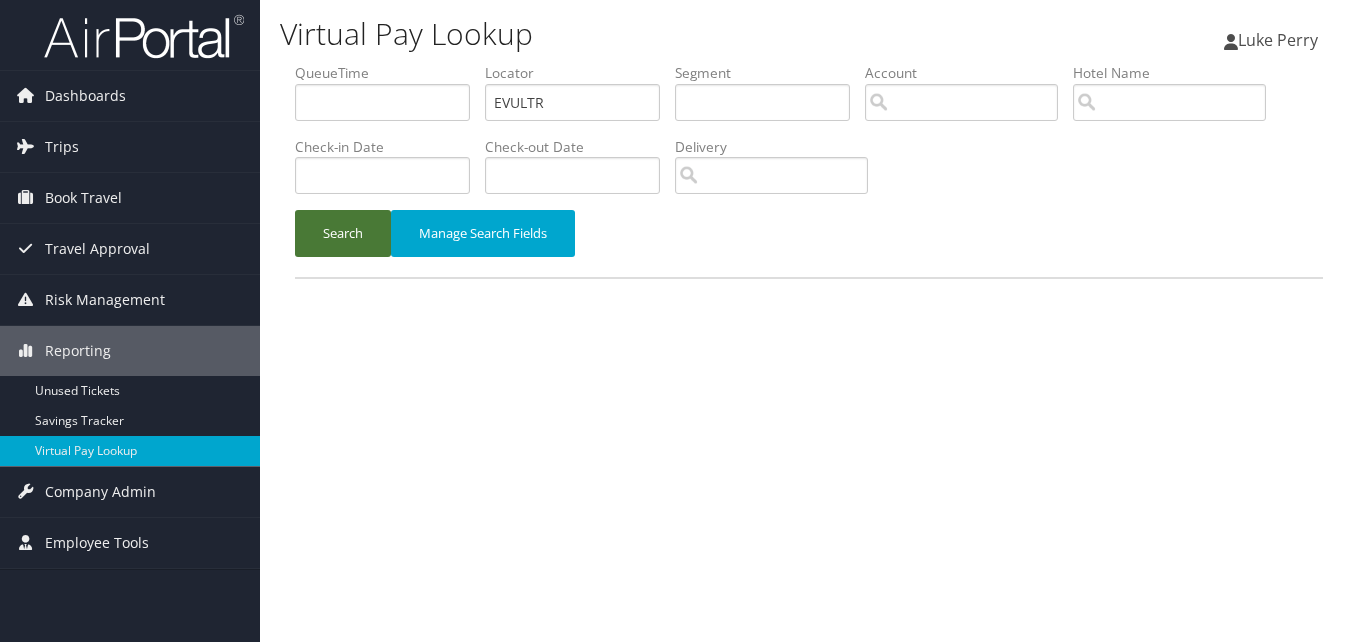 click on "Search" at bounding box center (343, 233) 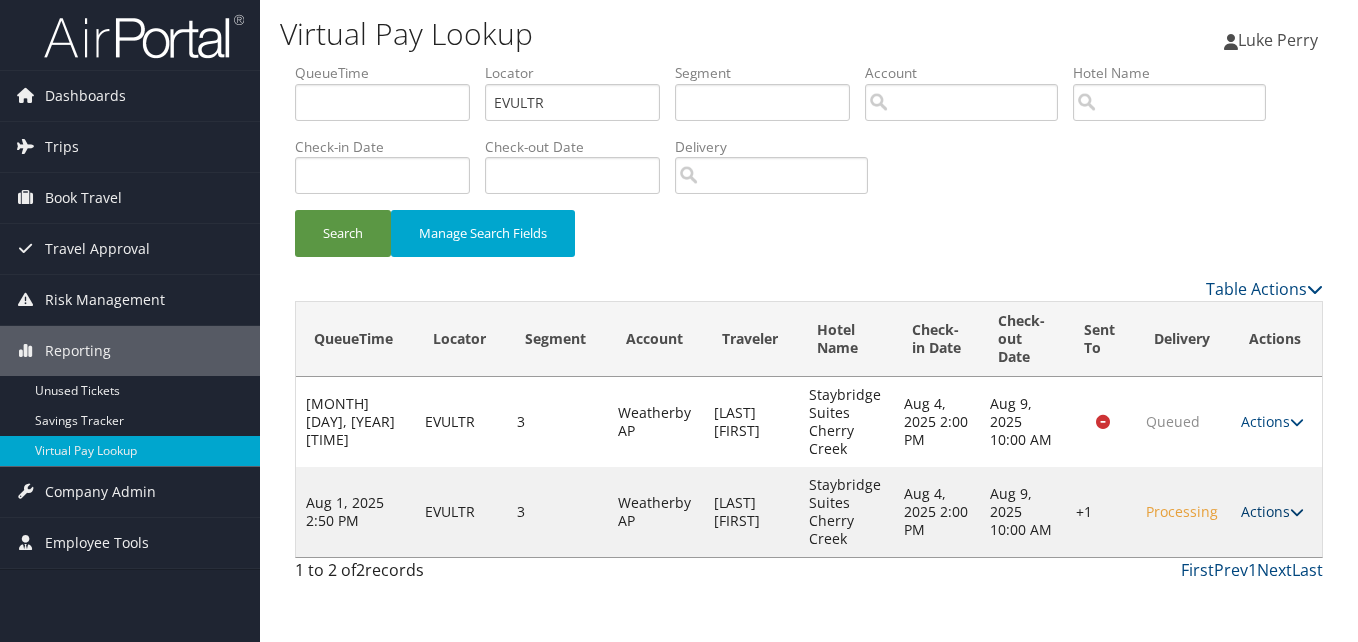 click on "Actions" at bounding box center [1272, 511] 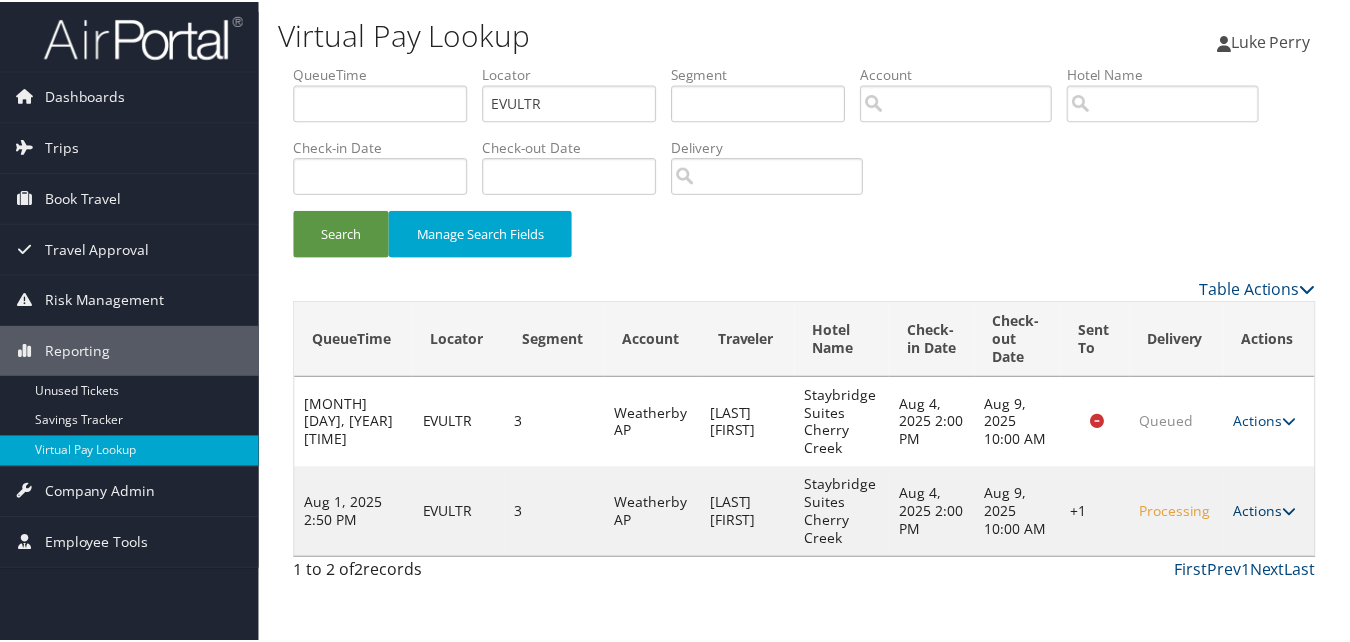 scroll, scrollTop: 18, scrollLeft: 0, axis: vertical 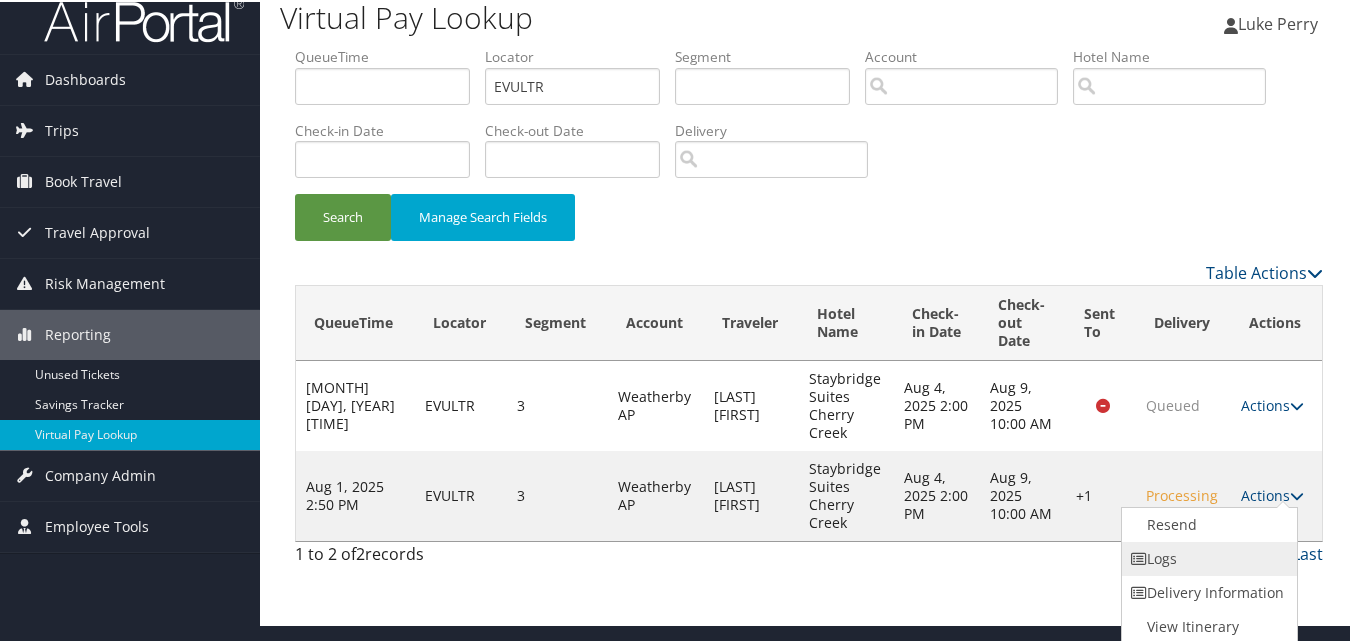 click on "Logs" at bounding box center (1207, 557) 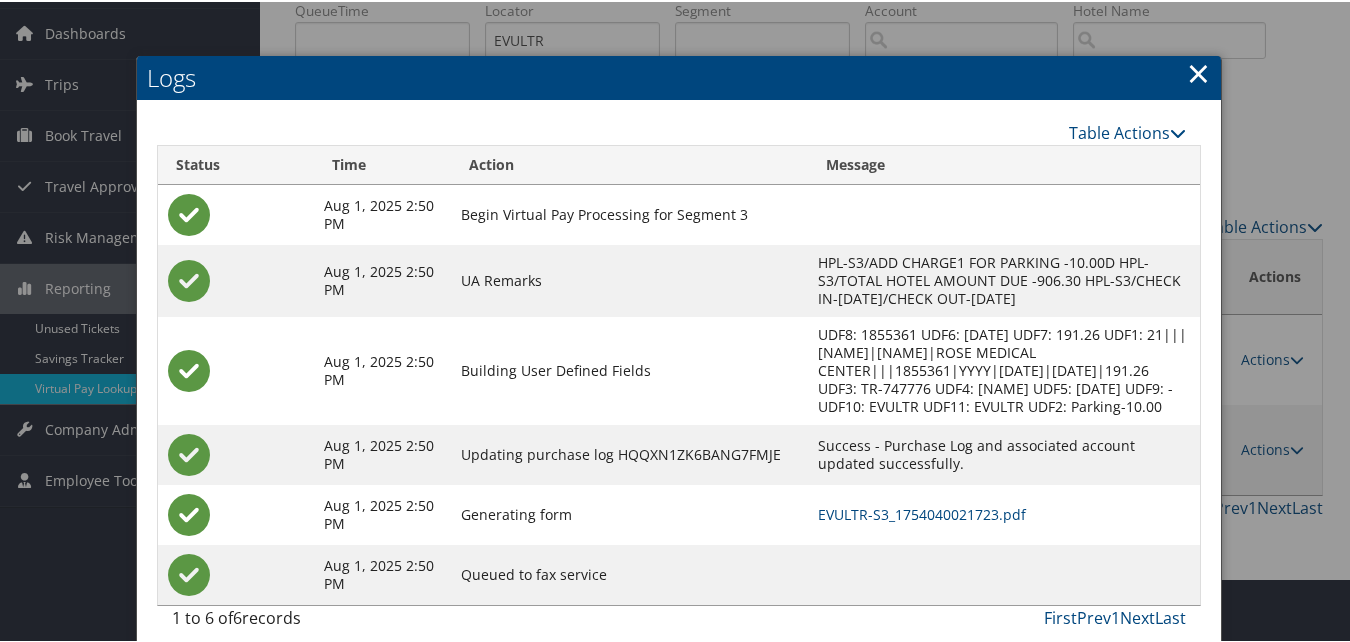 scroll, scrollTop: 99, scrollLeft: 0, axis: vertical 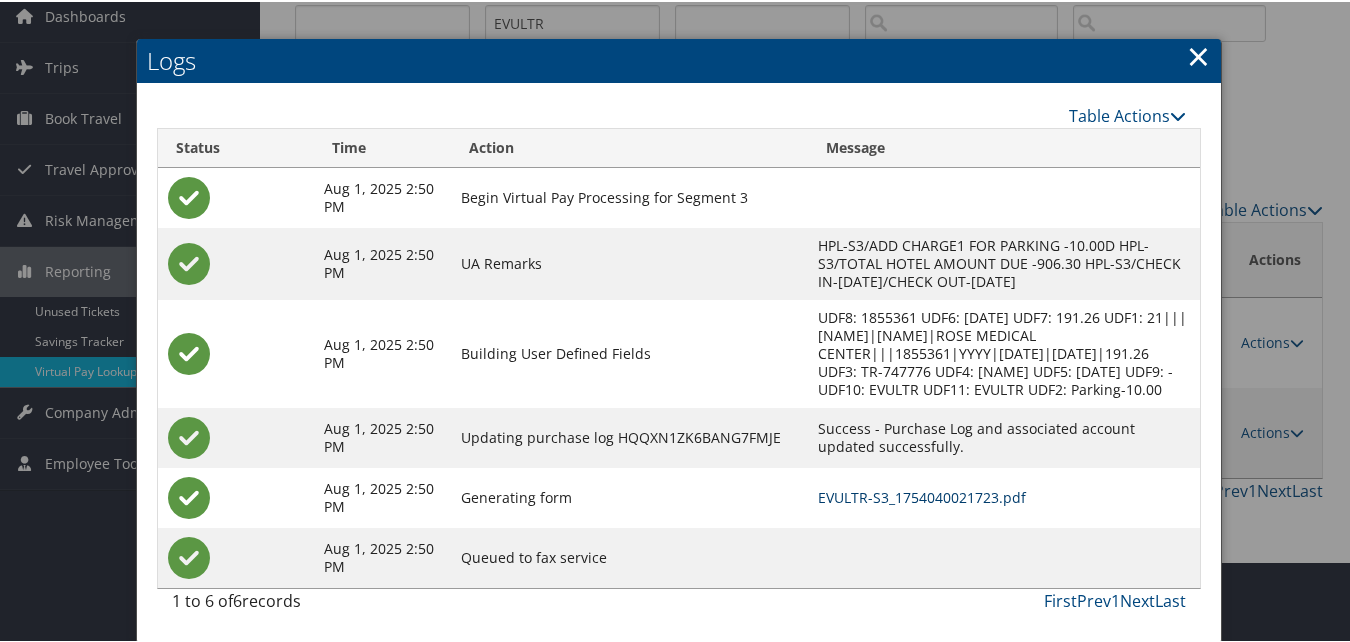 click on "EVULTR-S3_1754040021723.pdf" at bounding box center [922, 495] 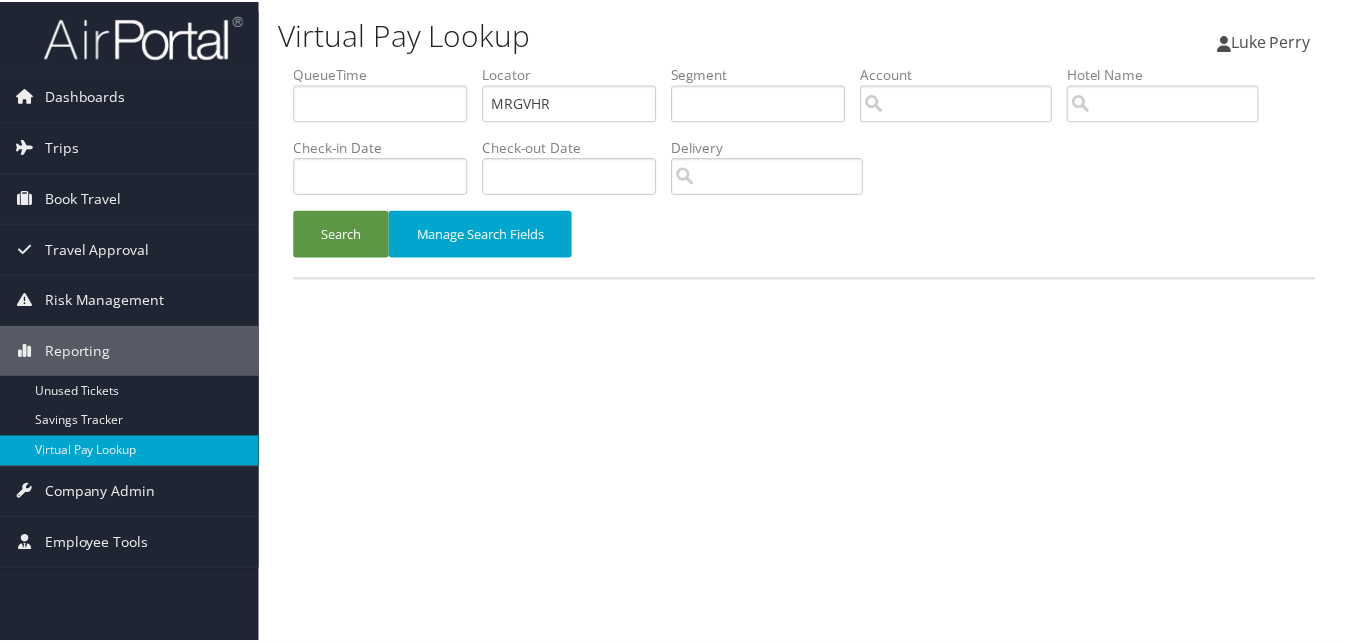 scroll, scrollTop: 0, scrollLeft: 0, axis: both 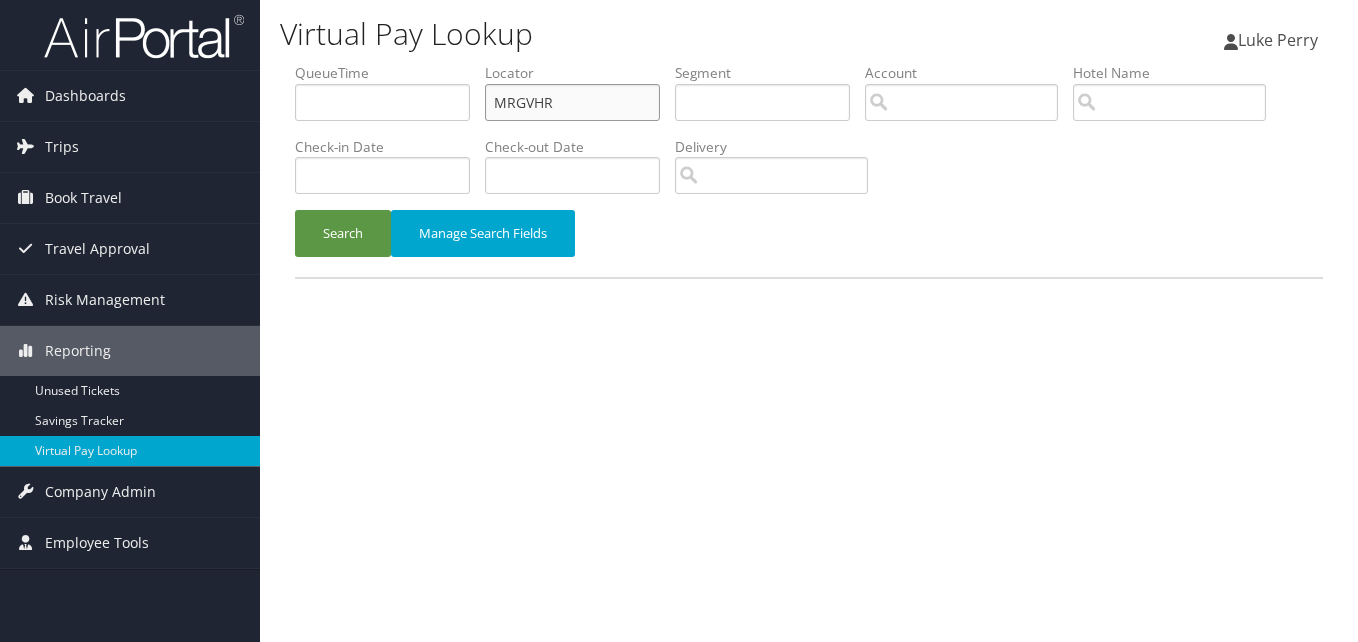 drag, startPoint x: 555, startPoint y: 107, endPoint x: 425, endPoint y: 124, distance: 131.10683 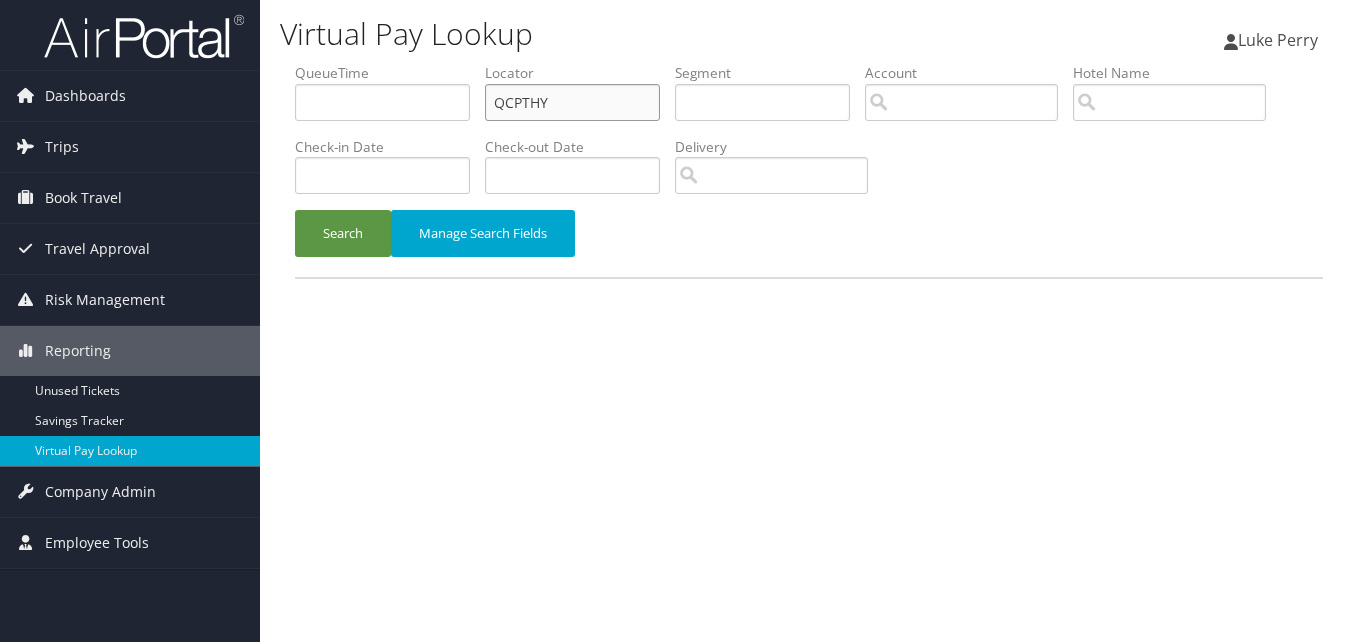 click on "QCPTHY" at bounding box center (572, 102) 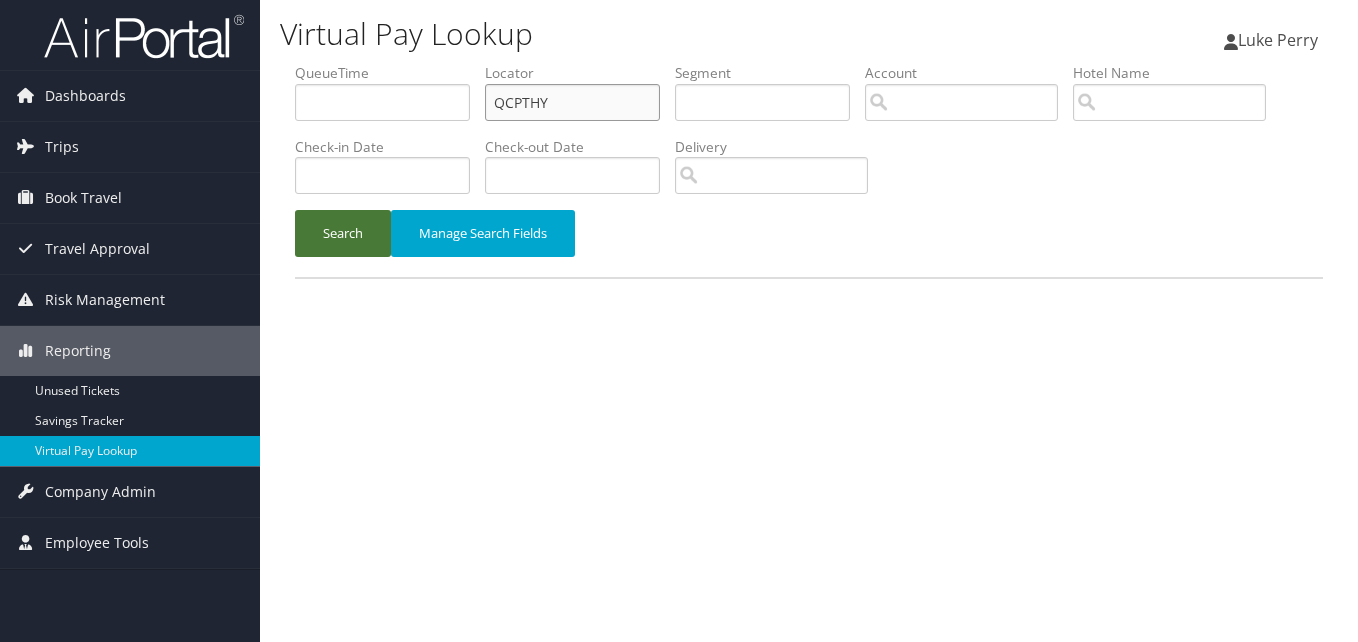 type on "QCPTHY" 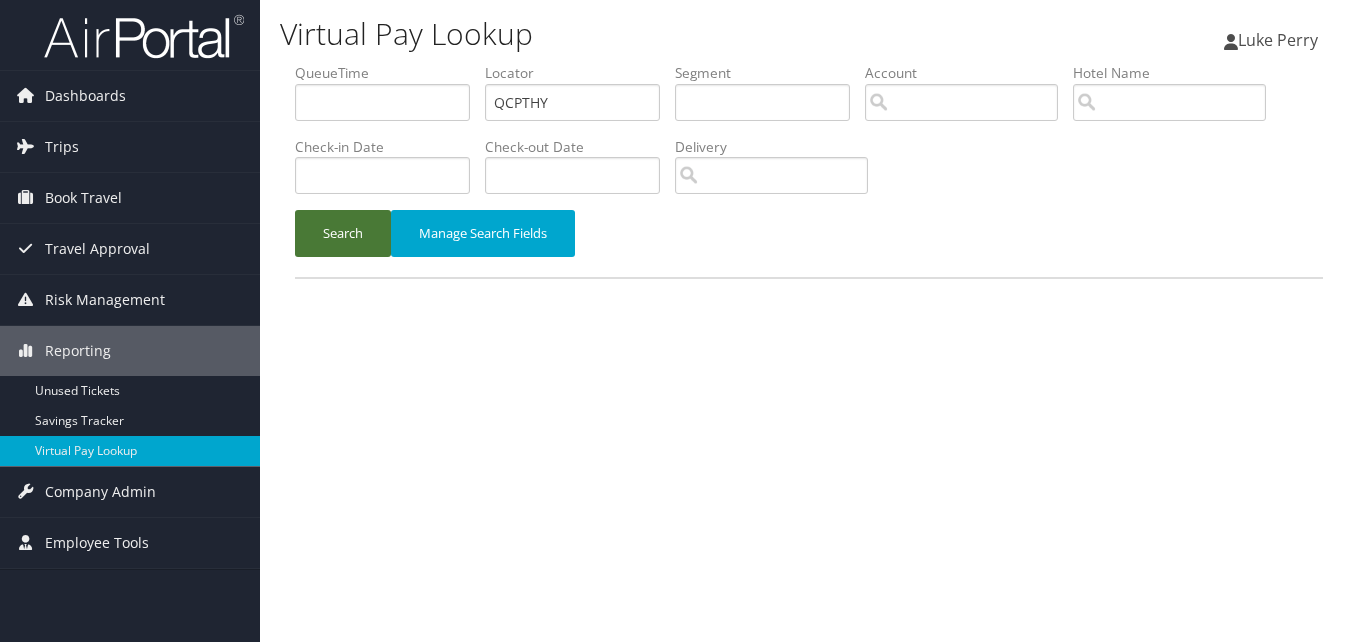 click on "Search" at bounding box center [343, 233] 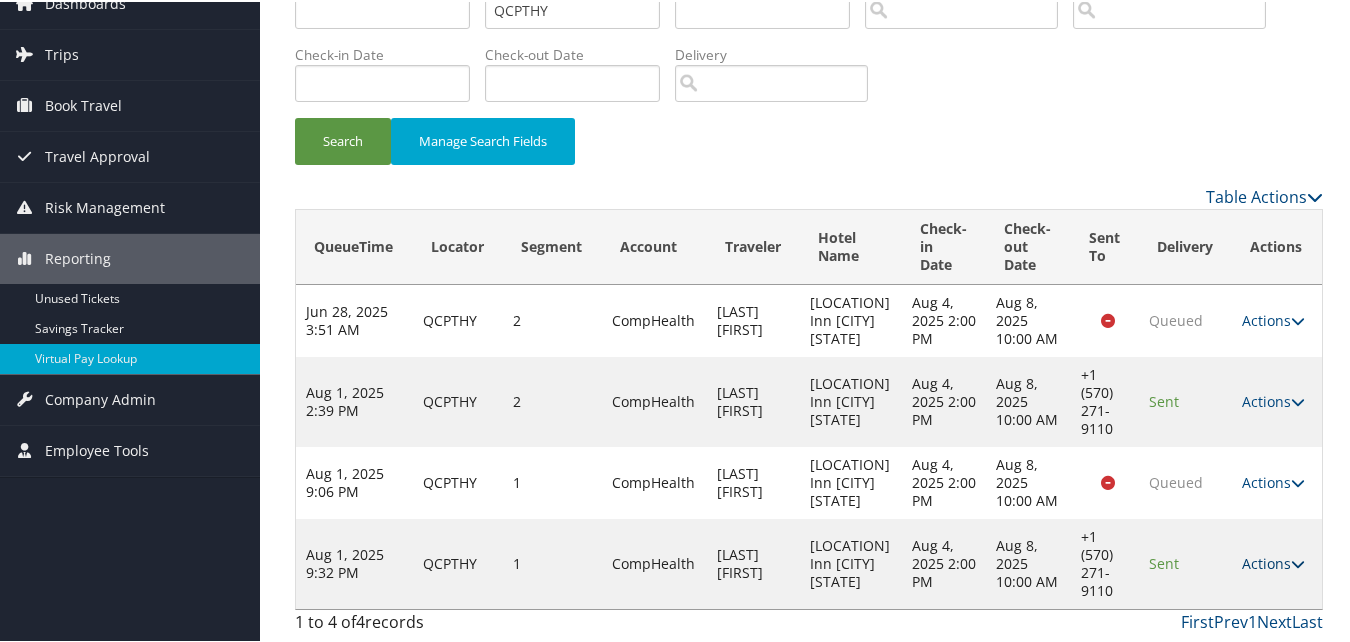 click on "Actions" at bounding box center (1273, 561) 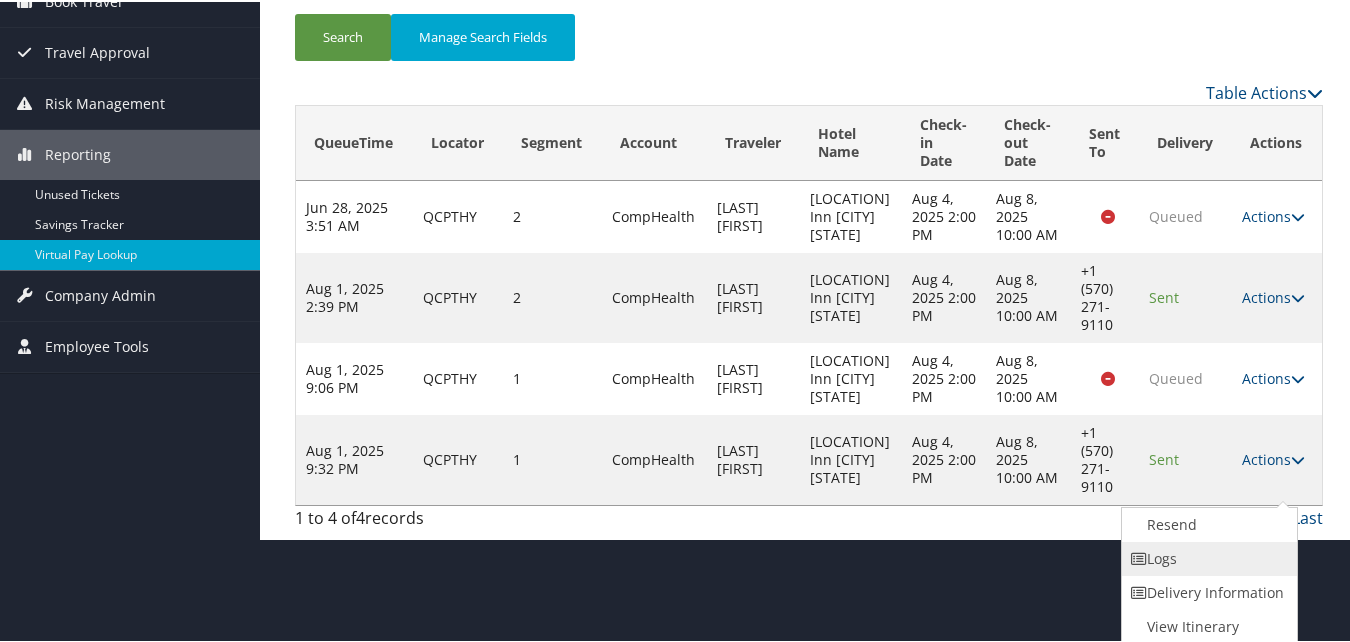 click on "Logs" at bounding box center (1207, 557) 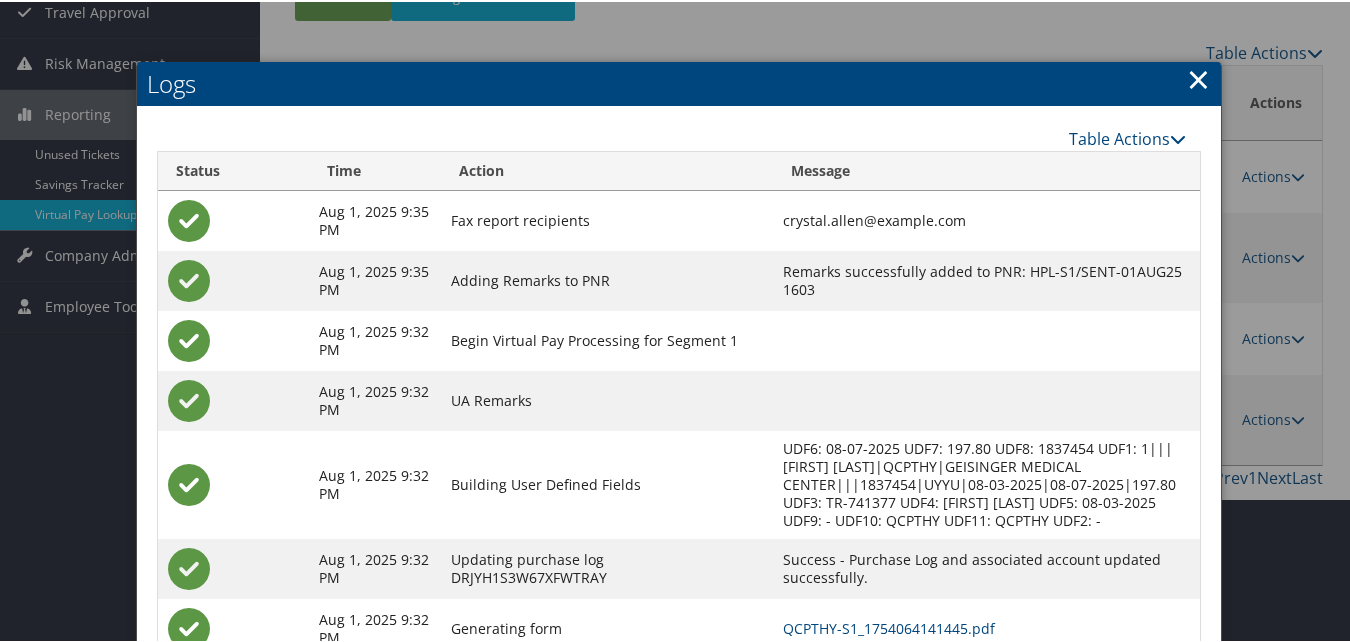 scroll, scrollTop: 369, scrollLeft: 0, axis: vertical 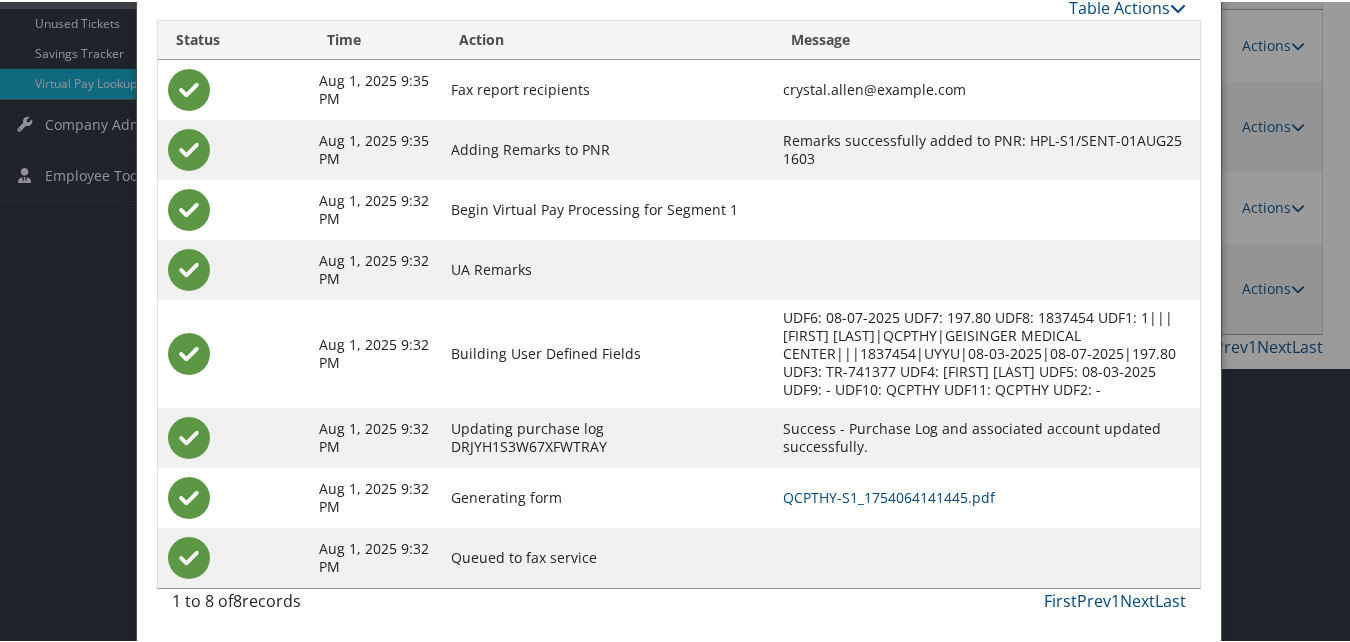 click on "QCPTHY-S1_1754064141445.pdf" at bounding box center (986, 496) 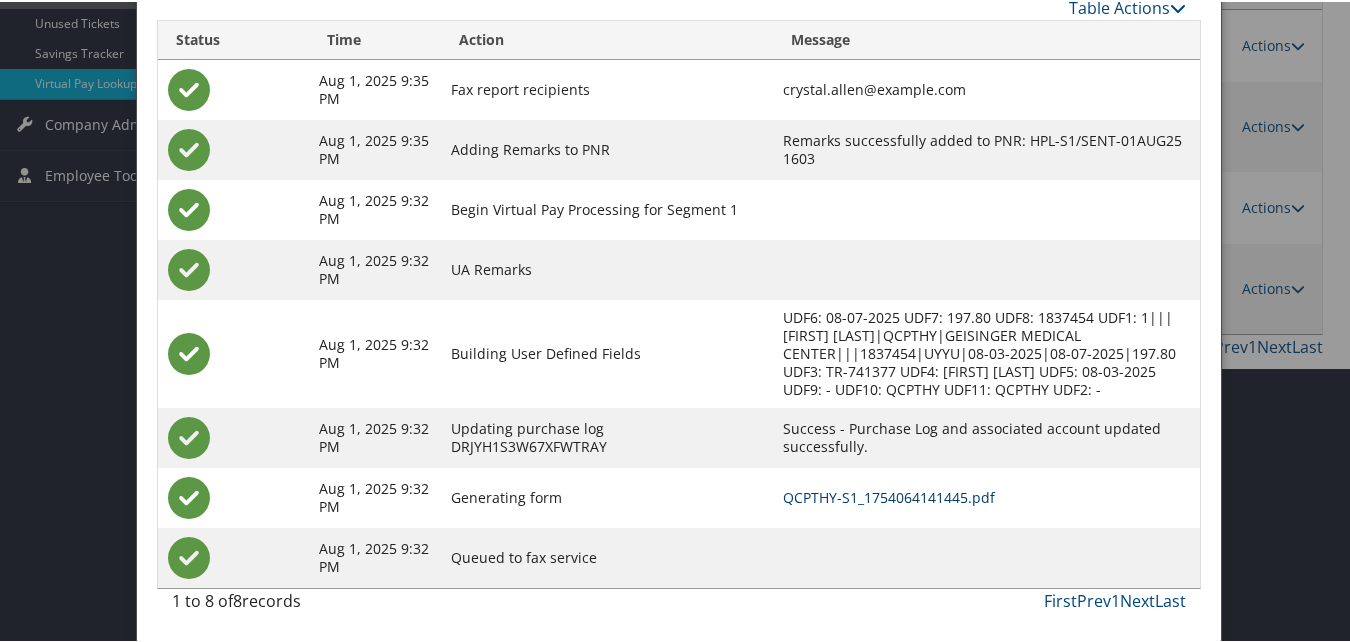 click on "QCPTHY-S1_1754064141445.pdf" at bounding box center [889, 495] 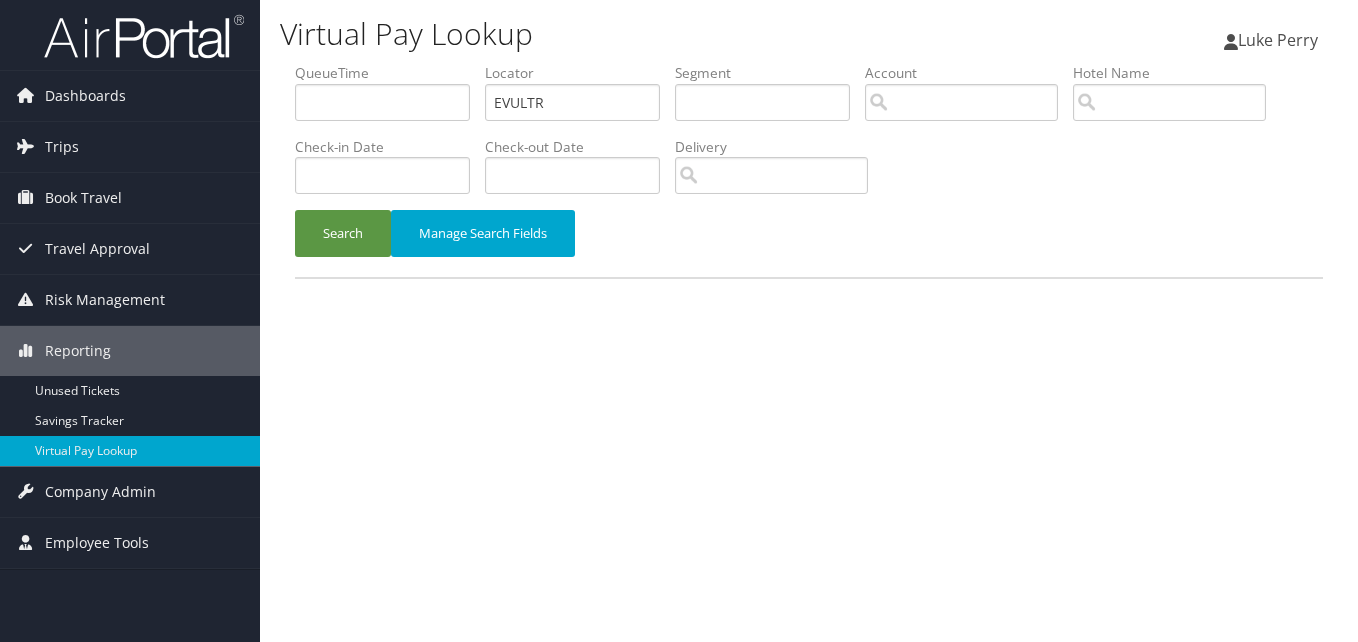scroll, scrollTop: 0, scrollLeft: 0, axis: both 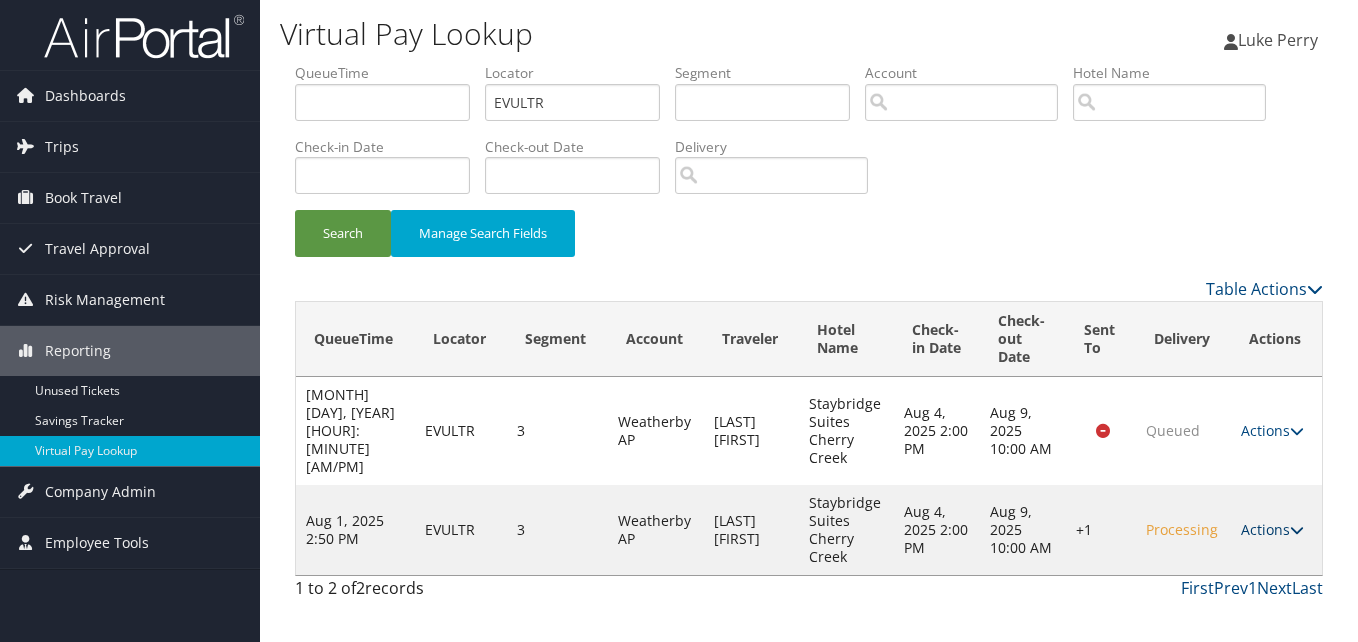 click on "Actions" at bounding box center [1272, 529] 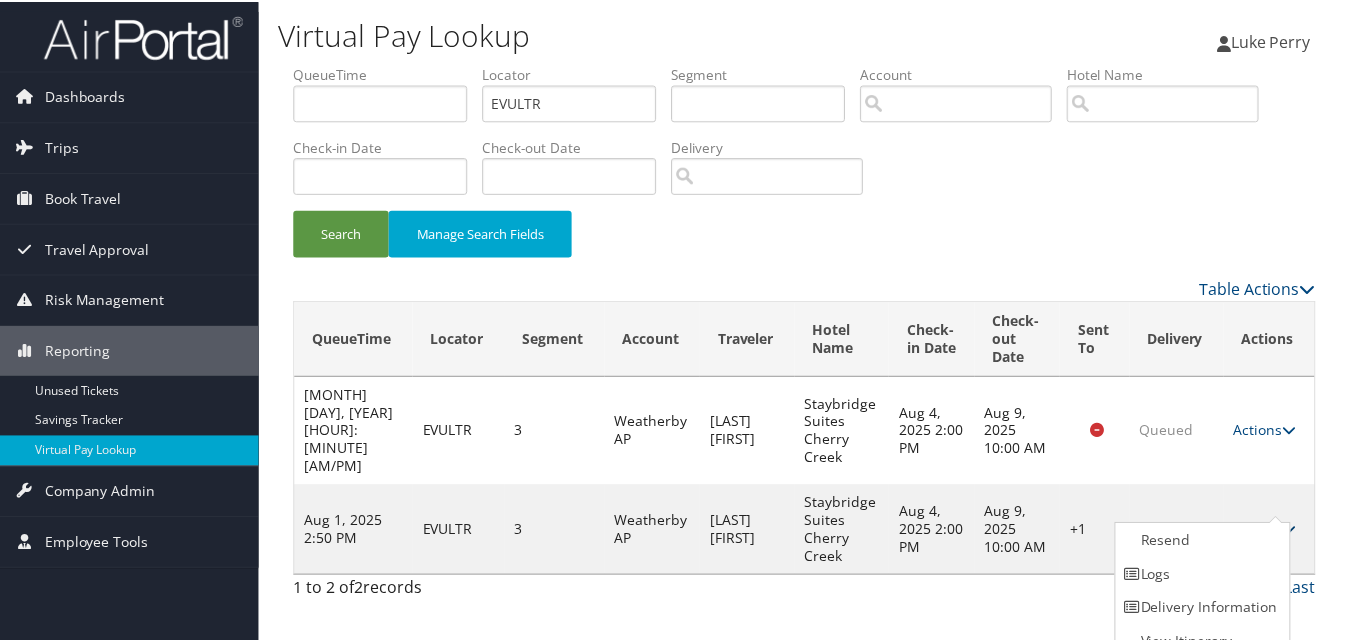 scroll, scrollTop: 18, scrollLeft: 0, axis: vertical 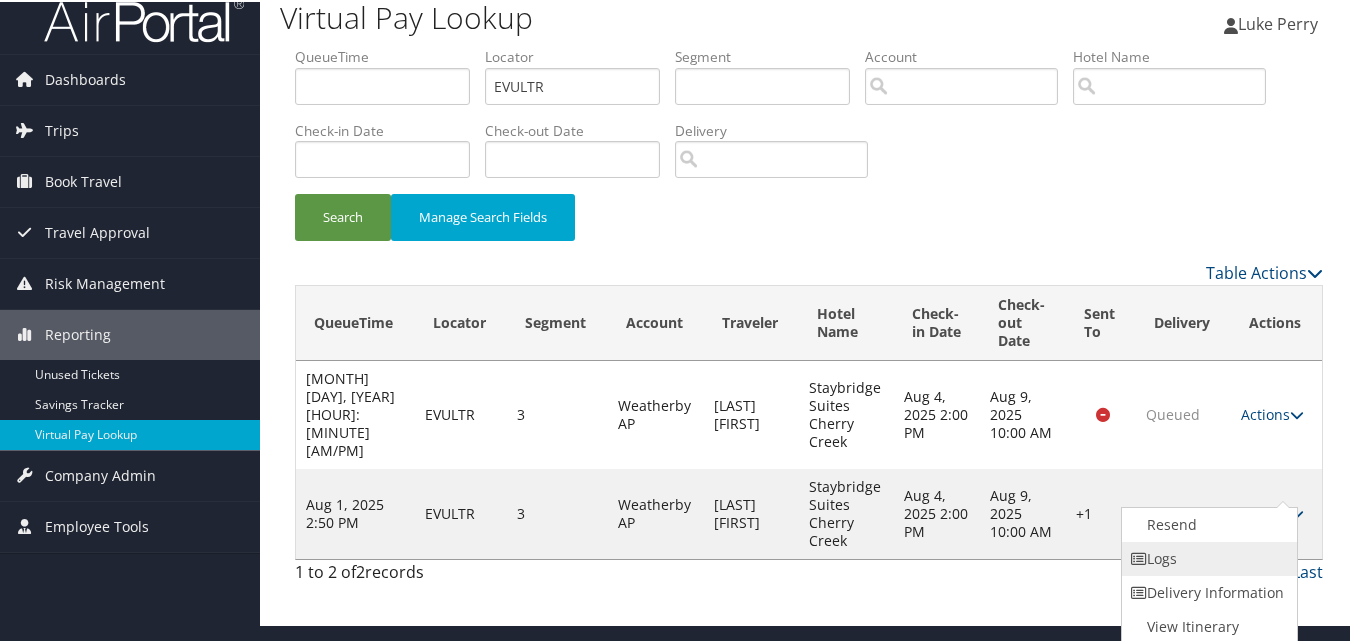 click on "Logs" at bounding box center [1207, 557] 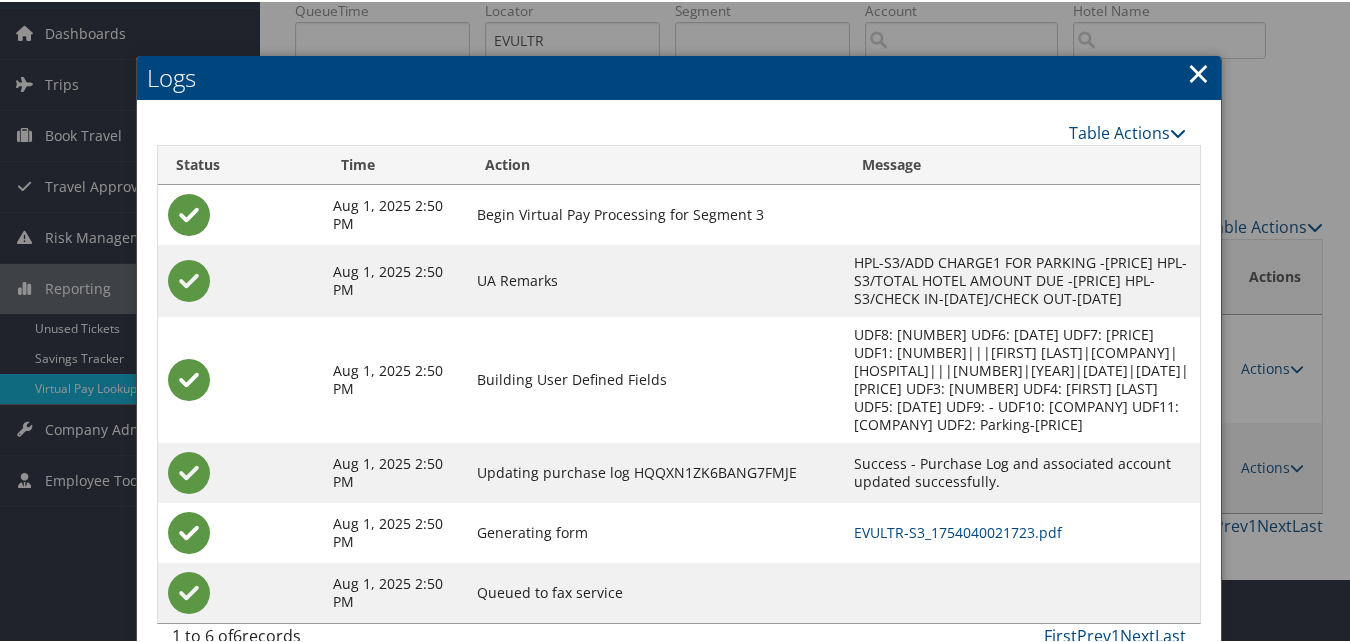 scroll, scrollTop: 99, scrollLeft: 0, axis: vertical 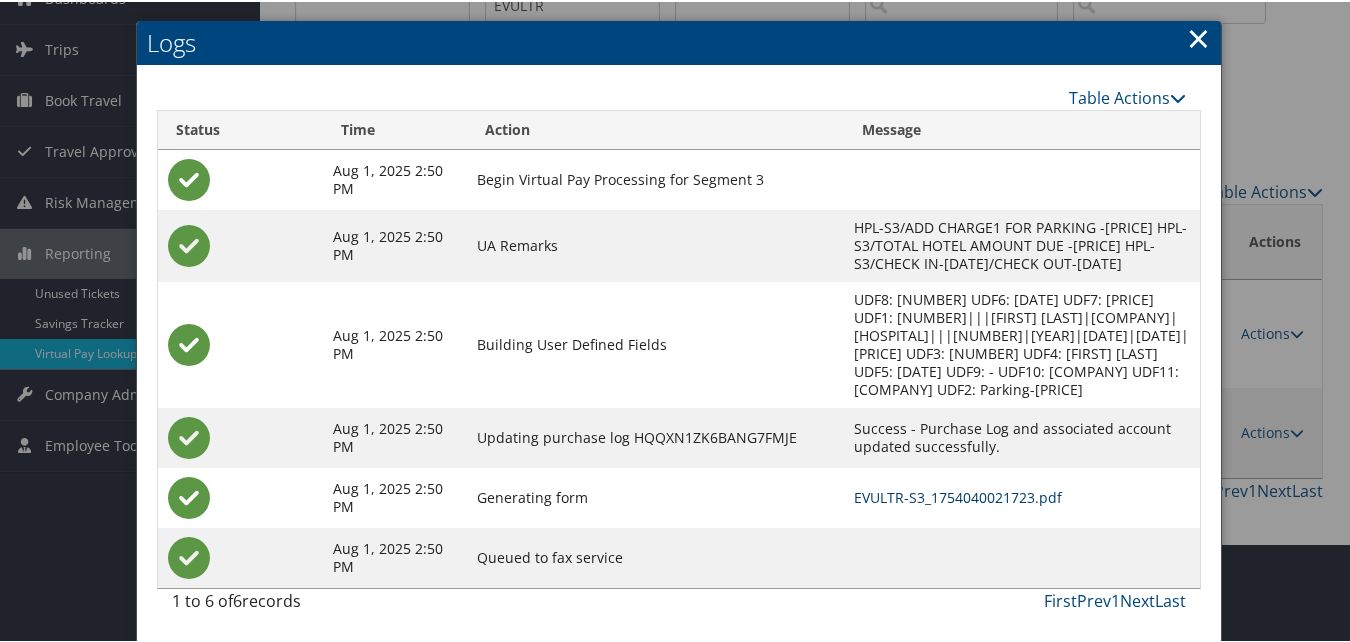 click on "EVULTR-S3_1754040021723.pdf" at bounding box center (958, 495) 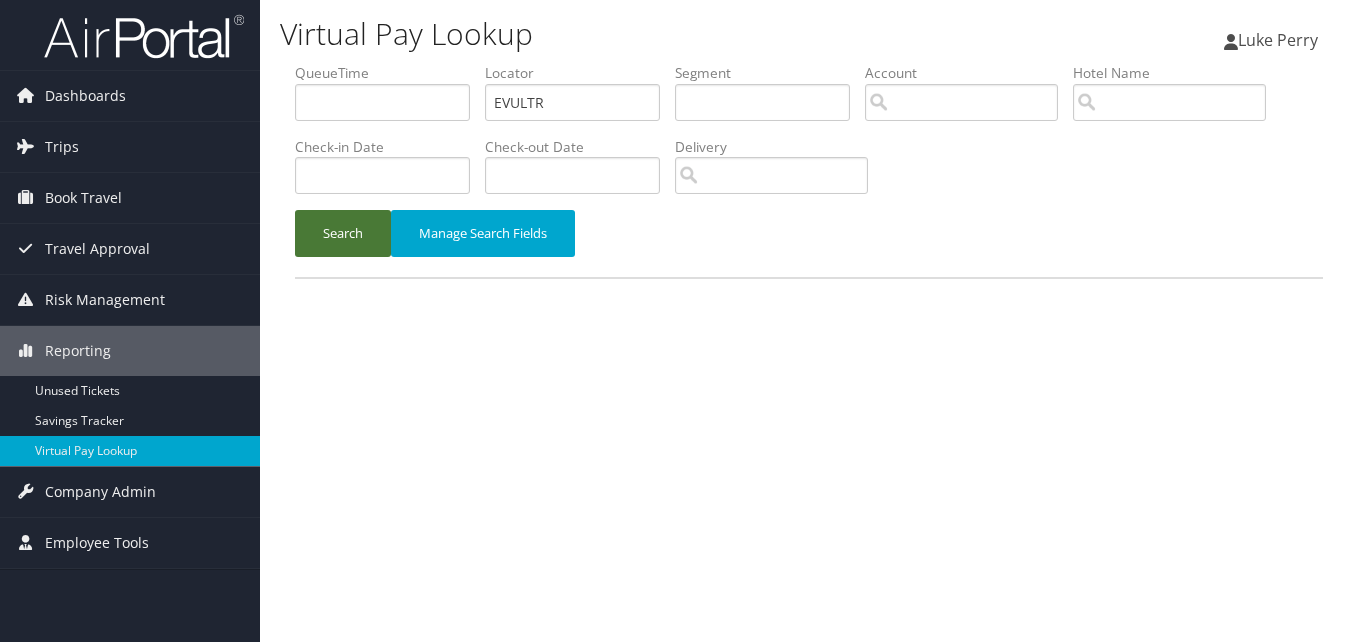scroll, scrollTop: 0, scrollLeft: 0, axis: both 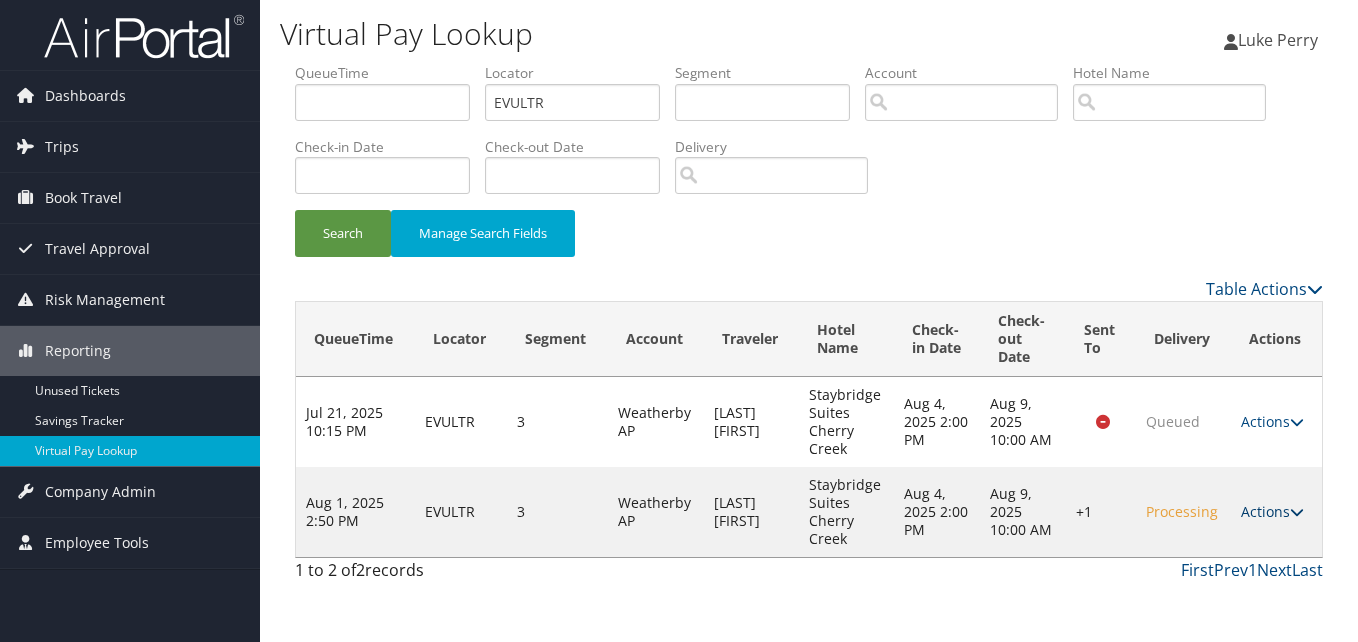 click on "Actions" at bounding box center [1272, 511] 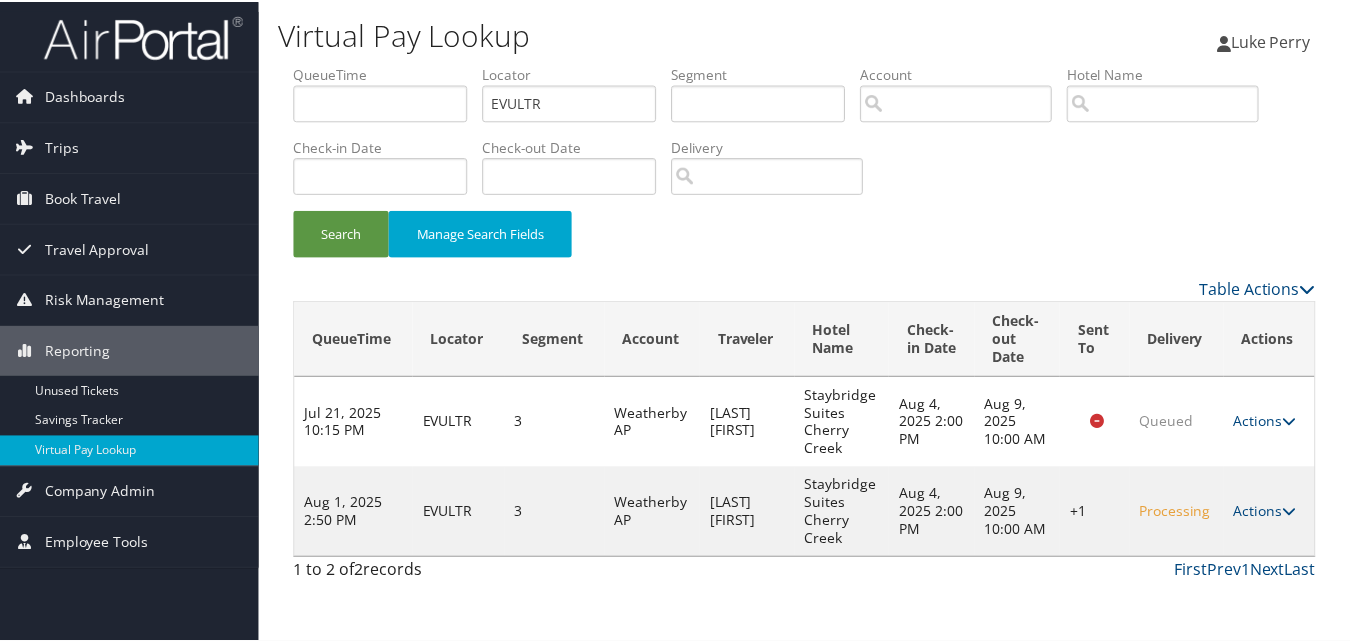 scroll, scrollTop: 18, scrollLeft: 0, axis: vertical 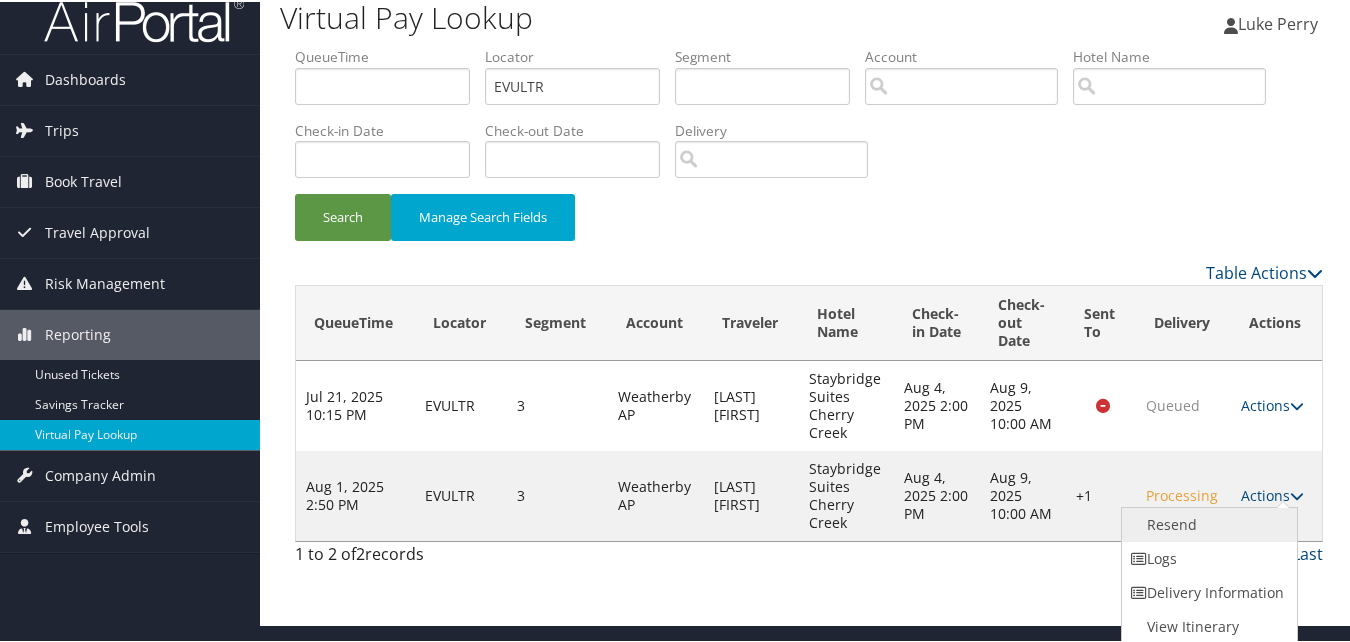 click on "Resend" at bounding box center [1207, 523] 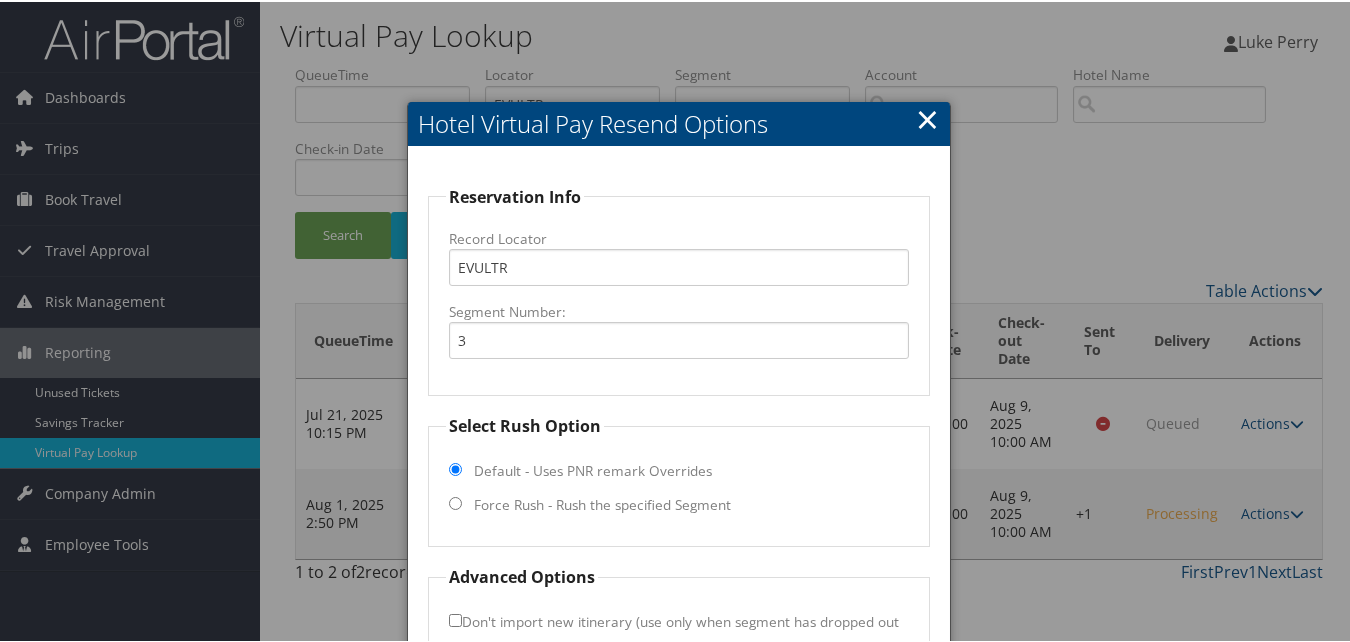 click on "Select Rush Option
Default - Uses PNR remark Overrides
Force Rush - Rush the specified Segment" at bounding box center [678, 478] 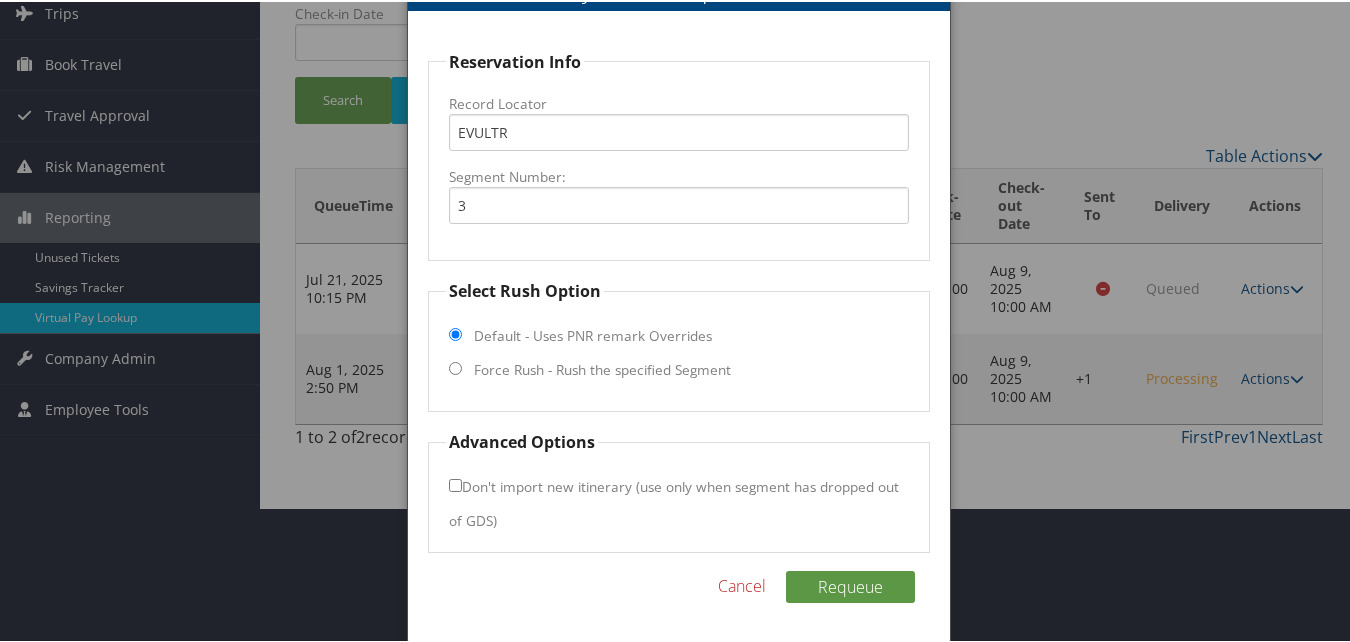 click on "Force Rush - Rush the specified Segment" at bounding box center [602, 368] 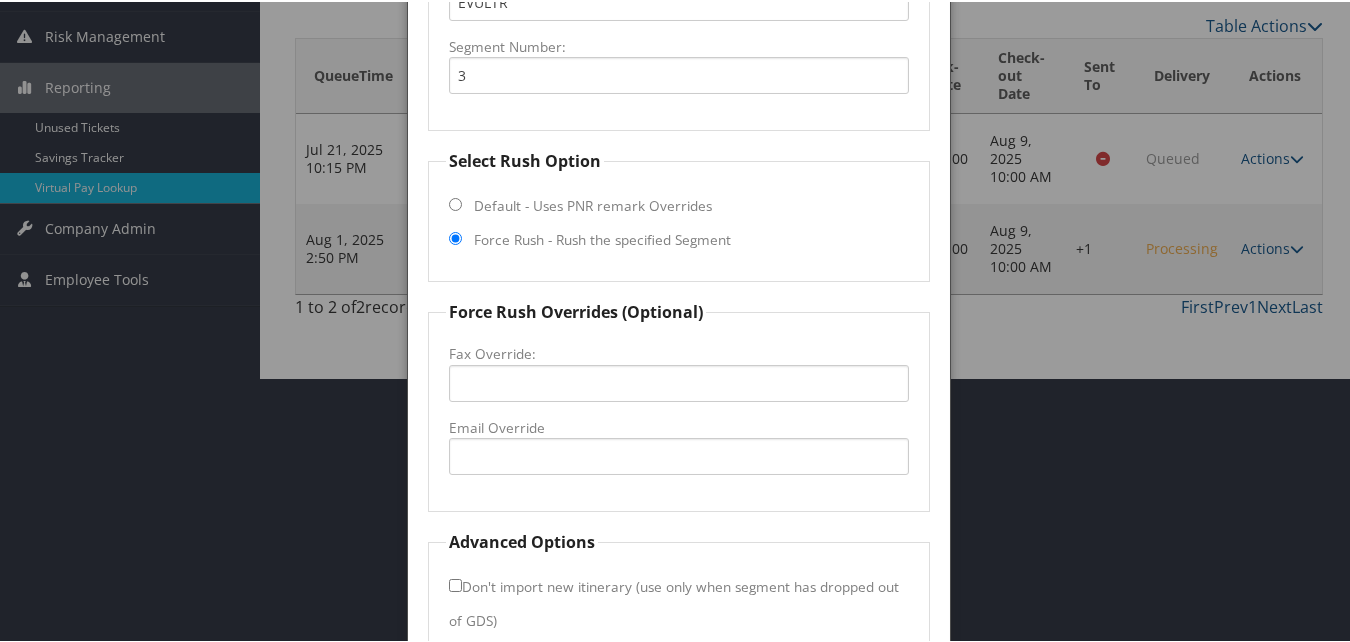scroll, scrollTop: 365, scrollLeft: 0, axis: vertical 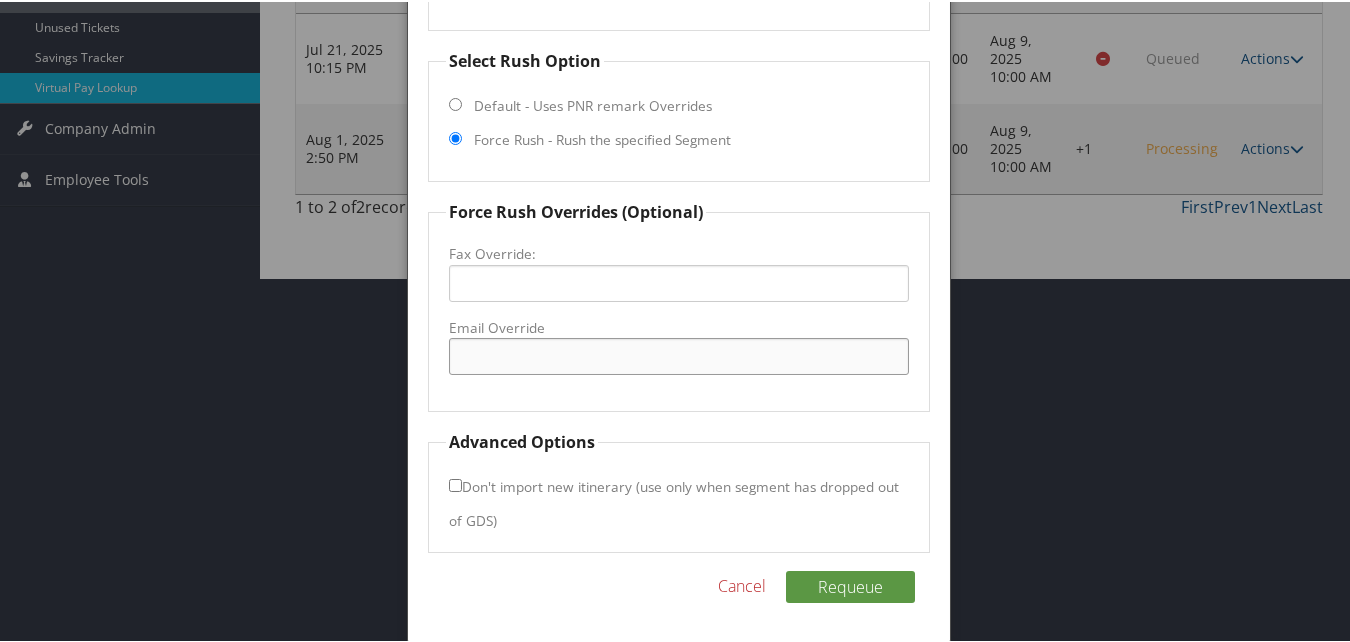 click on "Email Override" at bounding box center [678, 354] 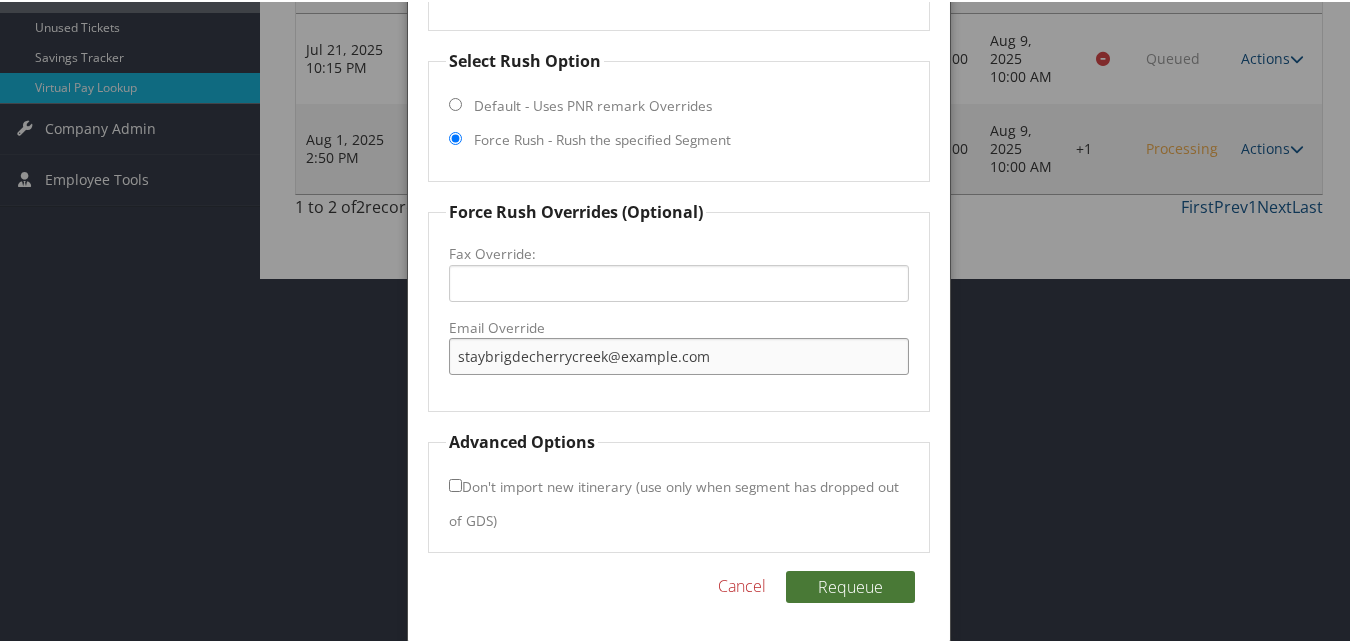 type on "staybrigdecherrycreek@gmail.com" 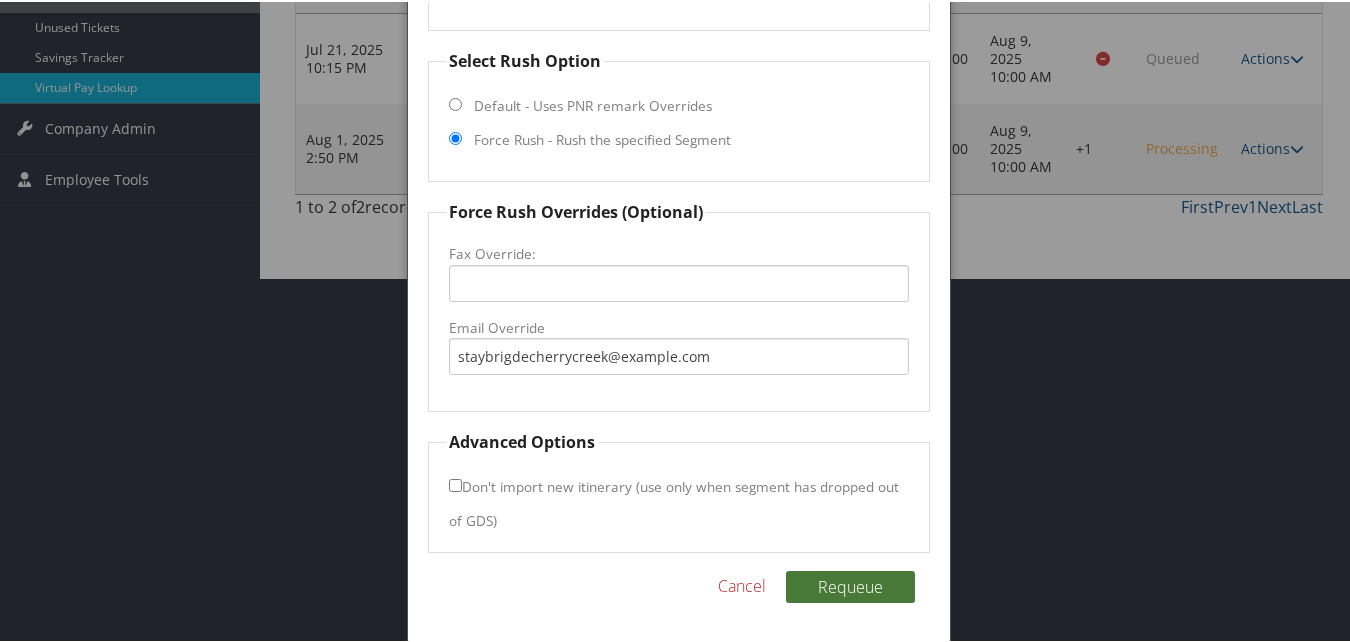click on "Requeue" at bounding box center (850, 585) 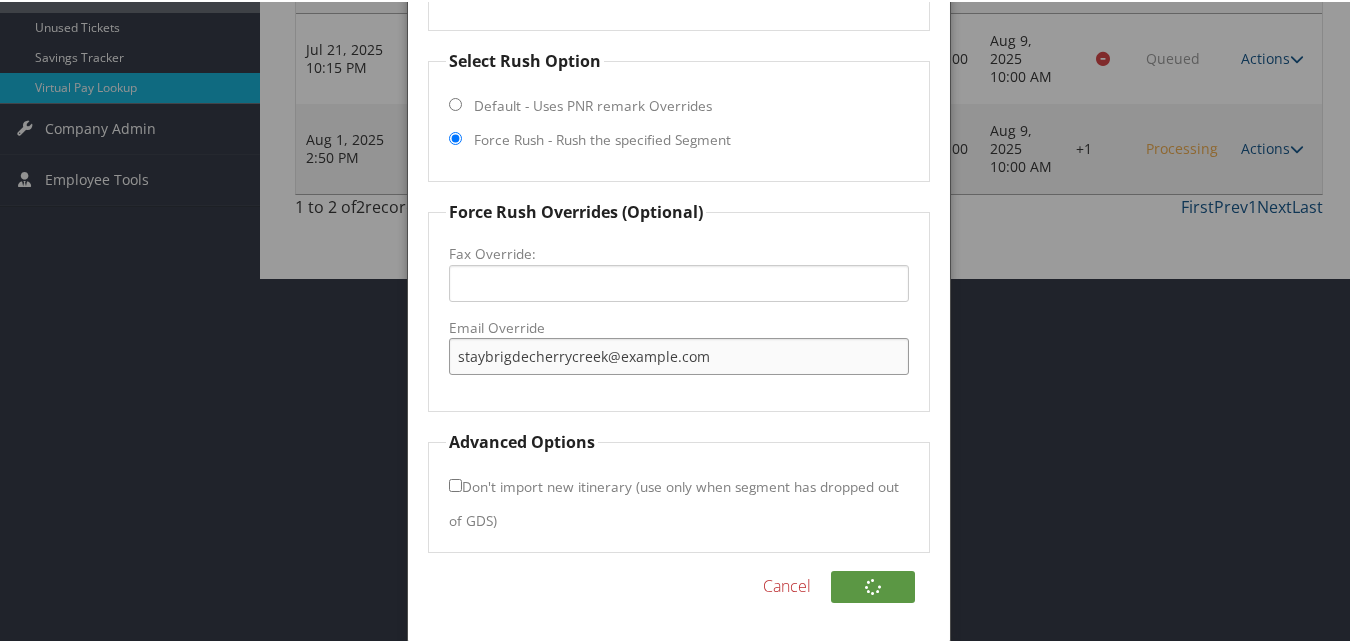 drag, startPoint x: 713, startPoint y: 354, endPoint x: 257, endPoint y: 371, distance: 456.31677 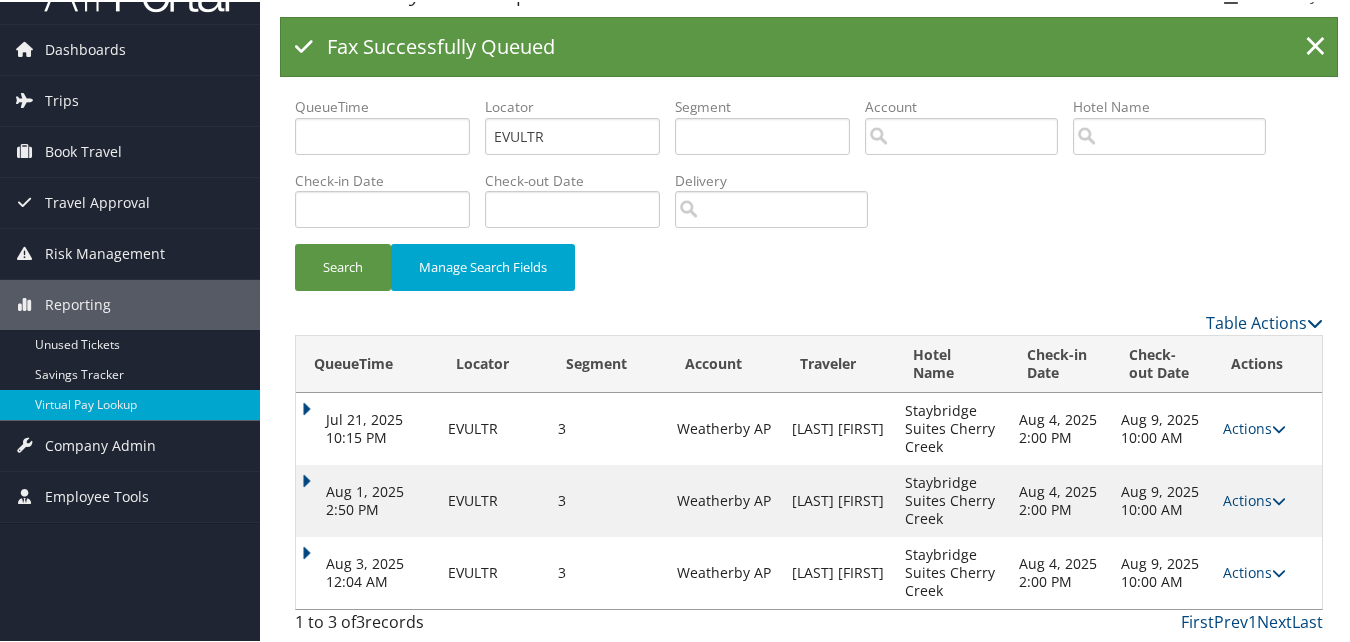 scroll, scrollTop: 48, scrollLeft: 0, axis: vertical 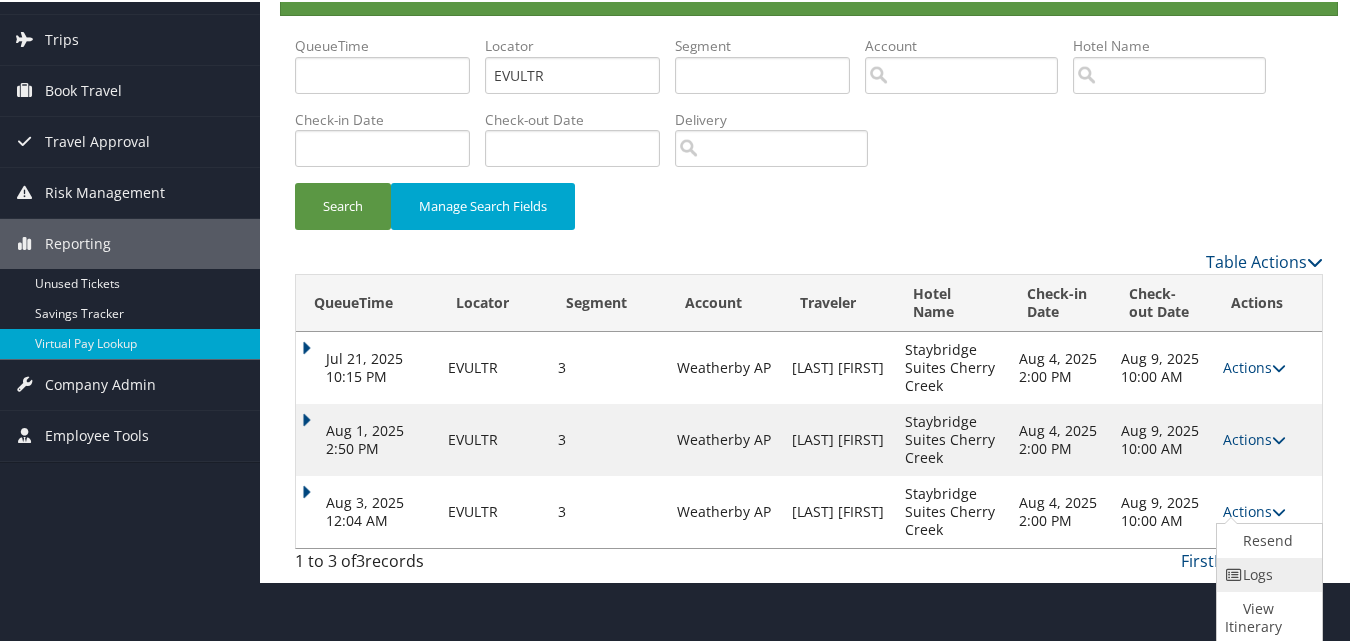 click on "Logs" at bounding box center [1267, 573] 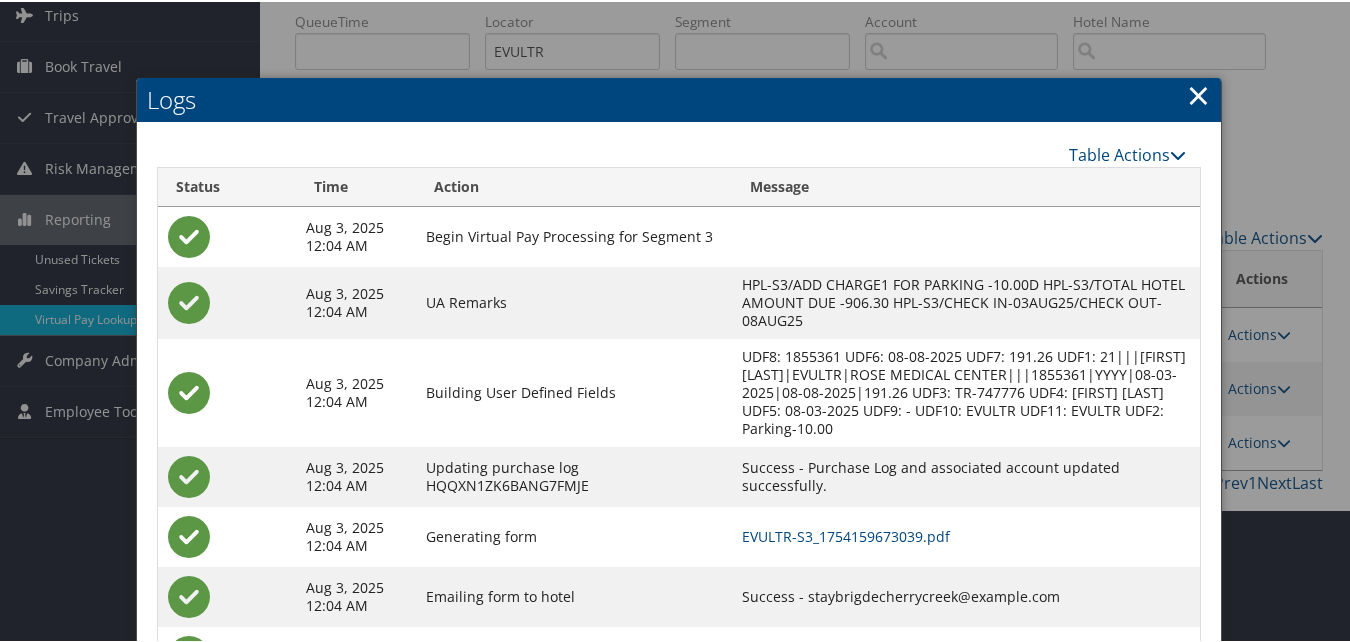 scroll, scrollTop: 232, scrollLeft: 0, axis: vertical 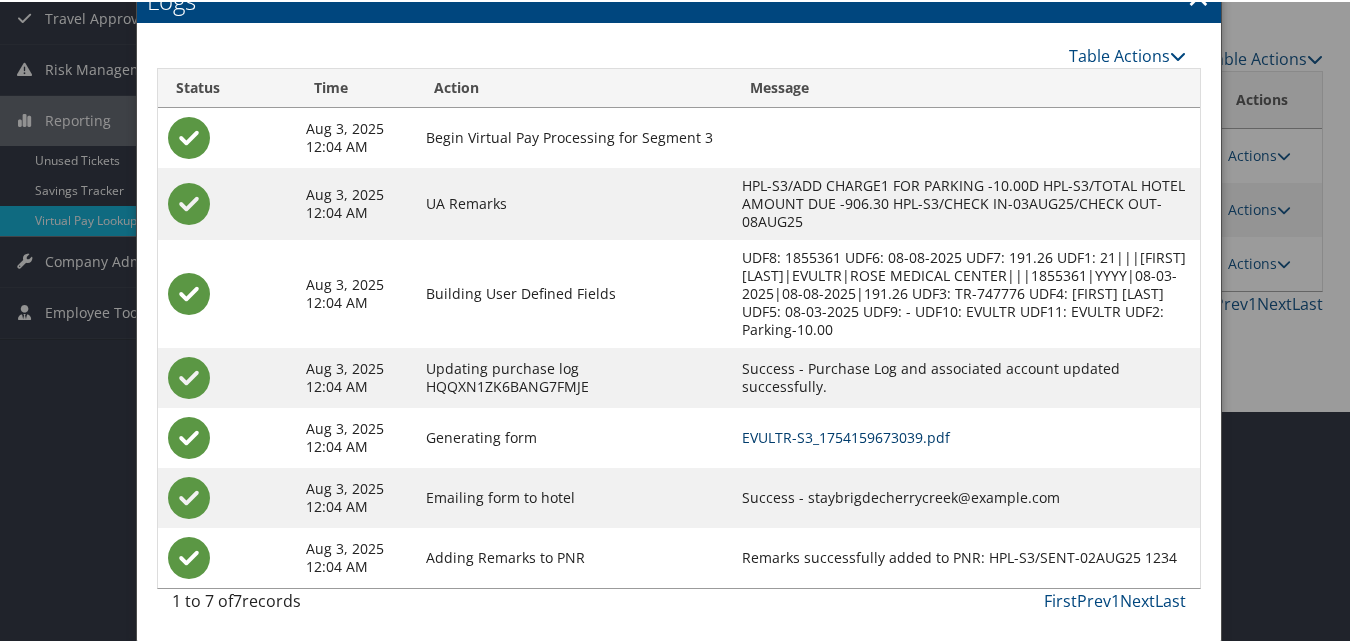 click on "EVULTR-S3_1754159673039.pdf" at bounding box center [846, 435] 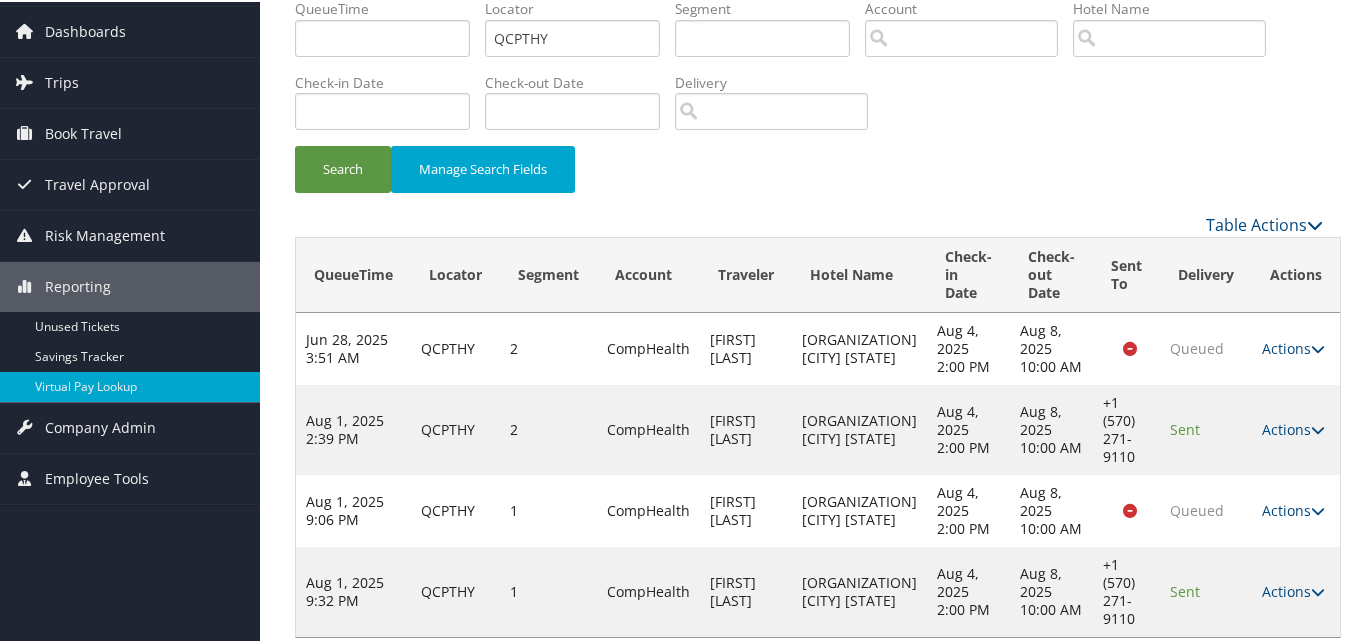 scroll, scrollTop: 0, scrollLeft: 0, axis: both 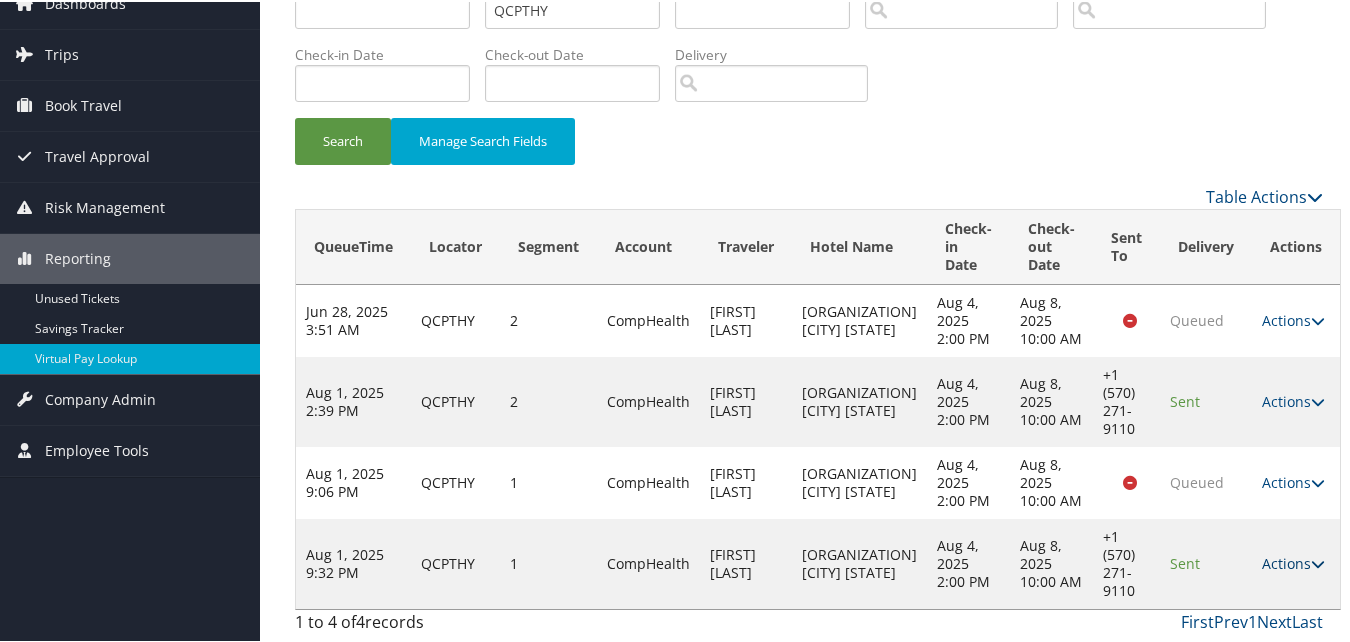 click on "Actions" at bounding box center [1293, 561] 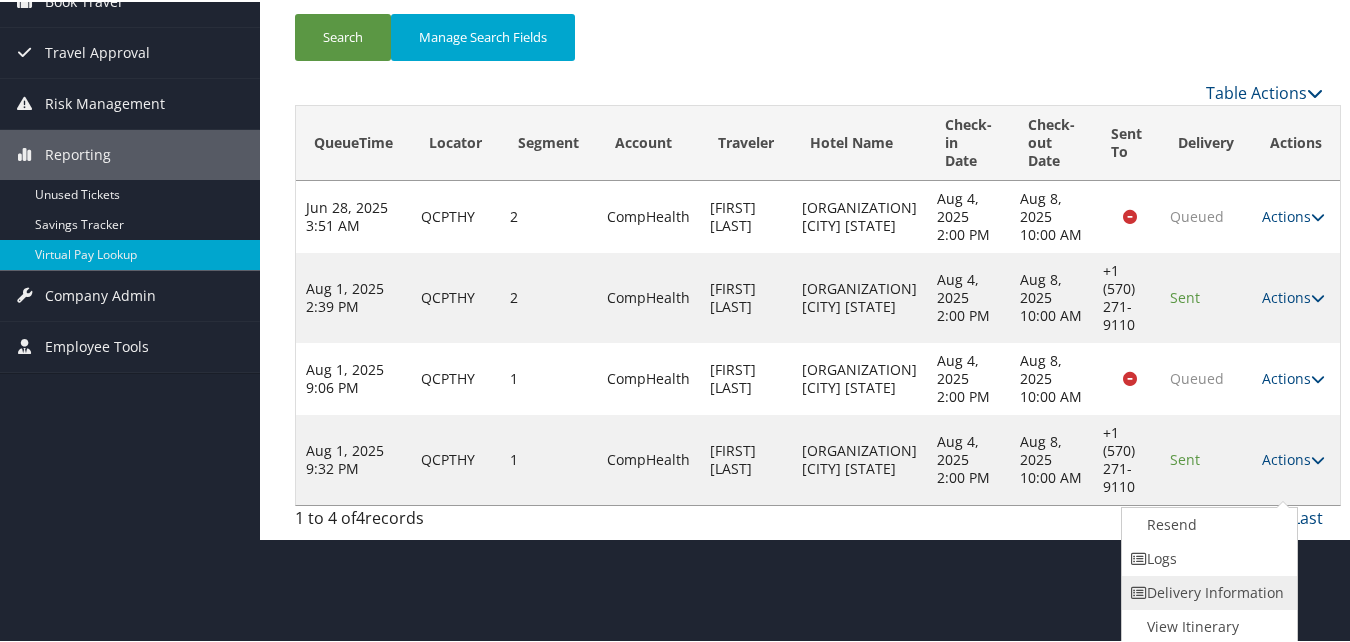 click on "Delivery Information" at bounding box center (1207, 591) 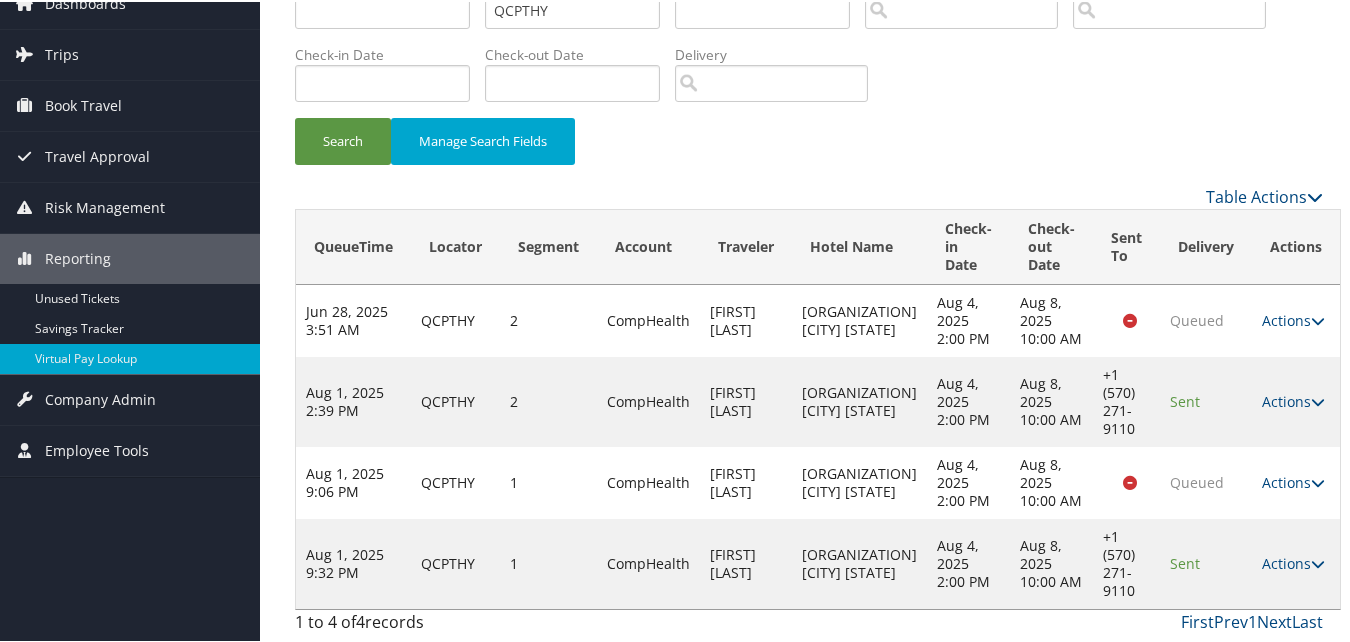 scroll, scrollTop: 130, scrollLeft: 0, axis: vertical 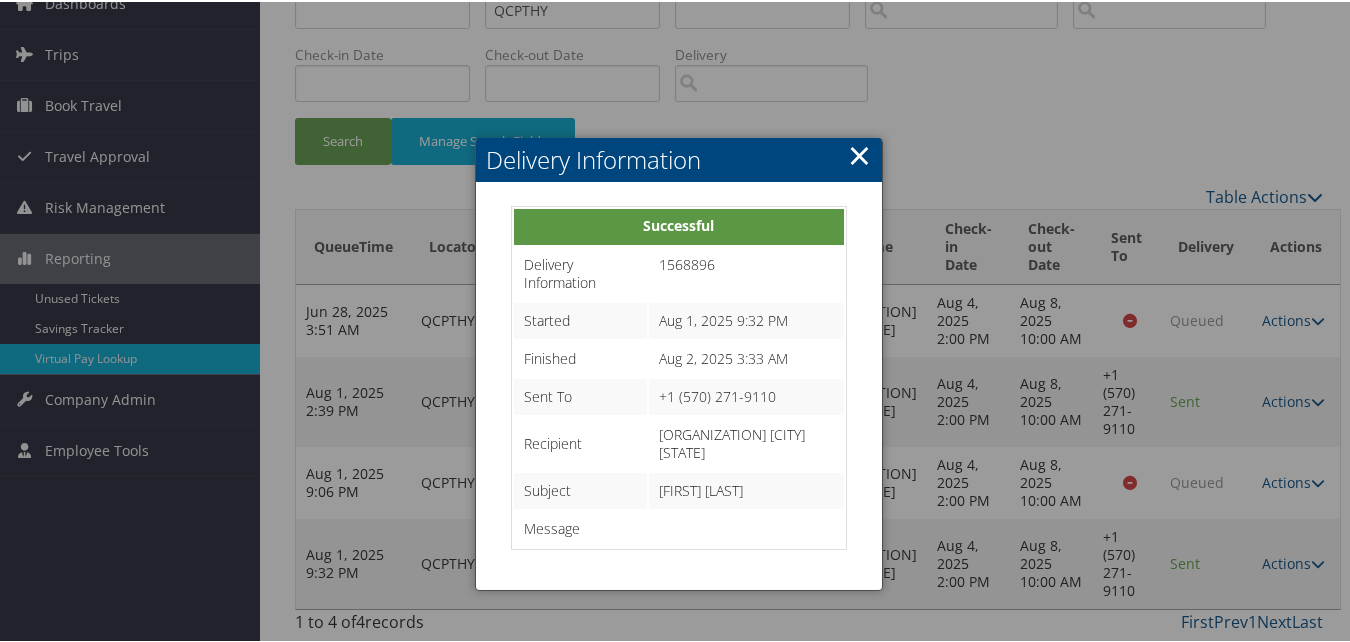 click at bounding box center [679, 321] 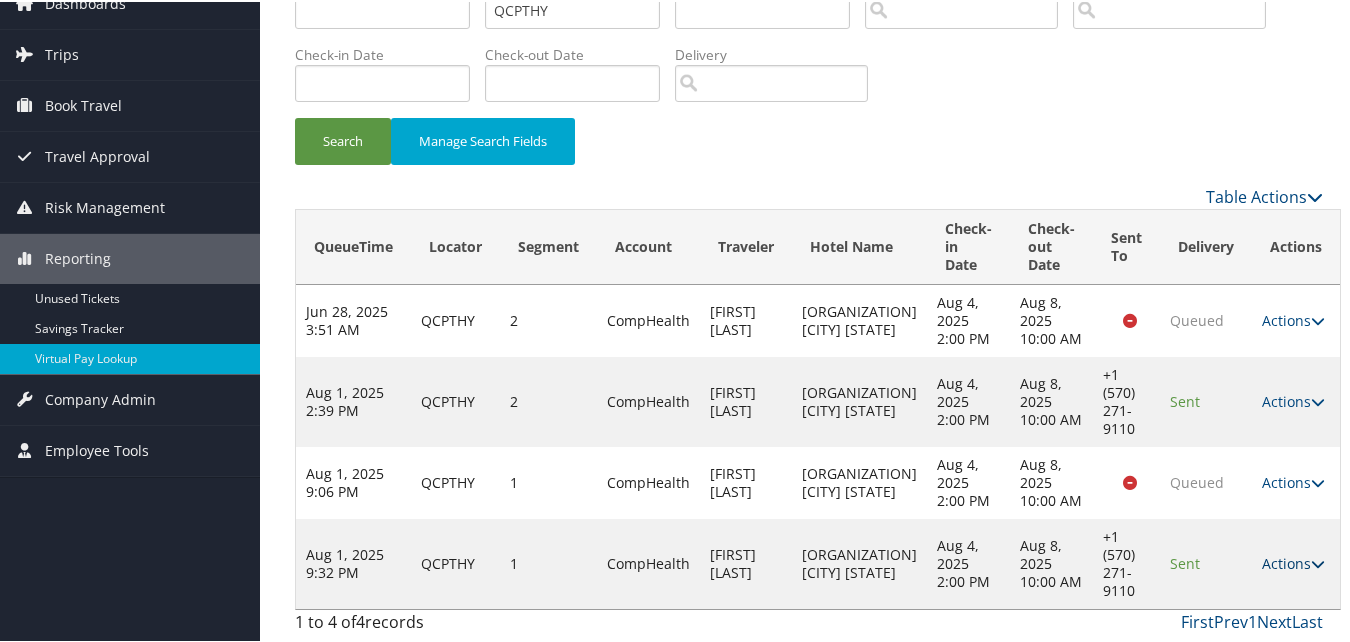 click on "Actions" at bounding box center (1293, 561) 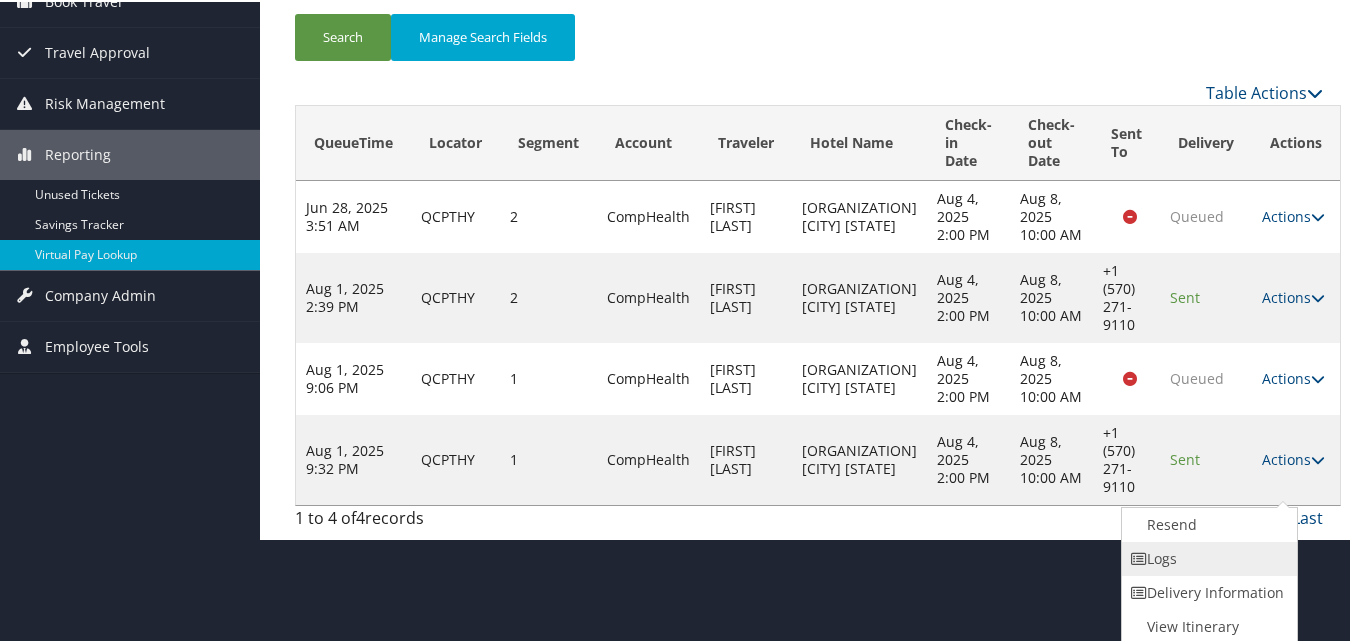 click on "Logs" at bounding box center (1207, 557) 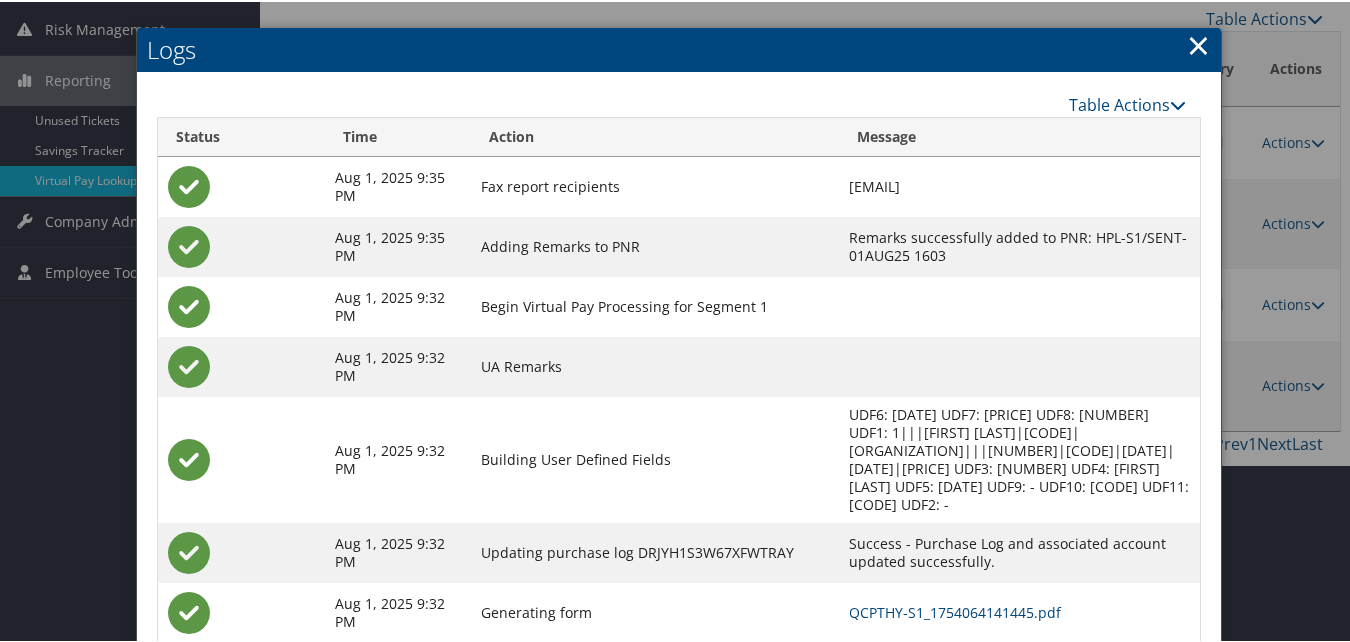 scroll, scrollTop: 369, scrollLeft: 0, axis: vertical 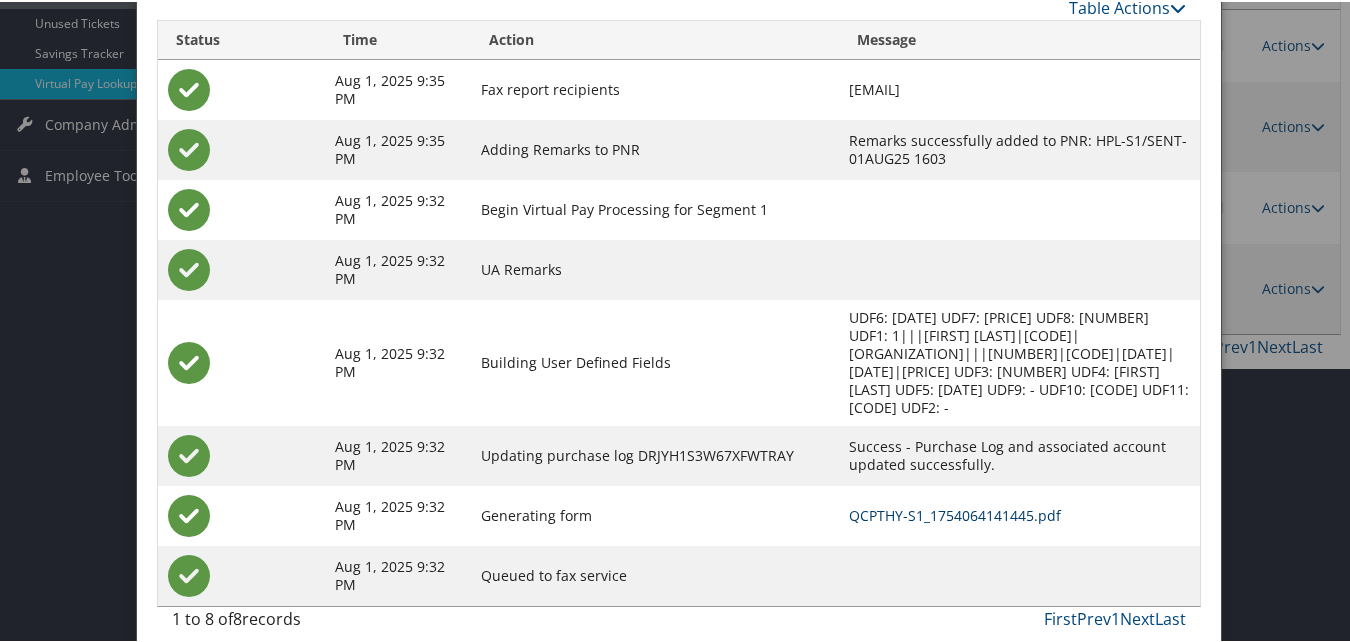 click on "QCPTHY-S1_1754064141445.pdf" at bounding box center [955, 513] 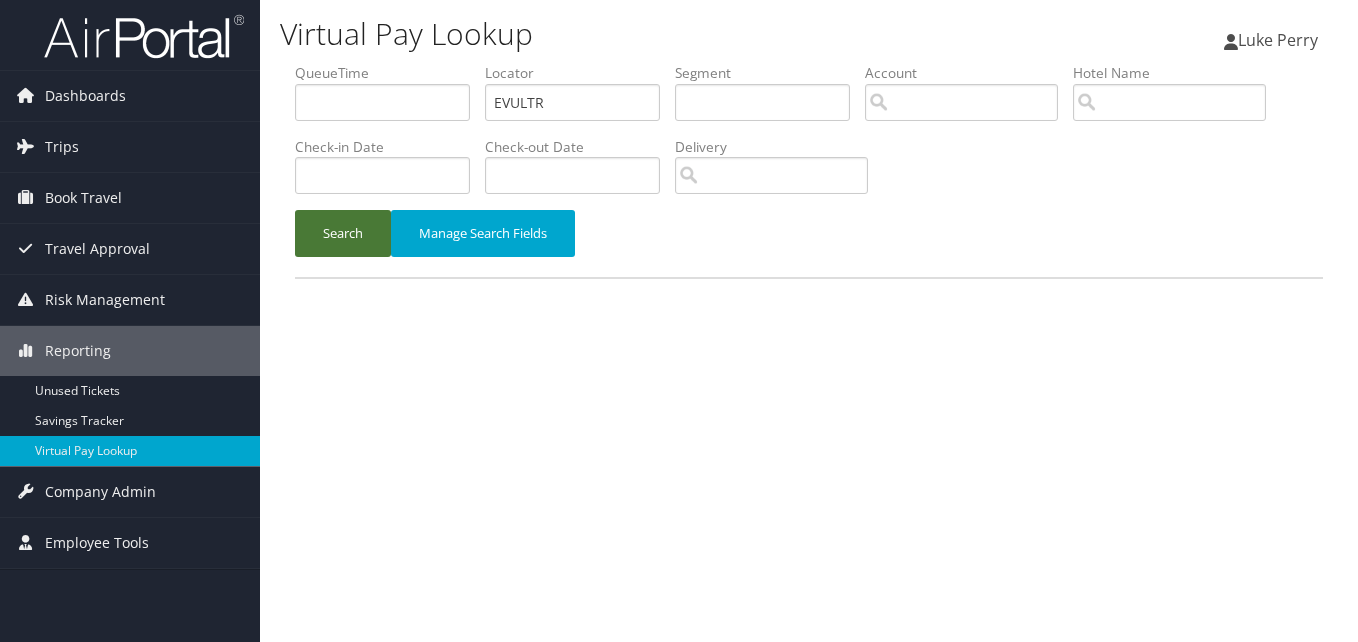 scroll, scrollTop: 0, scrollLeft: 0, axis: both 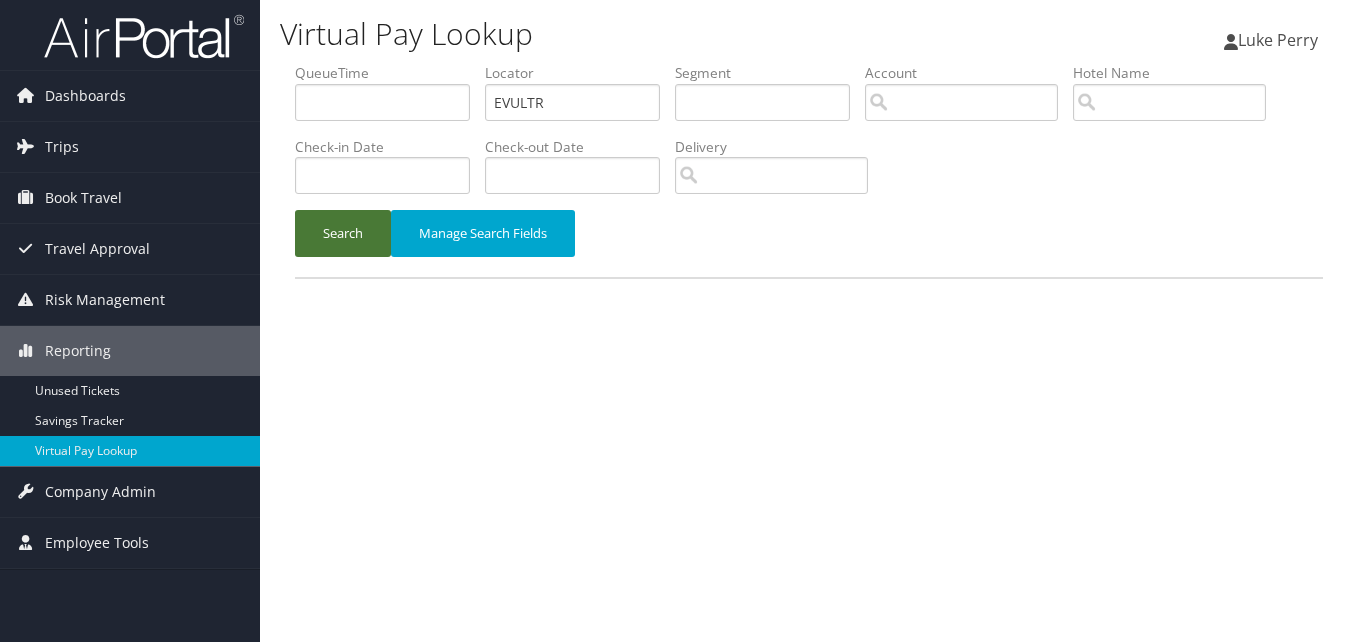 click on "Search" at bounding box center [343, 233] 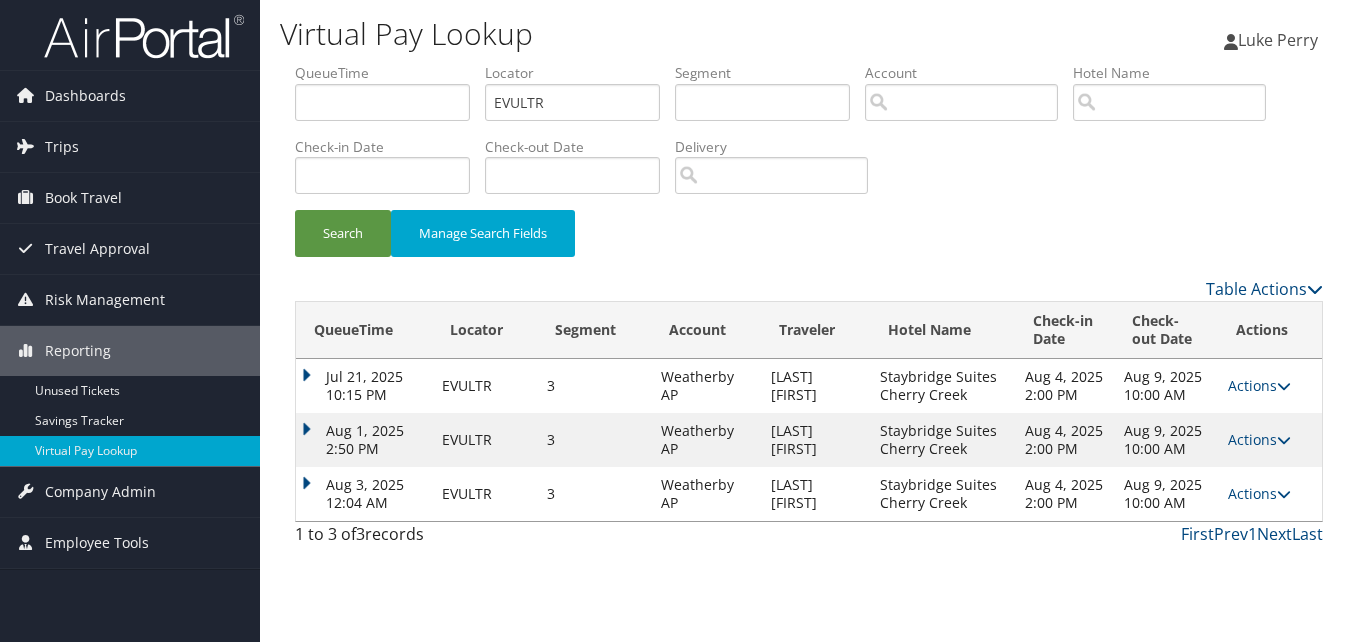 click on "Aug 3, 2025 12:04 AM" at bounding box center (364, 494) 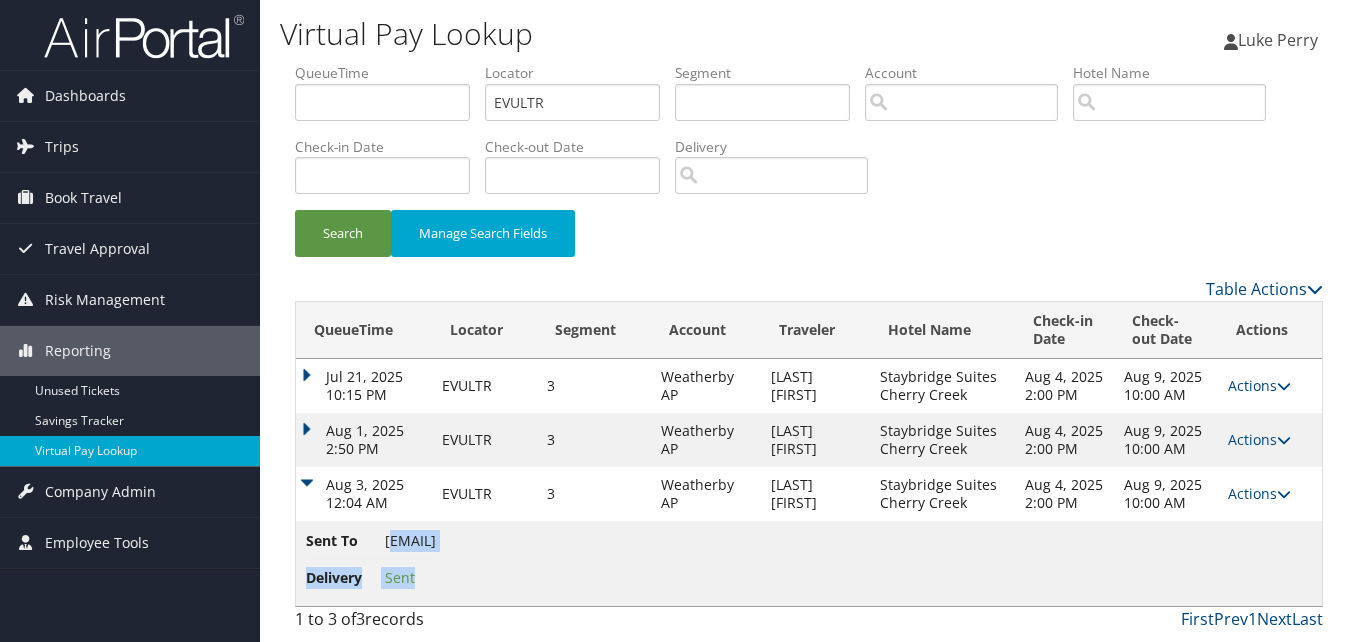 drag, startPoint x: 611, startPoint y: 540, endPoint x: 390, endPoint y: 548, distance: 221.14474 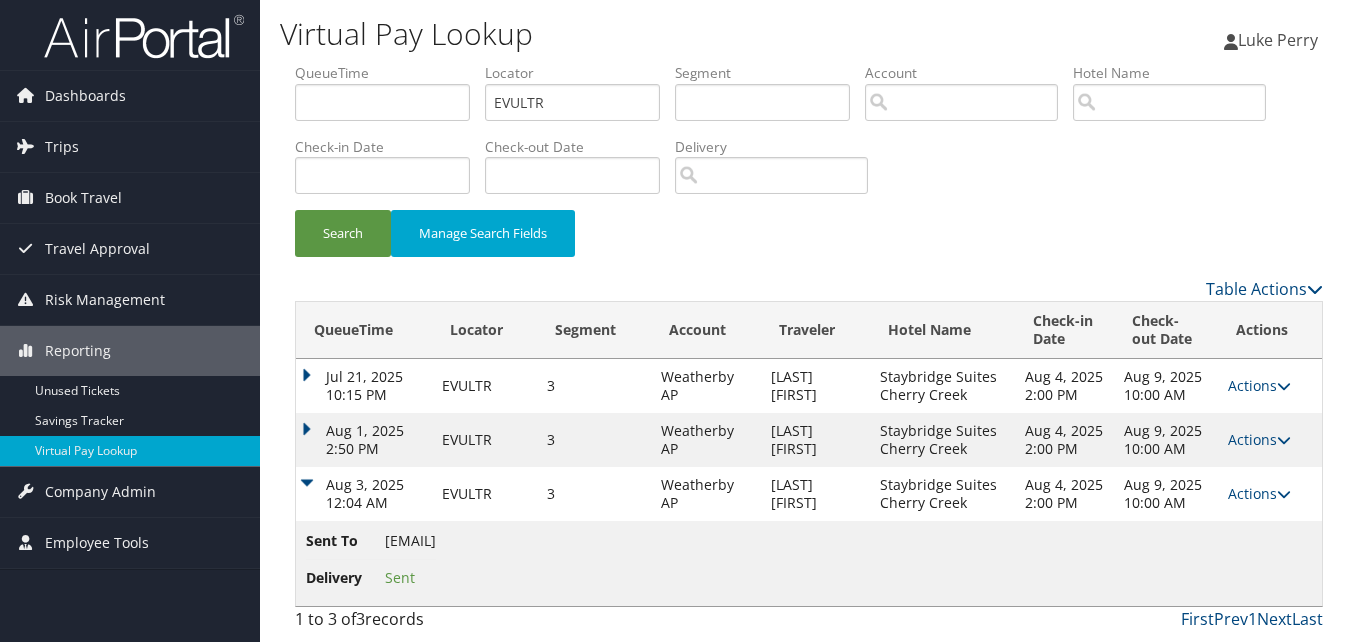 drag, startPoint x: 379, startPoint y: 539, endPoint x: 608, endPoint y: 534, distance: 229.05458 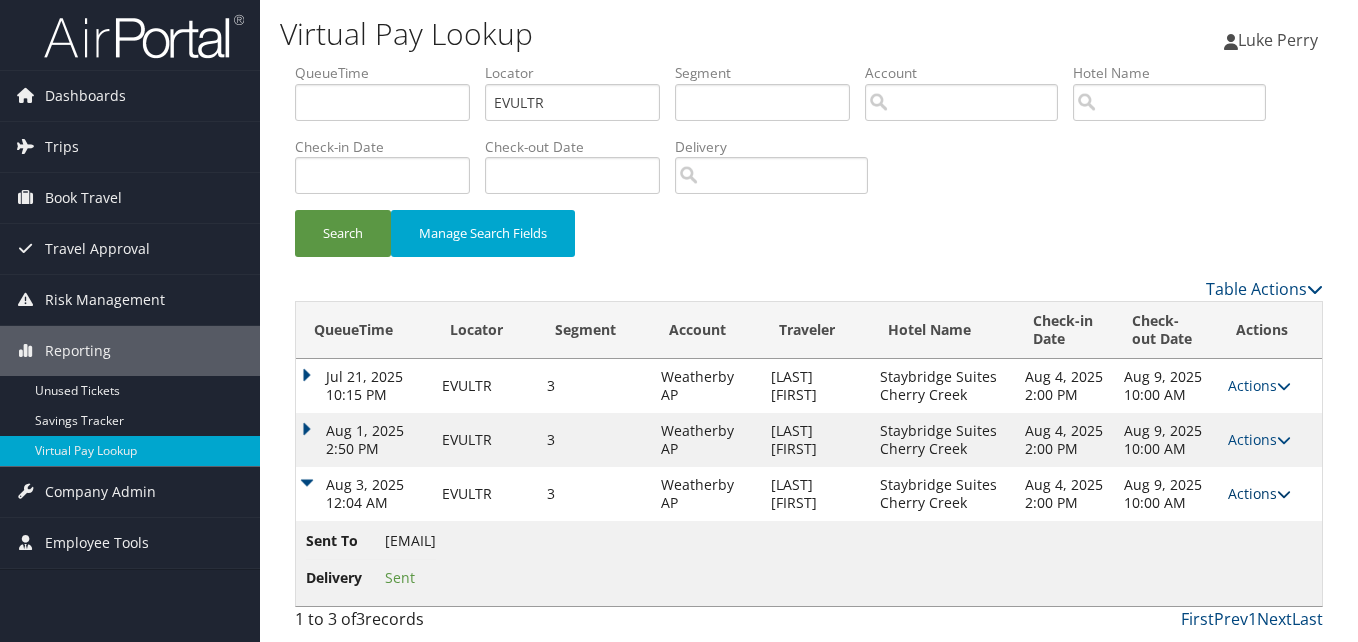 click on "Actions" at bounding box center [1259, 493] 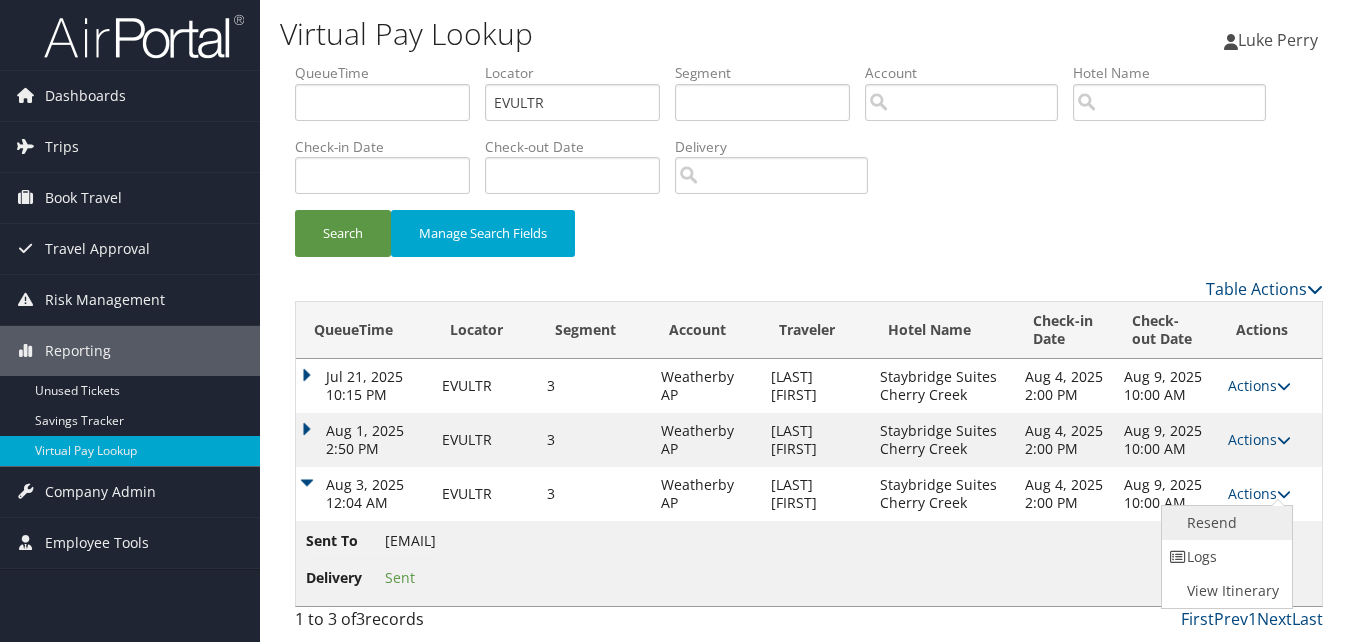 click on "Resend" at bounding box center (1225, 523) 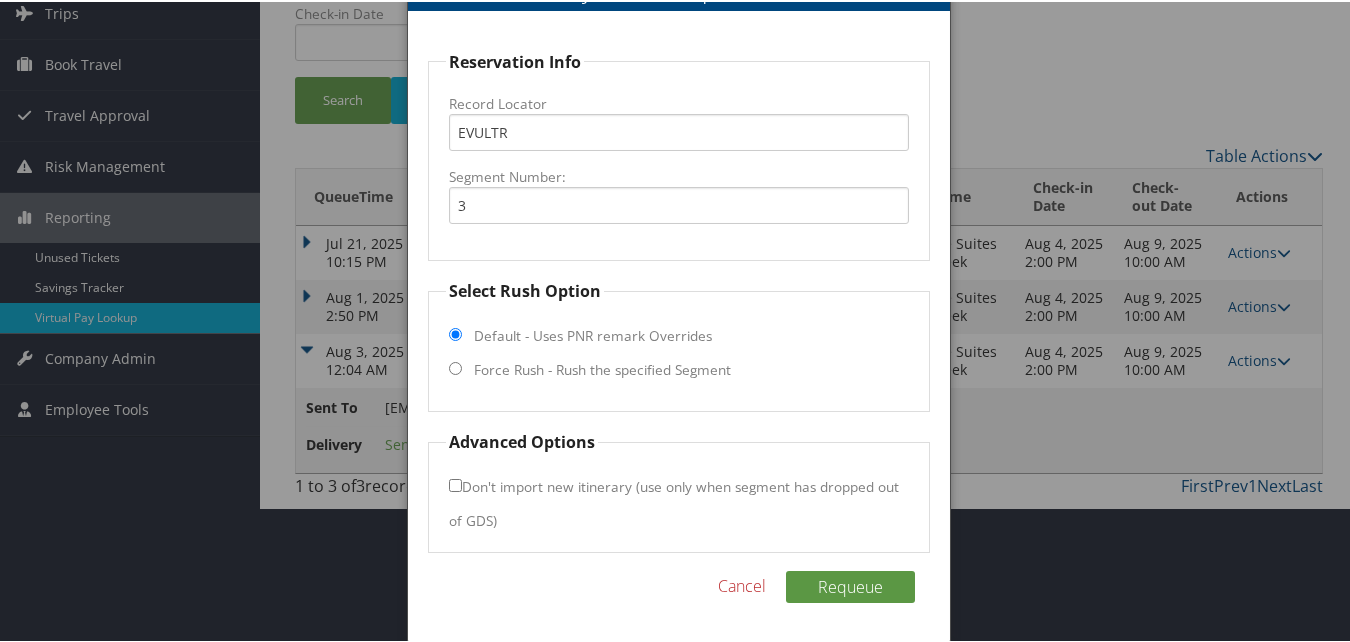click on "Force Rush - Rush the specified Segment" at bounding box center (602, 368) 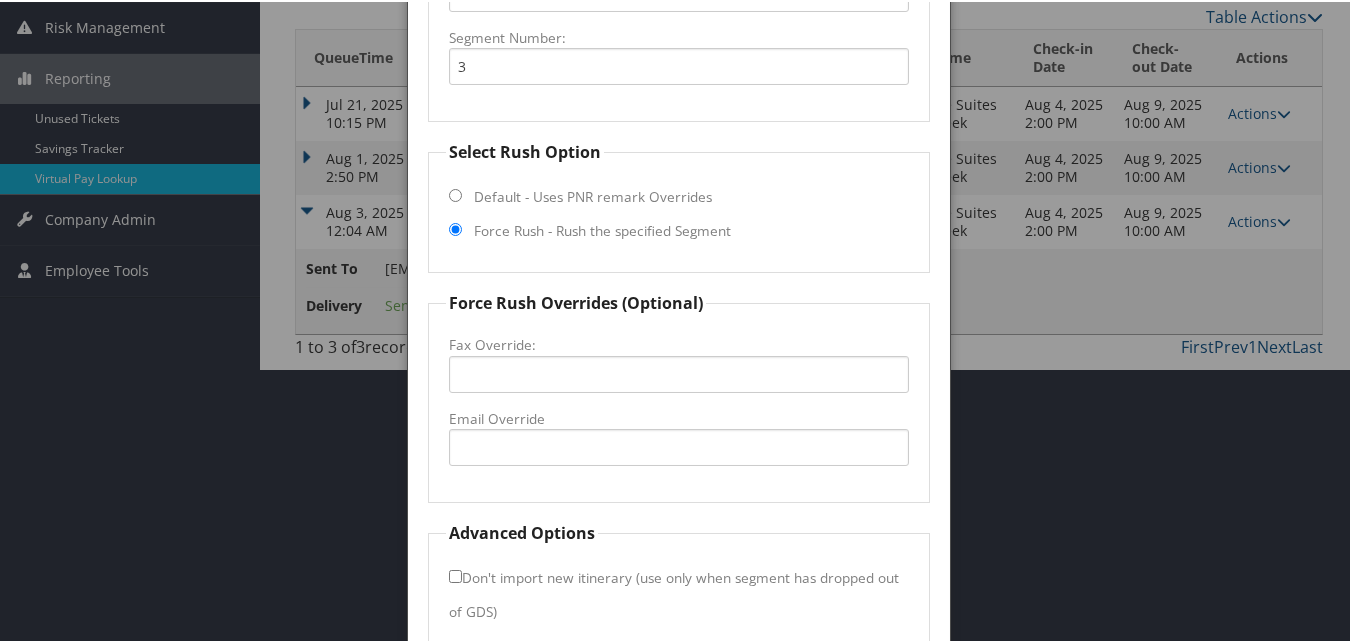 scroll, scrollTop: 365, scrollLeft: 0, axis: vertical 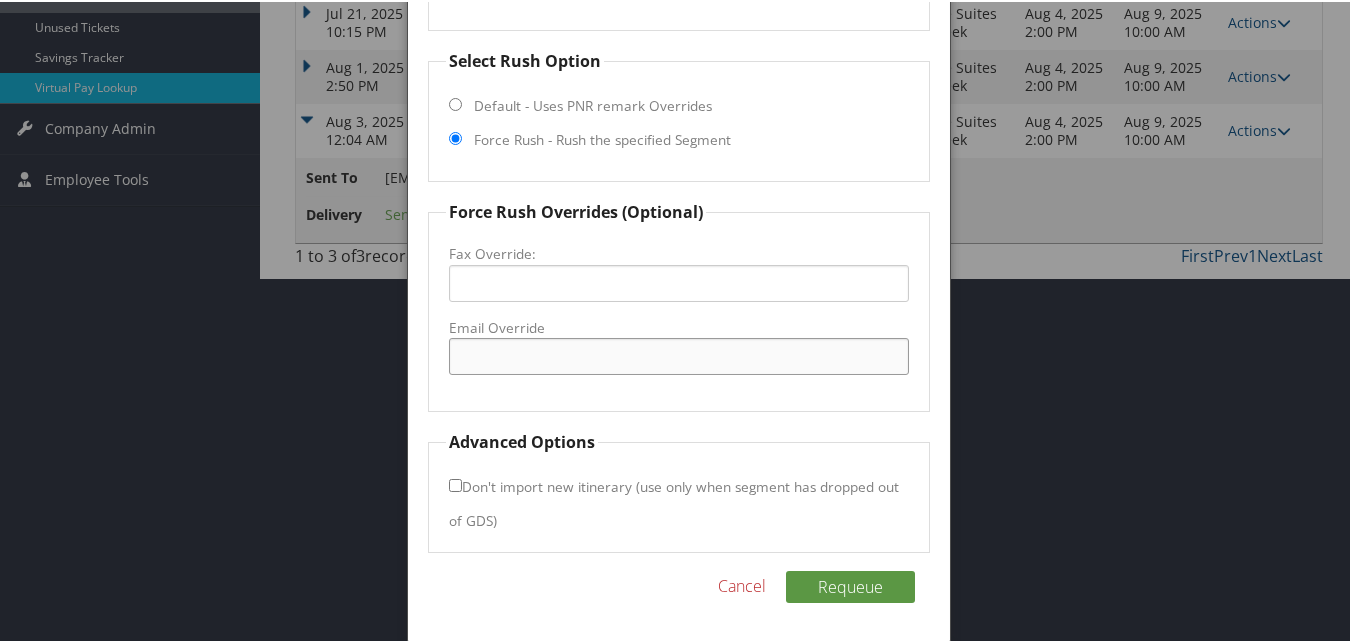click on "Email Override" at bounding box center (678, 354) 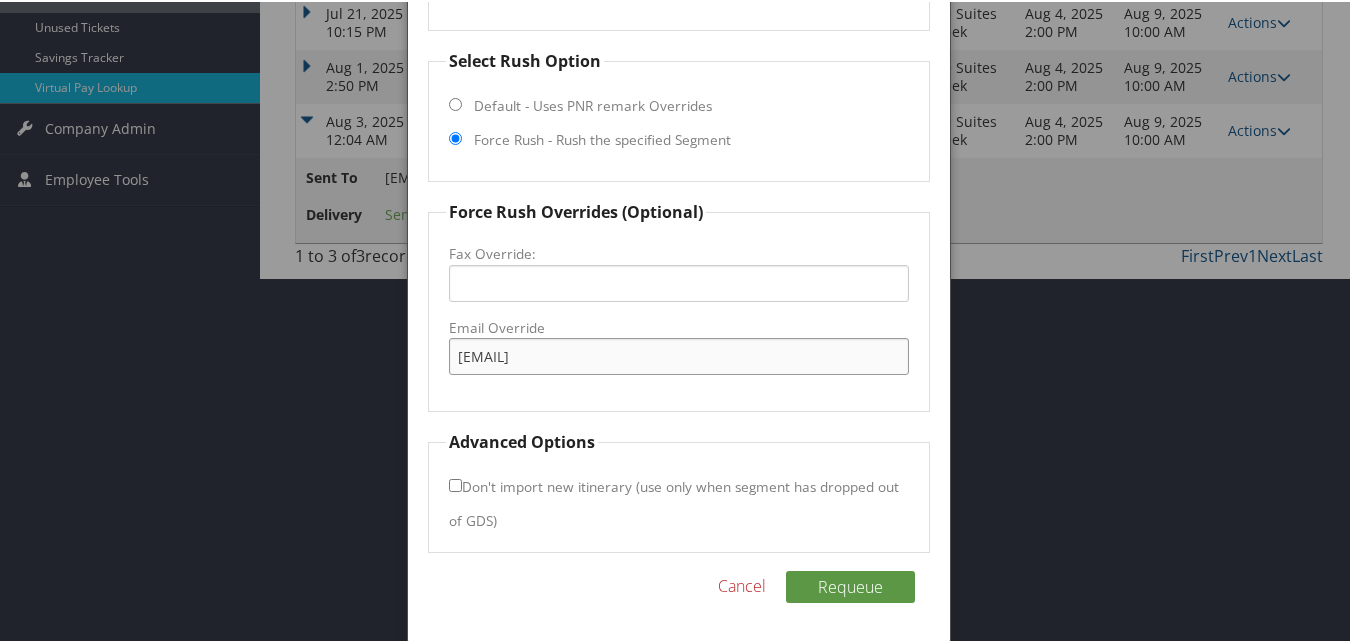 click on "staybrigdecherrycreek@gmail.com" at bounding box center (678, 354) 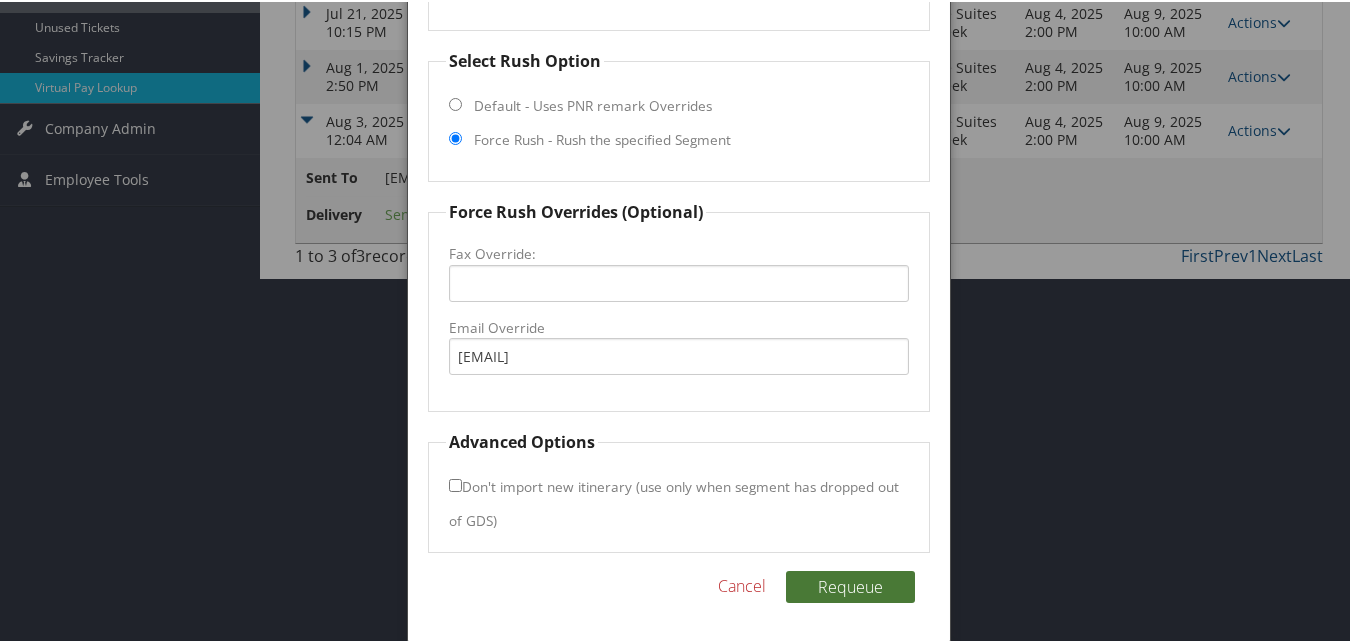 click on "Requeue" at bounding box center (850, 585) 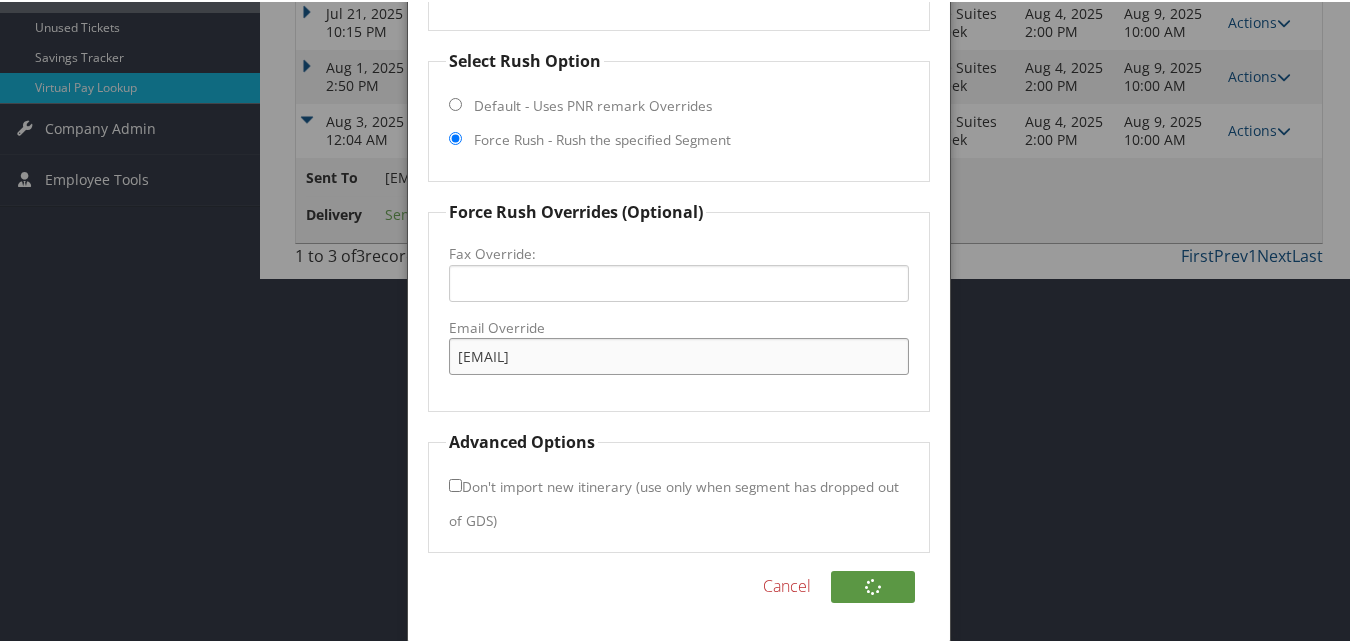 drag, startPoint x: 707, startPoint y: 366, endPoint x: 380, endPoint y: 328, distance: 329.20056 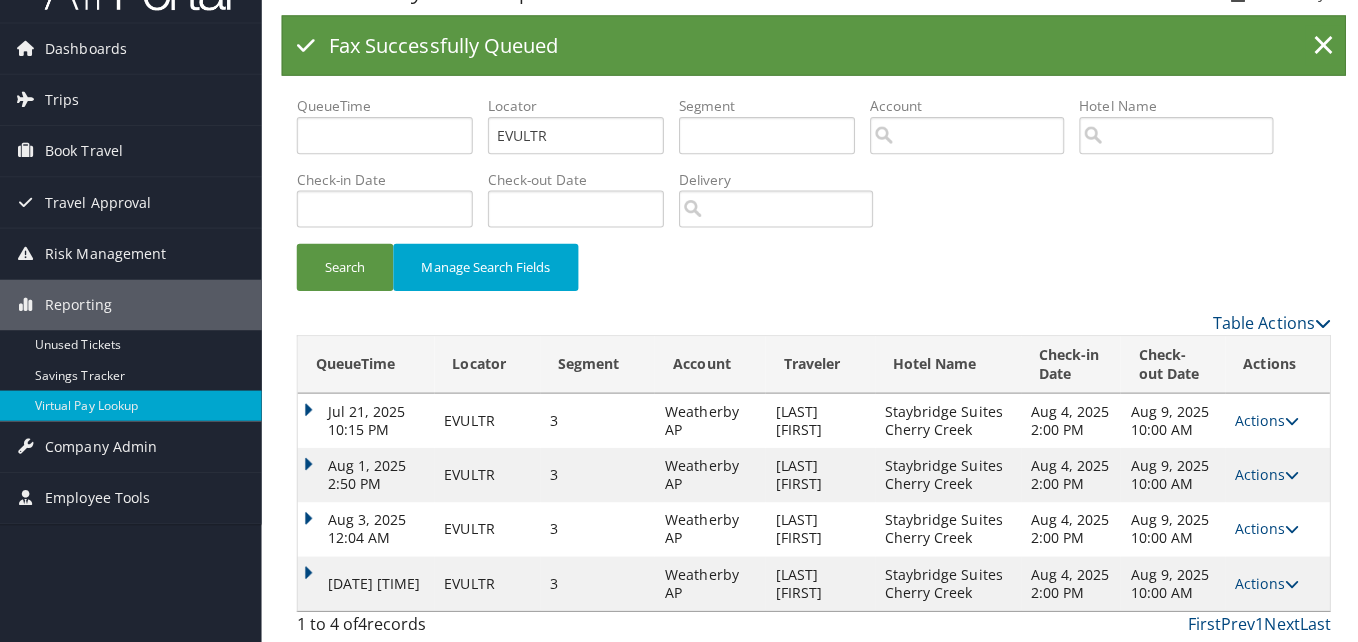 scroll, scrollTop: 0, scrollLeft: 0, axis: both 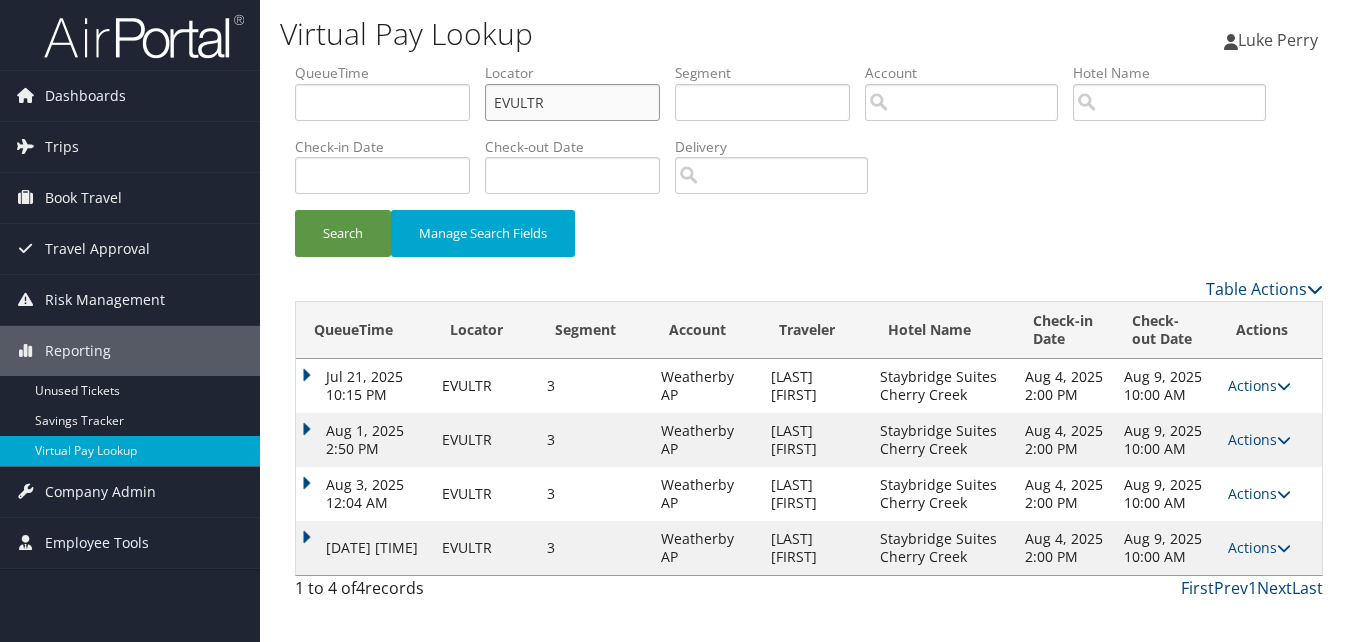 drag, startPoint x: 545, startPoint y: 98, endPoint x: 319, endPoint y: 124, distance: 227.49066 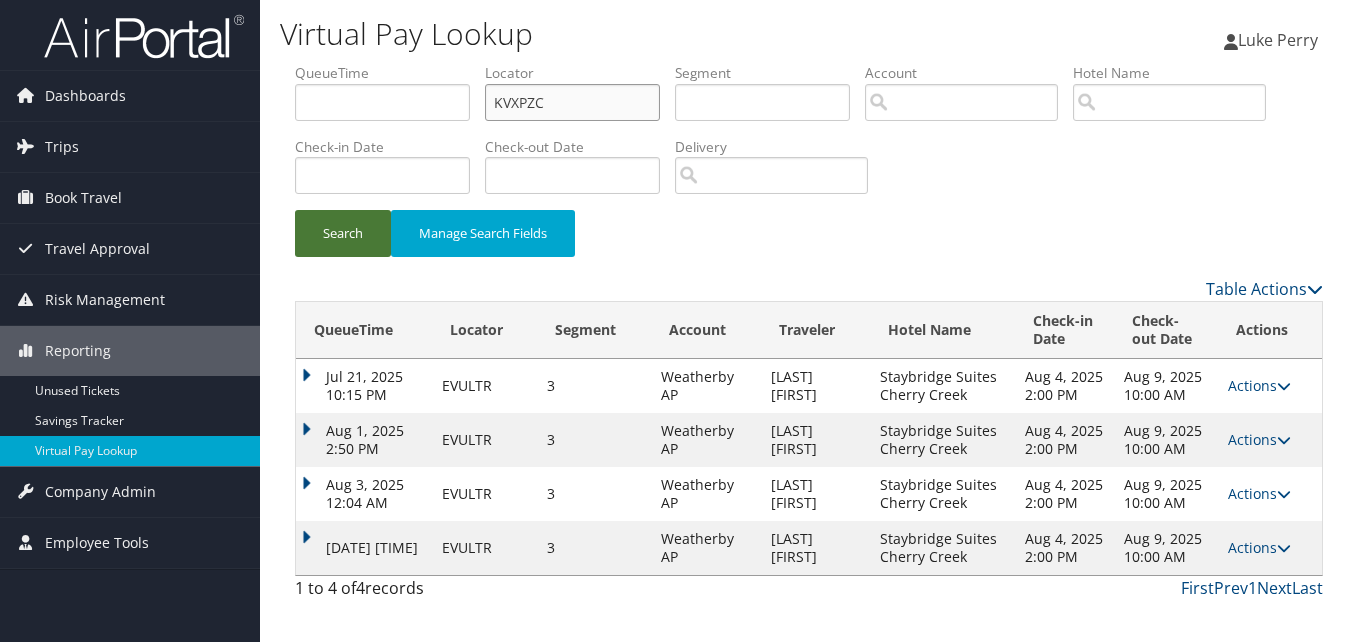 type on "KVXPZC" 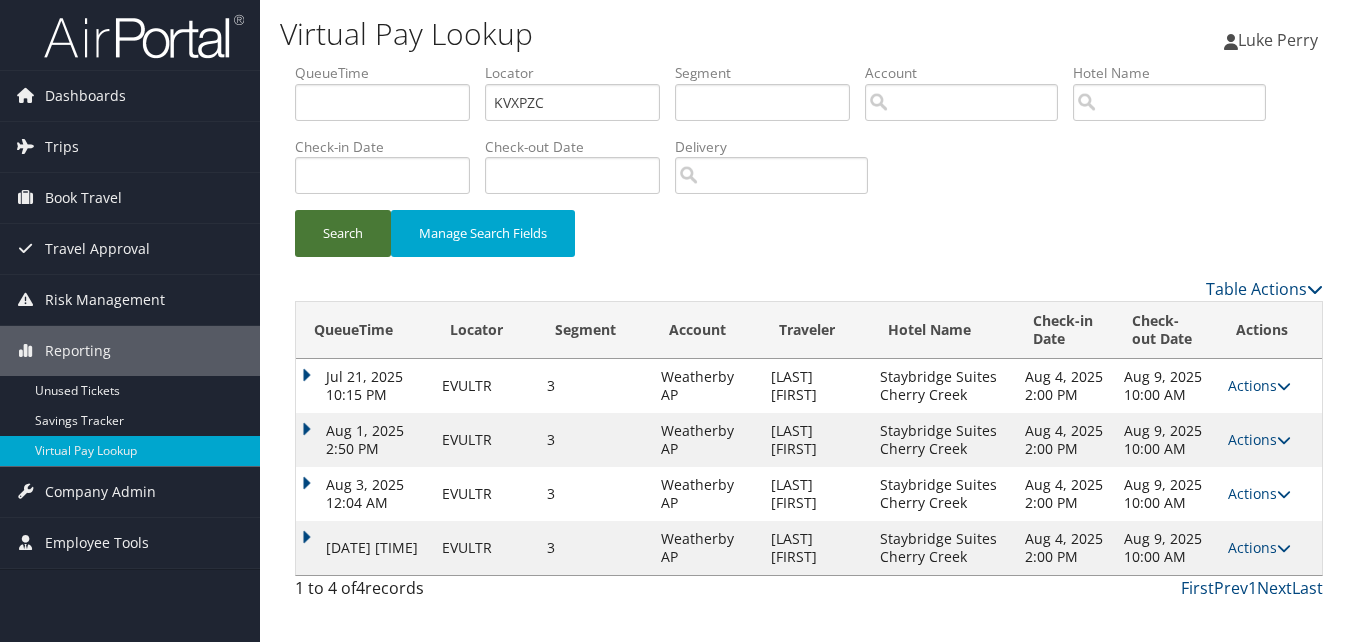click on "Search" at bounding box center [343, 233] 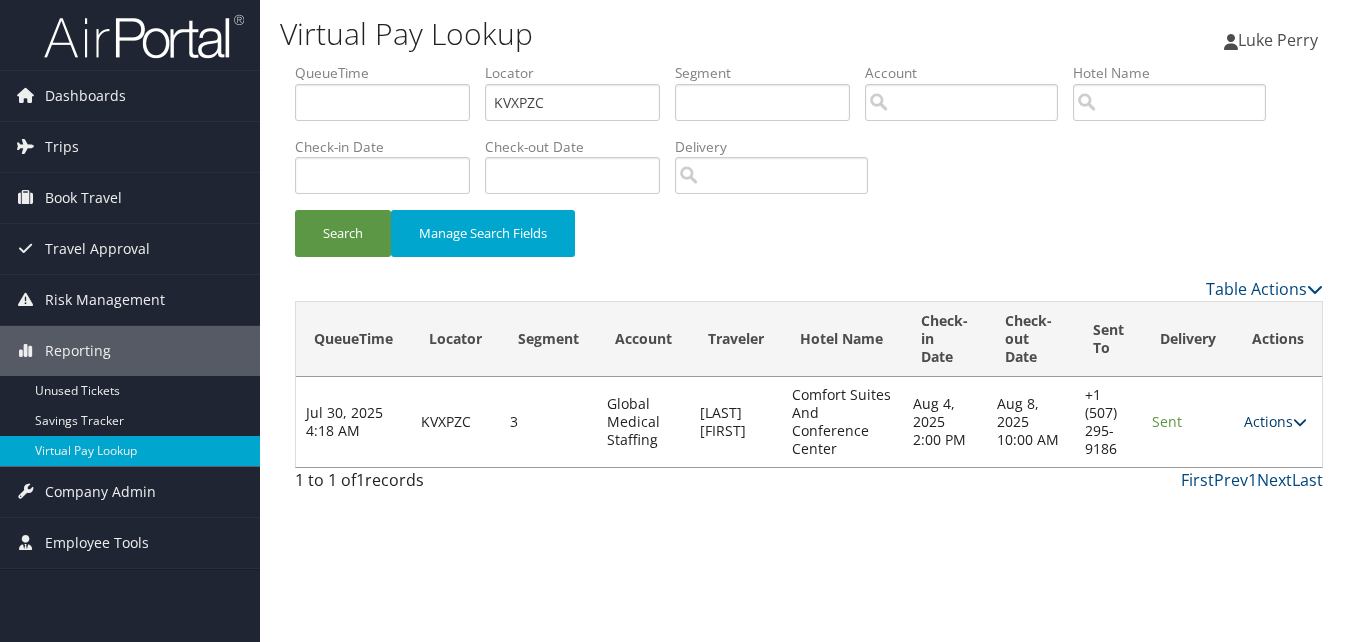 click on "Actions" at bounding box center [1275, 421] 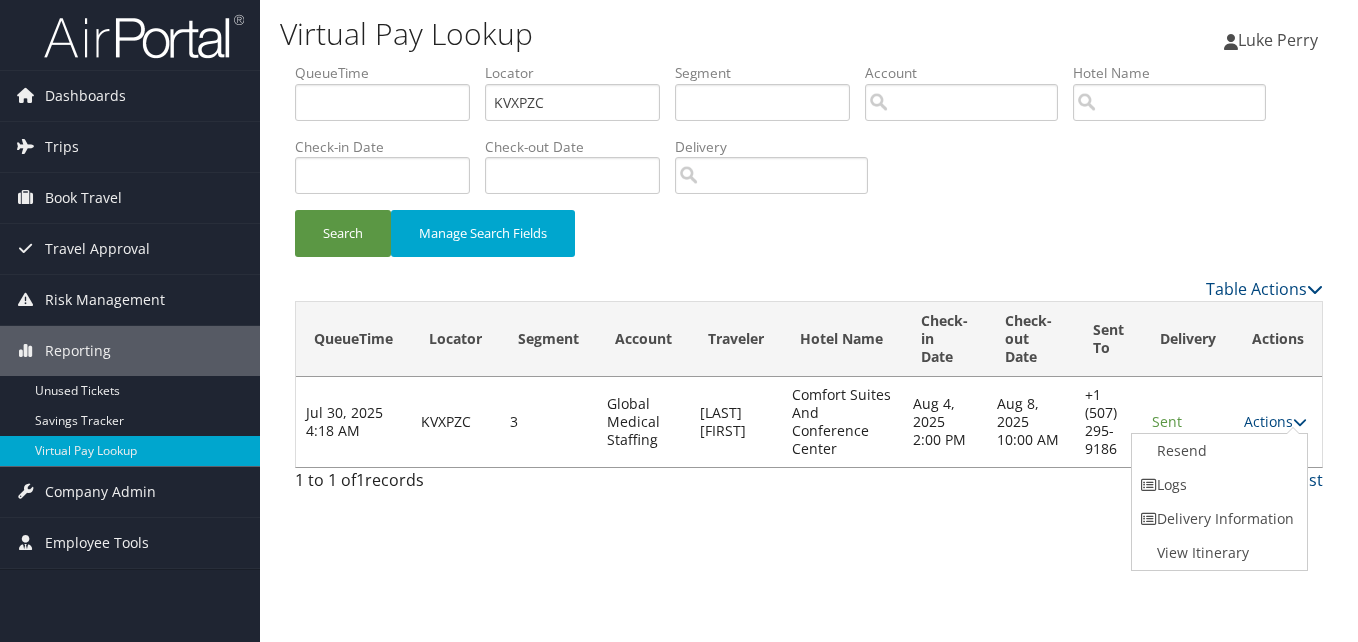 drag, startPoint x: 1225, startPoint y: 488, endPoint x: 883, endPoint y: 379, distance: 358.94986 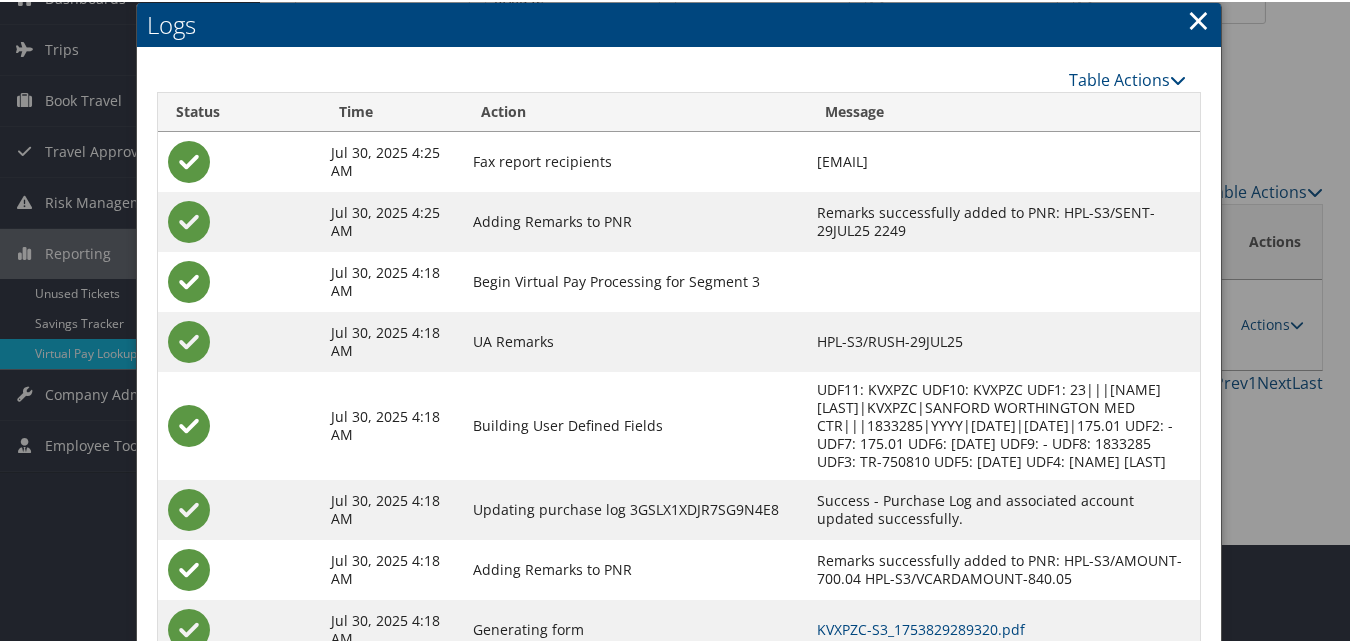 scroll, scrollTop: 100, scrollLeft: 0, axis: vertical 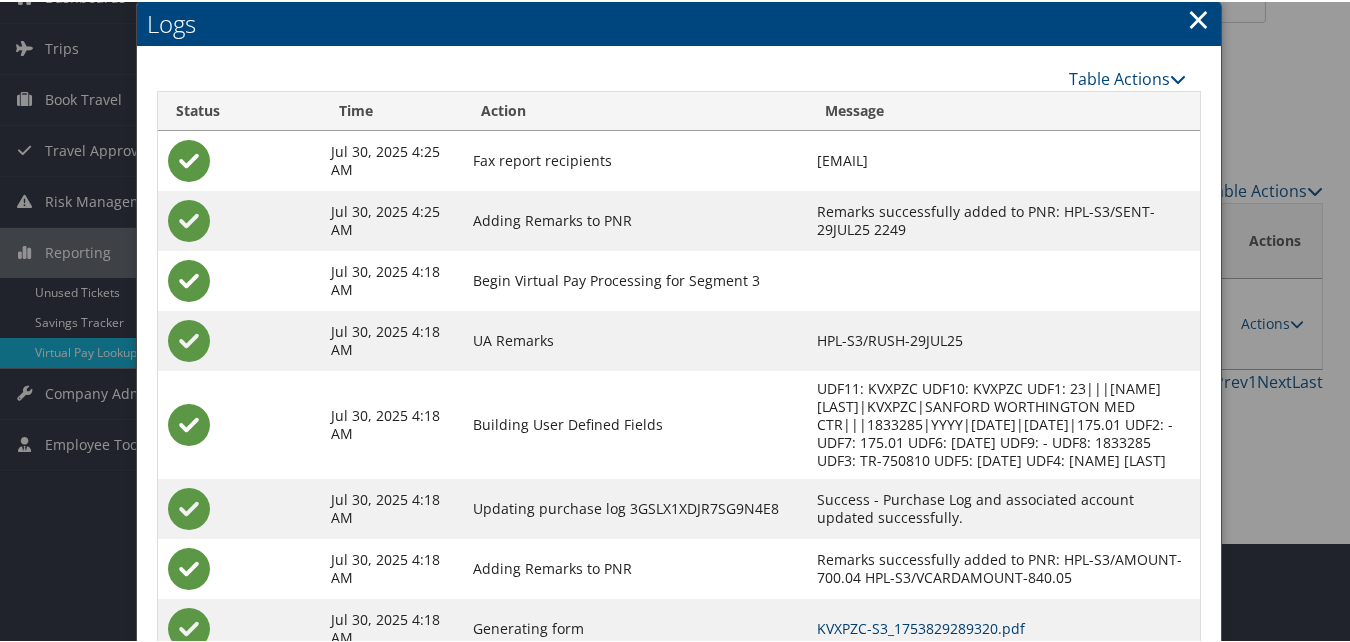 click on "KVXPZC-S3_1753829289320.pdf" at bounding box center (921, 626) 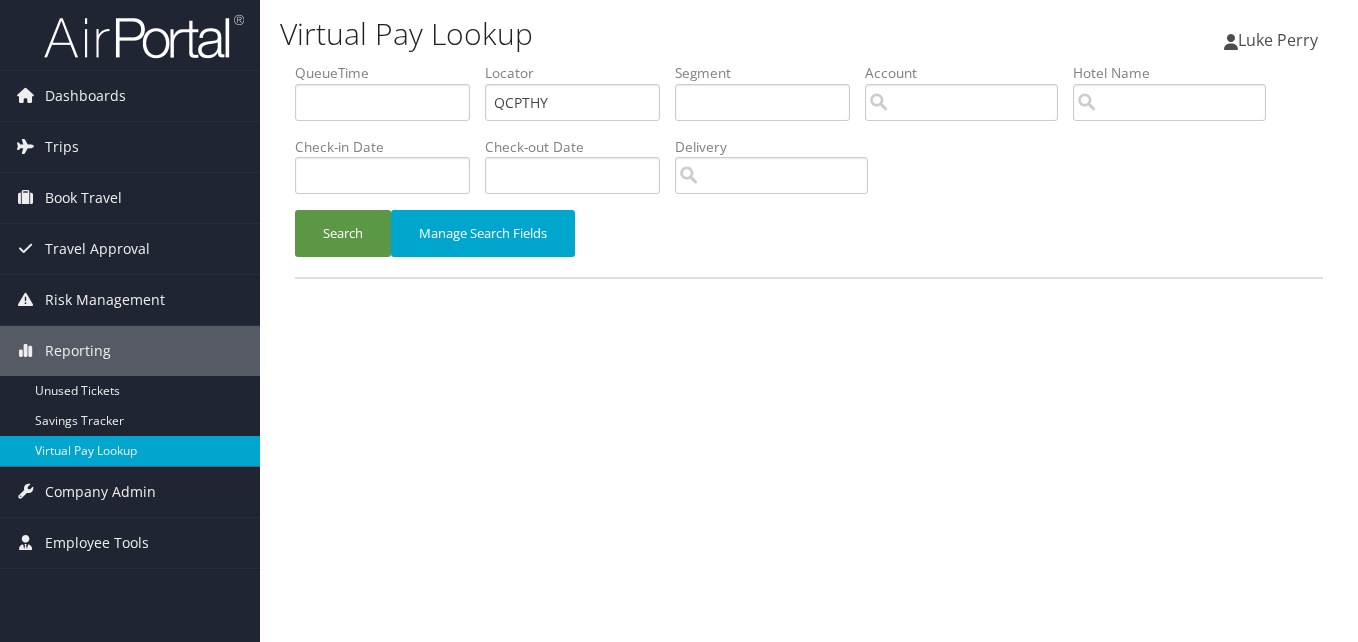 click on "Search" at bounding box center [343, 233] 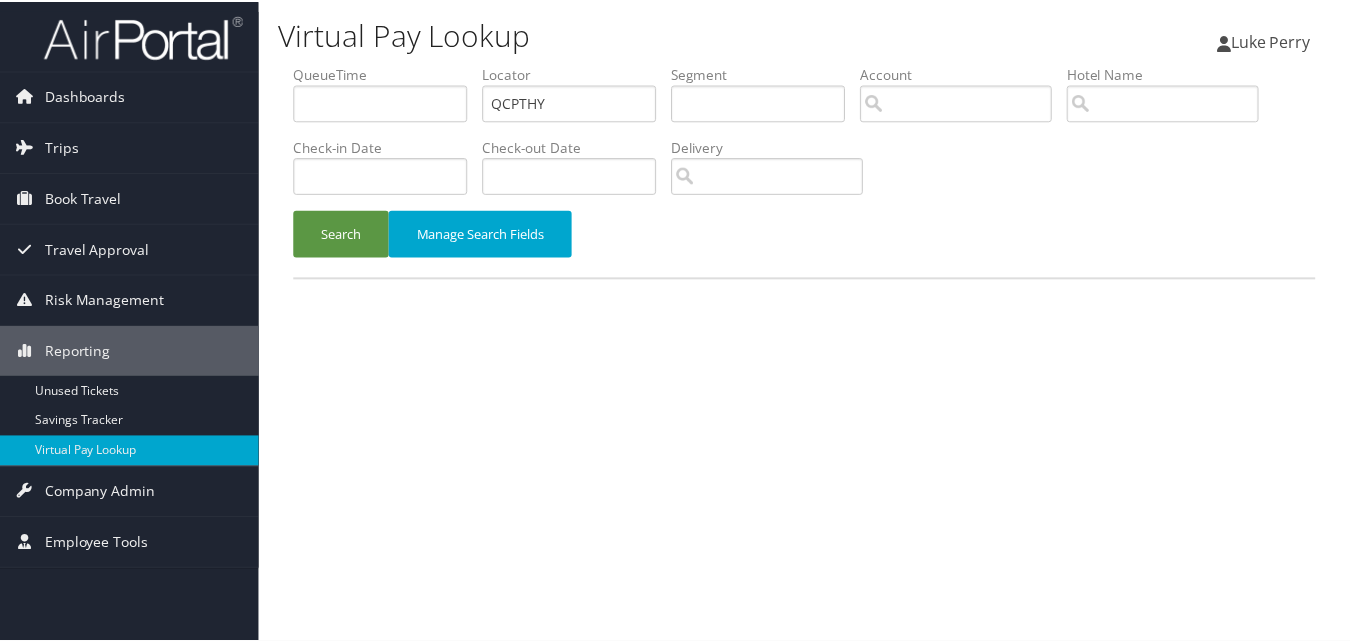 scroll, scrollTop: 0, scrollLeft: 0, axis: both 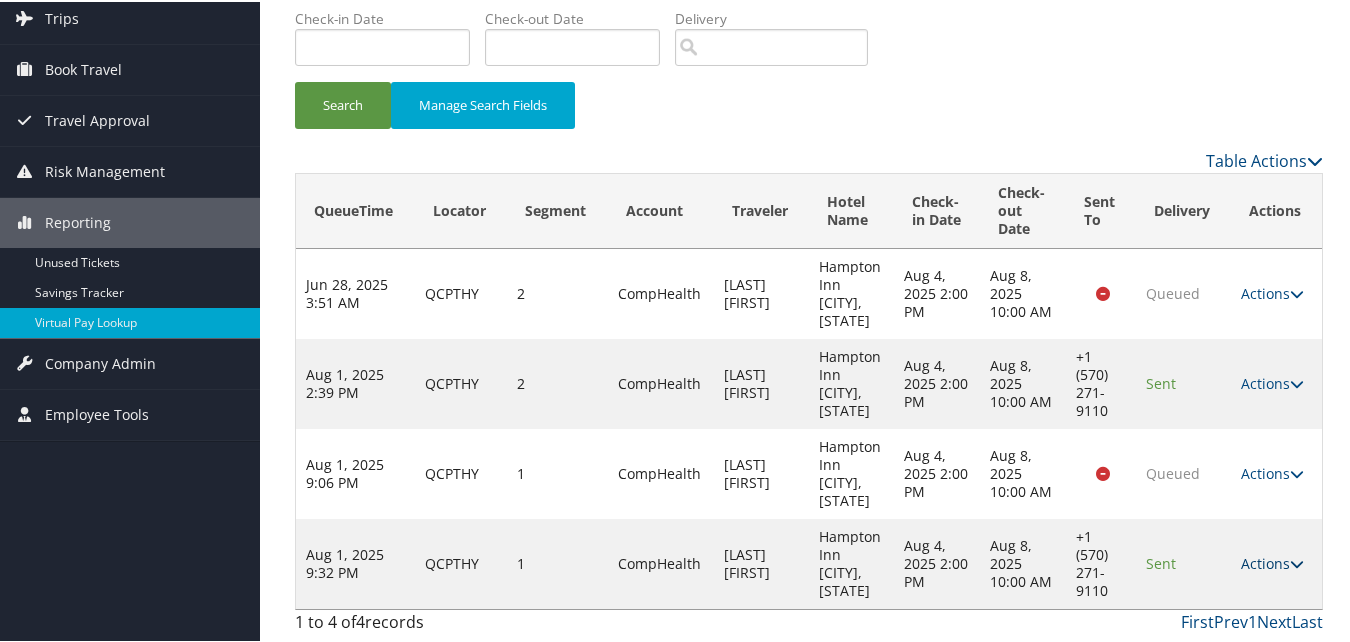 click on "Actions" at bounding box center [1272, 561] 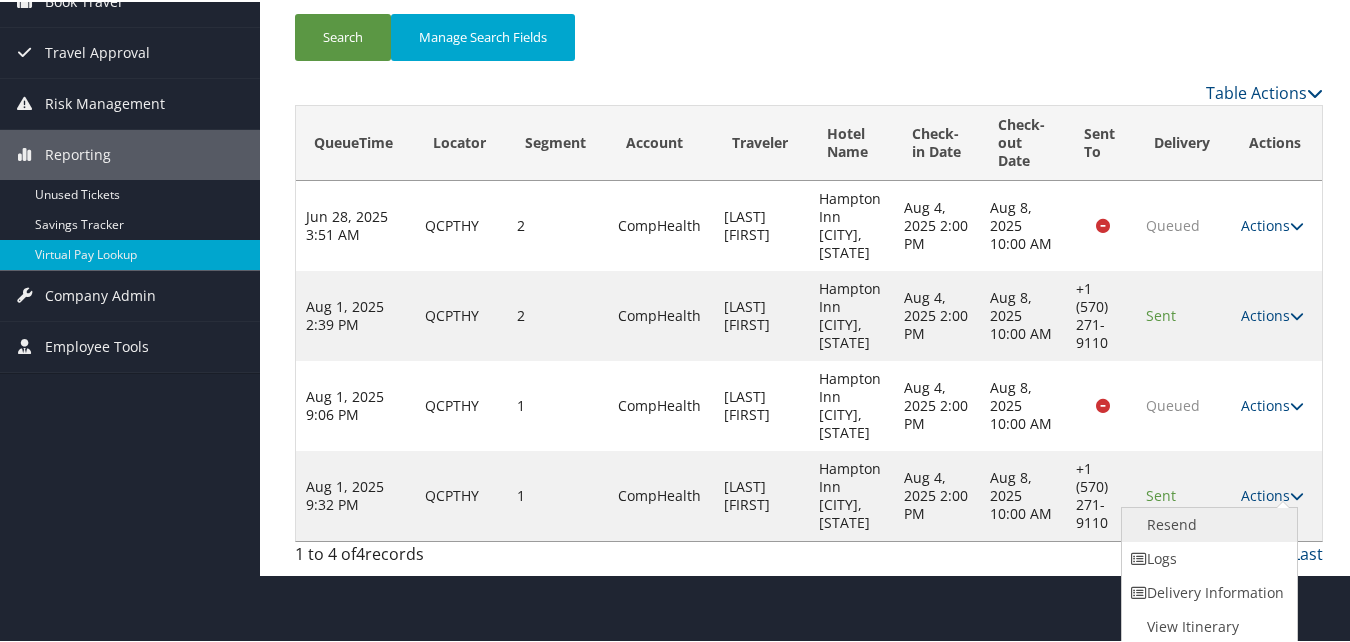click on "Resend" at bounding box center [1207, 523] 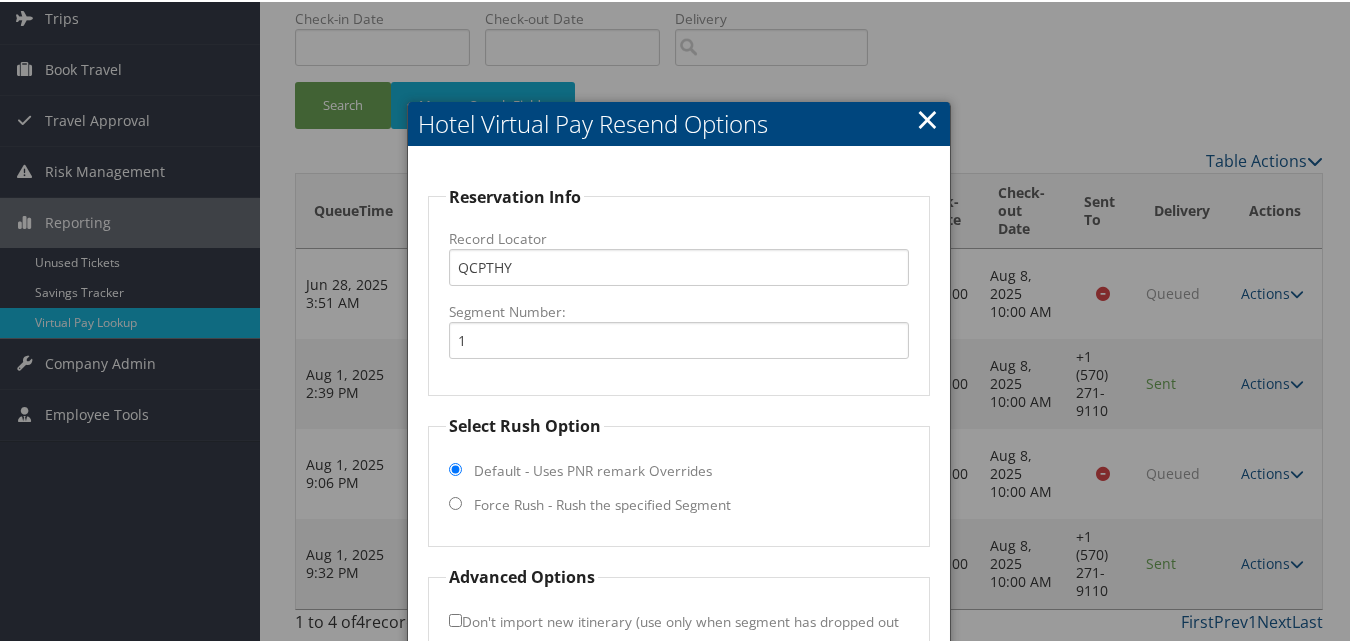 click on "Force Rush - Rush the specified Segment" at bounding box center (602, 503) 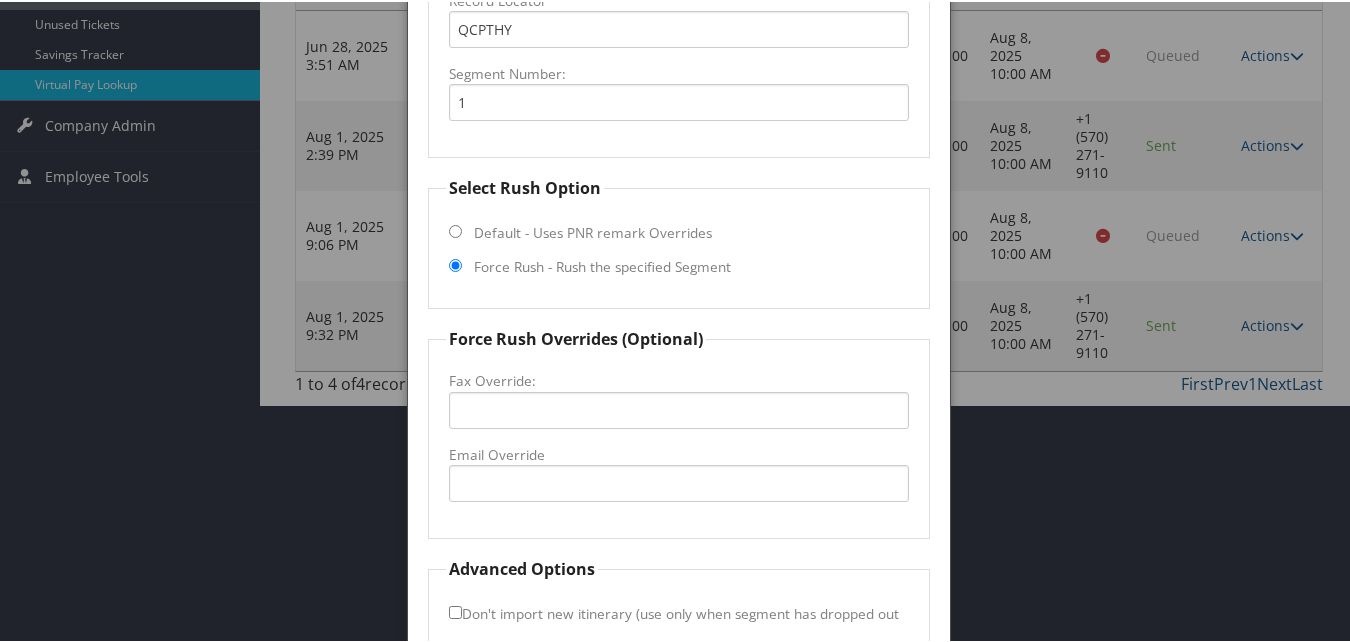 scroll, scrollTop: 495, scrollLeft: 0, axis: vertical 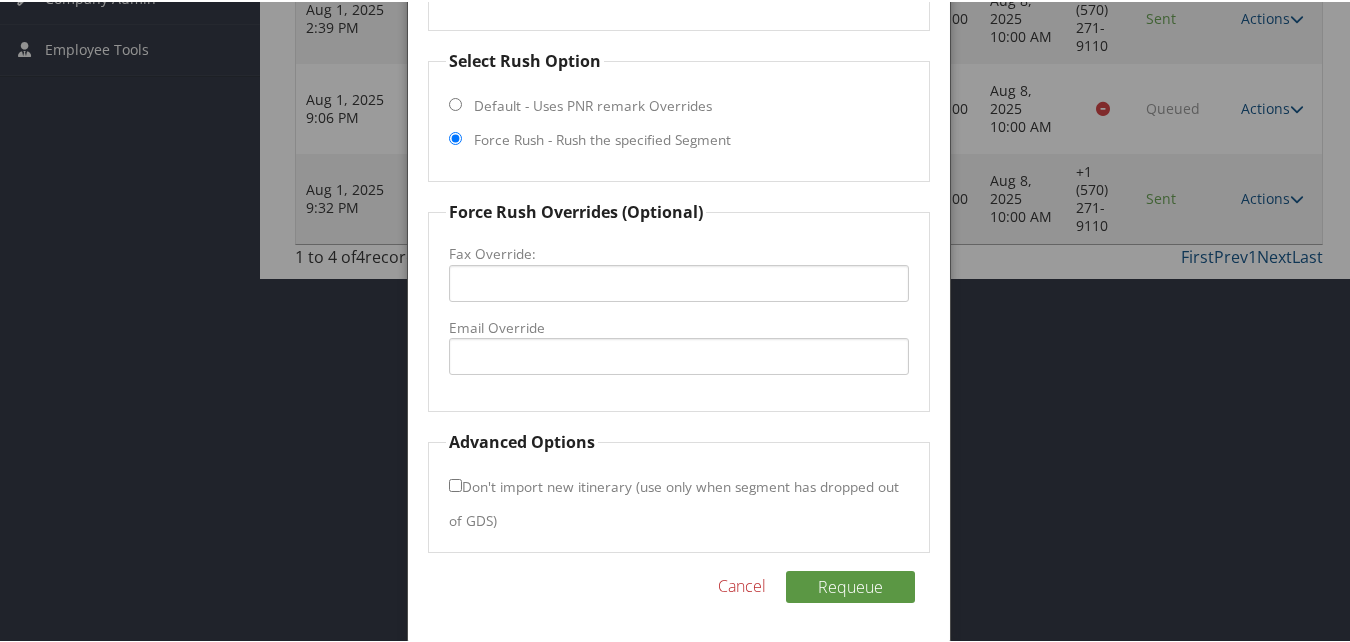 click at bounding box center [679, 321] 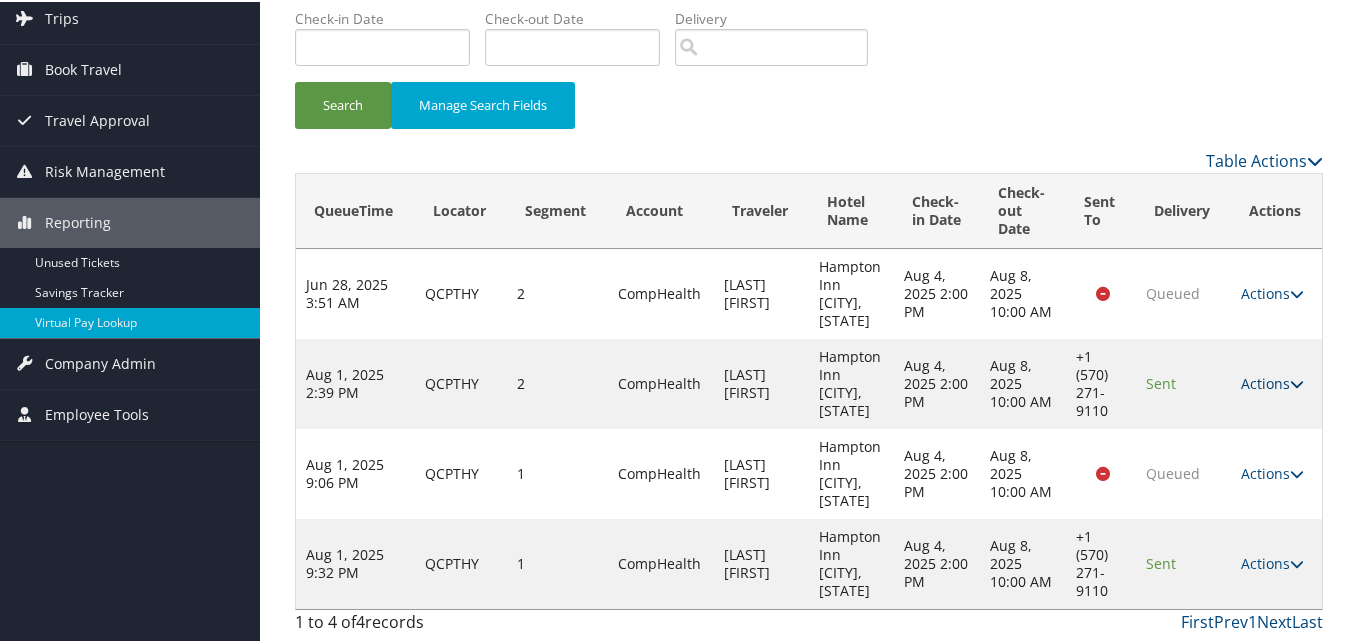 scroll, scrollTop: 130, scrollLeft: 0, axis: vertical 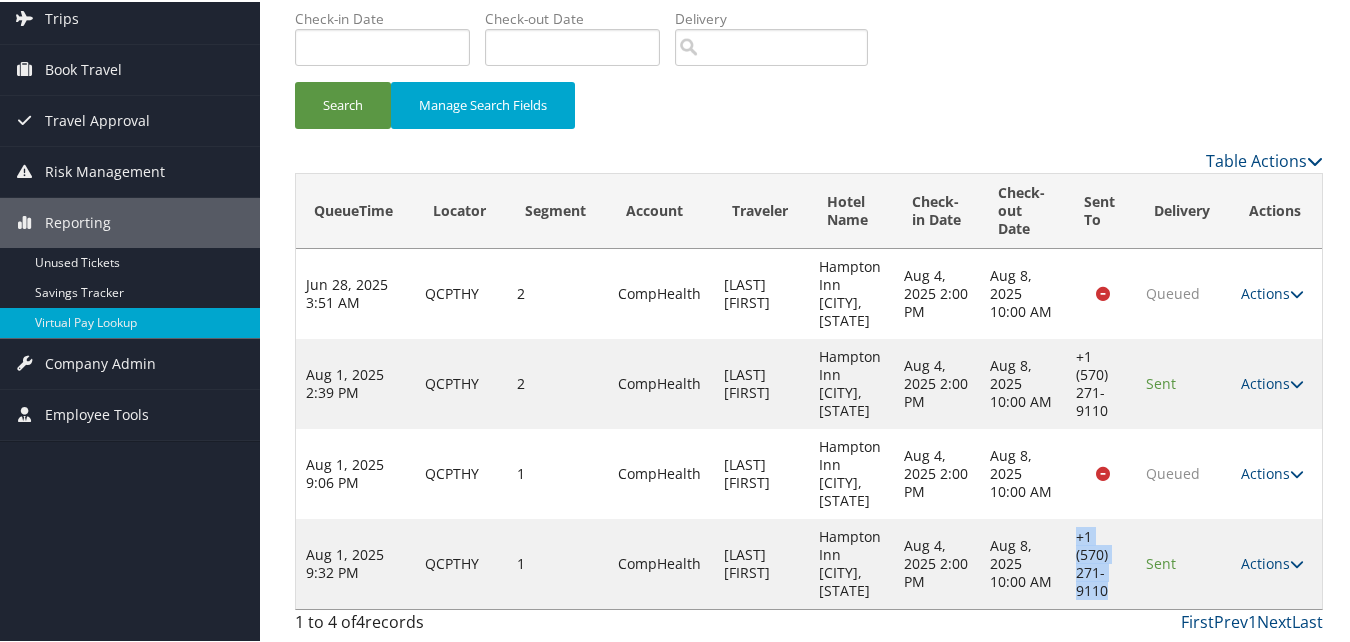 drag, startPoint x: 1107, startPoint y: 587, endPoint x: 1065, endPoint y: 539, distance: 63.780876 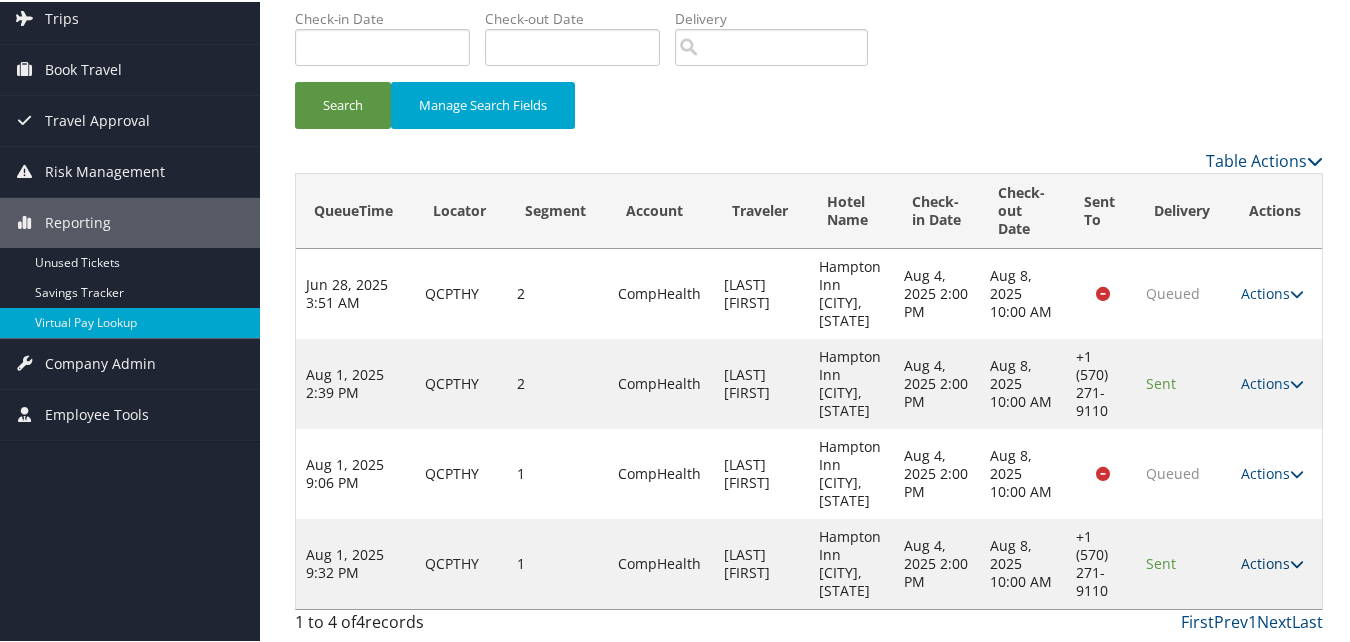 click at bounding box center (1297, 562) 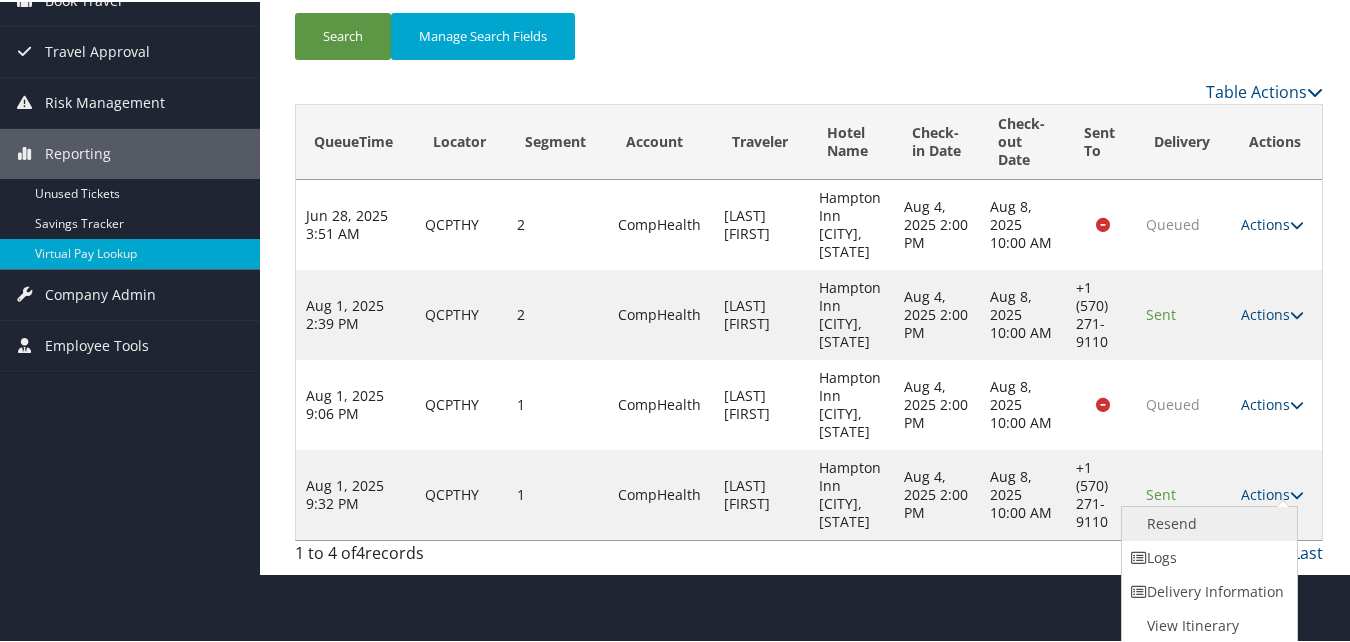 click on "Resend" at bounding box center (1207, 522) 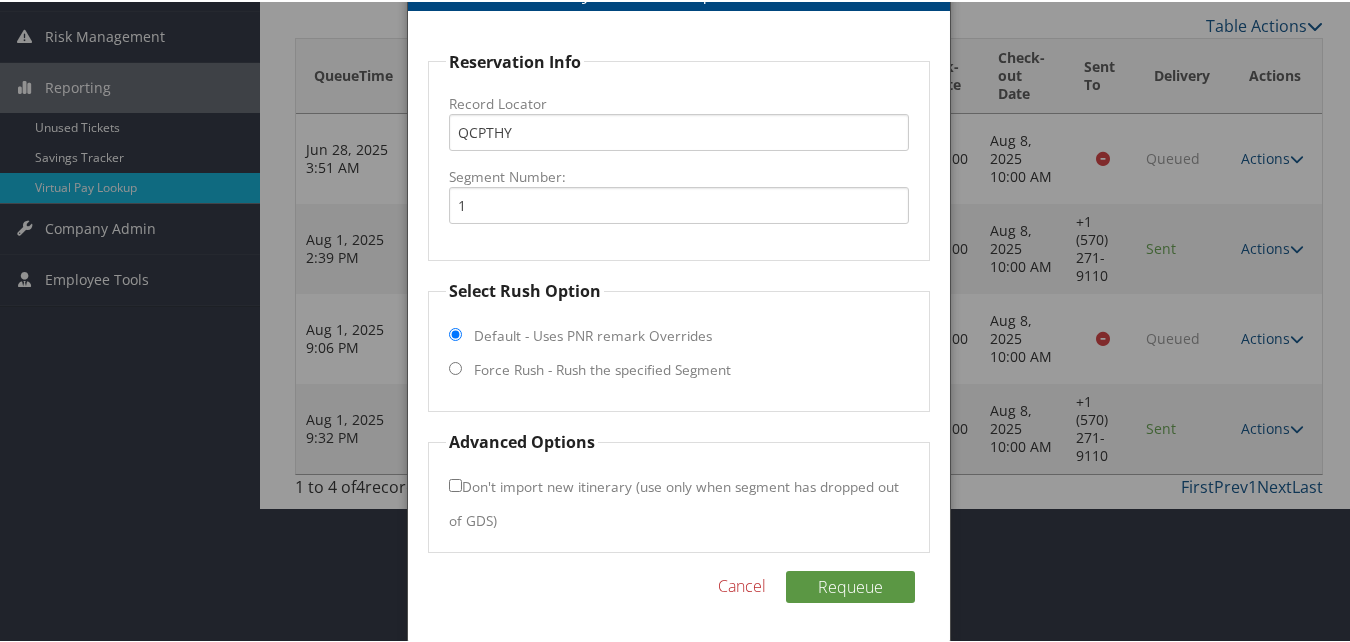 click on "Force Rush - Rush the specified Segment" at bounding box center [602, 368] 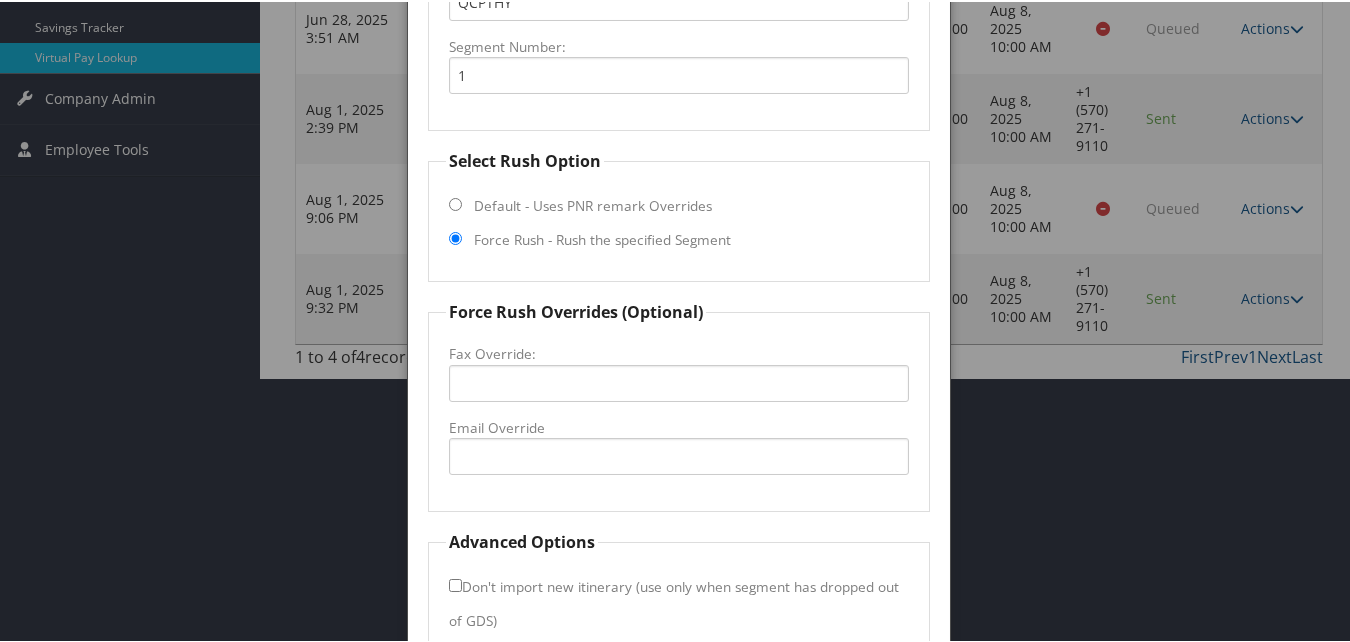 scroll, scrollTop: 495, scrollLeft: 0, axis: vertical 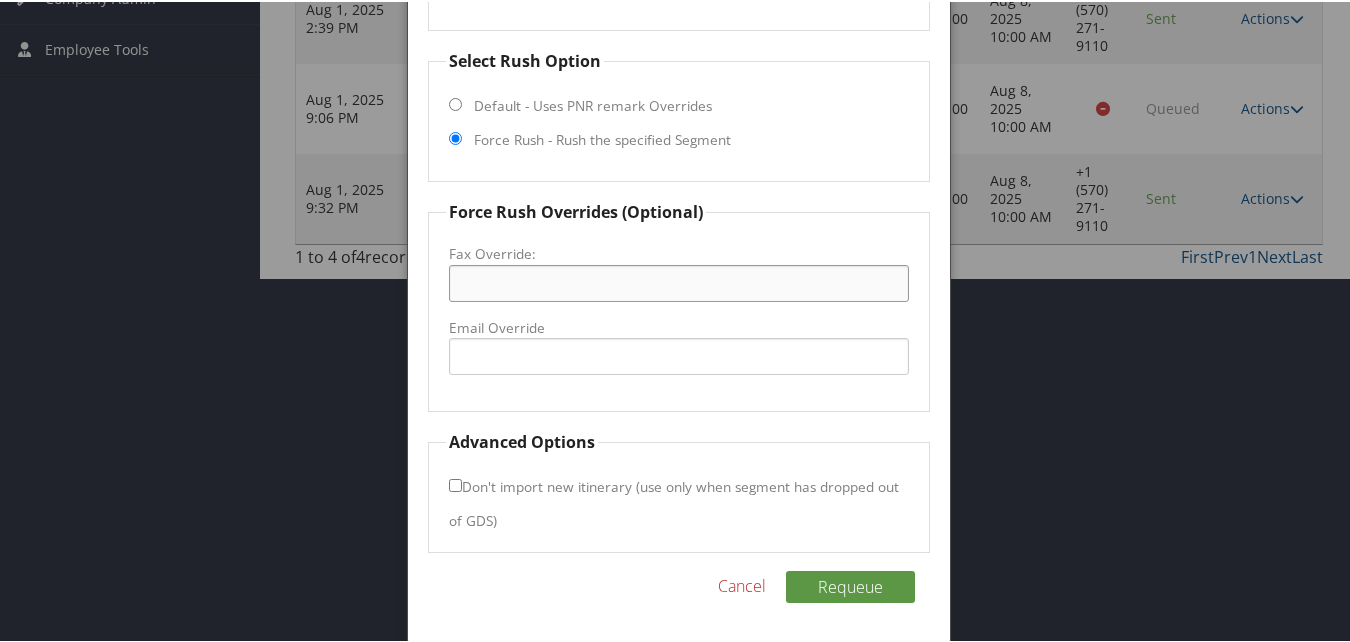 click on "Fax Override:" at bounding box center [678, 281] 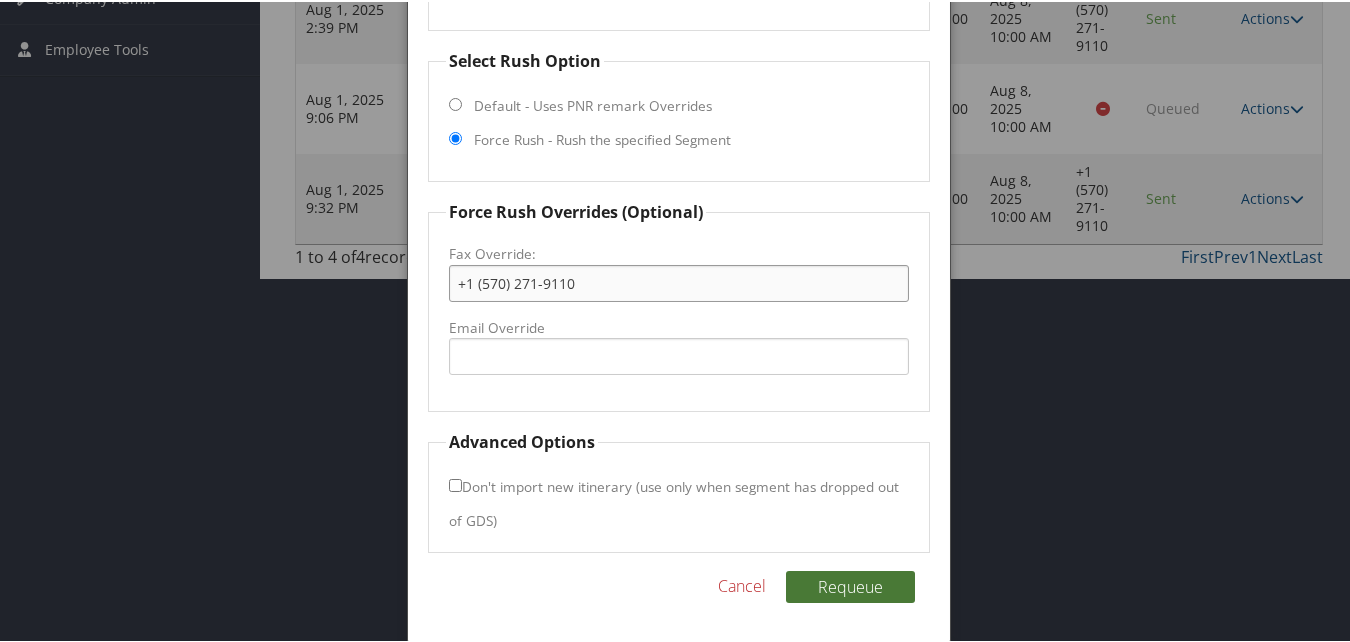 type on "+1 (570) 271-9110" 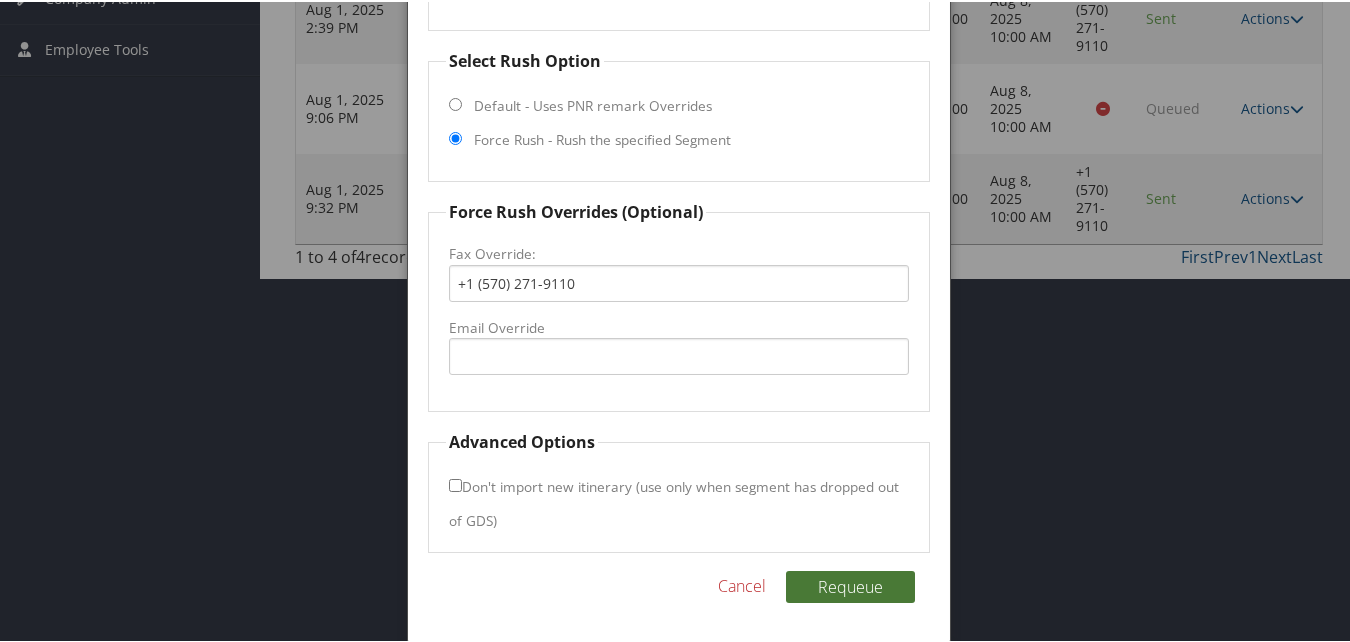 click on "Requeue" at bounding box center (850, 585) 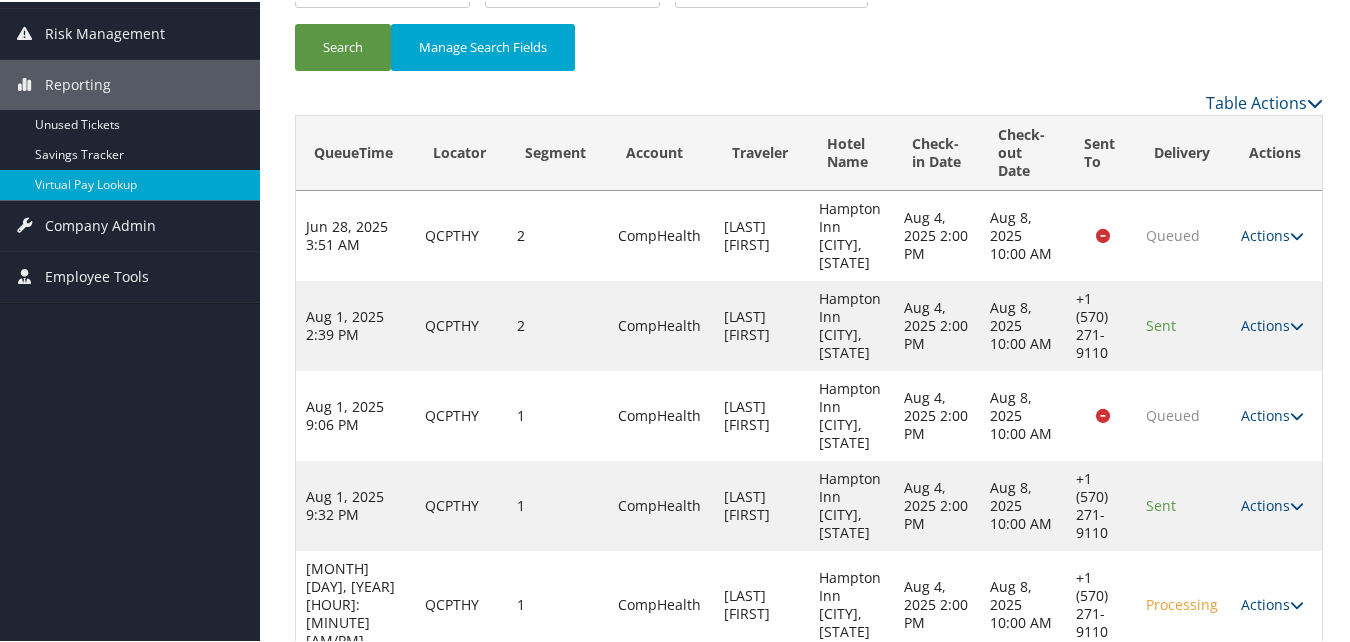 scroll, scrollTop: 300, scrollLeft: 0, axis: vertical 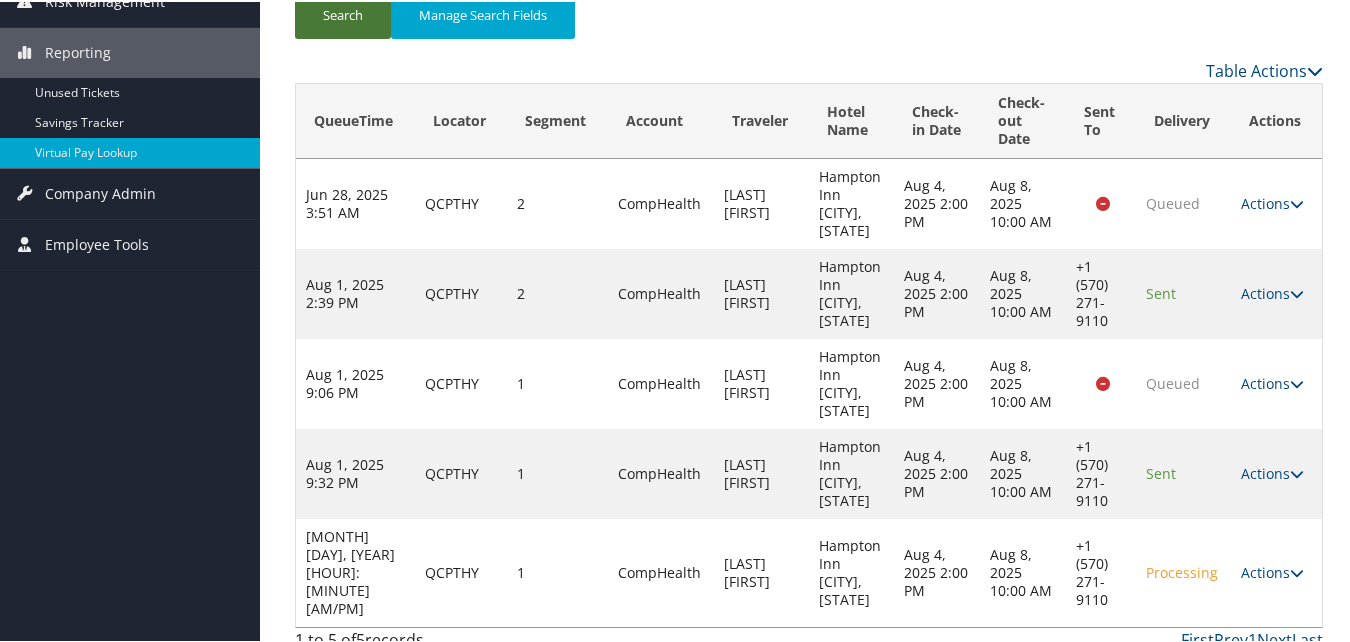 click on "Search" at bounding box center [343, 13] 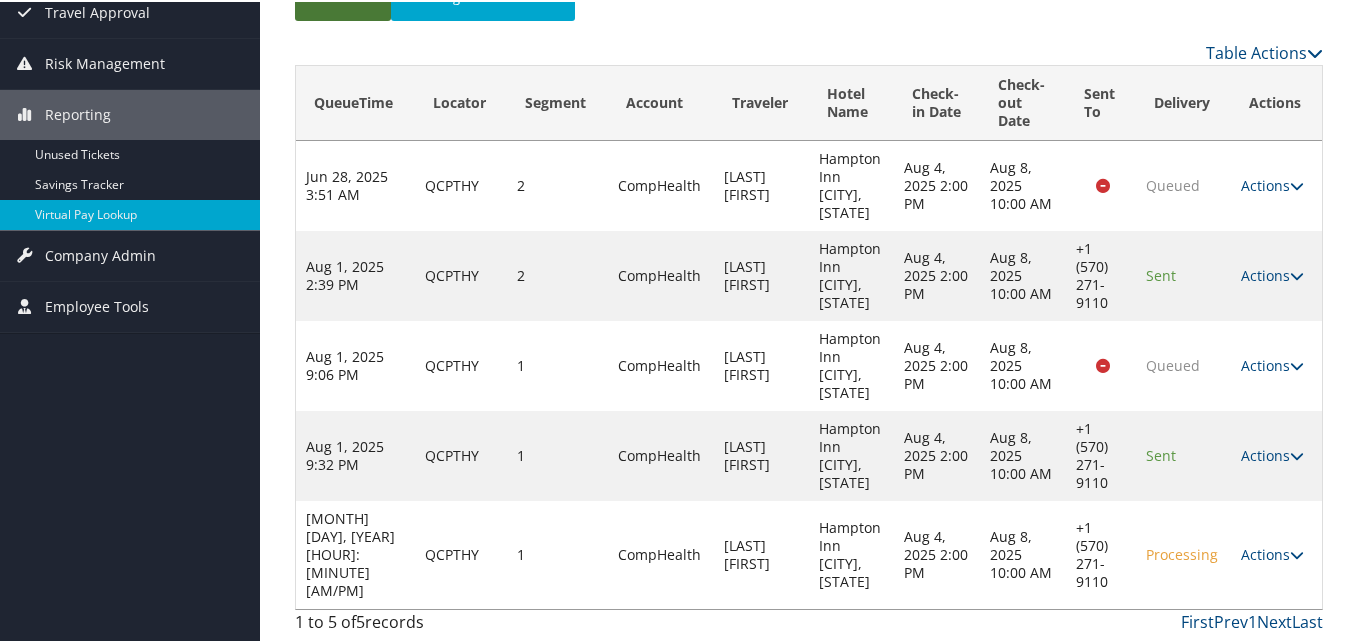 scroll, scrollTop: 220, scrollLeft: 0, axis: vertical 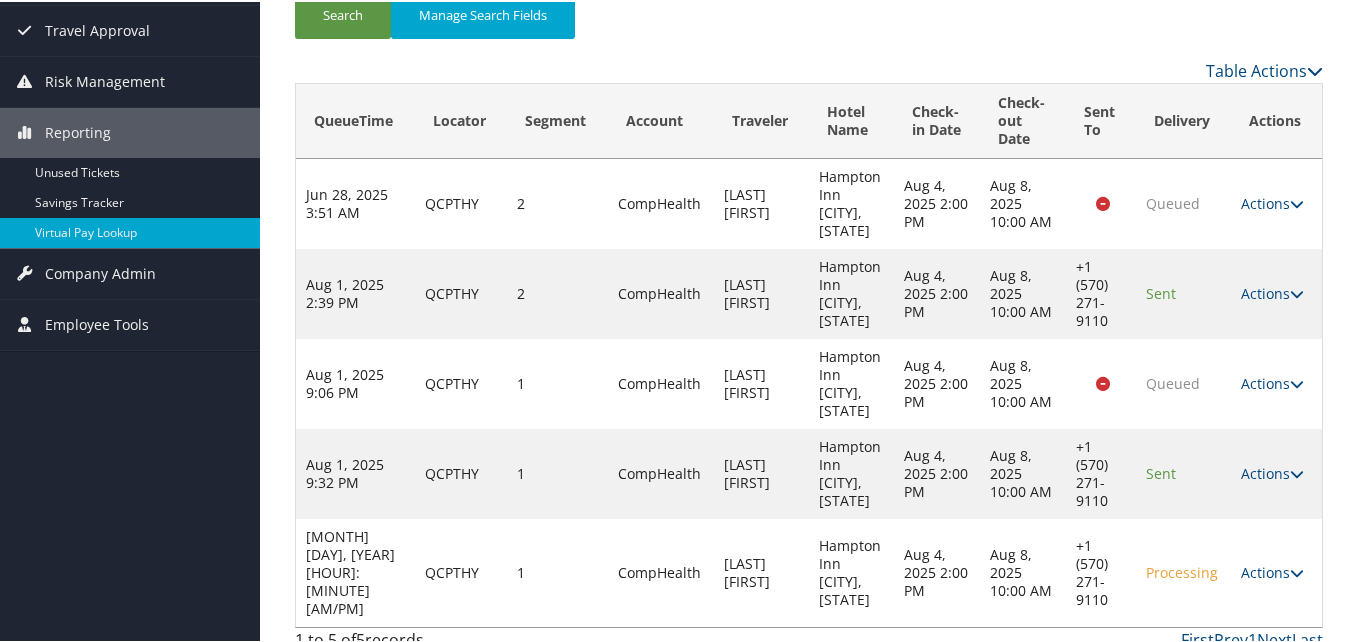 click on "+1 (570) 271-9110" at bounding box center (1100, 571) 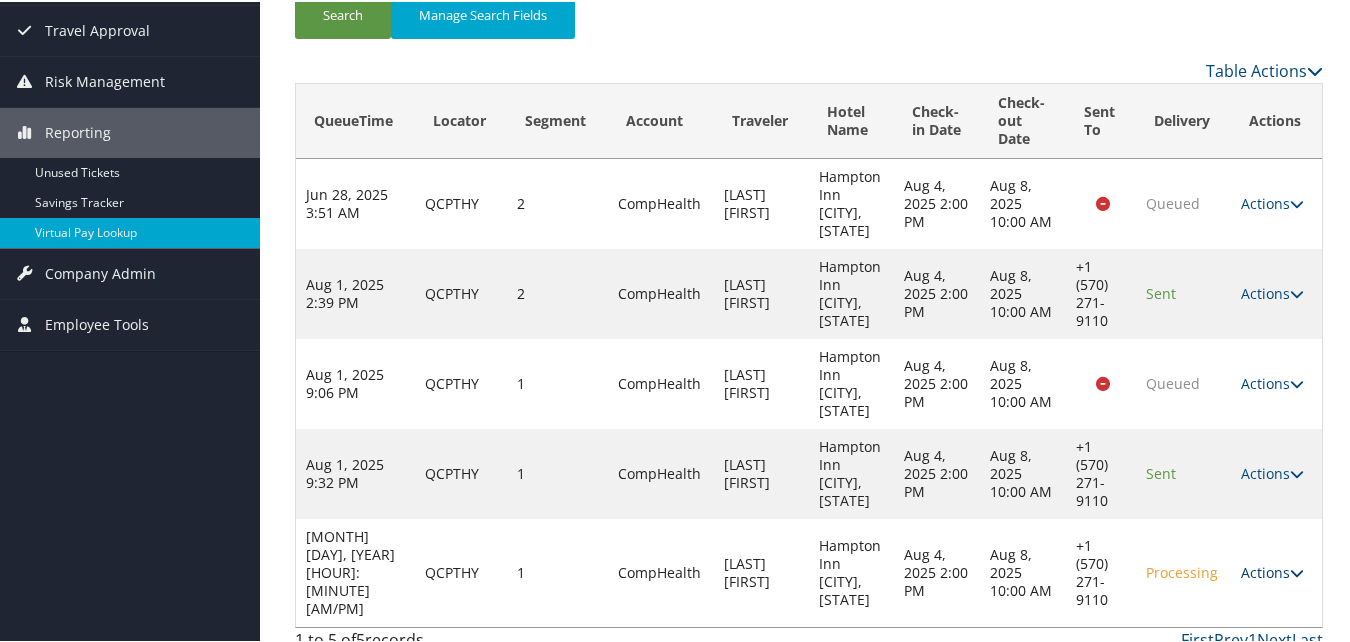 click on "Actions" at bounding box center [1272, 570] 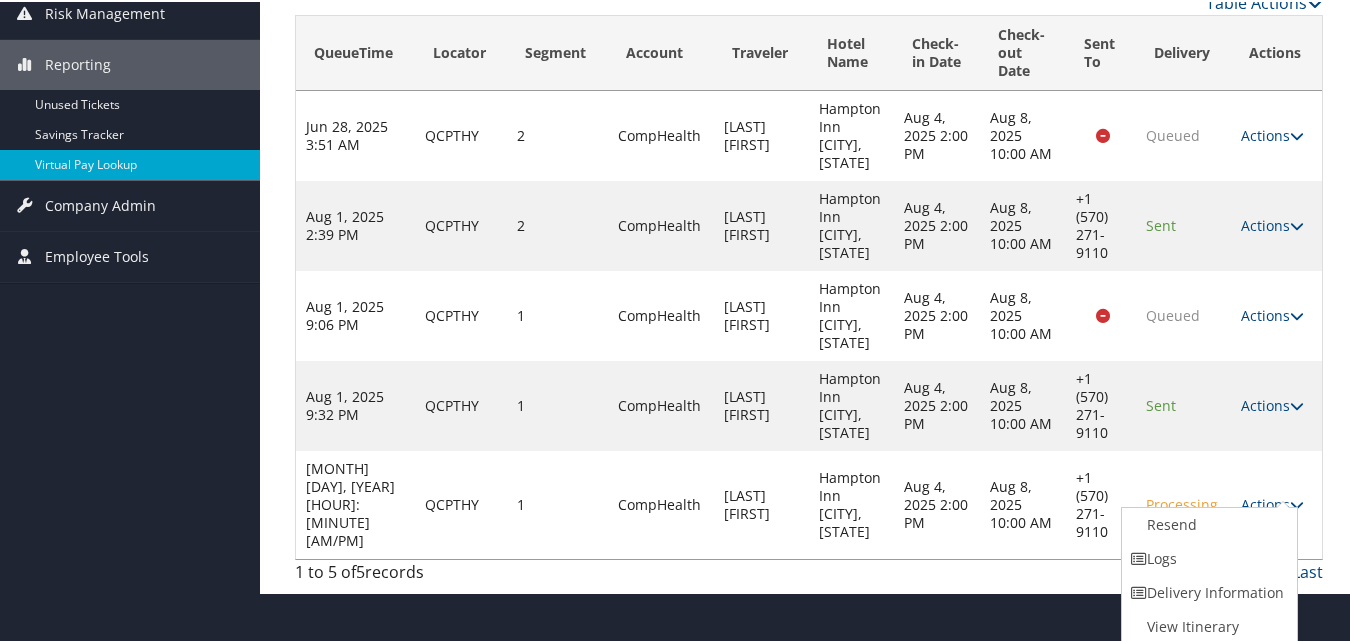 click on "Delivery Information" at bounding box center [1207, 591] 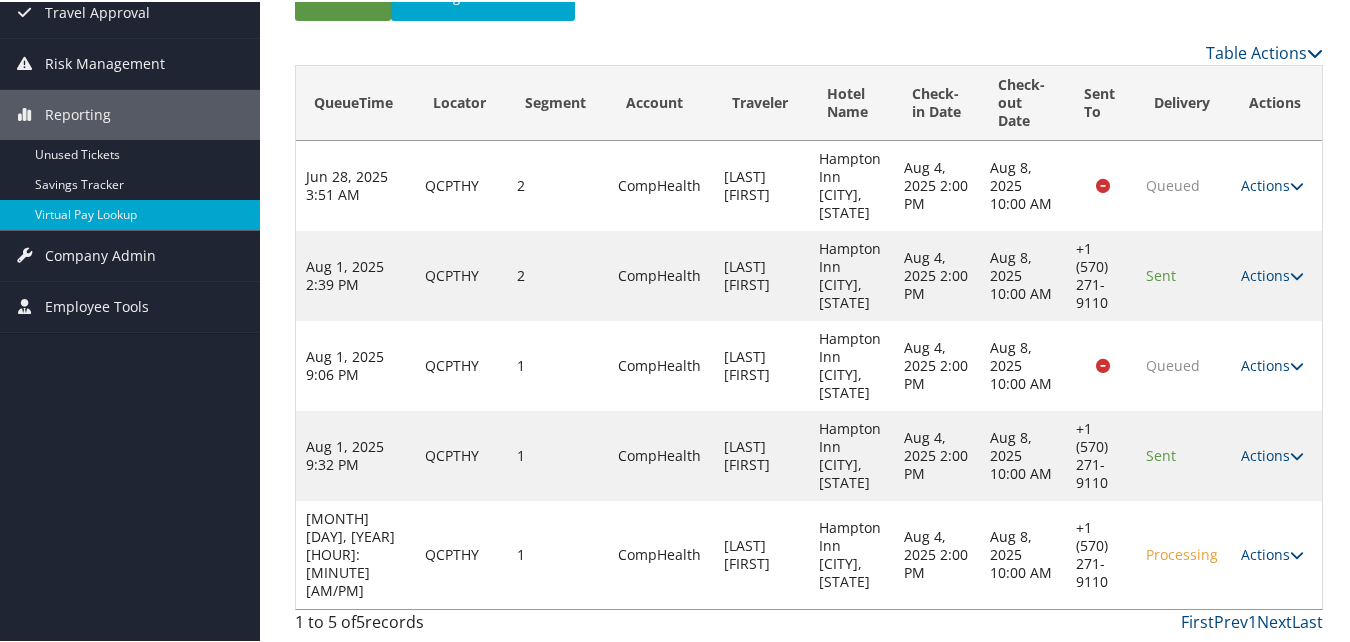scroll, scrollTop: 220, scrollLeft: 0, axis: vertical 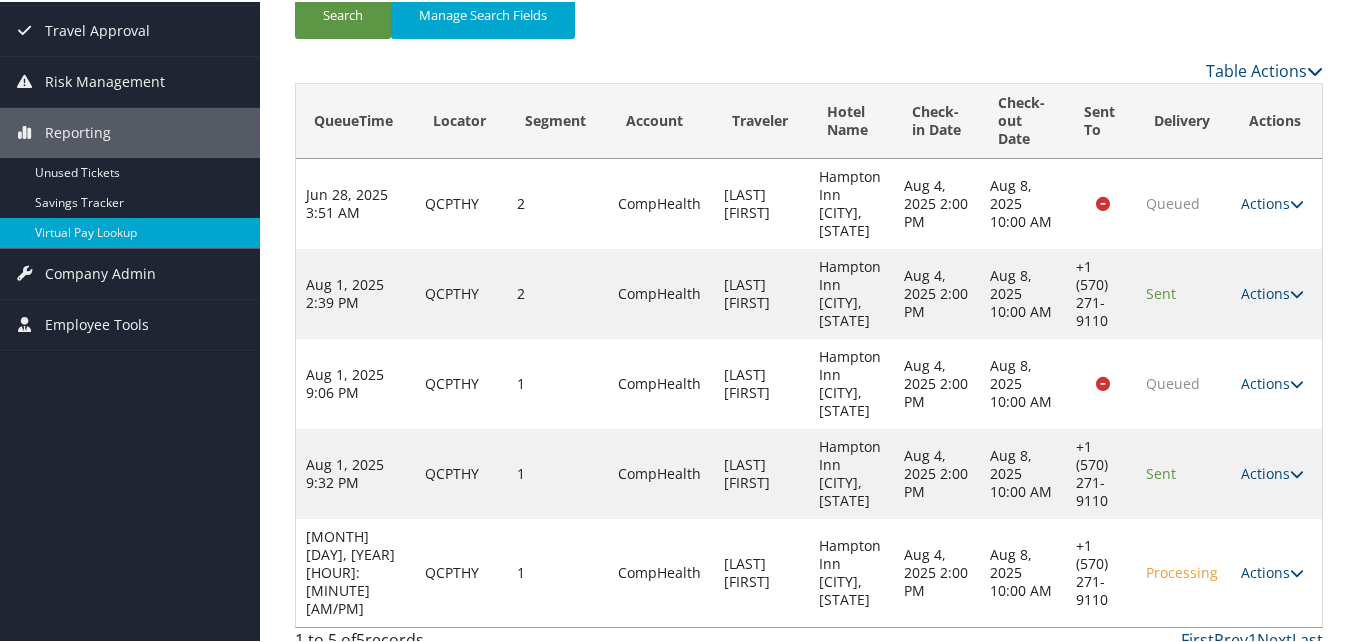 click on "Actions" at bounding box center (1272, 570) 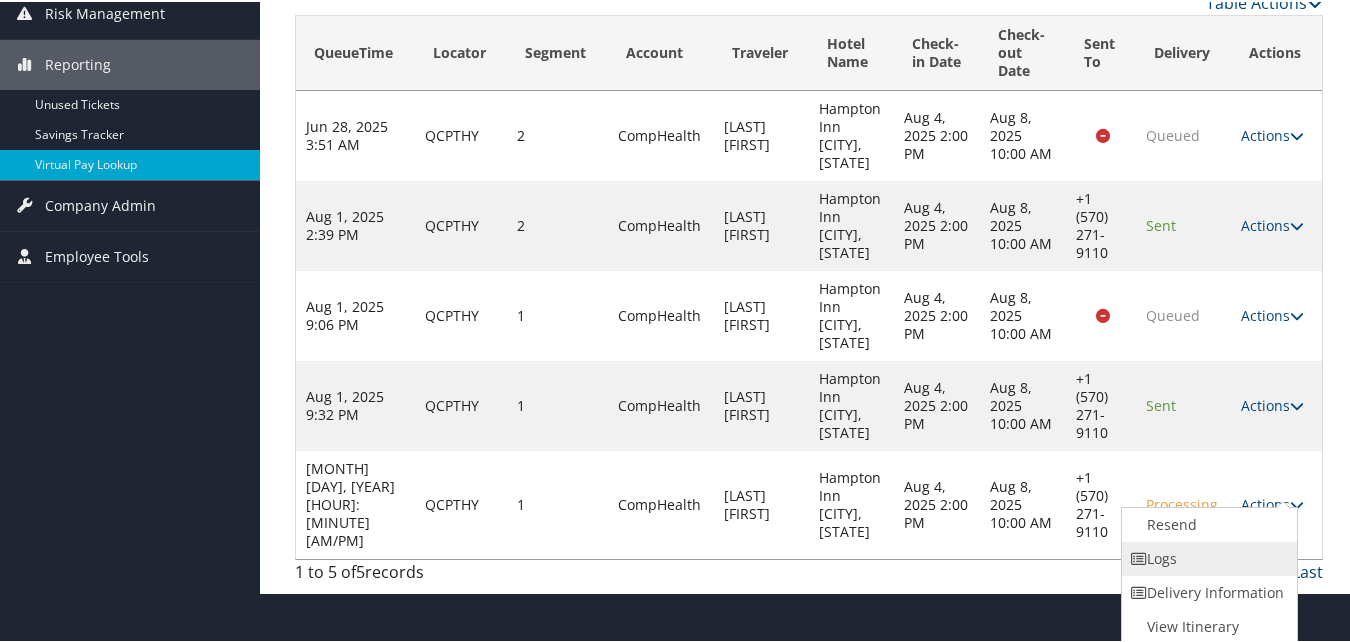 click on "Logs" at bounding box center [1207, 557] 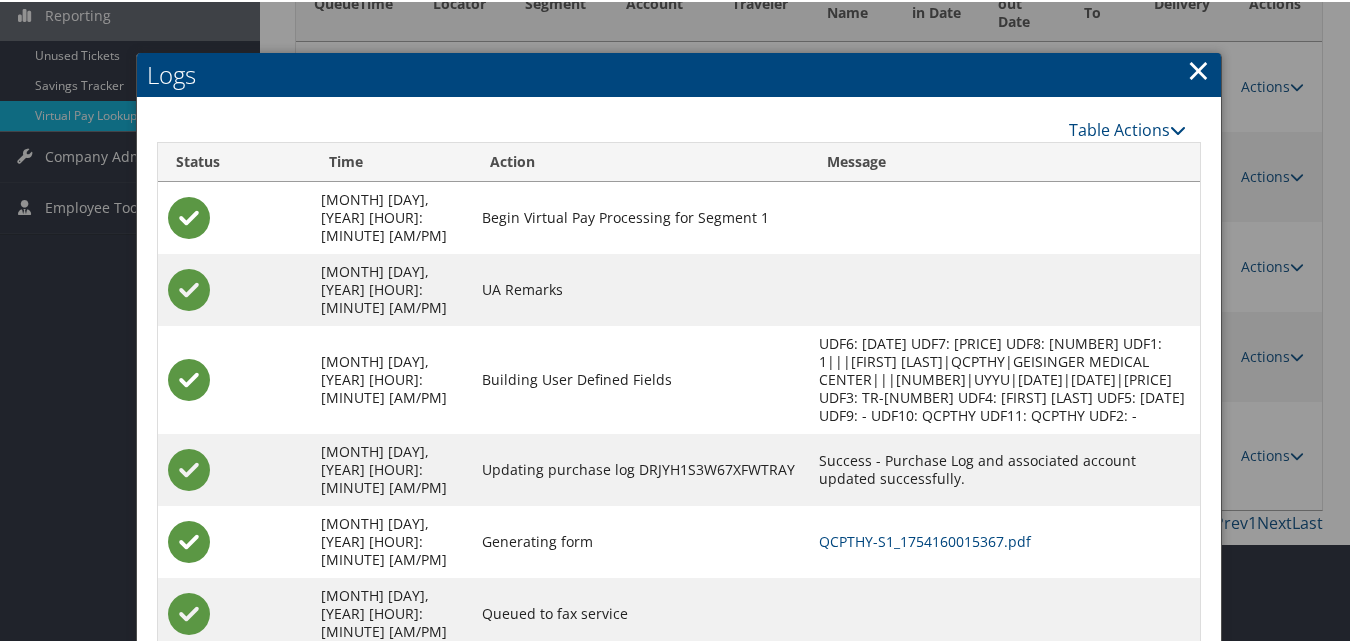 scroll, scrollTop: 339, scrollLeft: 0, axis: vertical 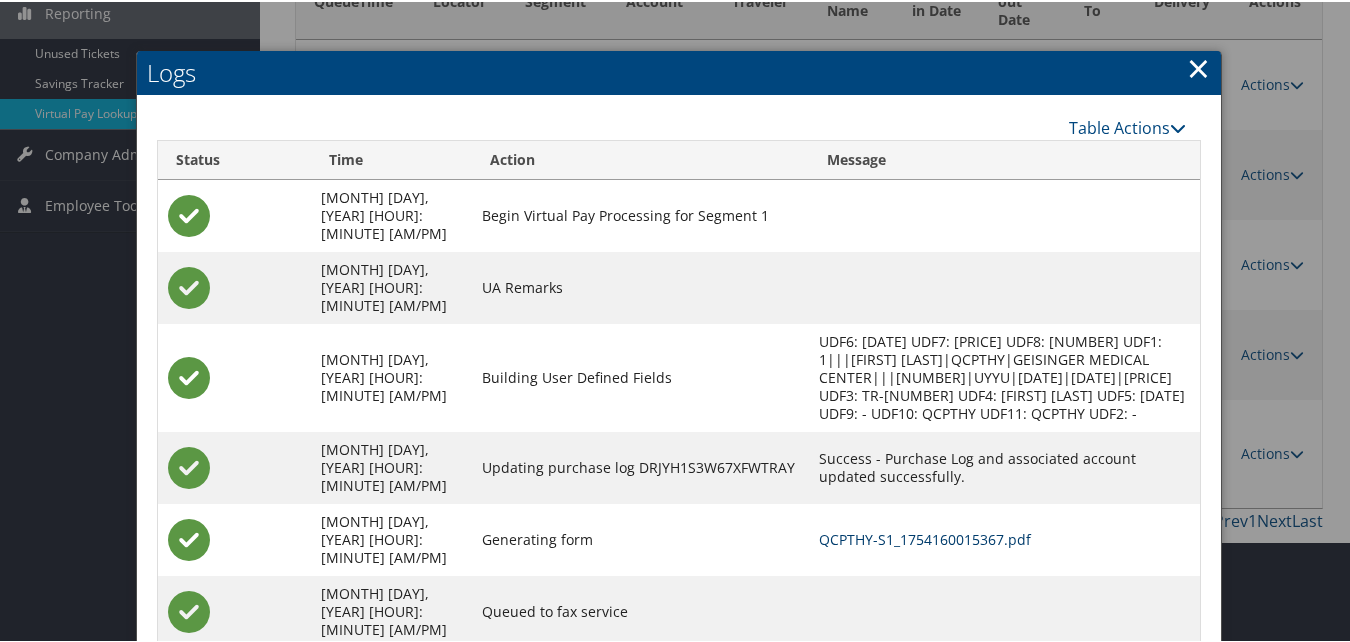 click on "QCPTHY-S1_1754160015367.pdf" at bounding box center (925, 537) 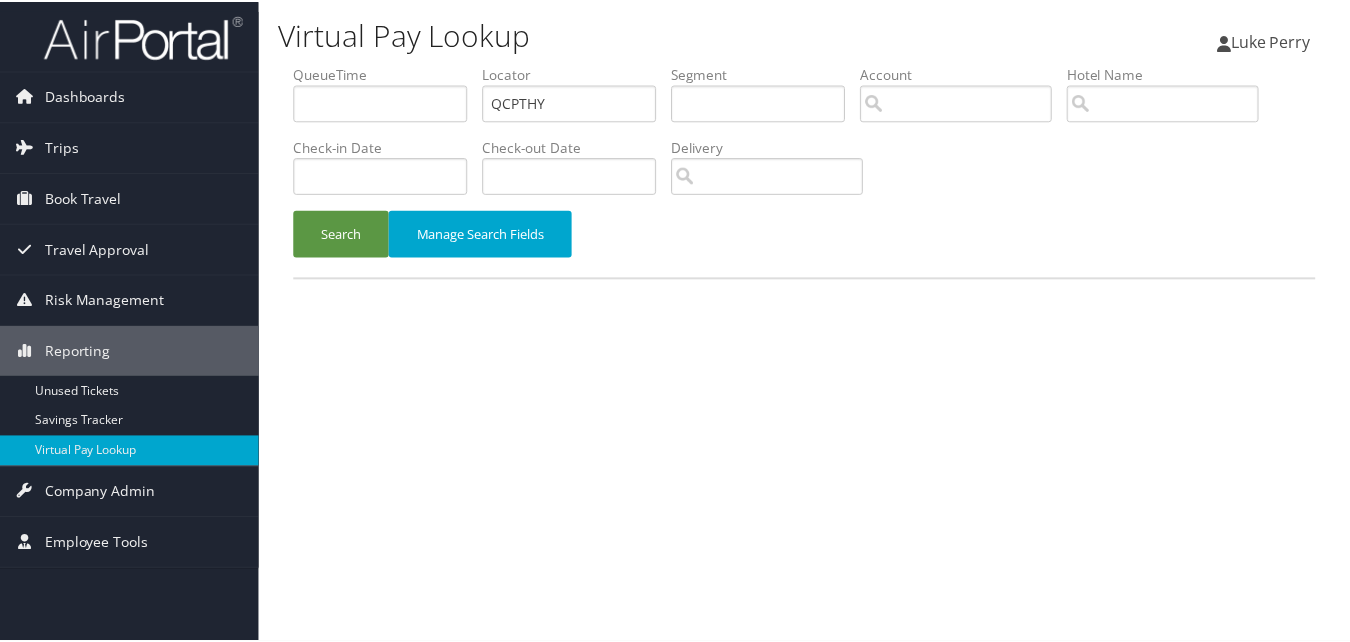 scroll, scrollTop: 0, scrollLeft: 0, axis: both 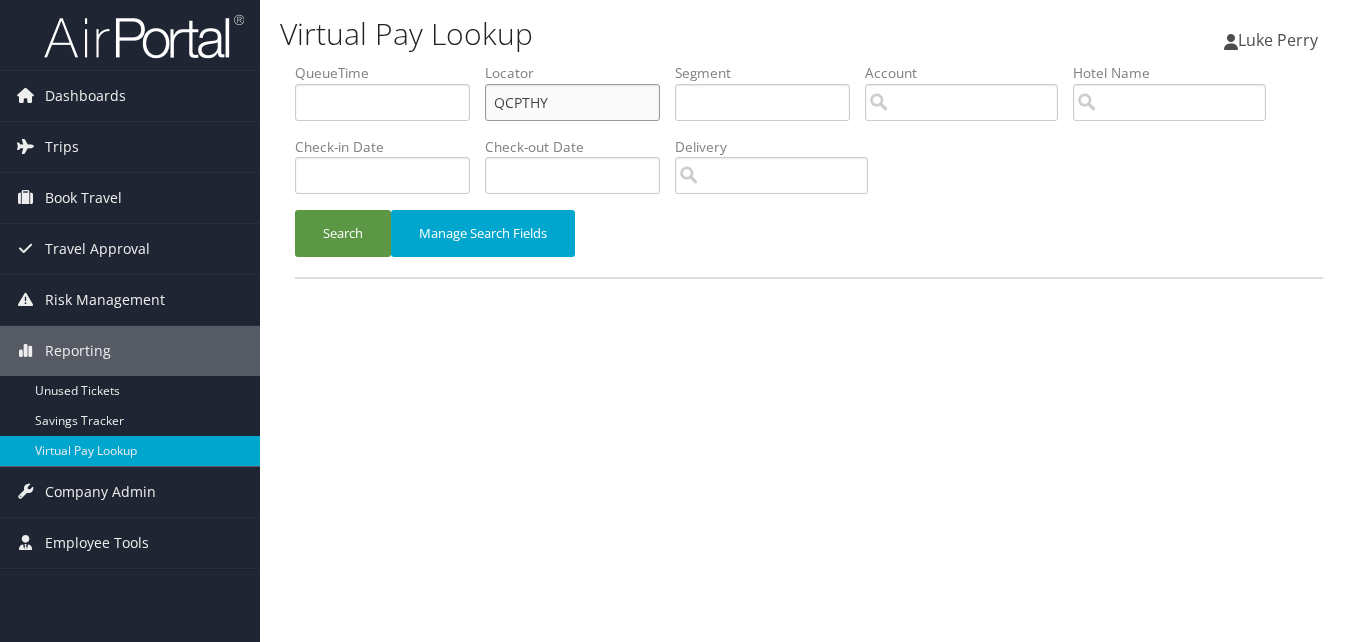 drag, startPoint x: 544, startPoint y: 101, endPoint x: 384, endPoint y: 111, distance: 160.3122 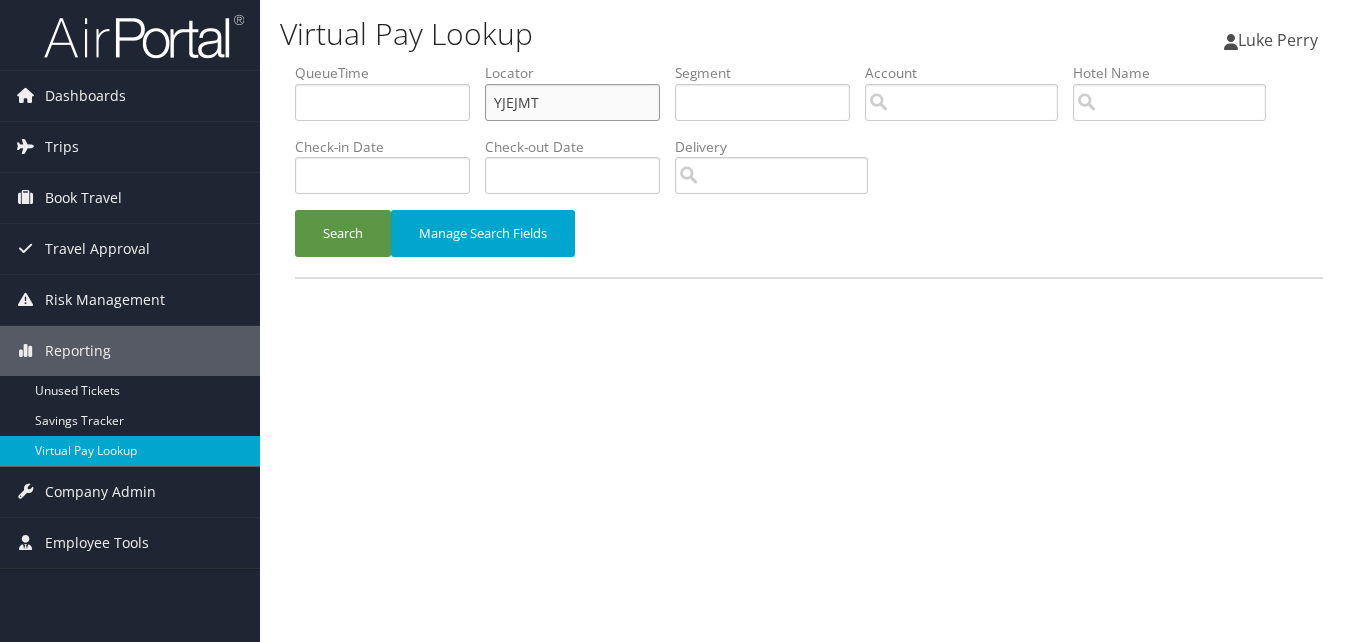 click on "YJEJMT" at bounding box center [572, 102] 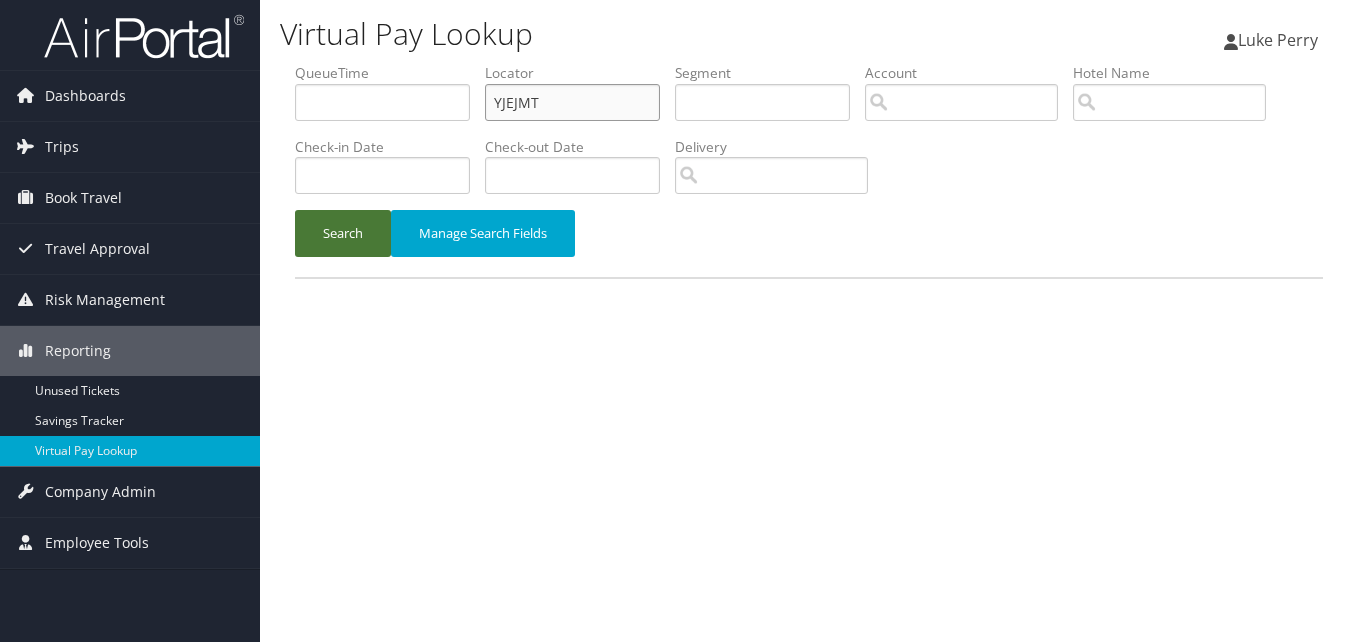 type on "YJEJMT" 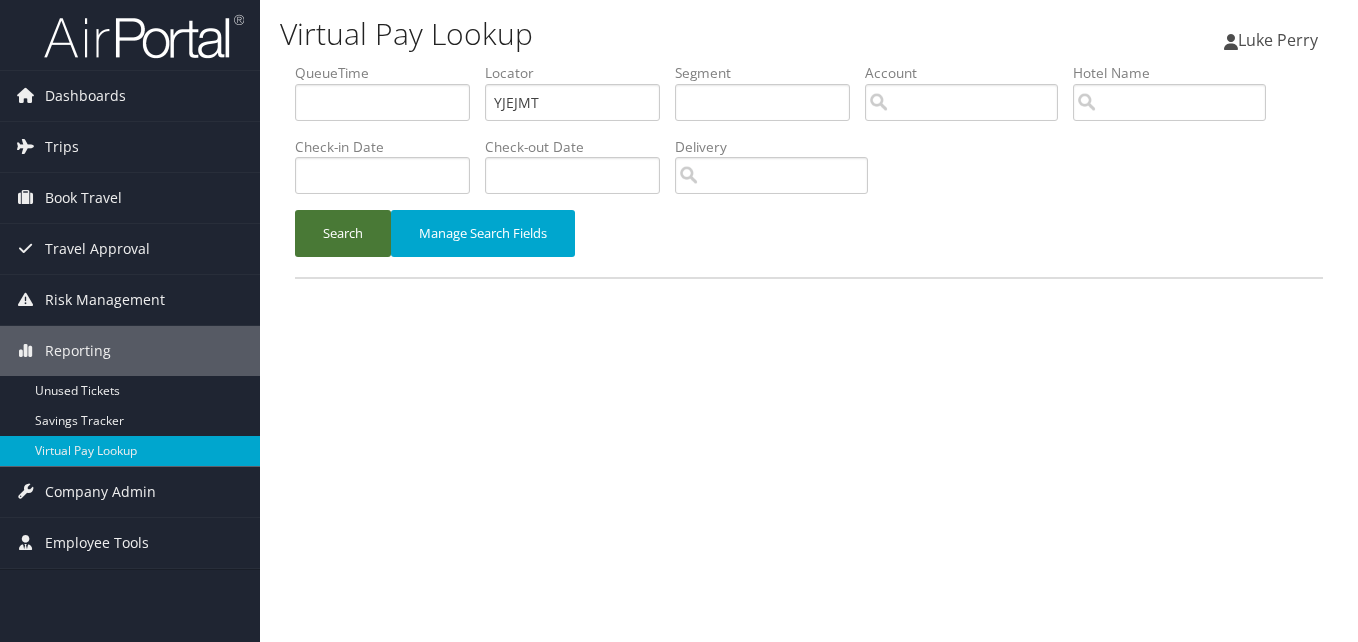 click on "Search" at bounding box center (343, 233) 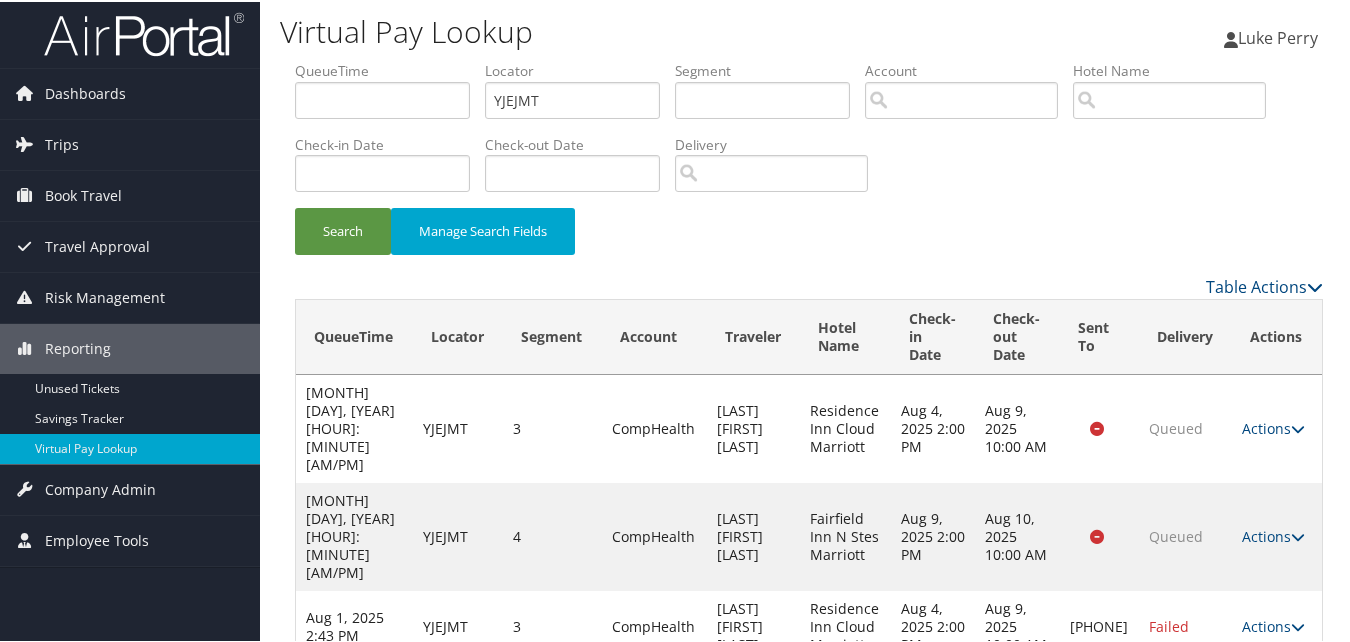 click on "Actions   Resend  Logs  Delivery Information  View Itinerary" at bounding box center (1277, 625) 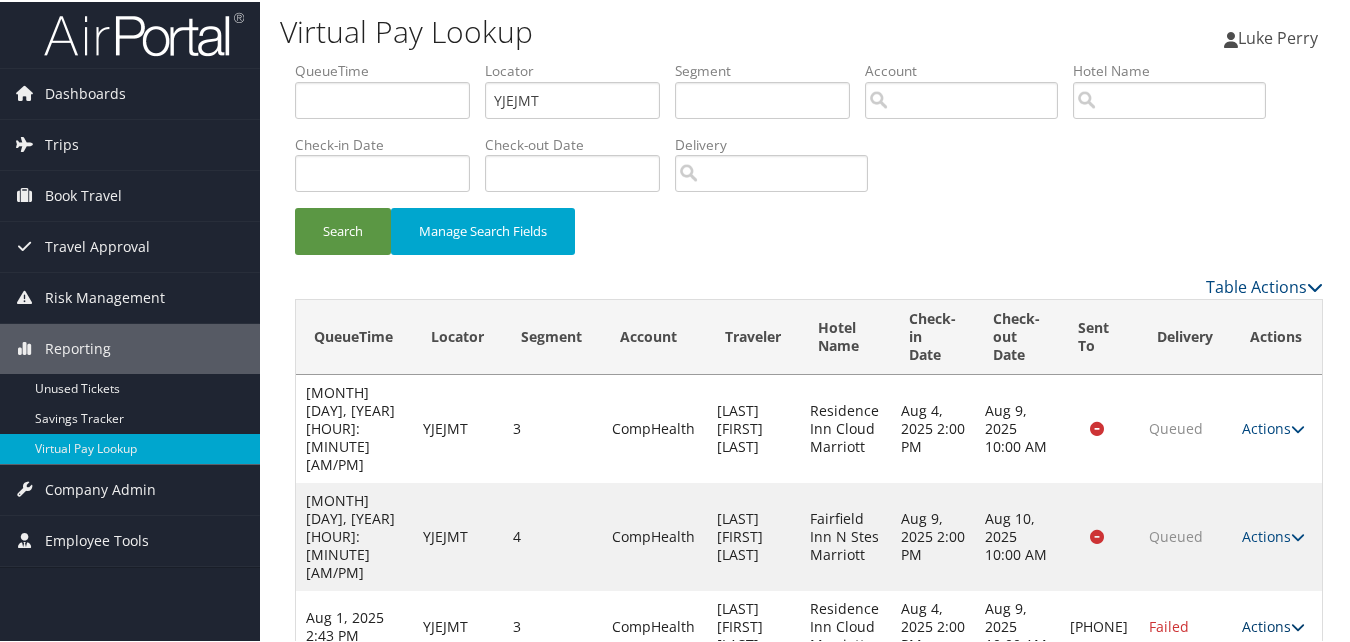 click on "Actions" at bounding box center [1273, 624] 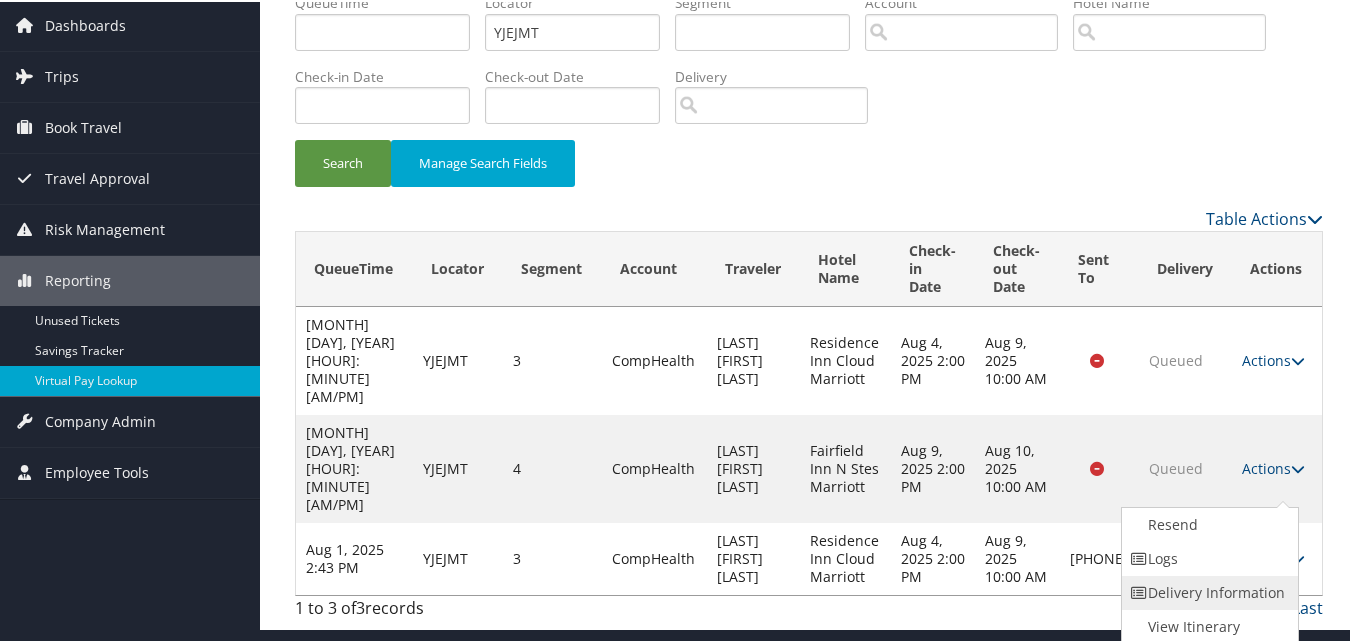 click on "Delivery Information" at bounding box center (1207, 591) 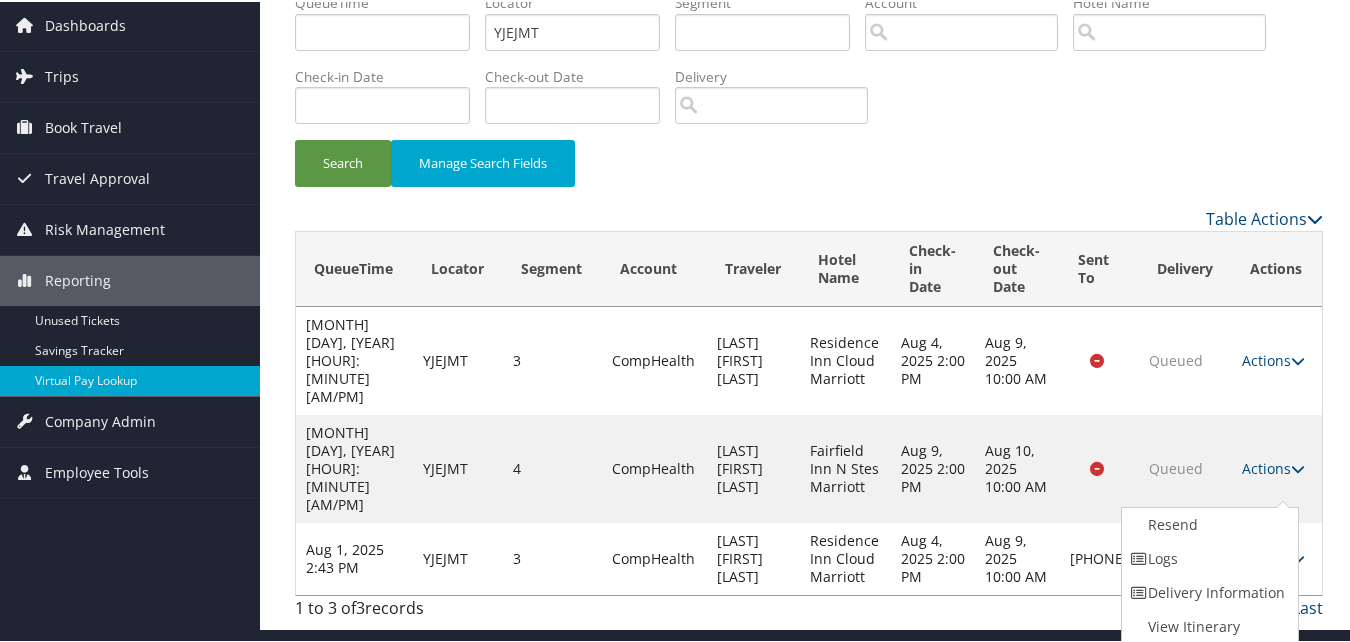 scroll, scrollTop: 4, scrollLeft: 0, axis: vertical 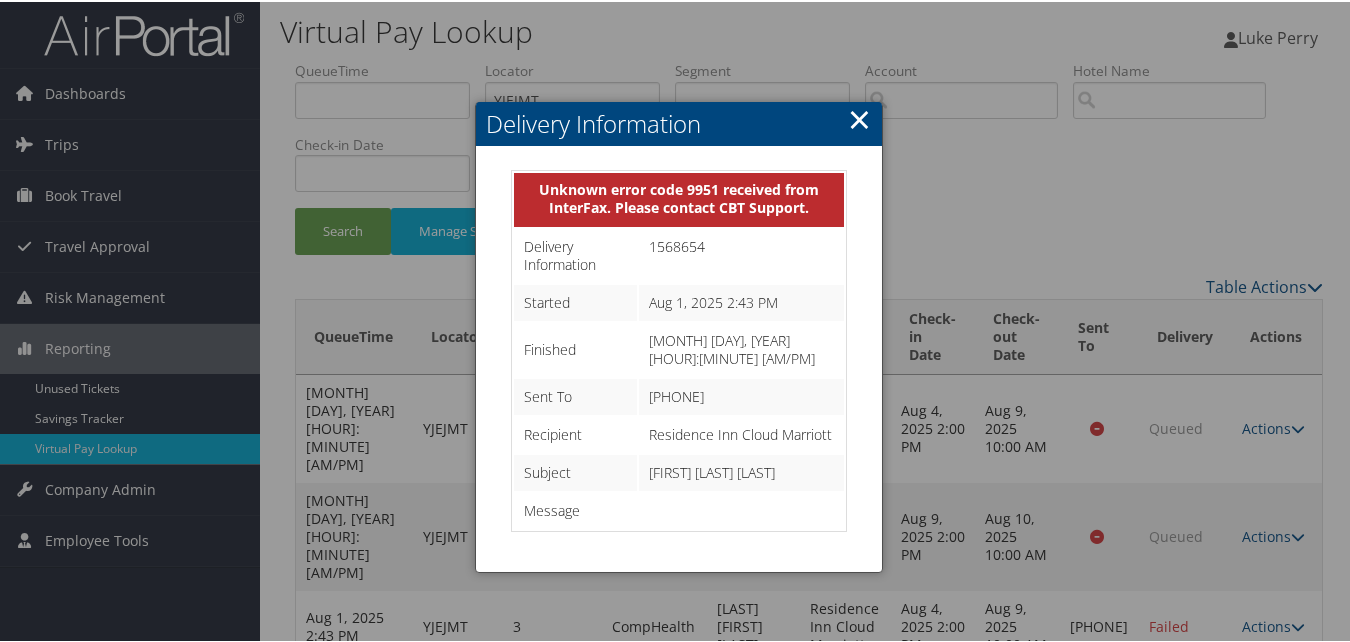 click at bounding box center (679, 321) 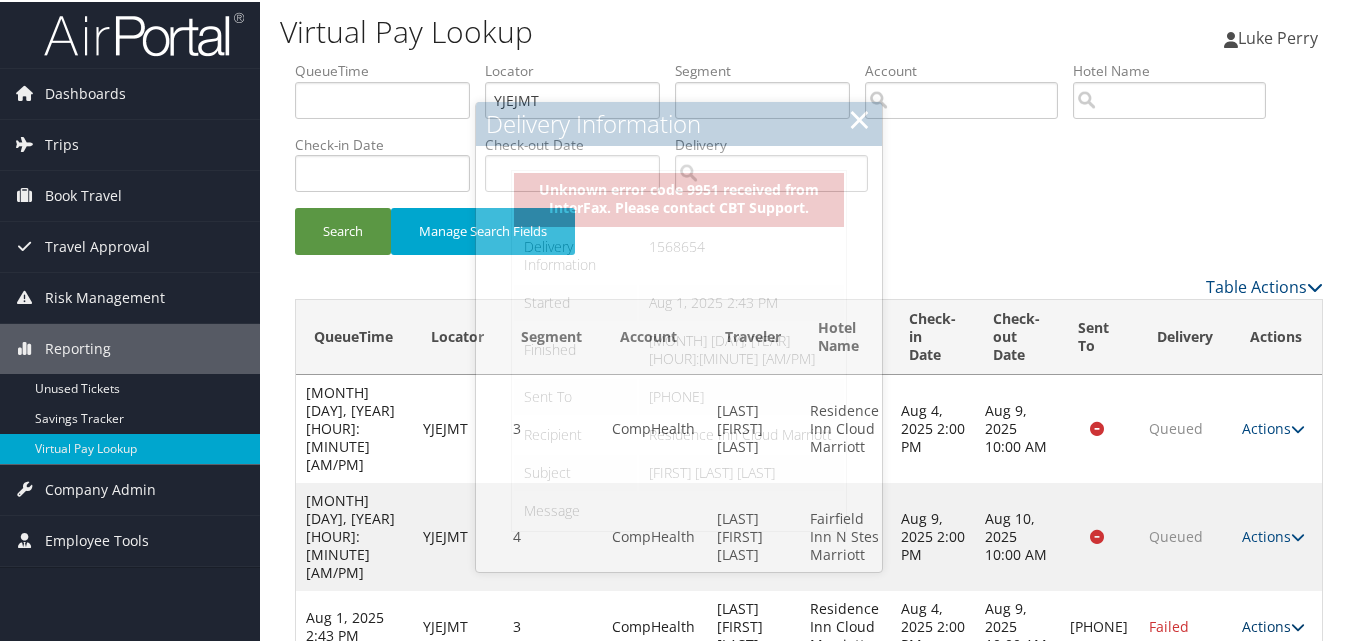 click on "Actions" at bounding box center (1273, 624) 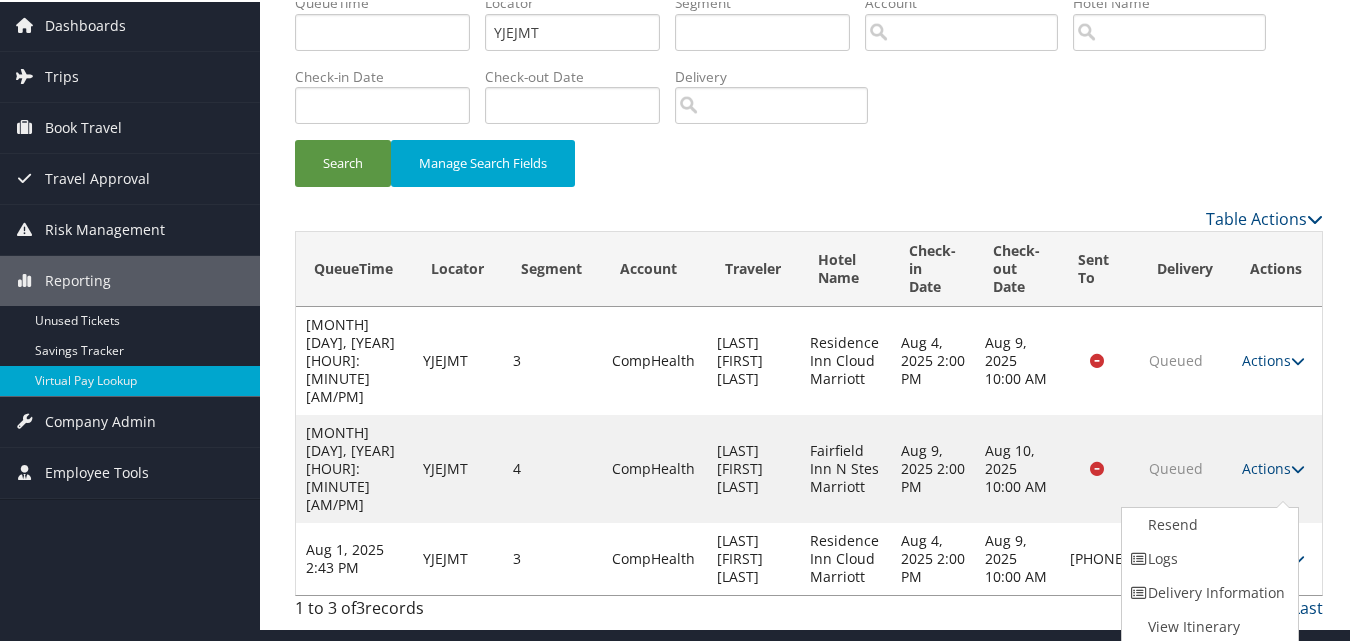 drag, startPoint x: 1221, startPoint y: 556, endPoint x: 1176, endPoint y: 550, distance: 45.39824 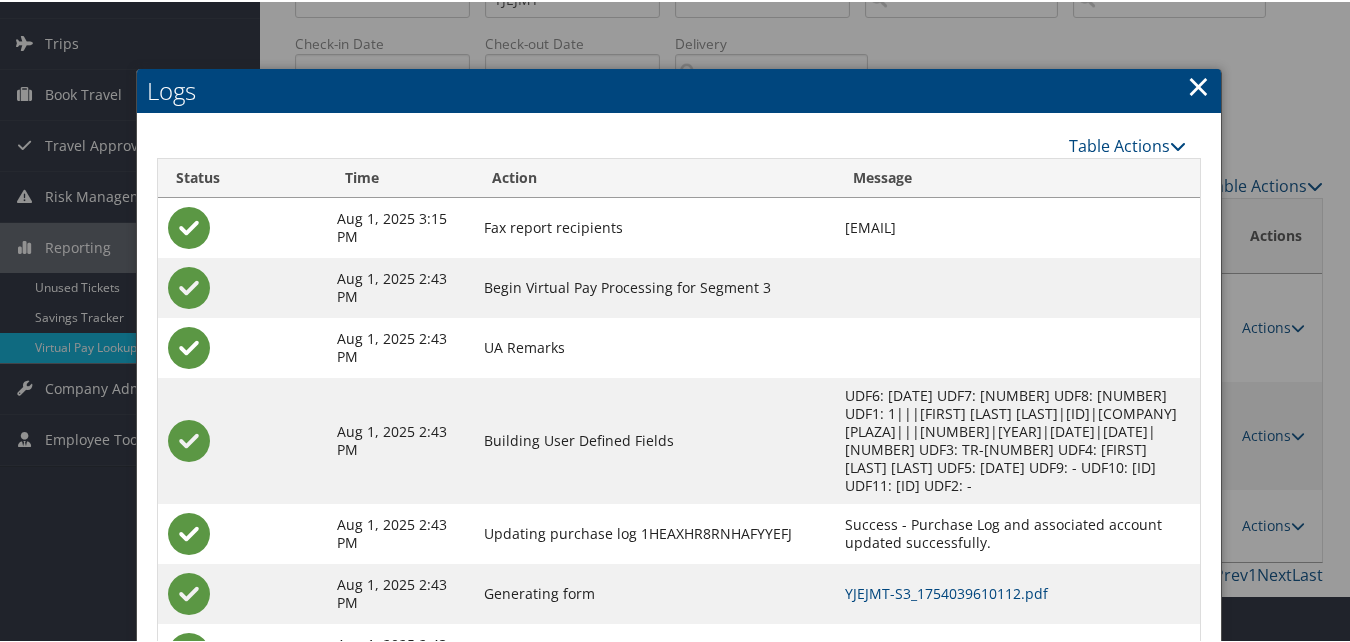 scroll, scrollTop: 174, scrollLeft: 0, axis: vertical 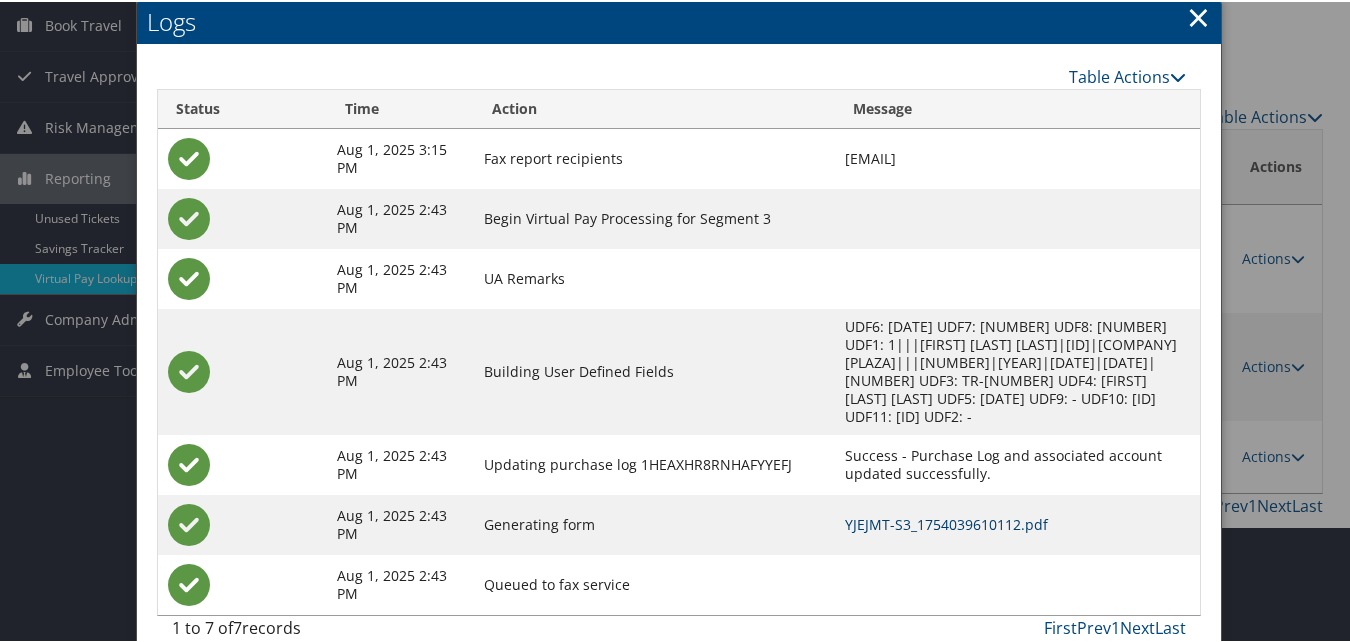 click on "YJEJMT-S3_1754039610112.pdf" at bounding box center [946, 522] 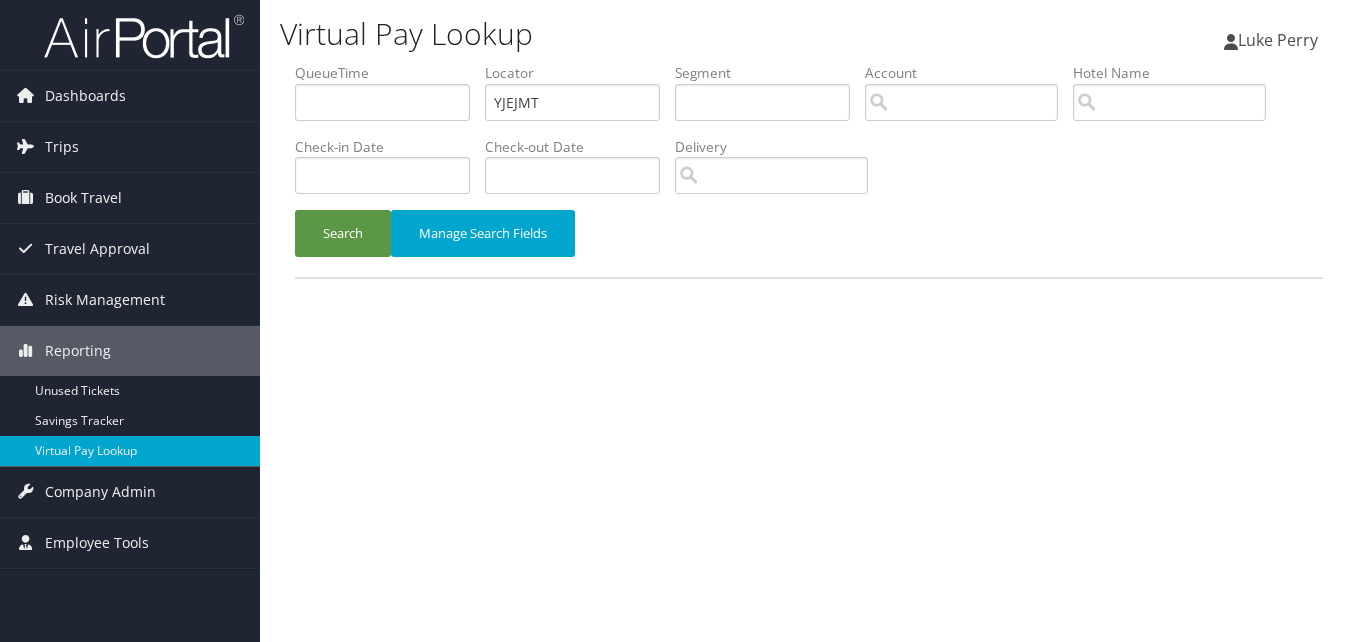 scroll, scrollTop: 0, scrollLeft: 0, axis: both 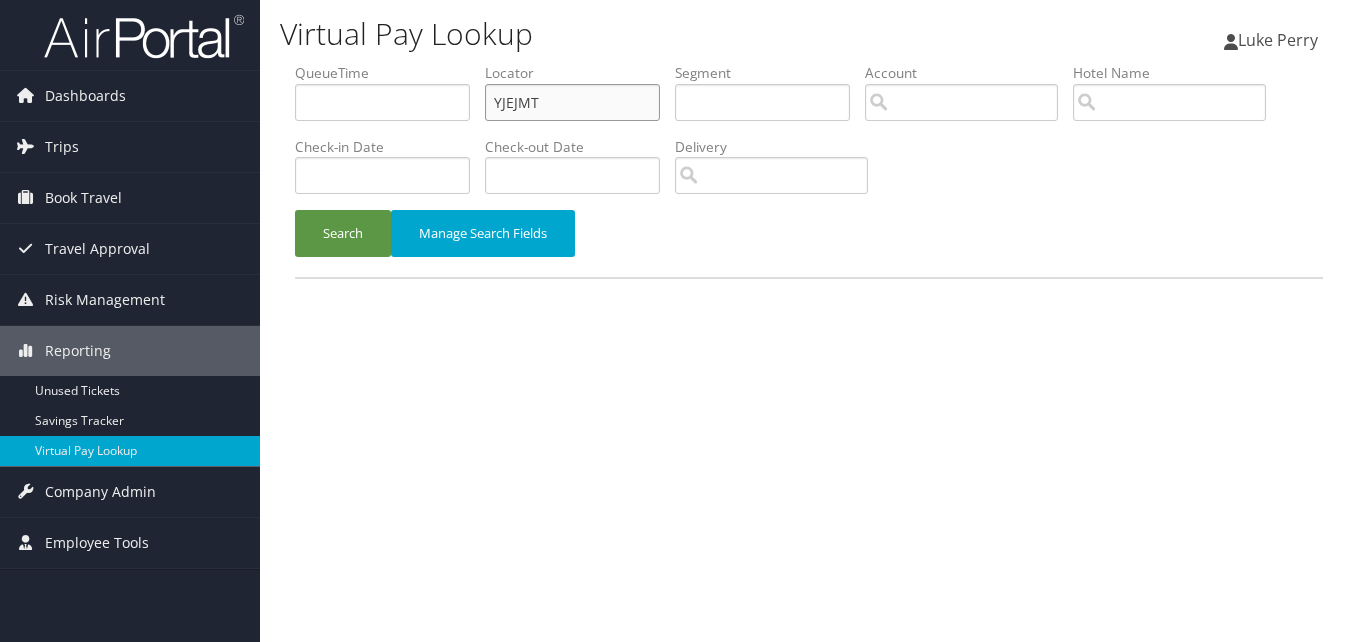 drag, startPoint x: 538, startPoint y: 97, endPoint x: 292, endPoint y: 162, distance: 254.44254 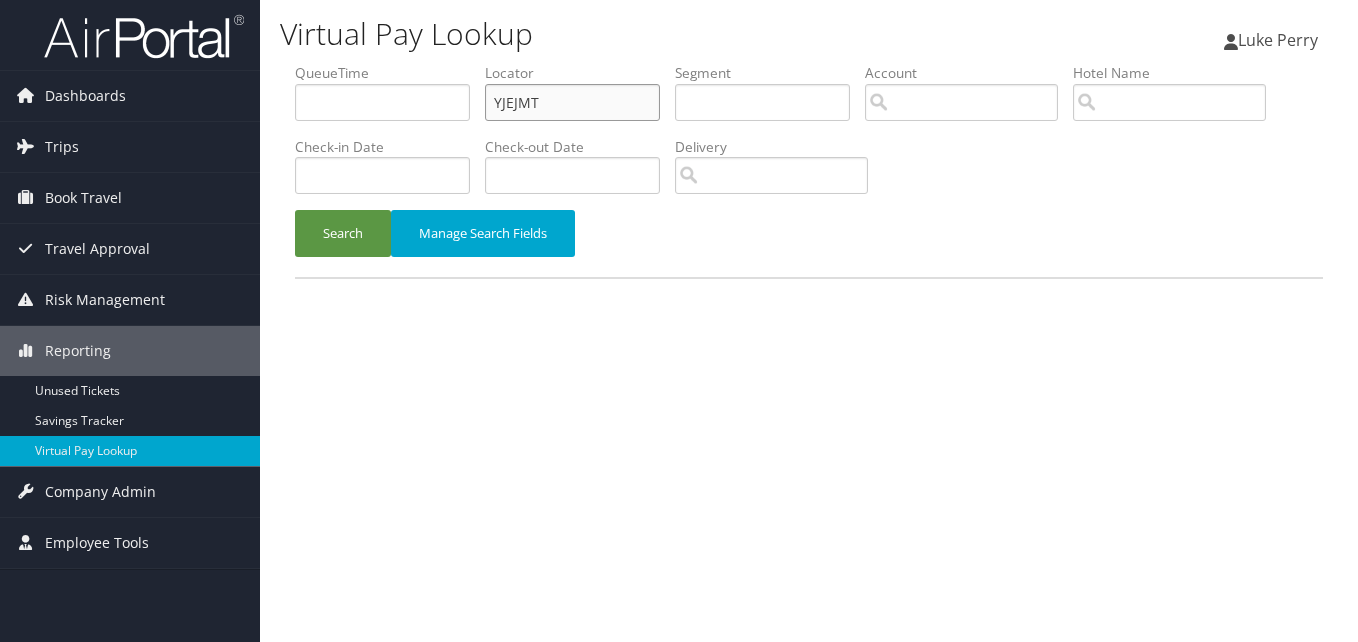 click on "QueueTime Locator YJEJMT Segment Account Traveler Hotel Name Check-in Date Check-out Date Delivery Search Manage Search Fields" at bounding box center (809, 170) 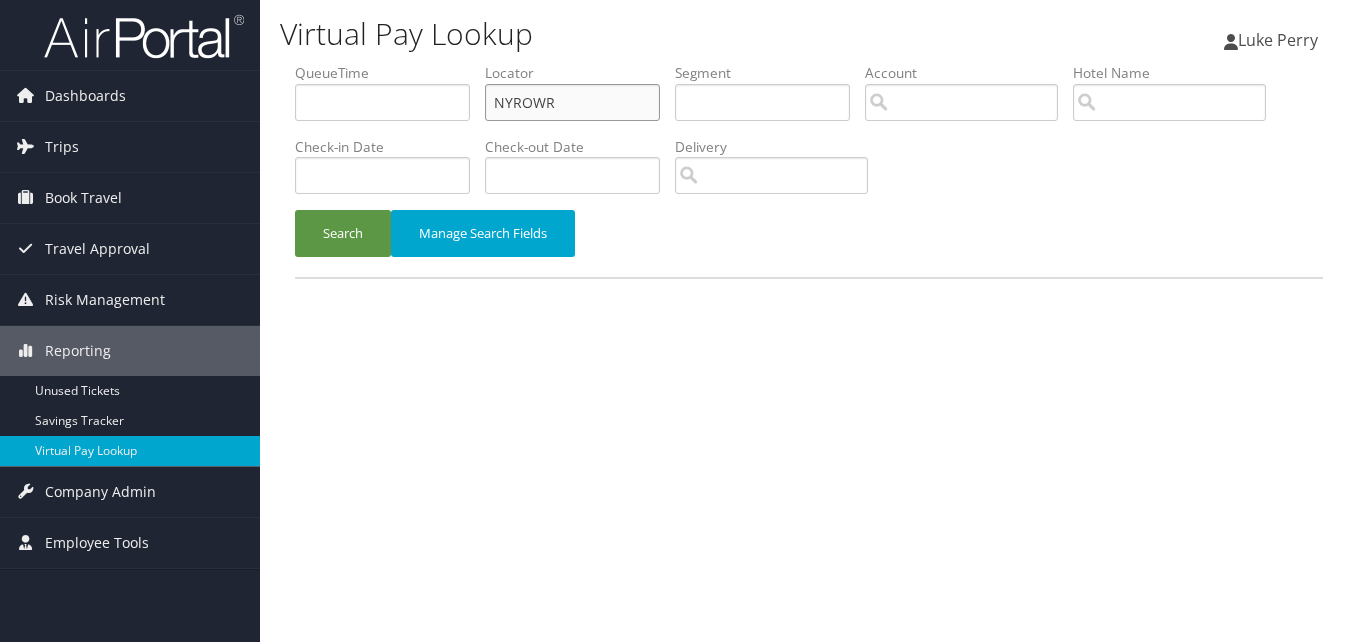 click on "NYROWR" at bounding box center (572, 102) 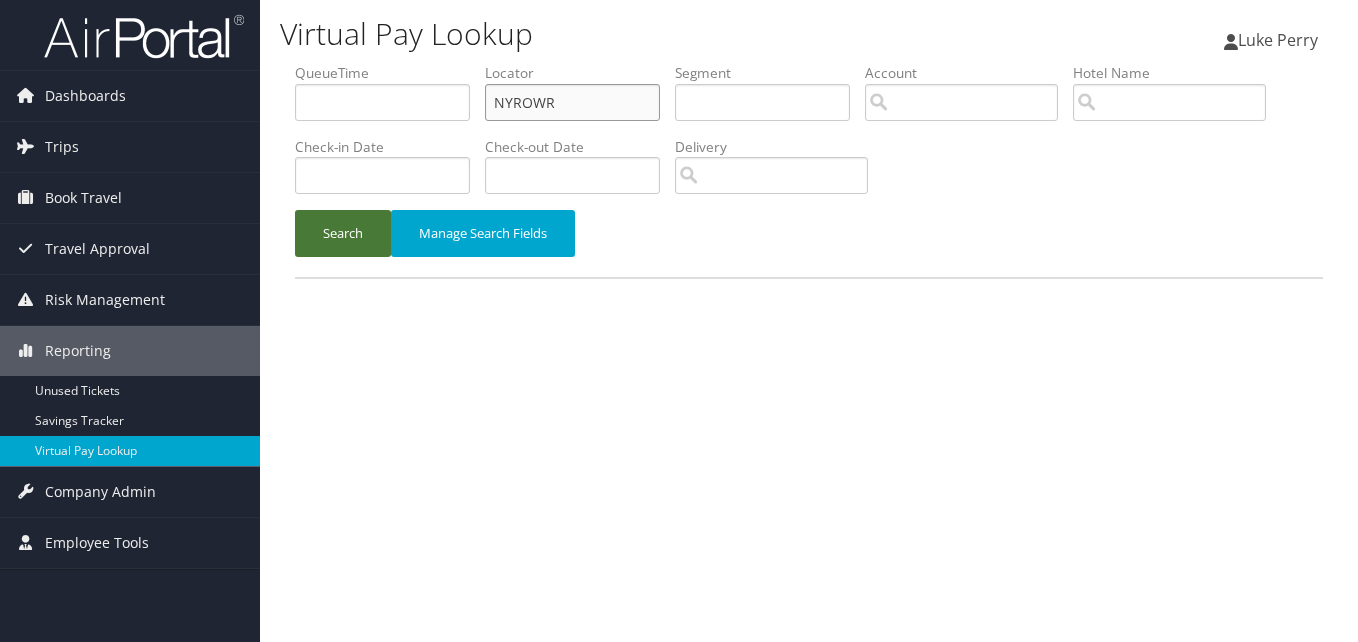 type on "NYROWR" 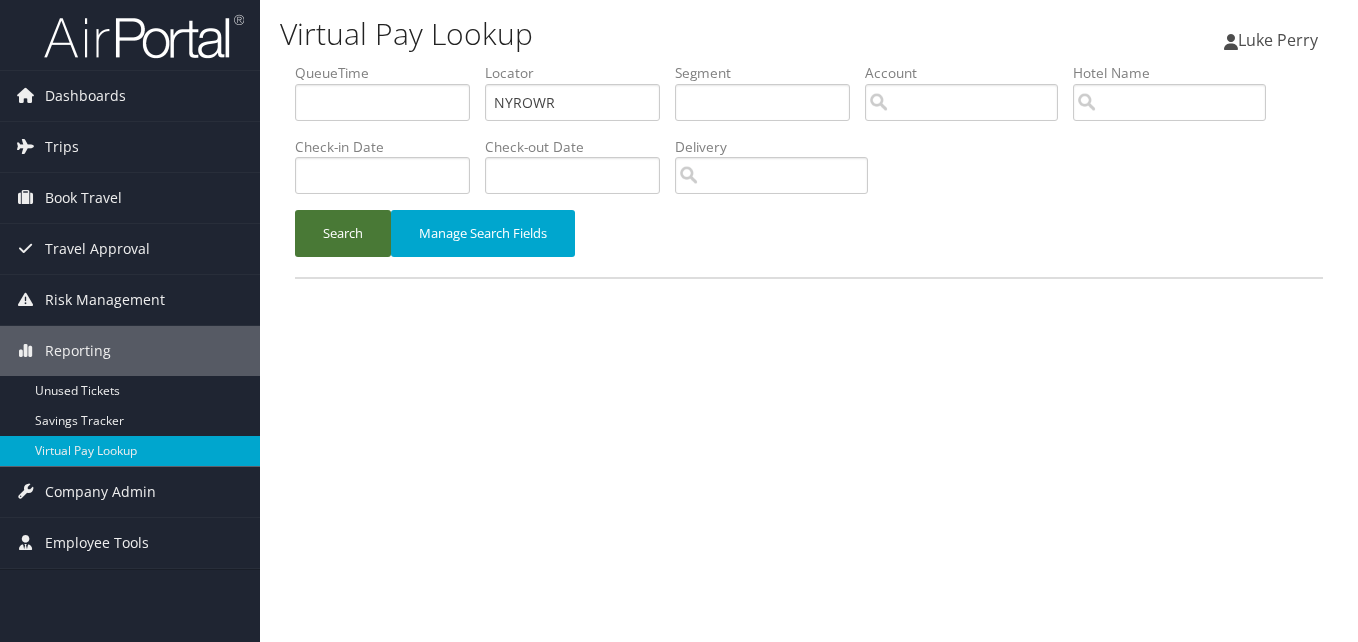 click on "Search" at bounding box center (343, 233) 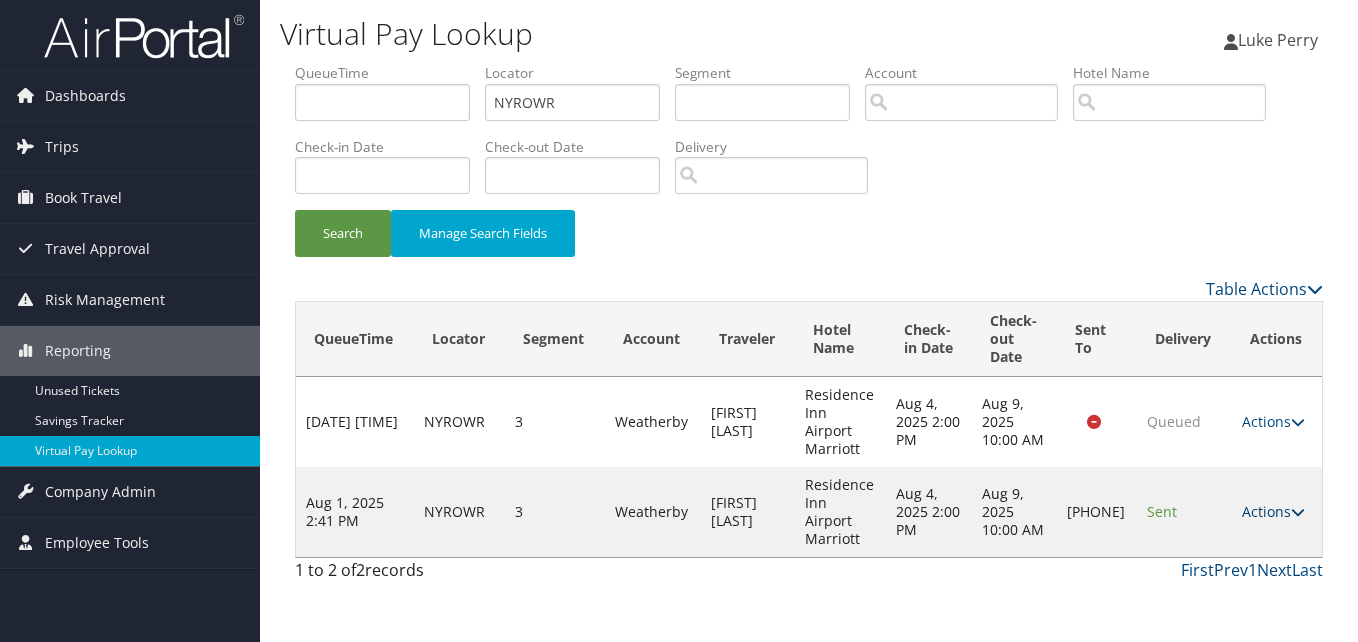click on "Actions" at bounding box center (1273, 511) 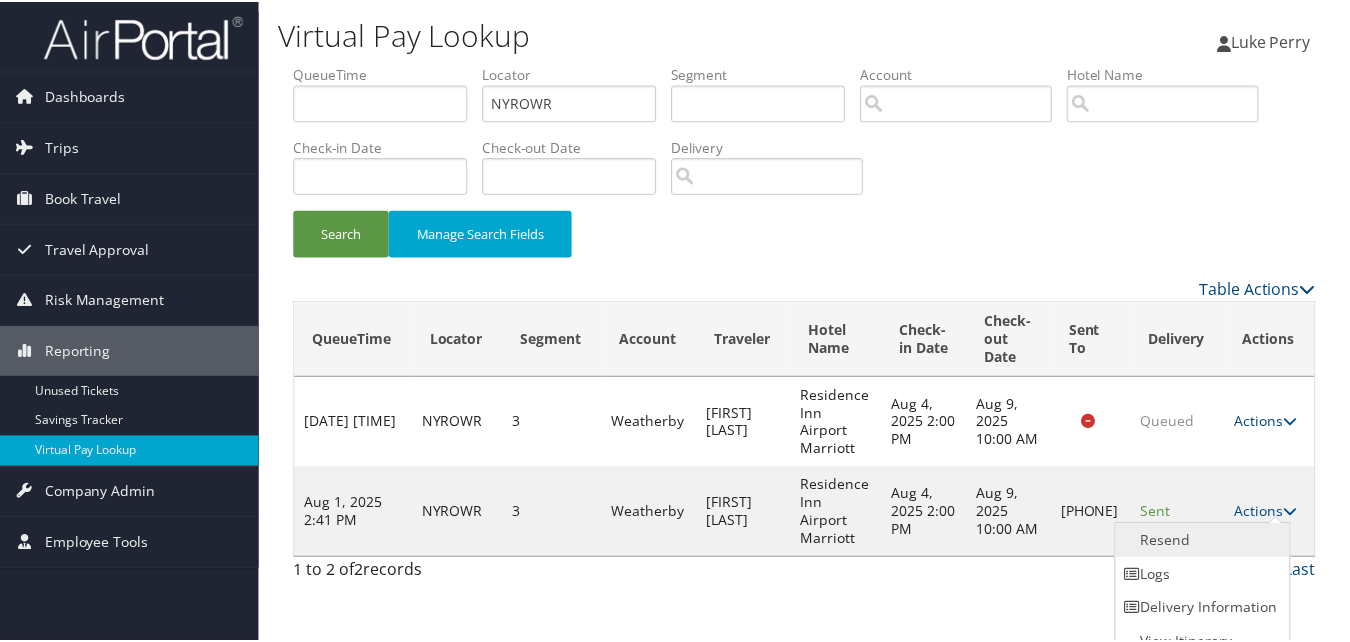 scroll, scrollTop: 18, scrollLeft: 0, axis: vertical 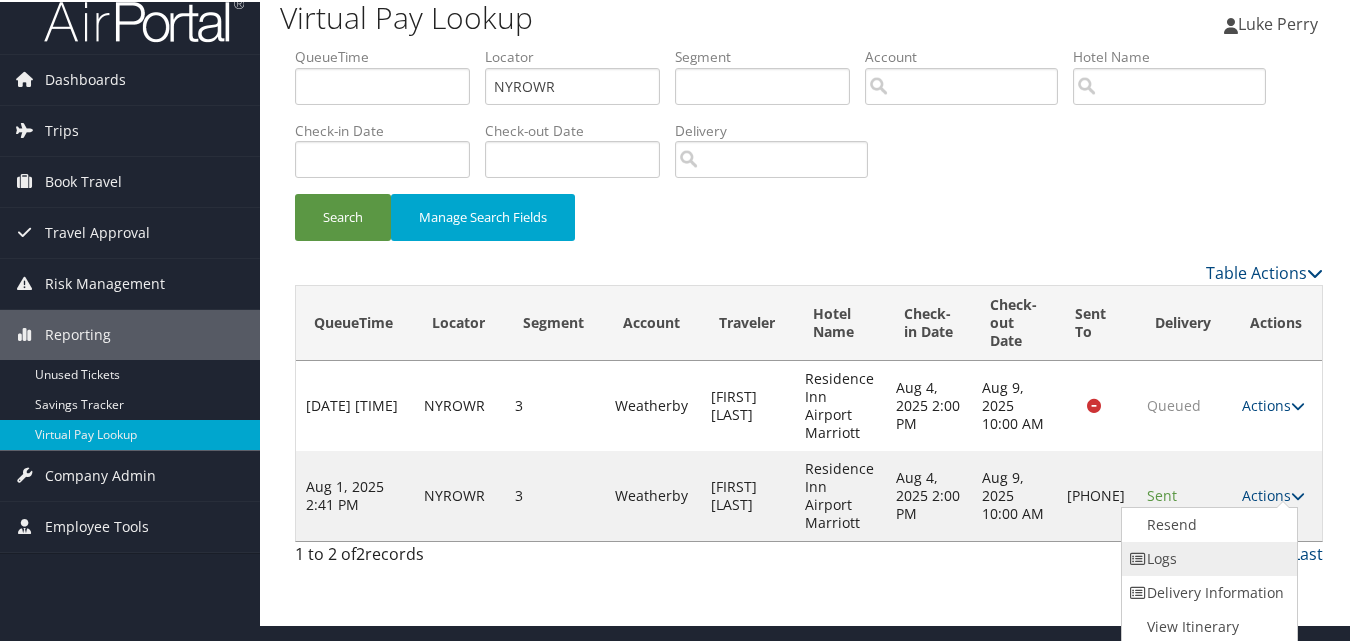 click on "Logs" at bounding box center (1207, 557) 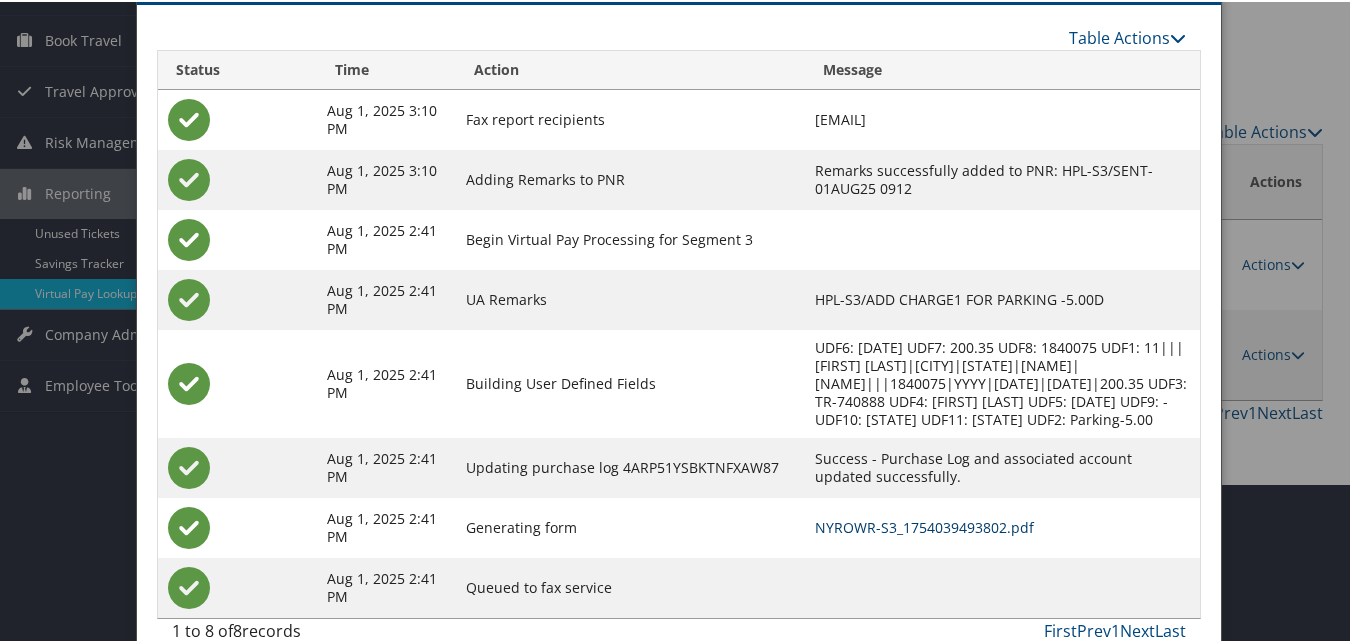 scroll, scrollTop: 170, scrollLeft: 0, axis: vertical 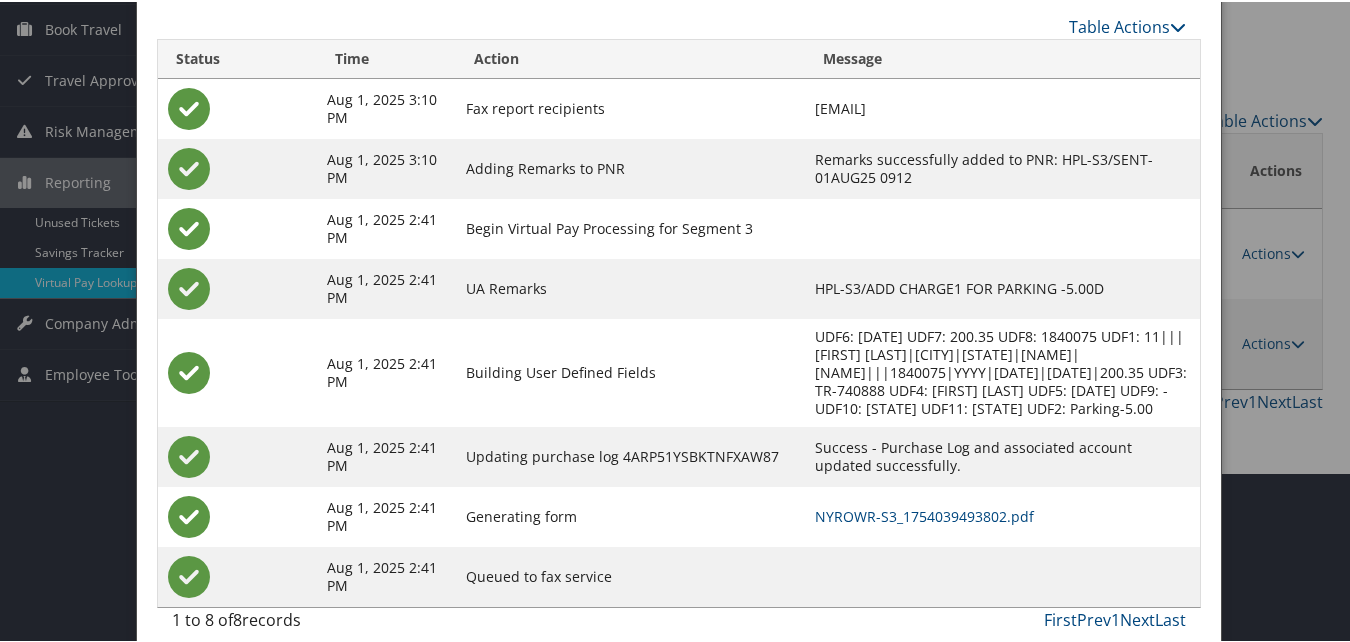 click on "NYROWR-S3_1754039493802.pdf" at bounding box center [1002, 515] 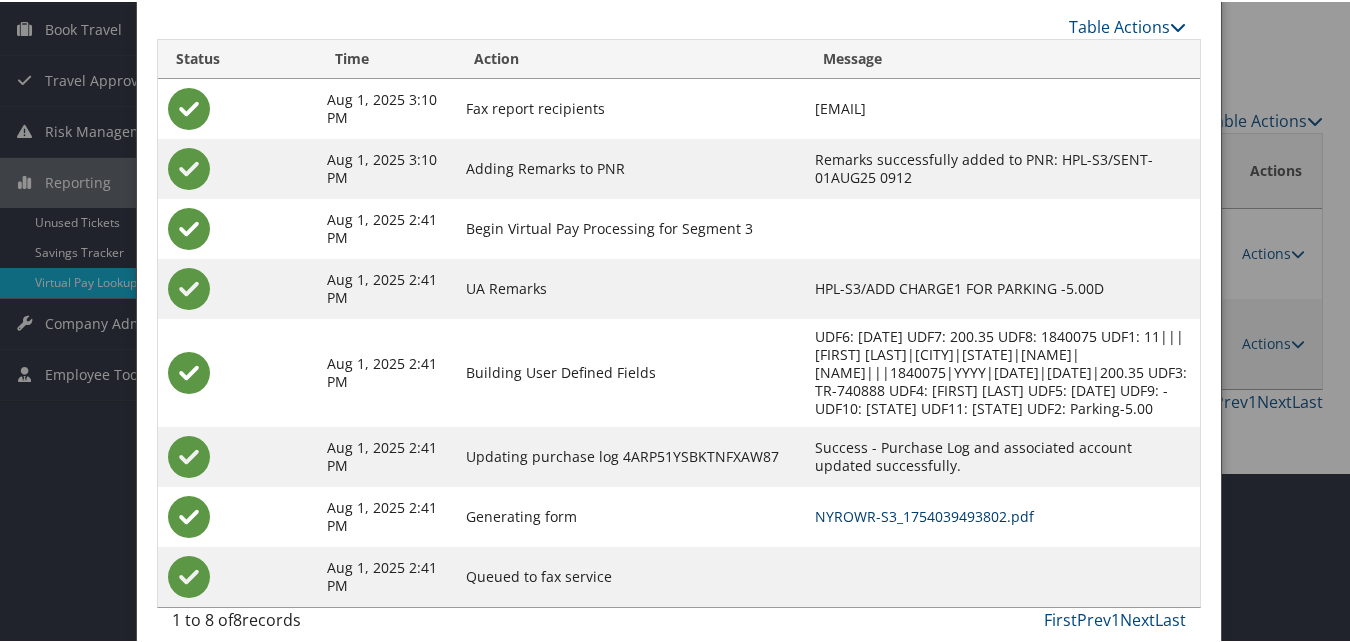 click on "NYROWR-S3_1754039493802.pdf" at bounding box center (924, 514) 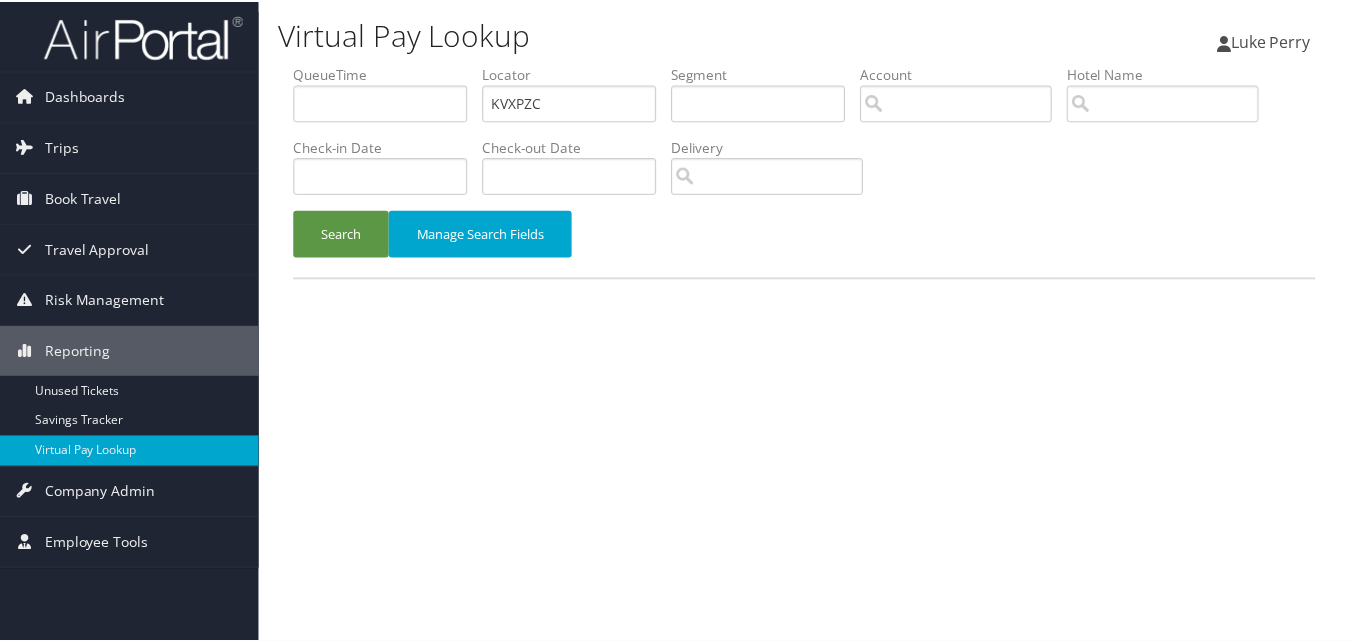 scroll, scrollTop: 0, scrollLeft: 0, axis: both 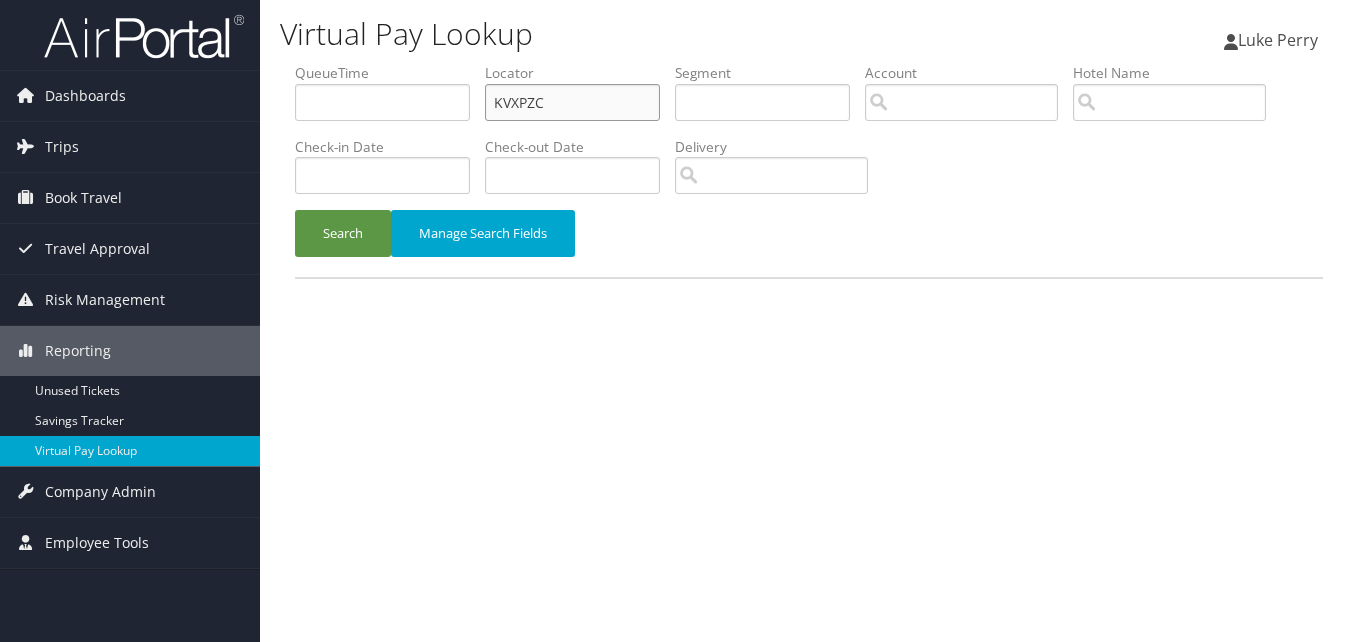 drag, startPoint x: 552, startPoint y: 101, endPoint x: 461, endPoint y: 102, distance: 91.00549 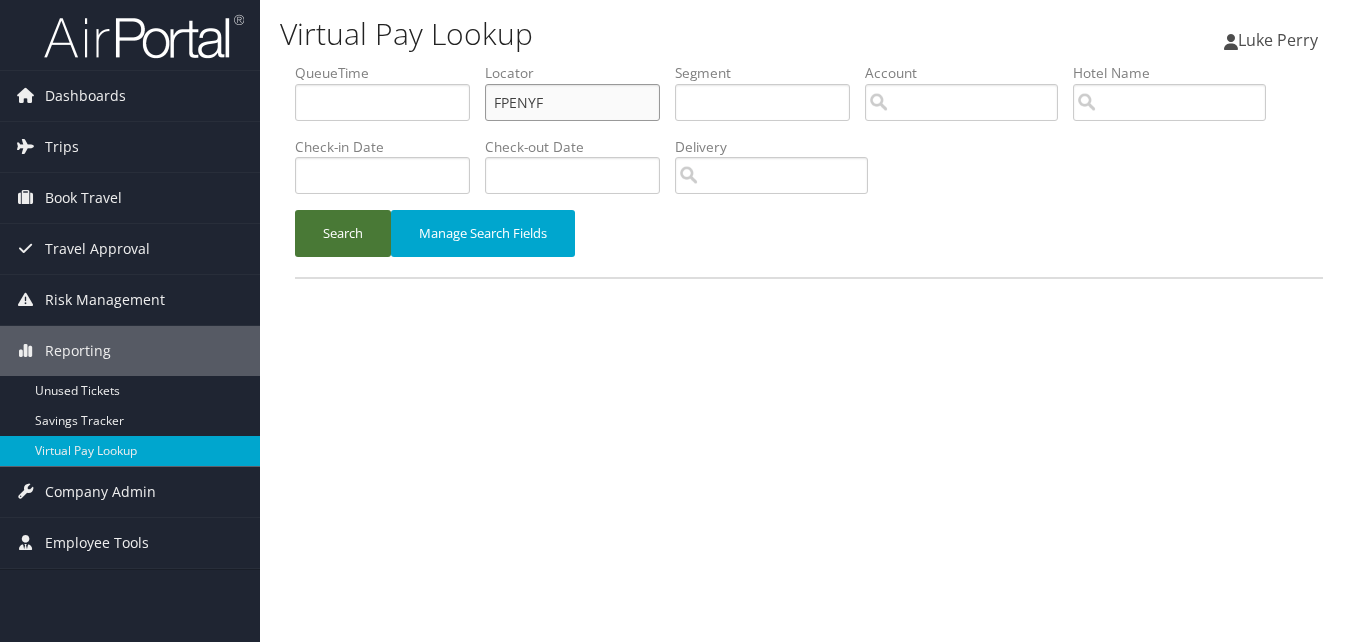 type on "FPENYF" 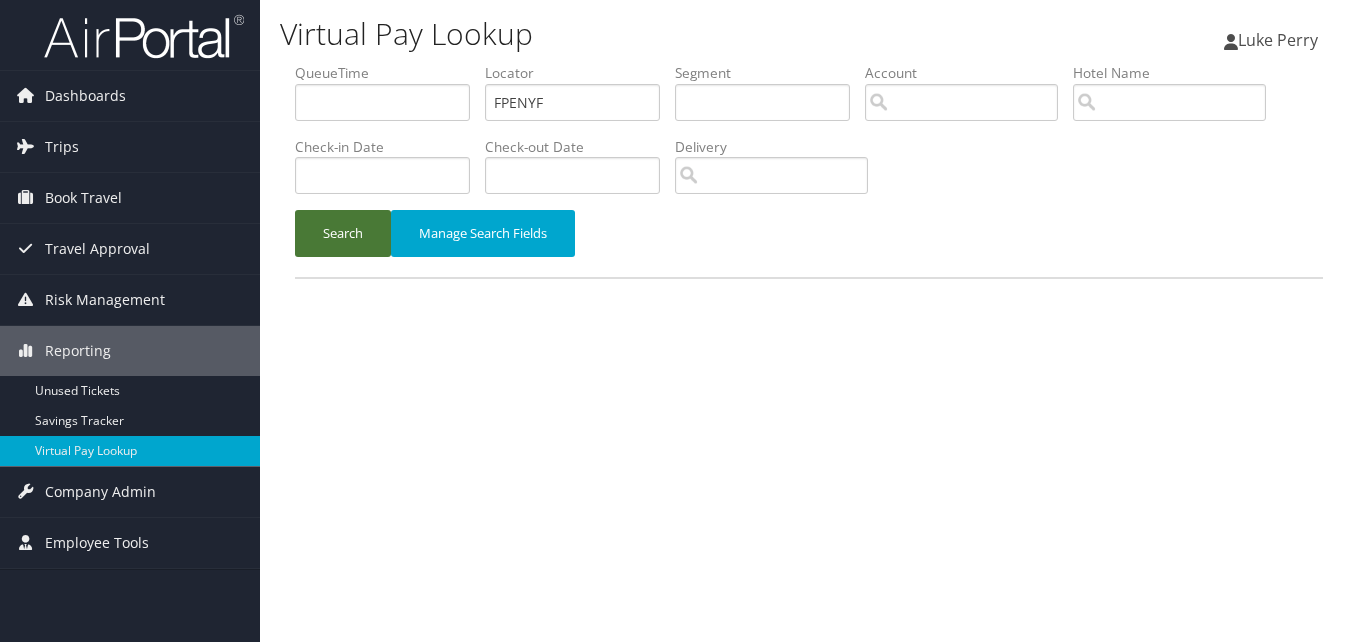 click on "Search" at bounding box center (343, 233) 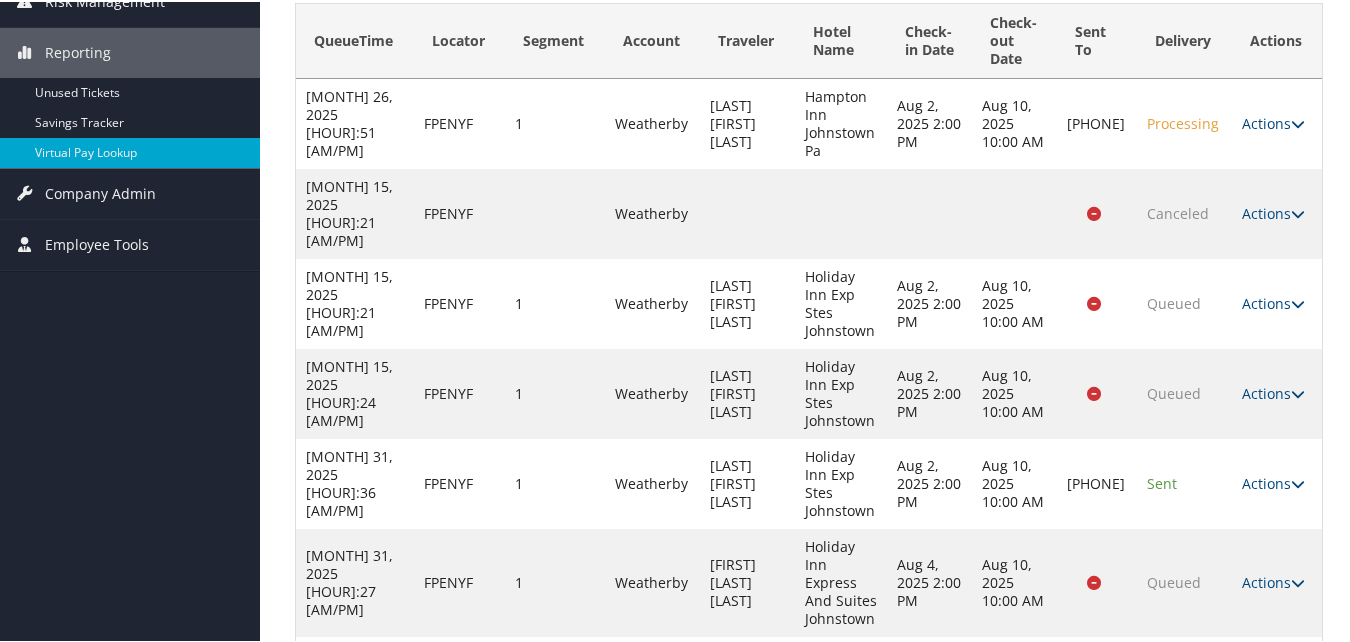scroll, scrollTop: 616, scrollLeft: 0, axis: vertical 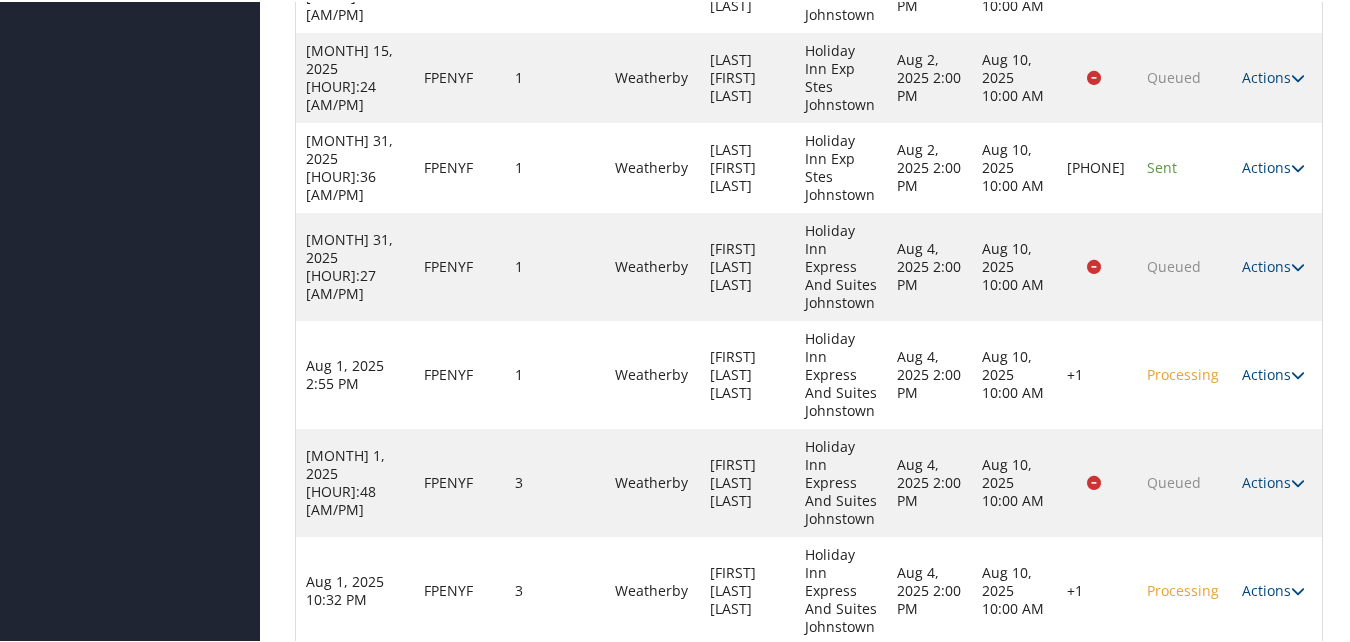 click on "Actions   Resend  Logs  Delivery Information  View Itinerary" at bounding box center [1277, 589] 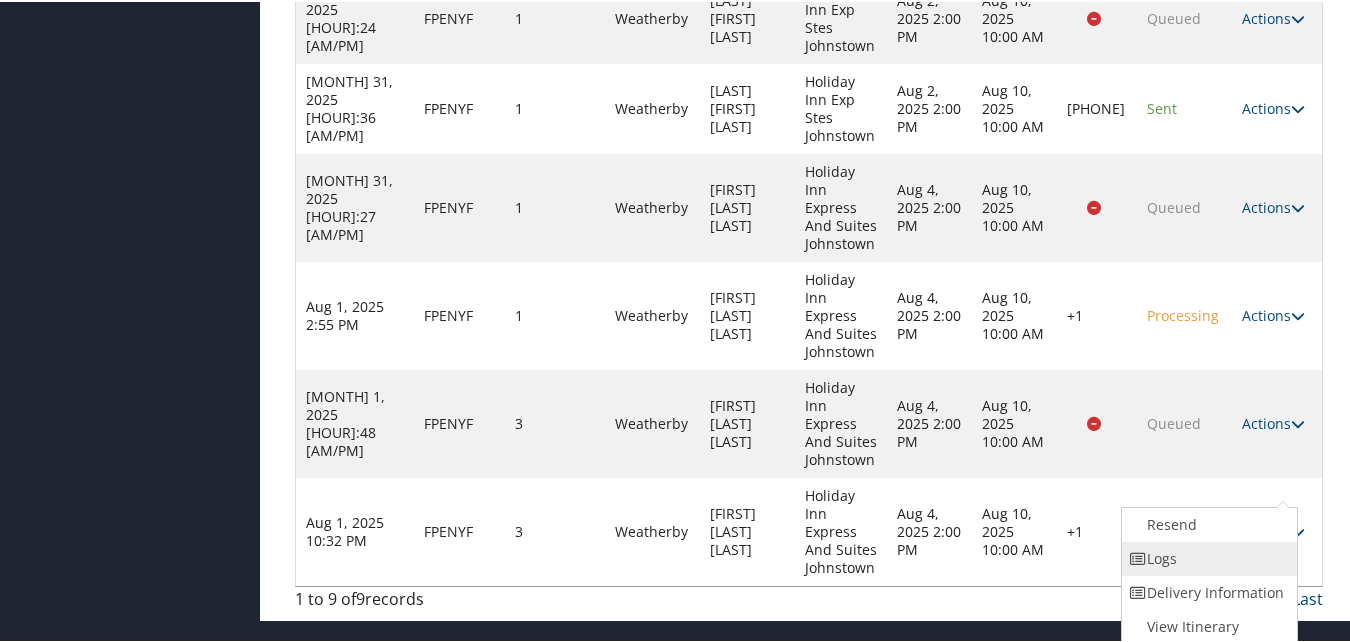 click on "Logs" at bounding box center (1207, 557) 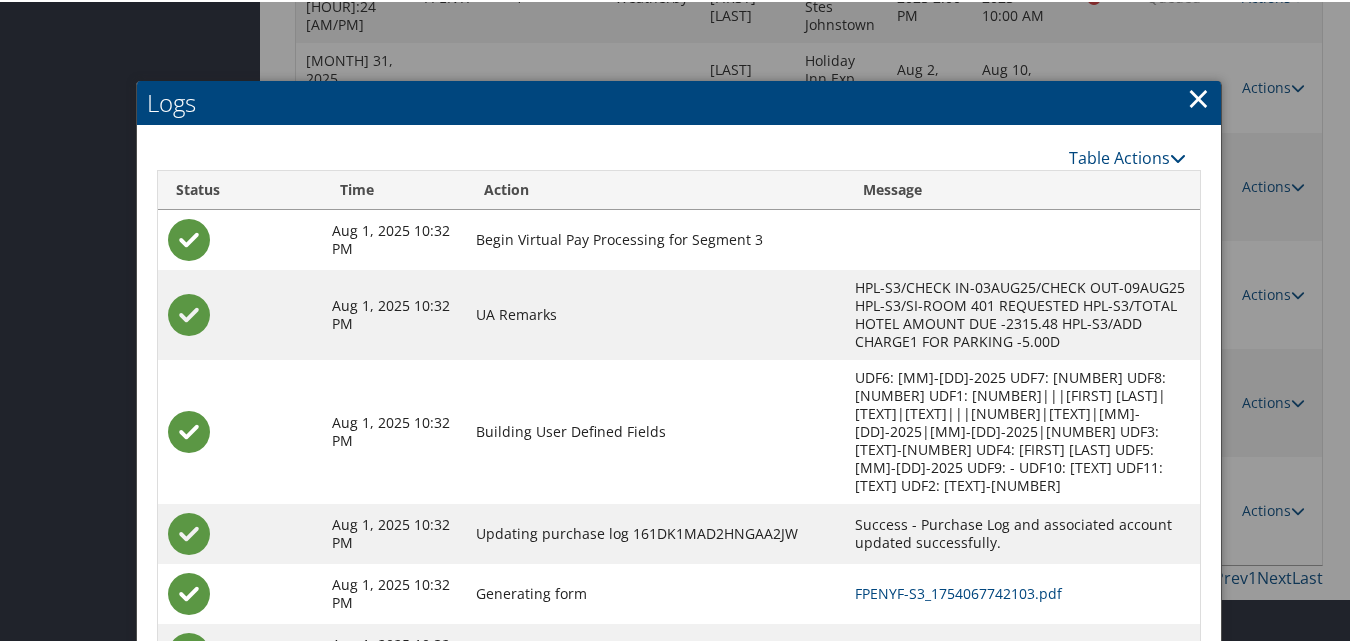 scroll, scrollTop: 756, scrollLeft: 0, axis: vertical 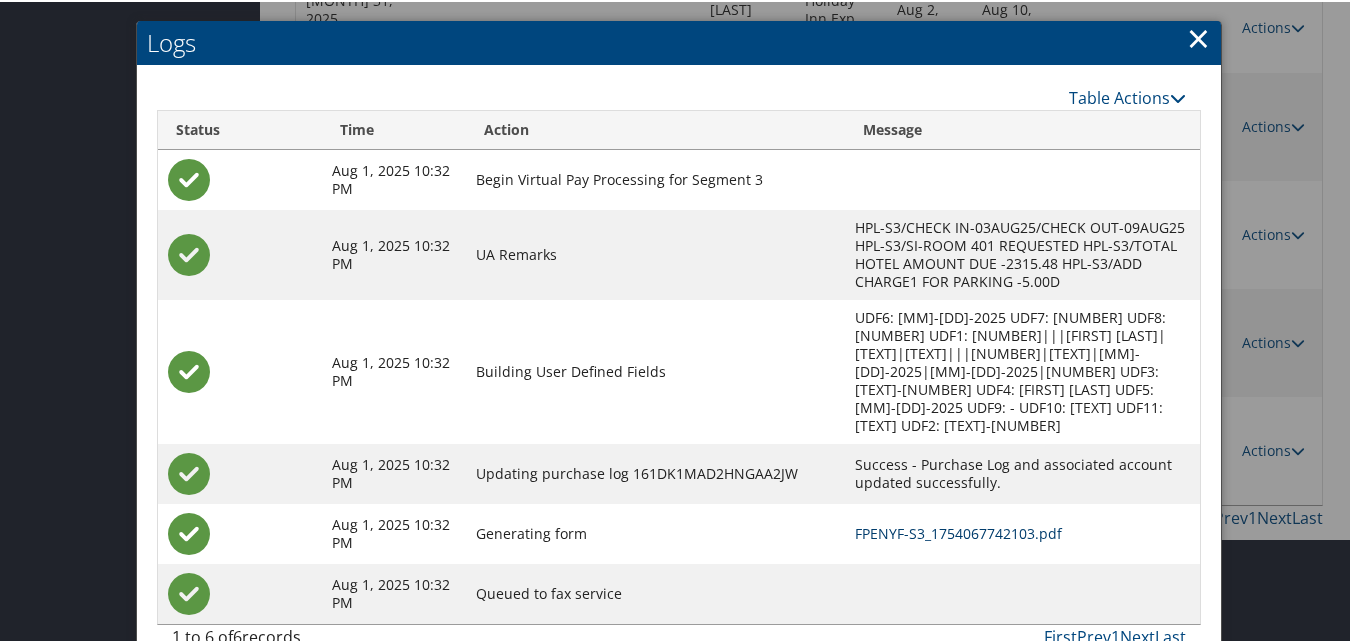 drag, startPoint x: 879, startPoint y: 494, endPoint x: 898, endPoint y: 487, distance: 20.248457 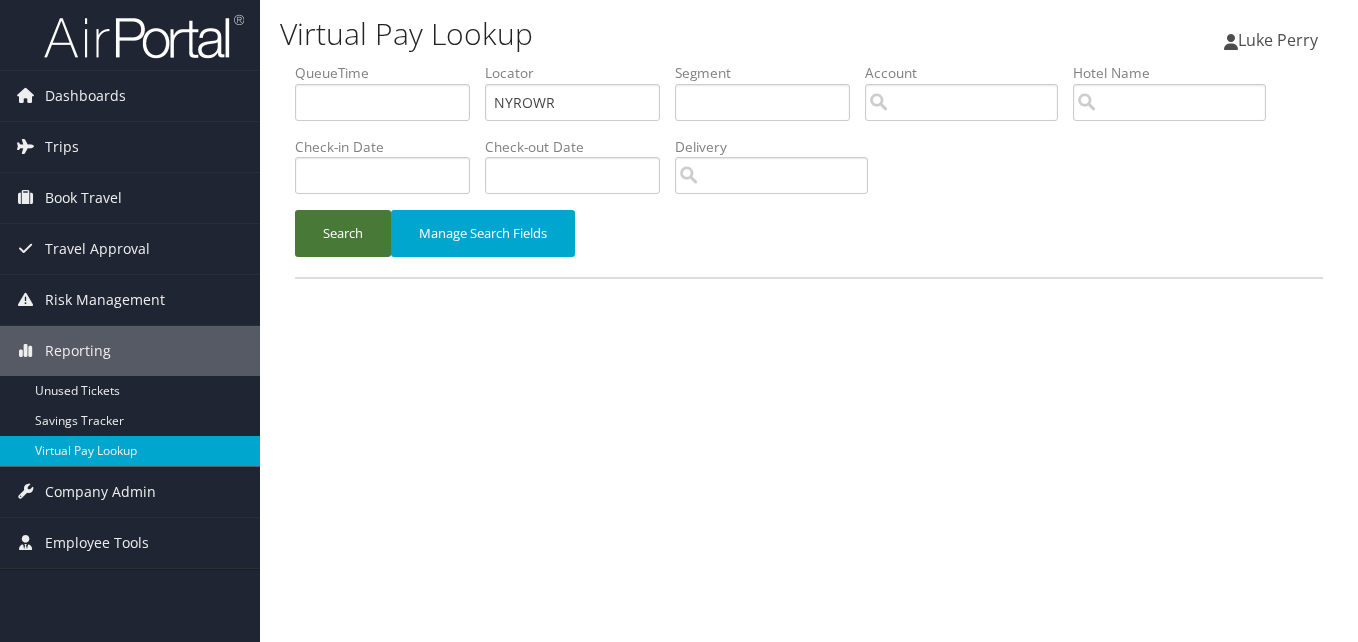 scroll, scrollTop: 0, scrollLeft: 0, axis: both 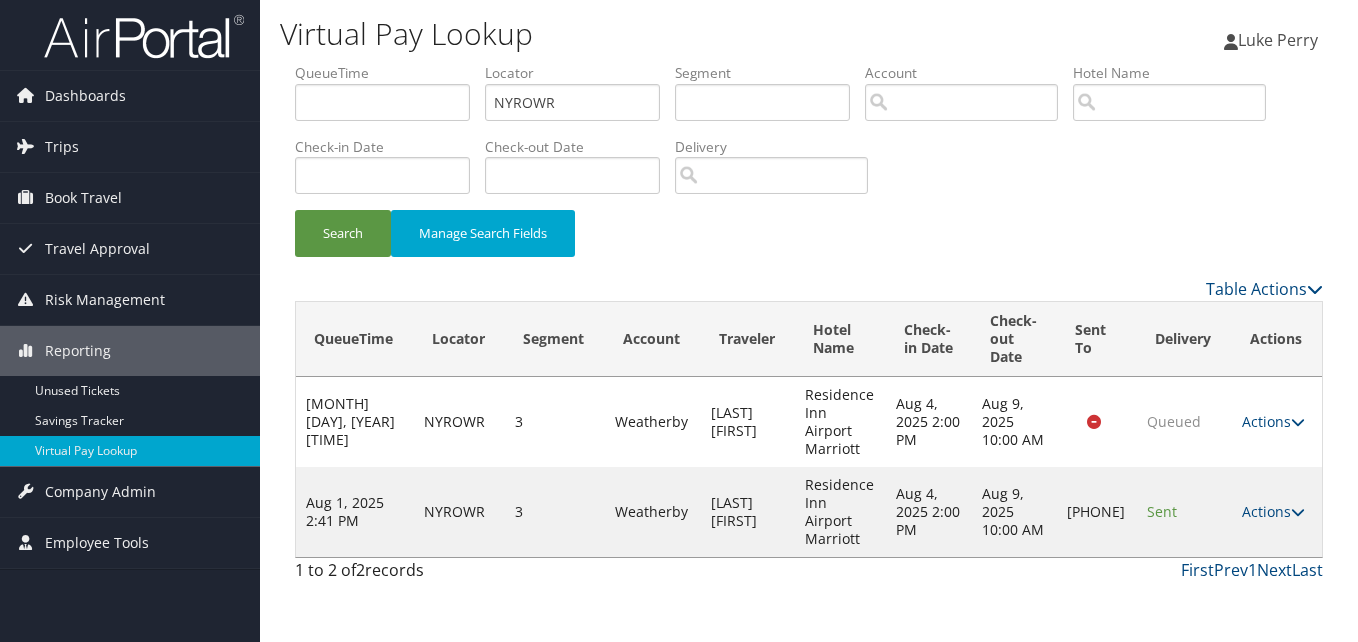 click at bounding box center (1298, 512) 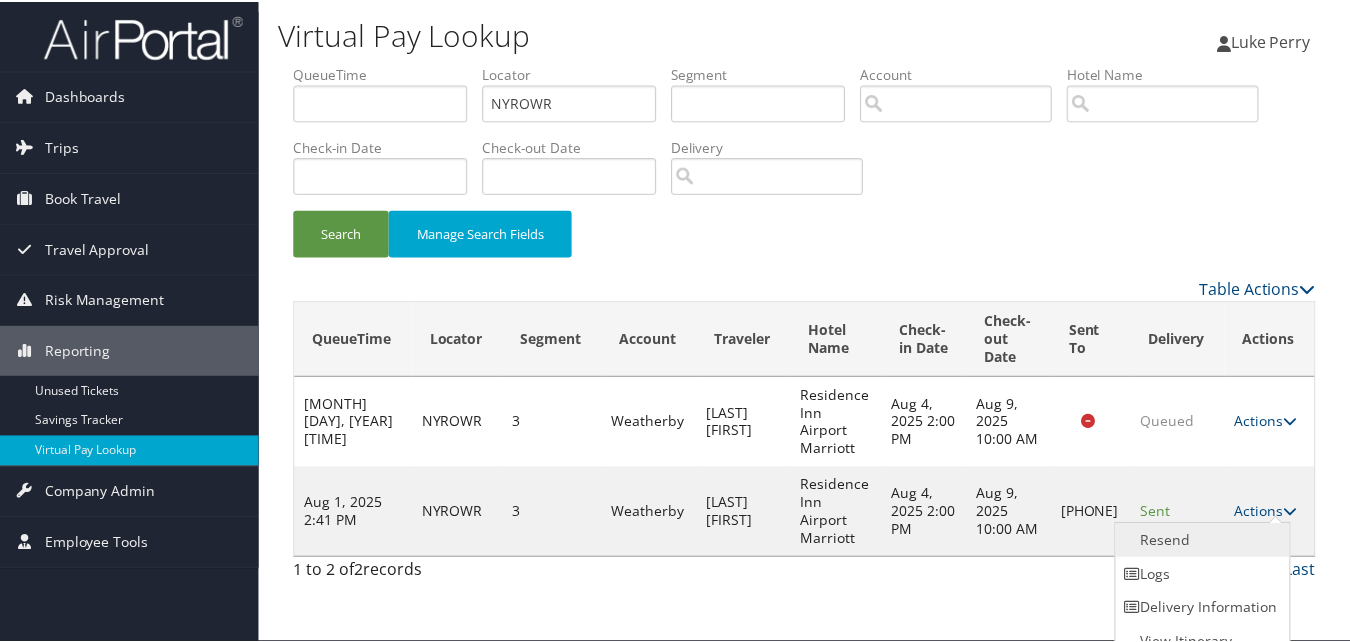 scroll, scrollTop: 18, scrollLeft: 0, axis: vertical 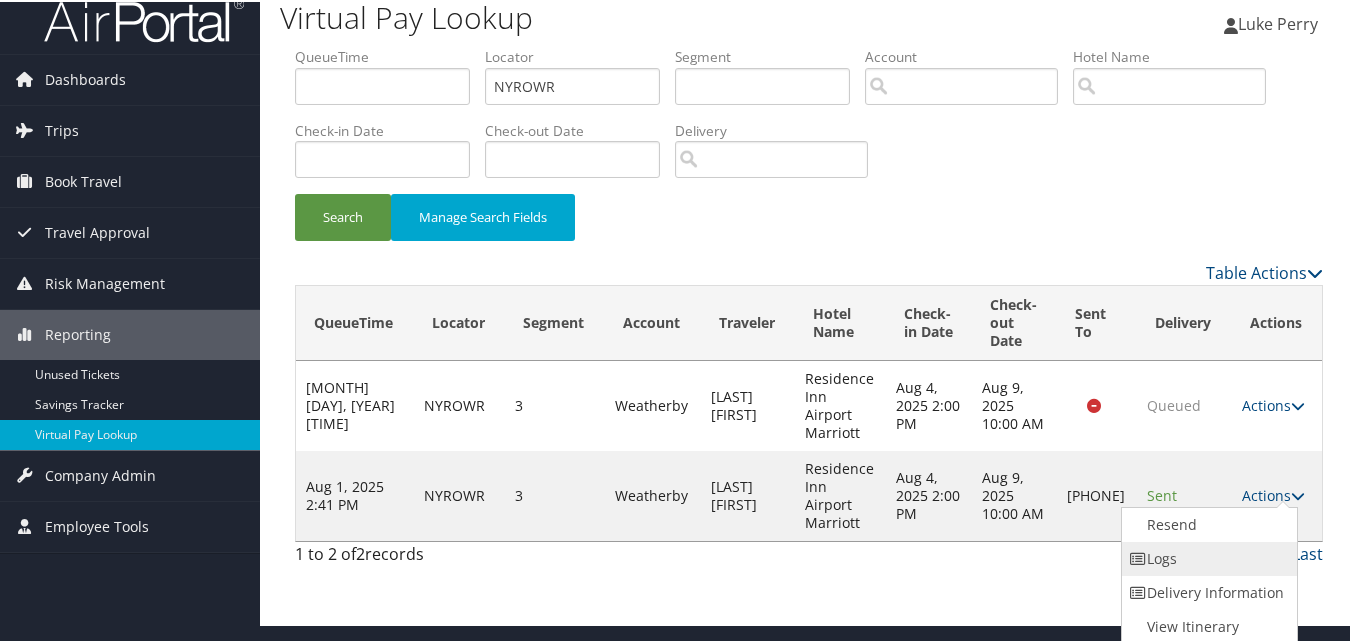 click on "Logs" at bounding box center [1207, 557] 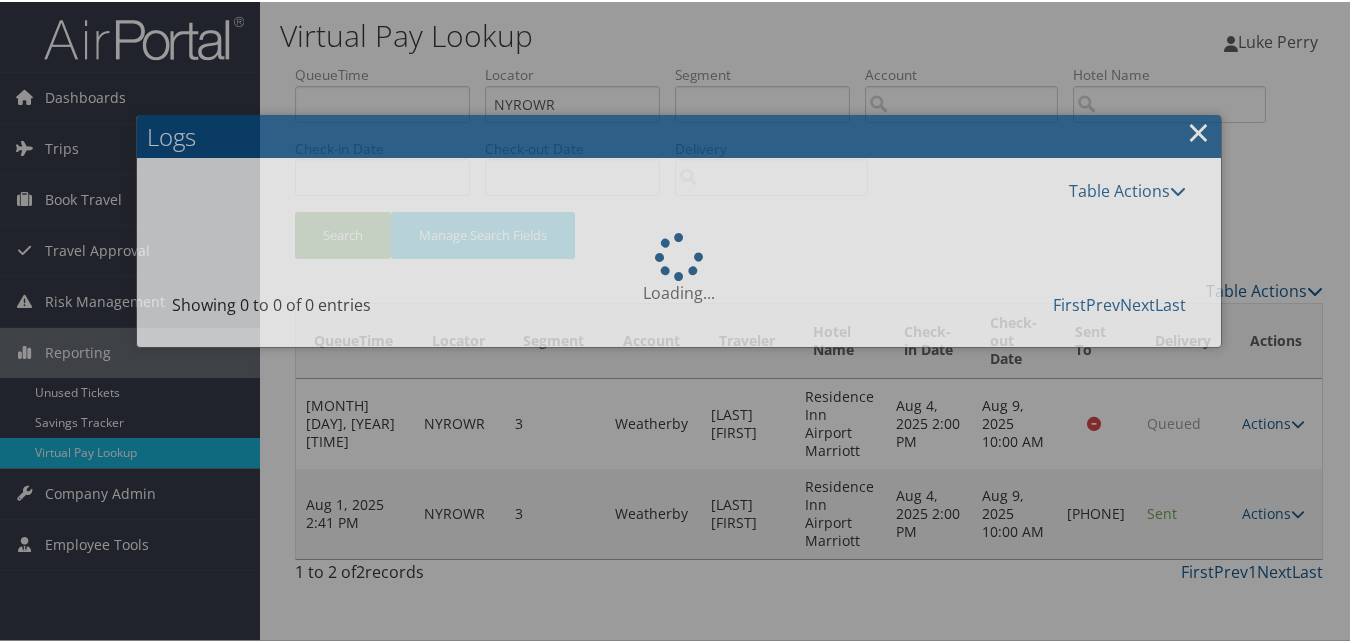 scroll, scrollTop: 169, scrollLeft: 0, axis: vertical 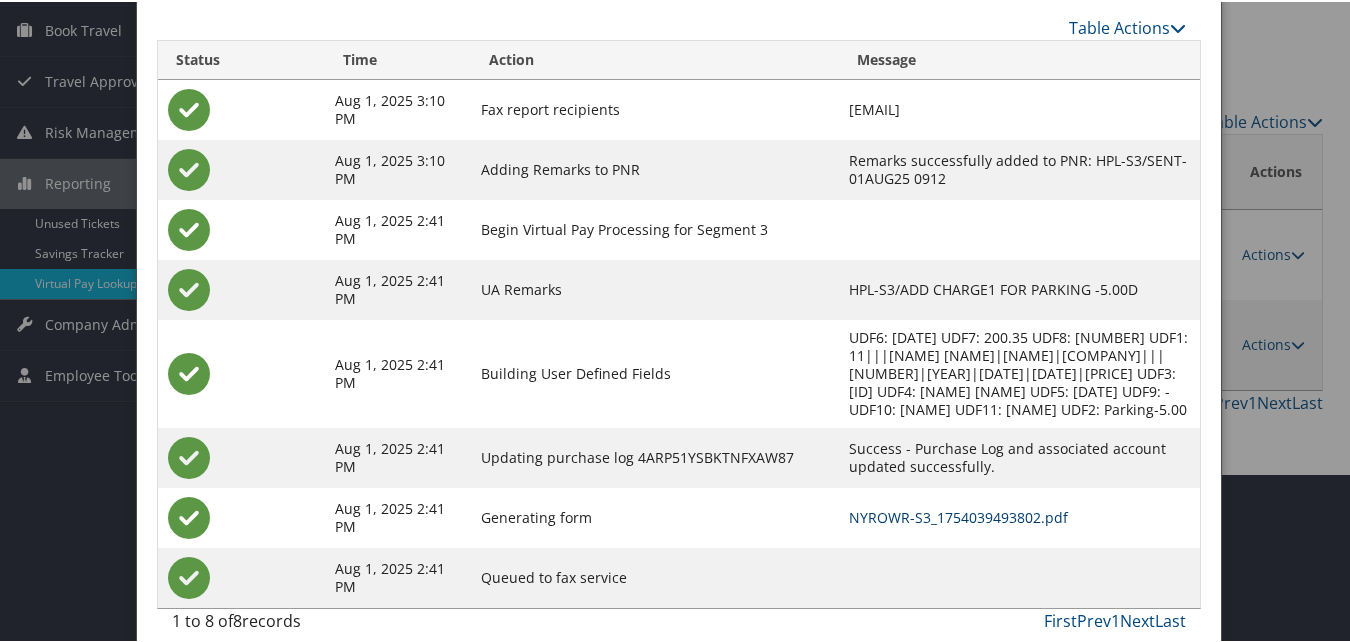 click on "NYROWR-S3_1754039493802.pdf" at bounding box center (958, 515) 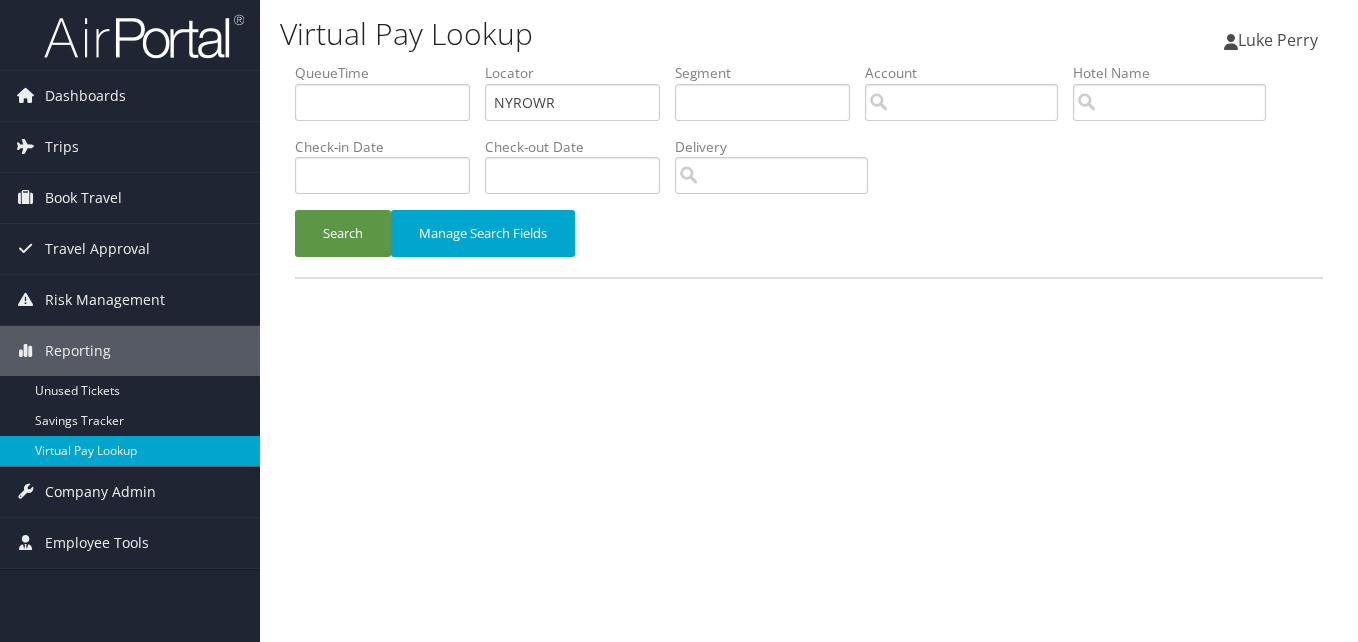scroll, scrollTop: 0, scrollLeft: 0, axis: both 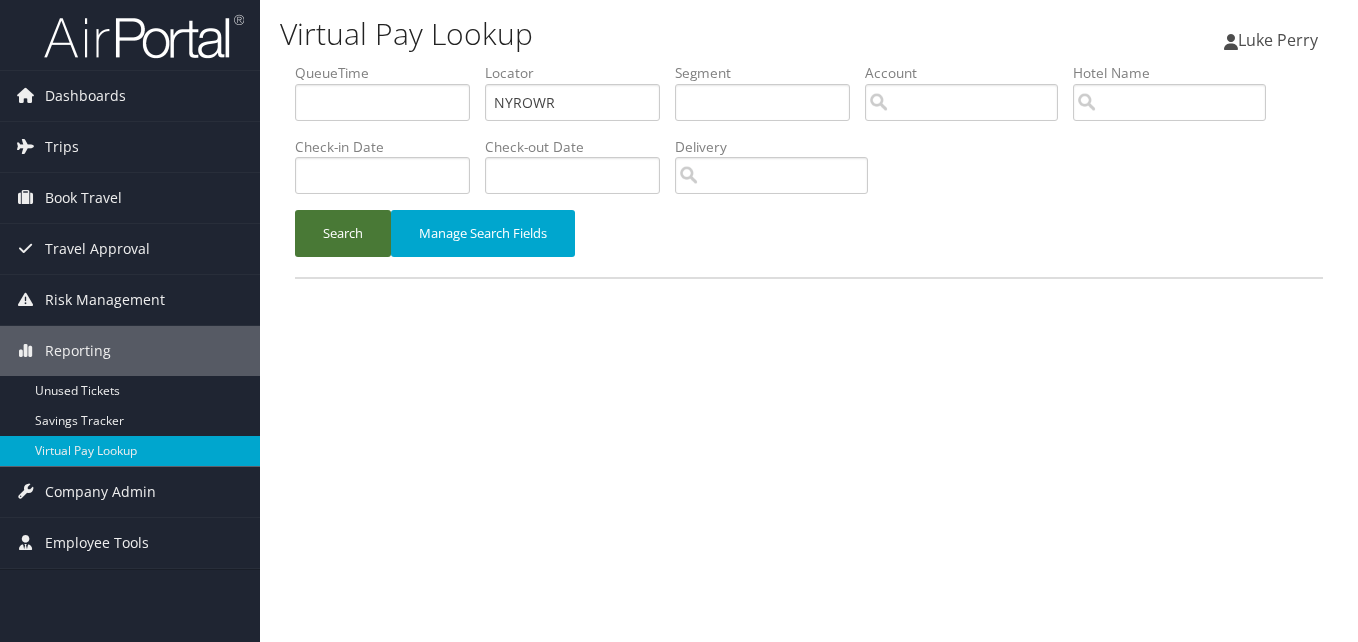 click on "Search" at bounding box center [343, 233] 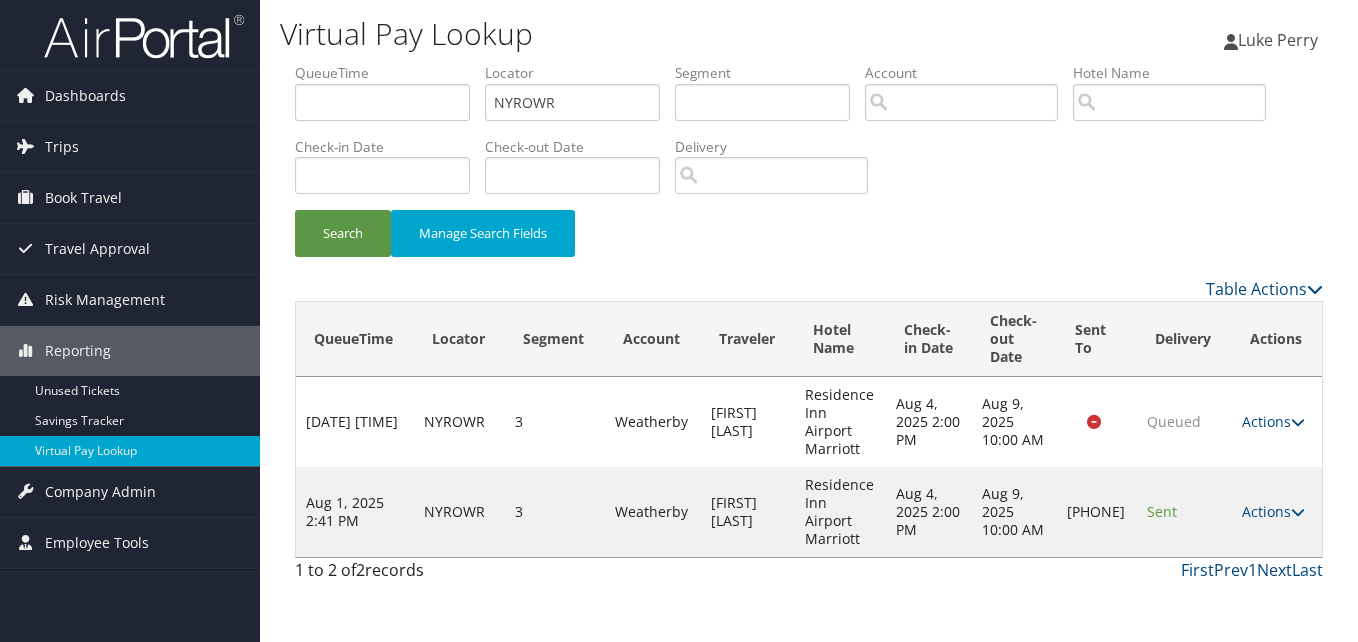 click on "Actions" at bounding box center [1273, 511] 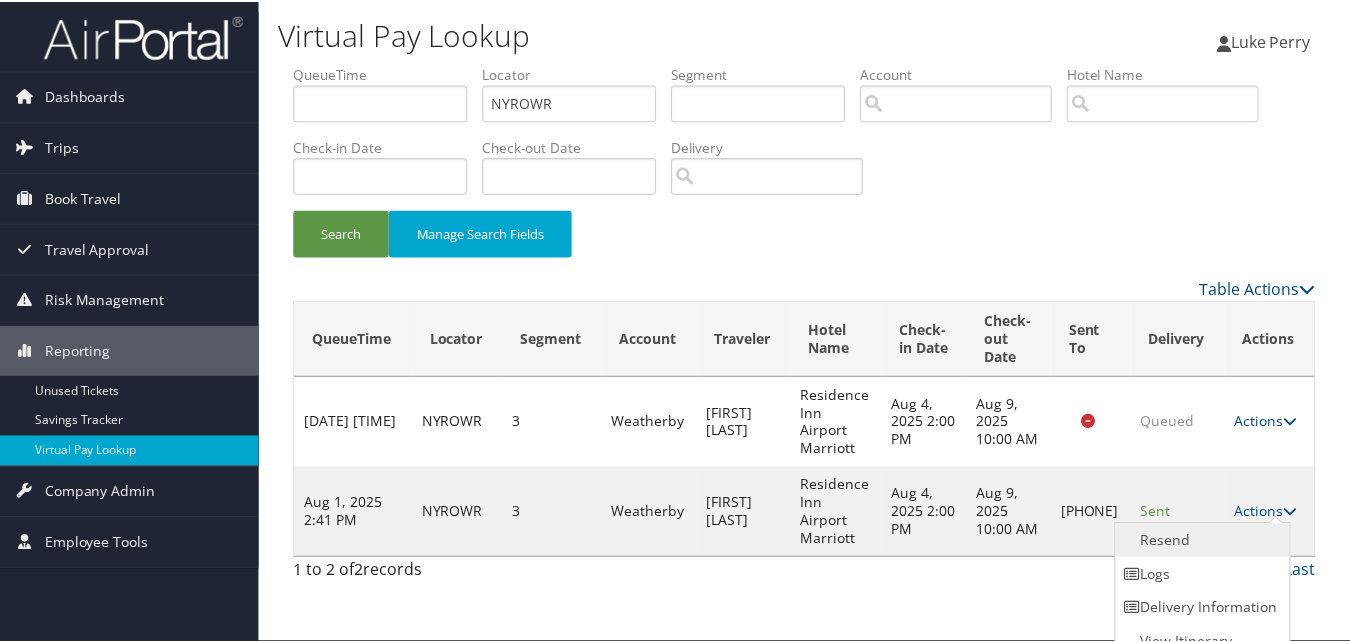 scroll, scrollTop: 18, scrollLeft: 0, axis: vertical 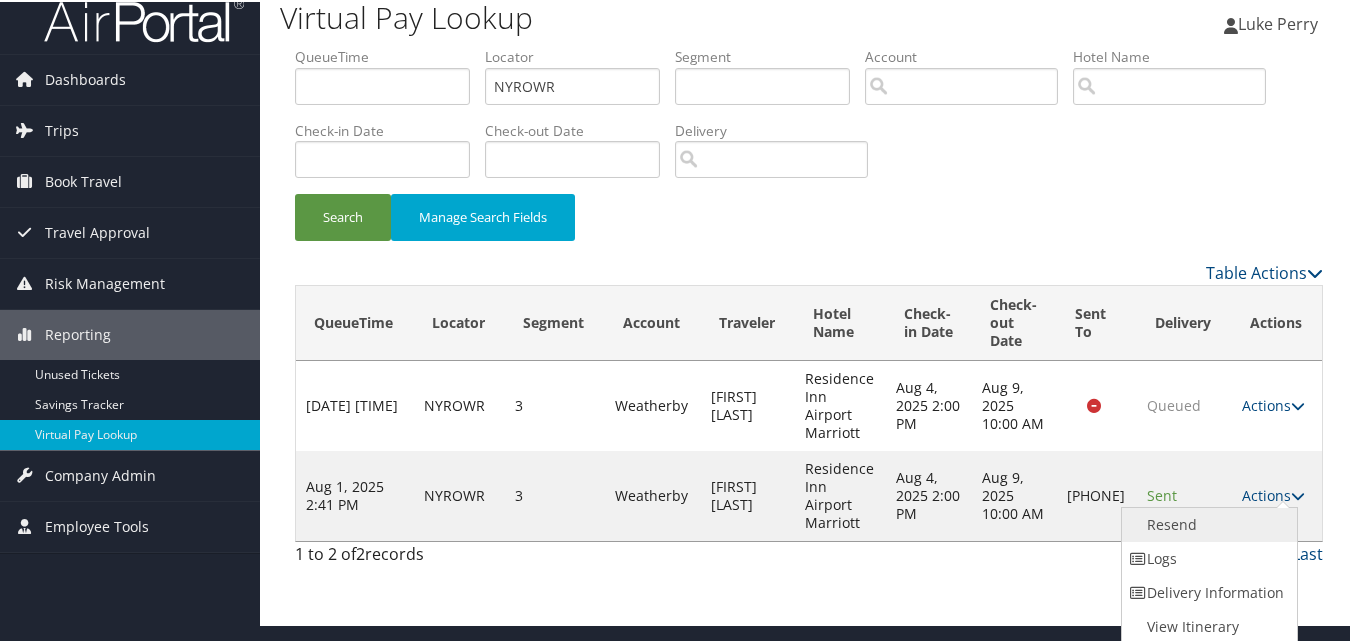 click on "Resend" at bounding box center (1207, 523) 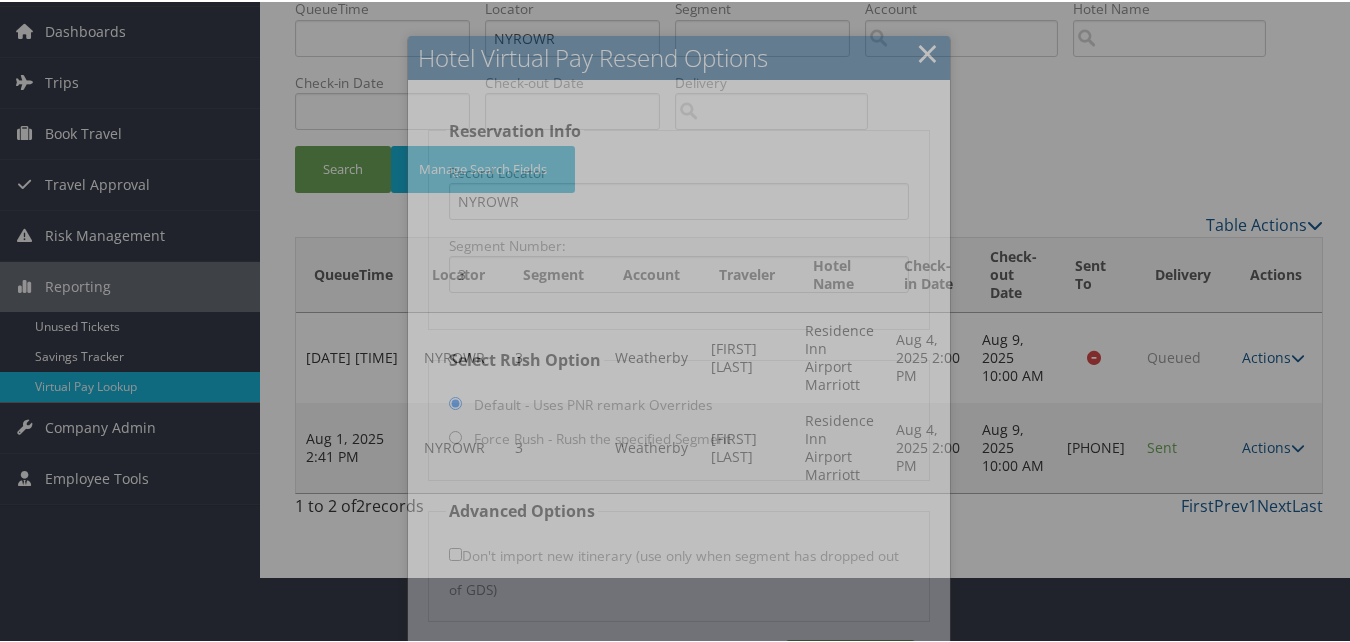 scroll, scrollTop: 135, scrollLeft: 0, axis: vertical 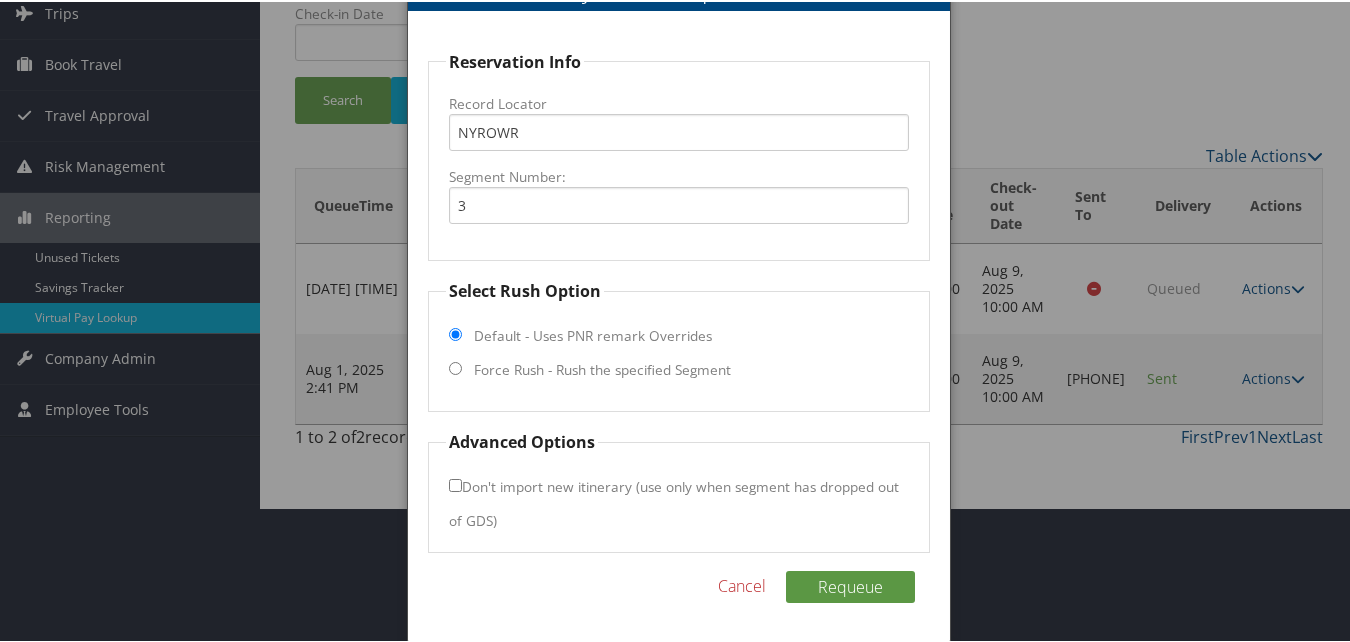 click on "Force Rush - Rush the specified Segment" at bounding box center (602, 368) 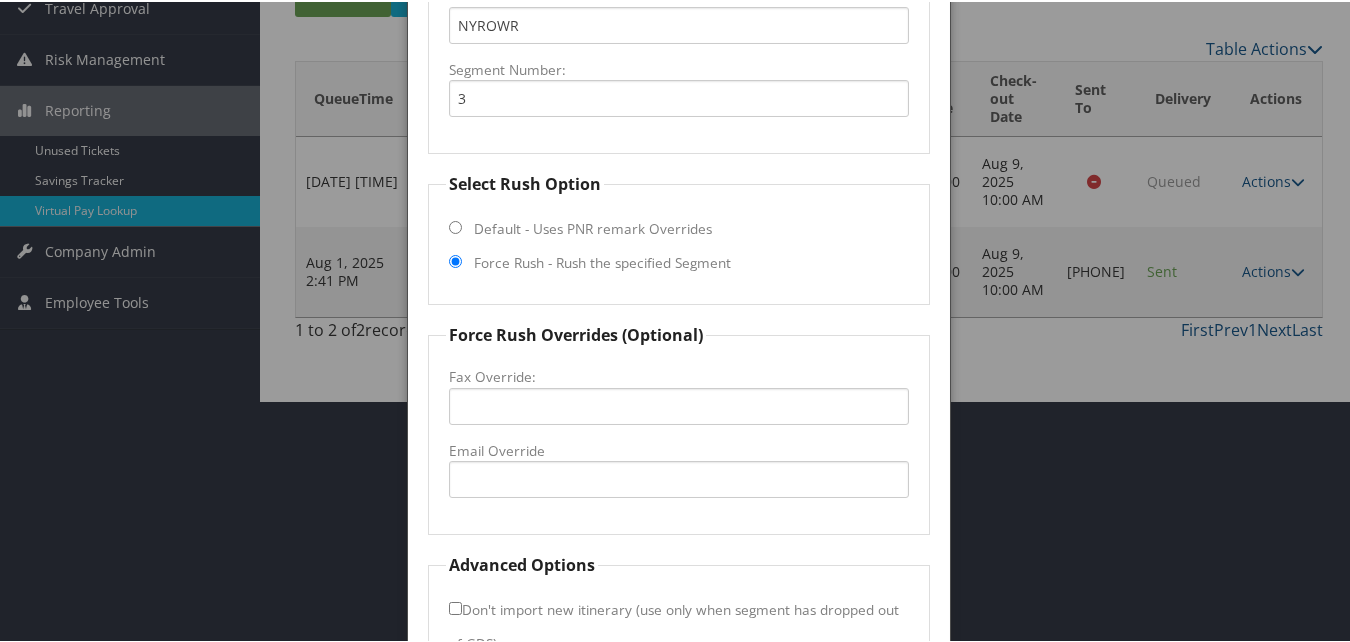 scroll, scrollTop: 365, scrollLeft: 0, axis: vertical 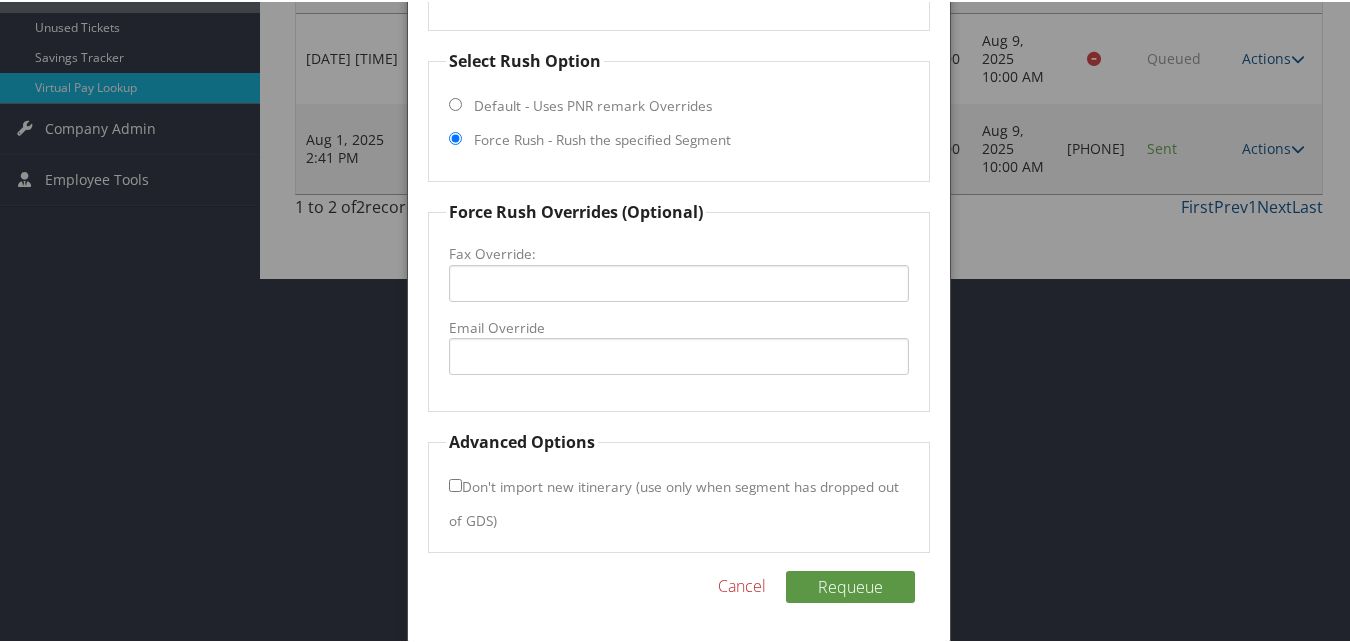 click on "Force Rush Overrides (Optional)
Fax Override:
Email Override" at bounding box center (678, 304) 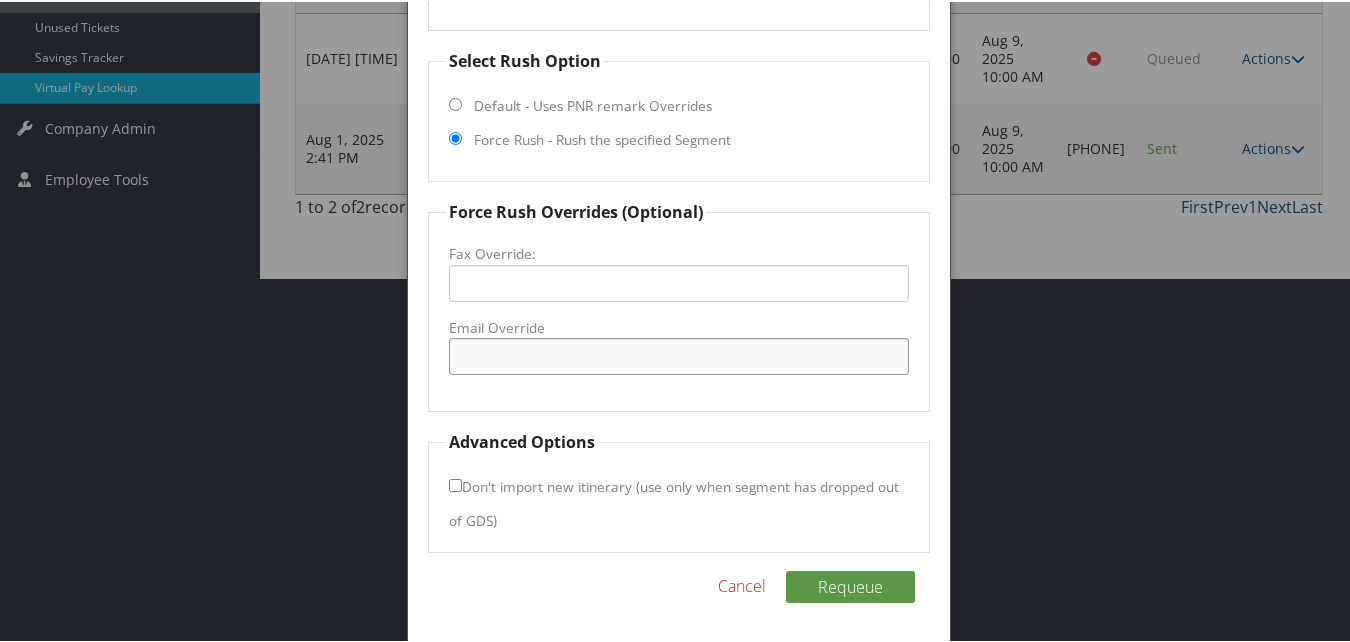 click on "Email Override" at bounding box center [678, 354] 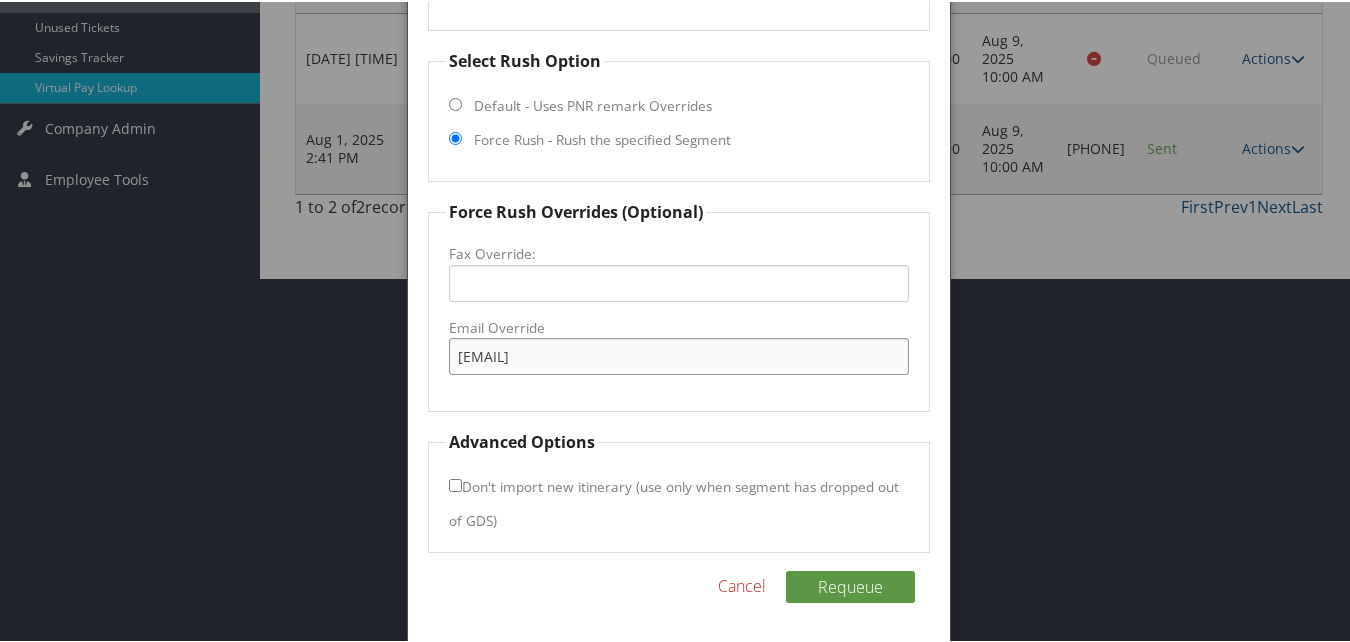 type on "frontdeskphfnn@gmail.com" 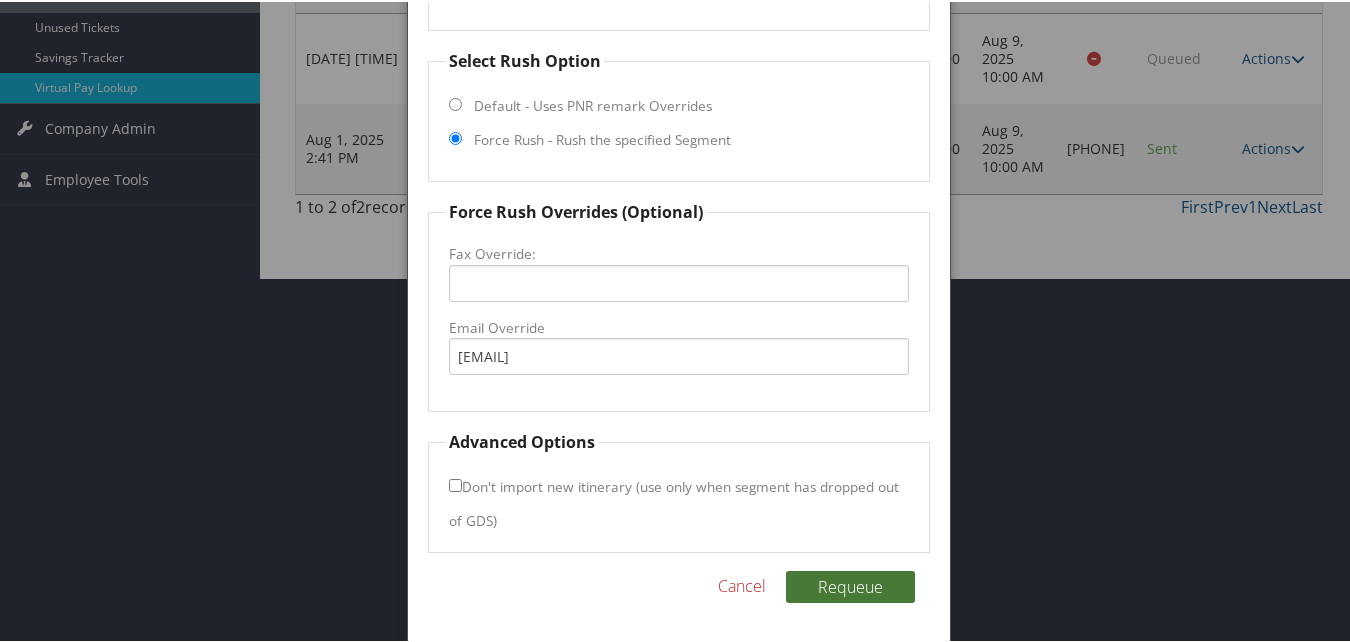 type 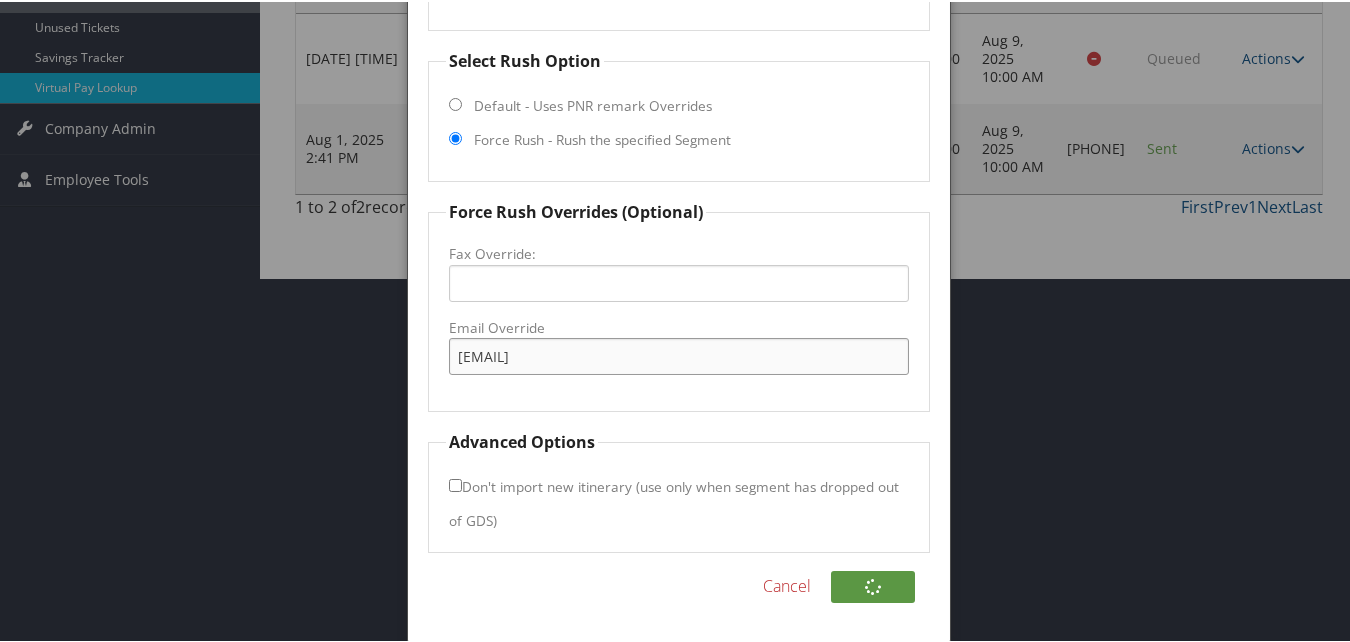 drag, startPoint x: 646, startPoint y: 347, endPoint x: 302, endPoint y: 403, distance: 348.52832 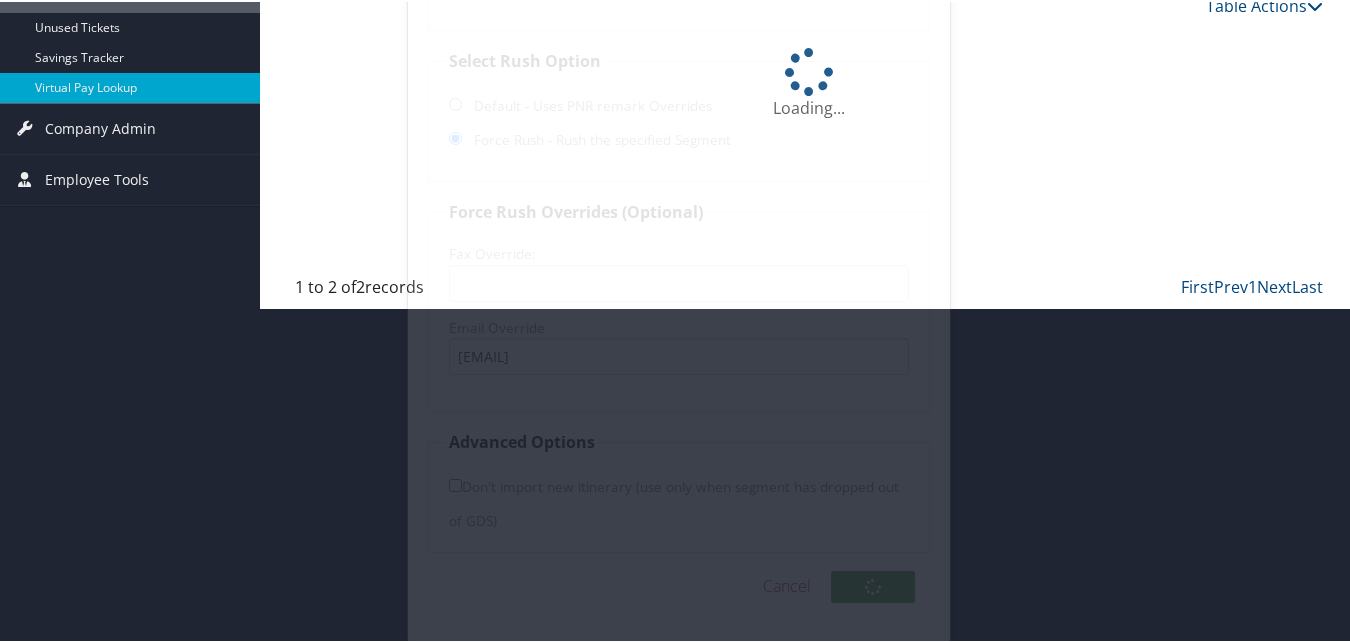 scroll, scrollTop: 30, scrollLeft: 0, axis: vertical 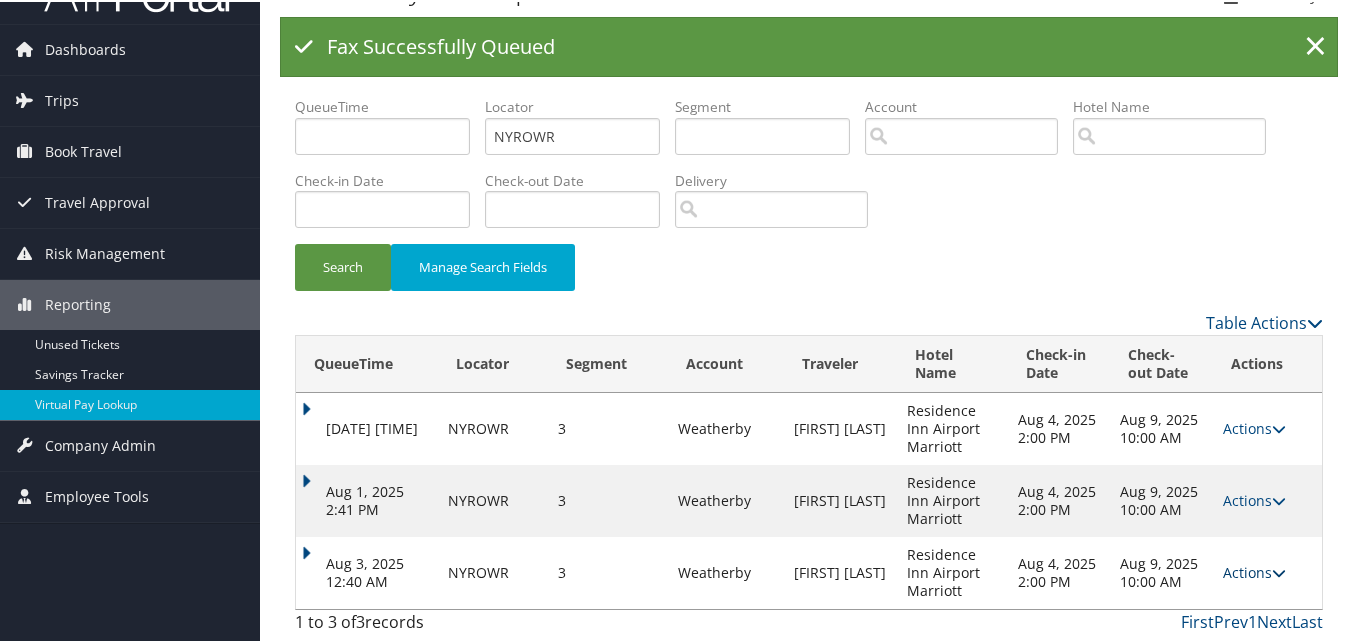 click on "Actions" at bounding box center (1254, 570) 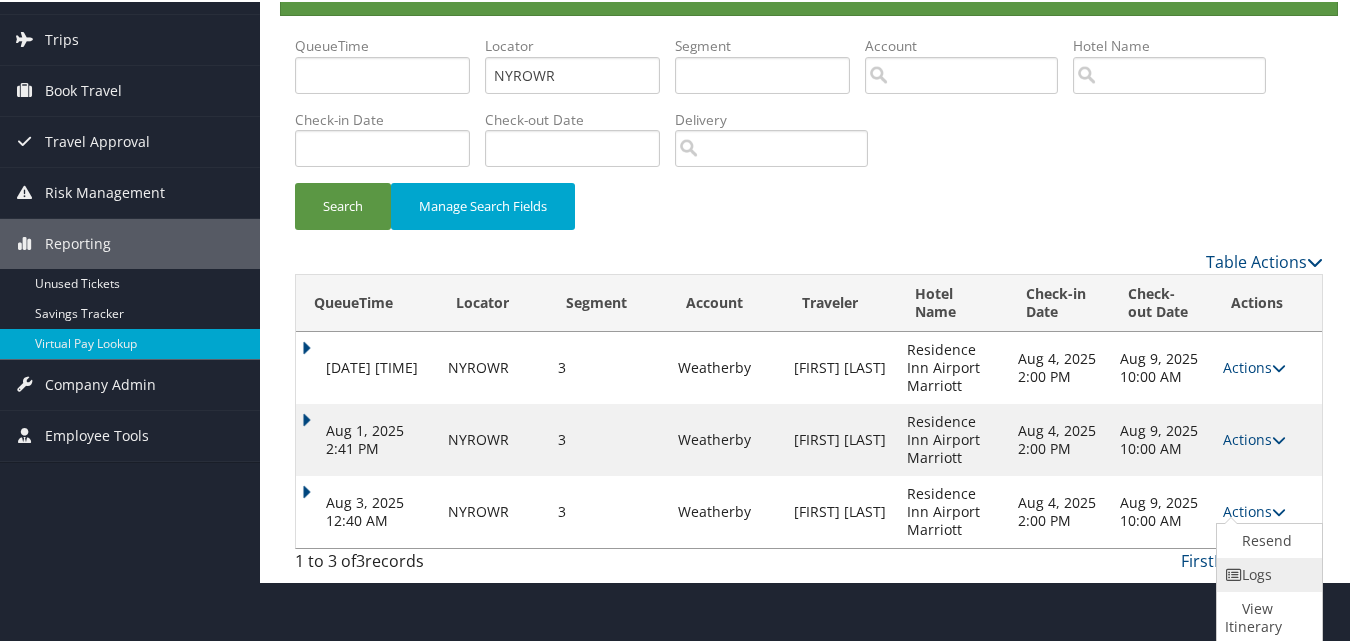 click on "Logs" at bounding box center (1267, 573) 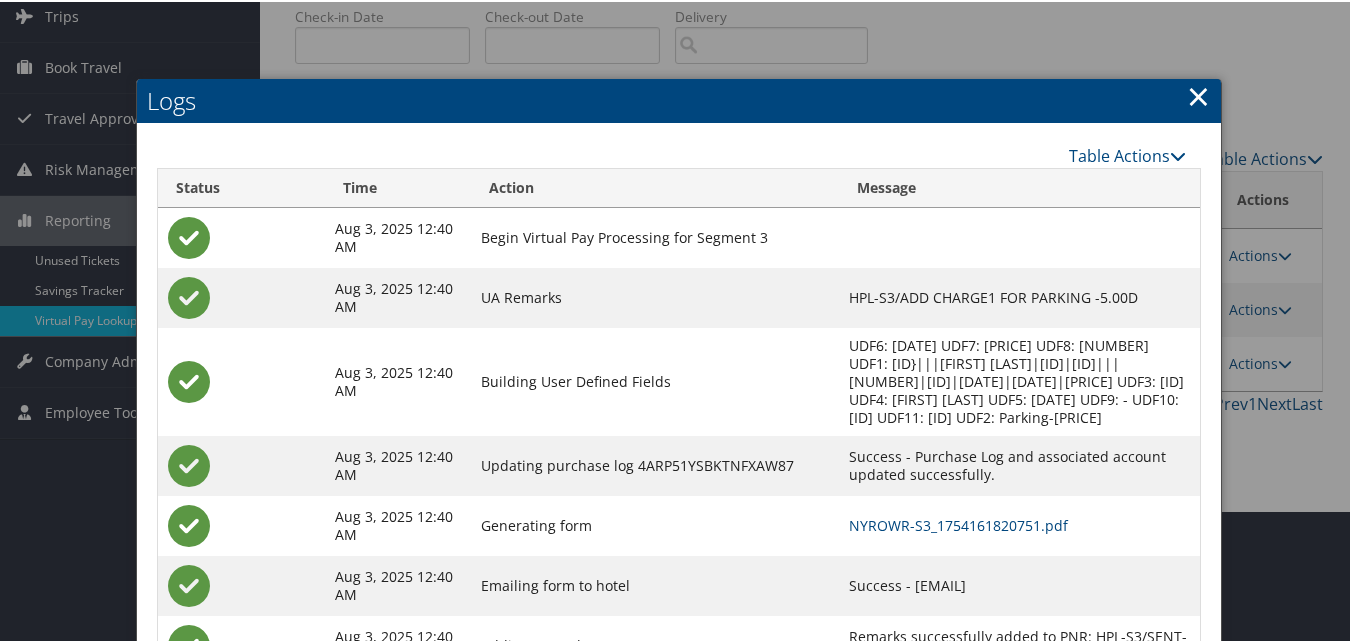 scroll, scrollTop: 238, scrollLeft: 0, axis: vertical 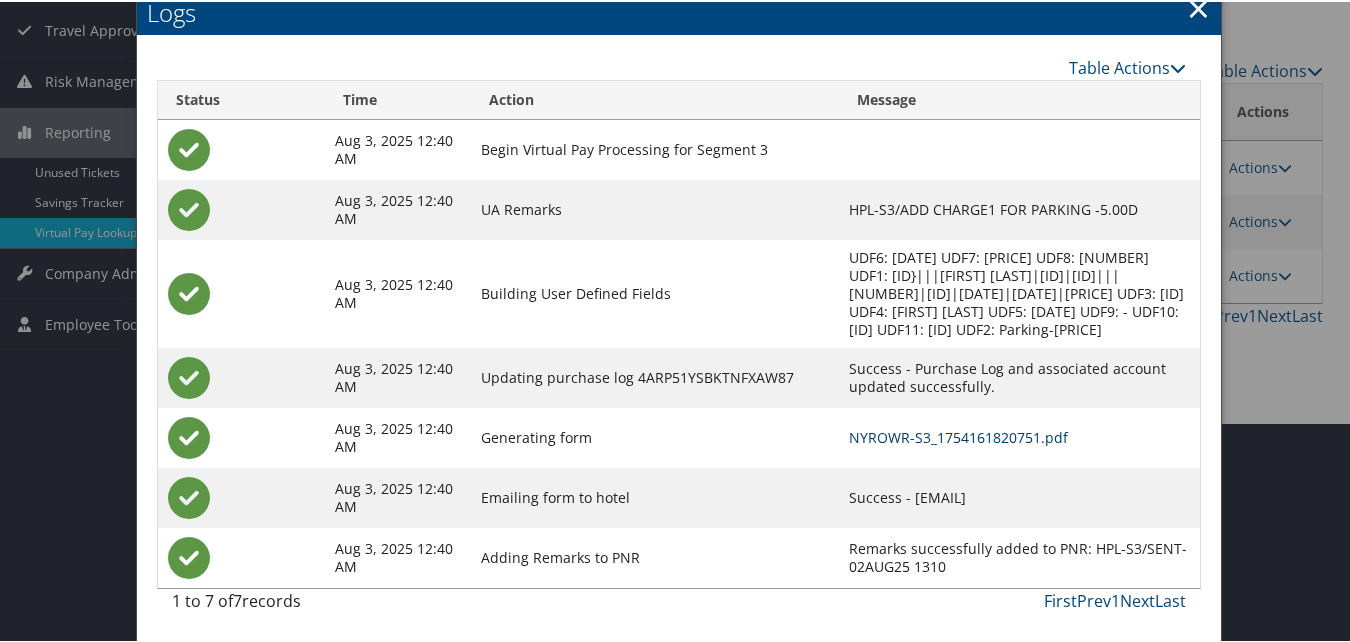 click on "NYROWR-S3_1754161820751.pdf" at bounding box center [958, 435] 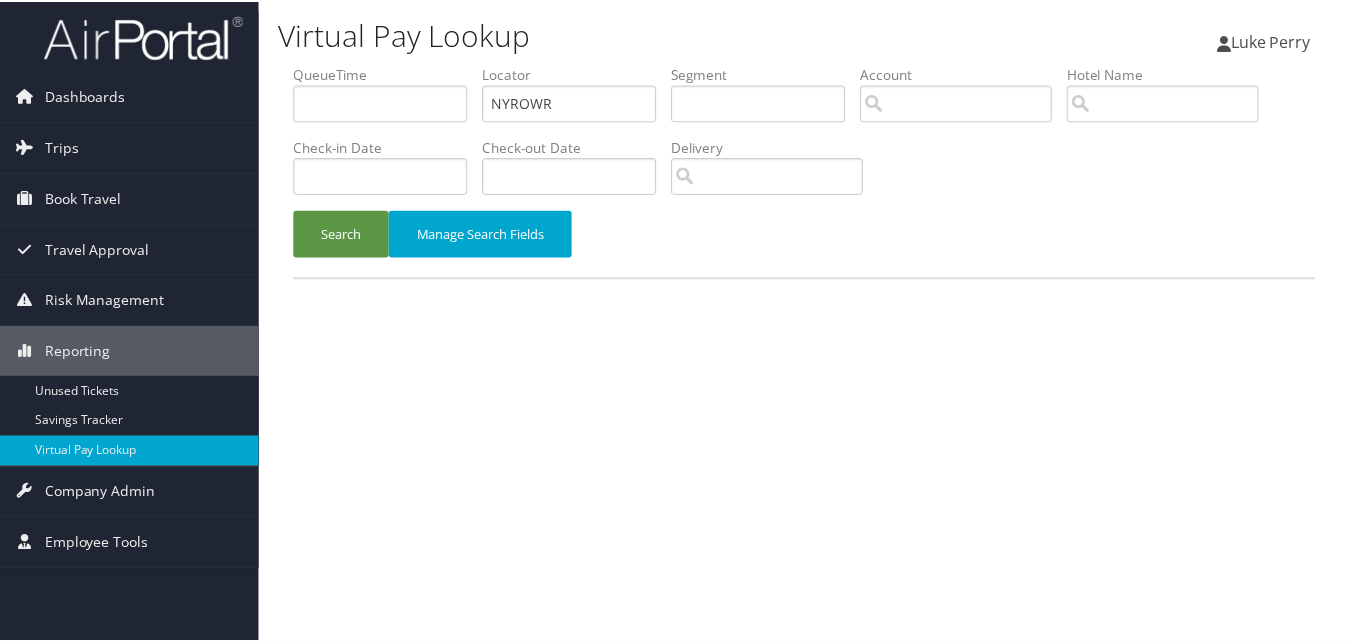 scroll, scrollTop: 0, scrollLeft: 0, axis: both 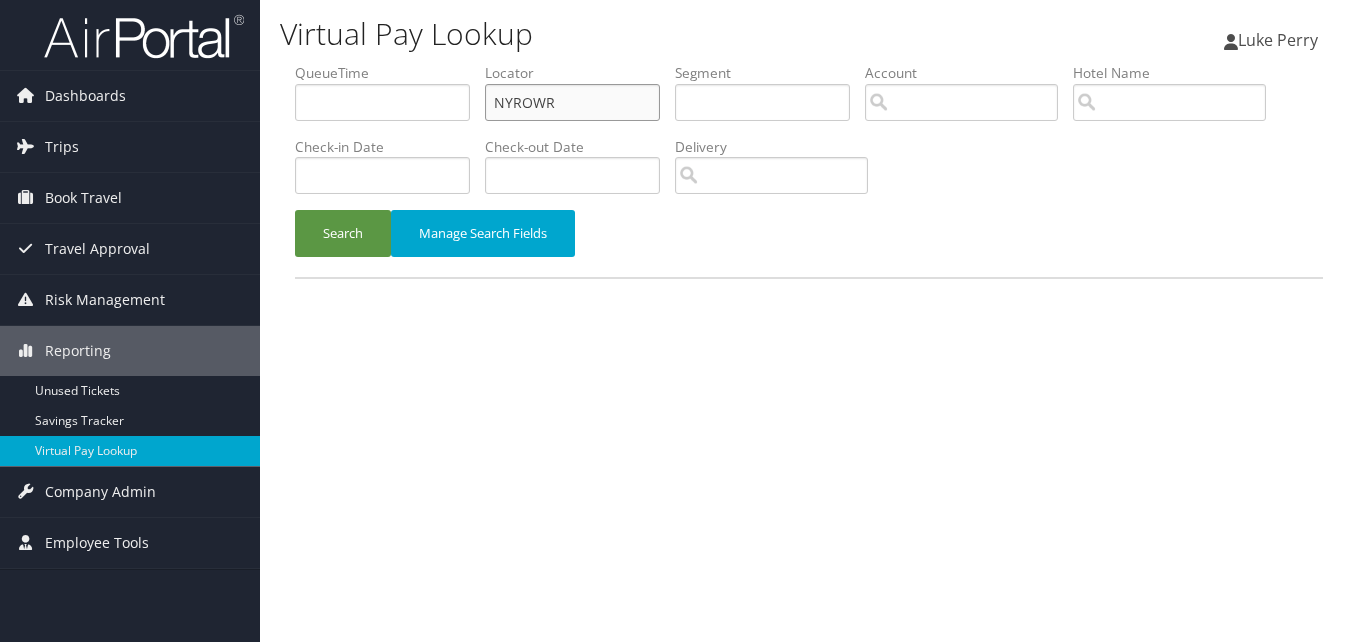 drag, startPoint x: 557, startPoint y: 101, endPoint x: 278, endPoint y: 131, distance: 280.60828 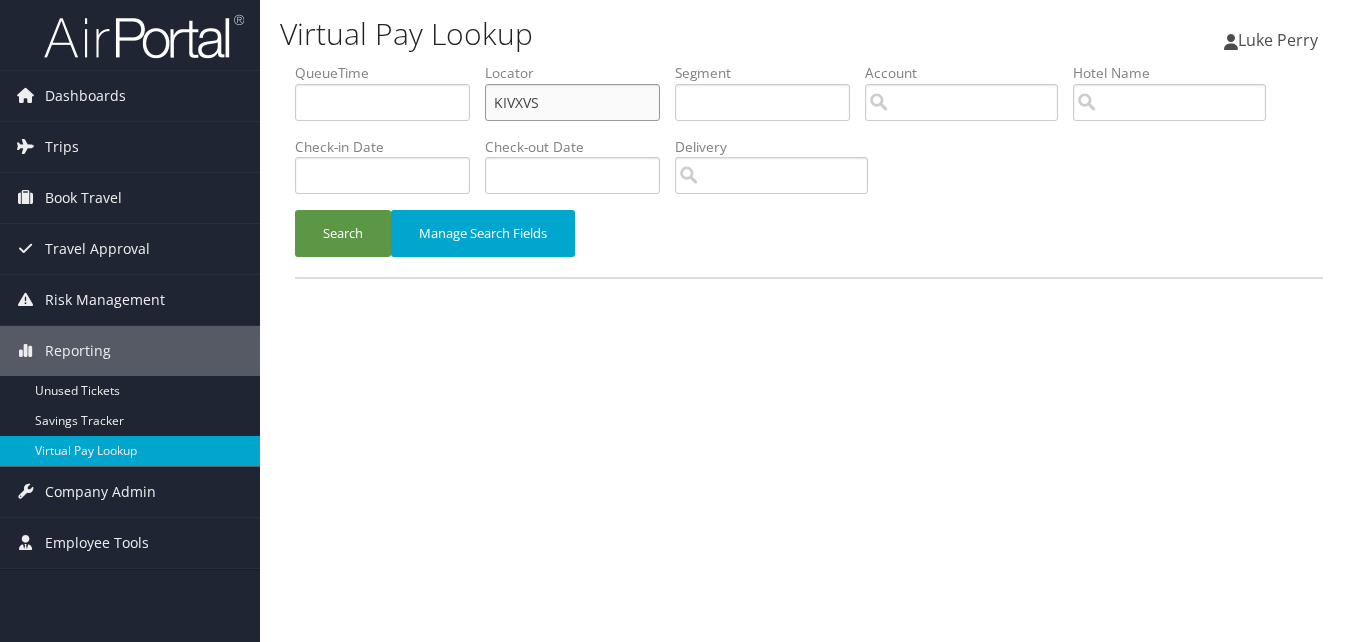 click on "KIVXVS" at bounding box center [572, 102] 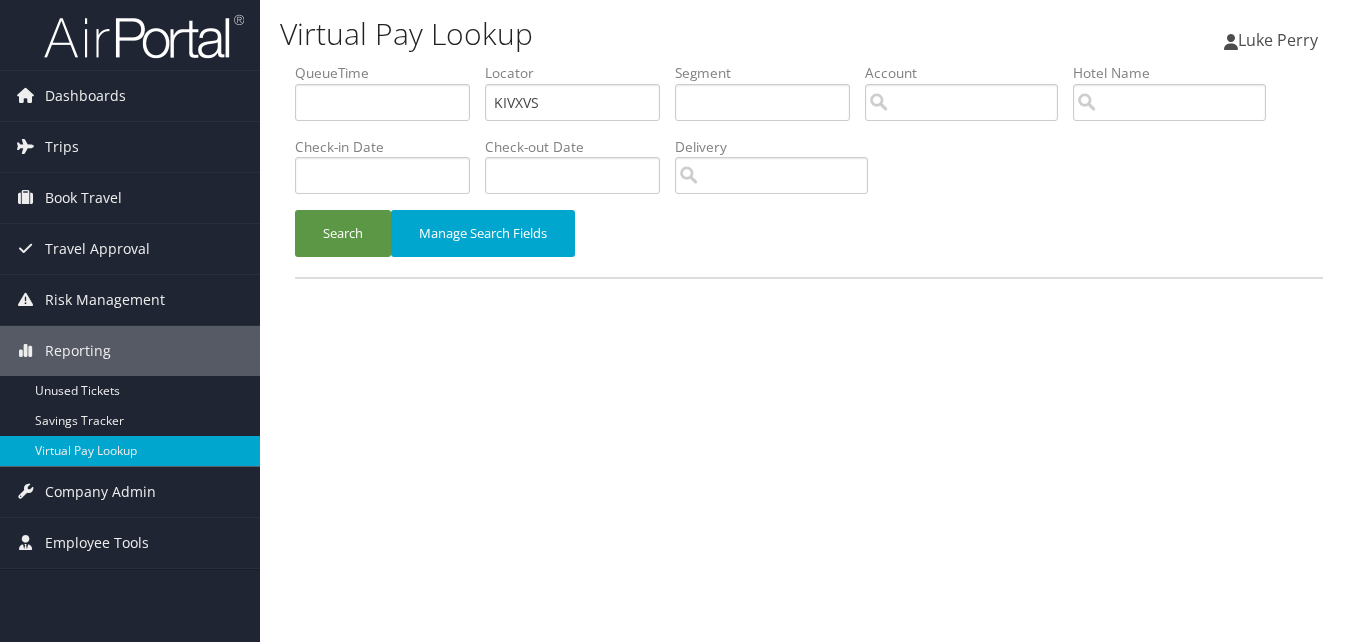 click on "Search Manage Search Fields" at bounding box center (809, 243) 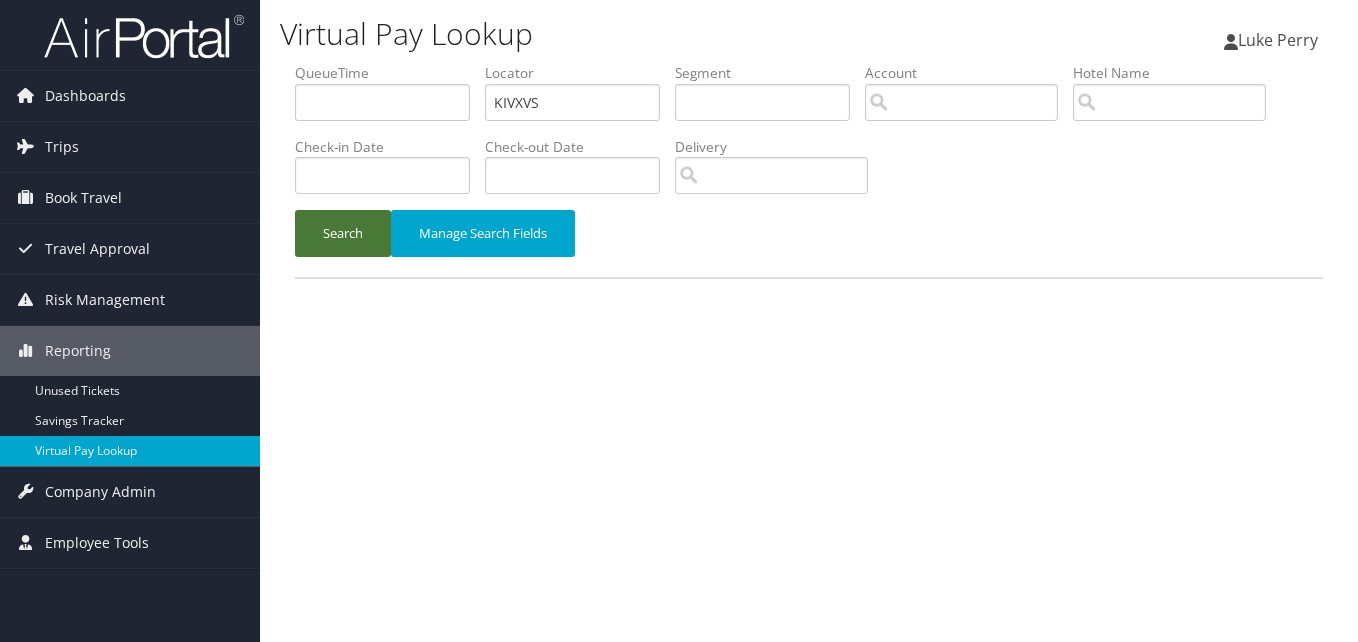 click on "Search" at bounding box center [343, 233] 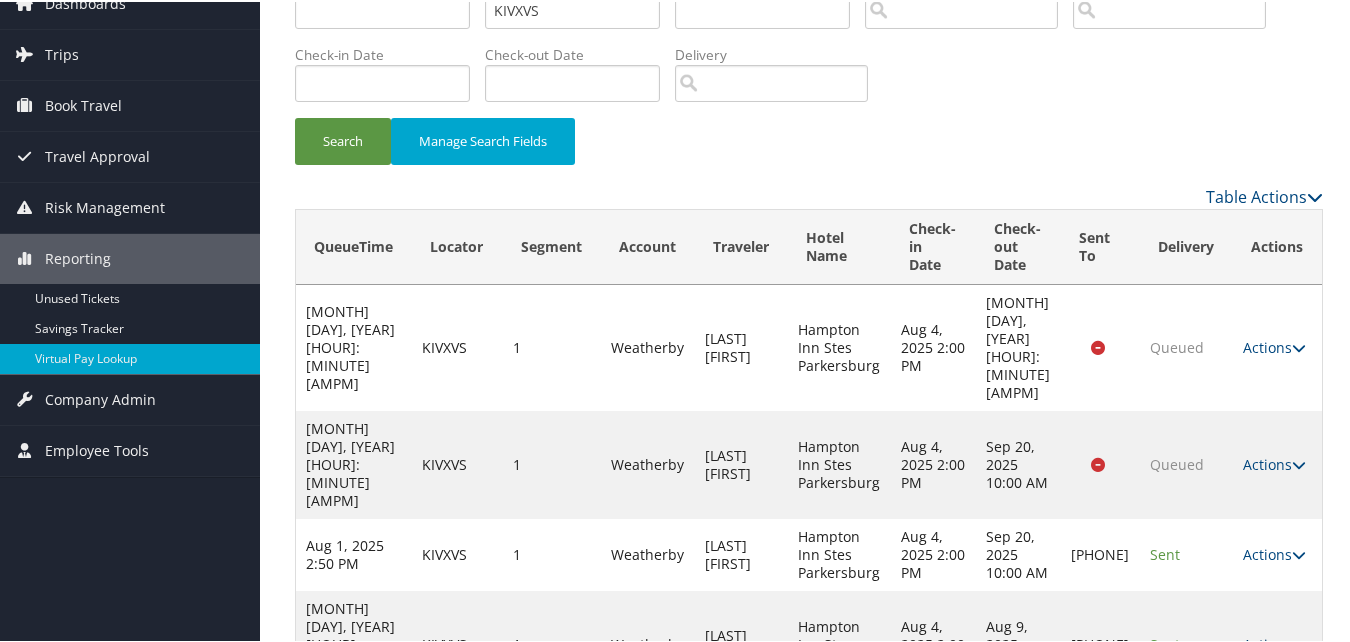 click on "Actions" at bounding box center [1274, 642] 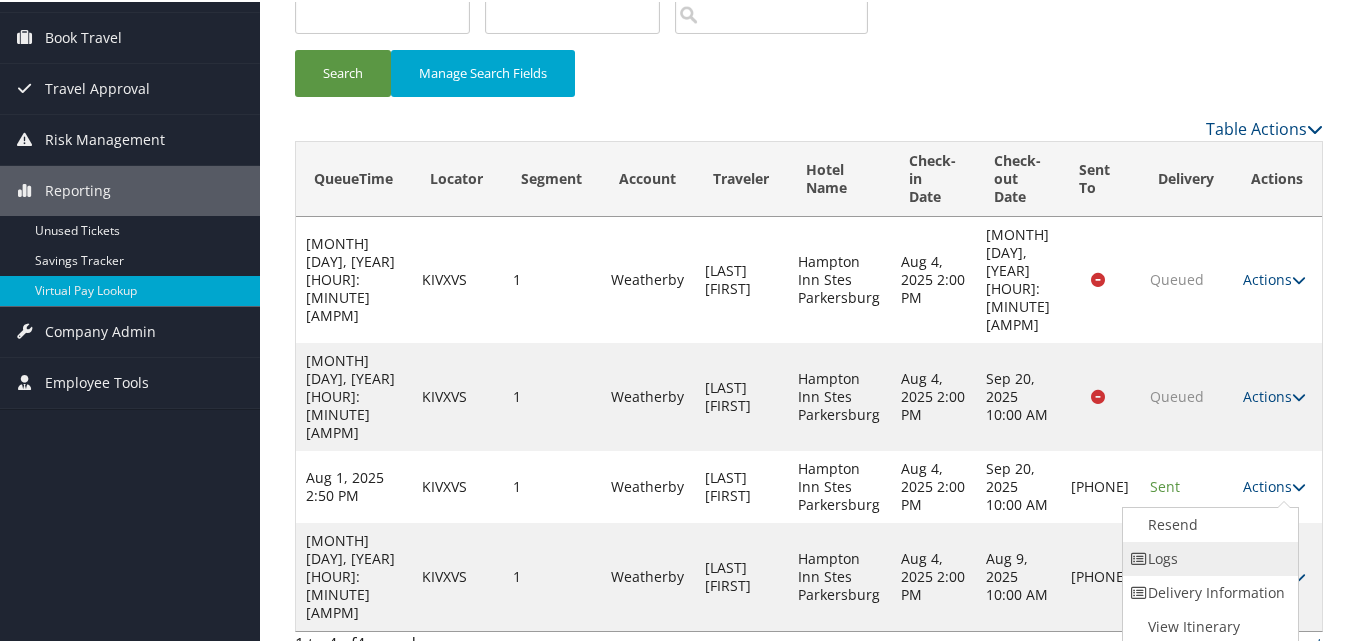 click on "Logs" at bounding box center (1208, 557) 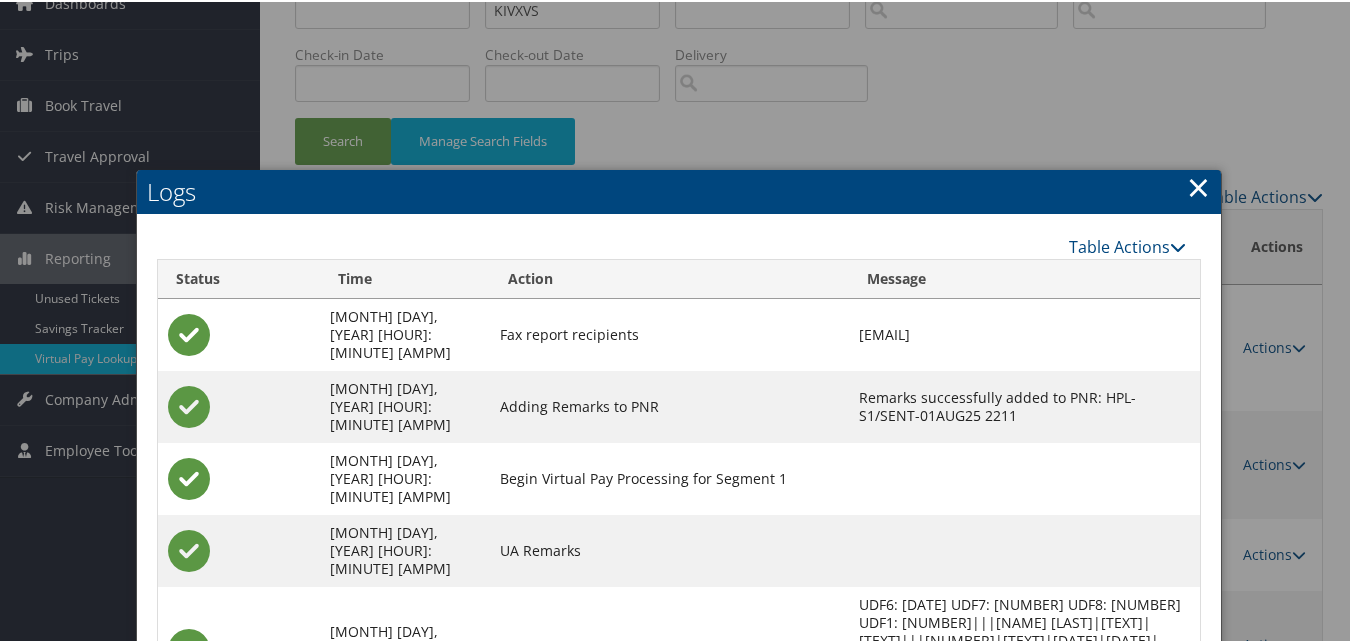 scroll, scrollTop: 393, scrollLeft: 0, axis: vertical 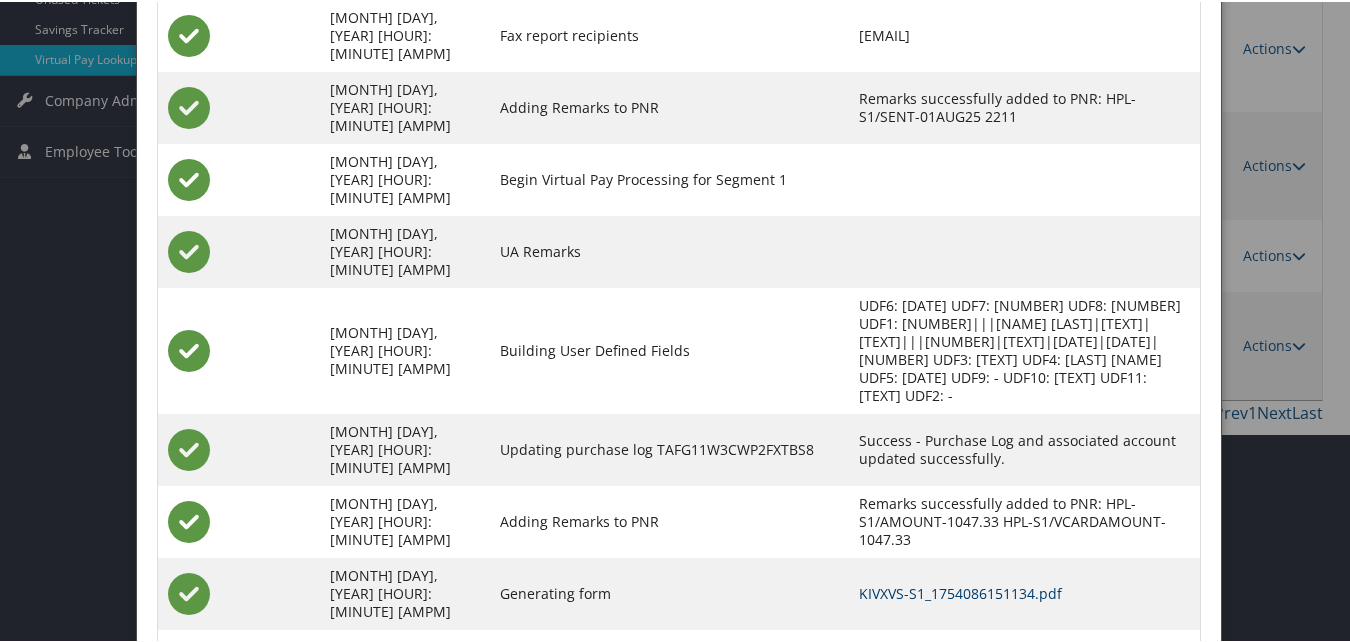 click on "KIVXVS-S1_1754086151134.pdf" at bounding box center (960, 591) 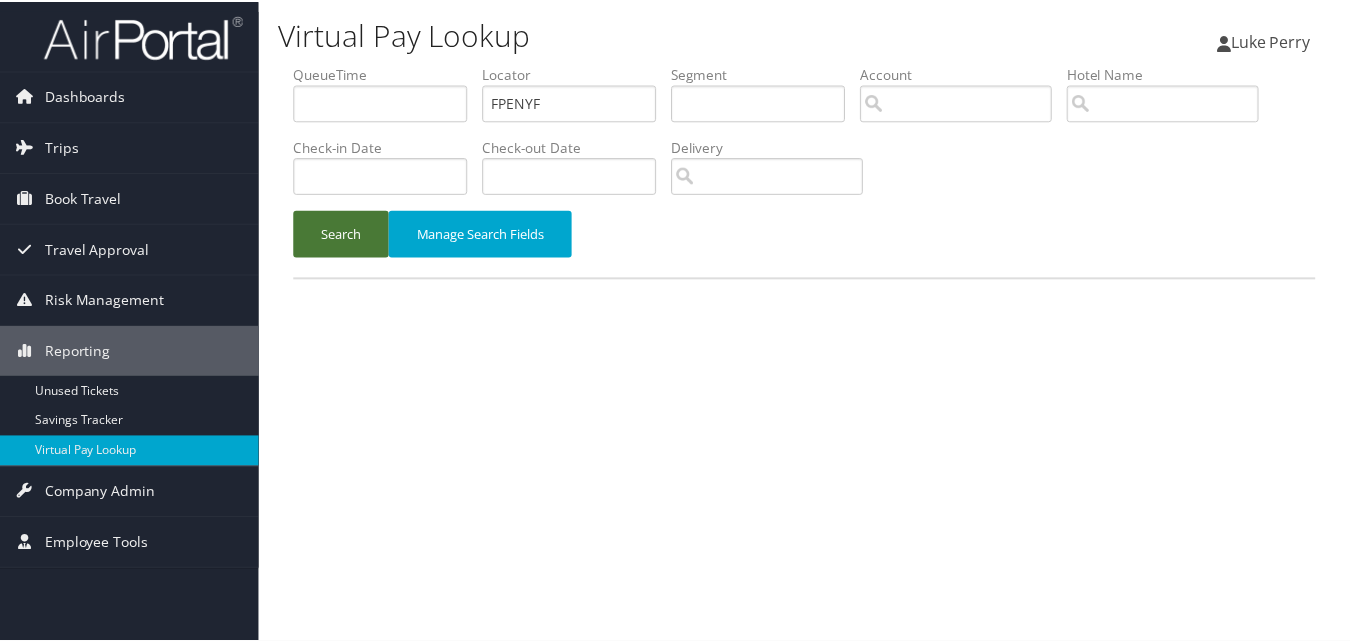 scroll, scrollTop: 0, scrollLeft: 0, axis: both 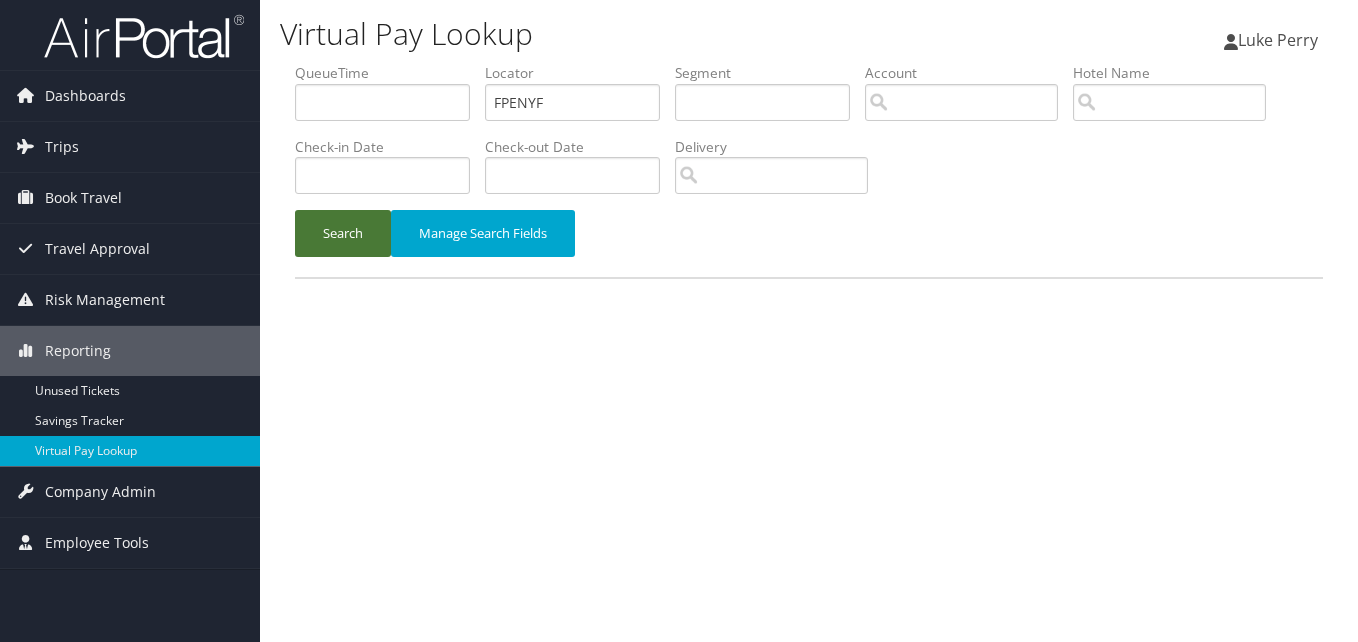 click on "Search" at bounding box center [343, 233] 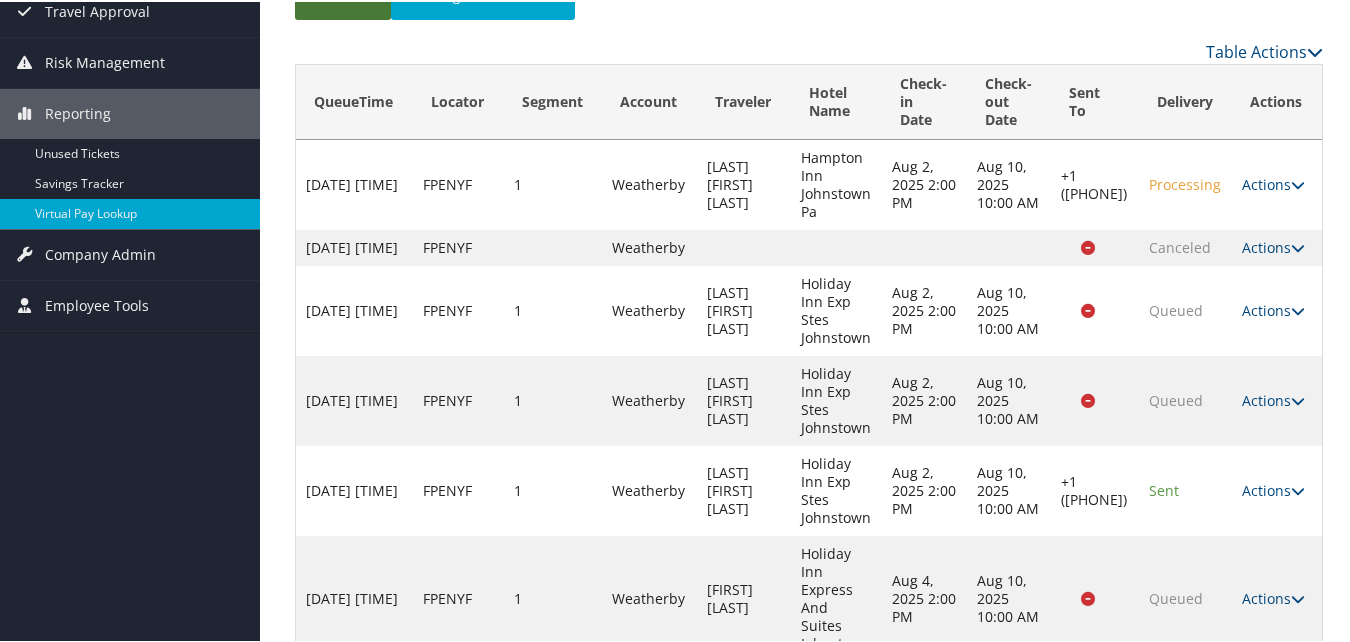 scroll, scrollTop: 616, scrollLeft: 0, axis: vertical 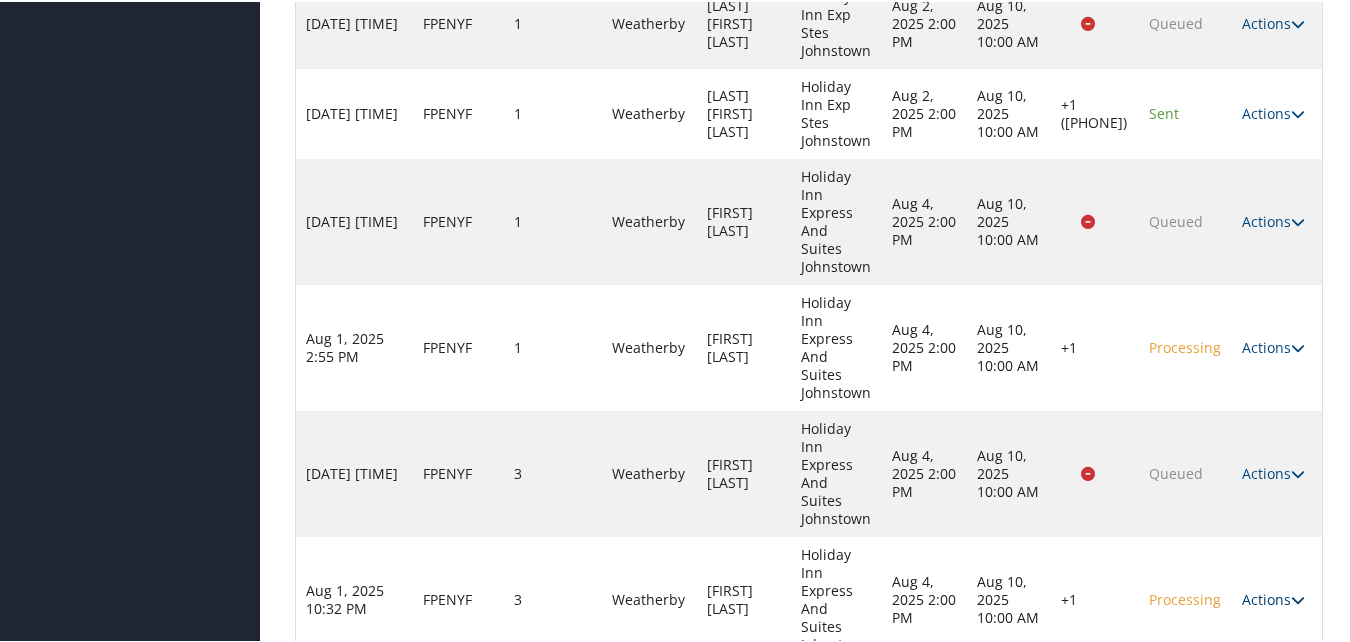 click on "Actions" at bounding box center [1273, 597] 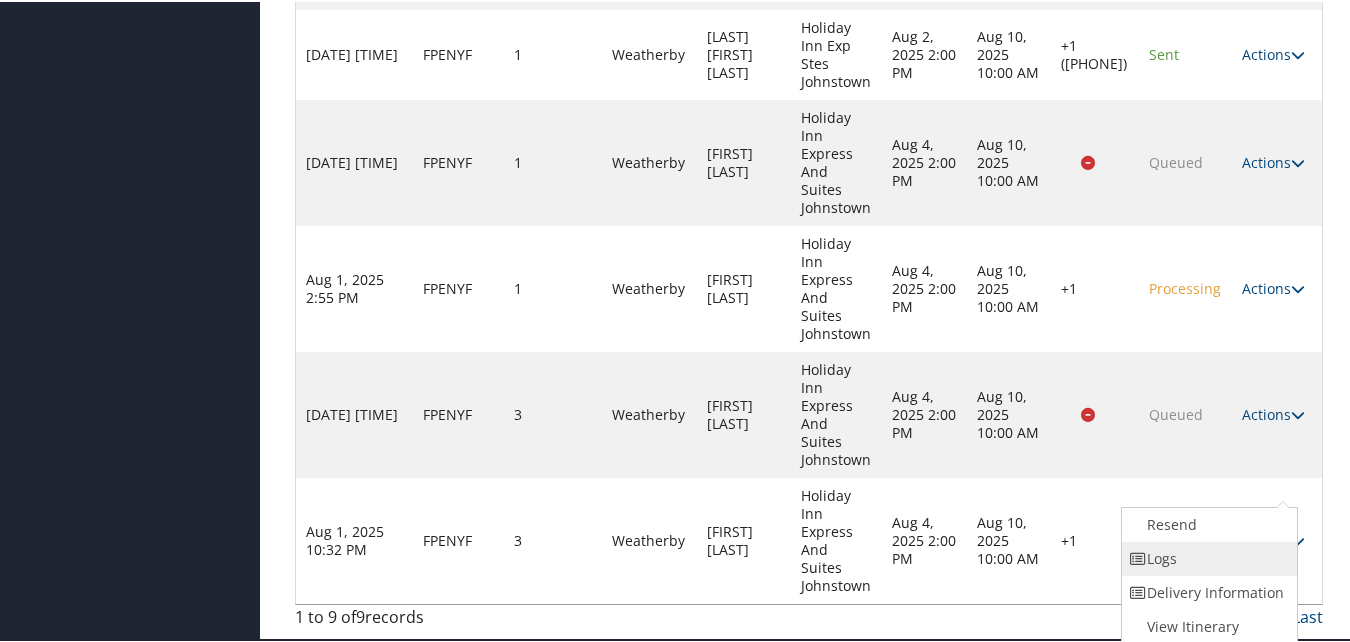 click on "Logs" at bounding box center [1207, 557] 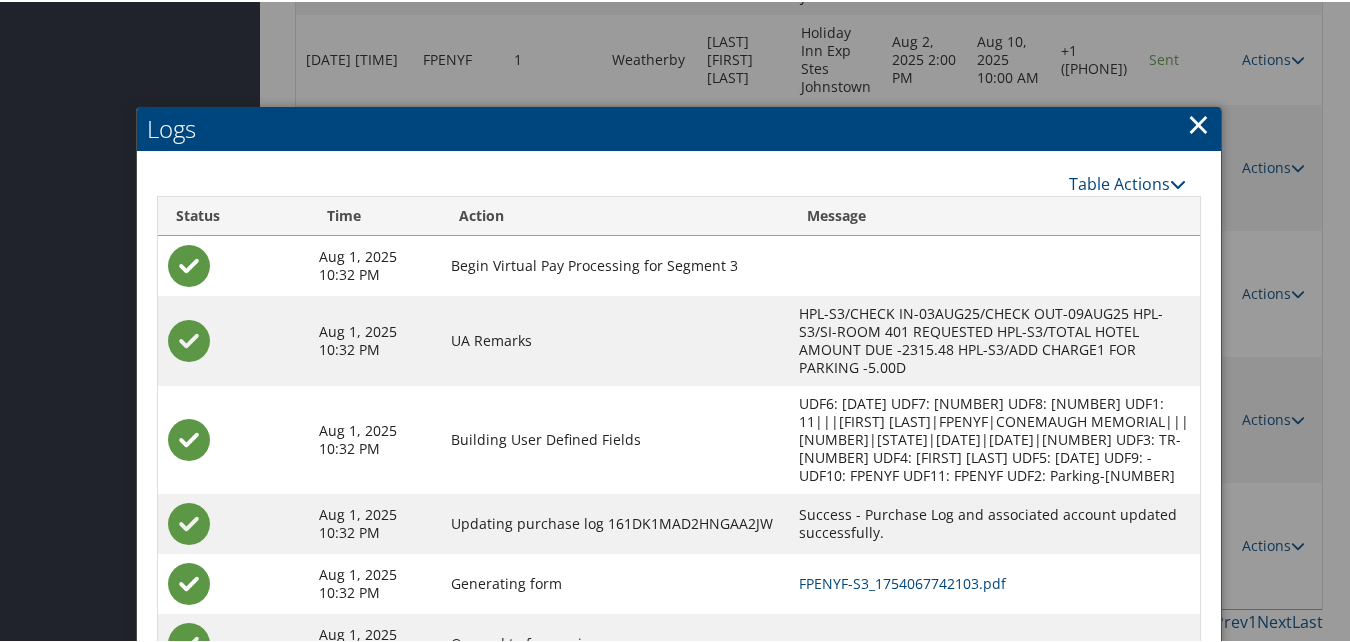 scroll, scrollTop: 756, scrollLeft: 0, axis: vertical 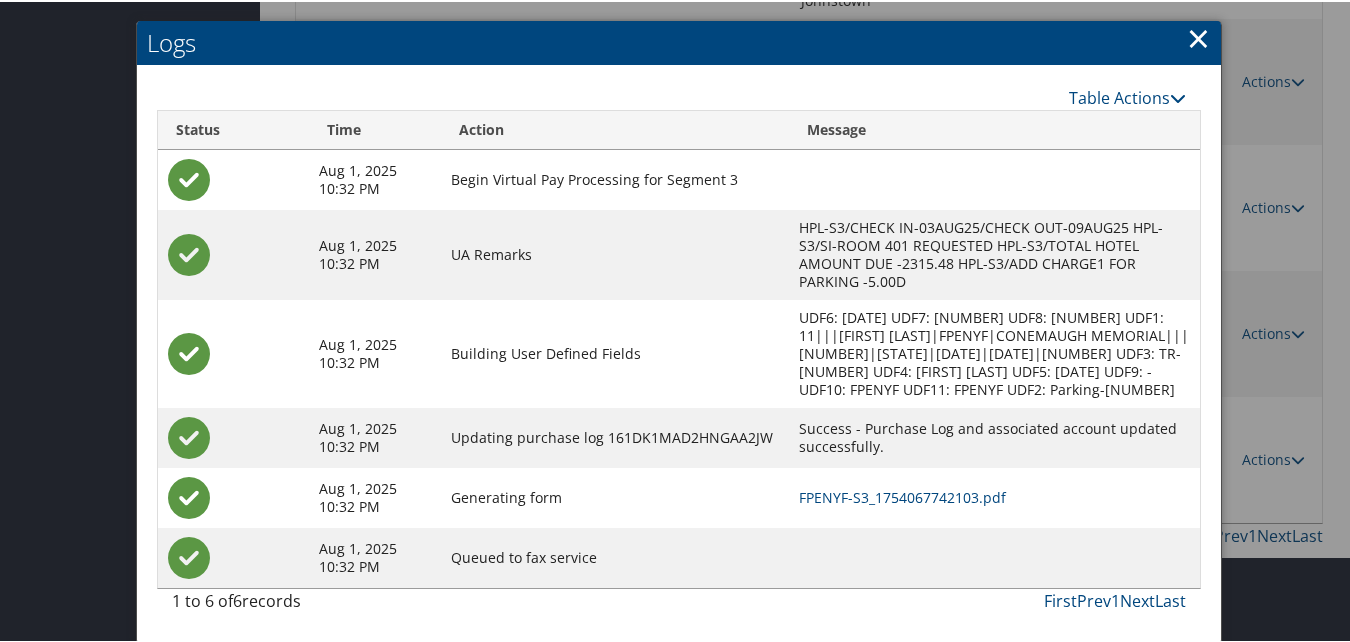 click on "FPENYF-S3_1754067742103.pdf" at bounding box center (994, 496) 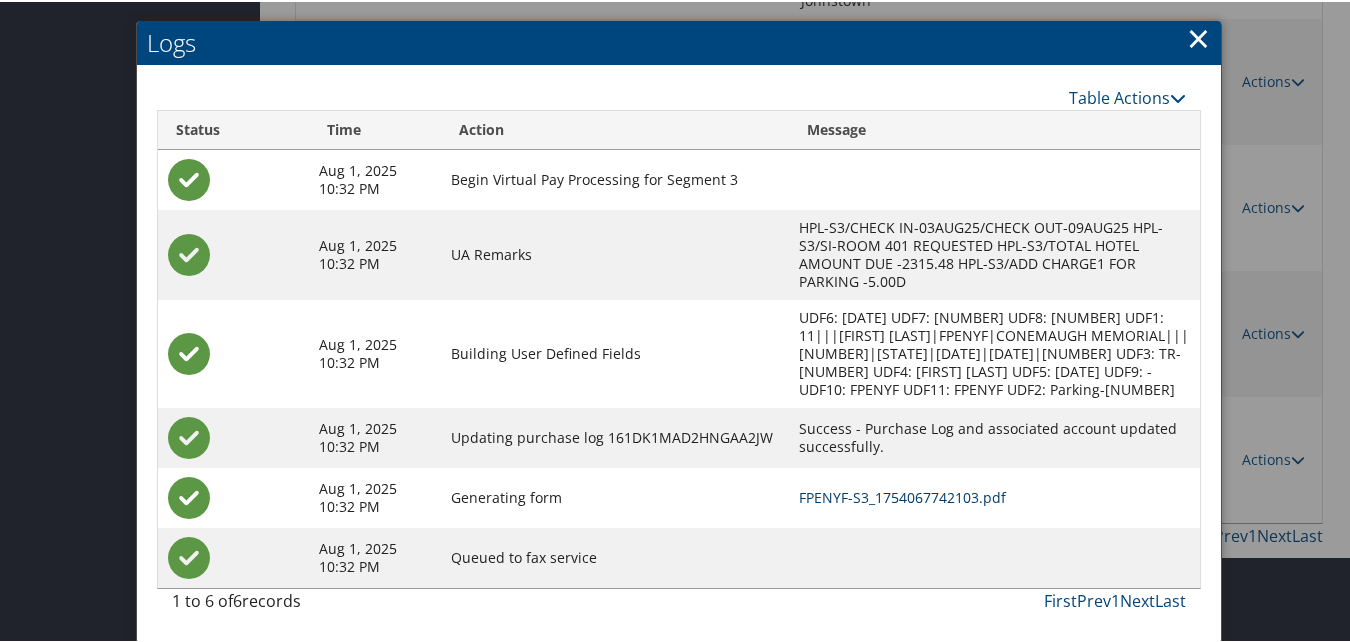 click on "FPENYF-S3_1754067742103.pdf" at bounding box center [902, 495] 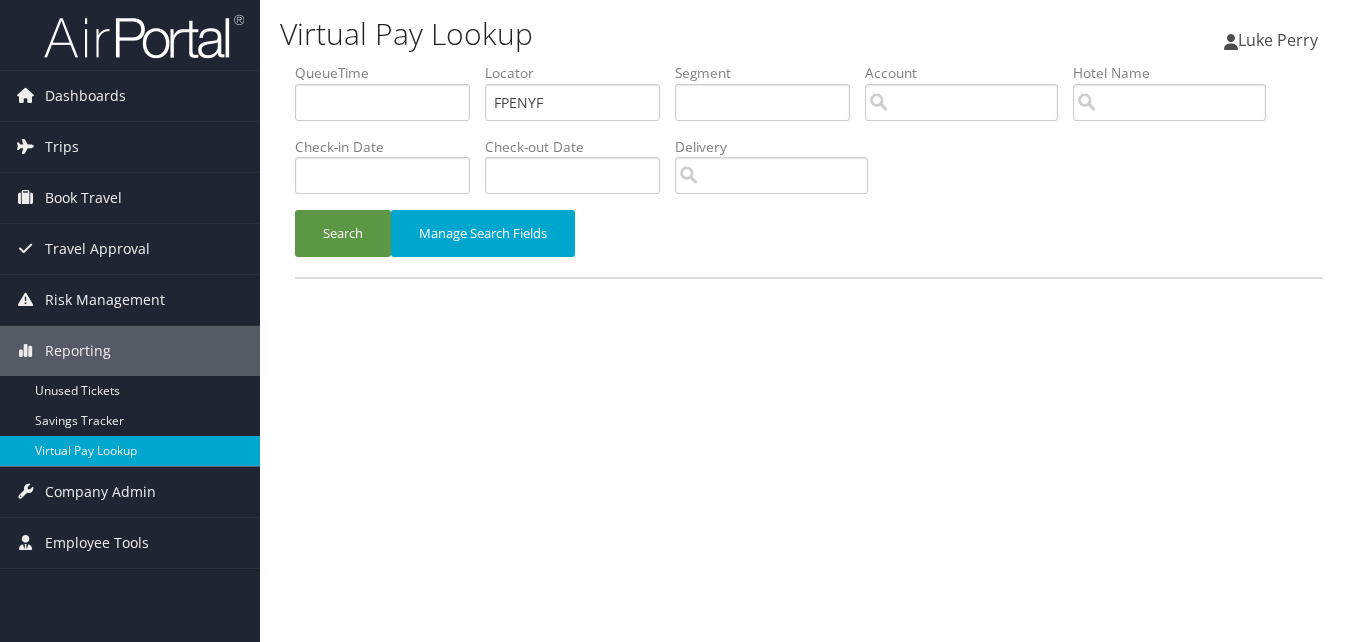 click on "Search" at bounding box center (343, 233) 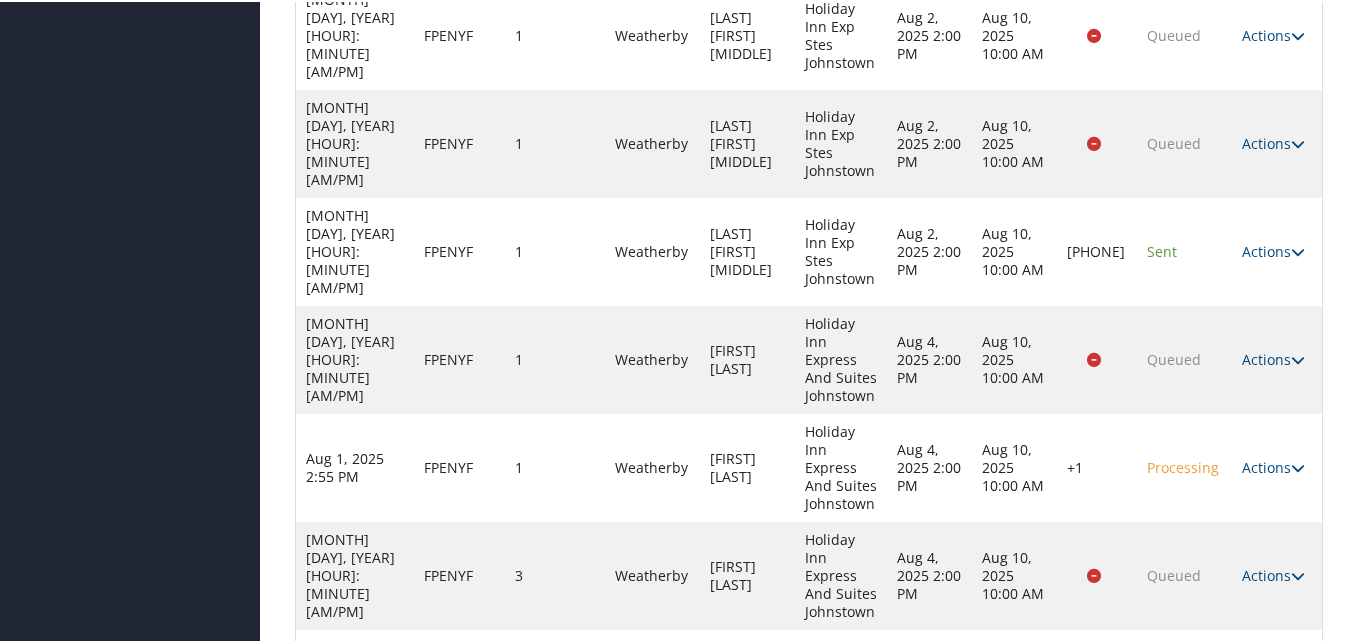 scroll, scrollTop: 616, scrollLeft: 0, axis: vertical 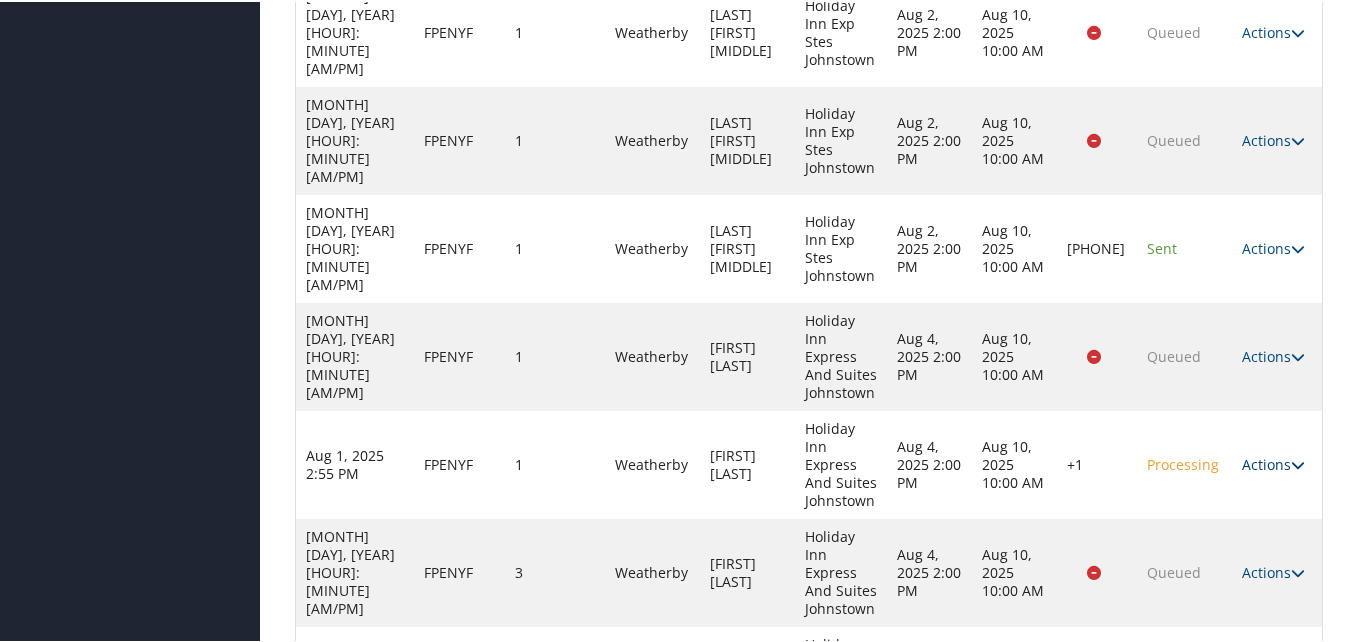 click on "Actions" at bounding box center [1273, 462] 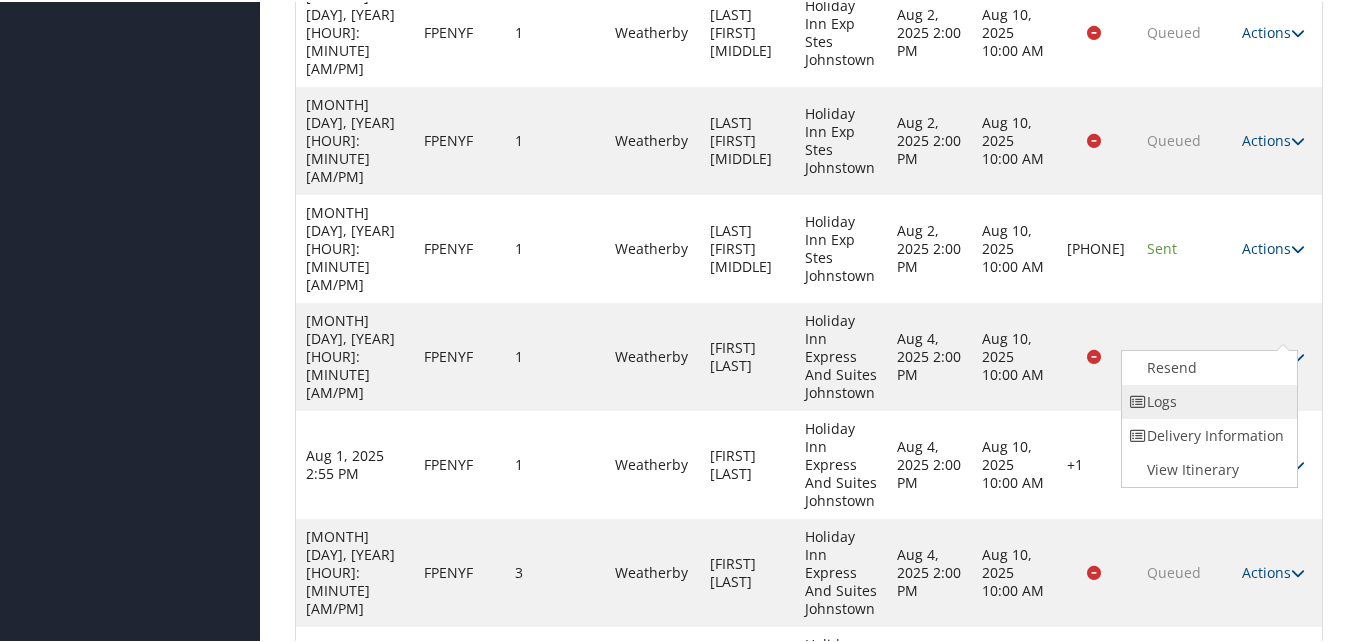 click on "Logs" at bounding box center [1207, 400] 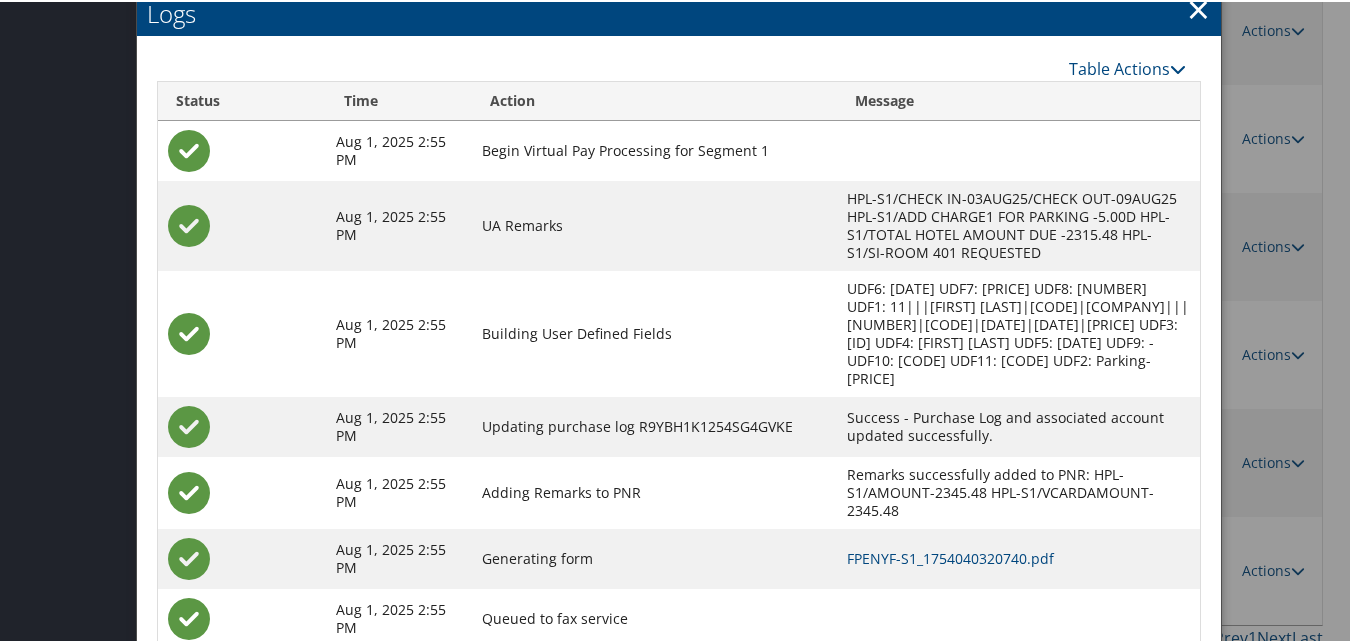 scroll, scrollTop: 739, scrollLeft: 0, axis: vertical 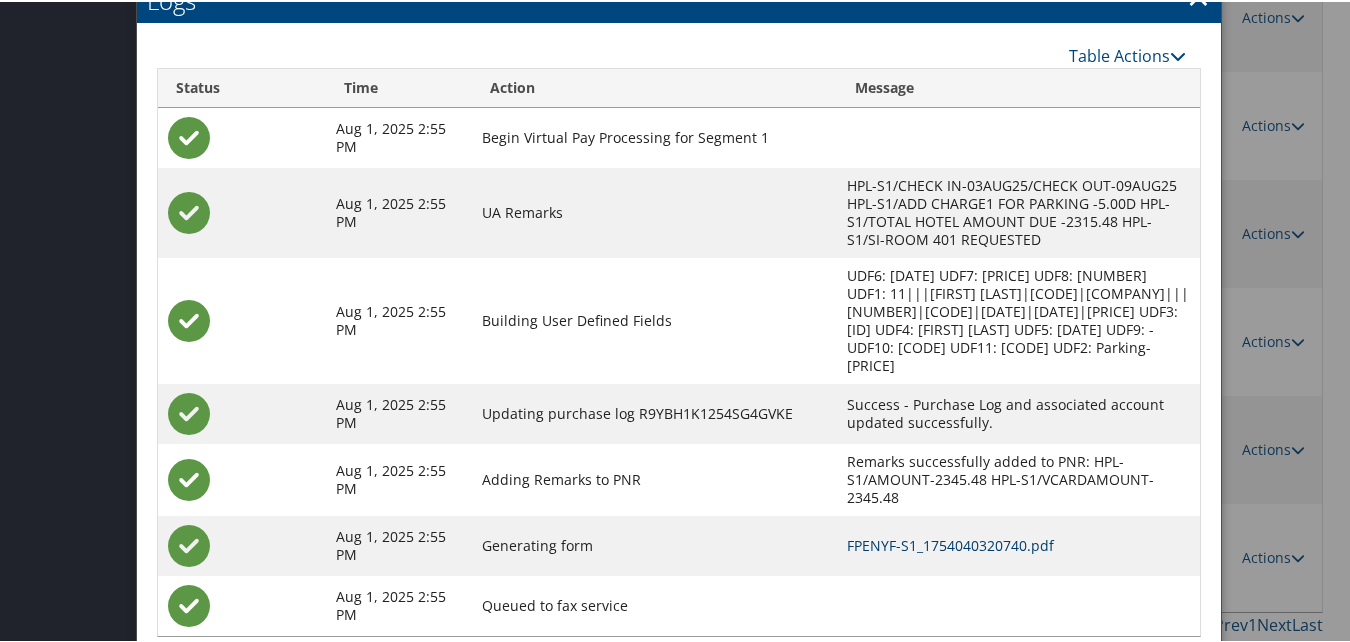 click on "FPENYF-S1_1754040320740.pdf" at bounding box center [950, 543] 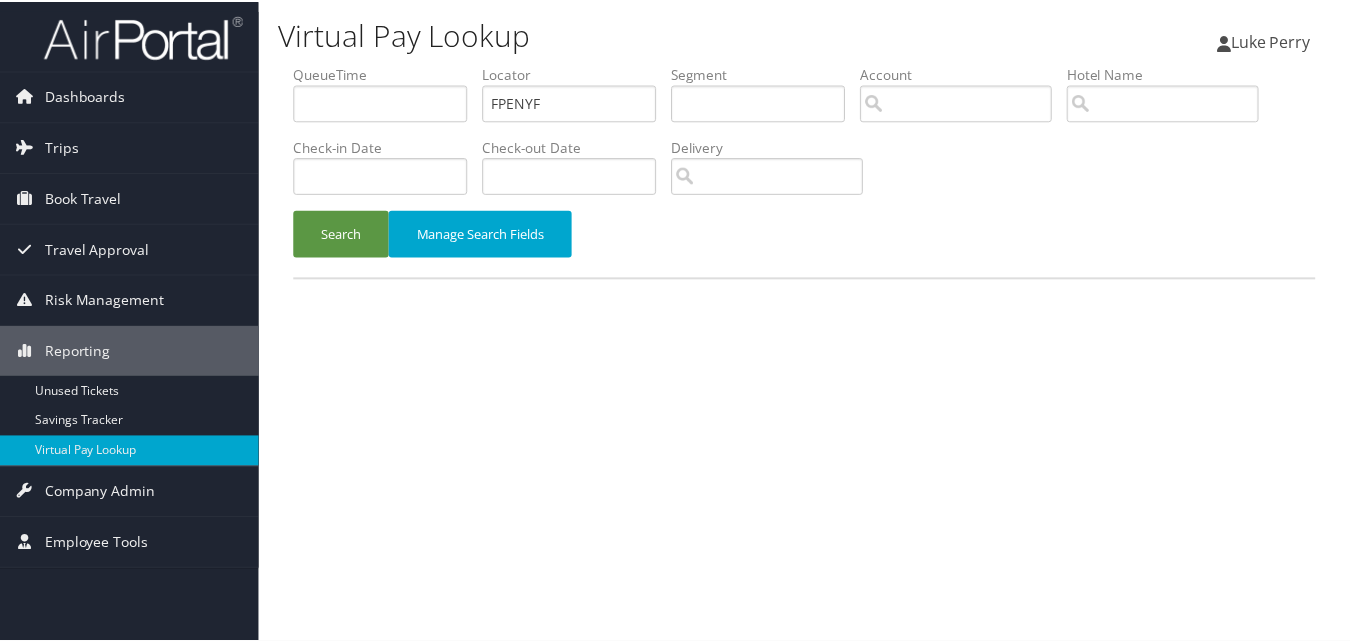 scroll, scrollTop: 0, scrollLeft: 0, axis: both 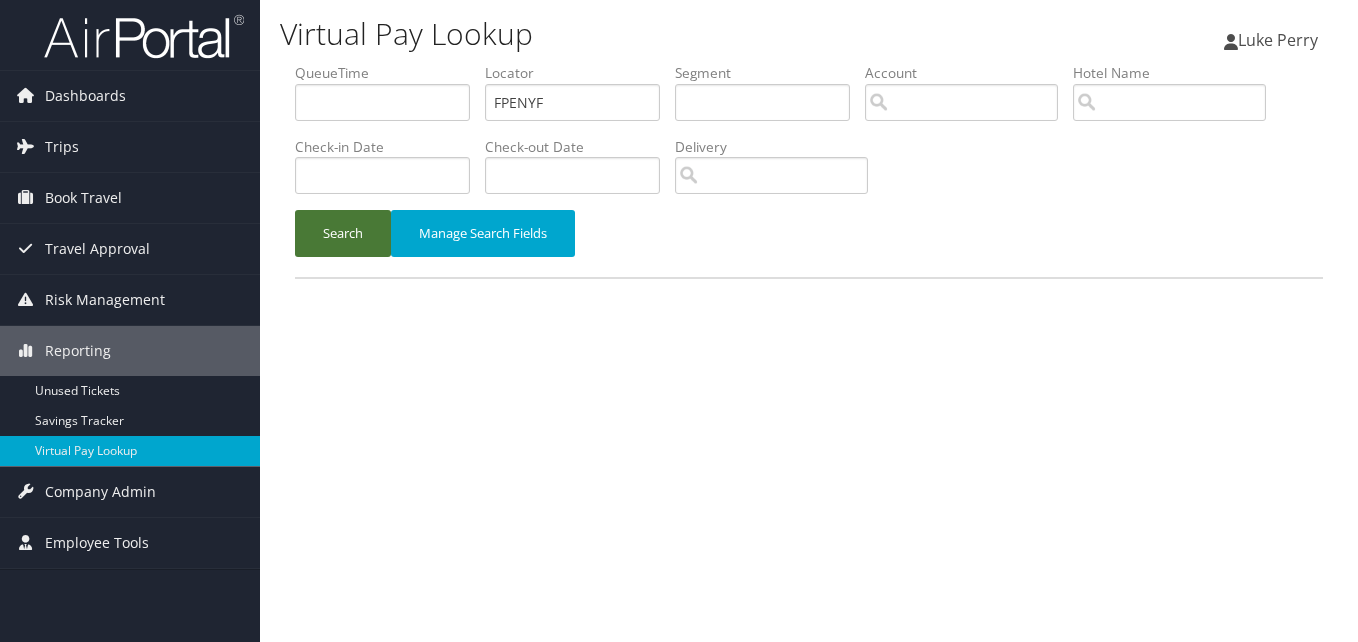 click on "Search" at bounding box center [343, 233] 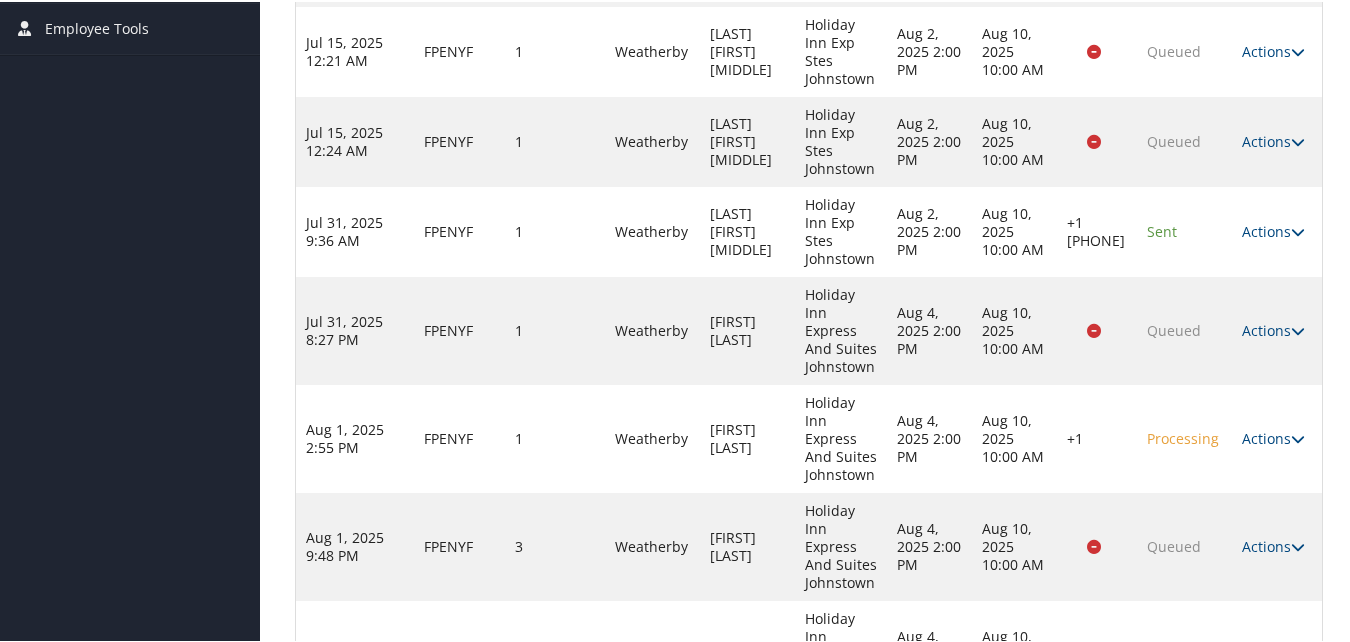scroll, scrollTop: 400, scrollLeft: 0, axis: vertical 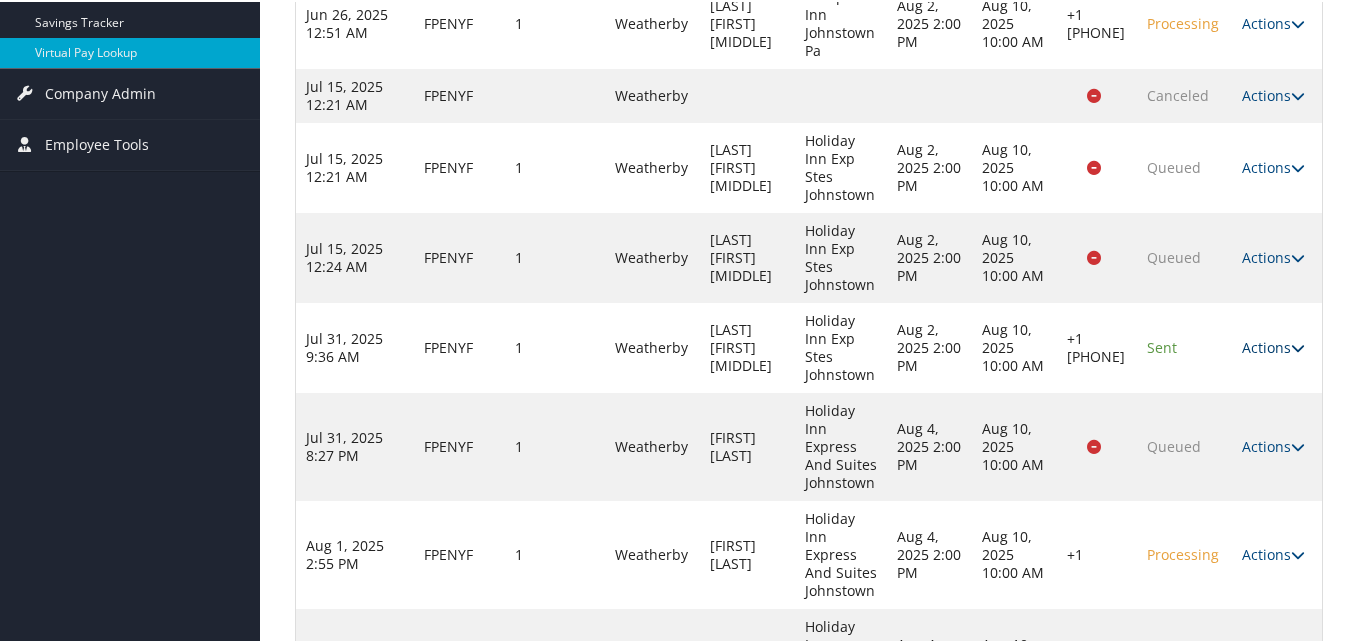 click on "Actions" at bounding box center [1273, 345] 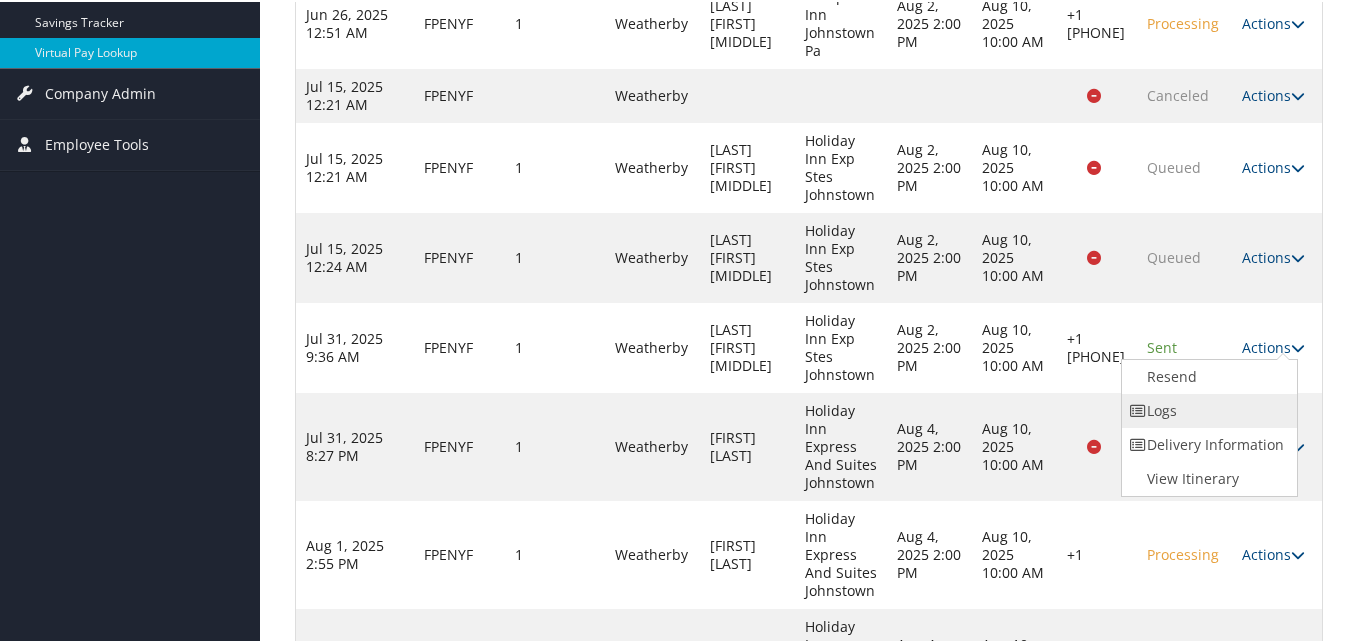 click on "Logs" at bounding box center [1207, 409] 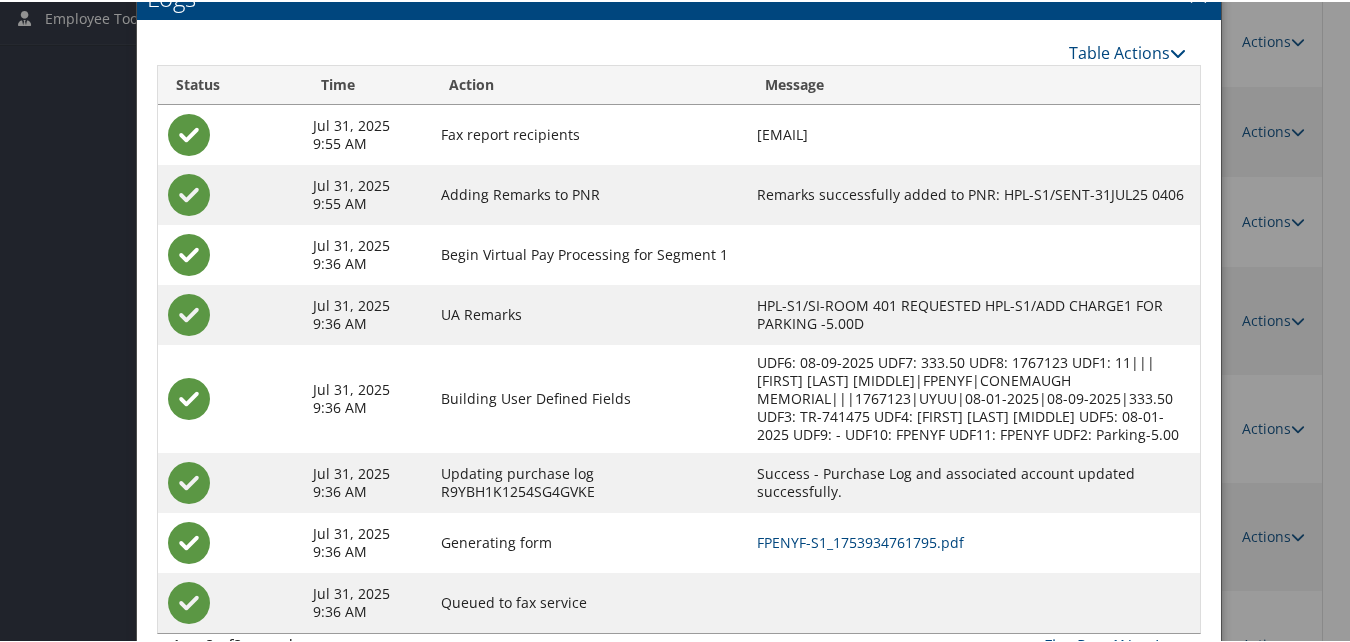scroll, scrollTop: 616, scrollLeft: 0, axis: vertical 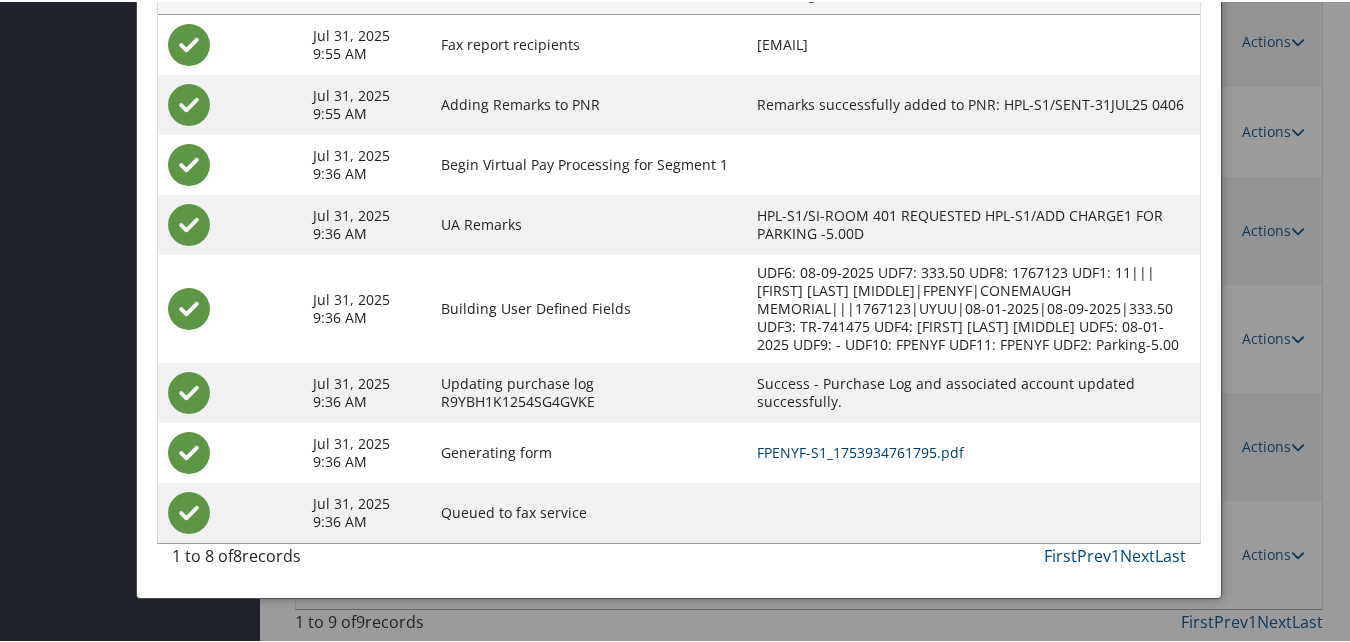 click on "FPENYF-S1_1753934761795.pdf" at bounding box center [860, 450] 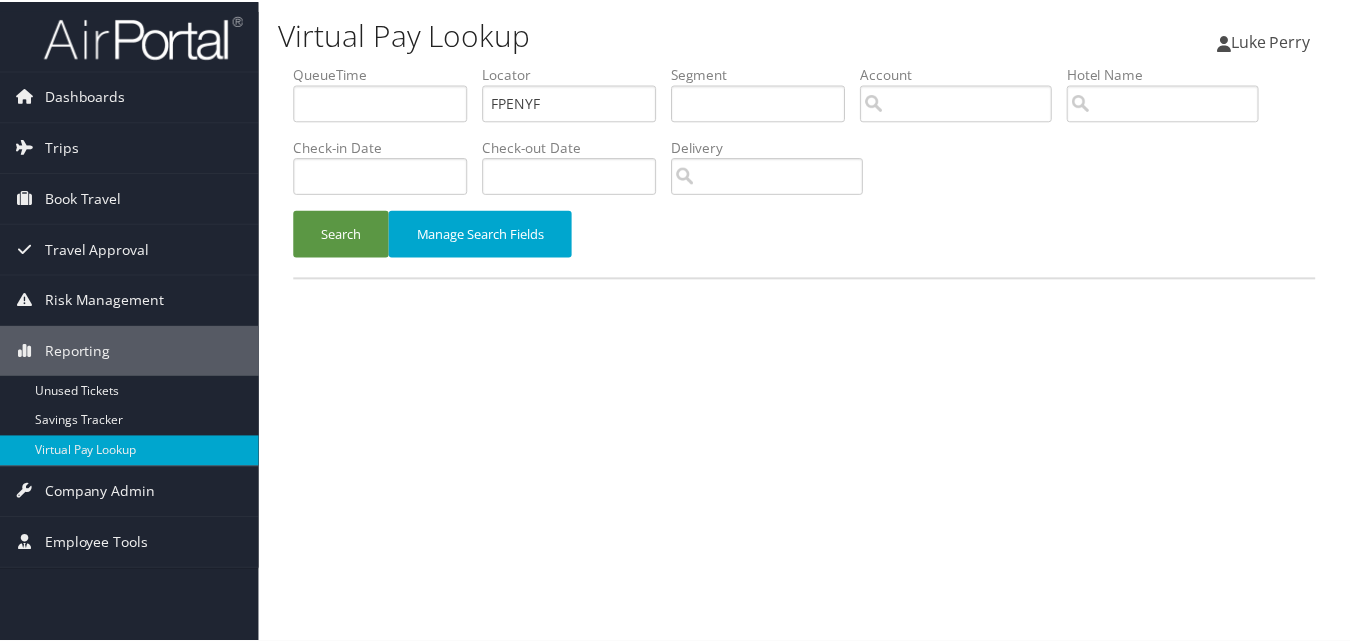 scroll, scrollTop: 0, scrollLeft: 0, axis: both 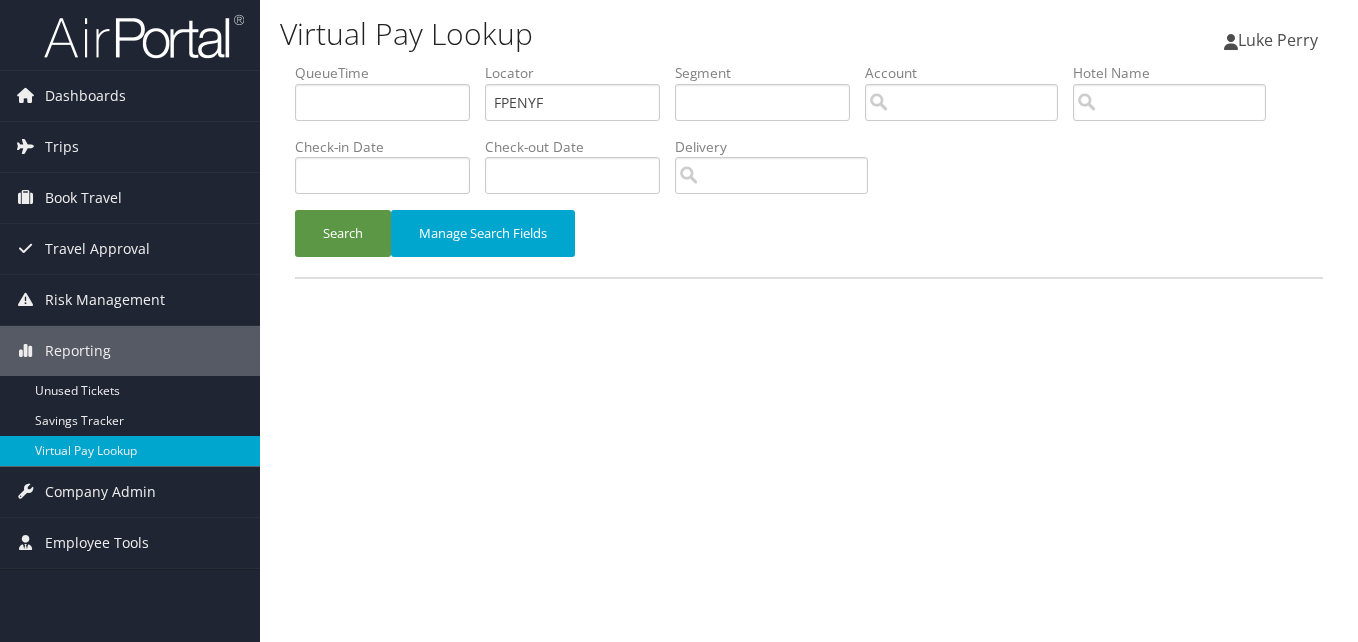 click on "QueueTime Locator FPENYF Segment Account Traveler Hotel Name Check-in Date Check-out Date Delivery" at bounding box center [809, 63] 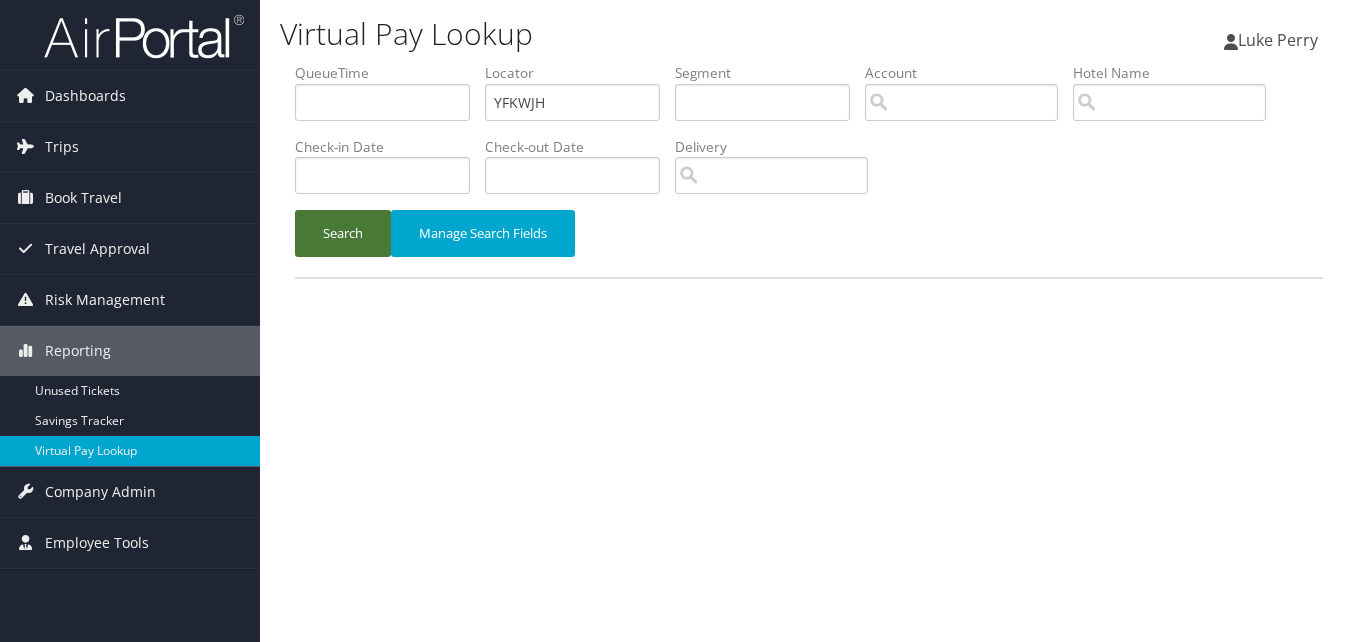 type on "YFKWJH" 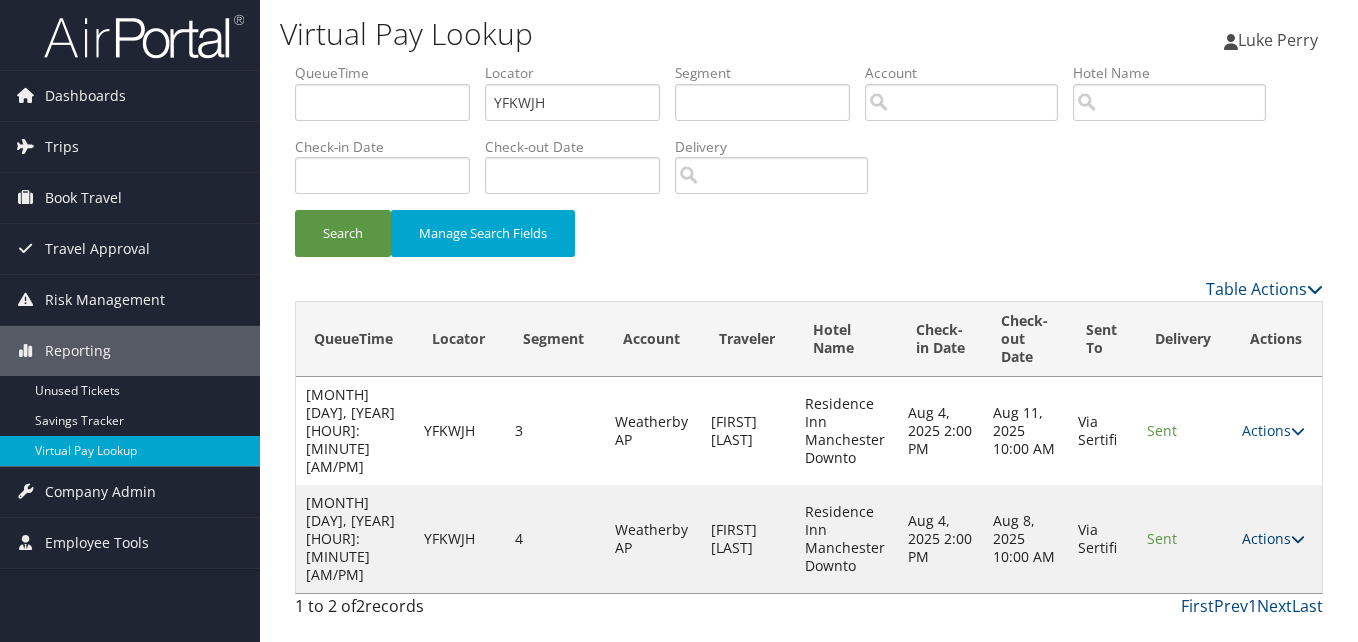 click on "Actions" at bounding box center [1273, 538] 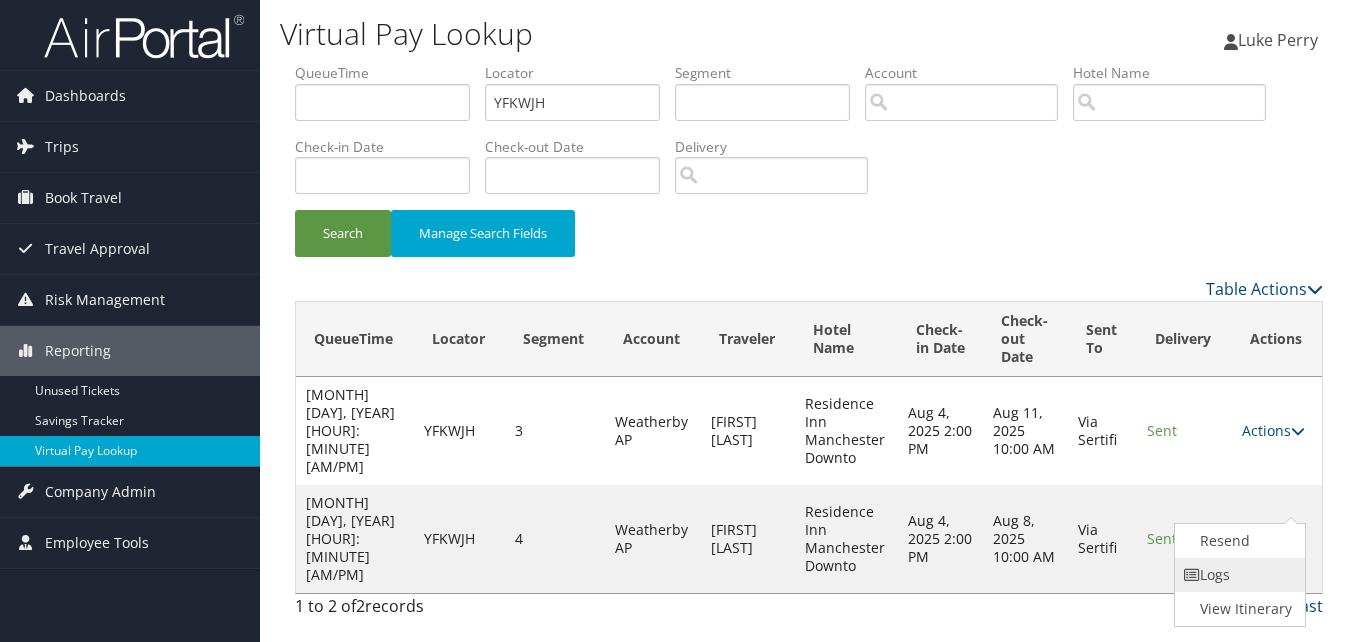 click on "Logs" at bounding box center (1238, 575) 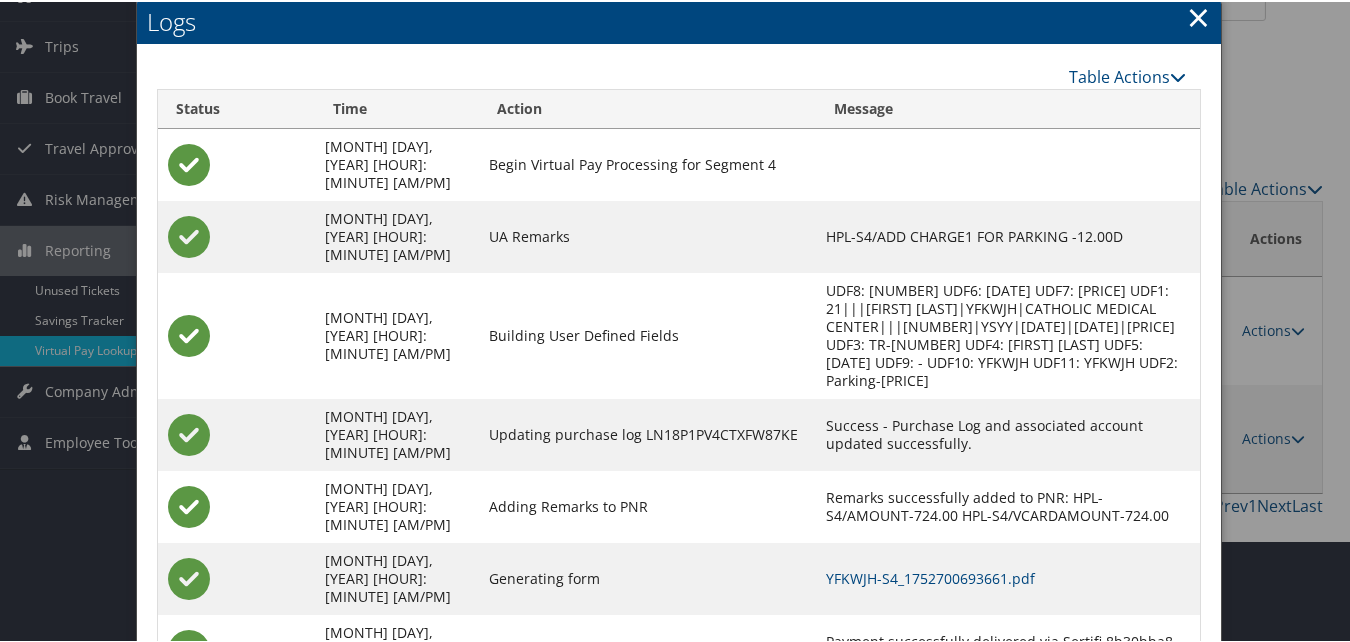 scroll, scrollTop: 171, scrollLeft: 0, axis: vertical 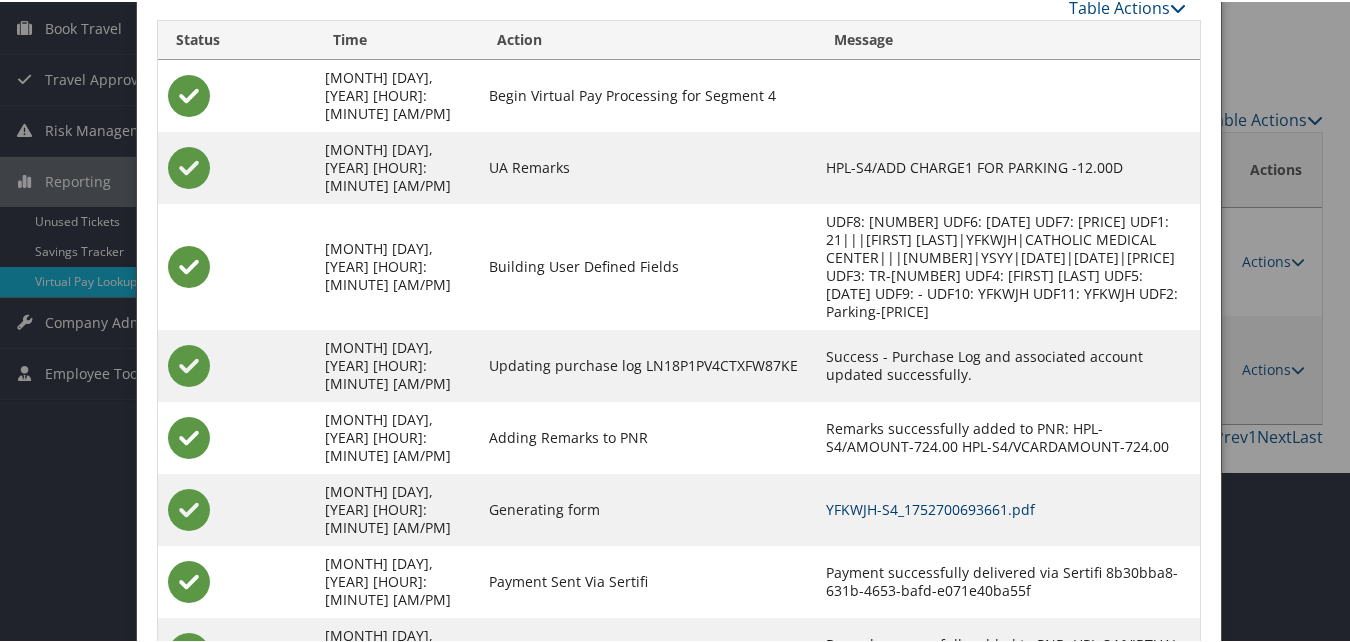 click on "YFKWJH-S4_1752700693661.pdf" at bounding box center [930, 507] 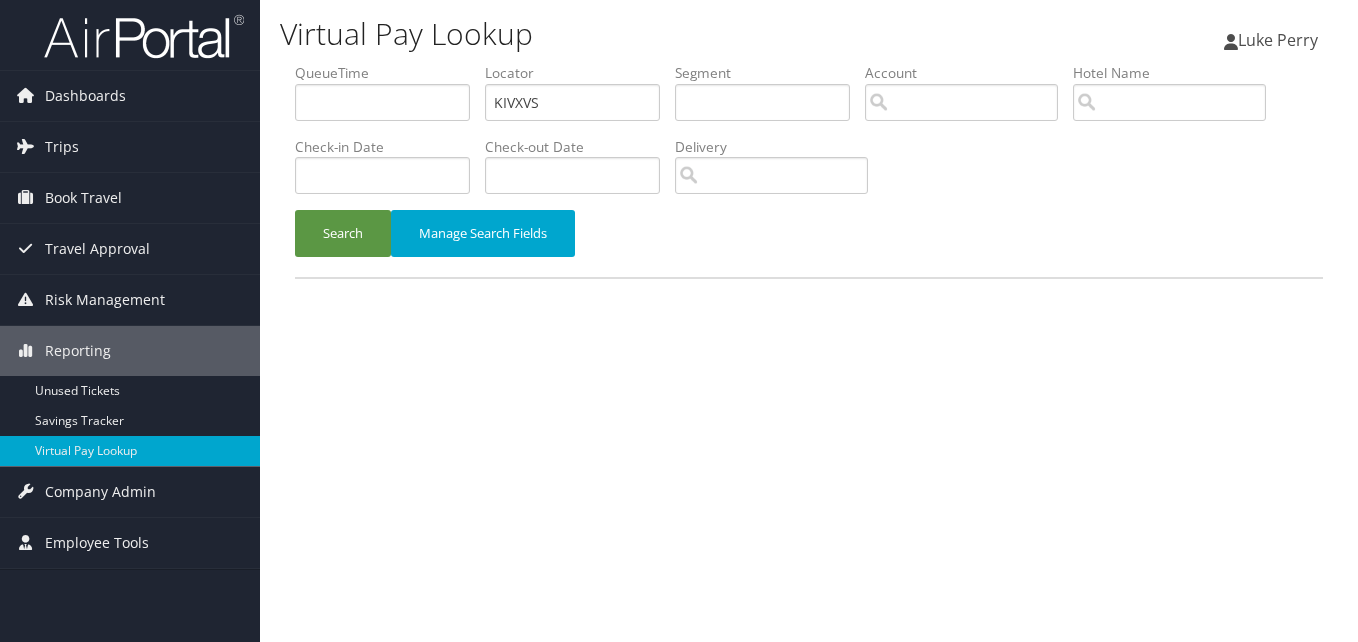 scroll, scrollTop: 0, scrollLeft: 0, axis: both 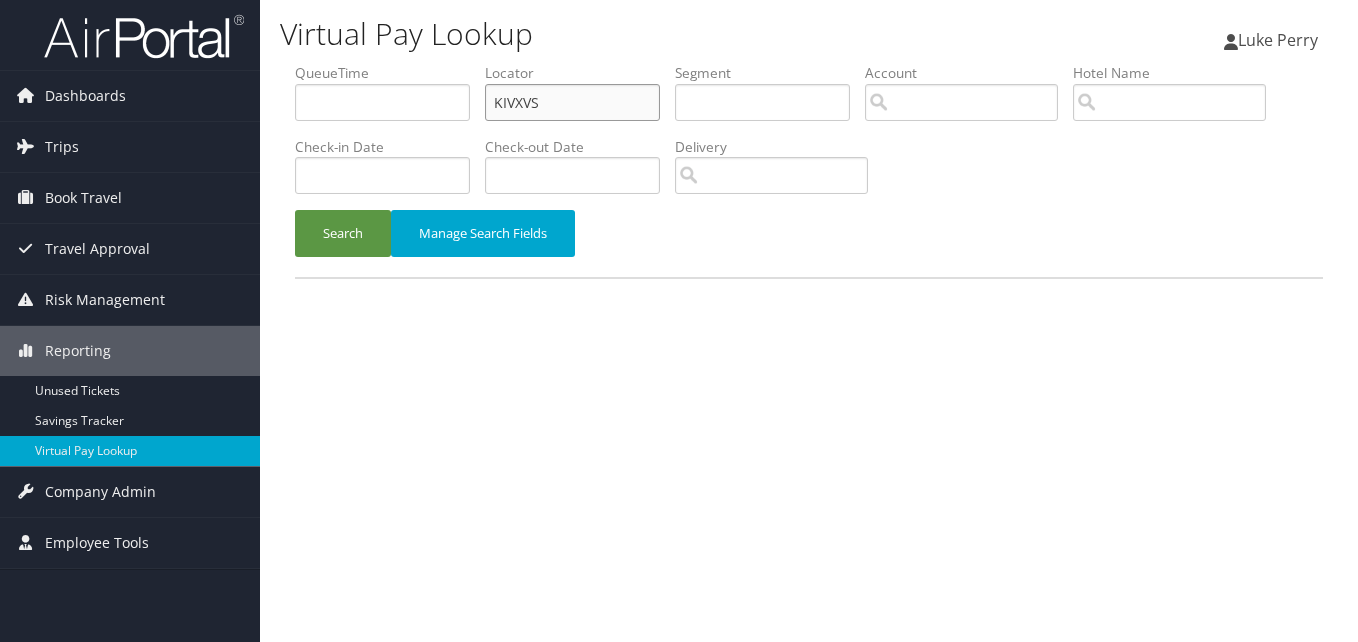drag, startPoint x: 535, startPoint y: 100, endPoint x: 309, endPoint y: 129, distance: 227.85303 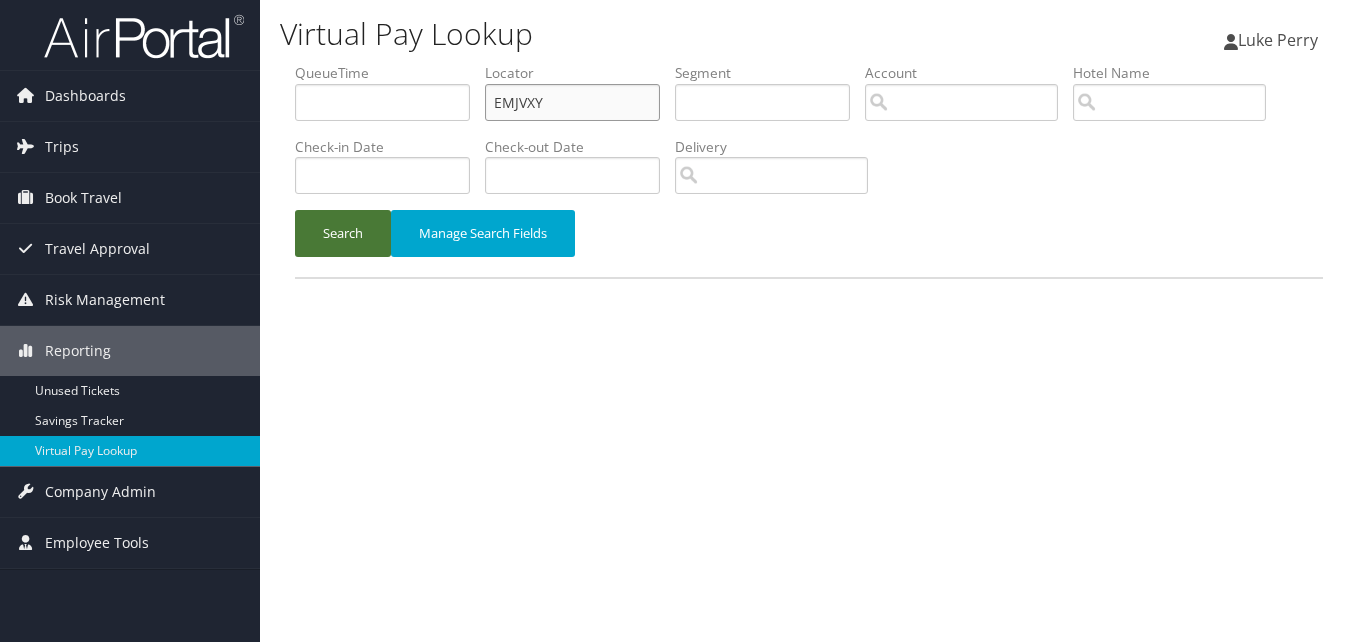 type on "EMJVXY" 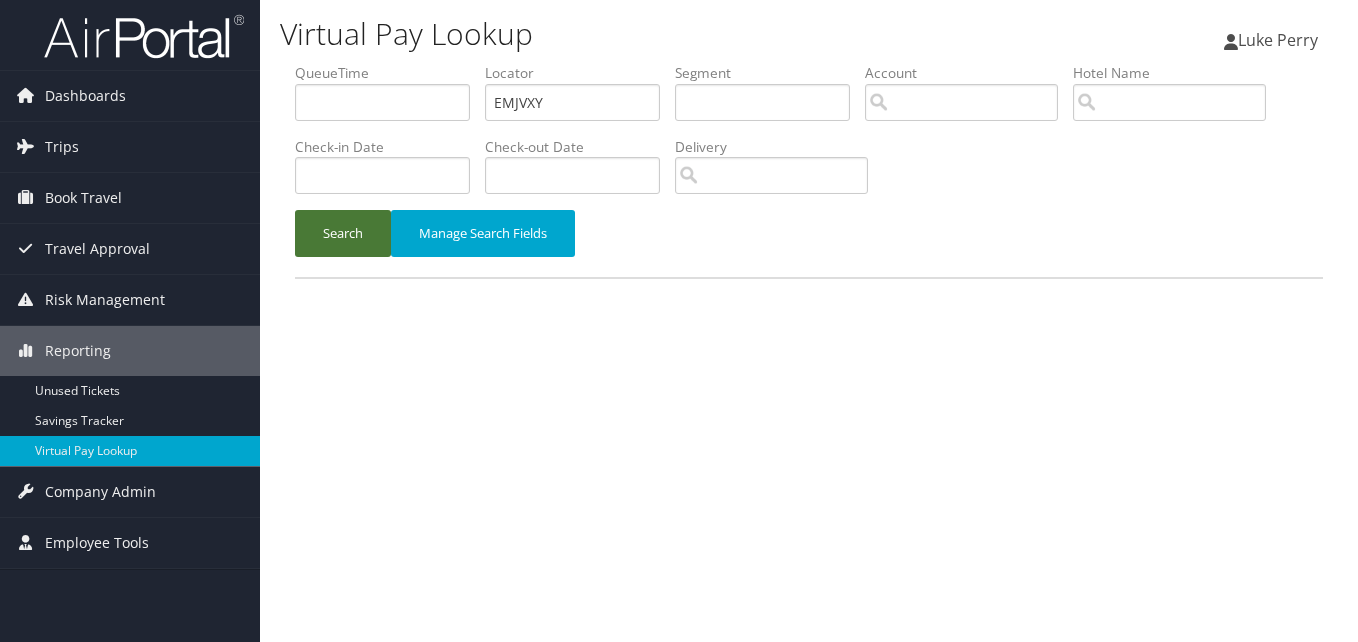 click on "Search" at bounding box center [343, 233] 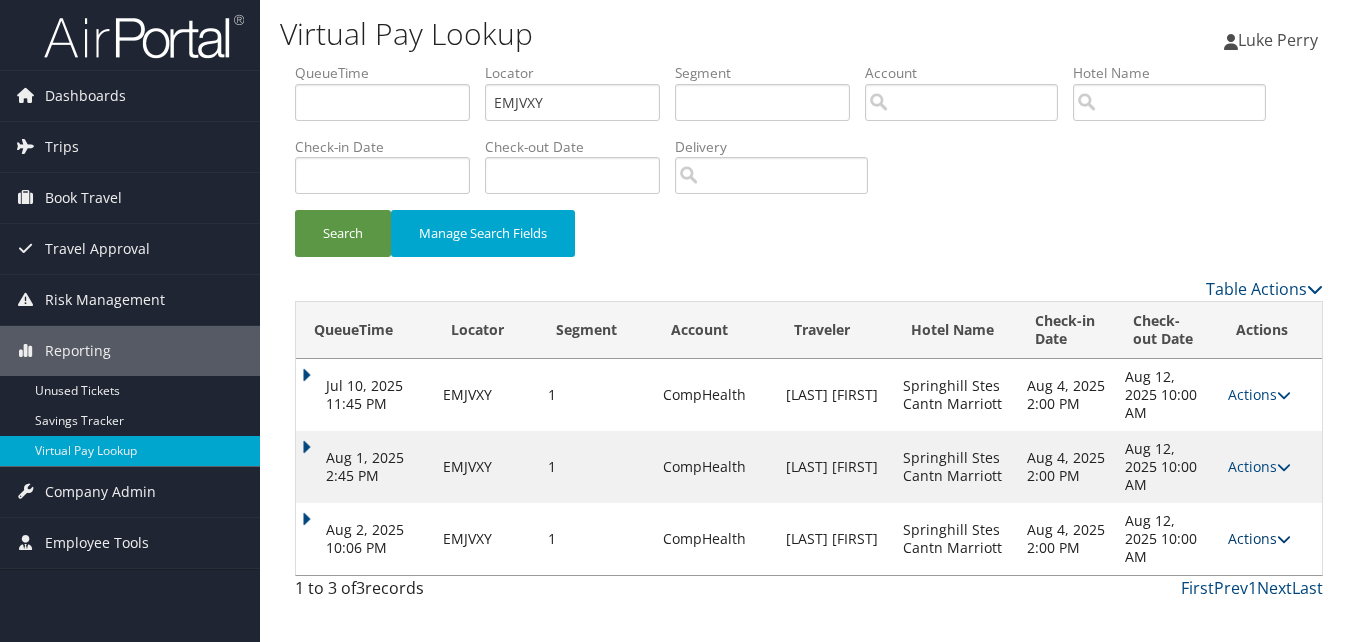 click on "Actions" at bounding box center [1259, 538] 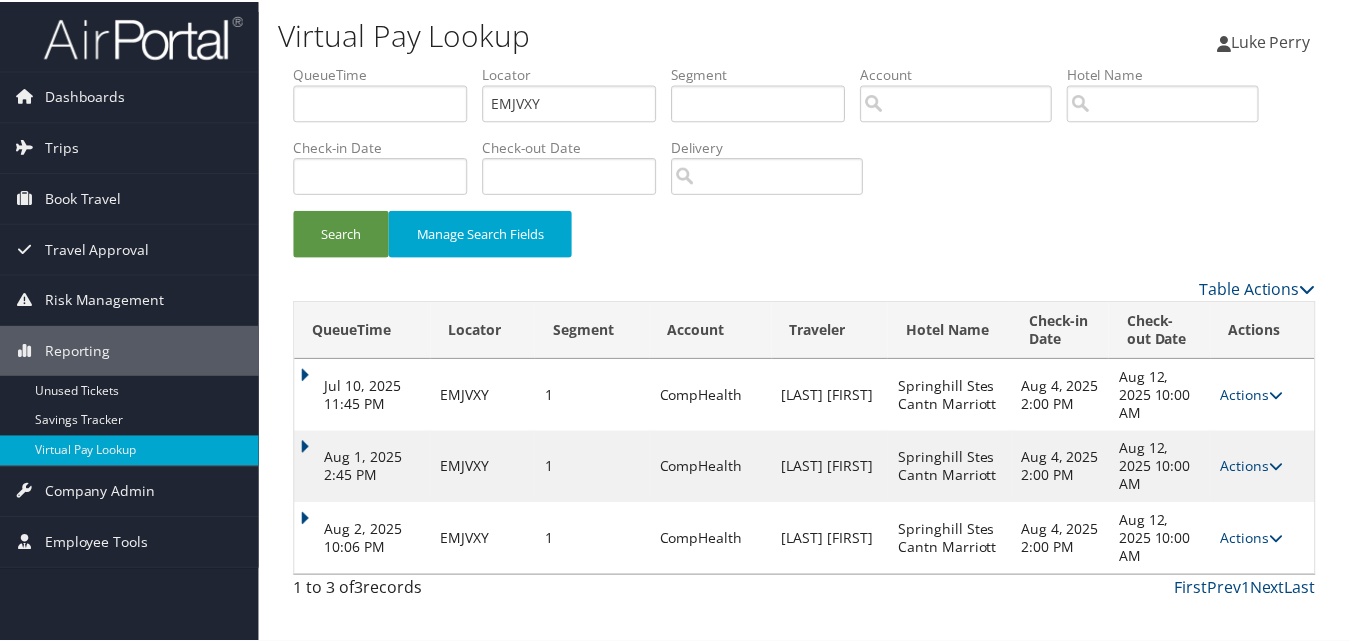 scroll, scrollTop: 29, scrollLeft: 0, axis: vertical 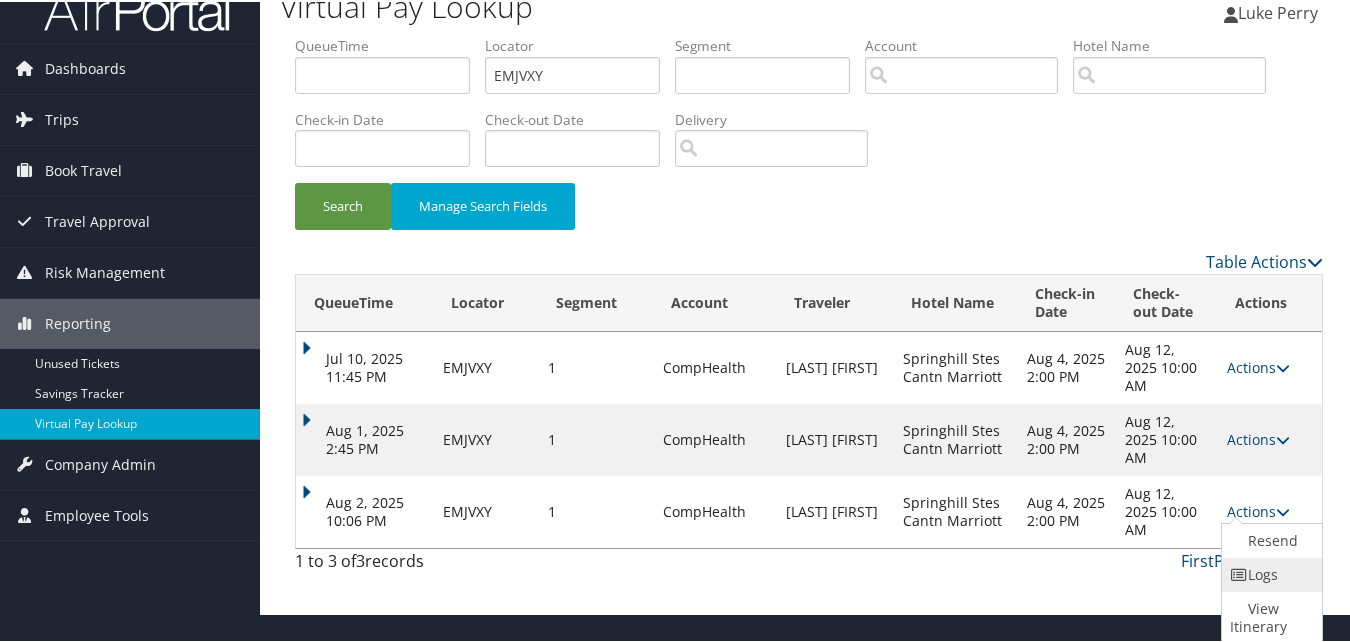 click at bounding box center (1239, 573) 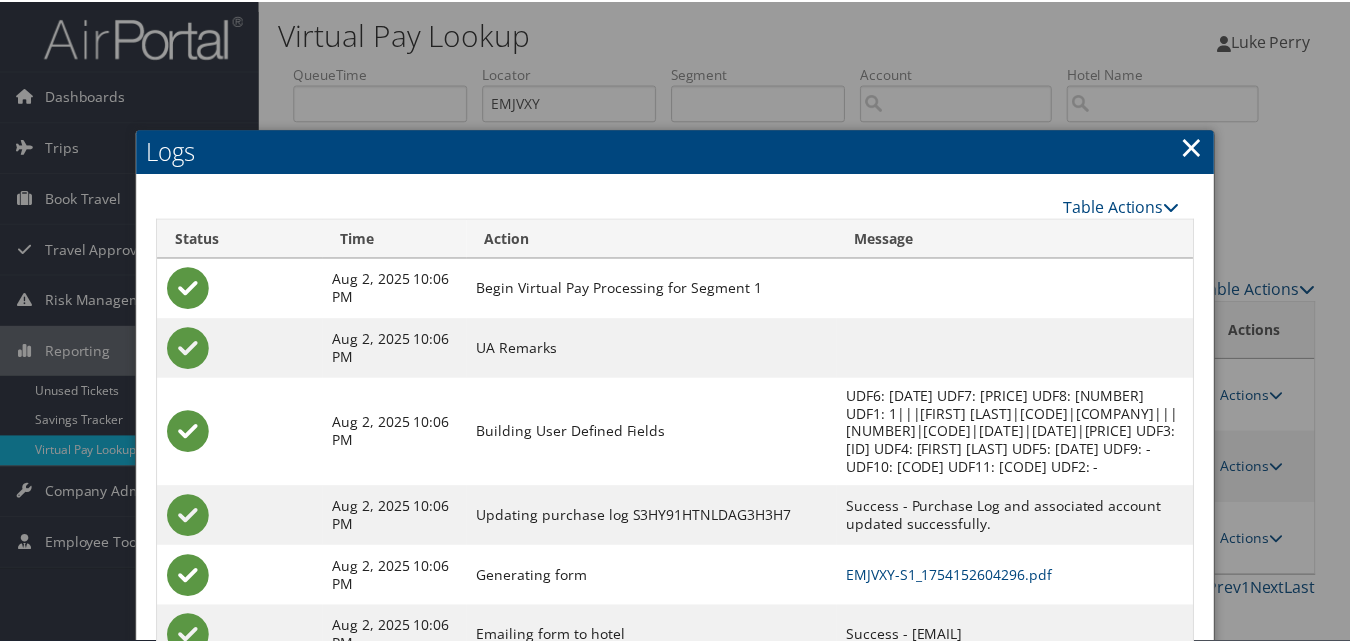 scroll, scrollTop: 140, scrollLeft: 0, axis: vertical 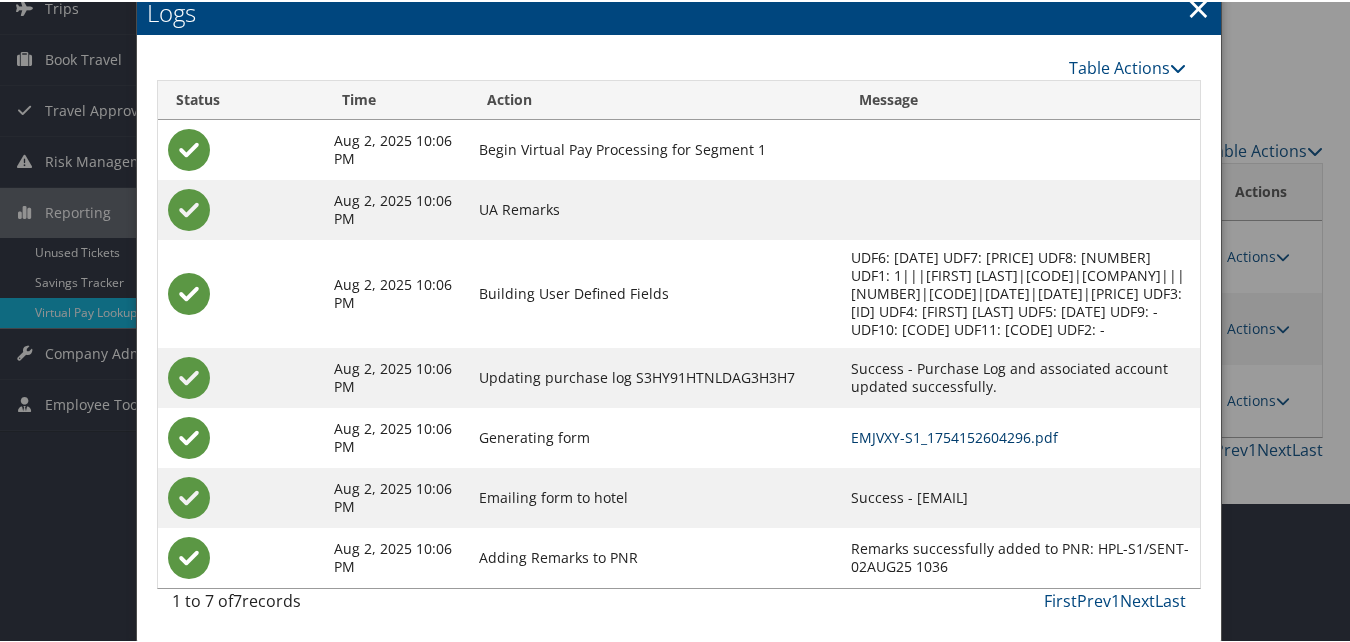 click on "EMJVXY-S1_1754152604296.pdf" at bounding box center (954, 435) 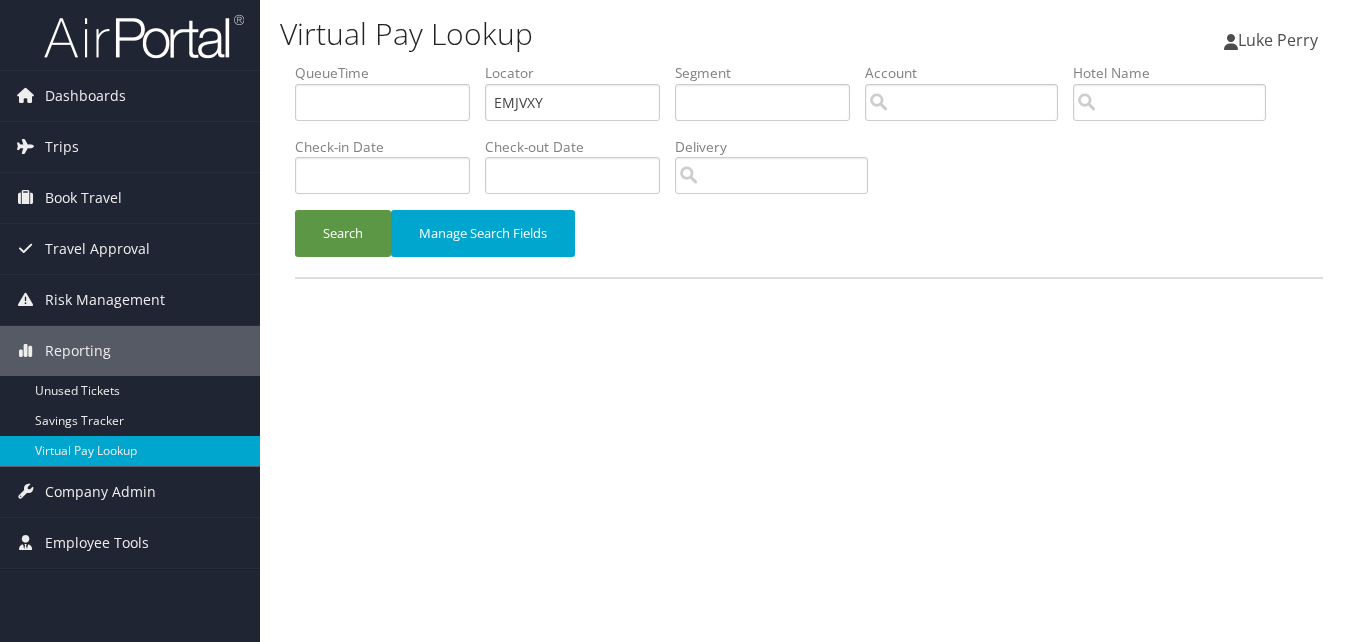 scroll, scrollTop: 0, scrollLeft: 0, axis: both 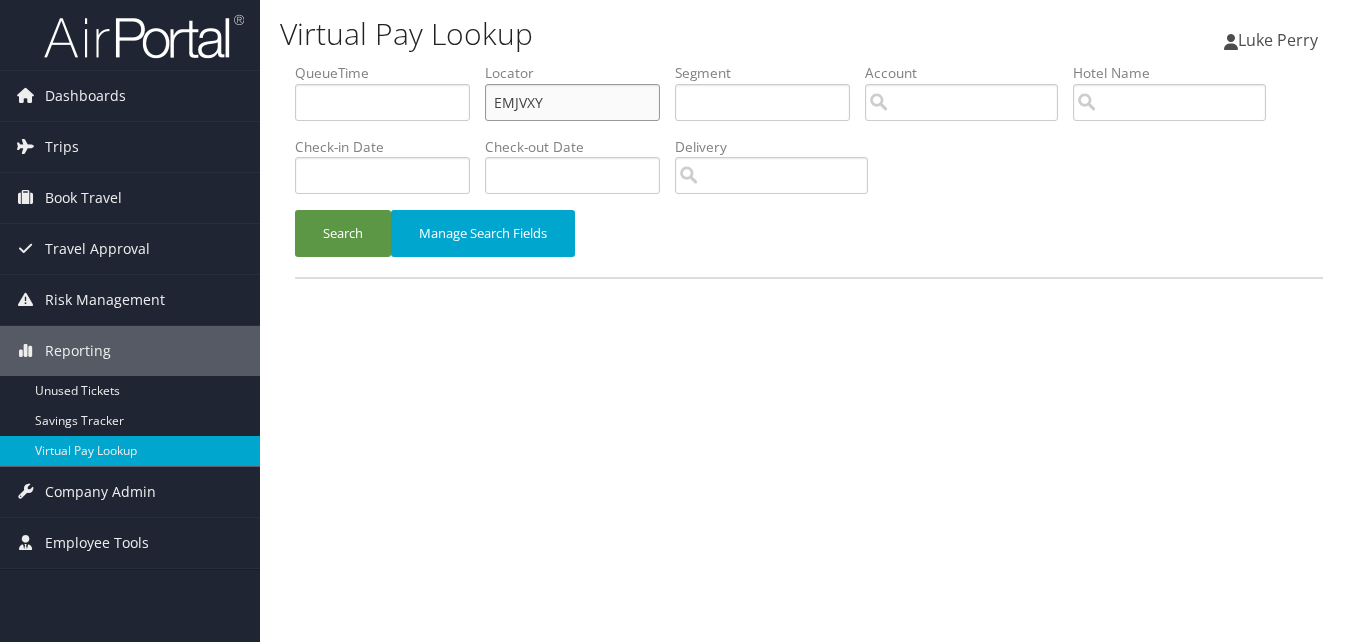 drag, startPoint x: 544, startPoint y: 102, endPoint x: 351, endPoint y: 141, distance: 196.90099 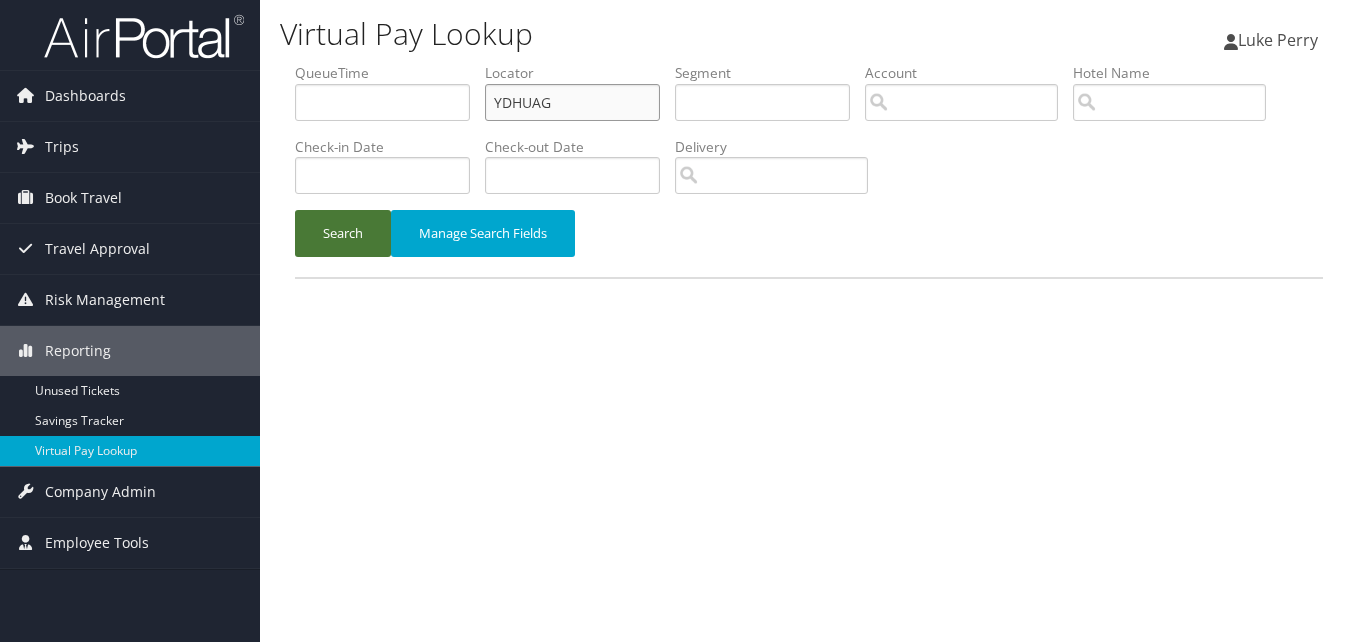 type on "YDHUAG" 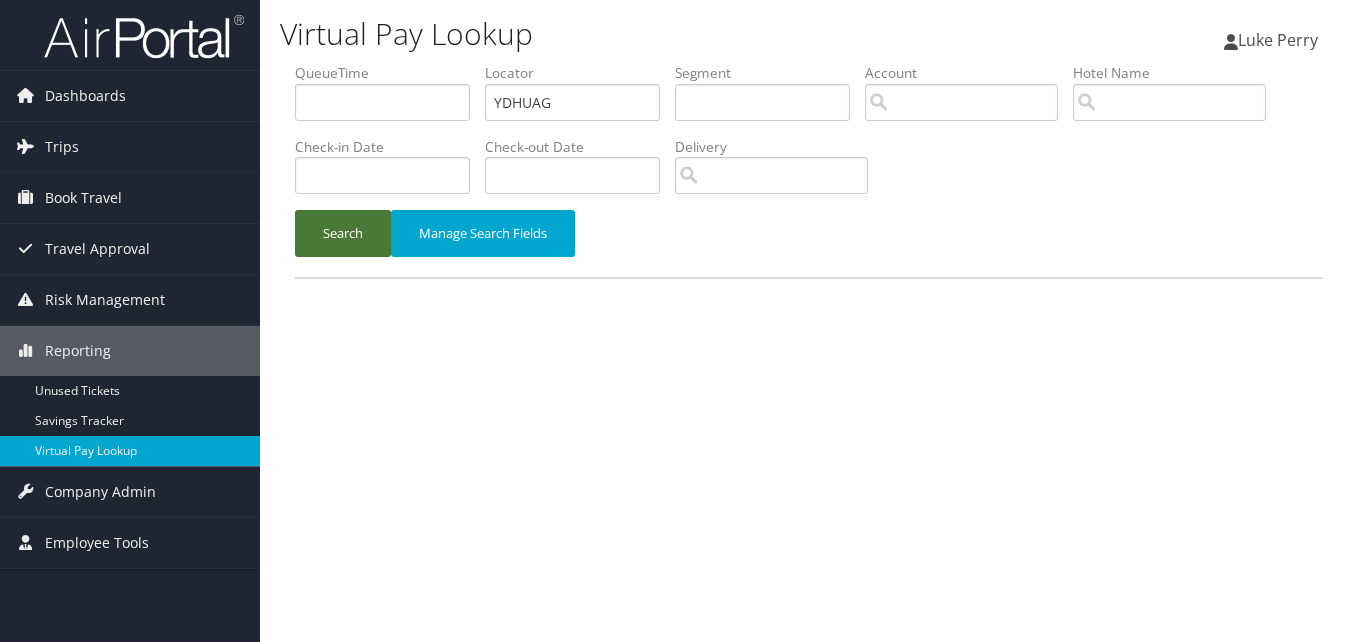 click on "Search" at bounding box center [343, 233] 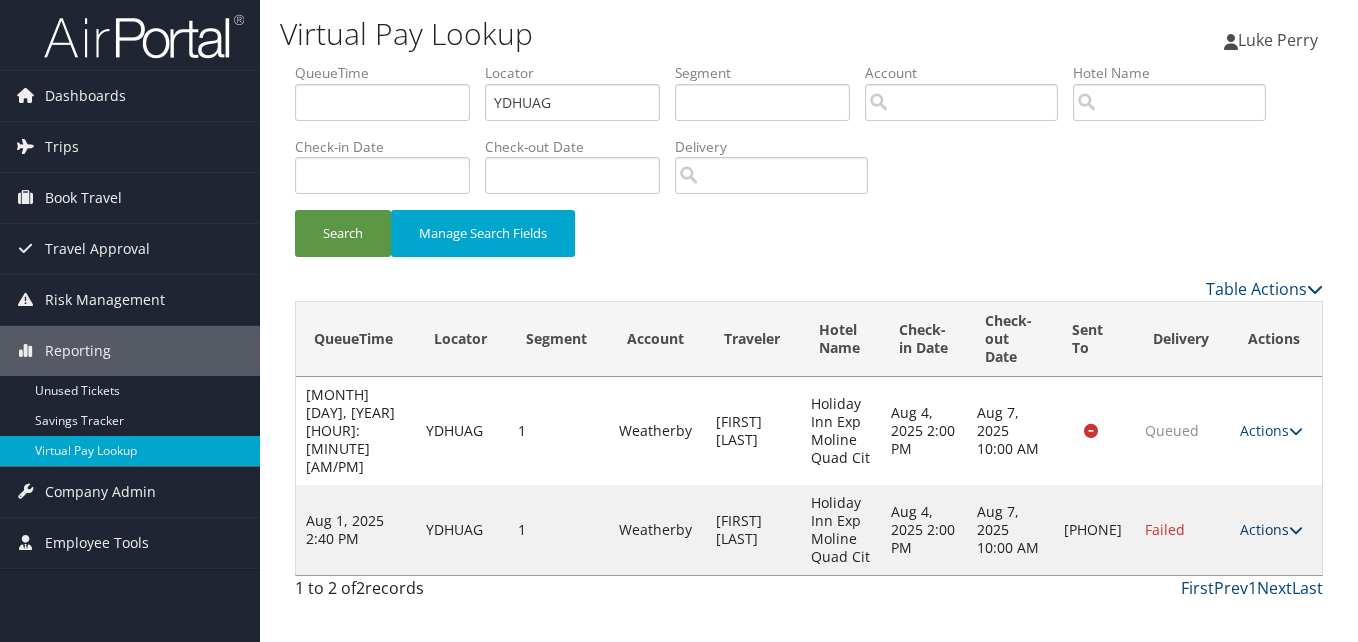click on "Actions" at bounding box center (1271, 529) 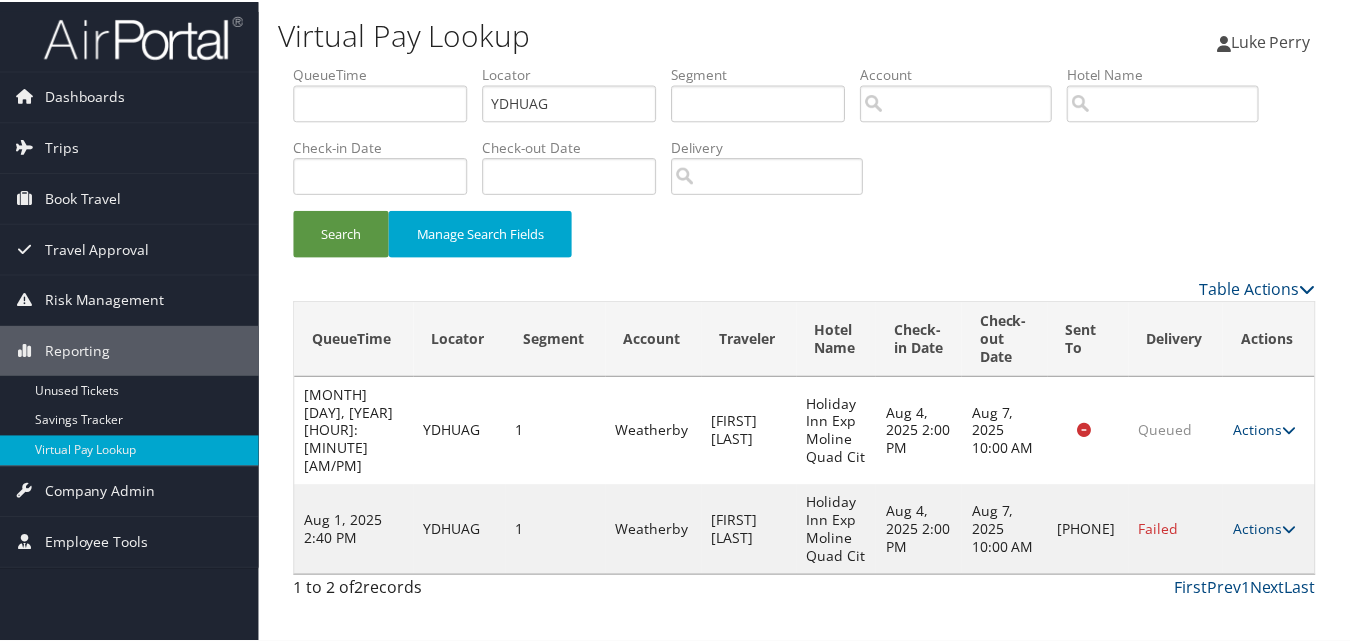 scroll, scrollTop: 18, scrollLeft: 0, axis: vertical 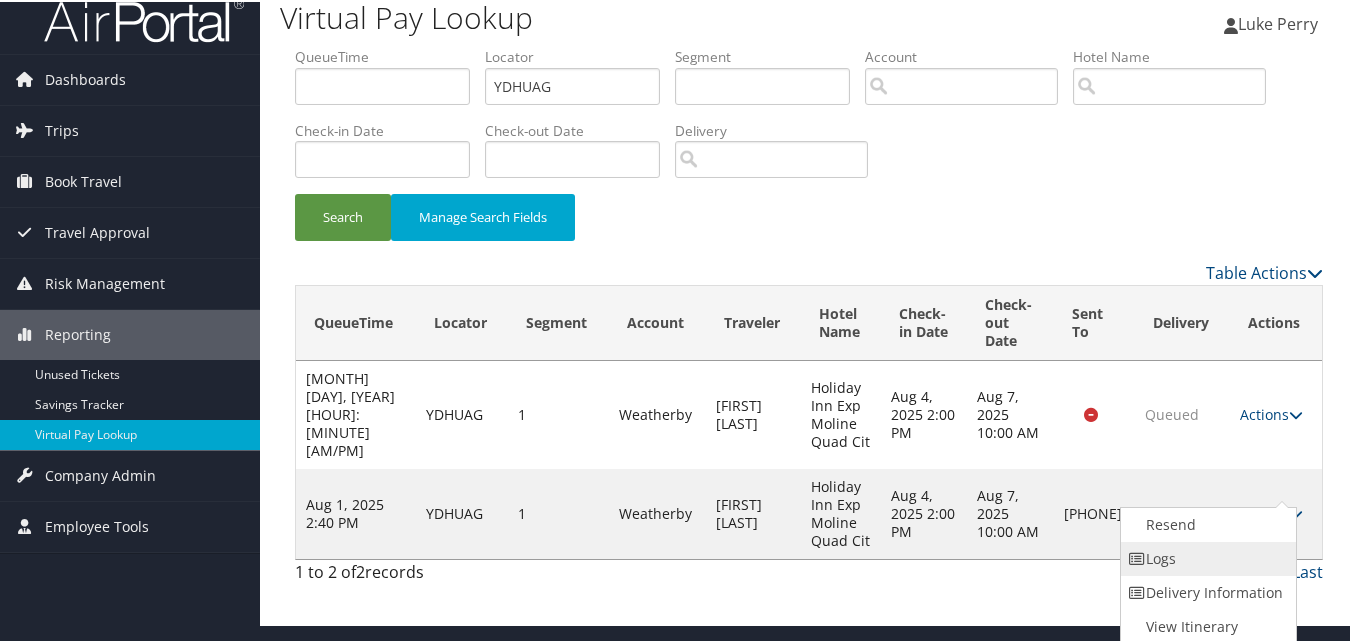click on "Logs" at bounding box center (1206, 557) 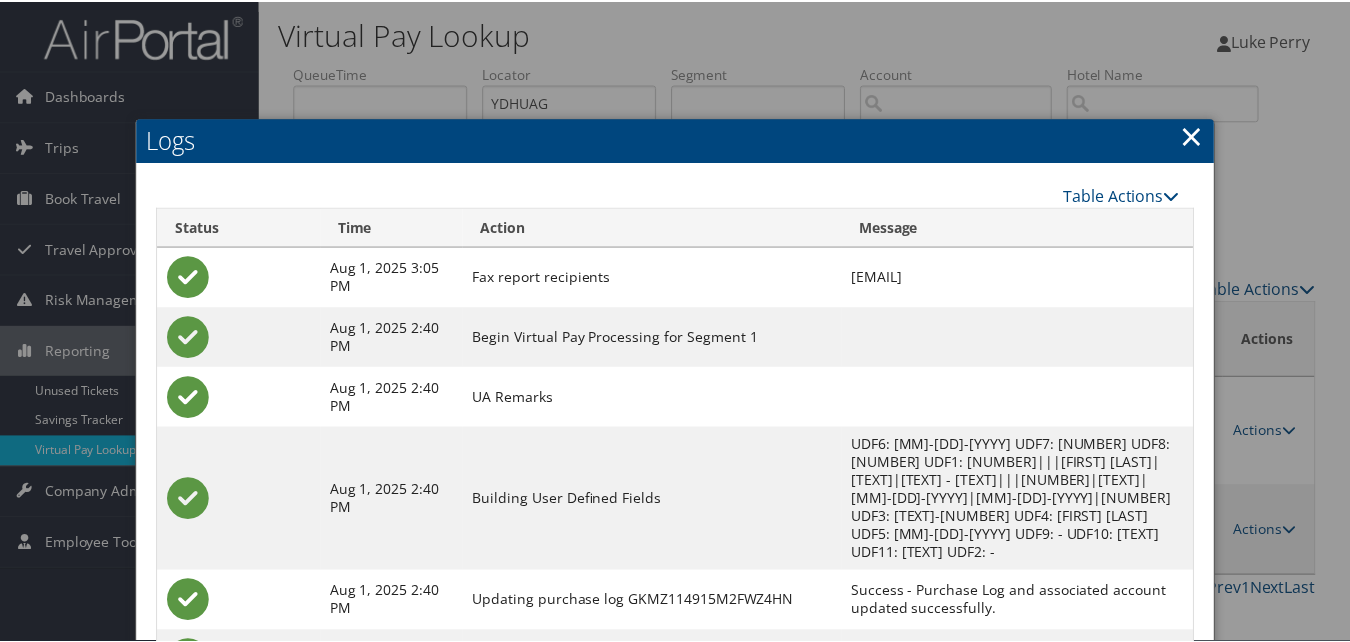 scroll, scrollTop: 100, scrollLeft: 0, axis: vertical 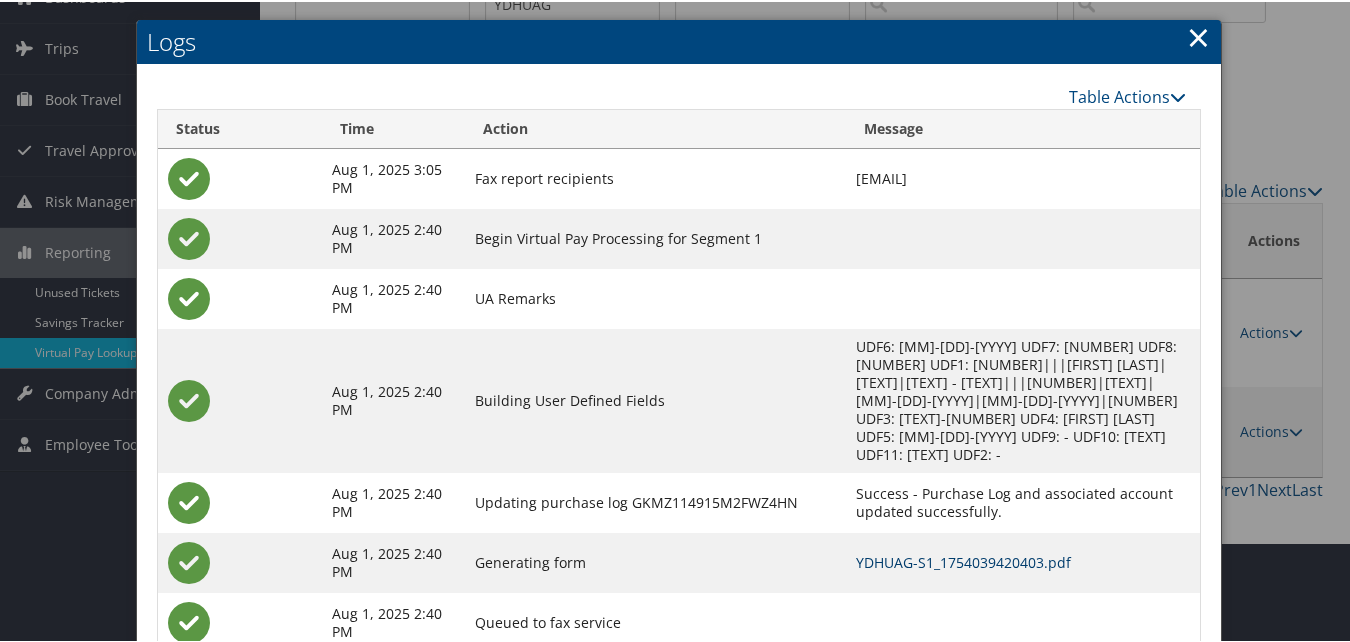 click on "YDHUAG-S1_1754039420403.pdf" at bounding box center (963, 560) 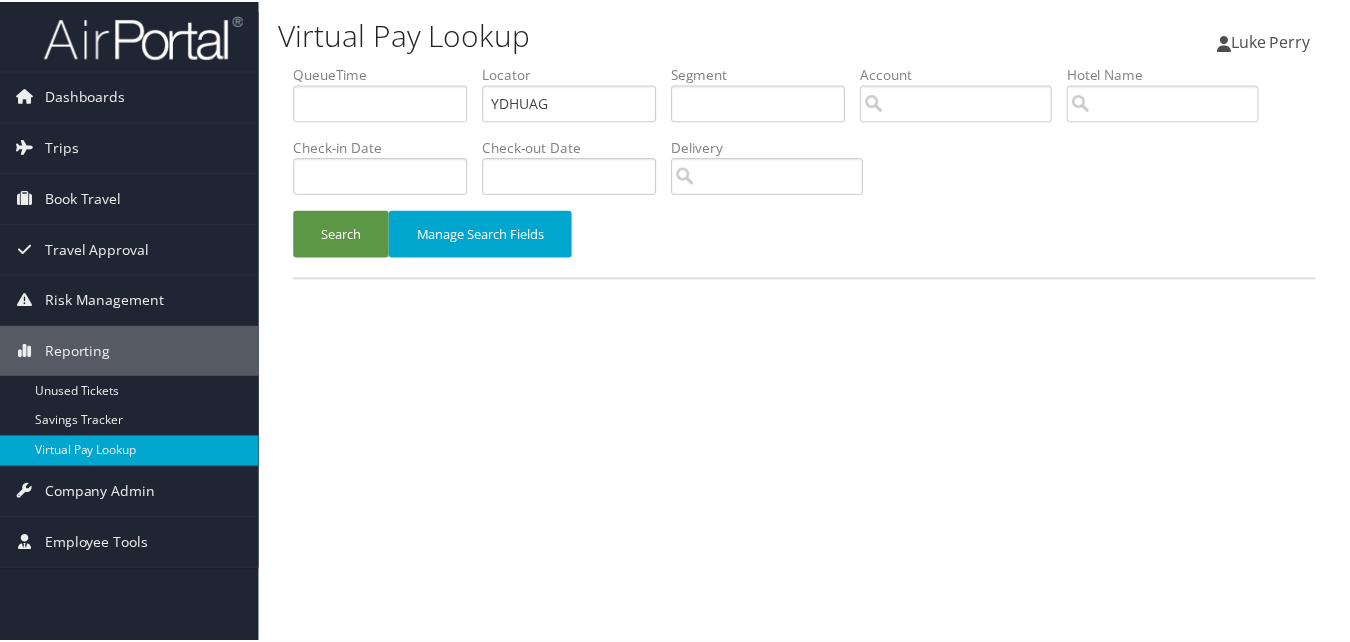 scroll, scrollTop: 0, scrollLeft: 0, axis: both 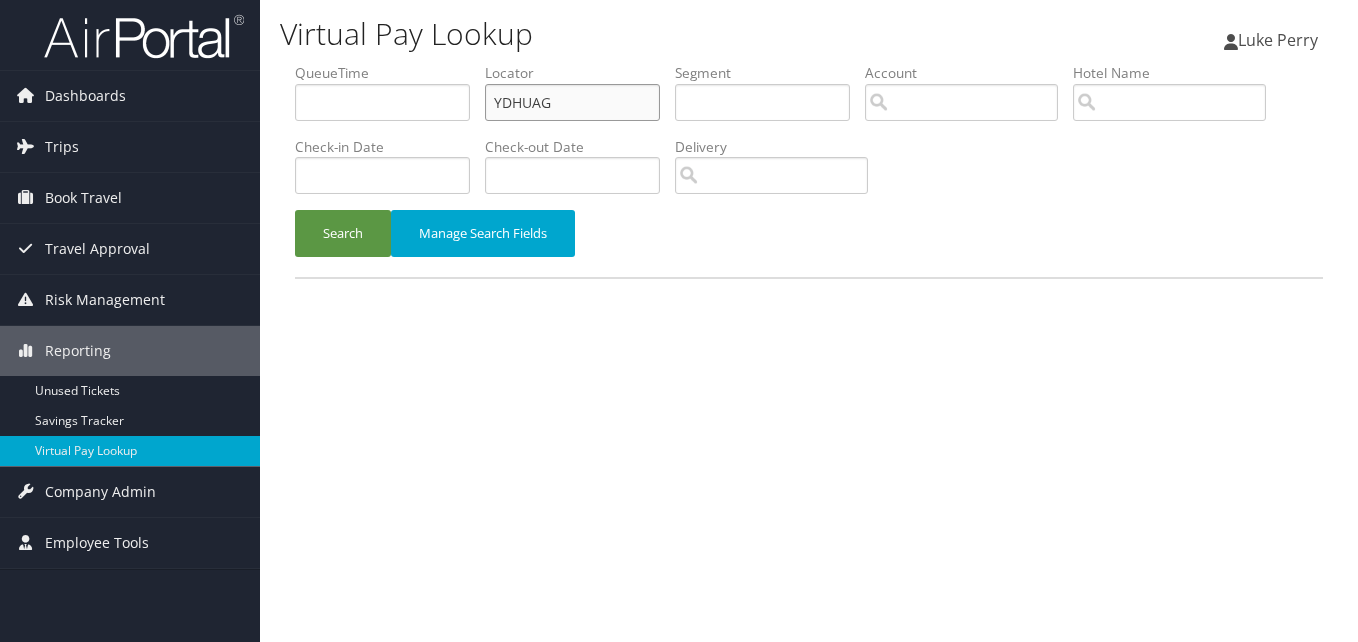 drag, startPoint x: 557, startPoint y: 98, endPoint x: 332, endPoint y: 125, distance: 226.61421 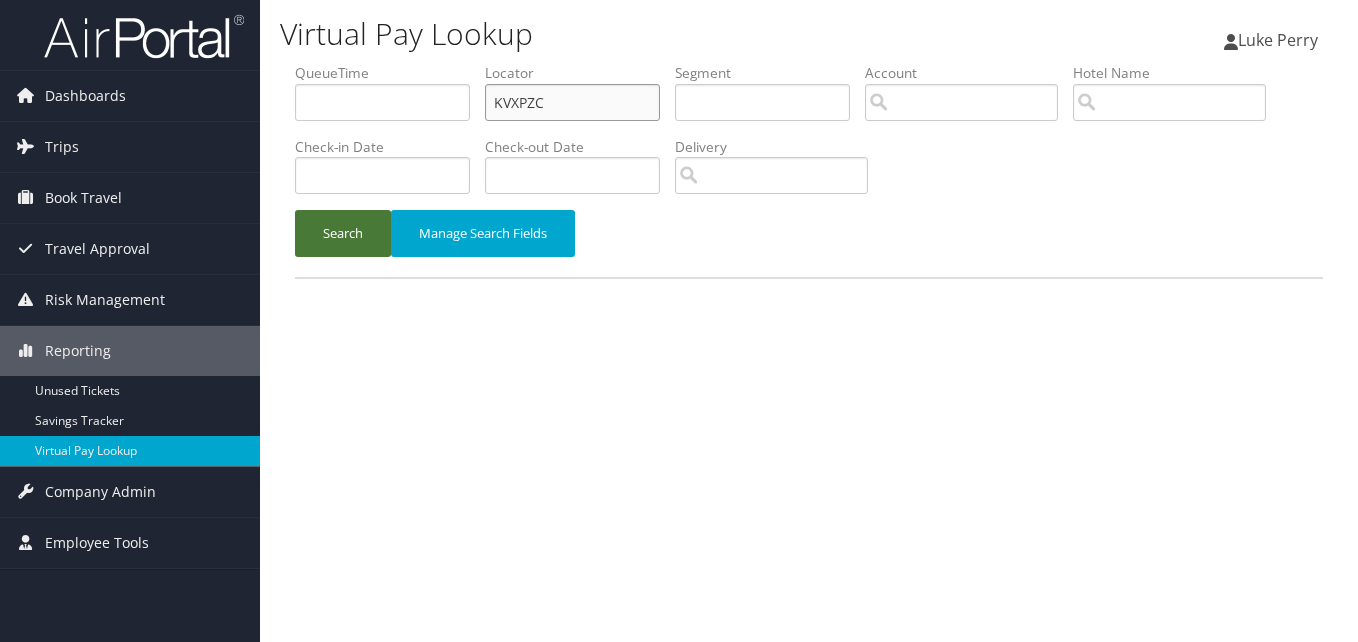 type on "KVXPZC" 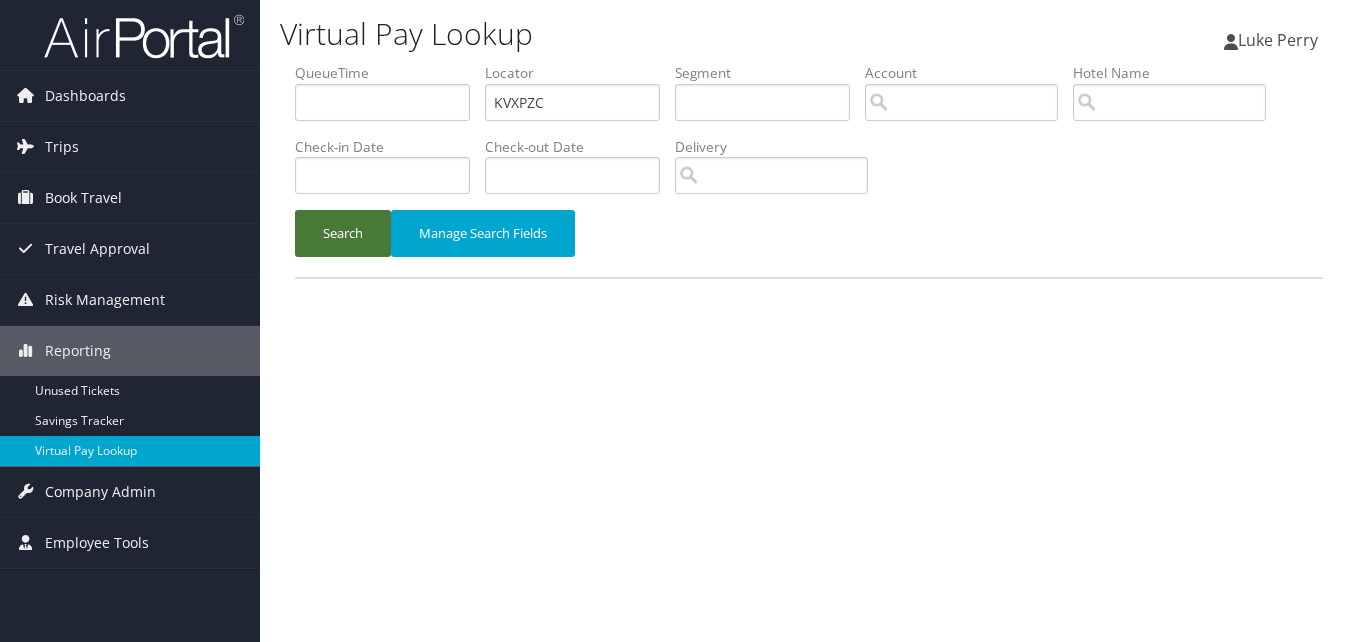 click on "Search" at bounding box center (343, 233) 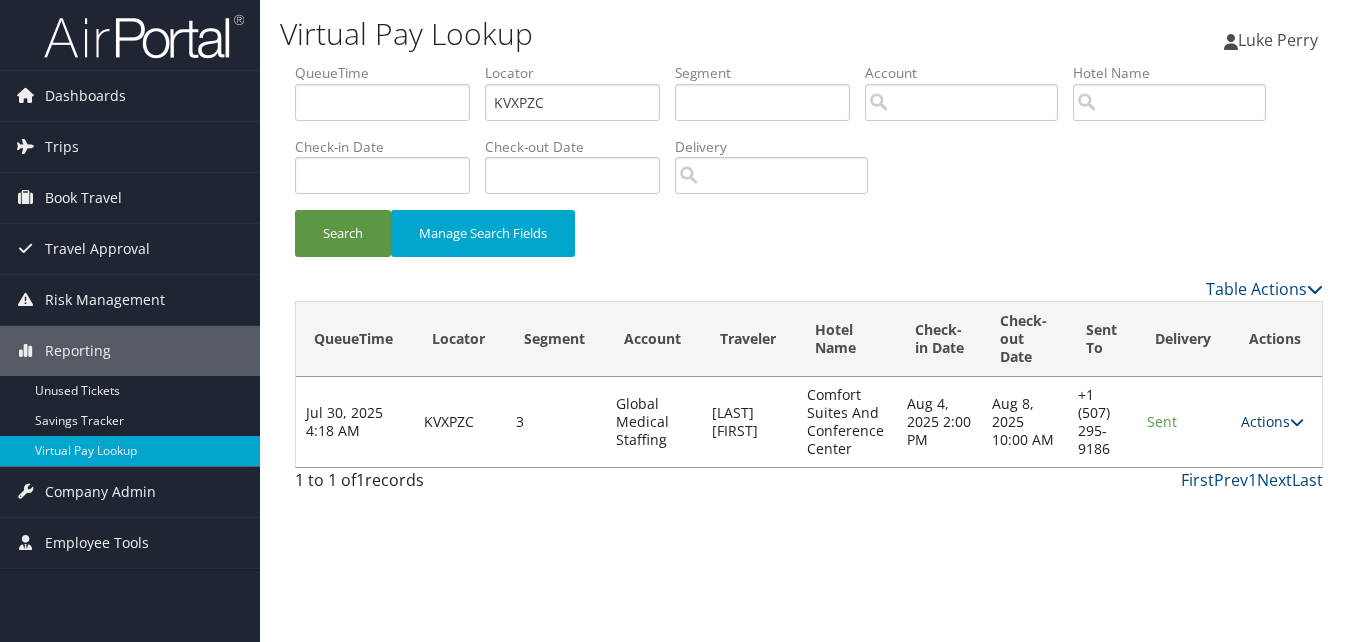 click on "Actions" at bounding box center [1272, 421] 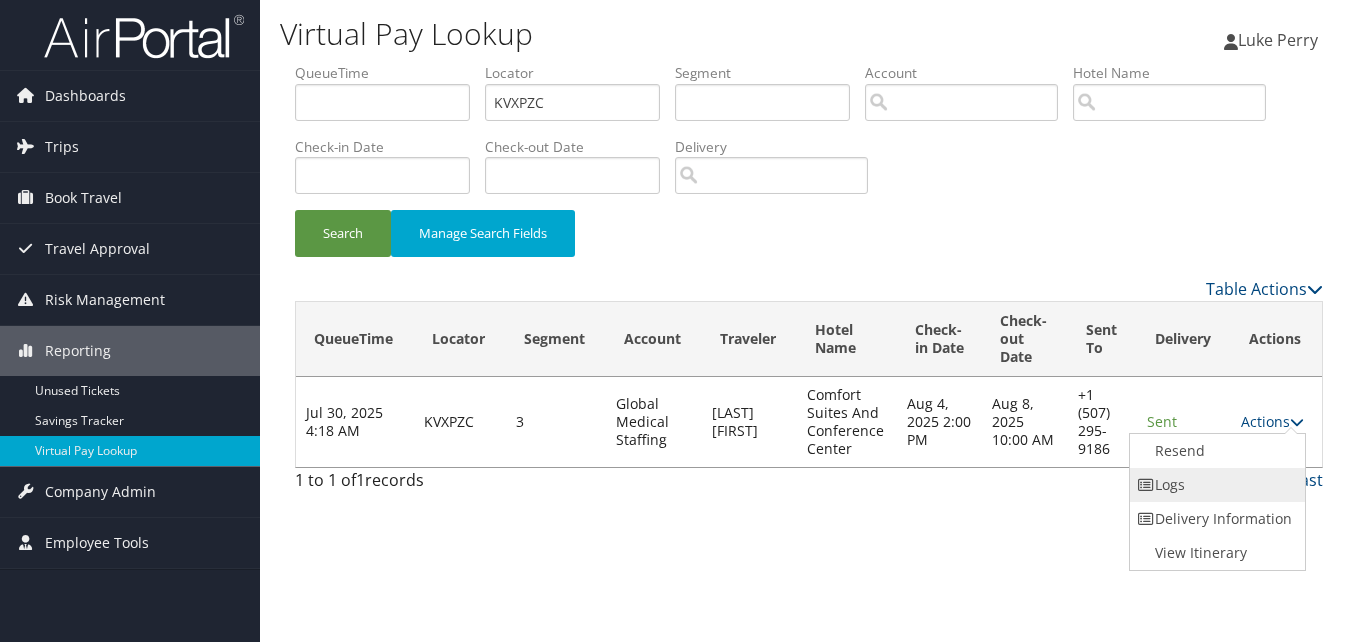 click on "Logs" at bounding box center [1215, 485] 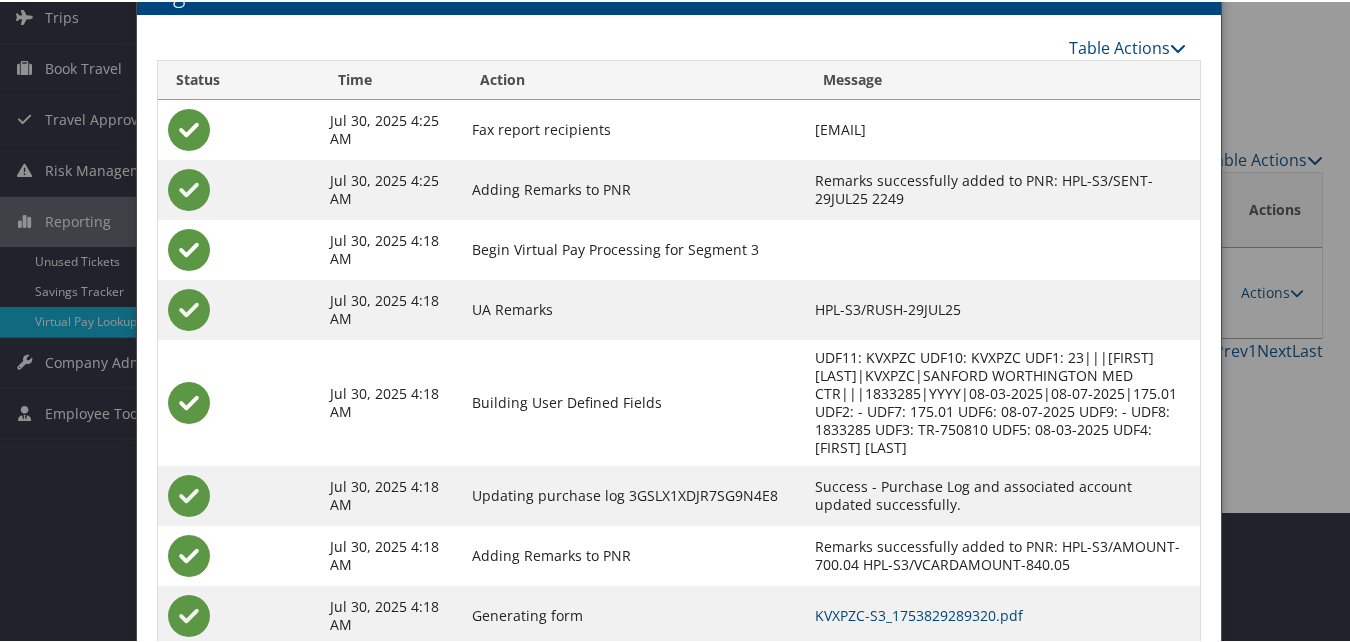 scroll, scrollTop: 231, scrollLeft: 0, axis: vertical 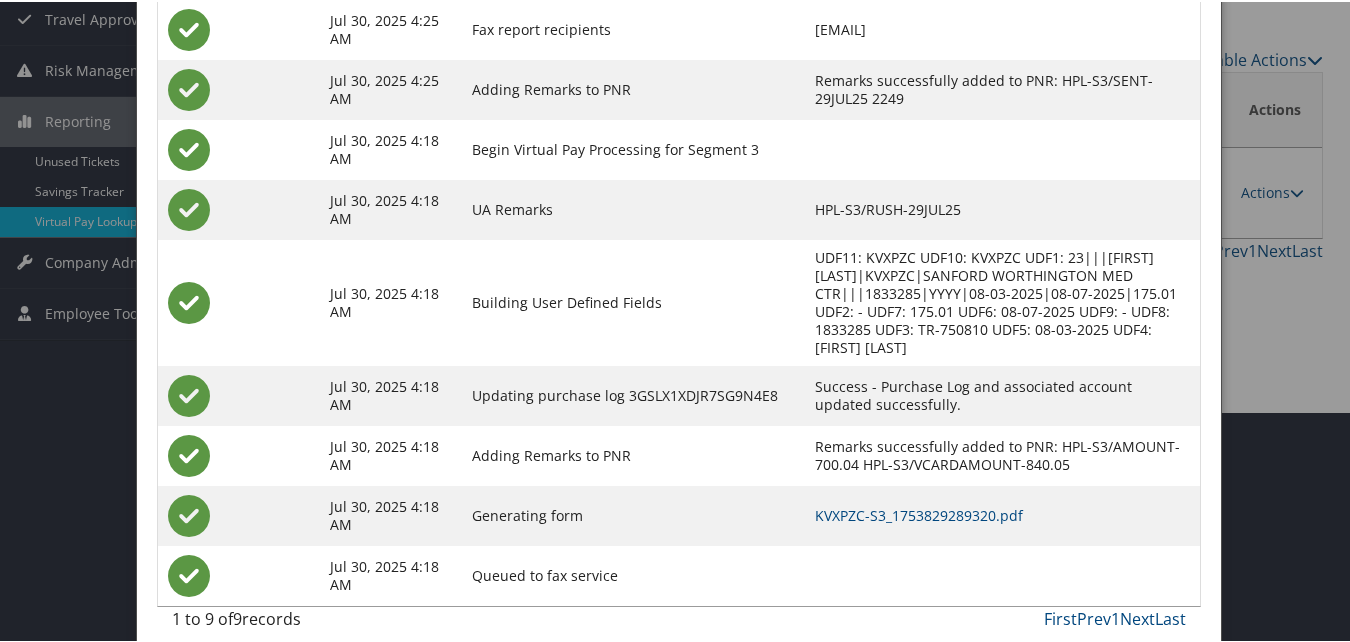 click at bounding box center (679, 321) 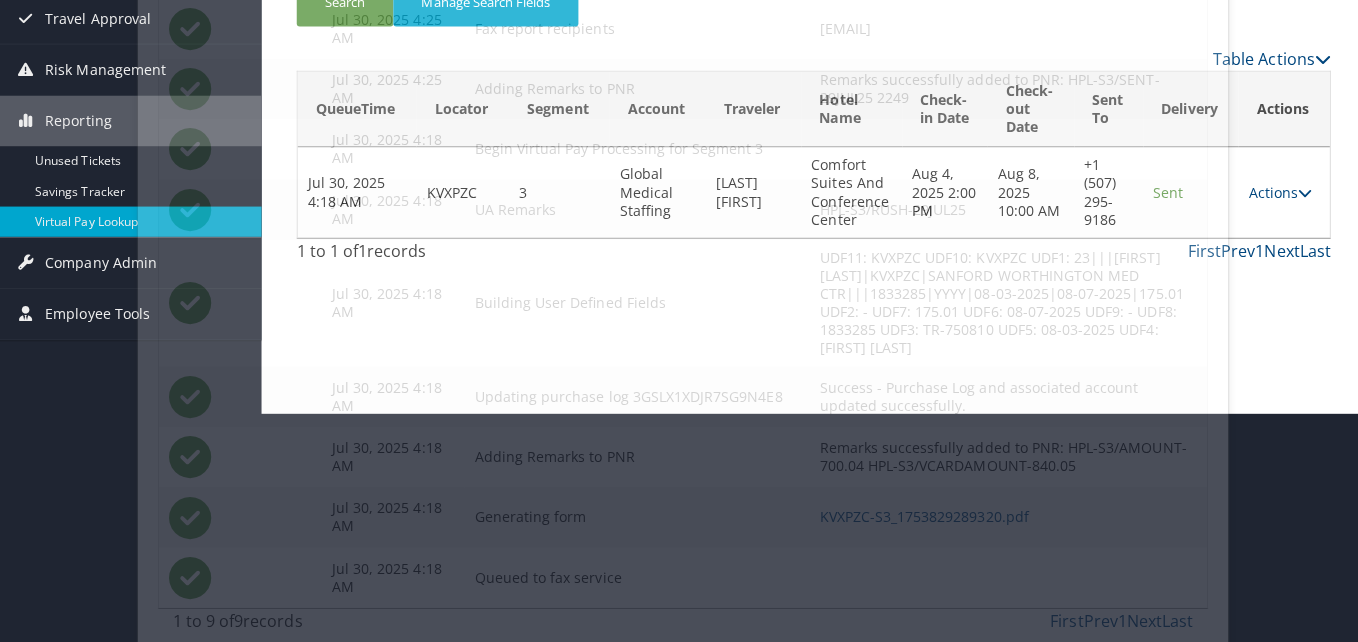 scroll, scrollTop: 0, scrollLeft: 0, axis: both 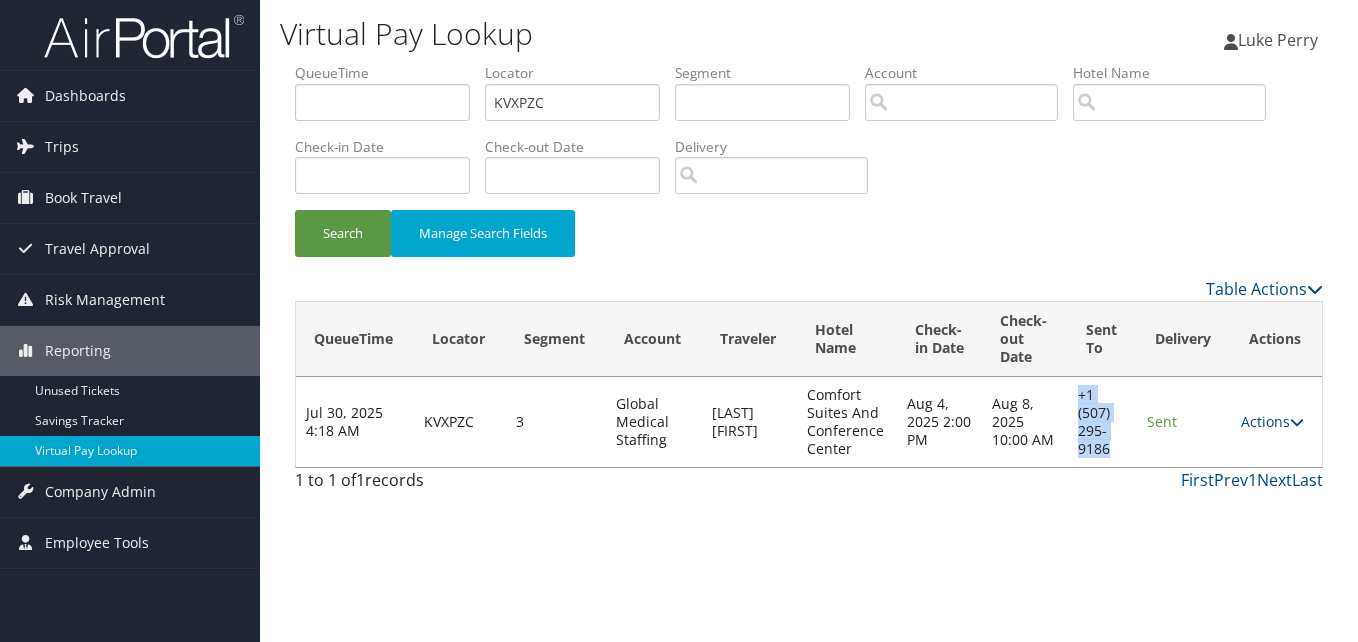 drag, startPoint x: 1108, startPoint y: 448, endPoint x: 1071, endPoint y: 402, distance: 59.03389 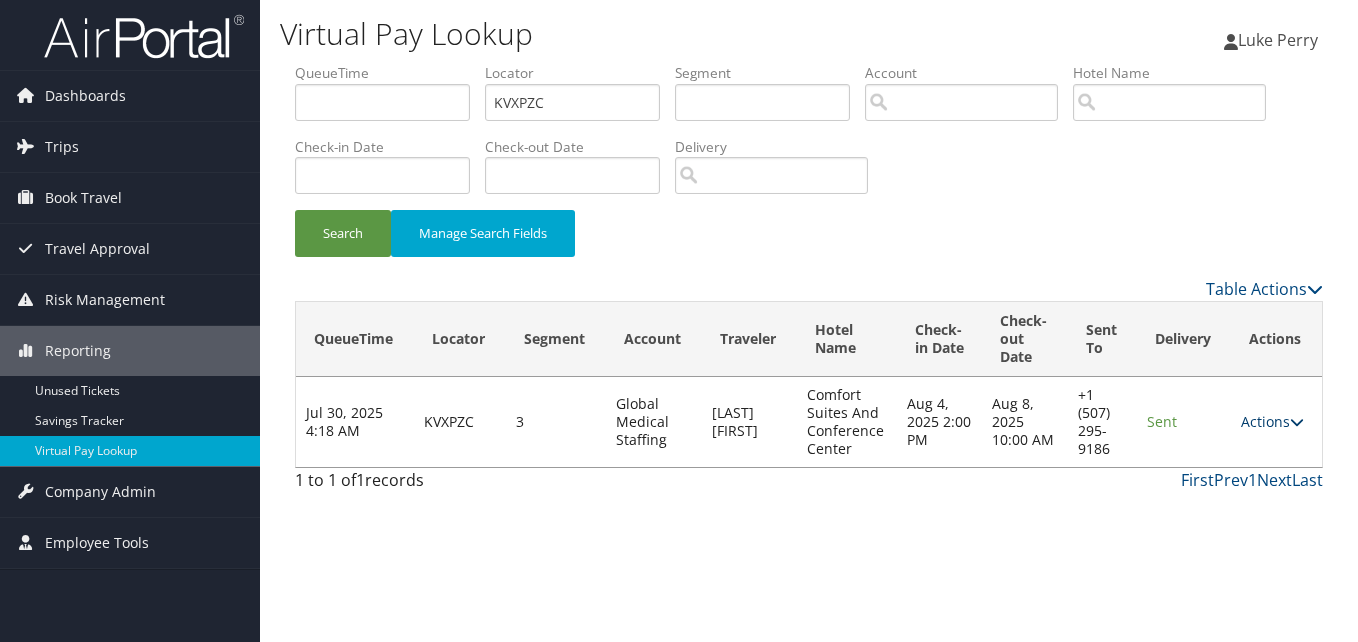 click on "Actions" at bounding box center (1272, 421) 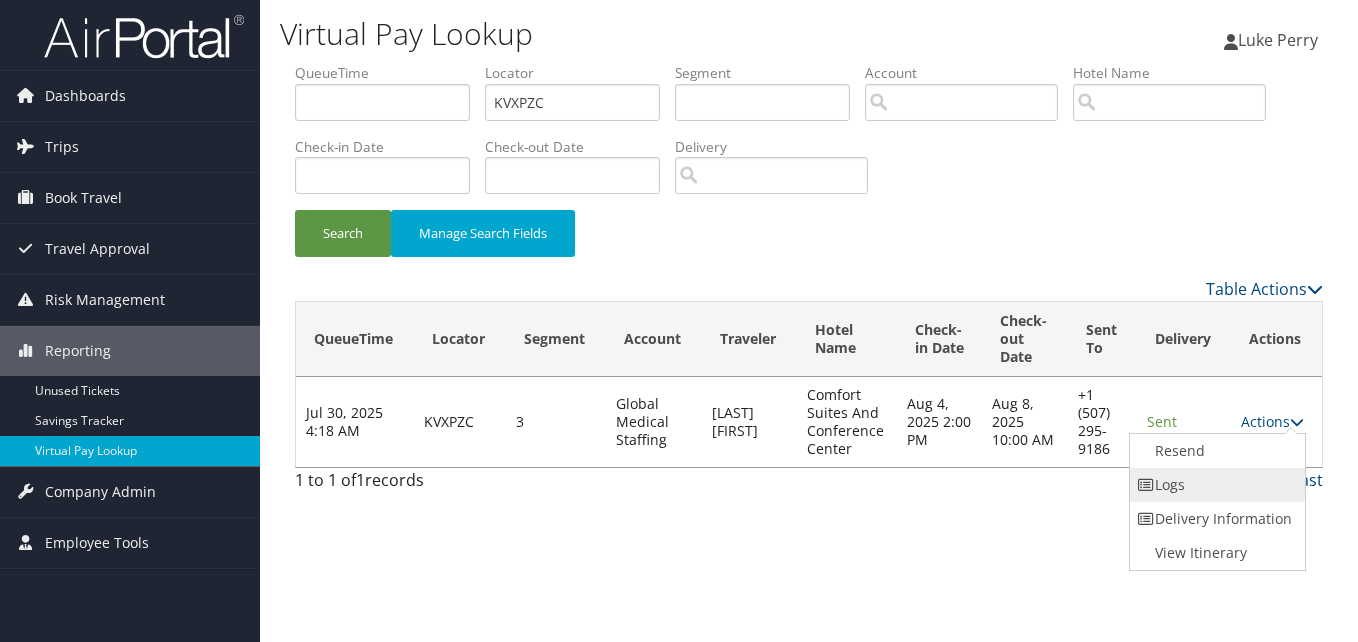 click on "Logs" at bounding box center (1215, 485) 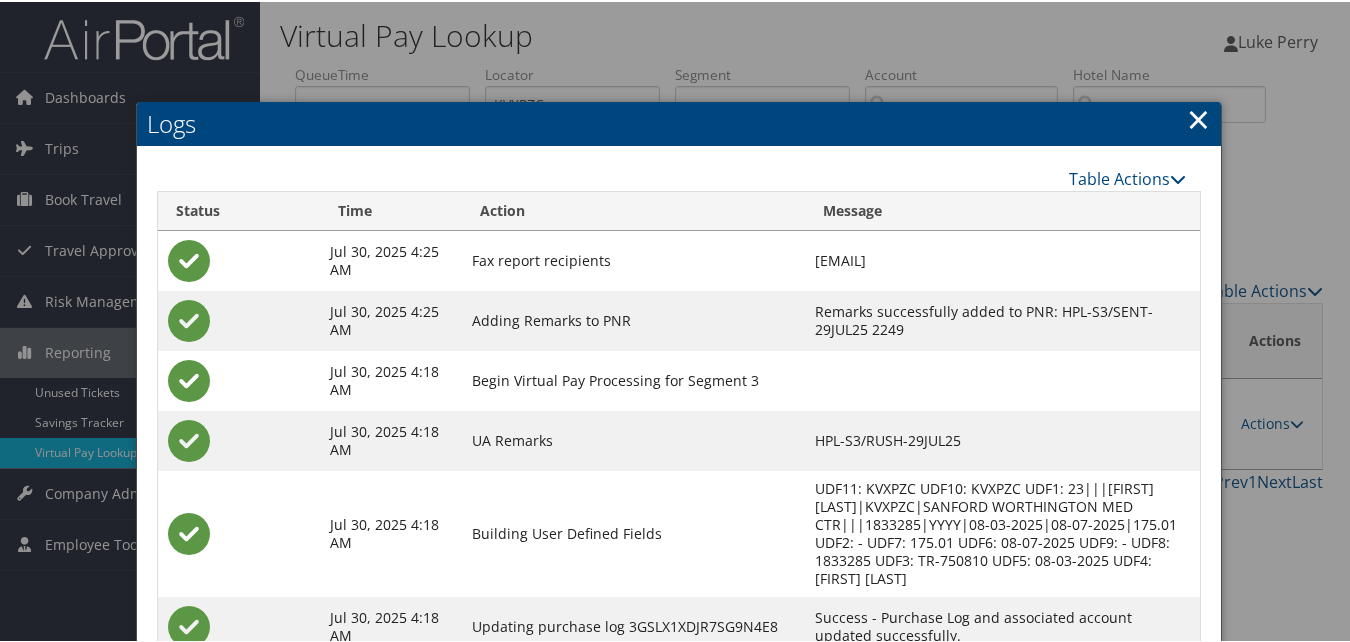 click at bounding box center [679, 321] 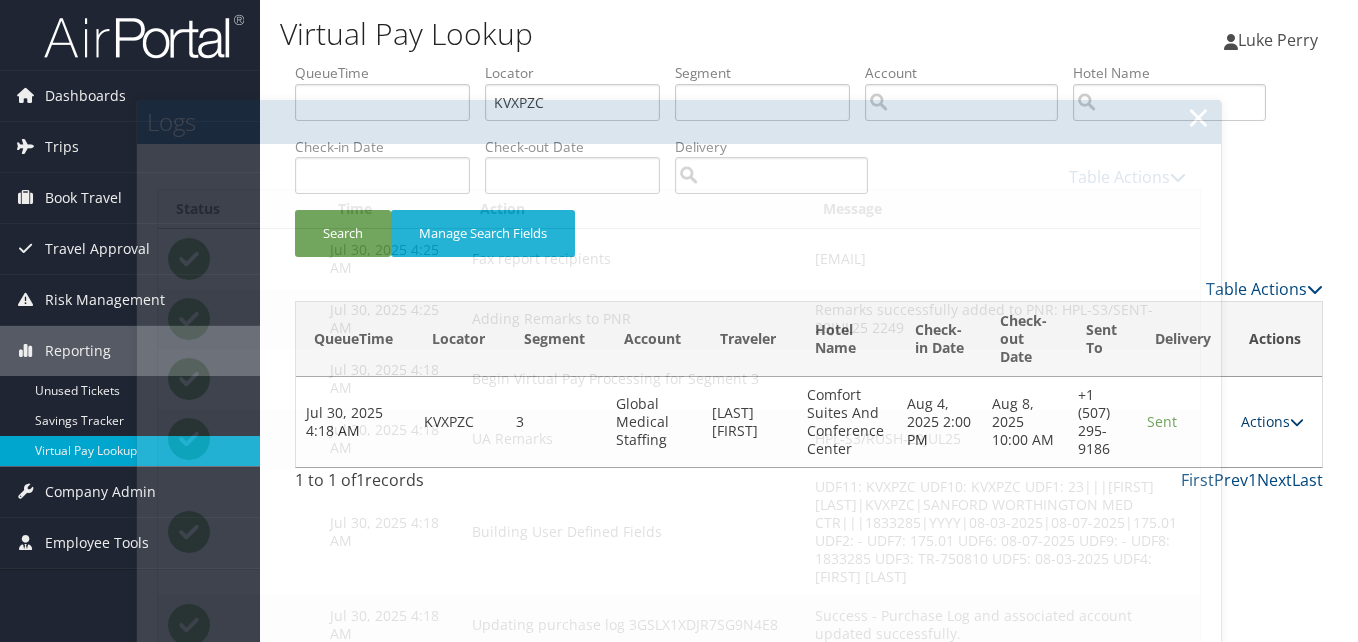 click on "Actions" at bounding box center [1272, 421] 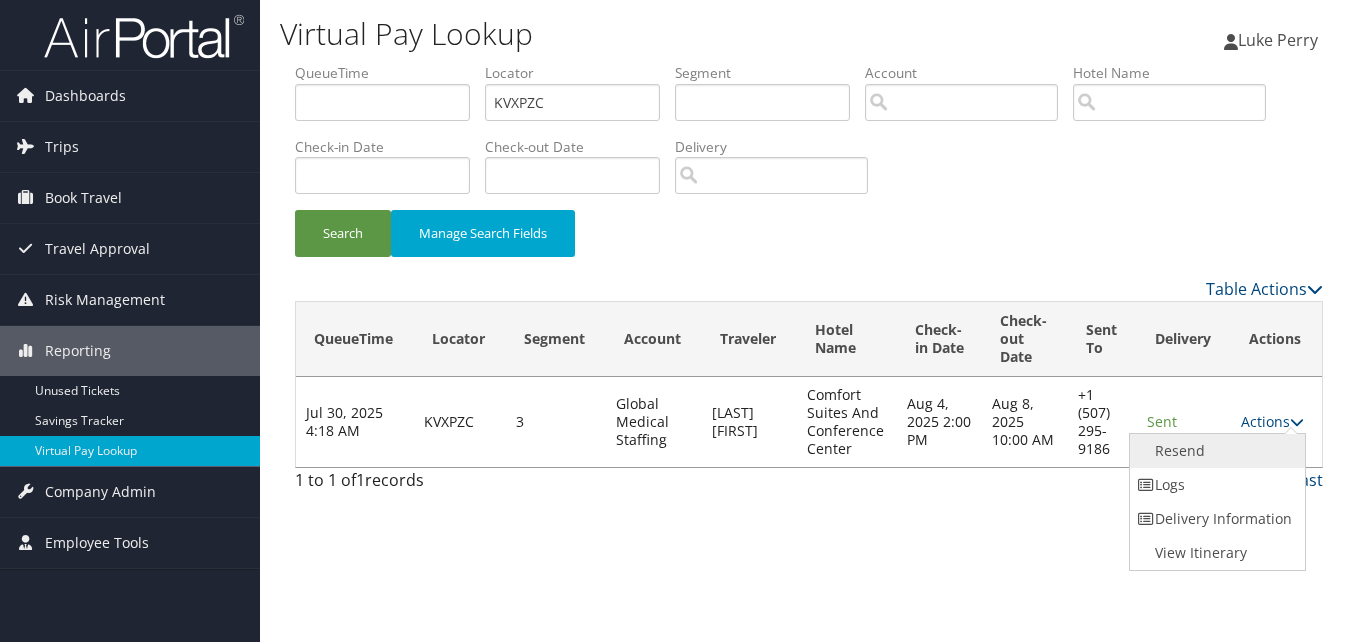 click on "Resend" at bounding box center [1215, 451] 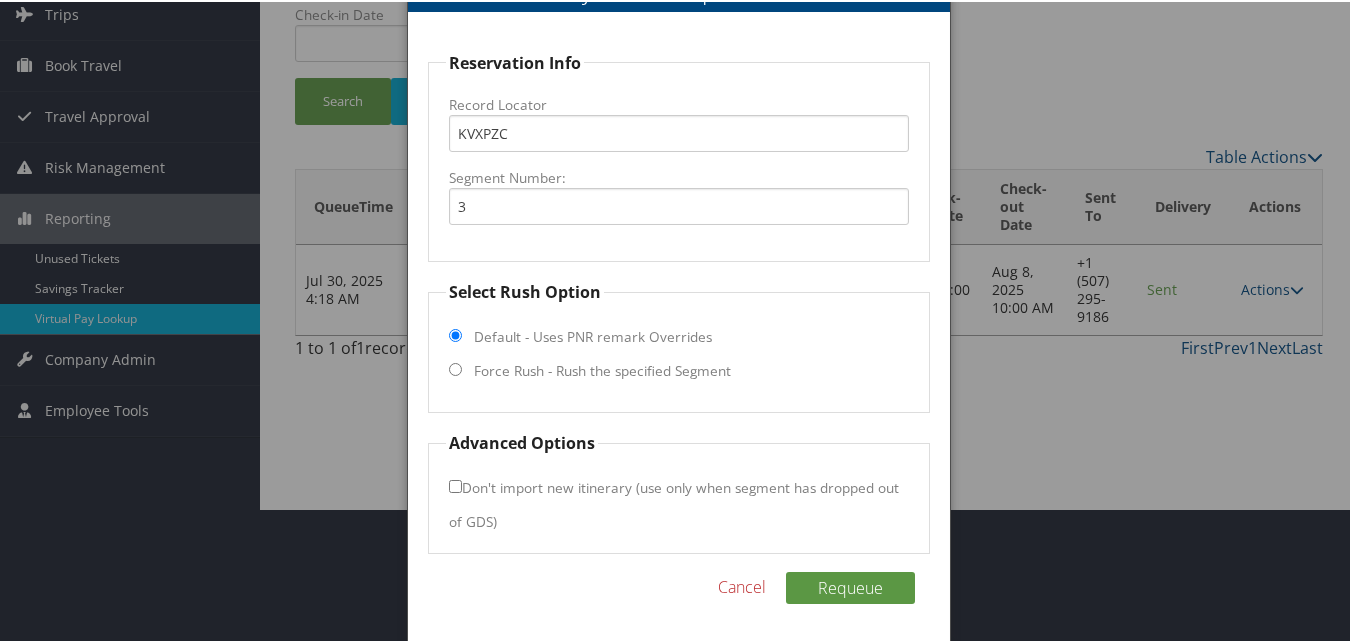 scroll, scrollTop: 135, scrollLeft: 0, axis: vertical 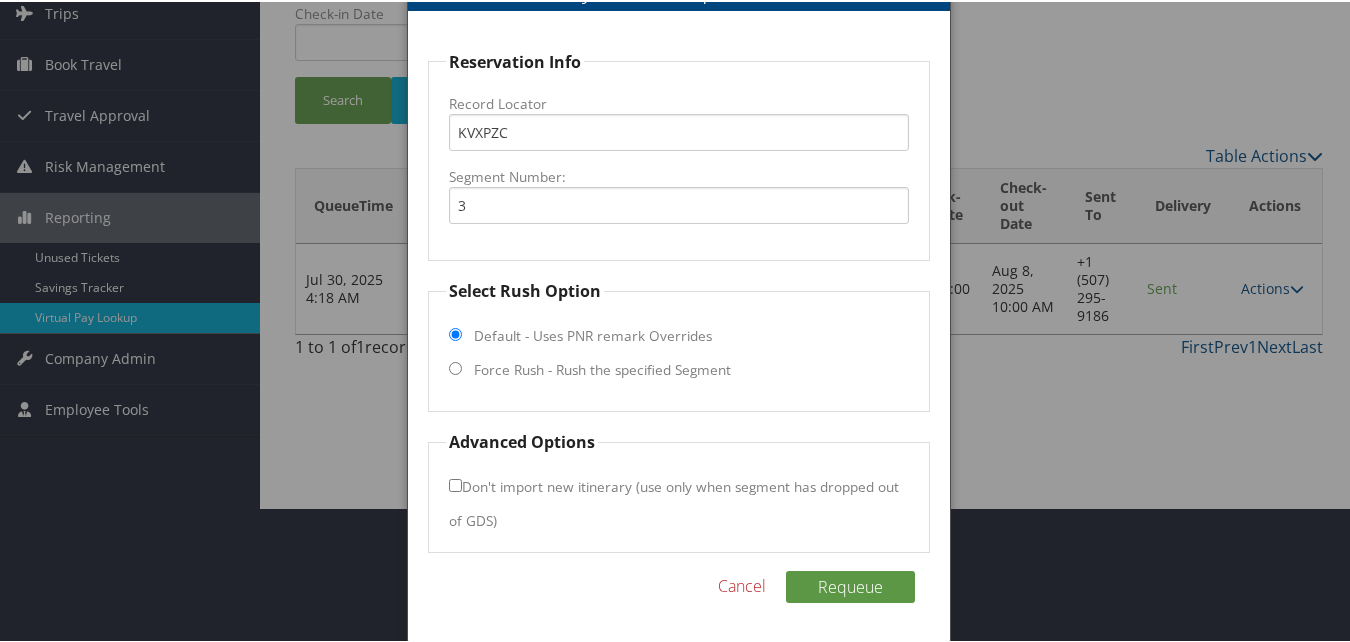 click on "Force Rush - Rush the specified Segment" at bounding box center (602, 368) 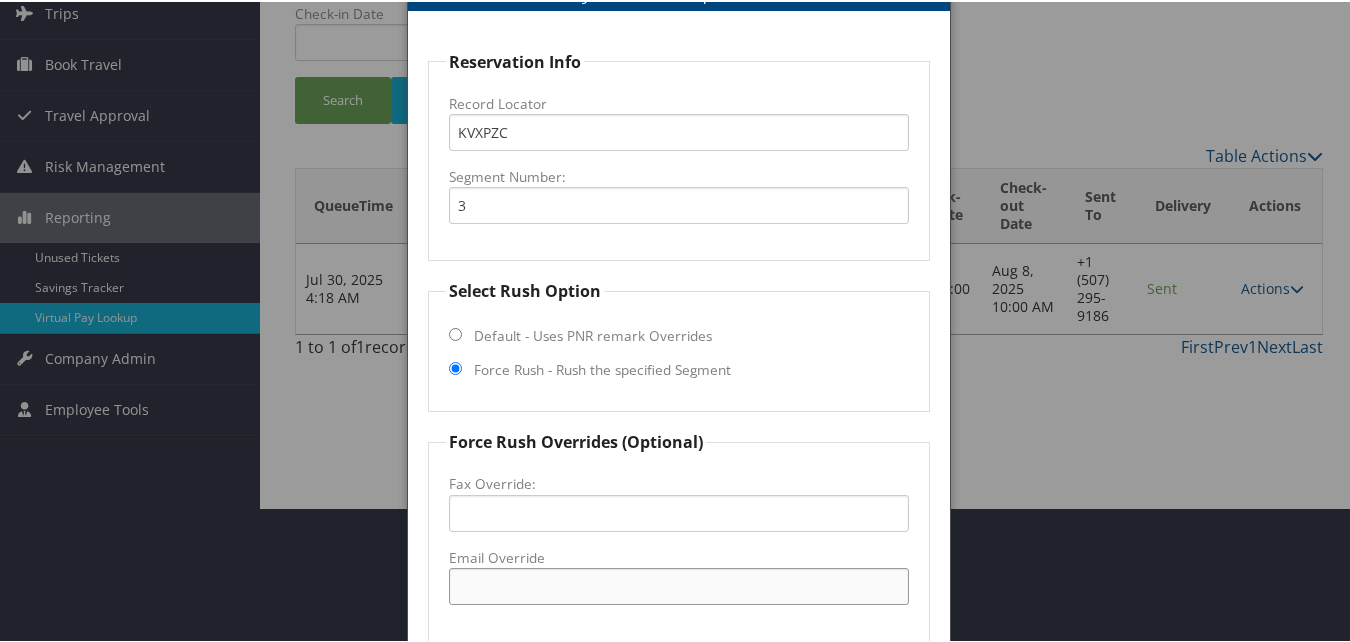 click on "Email Override" at bounding box center [678, 584] 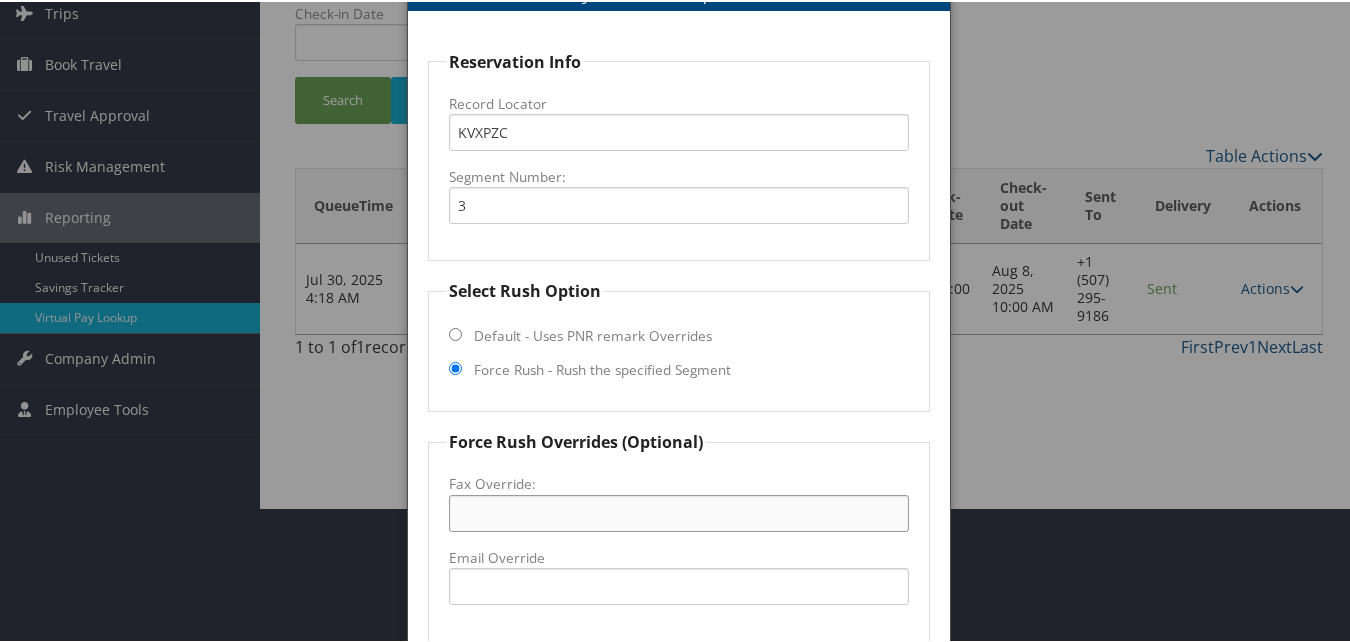 click on "Fax Override:" at bounding box center [678, 511] 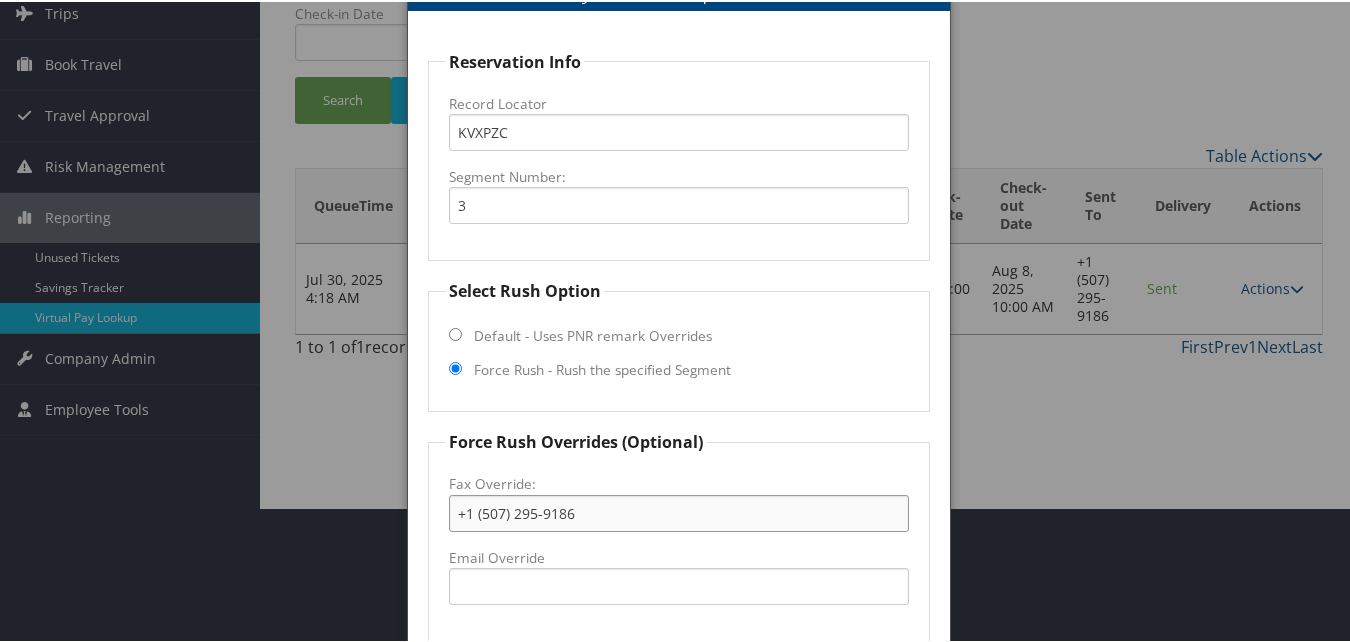 scroll, scrollTop: 365, scrollLeft: 0, axis: vertical 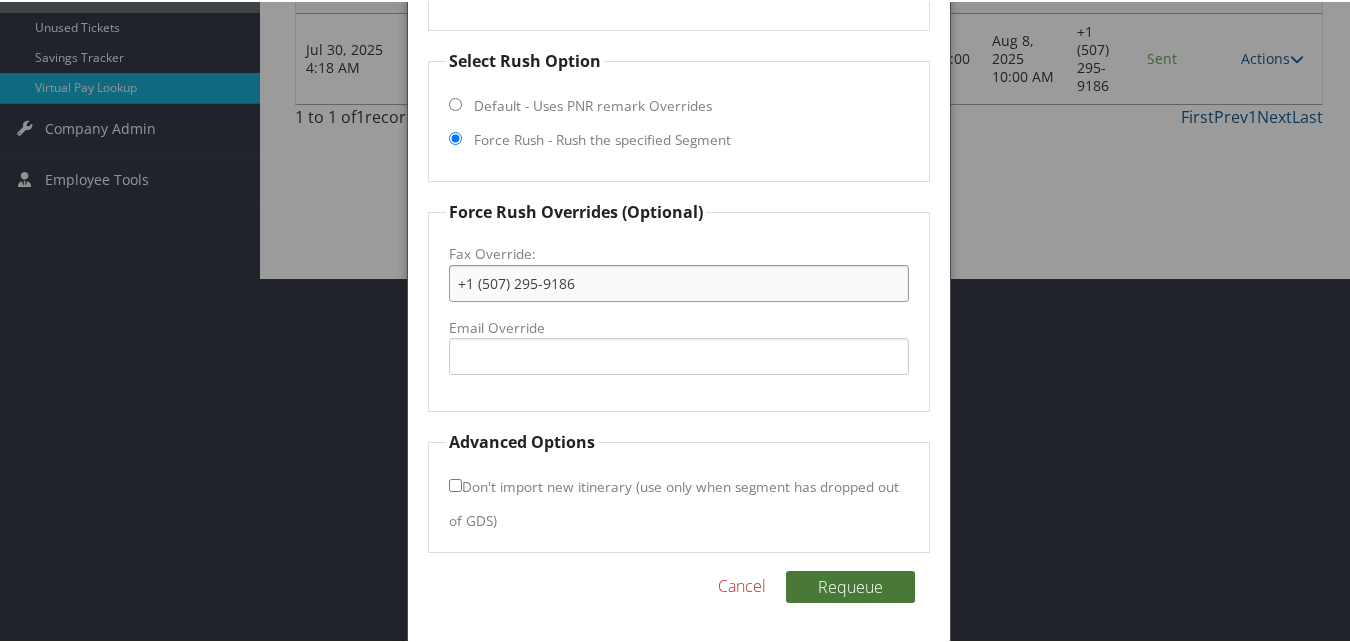type on "+1 (507) 295-9186" 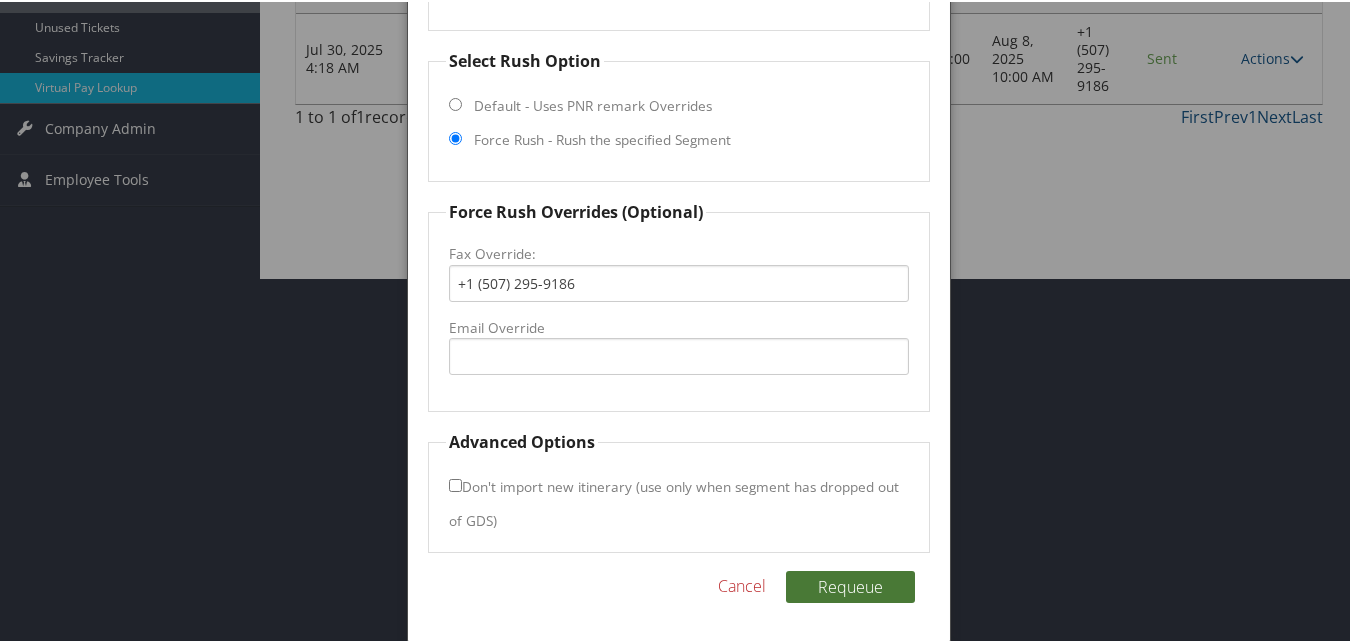 click on "Requeue" at bounding box center (850, 585) 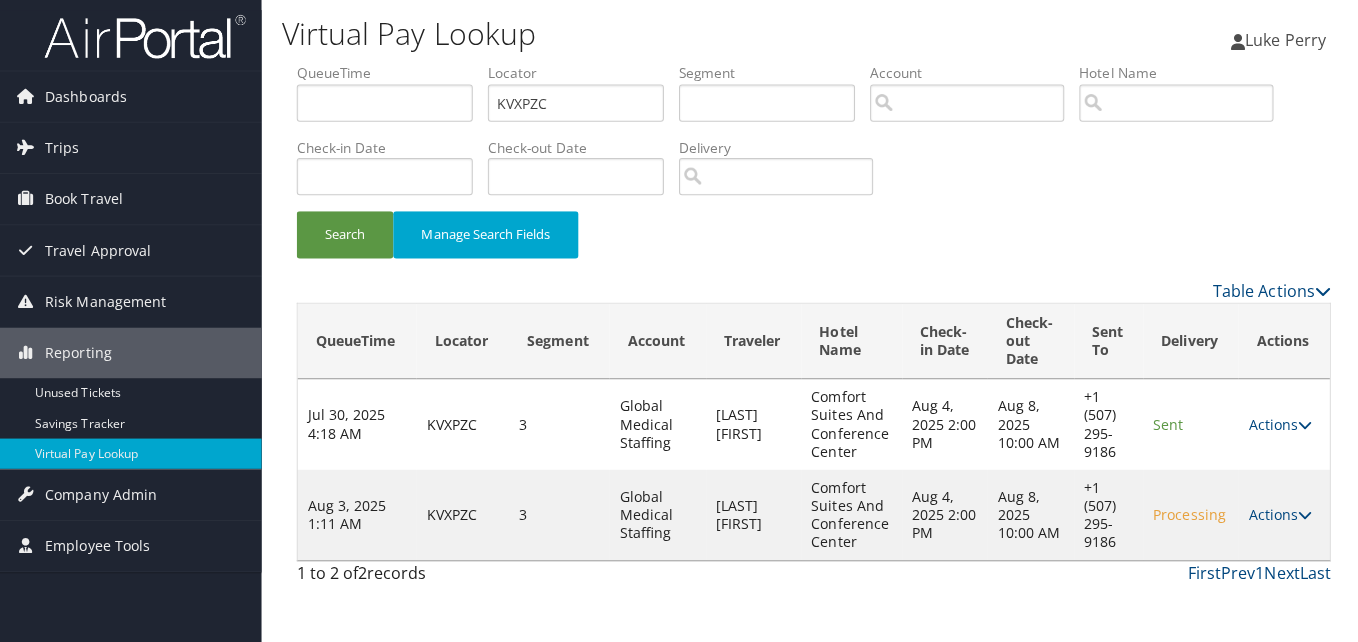 scroll, scrollTop: 0, scrollLeft: 0, axis: both 